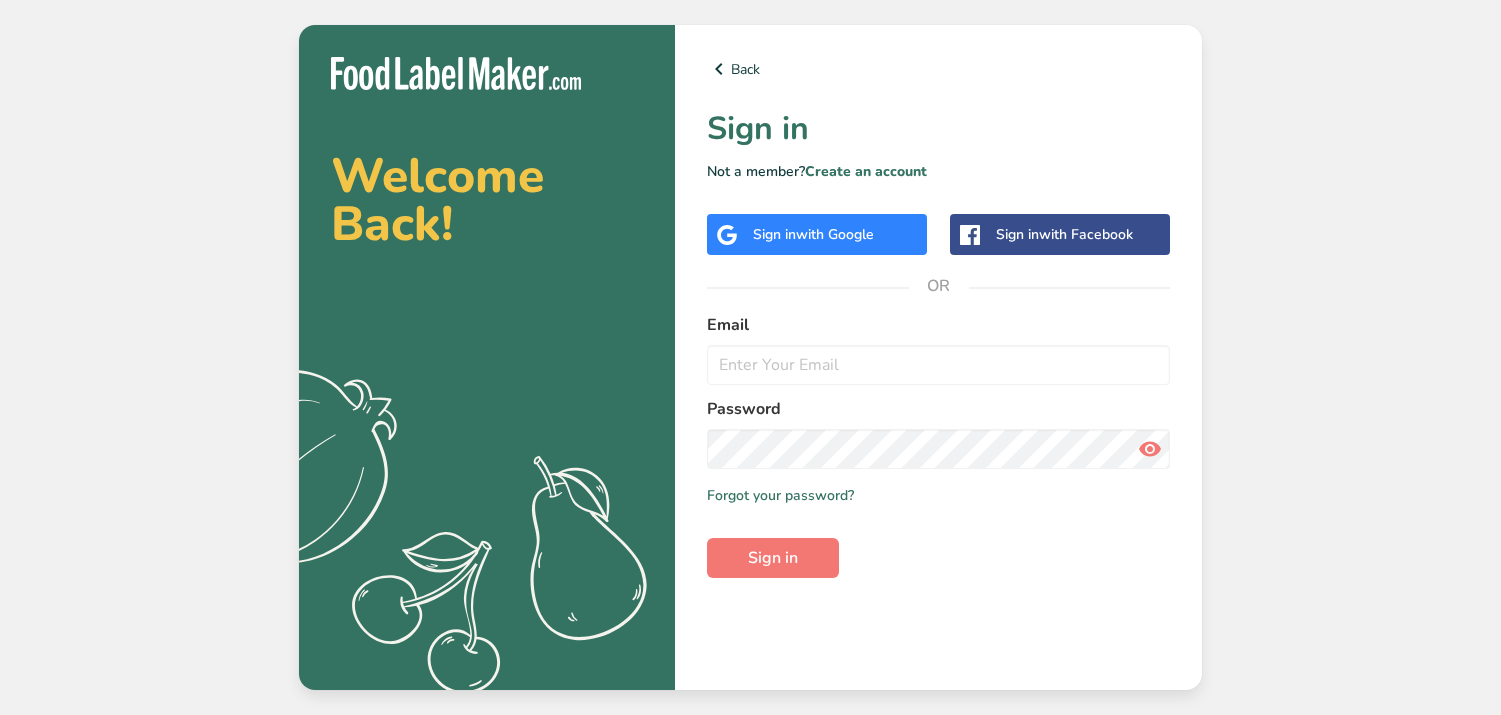 scroll, scrollTop: 0, scrollLeft: 0, axis: both 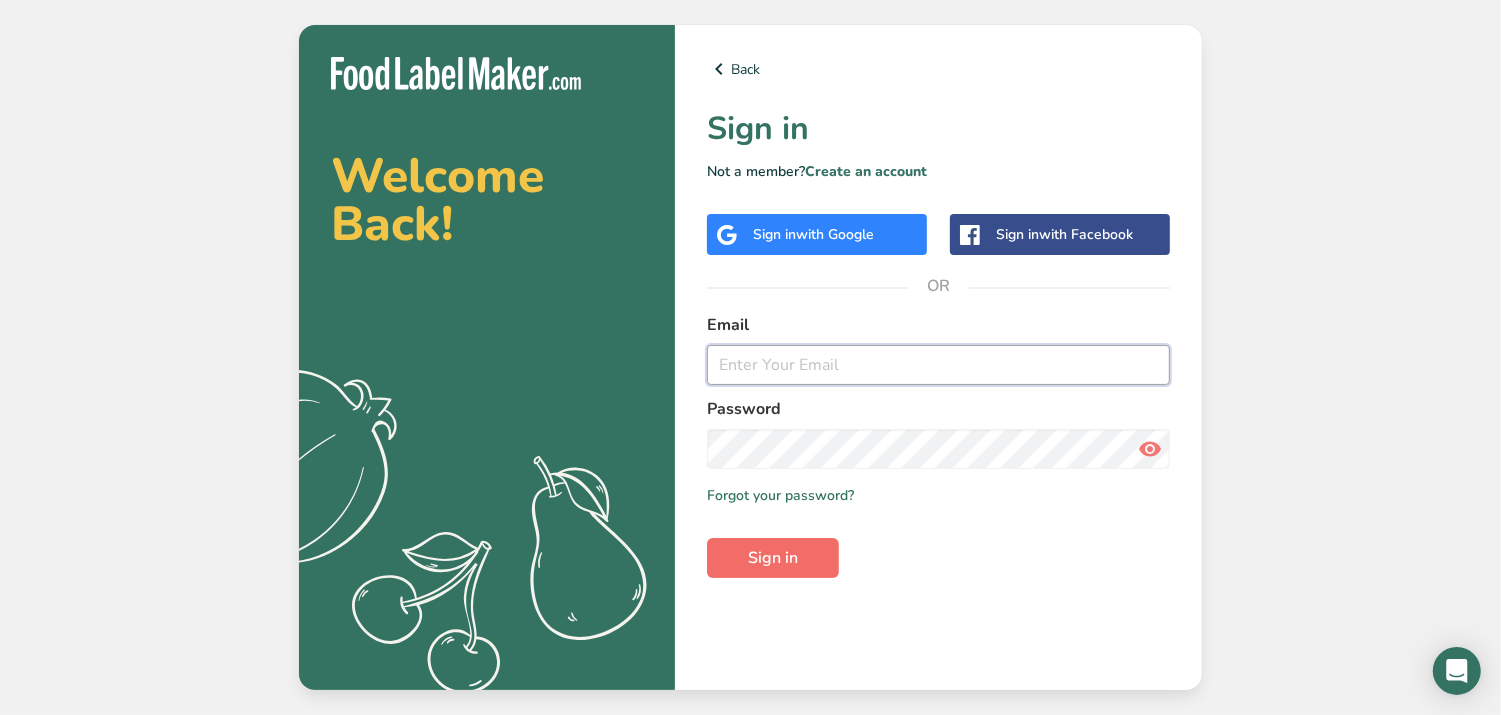 type on "narmeen@[EMAIL]" 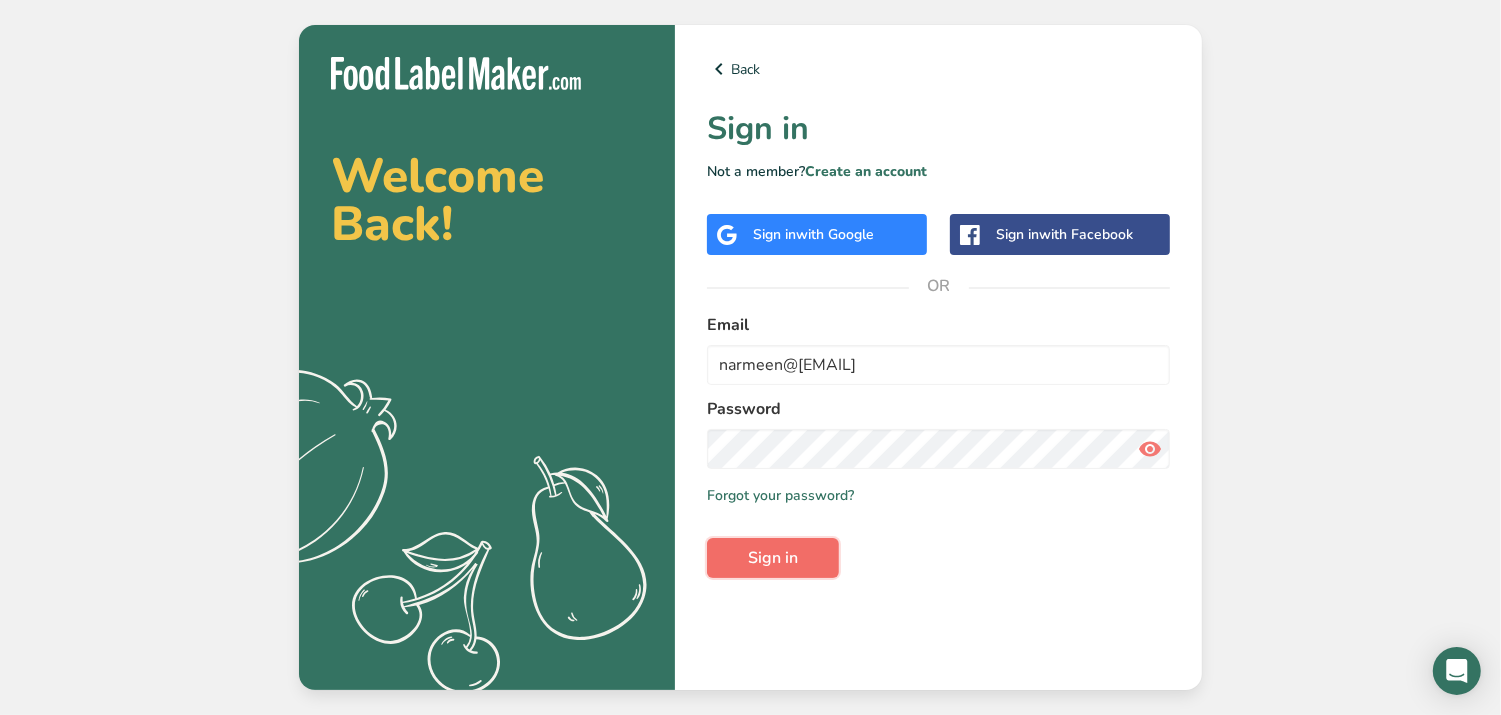 click on "Sign in" at bounding box center [773, 558] 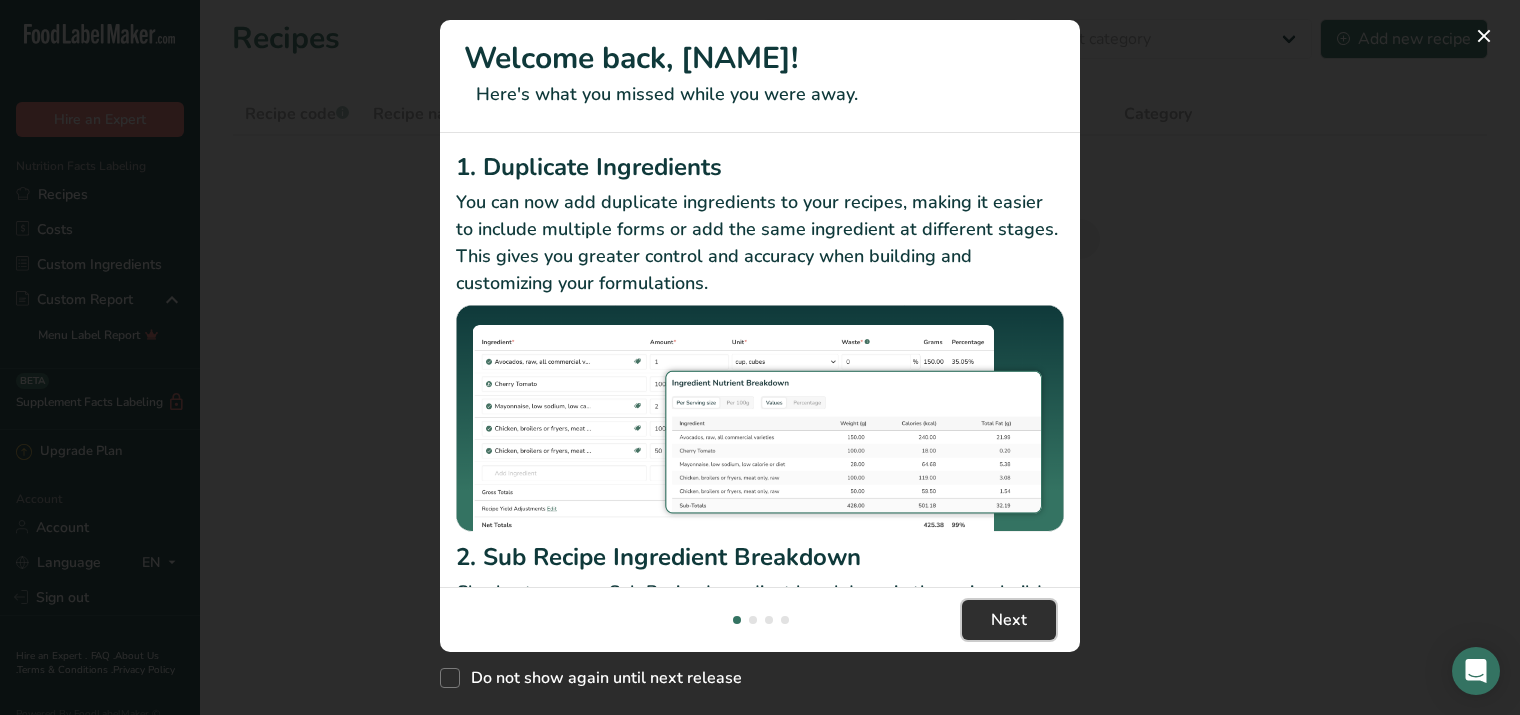 click on "Next" at bounding box center [1009, 620] 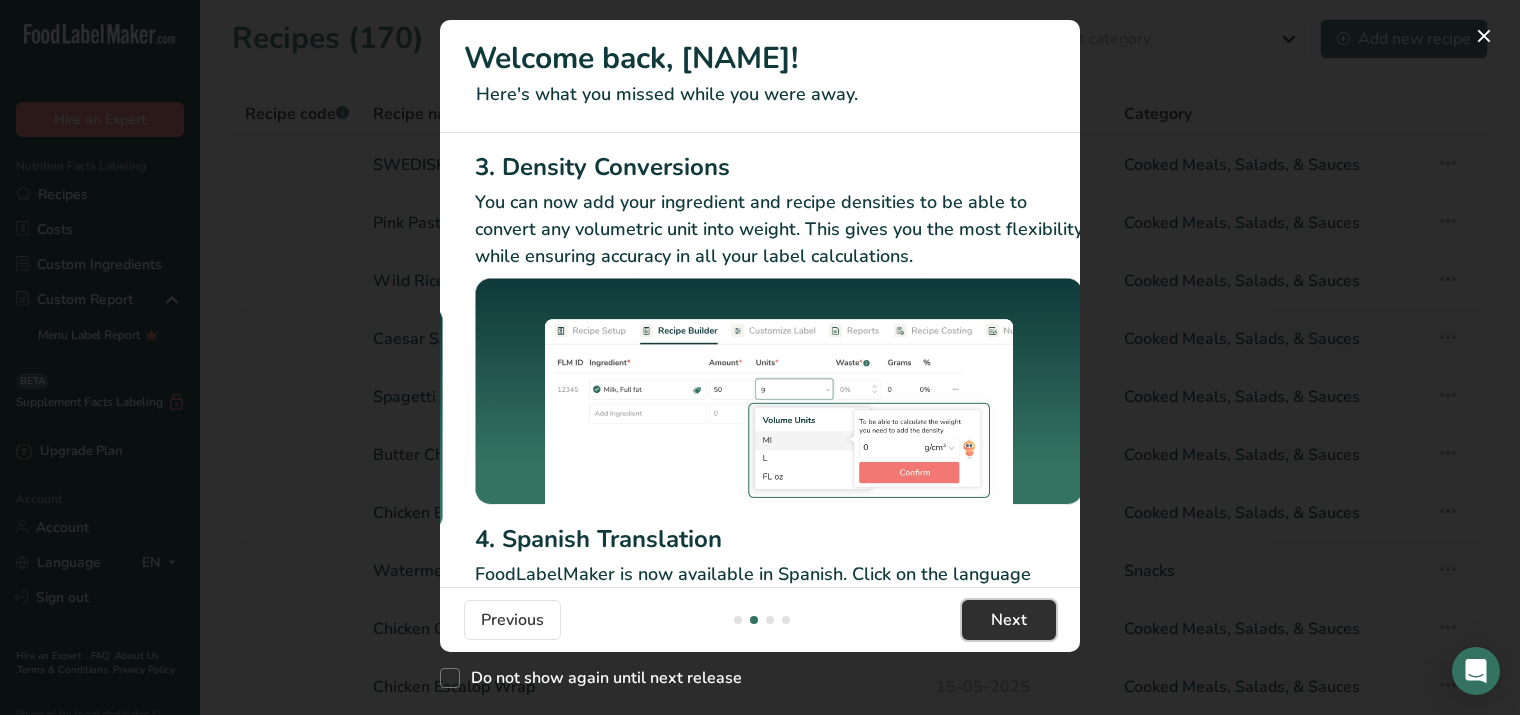 click on "Next" at bounding box center [1009, 620] 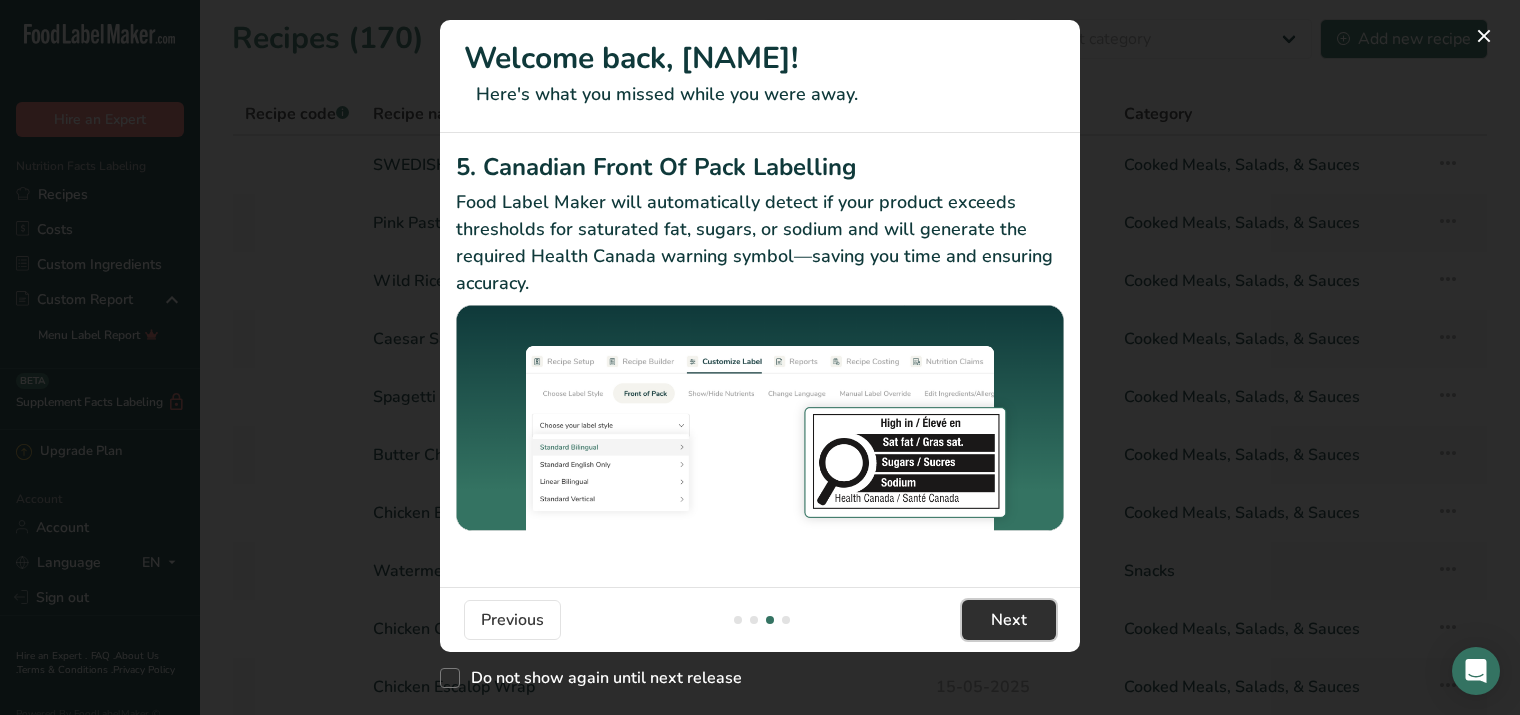 click on "Next" at bounding box center (1009, 620) 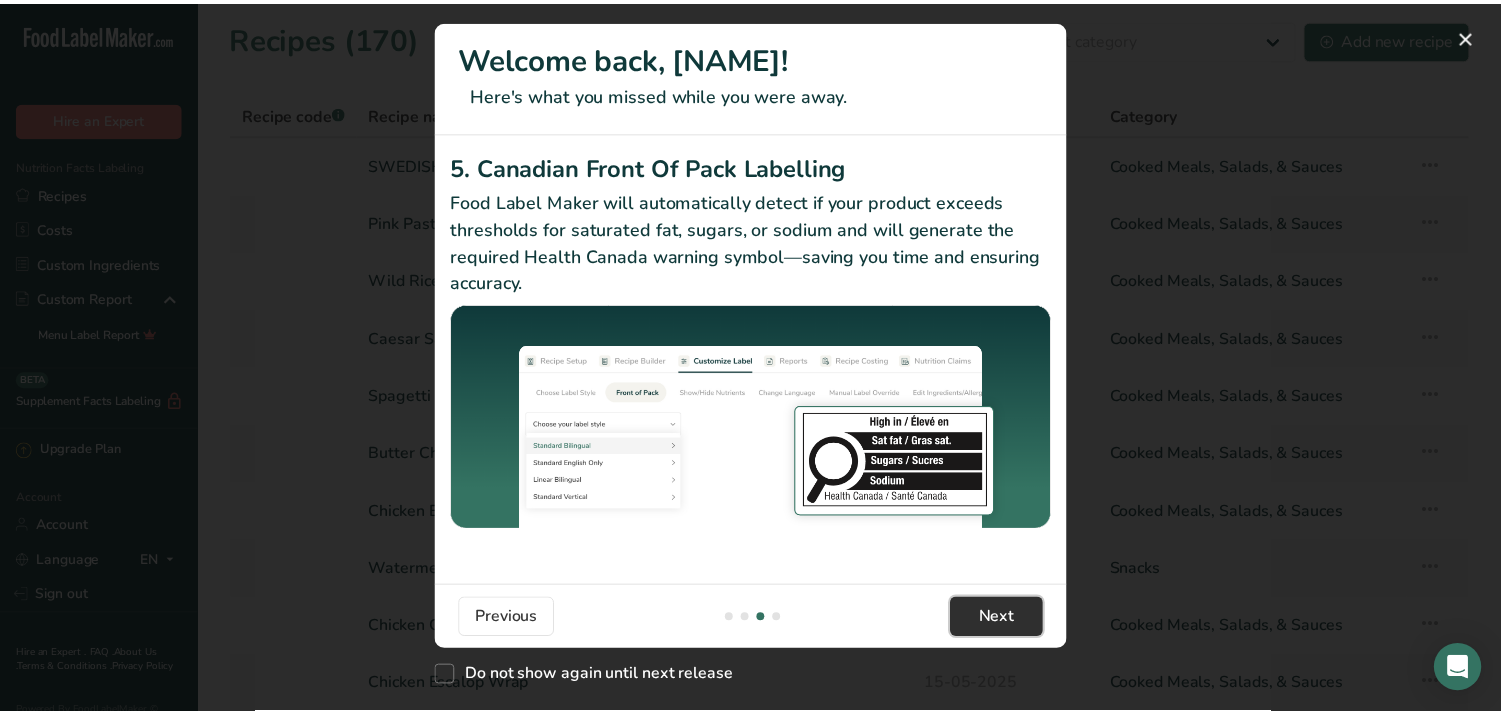 scroll, scrollTop: 0, scrollLeft: 1901, axis: horizontal 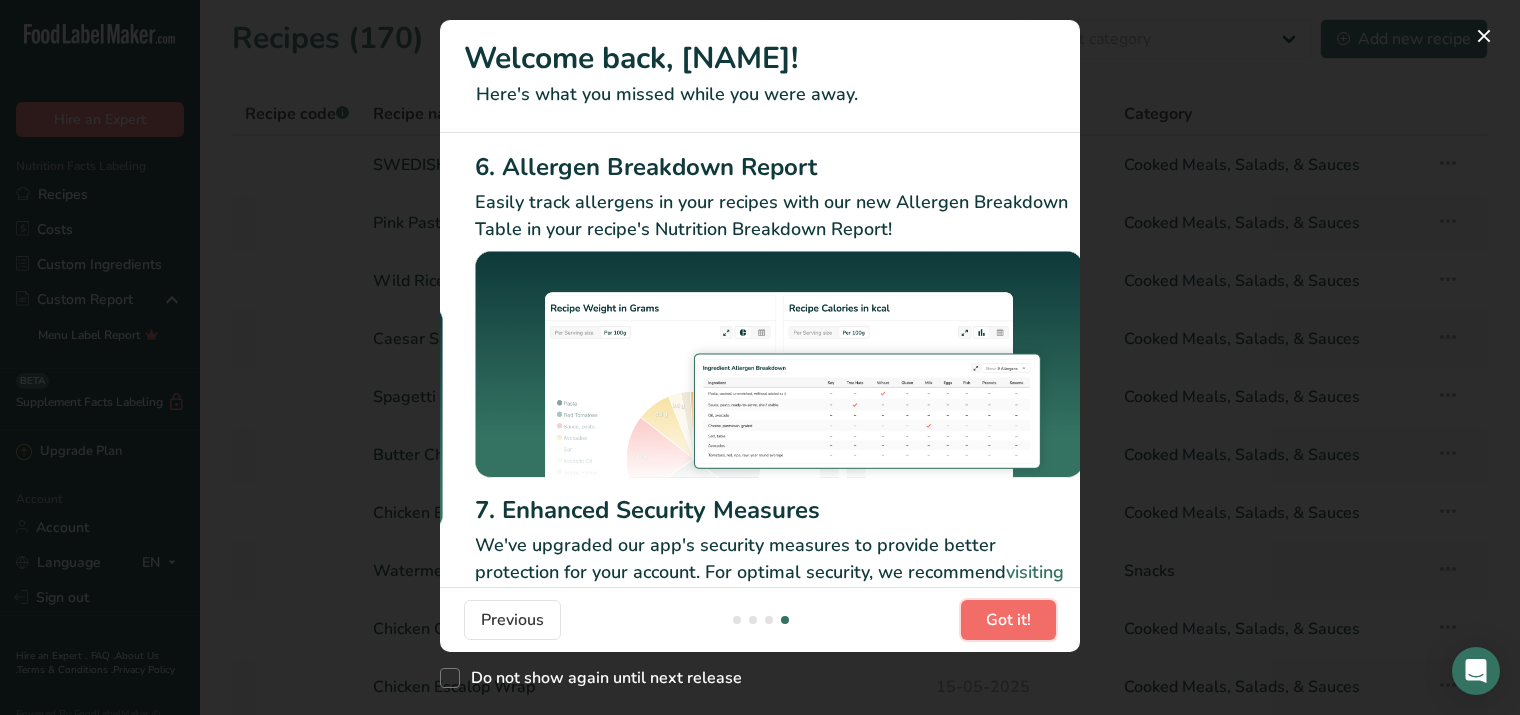 click on "Got it!" at bounding box center (1008, 620) 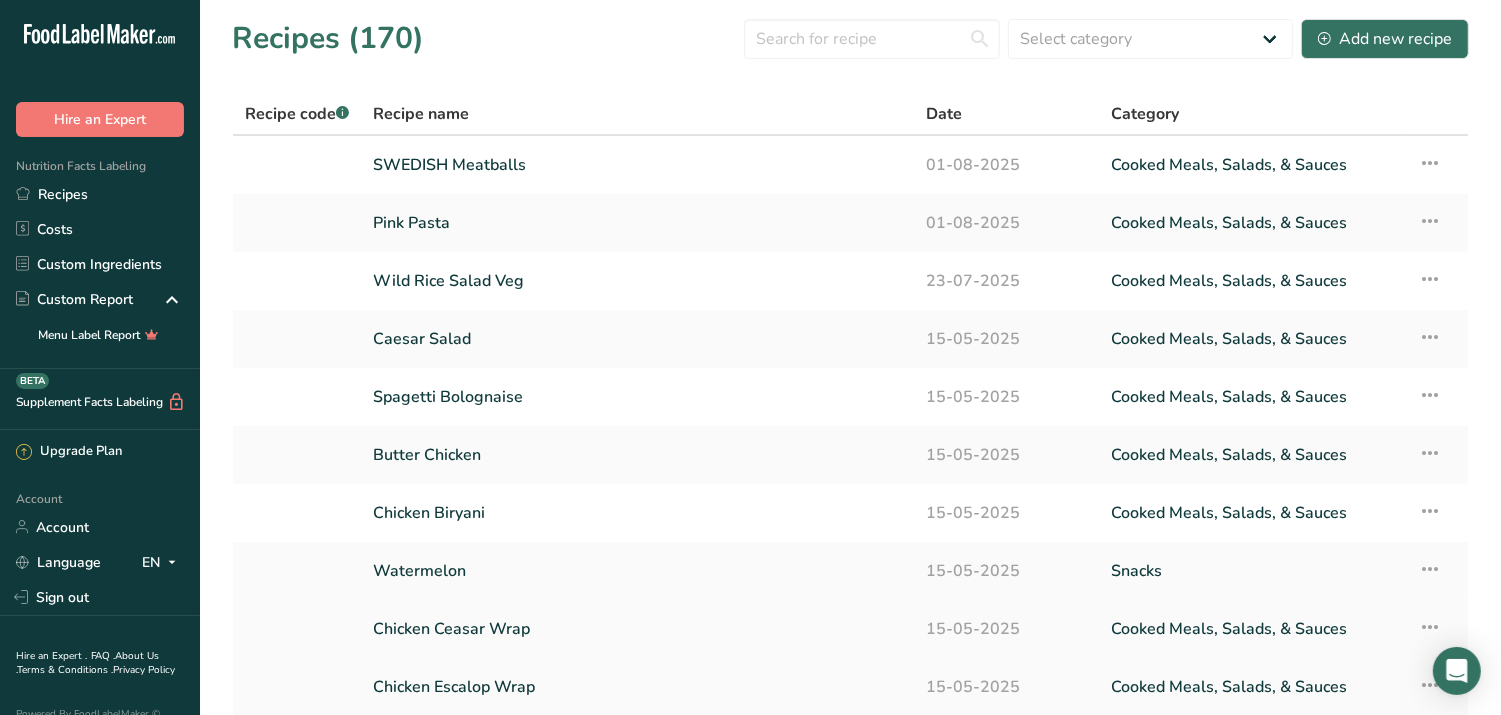 click on "15-05-2025" at bounding box center (1006, 629) 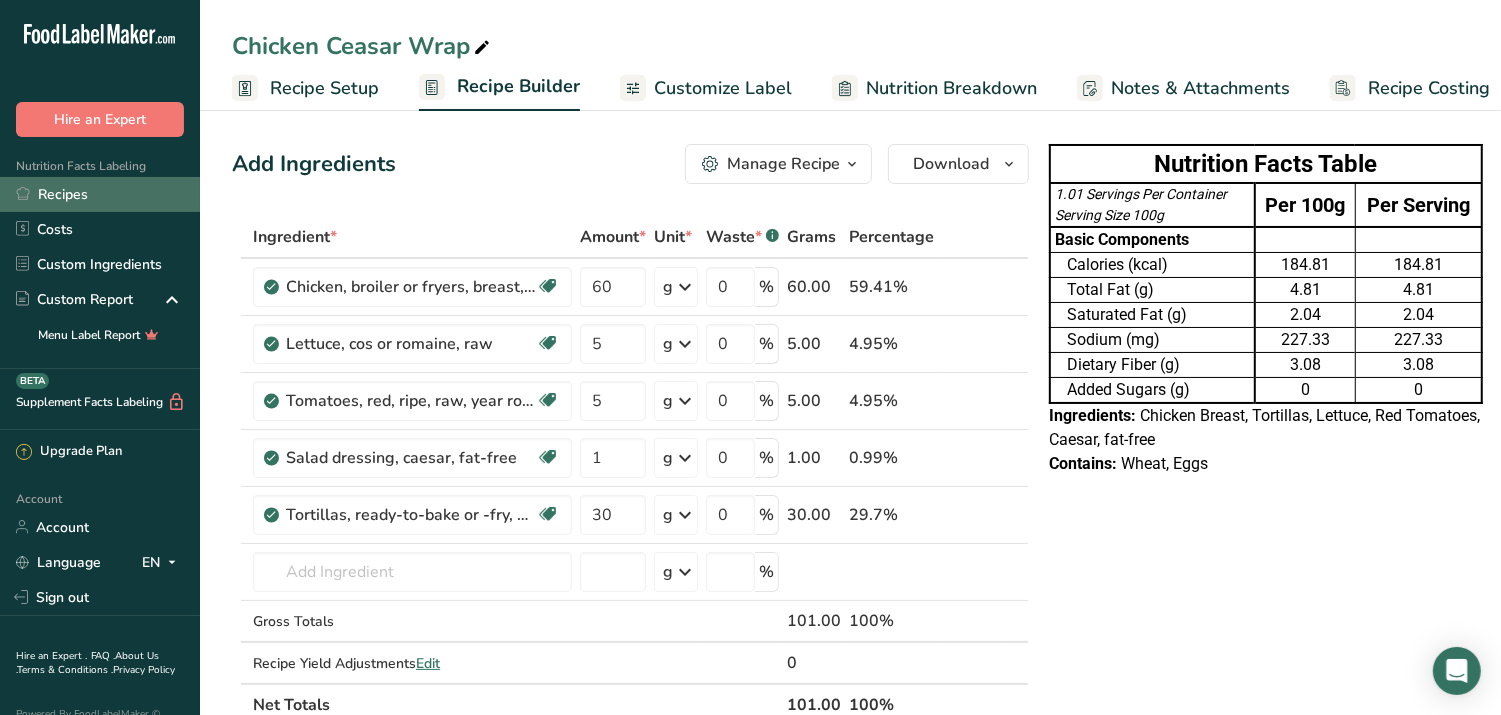 click on "Recipes" at bounding box center [100, 194] 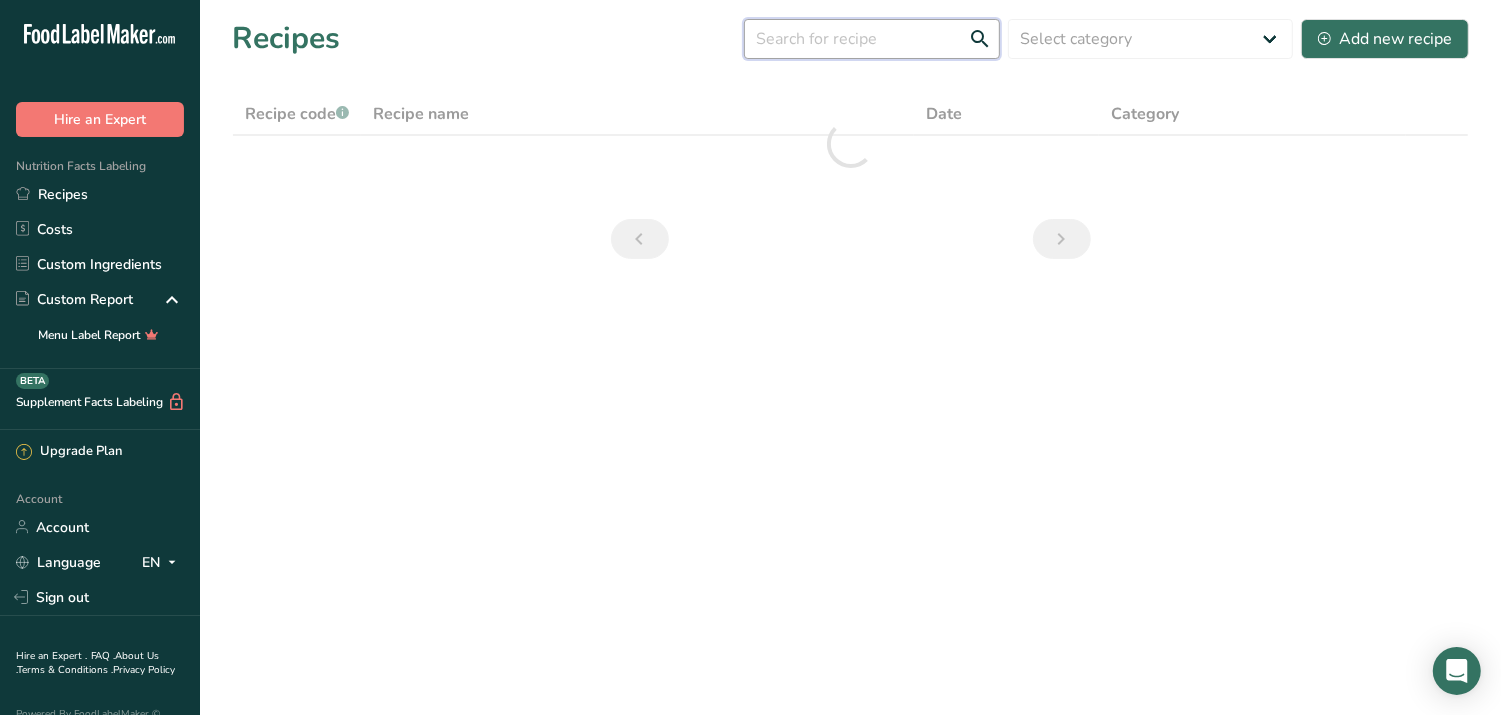 click at bounding box center [872, 39] 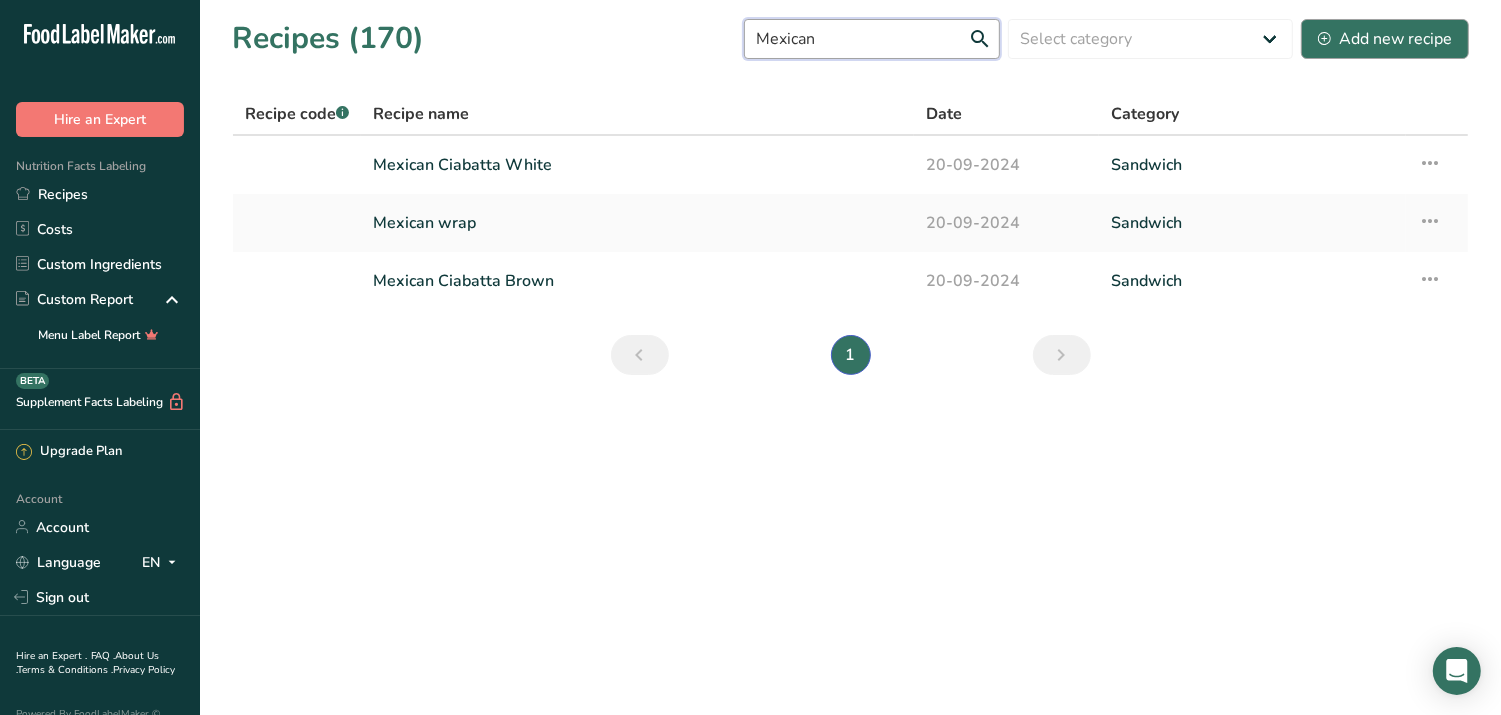 type on "Mexican" 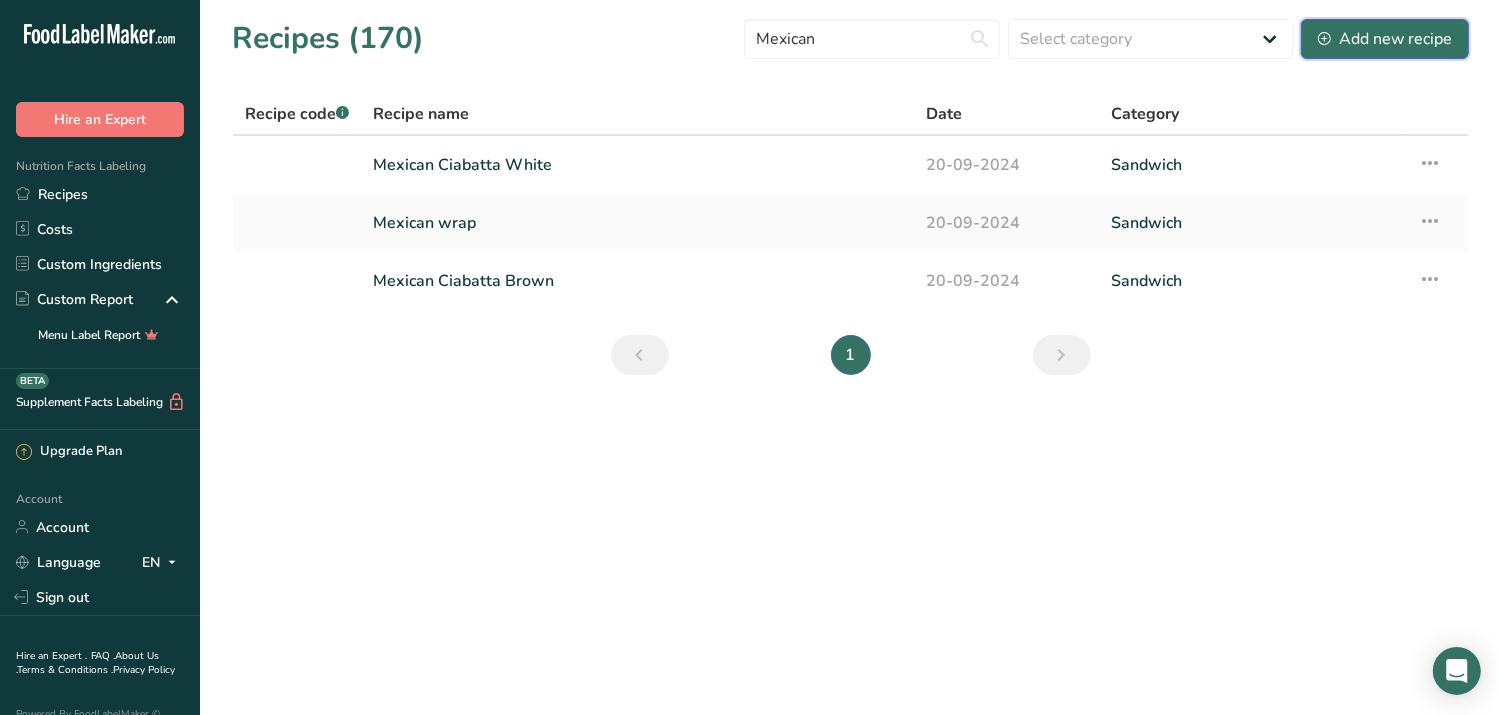 click on "Add new recipe" at bounding box center [1385, 39] 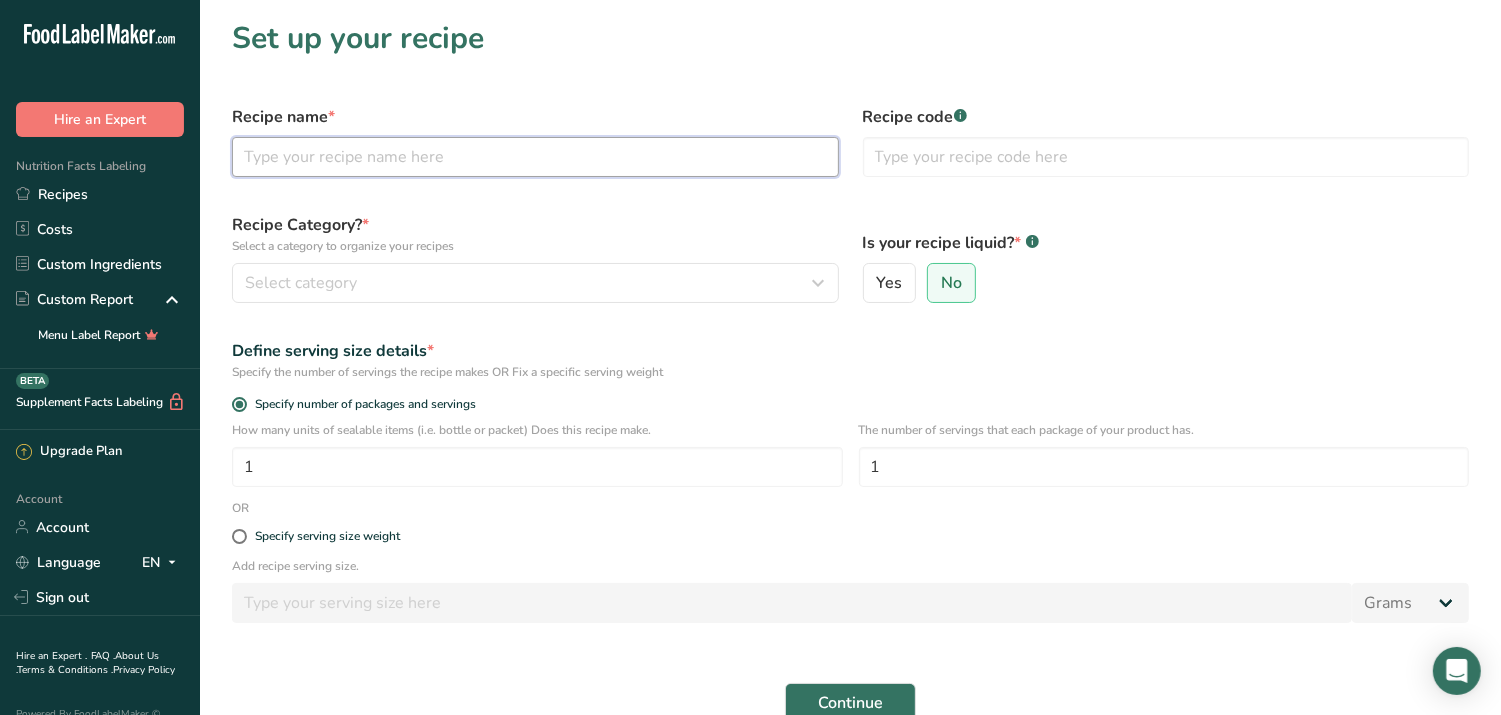 click at bounding box center (535, 157) 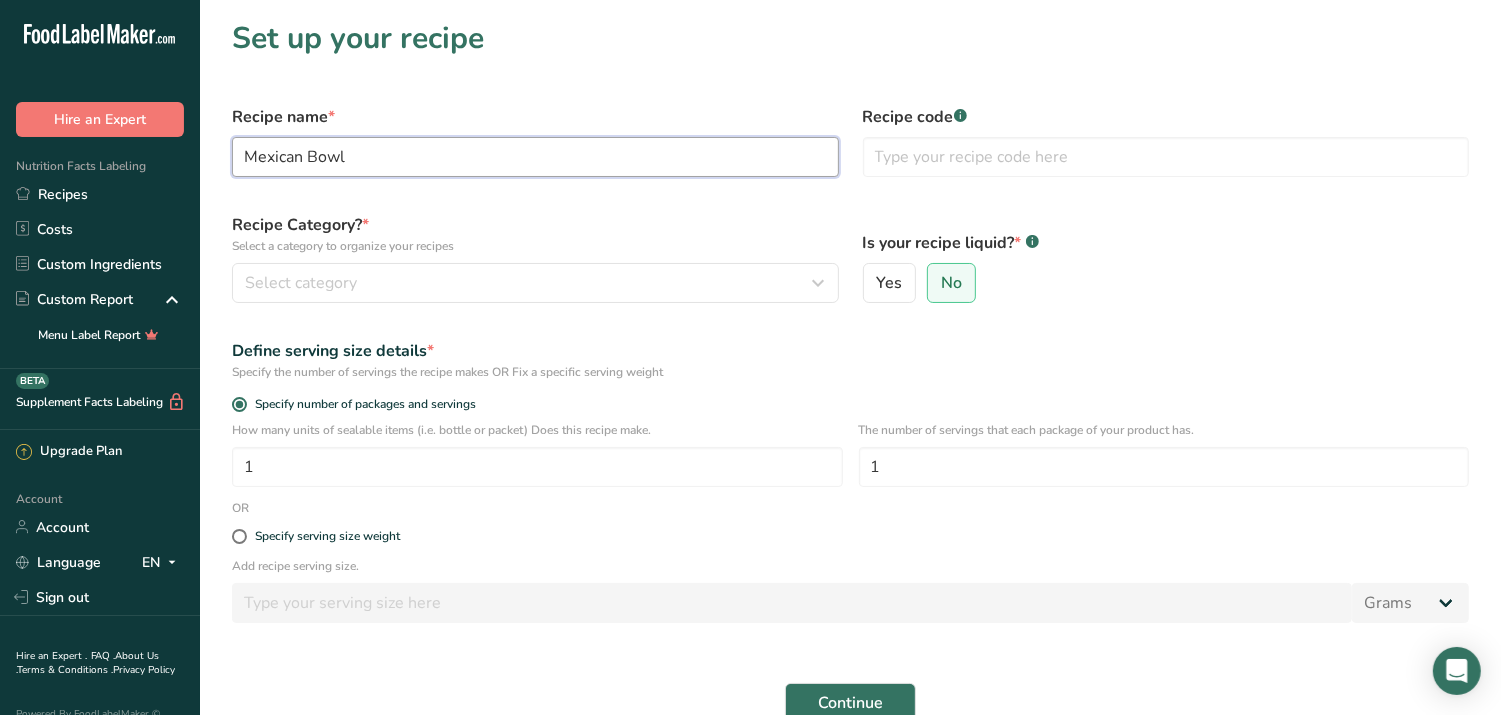 click on "Mexican Bowl" at bounding box center [535, 157] 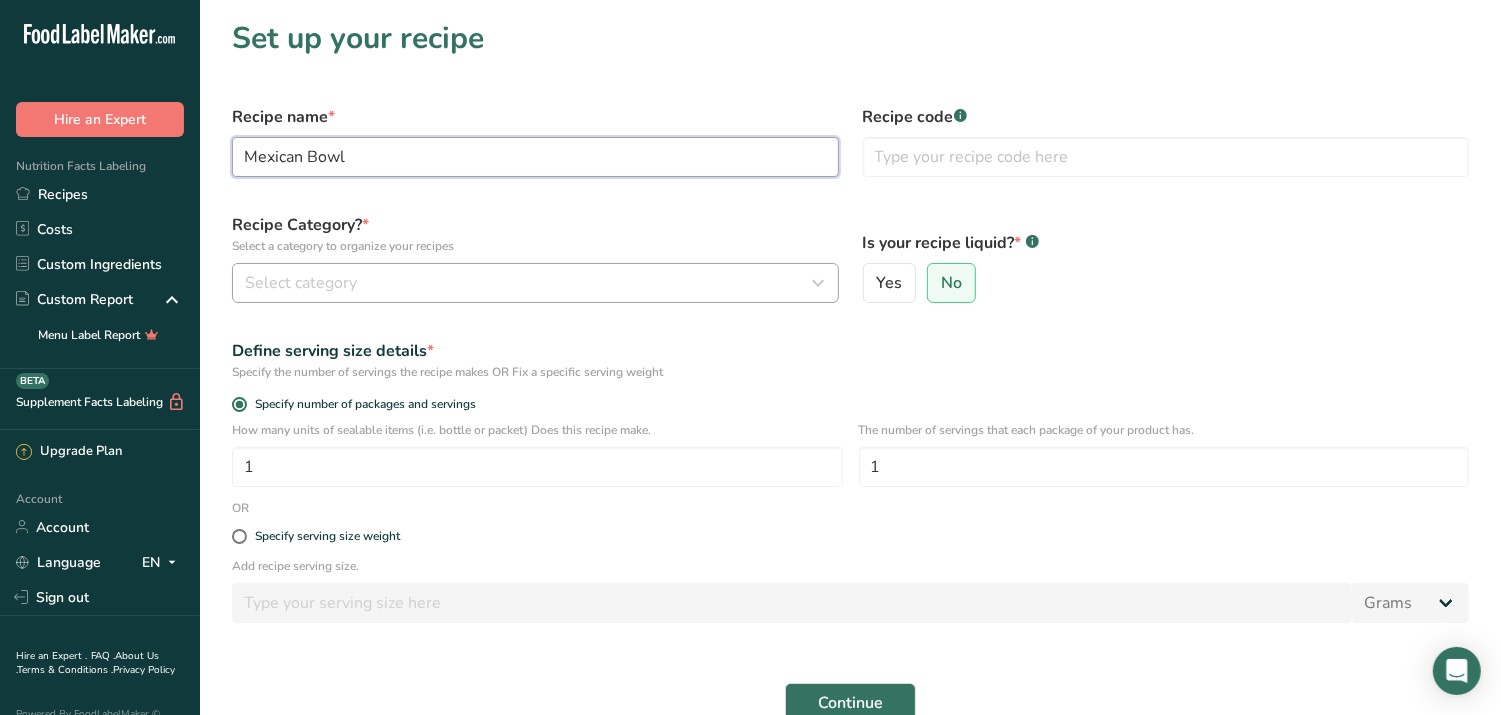 type on "Mexican Bowl" 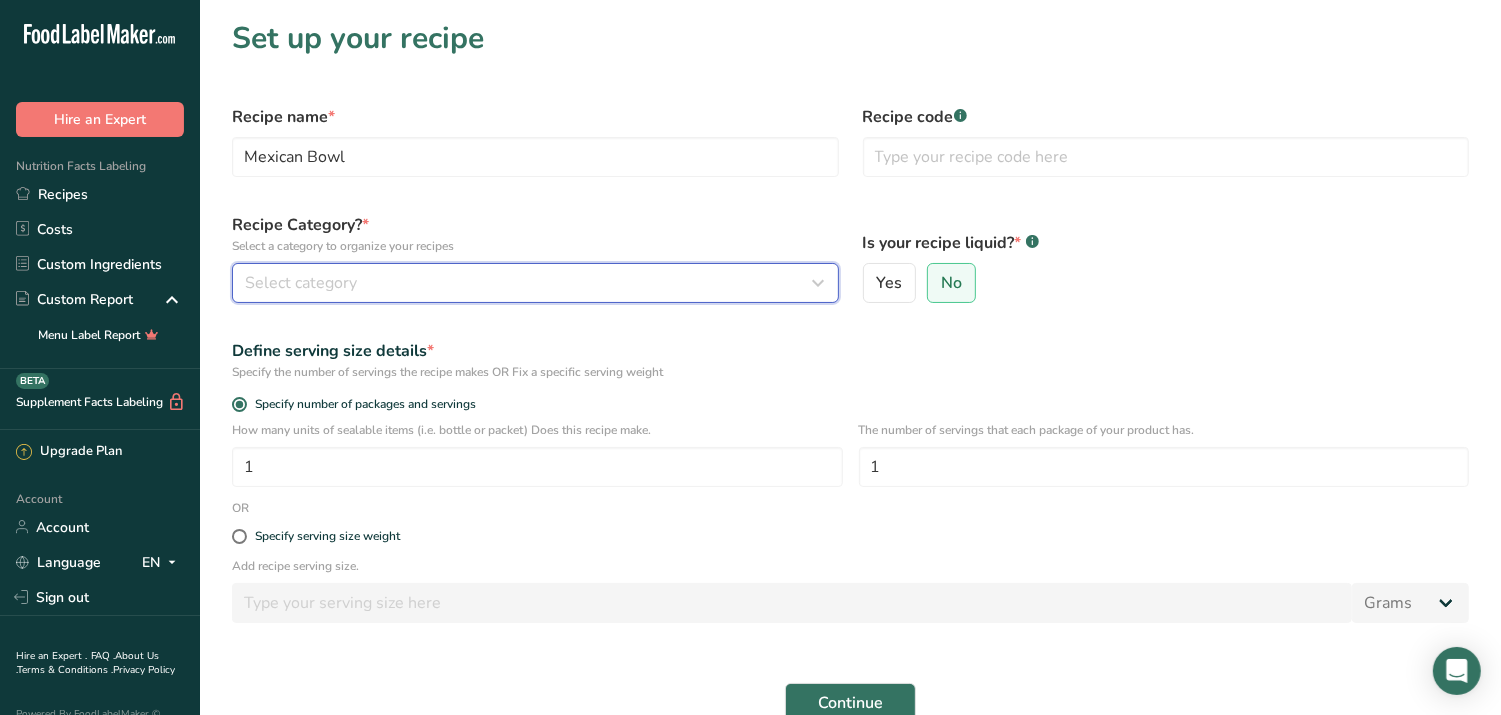 click on "Select category" at bounding box center [301, 283] 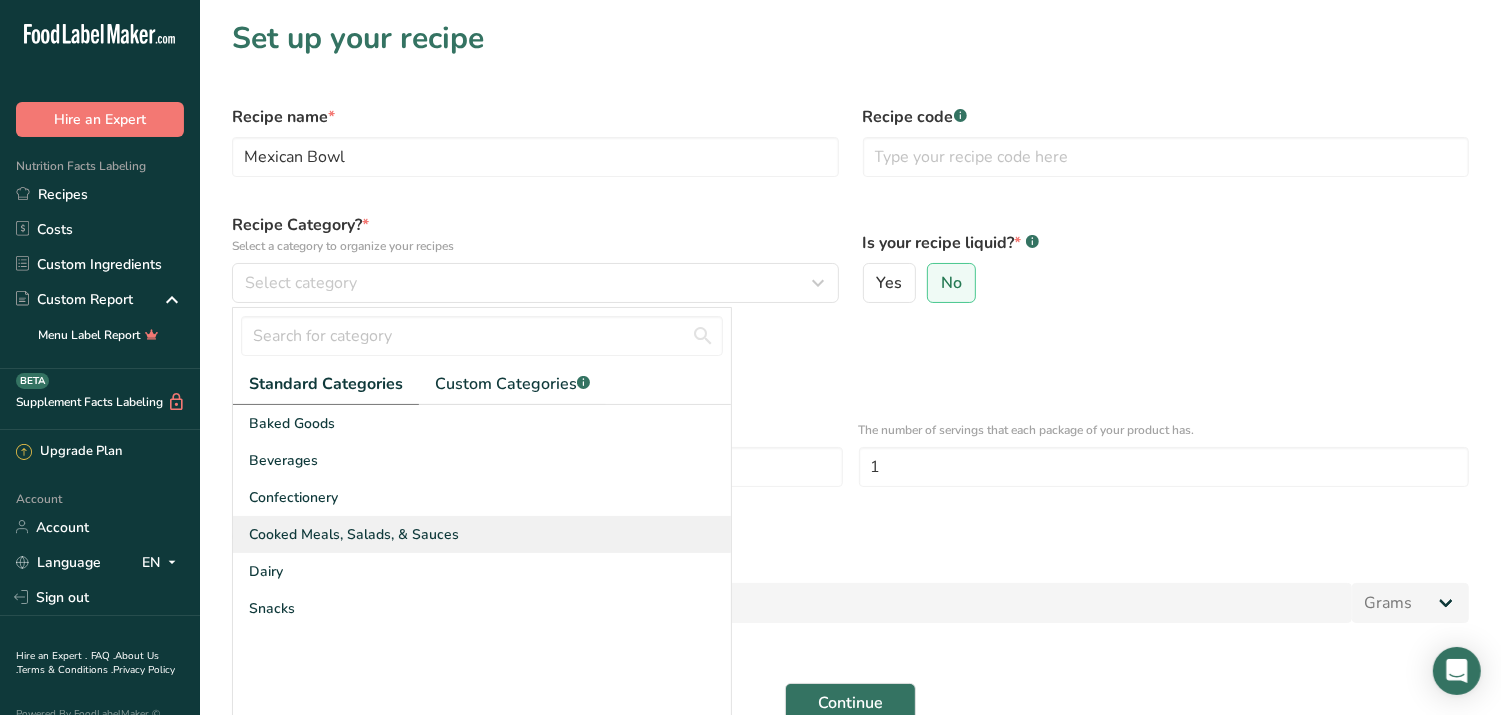click on "Cooked Meals, Salads, & Sauces" at bounding box center [354, 534] 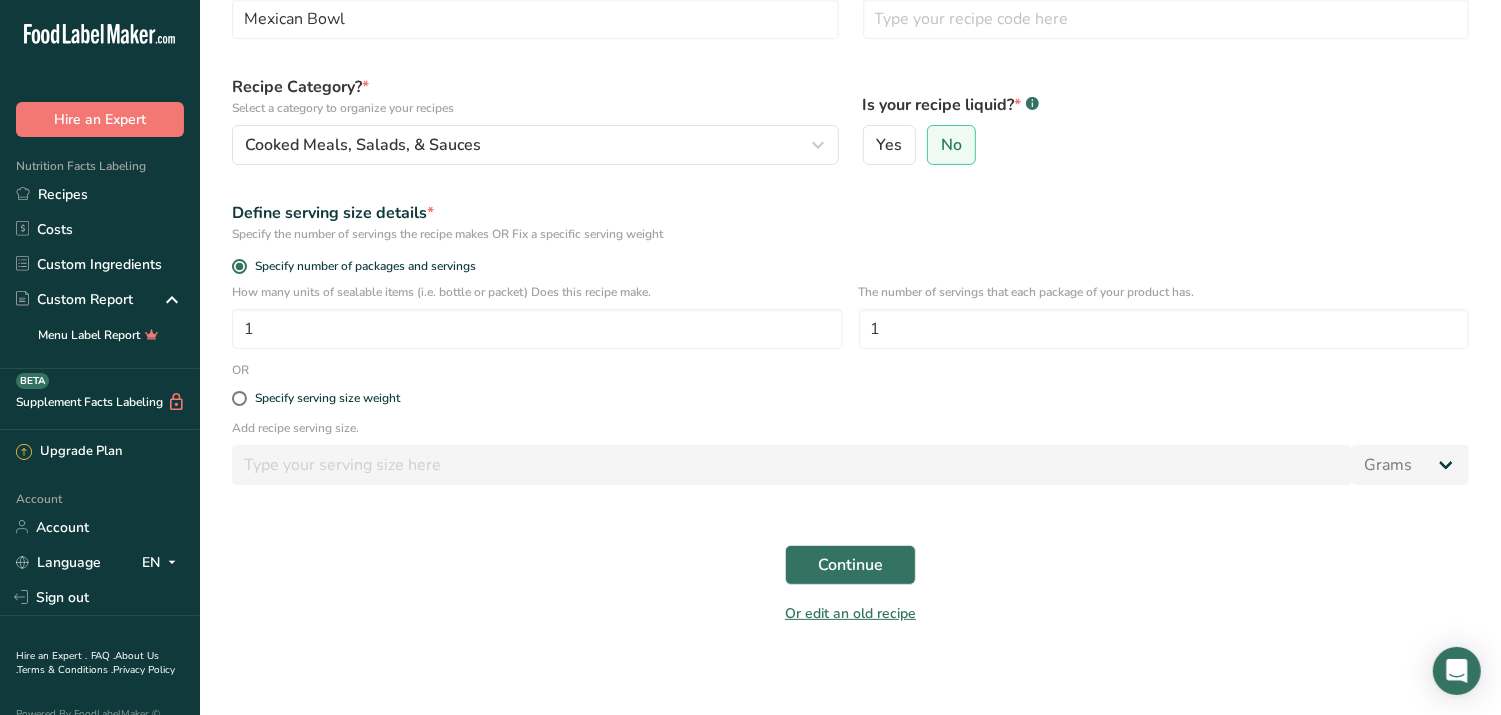 scroll, scrollTop: 145, scrollLeft: 0, axis: vertical 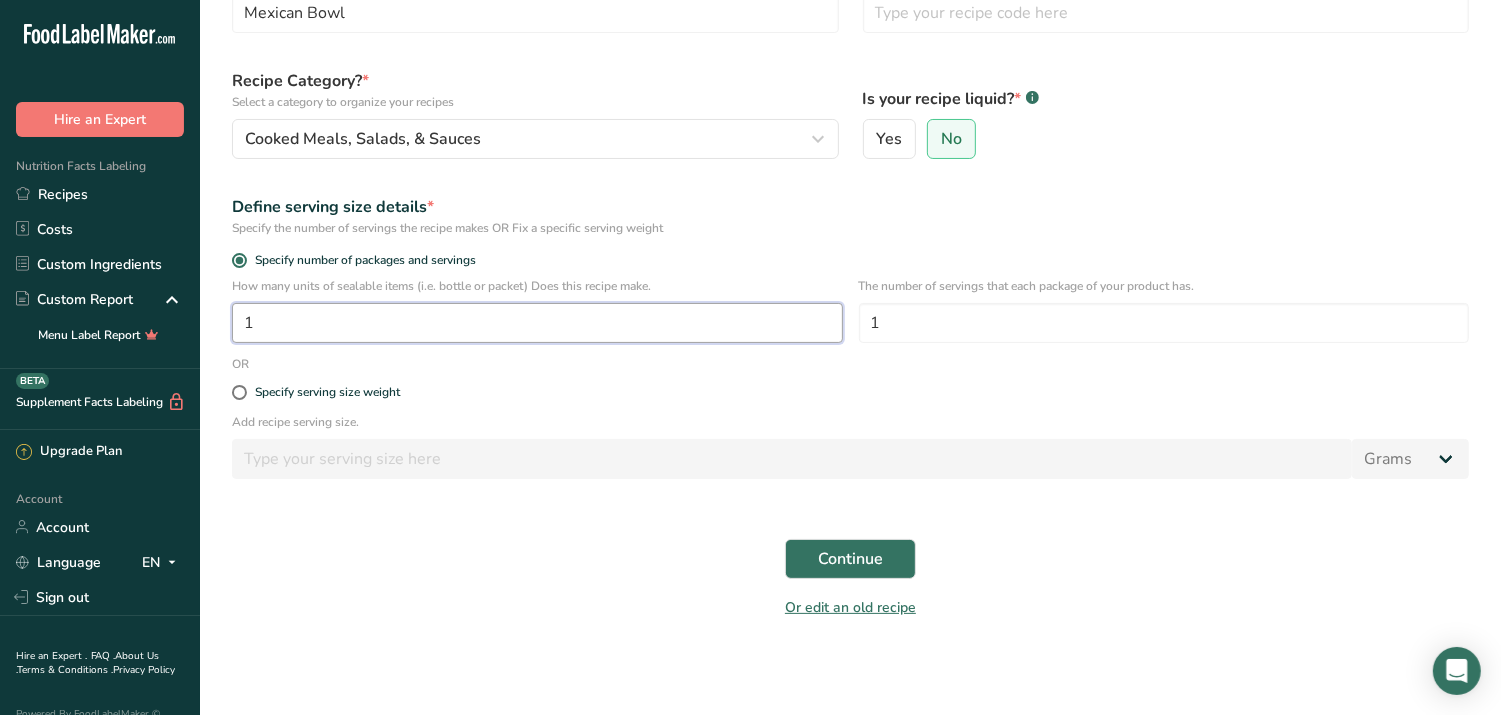 click on "1" at bounding box center [537, 323] 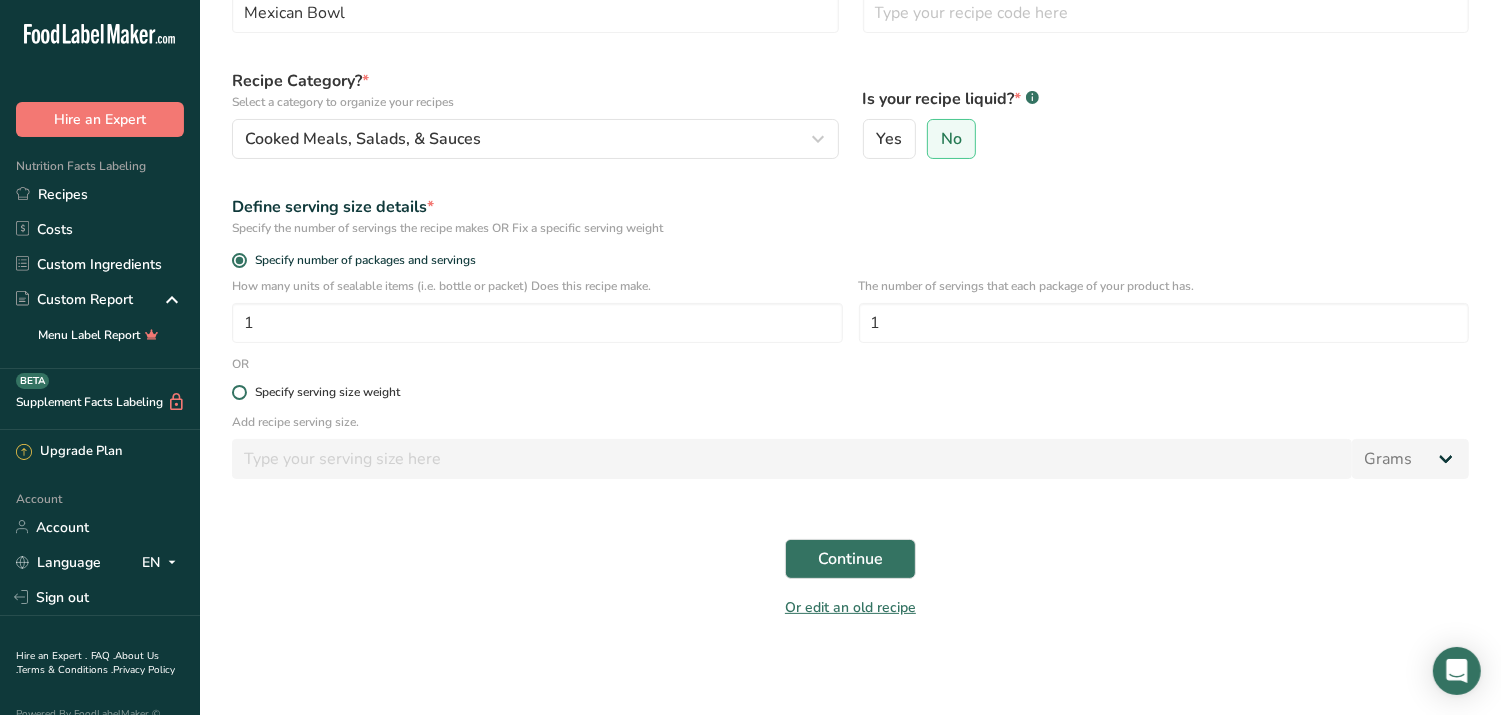 click on "Specify serving size weight" at bounding box center (850, 392) 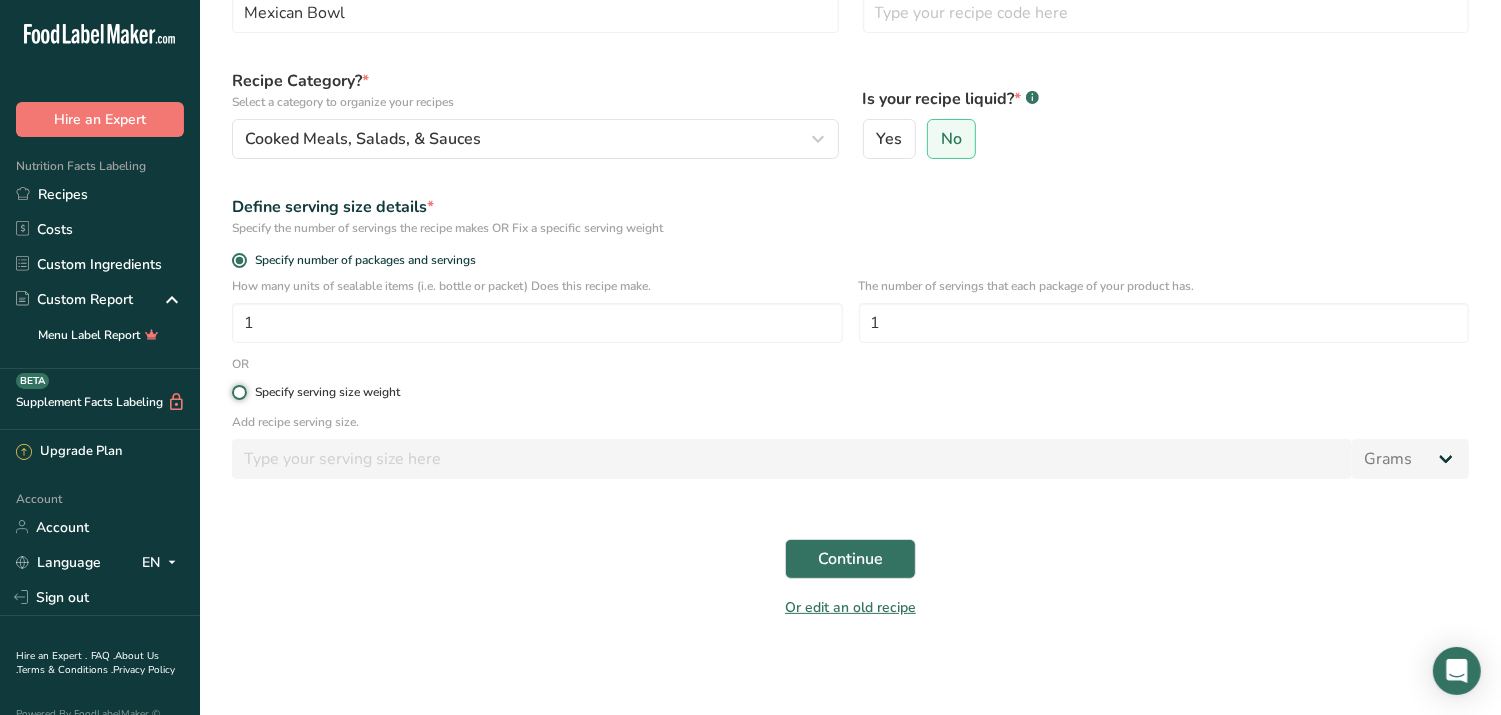 radio on "true" 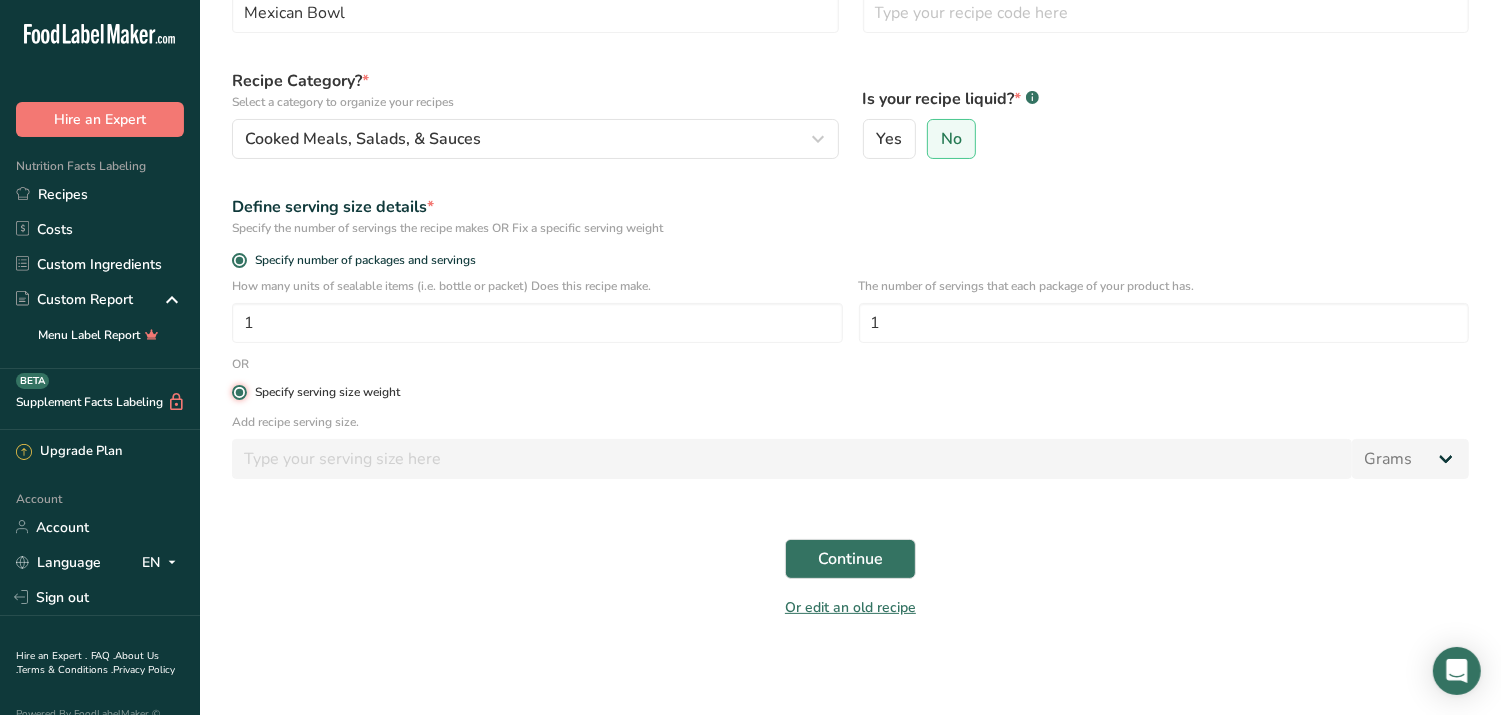 radio on "false" 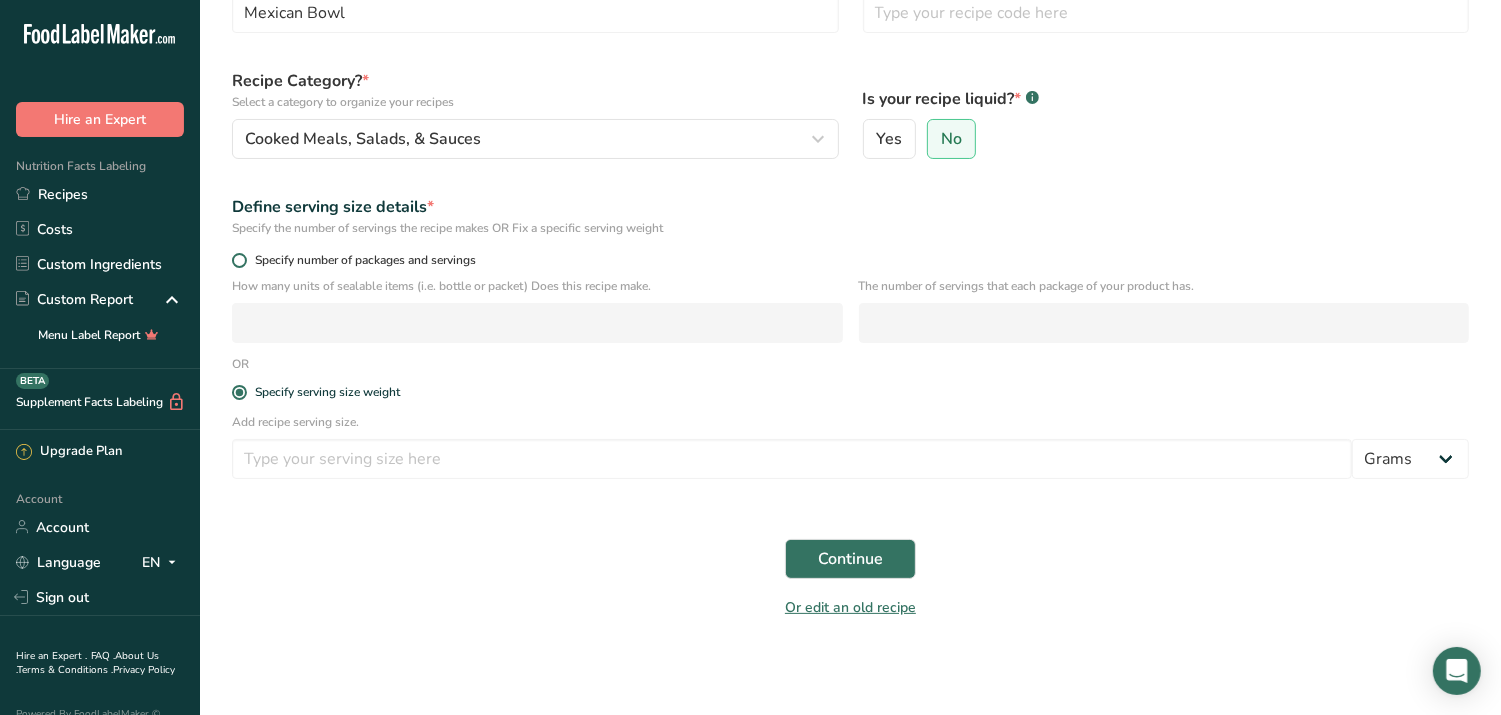 click at bounding box center (239, 260) 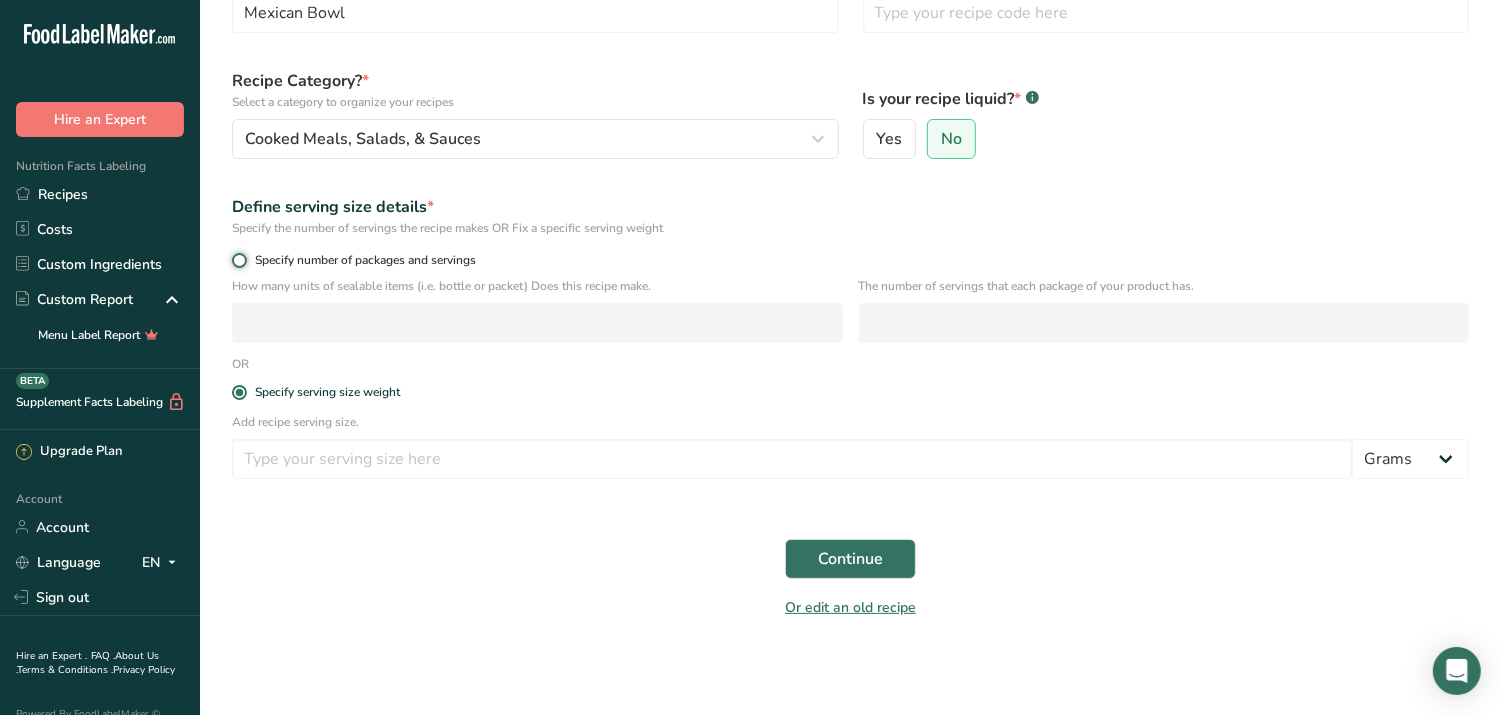 radio on "true" 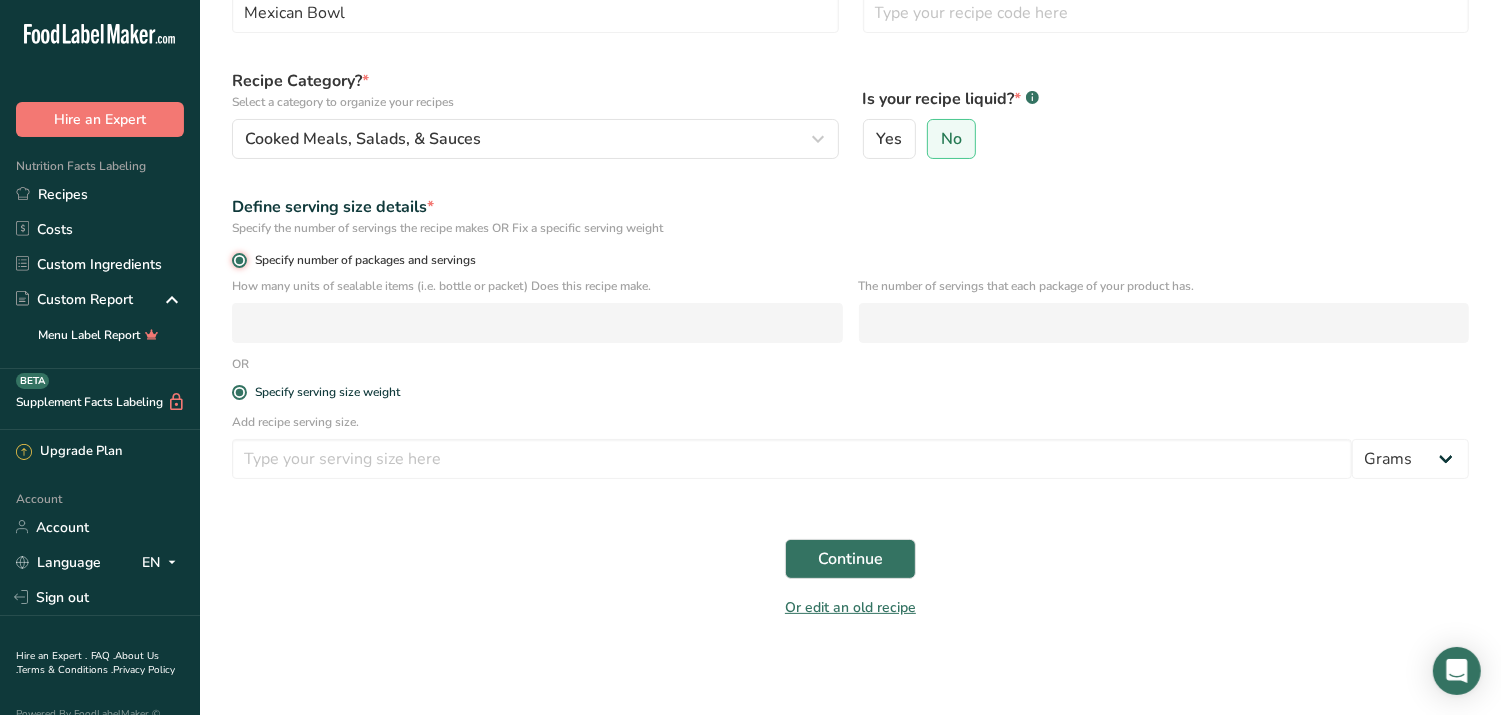 radio on "false" 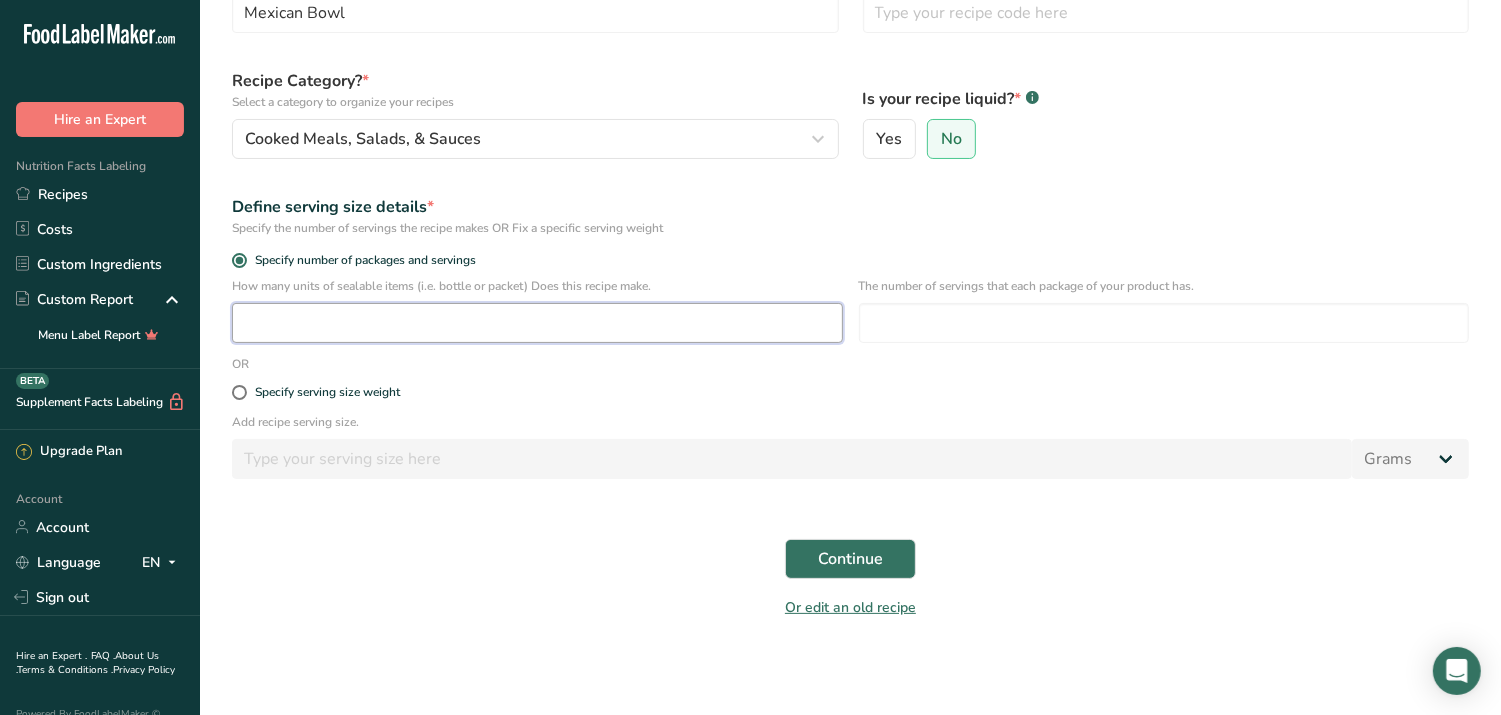 click at bounding box center [537, 323] 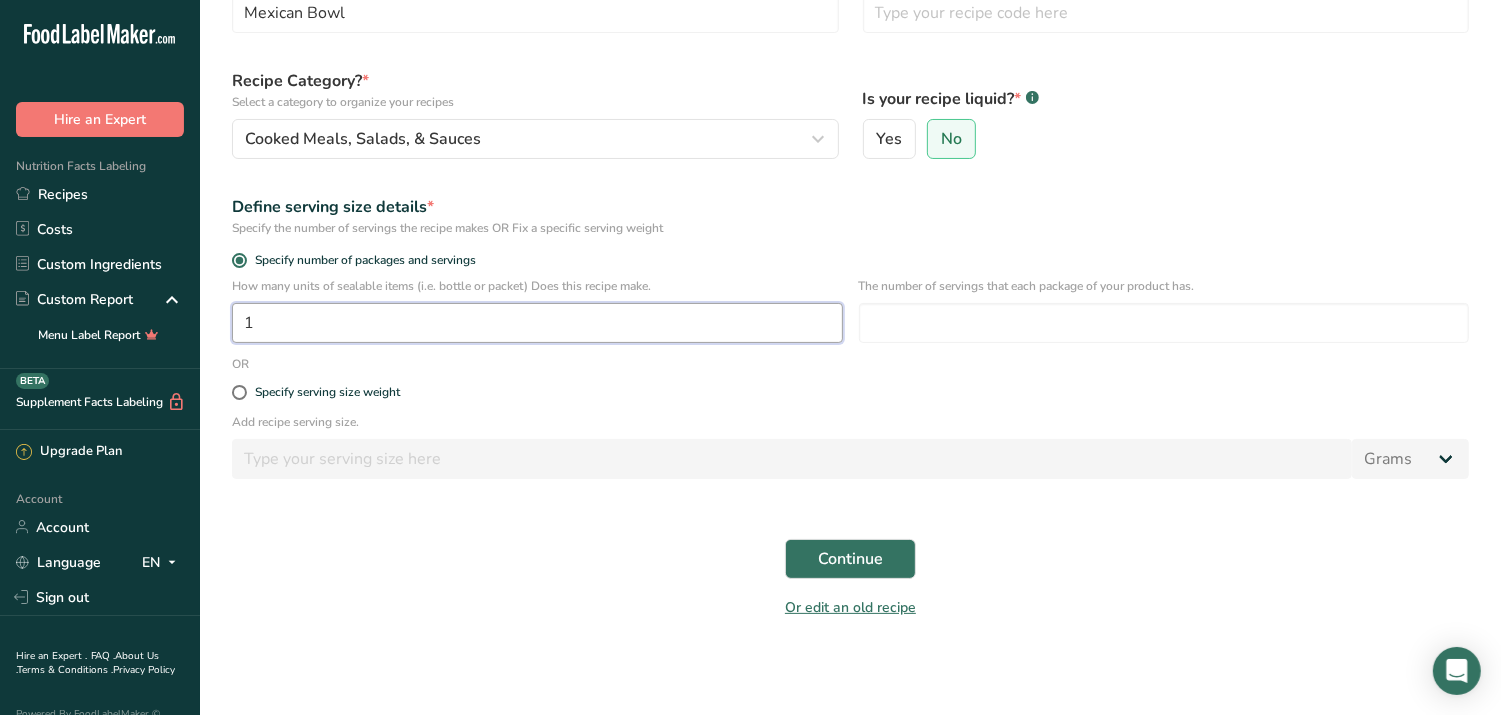 type on "1" 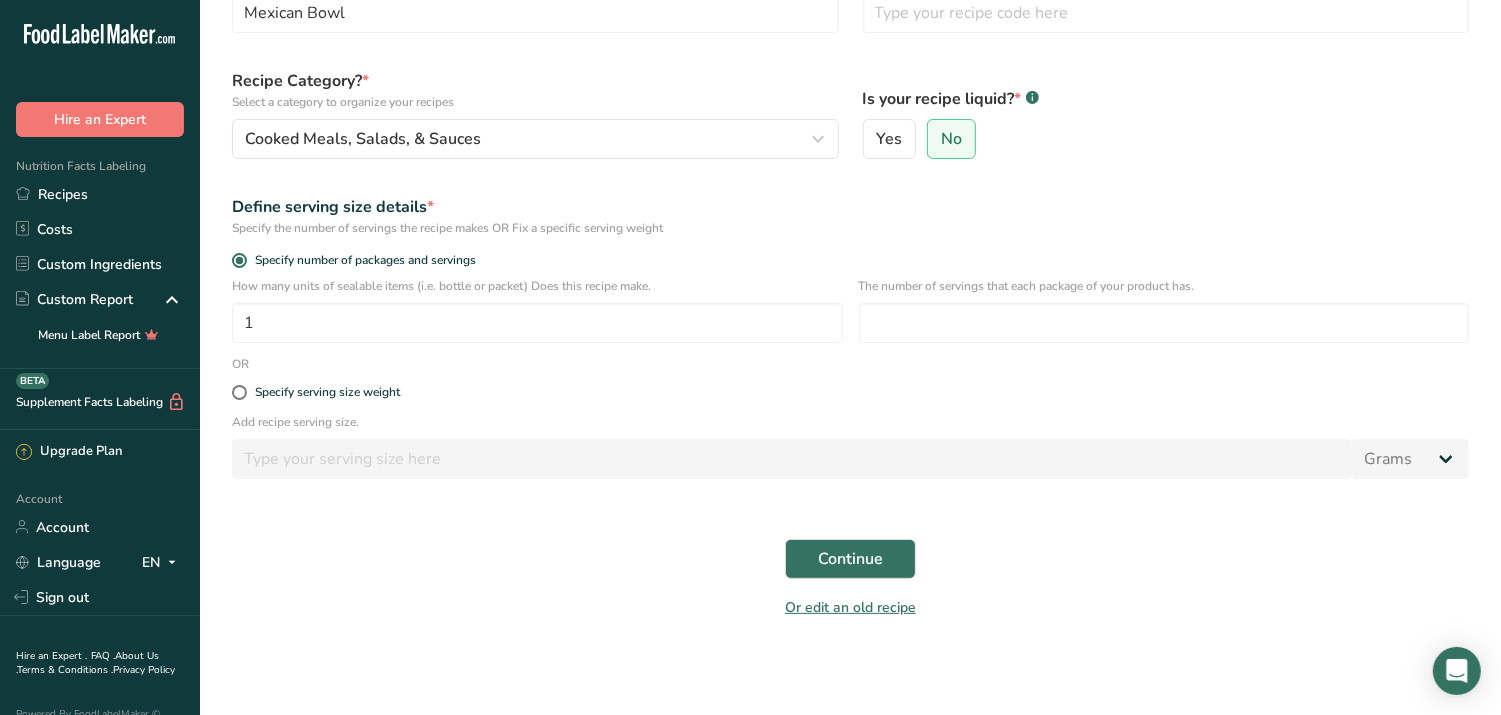 click on "Recipe name *   Mexican Bowl
Recipe code
.a-a{fill:#347362;}.b-a{fill:#fff;}
Recipe Category? *
Select a category to organize your recipes
Cooked Meals, Salads, & Sauces
Standard Categories
Custom Categories
.a-a{fill:#347362;}.b-a{fill:#fff;}
Baked Goods
Beverages
Confectionery
Cooked Meals, Salads, & Sauces
Dairy
Snacks
Add New Category
Is your recipe liquid? *   .a-a{fill:#347362;}.b-a{fill:#fff;}           Yes   No
Define serving size details *
Specify the number of servings the recipe makes OR Fix a specific serving weight
Specify number of packages and servings
1
OR" at bounding box center [850, 290] 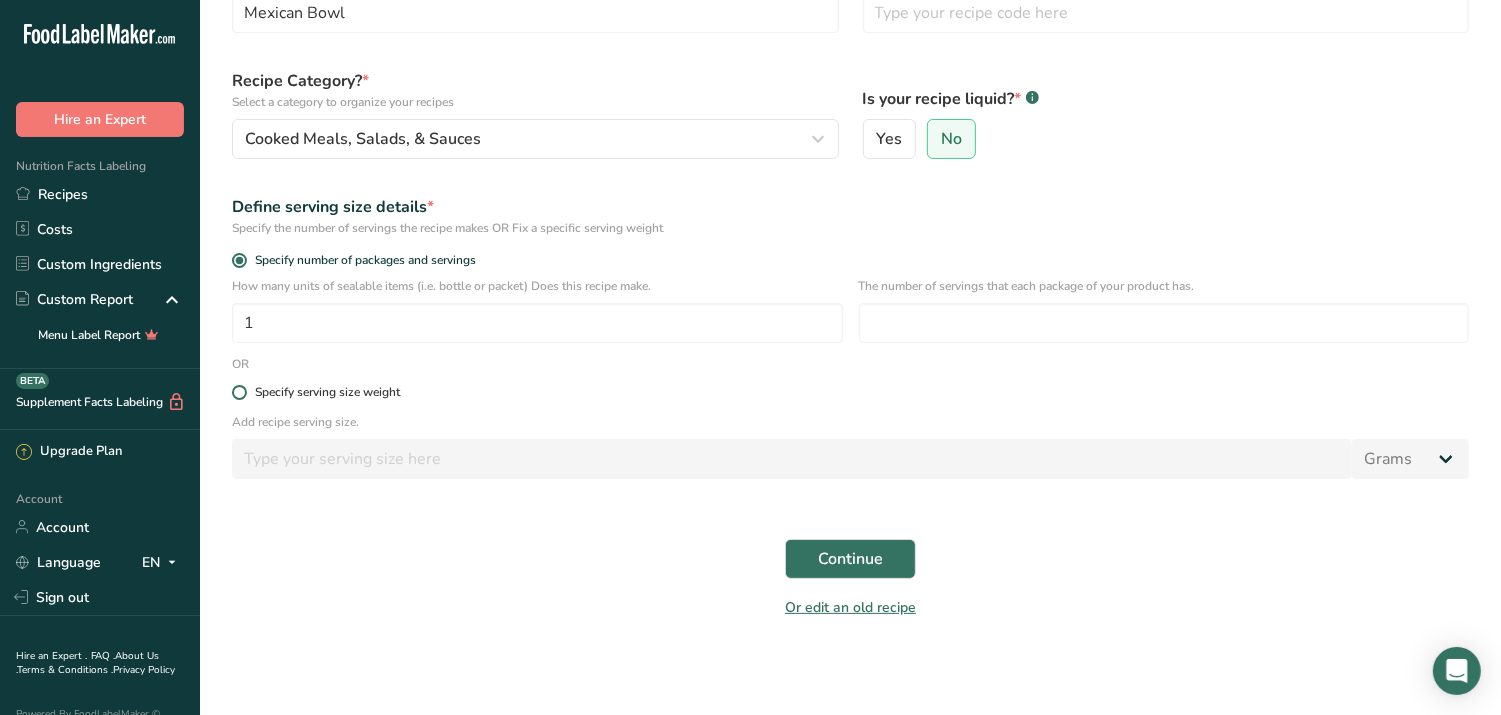 click at bounding box center [239, 392] 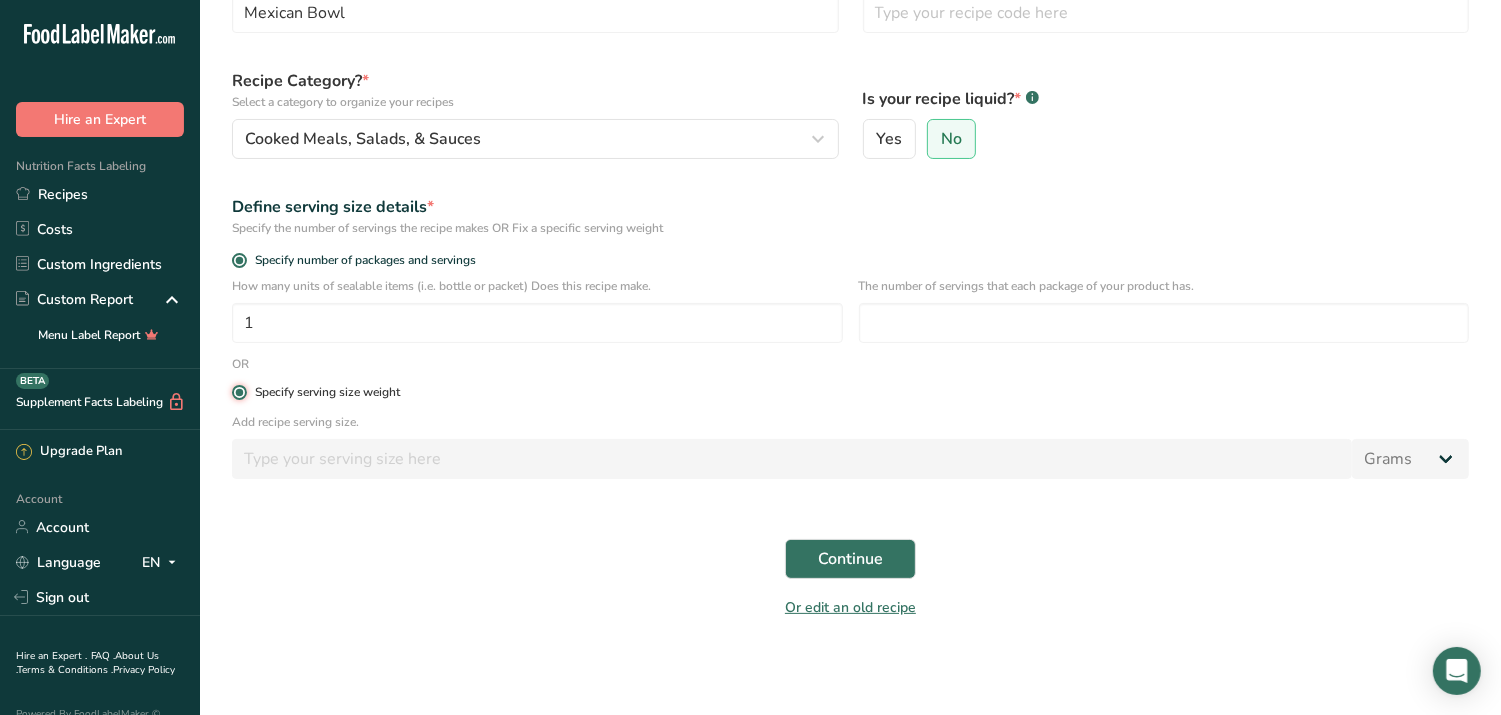 radio on "false" 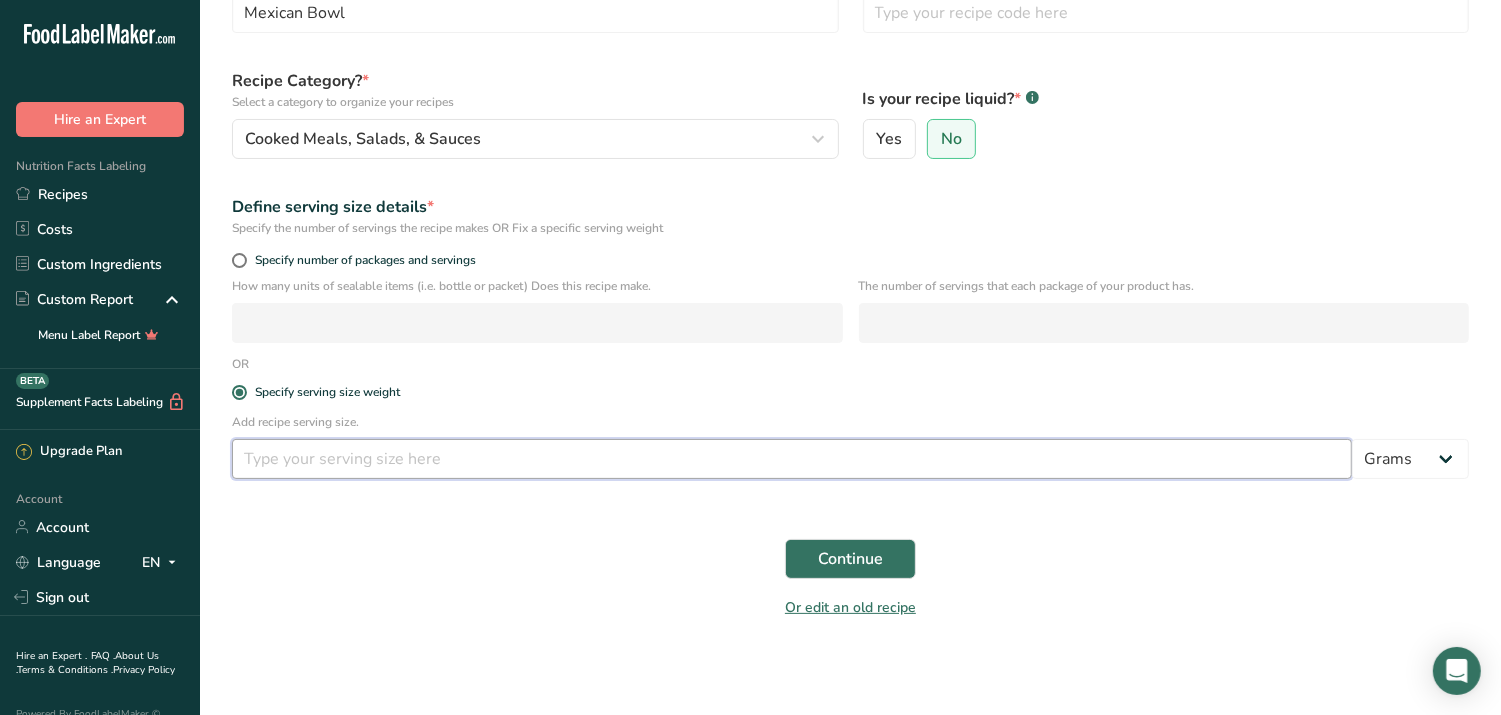 click at bounding box center (792, 459) 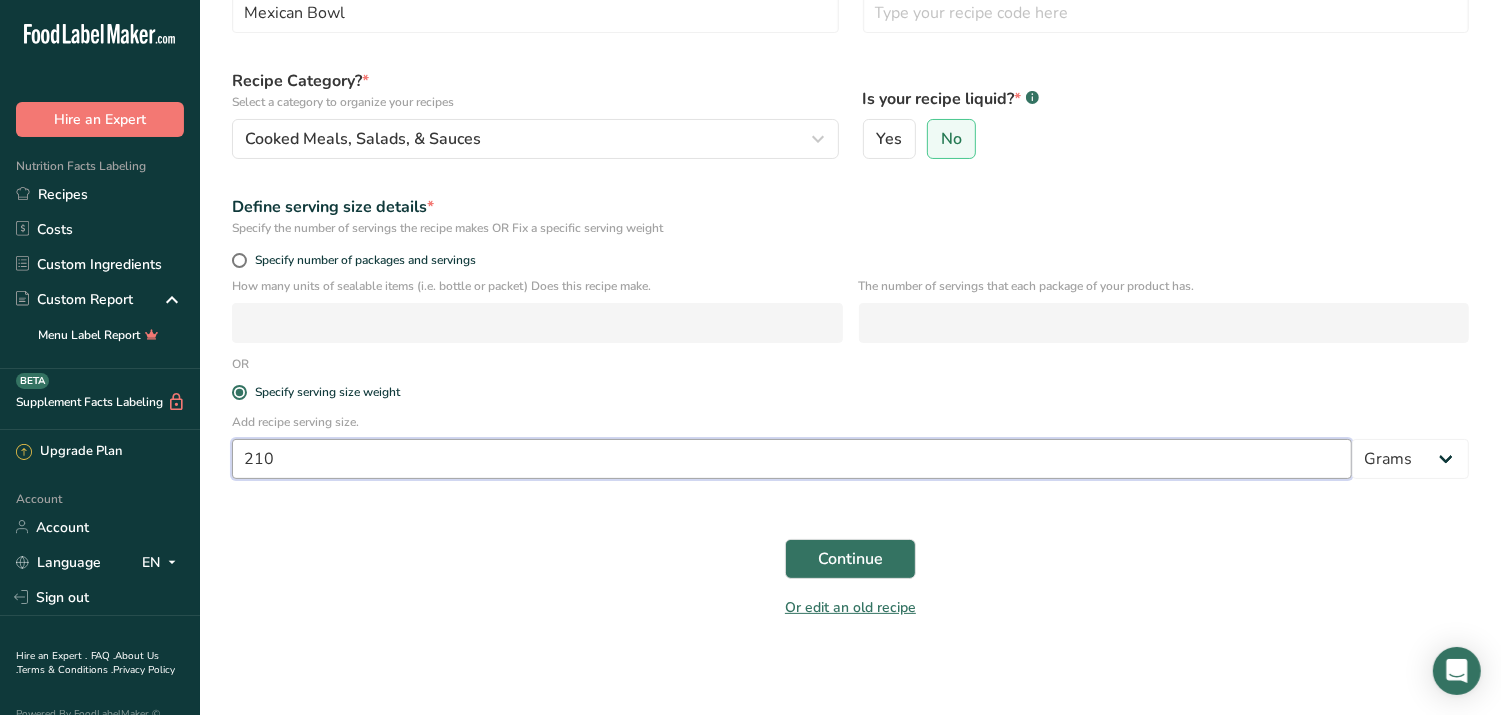 type on "210" 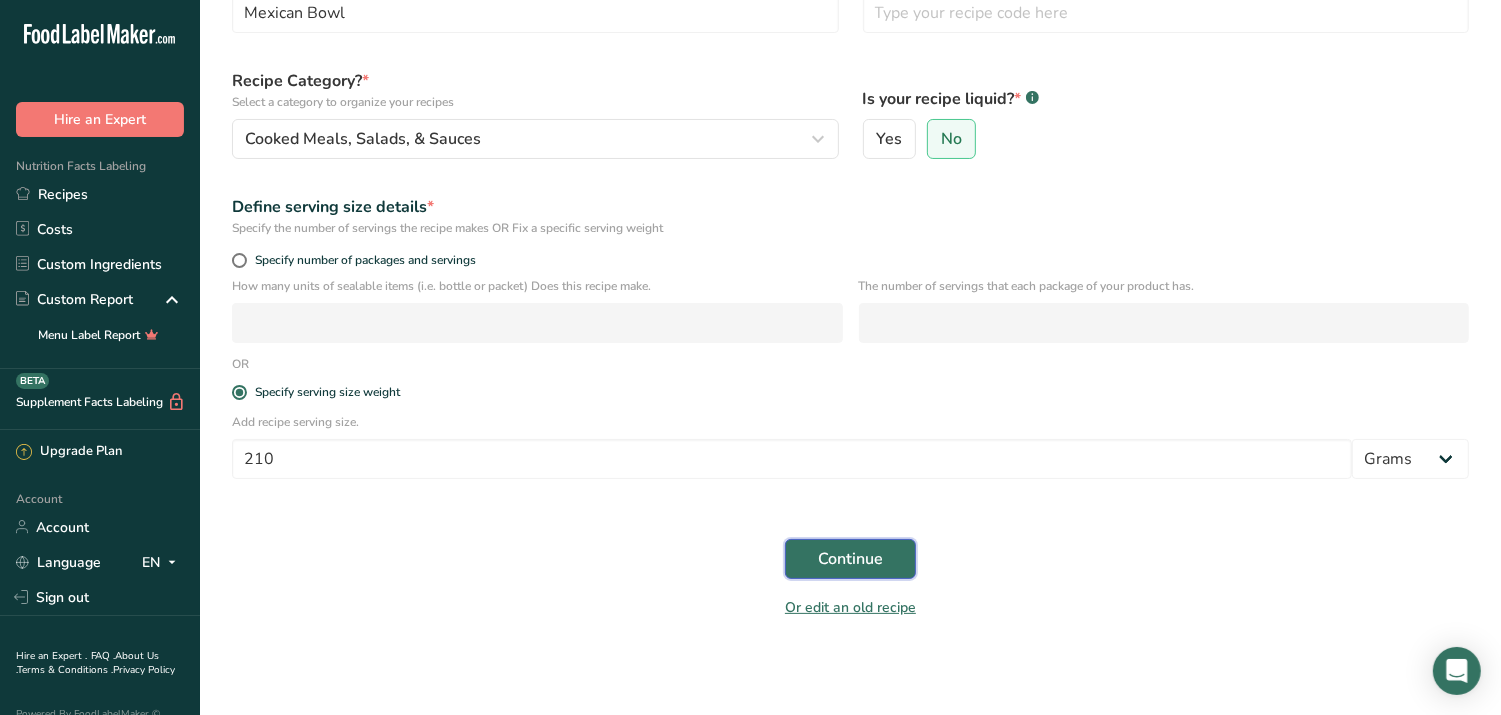 click on "Continue" at bounding box center [850, 559] 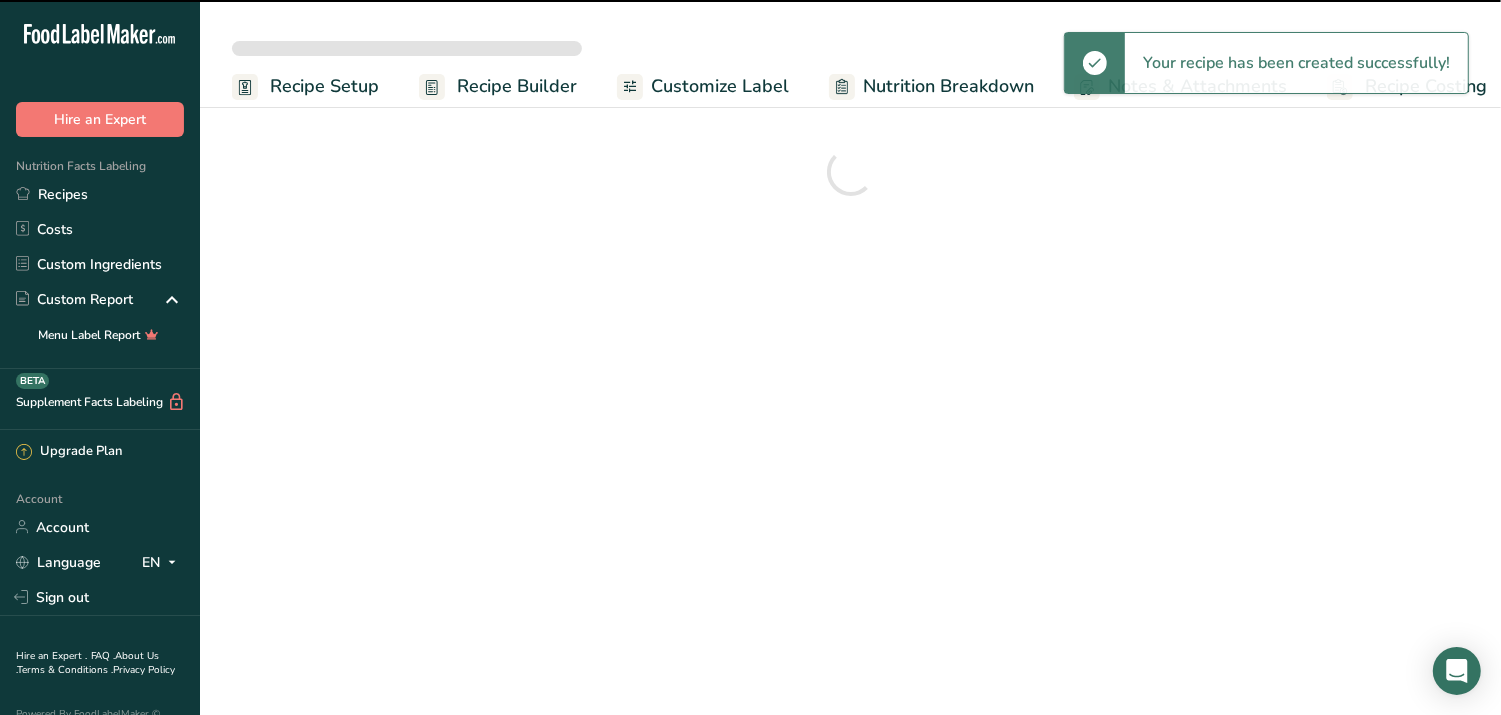 scroll, scrollTop: 0, scrollLeft: 0, axis: both 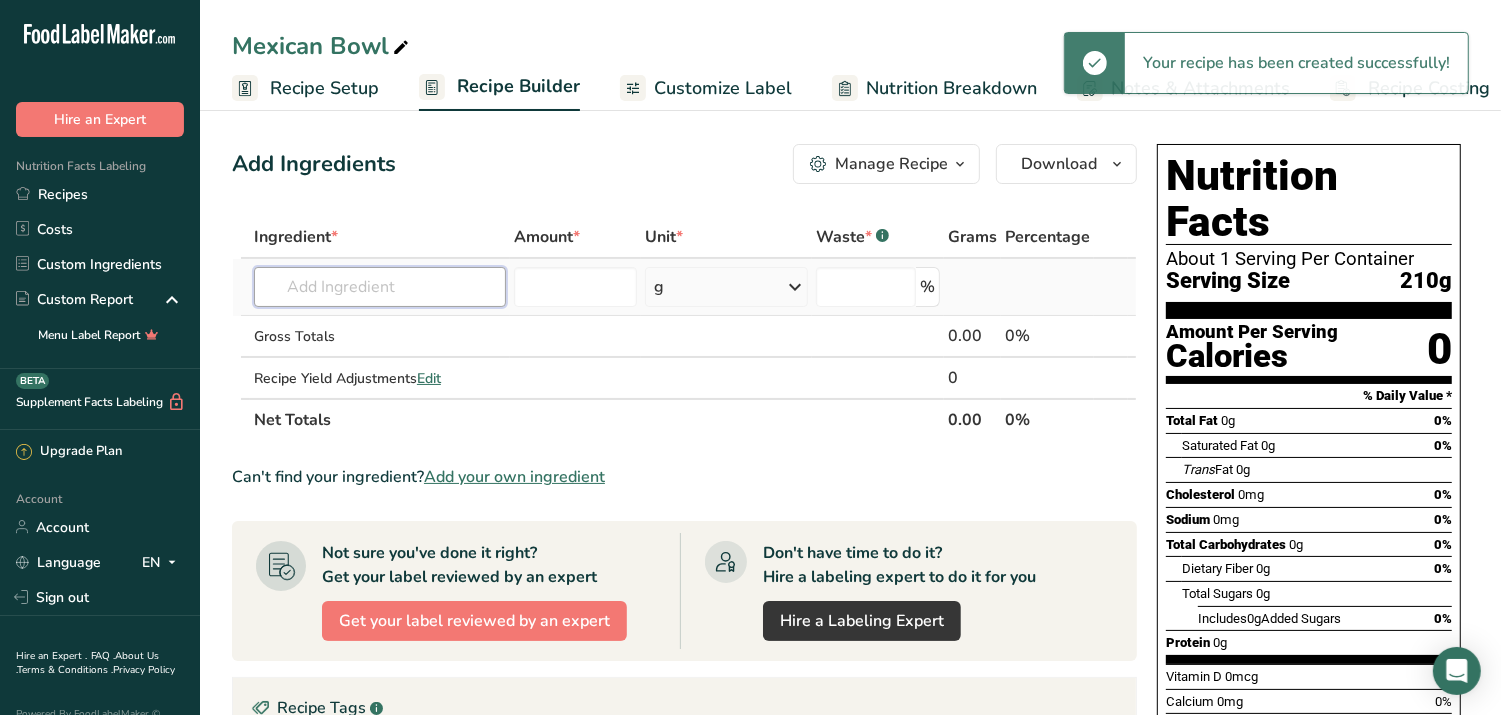click at bounding box center (380, 287) 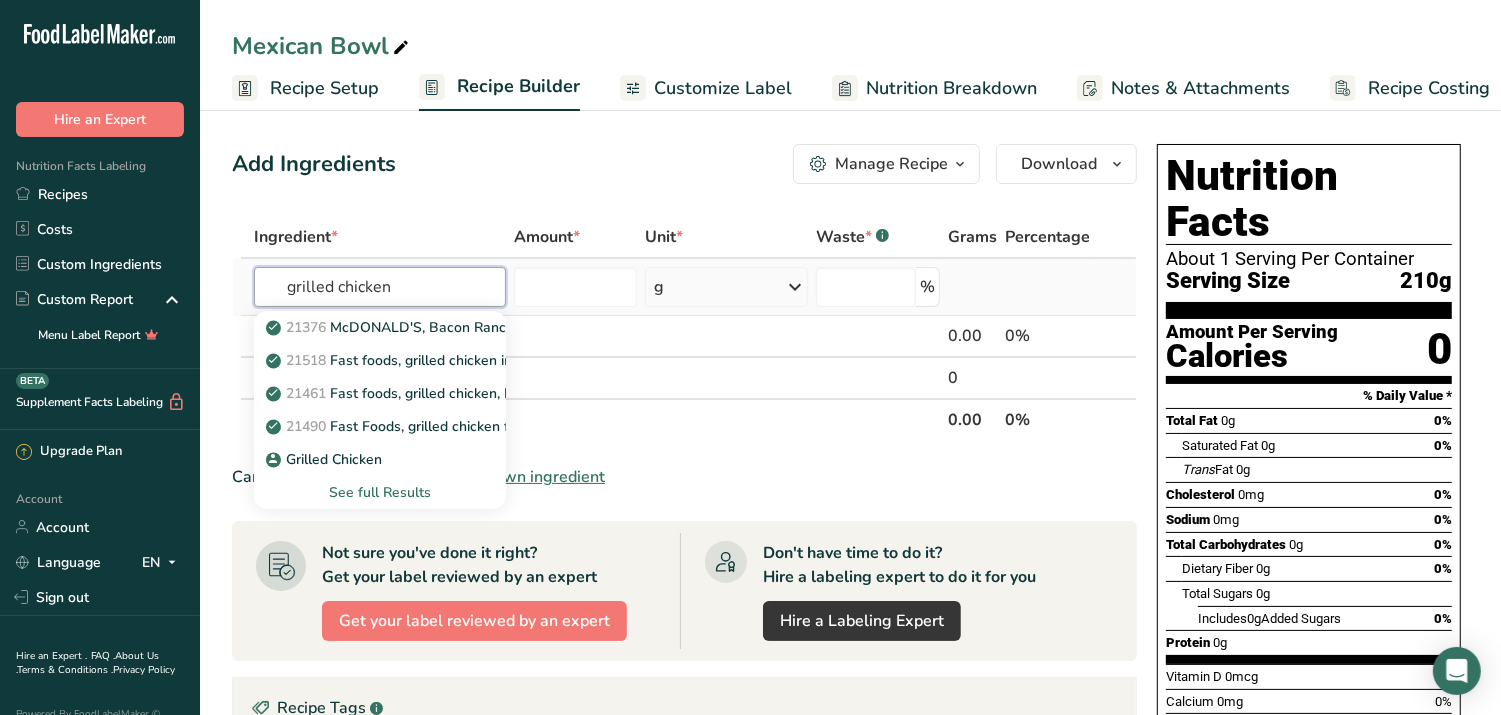 type on "grilled chicken" 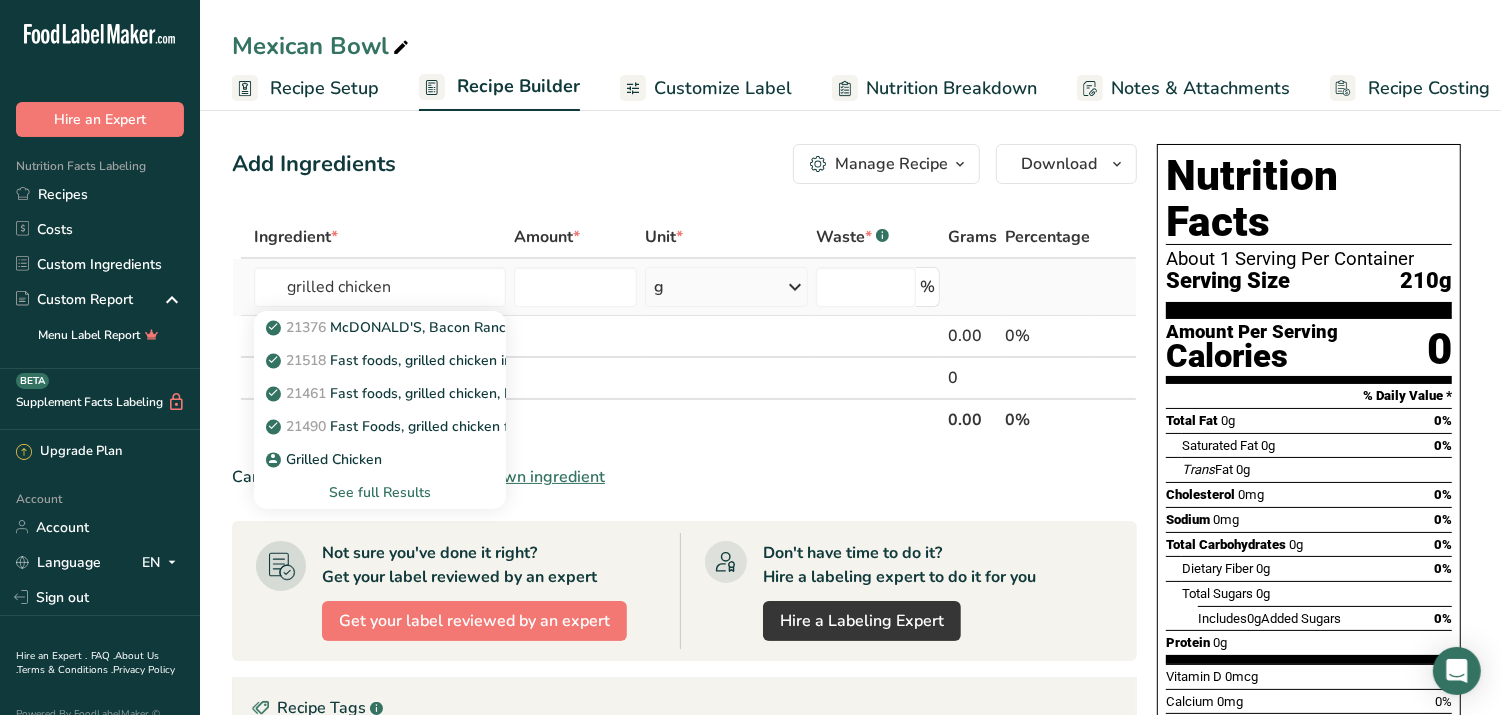 type 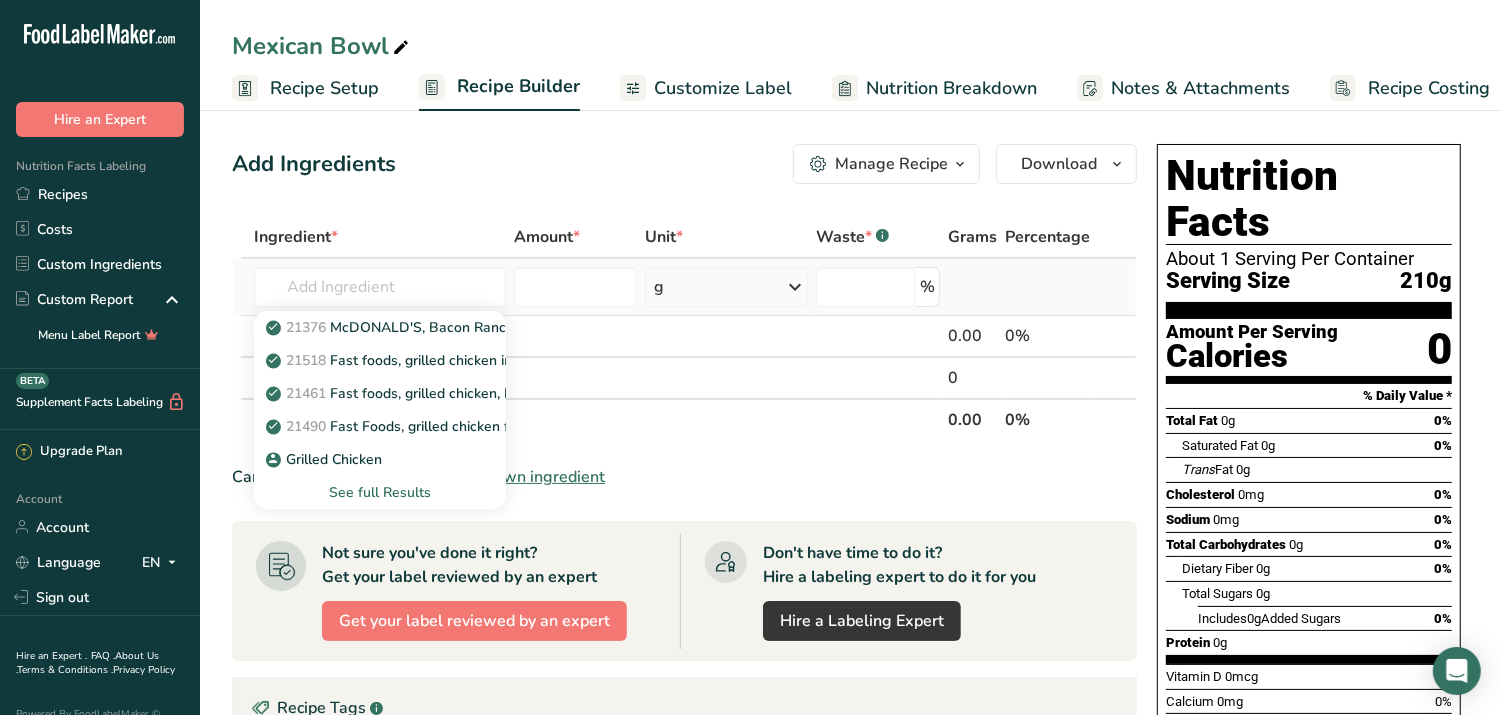 click on "See full Results" at bounding box center [380, 492] 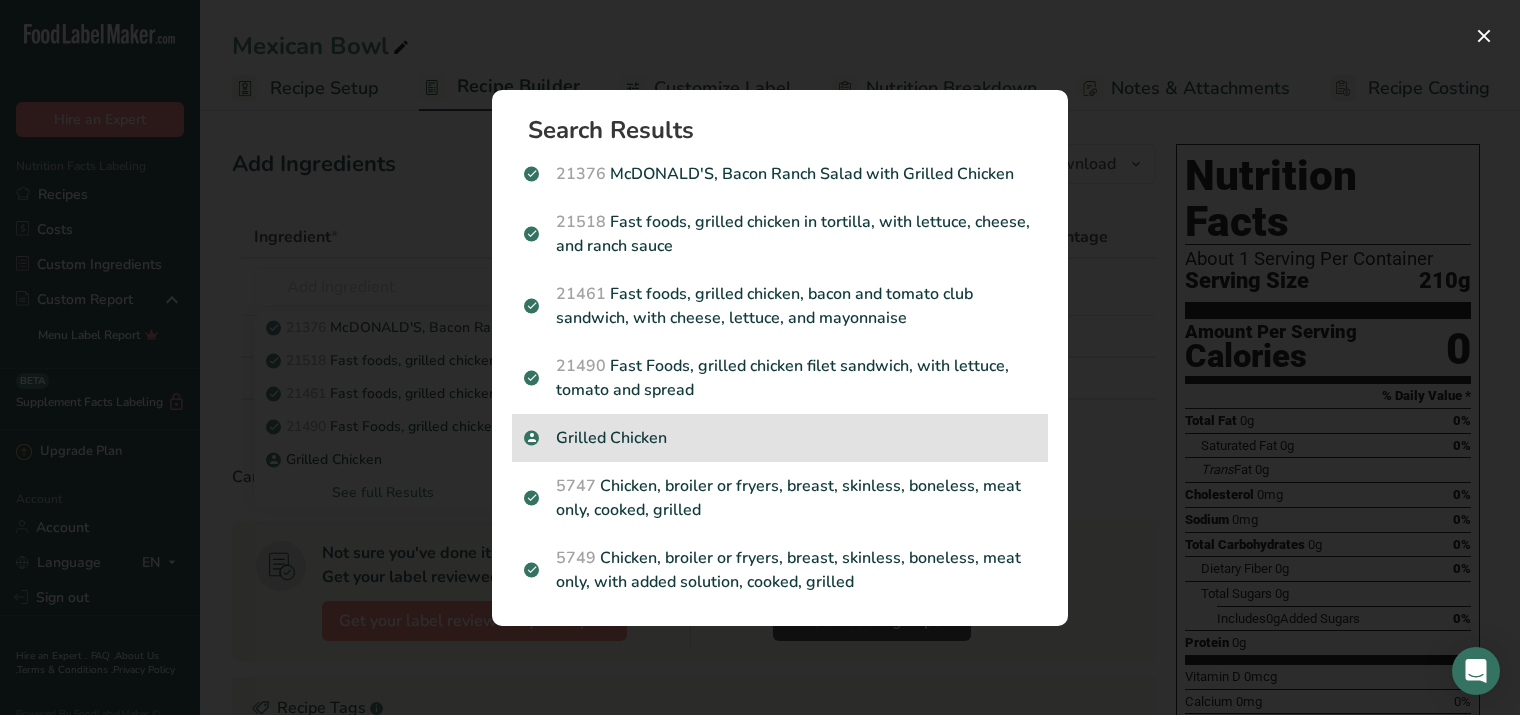 click on "Grilled Chicken" at bounding box center (780, 438) 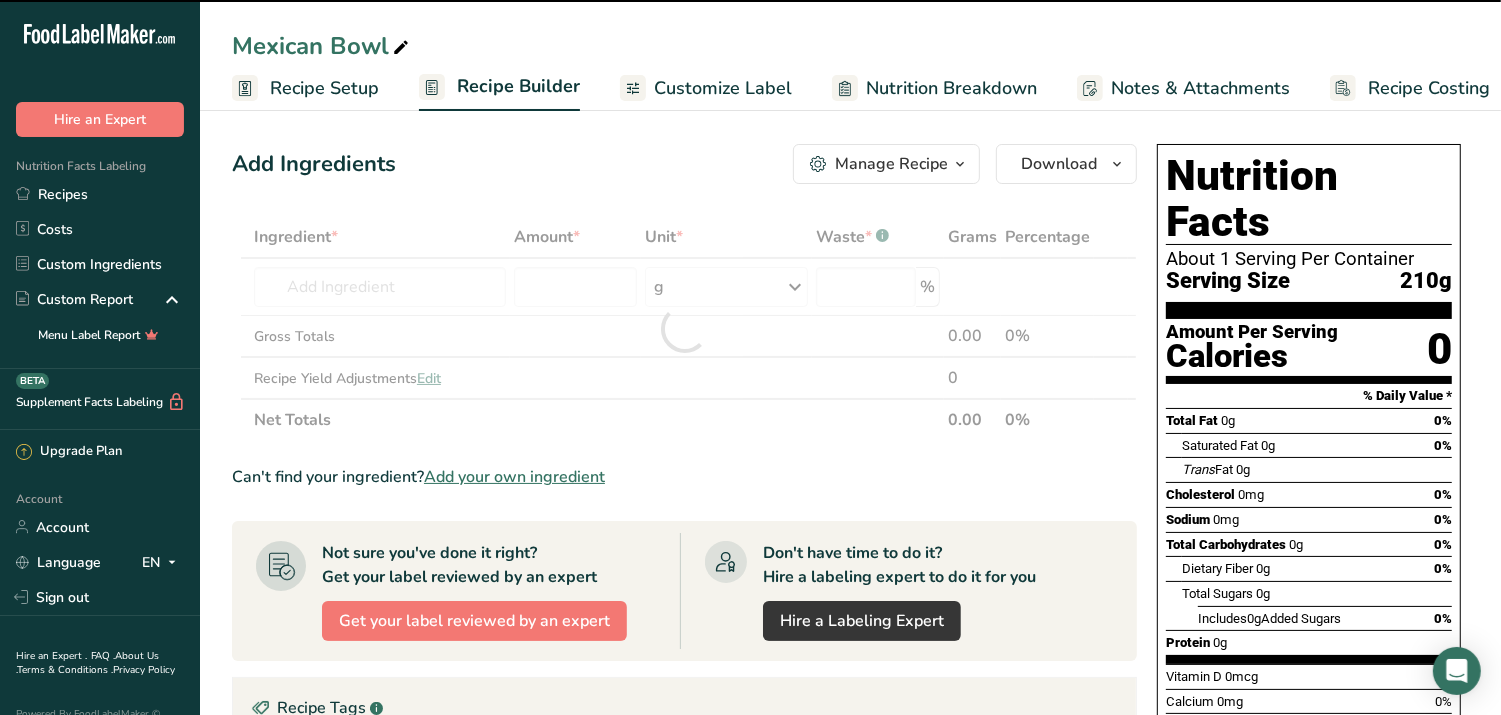 type on "0" 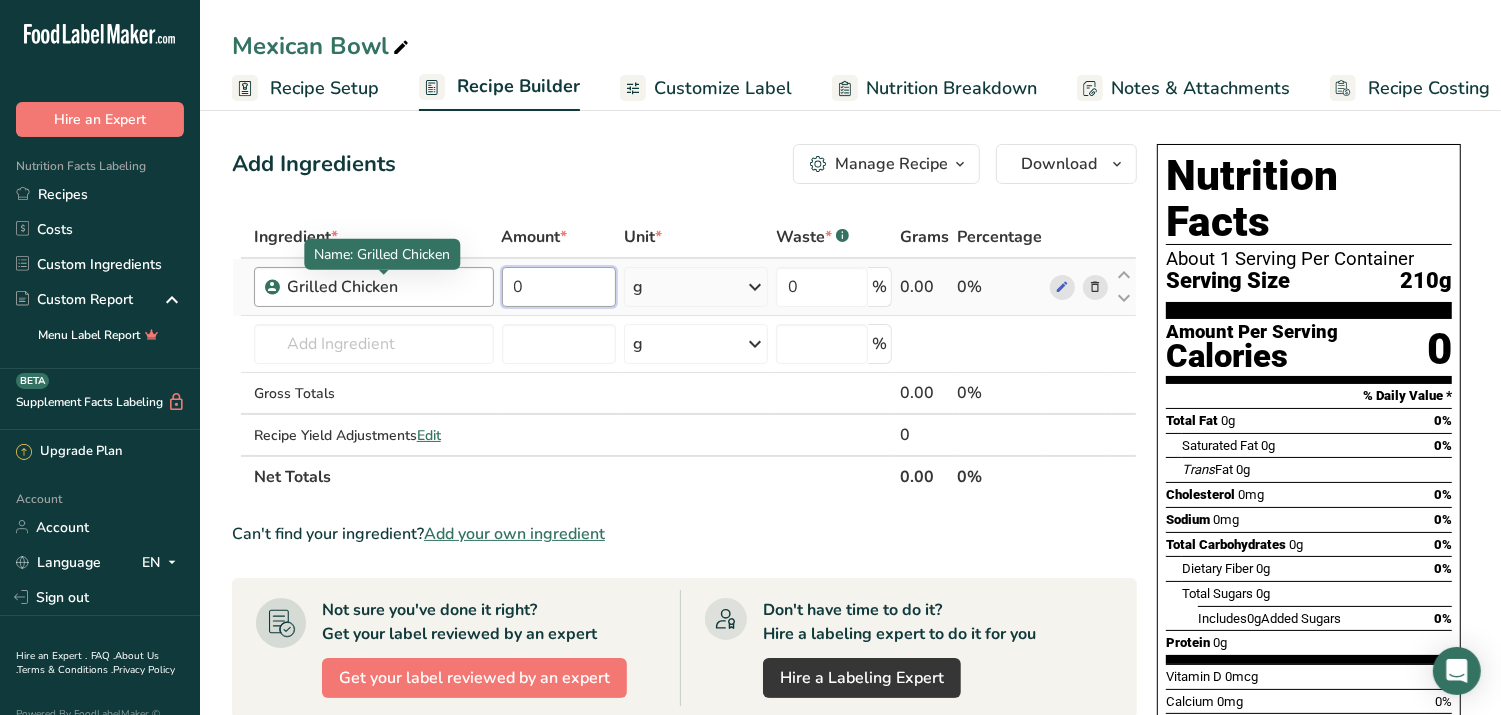 drag, startPoint x: 541, startPoint y: 275, endPoint x: 411, endPoint y: 272, distance: 130.0346 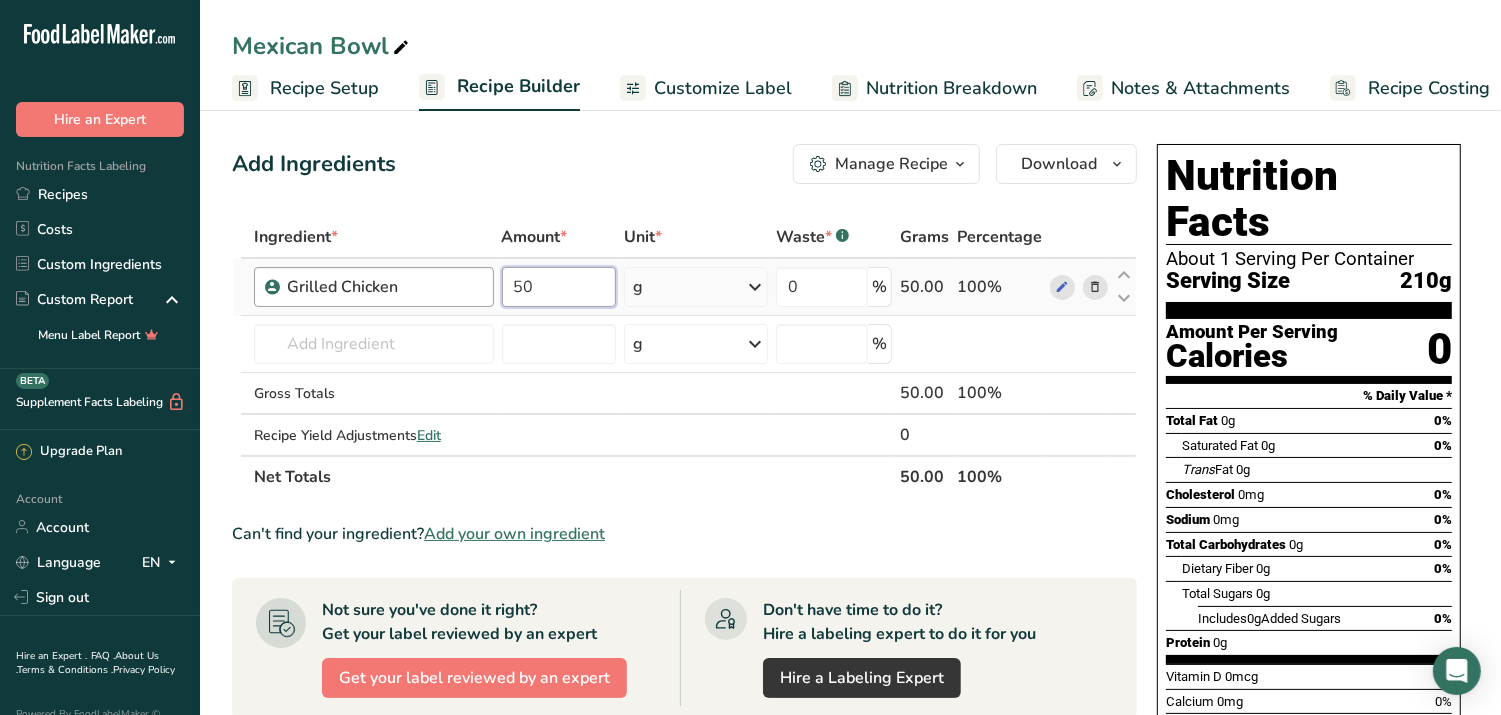 type on "50" 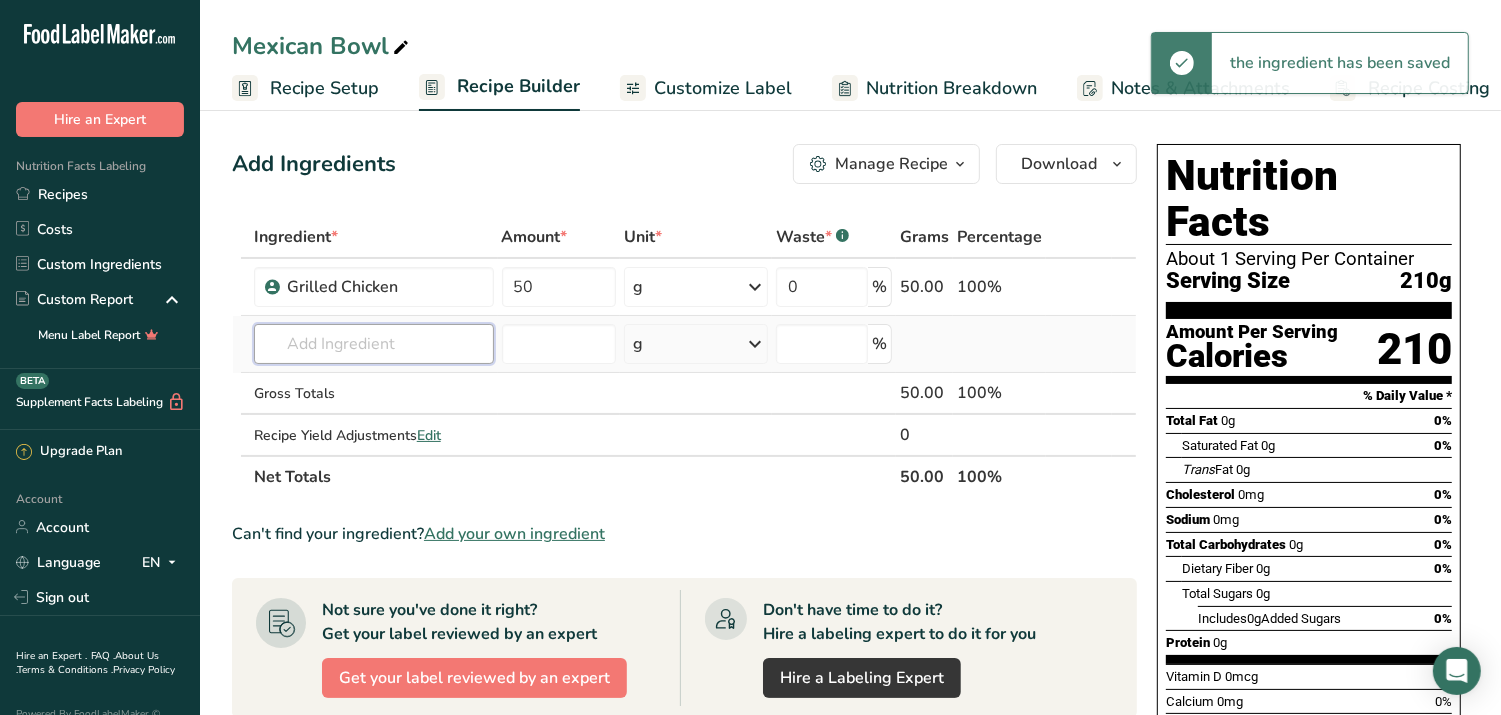 click at bounding box center [374, 344] 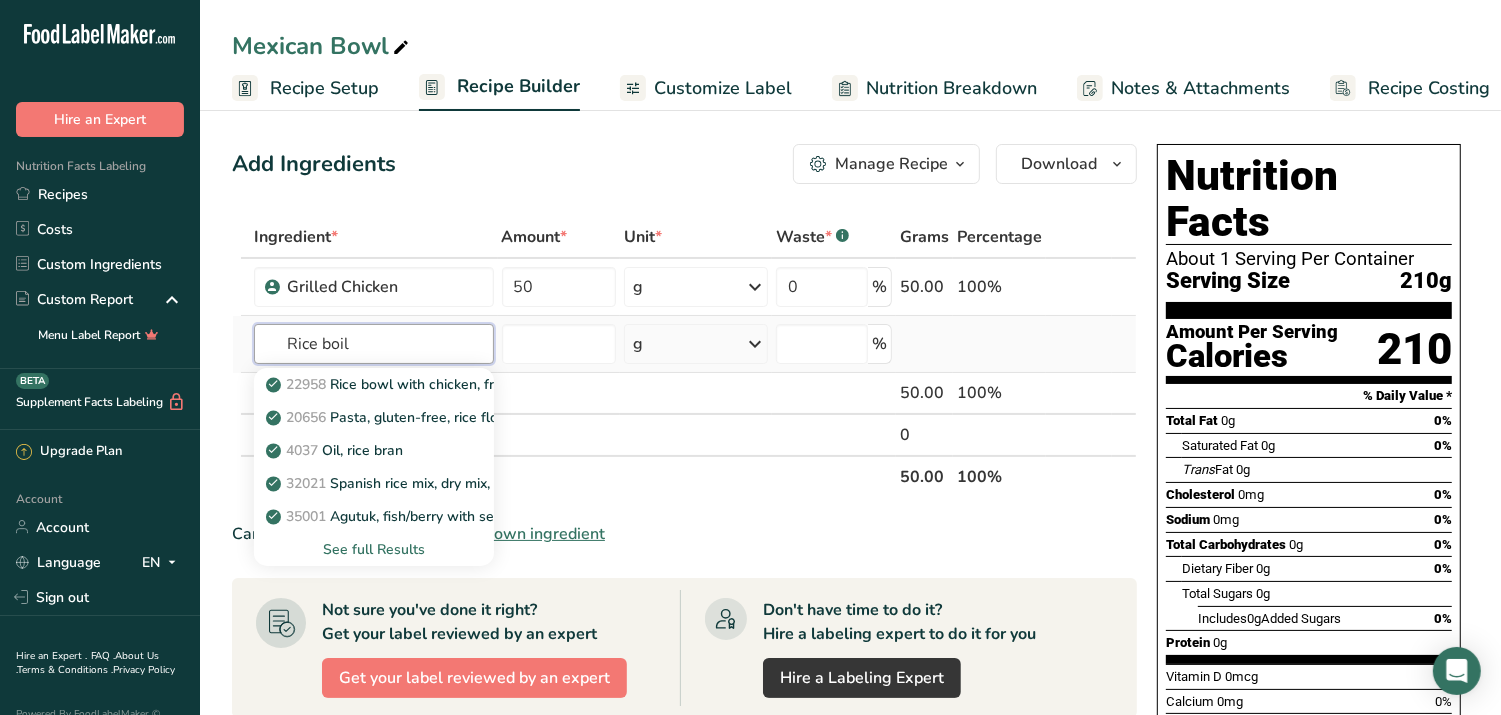 type on "Rice boil" 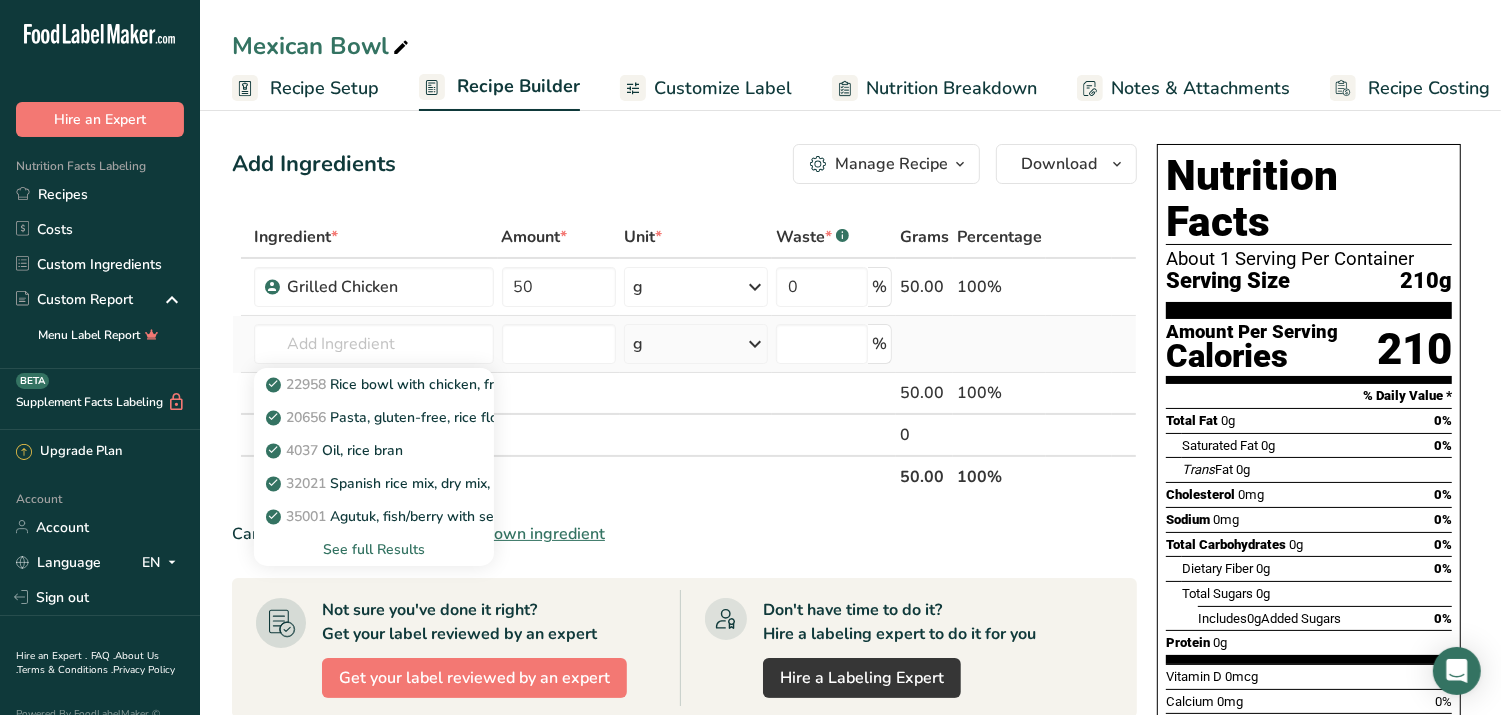 click on "See full Results" at bounding box center [374, 549] 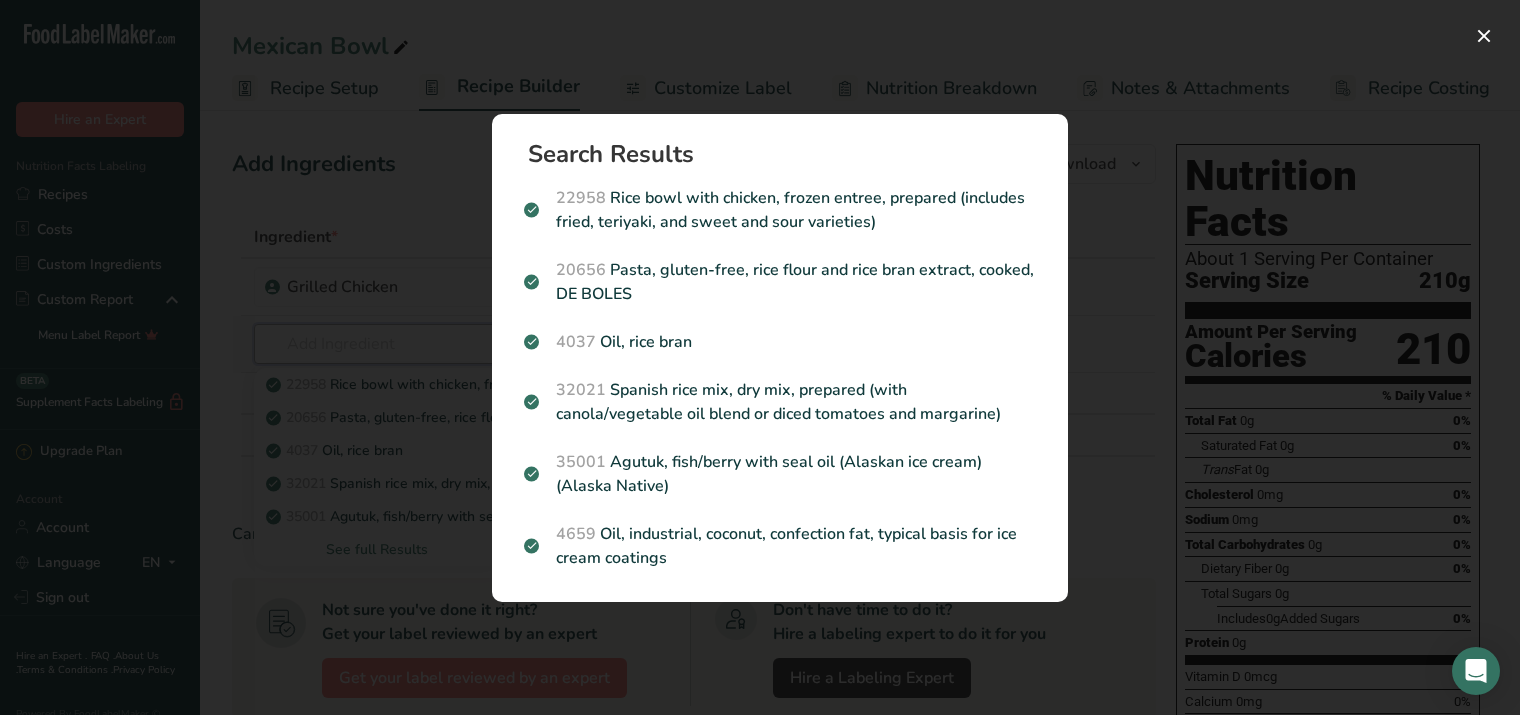 click on "Add Ingredients
Manage Recipe         Delete Recipe           Duplicate Recipe             Scale Recipe             Save as Sub-Recipe   .a-a{fill:#347362;}.b-a{fill:#fff;}                               Nutrition Breakdown                 Recipe Card
NEW
Amino Acids Pattern Report             Activity History
Download
Choose your preferred label style
Standard FDA label
Standard FDA label
The most common format for nutrition facts labels in compliance with the FDA's typeface, style and requirements
Tabular FDA label
A label format compliant with the FDA regulations presented in a tabular (horizontal) display.
Linear FDA label
A simple linear display for small sized packages.
Simplified FDA label" at bounding box center (860, 635) 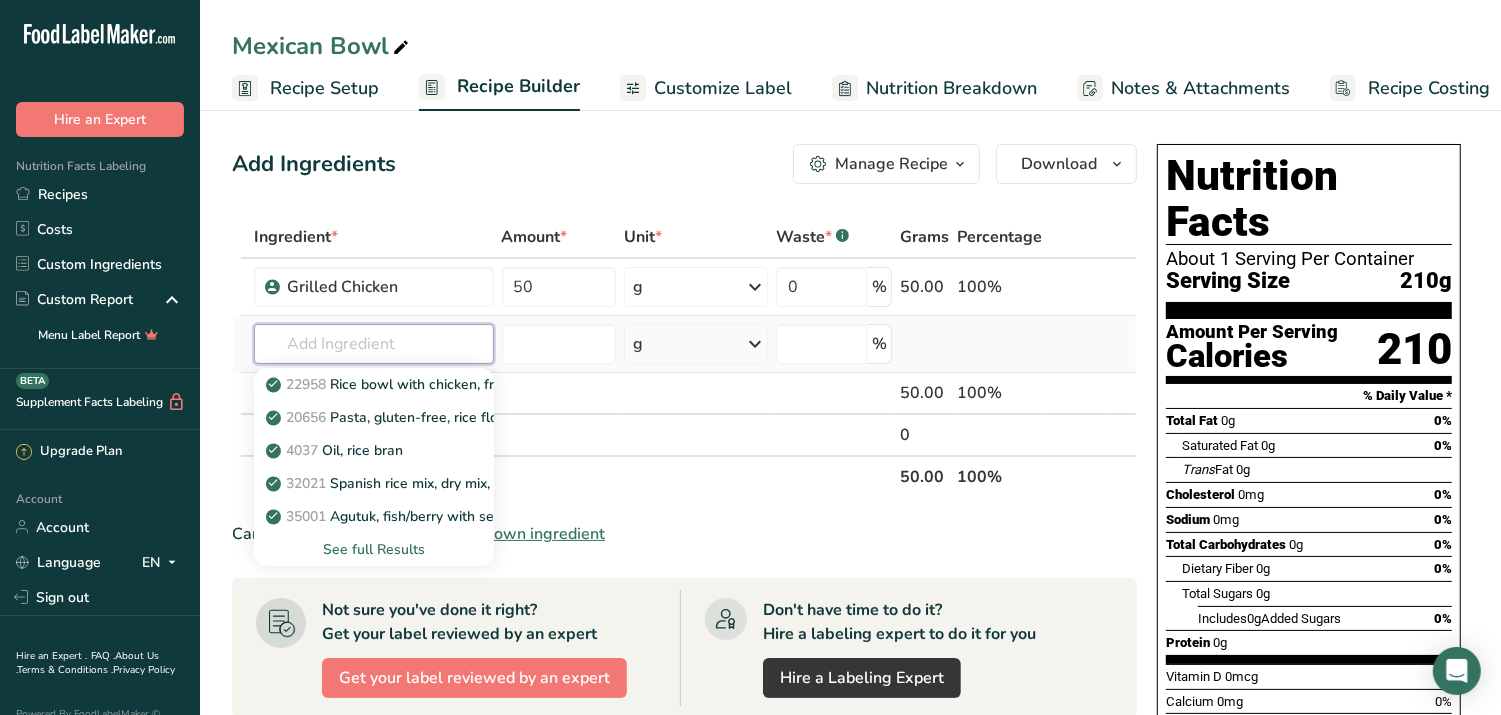 click at bounding box center [374, 344] 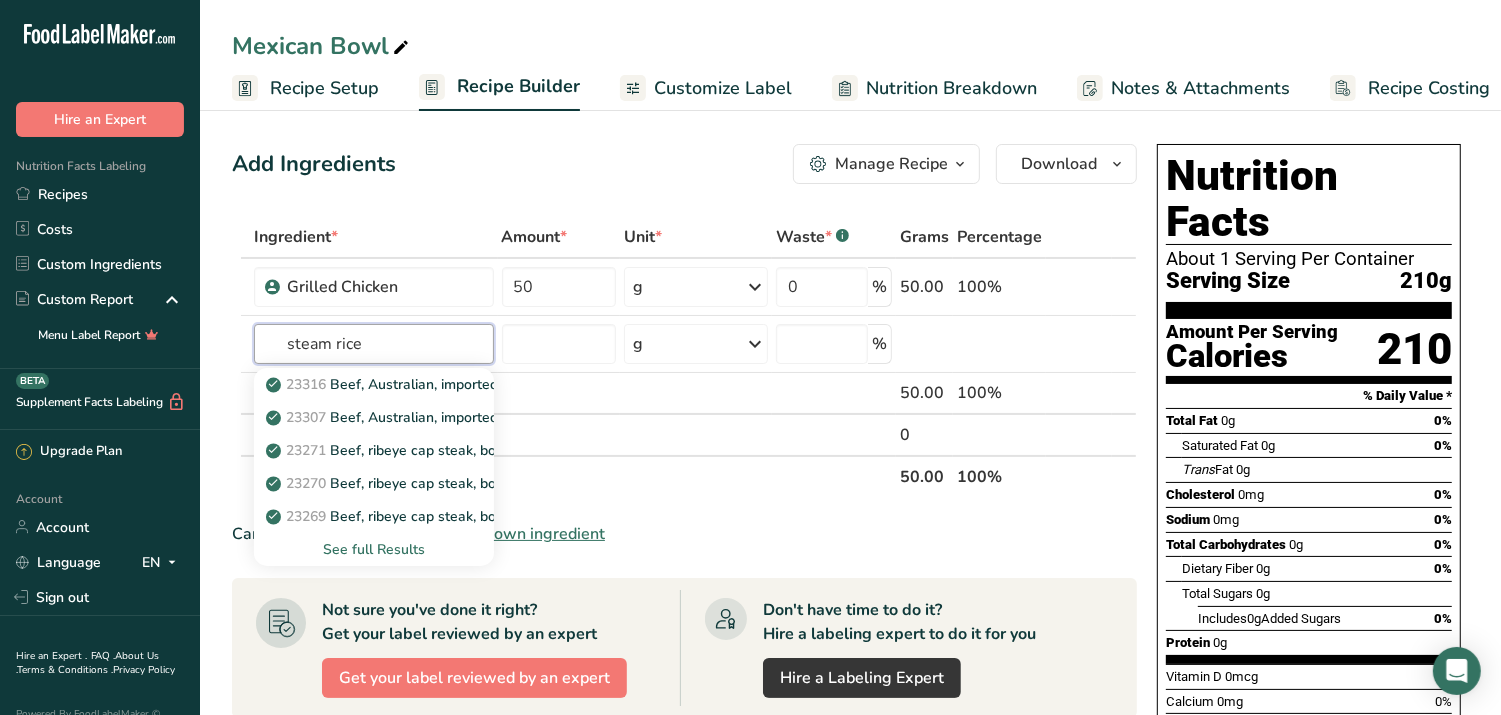 drag, startPoint x: 394, startPoint y: 335, endPoint x: 190, endPoint y: 338, distance: 204.02206 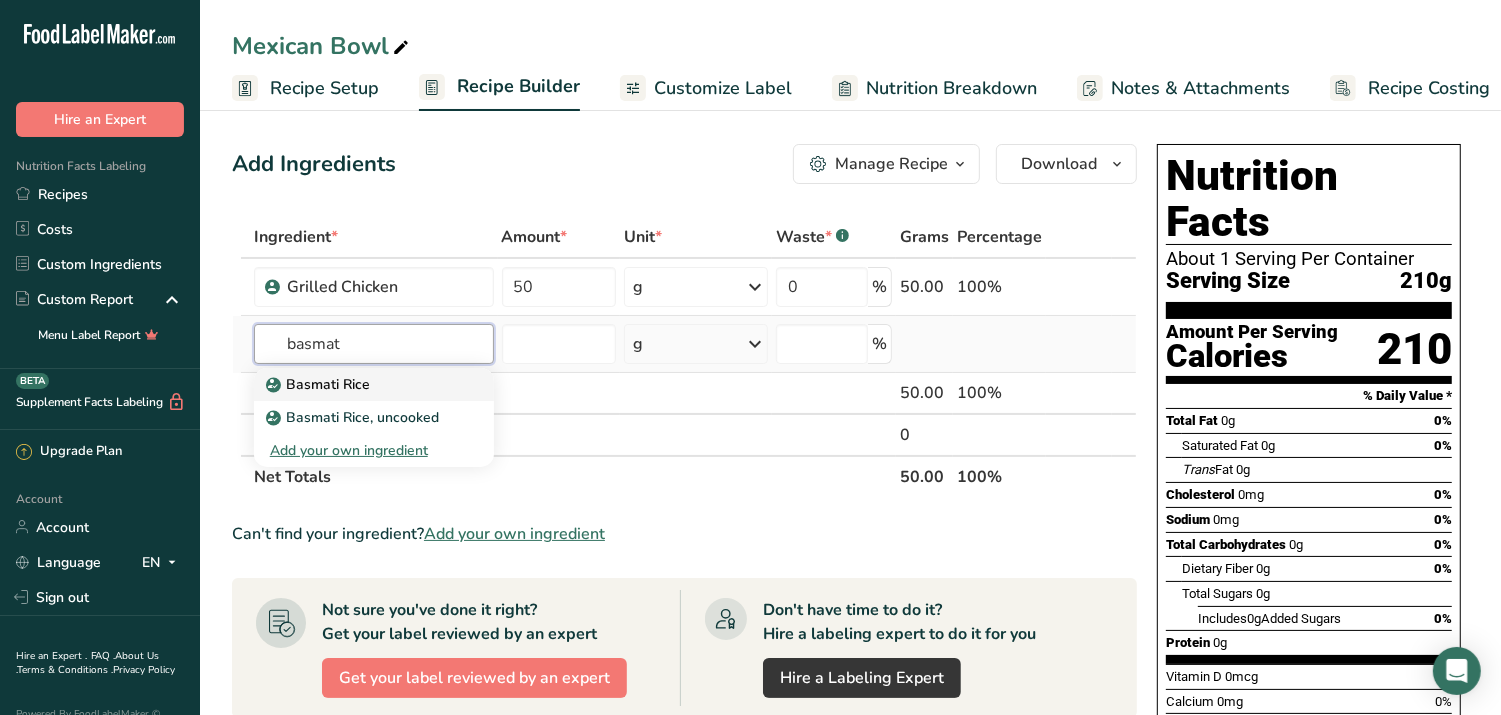 type on "basmat" 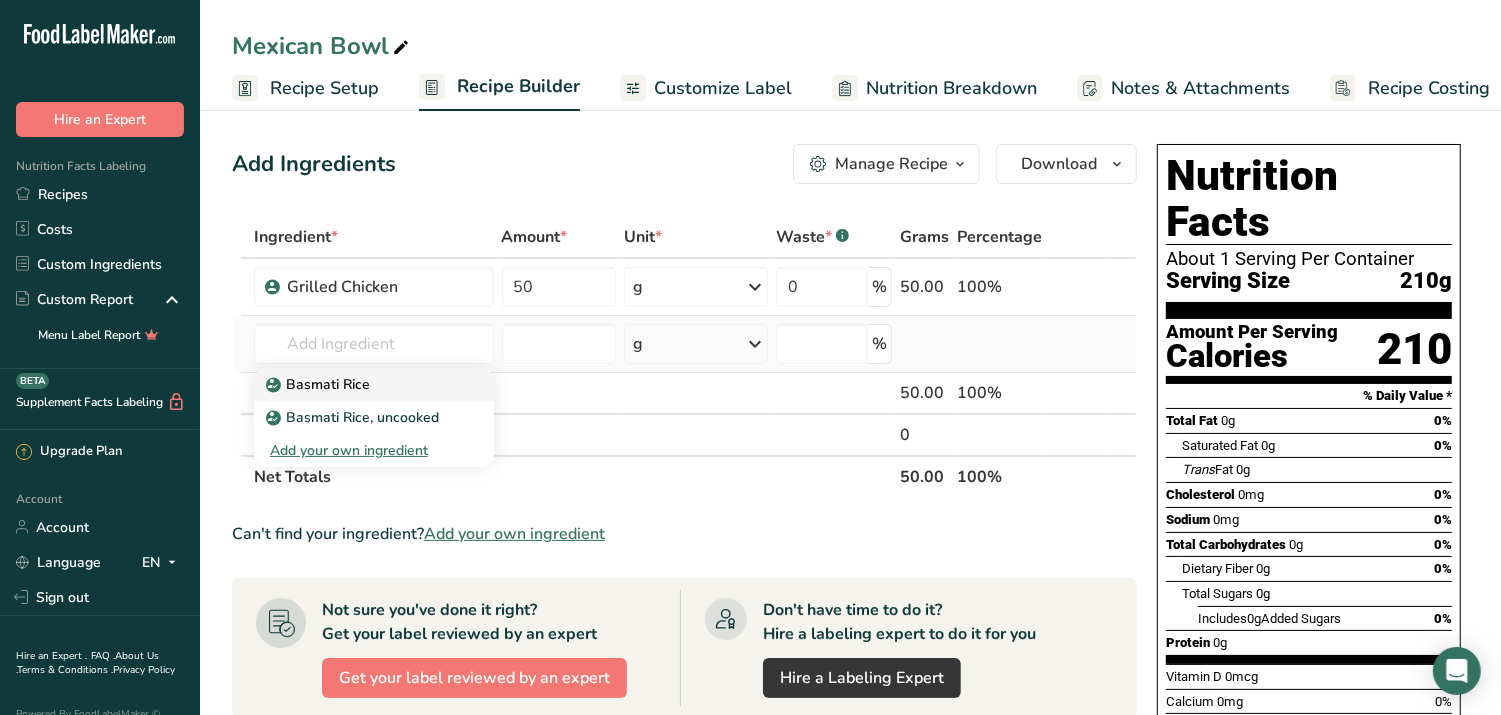 click on "Basmati Rice" at bounding box center [320, 384] 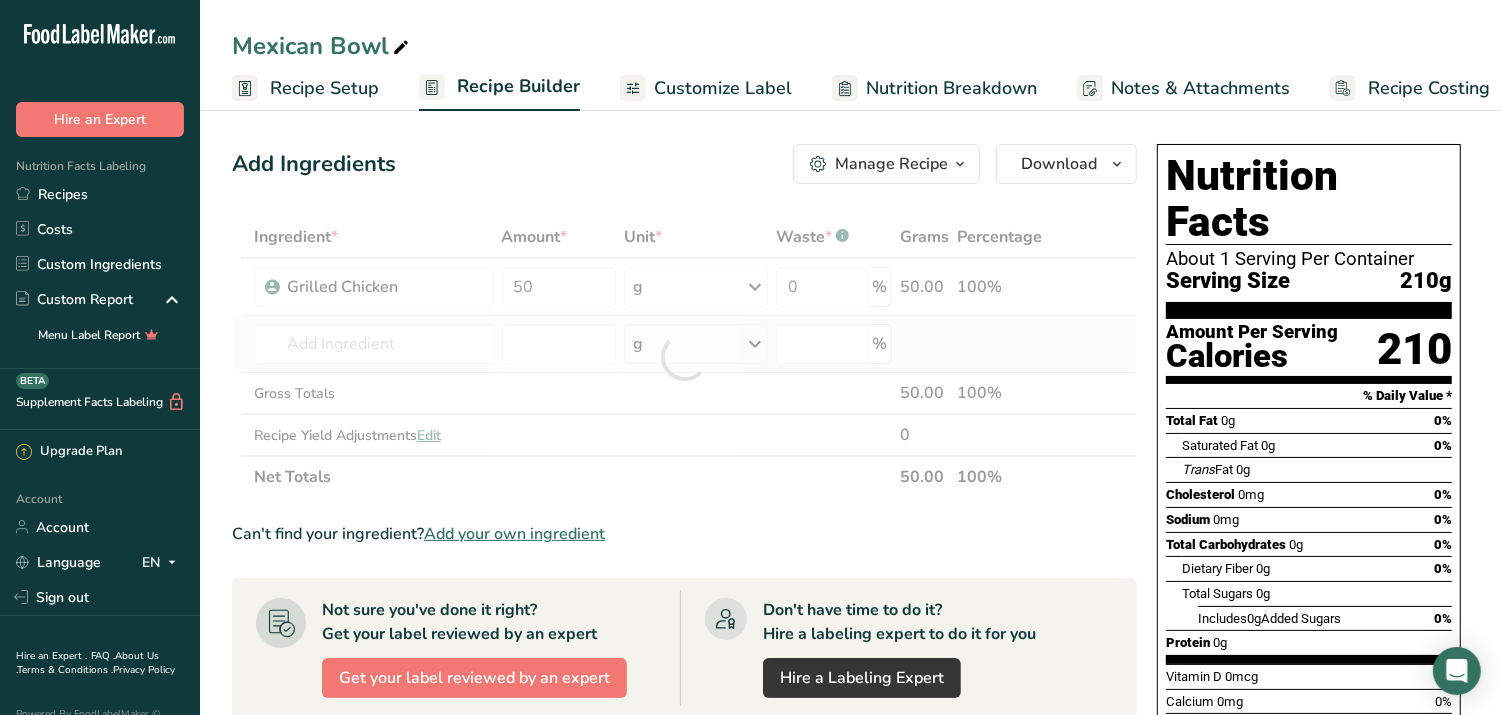 type on "Basmati Rice" 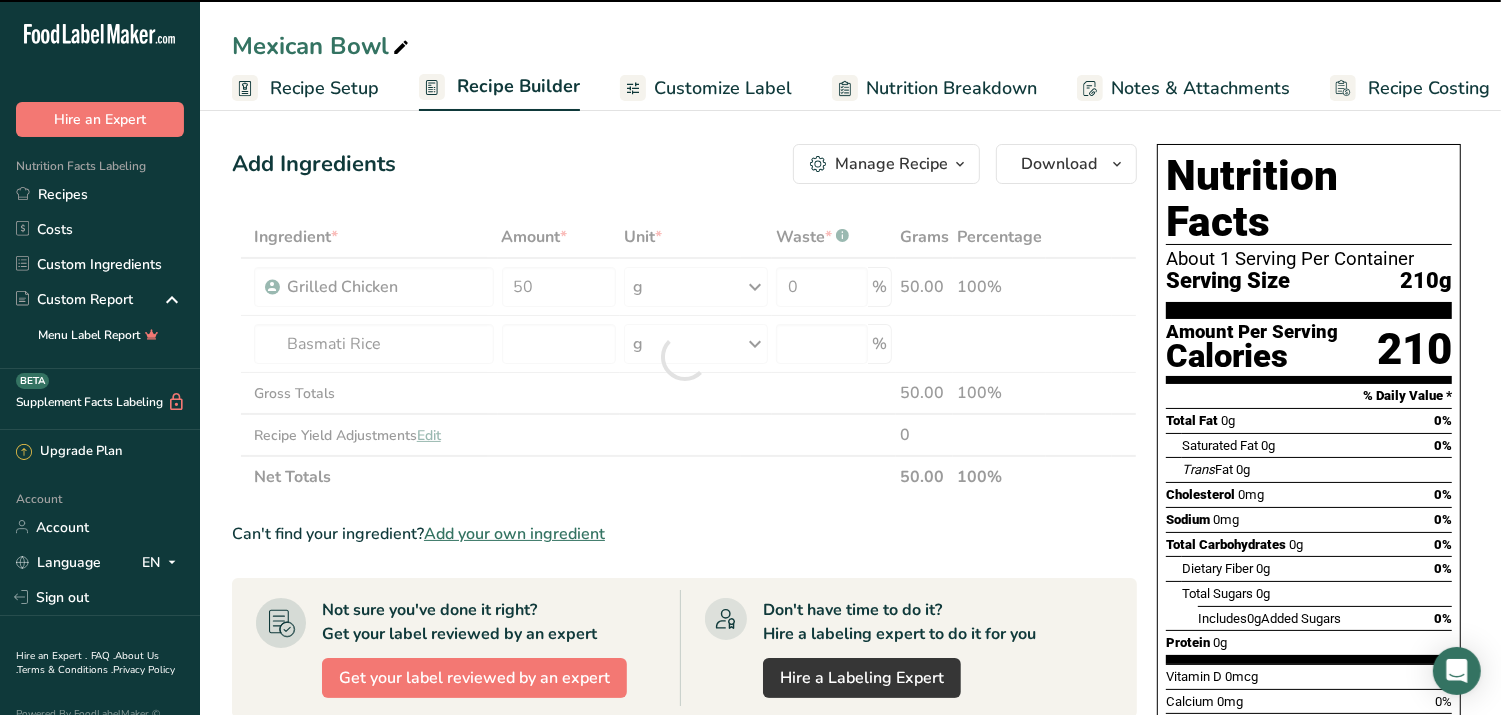 type on "0" 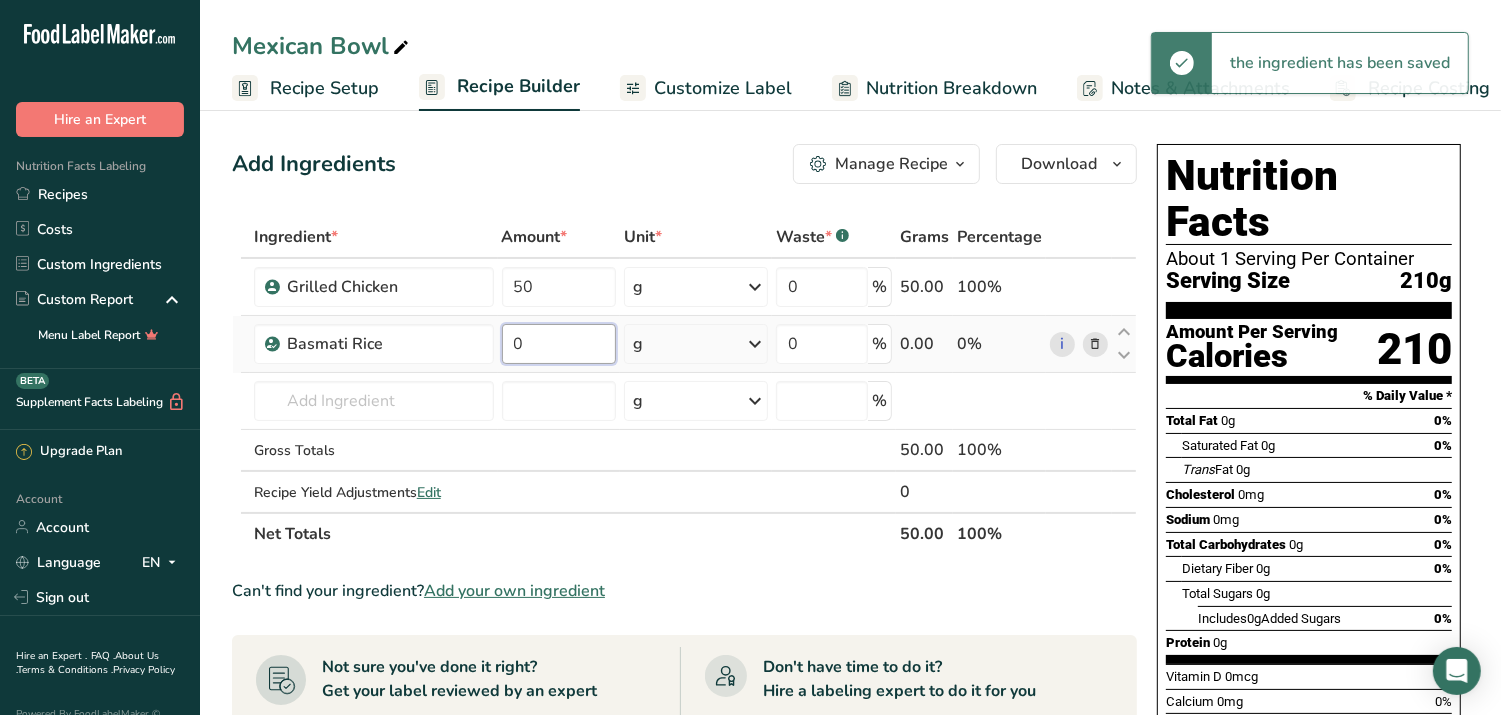 click on "0" at bounding box center [559, 344] 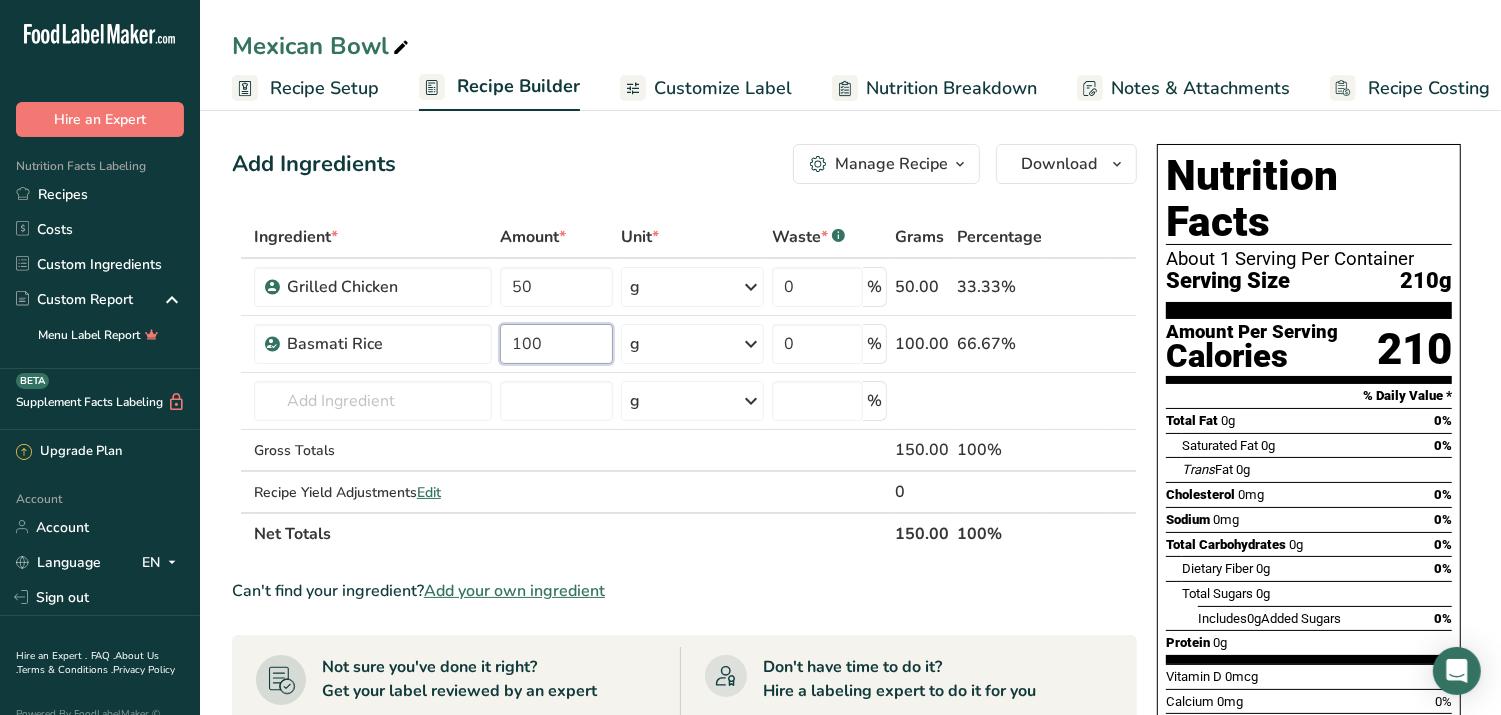 type on "100" 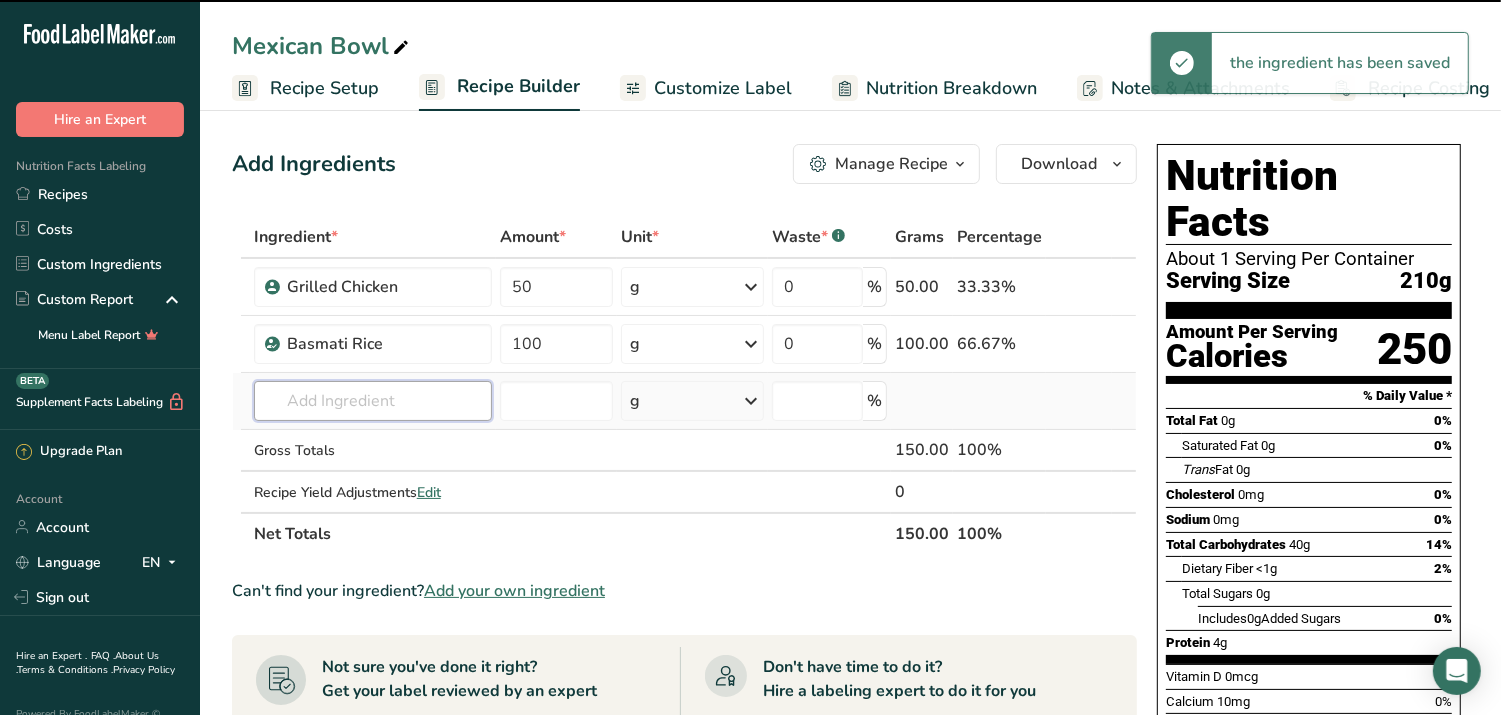 click at bounding box center (373, 401) 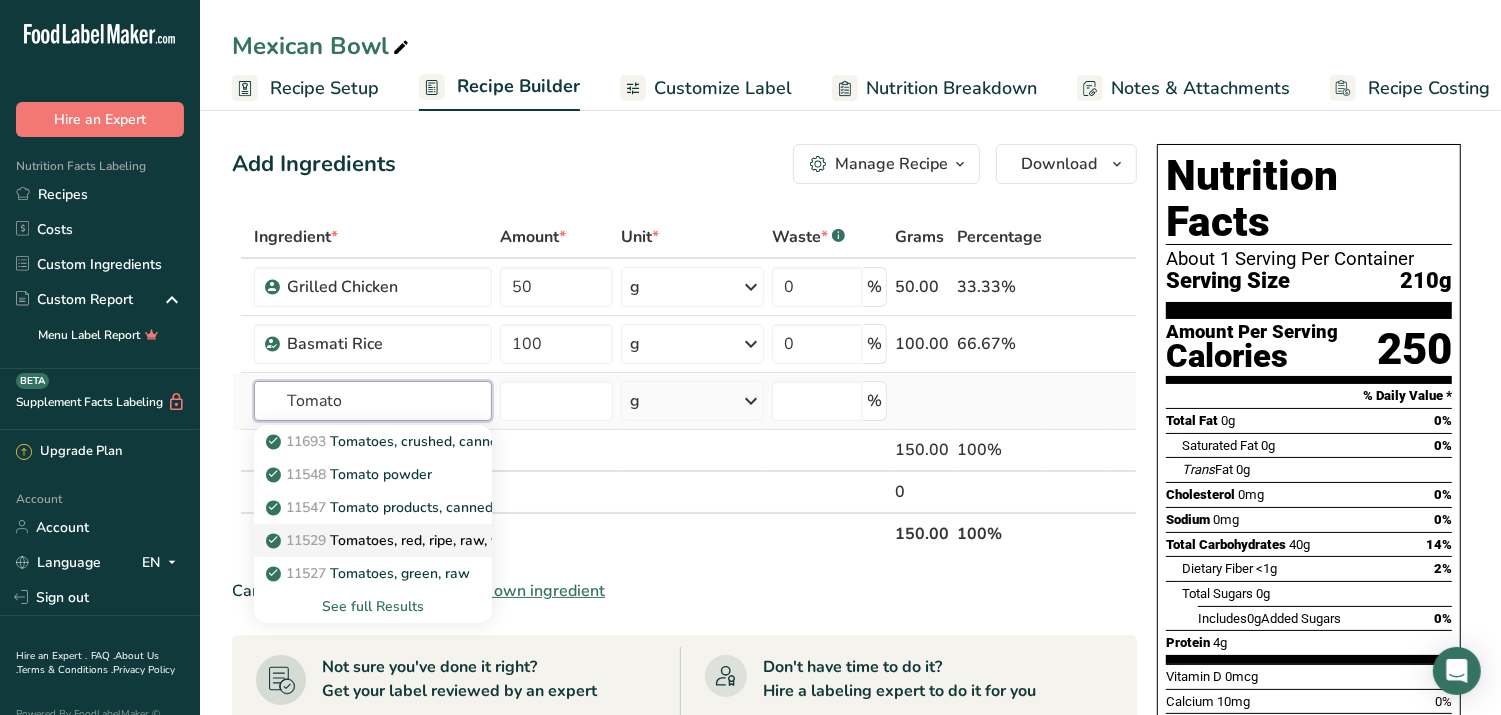 type on "Tomato" 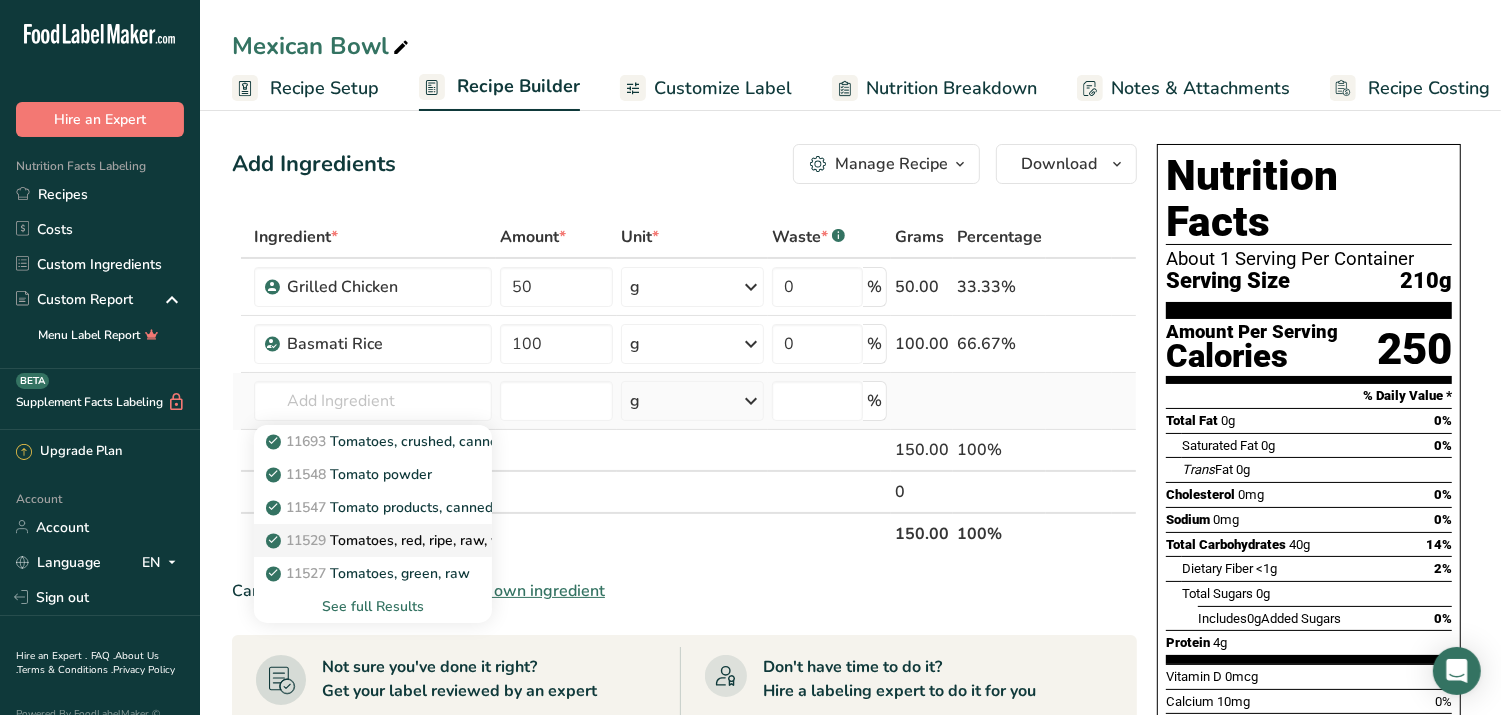 click on "11529
Tomatoes, red, ripe, raw, year round average" at bounding box center (443, 540) 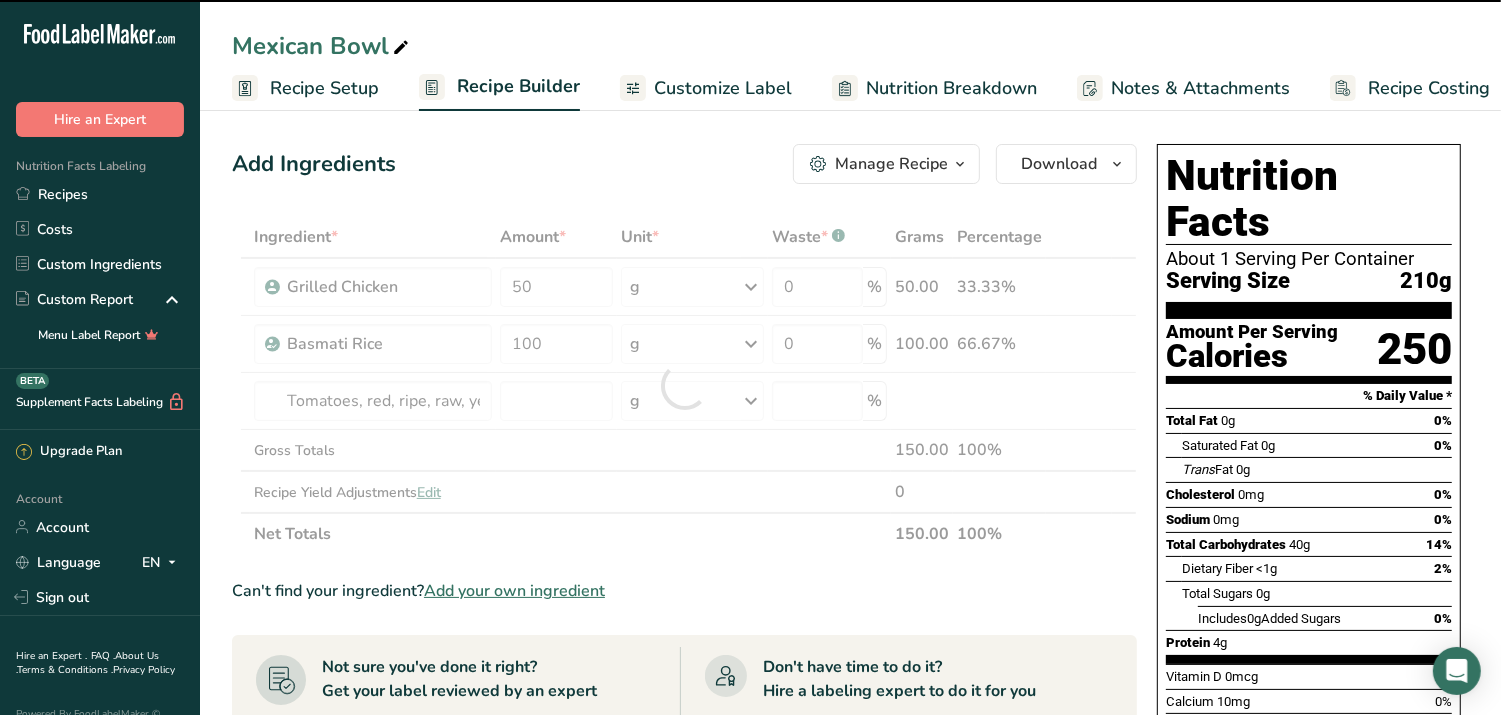type on "0" 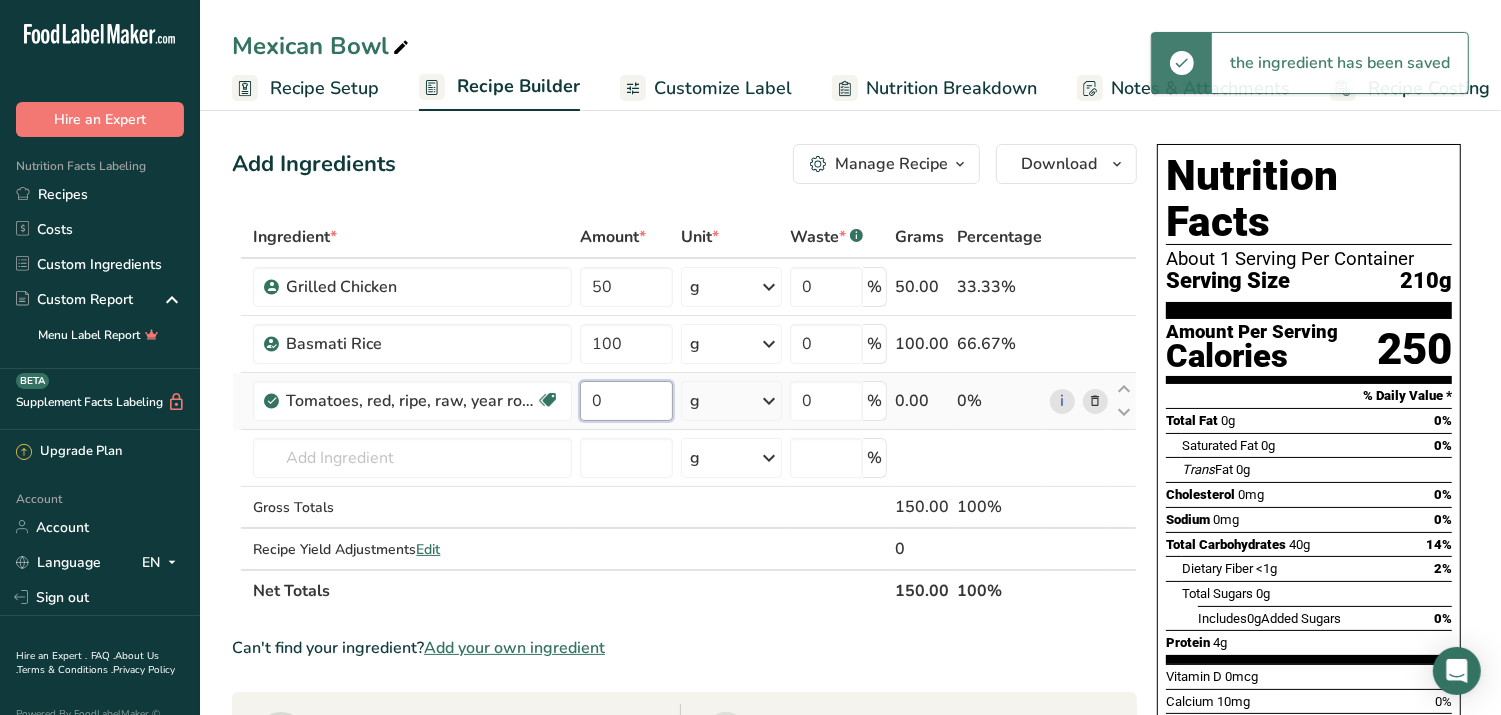 click on "0" at bounding box center [626, 401] 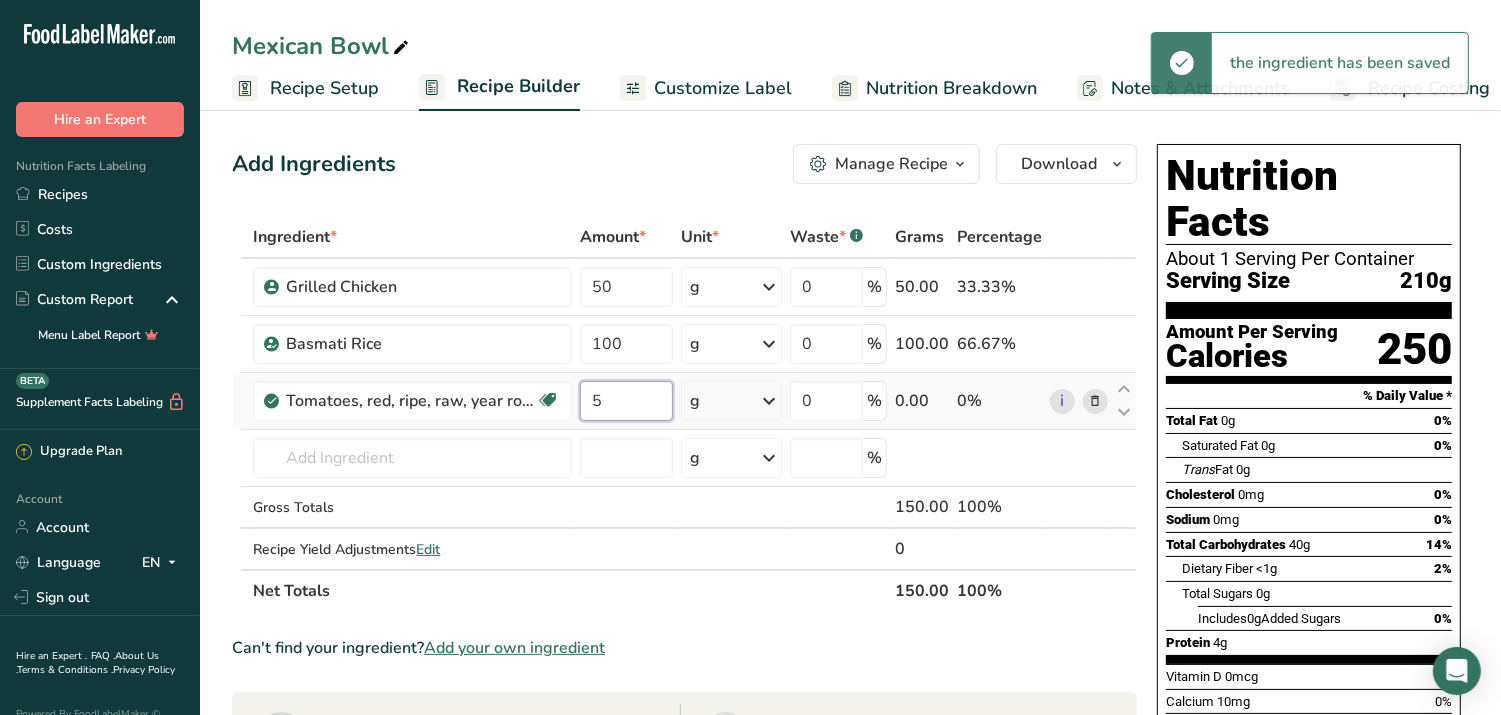 type on "5" 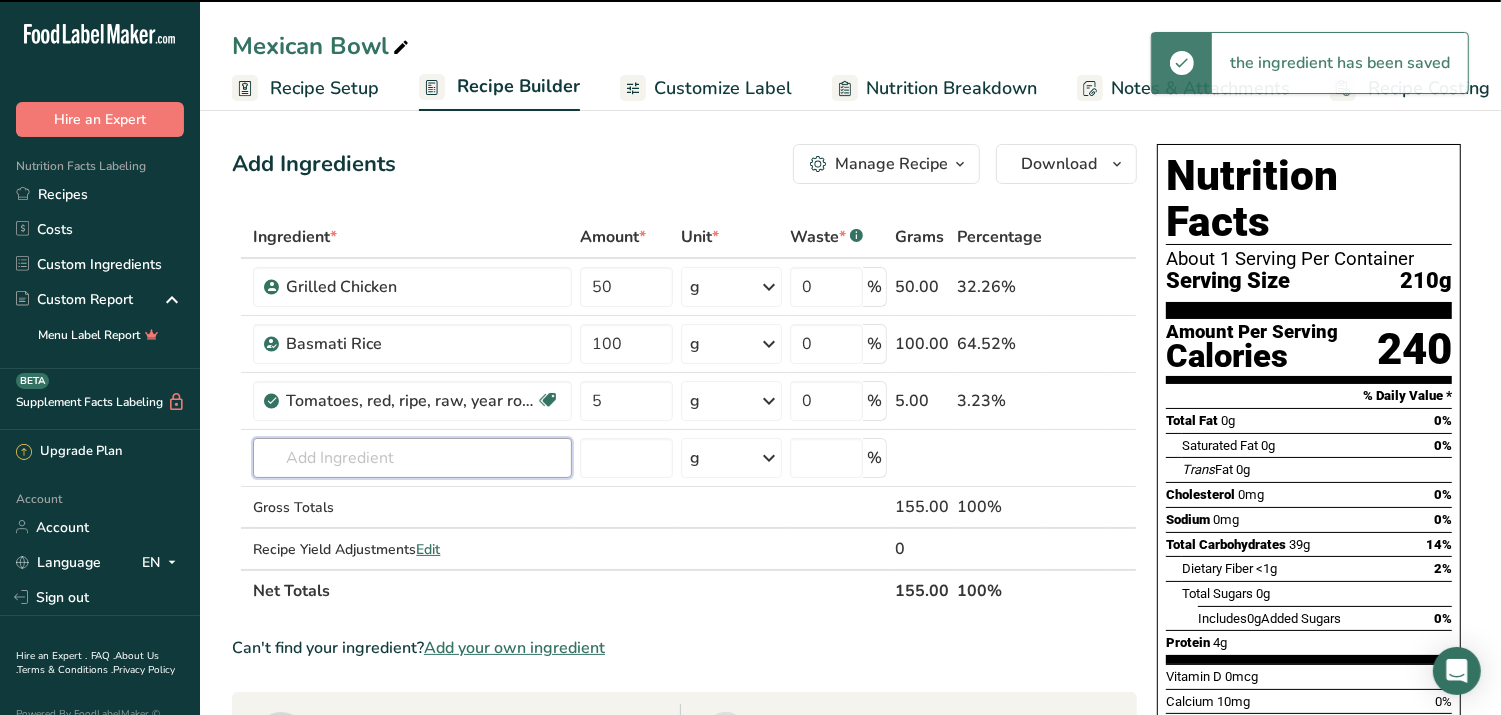 click at bounding box center (412, 458) 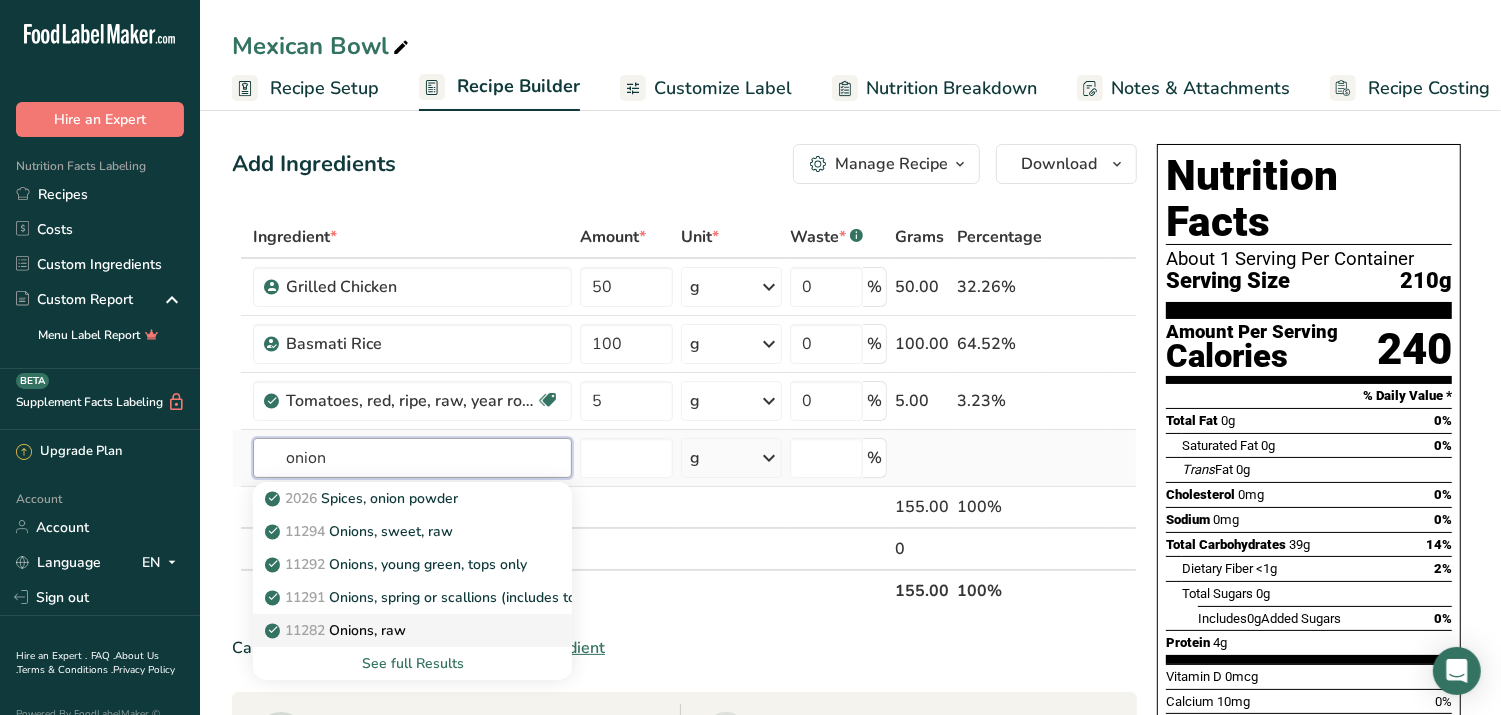 type on "onion" 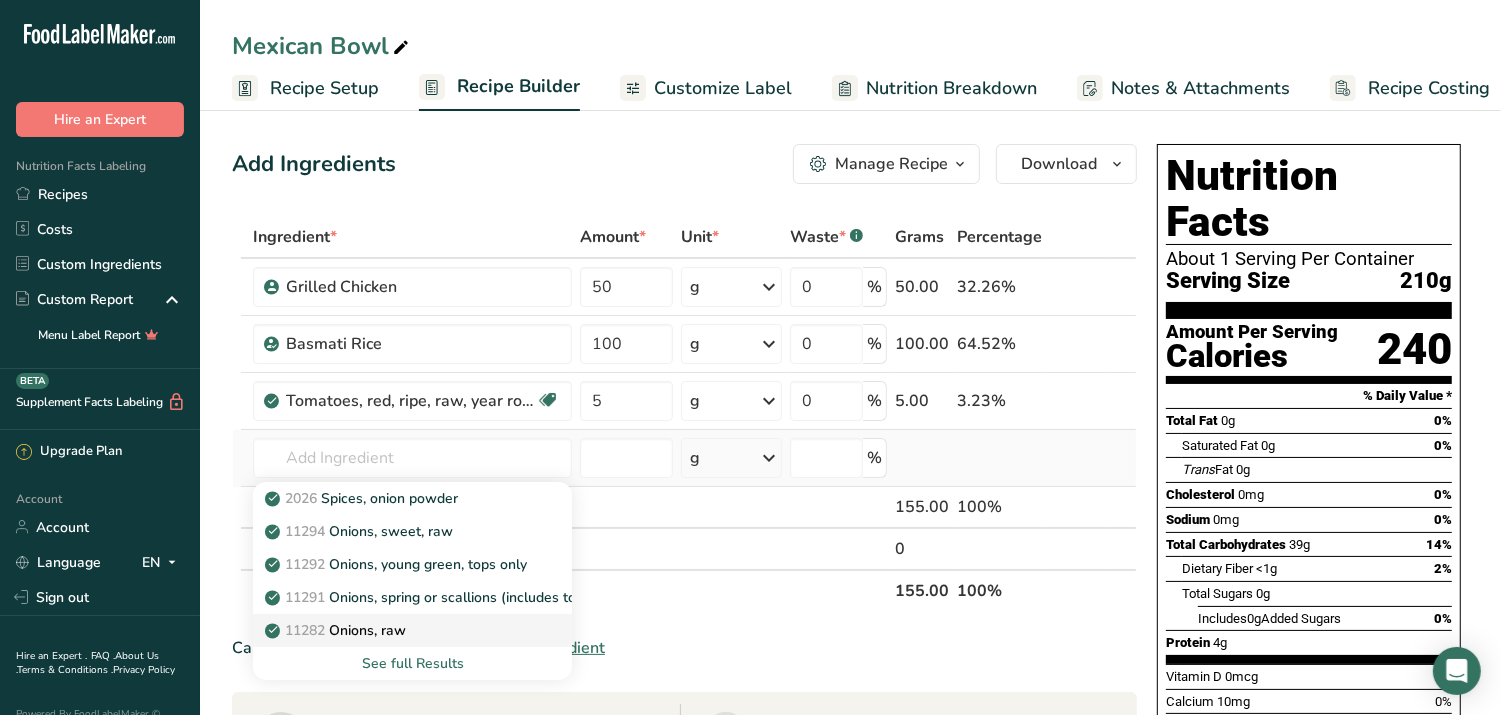 click on "11282
Onions, raw" at bounding box center (337, 630) 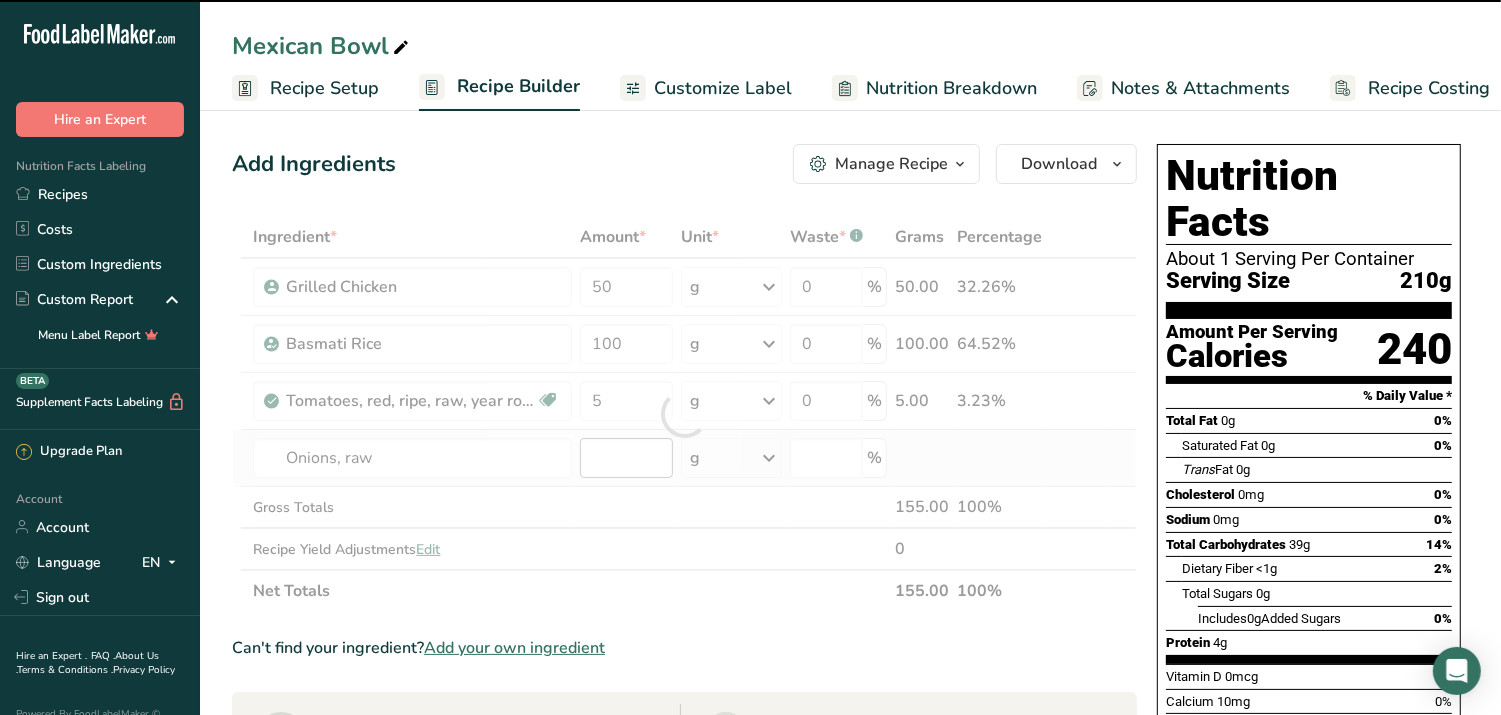type on "0" 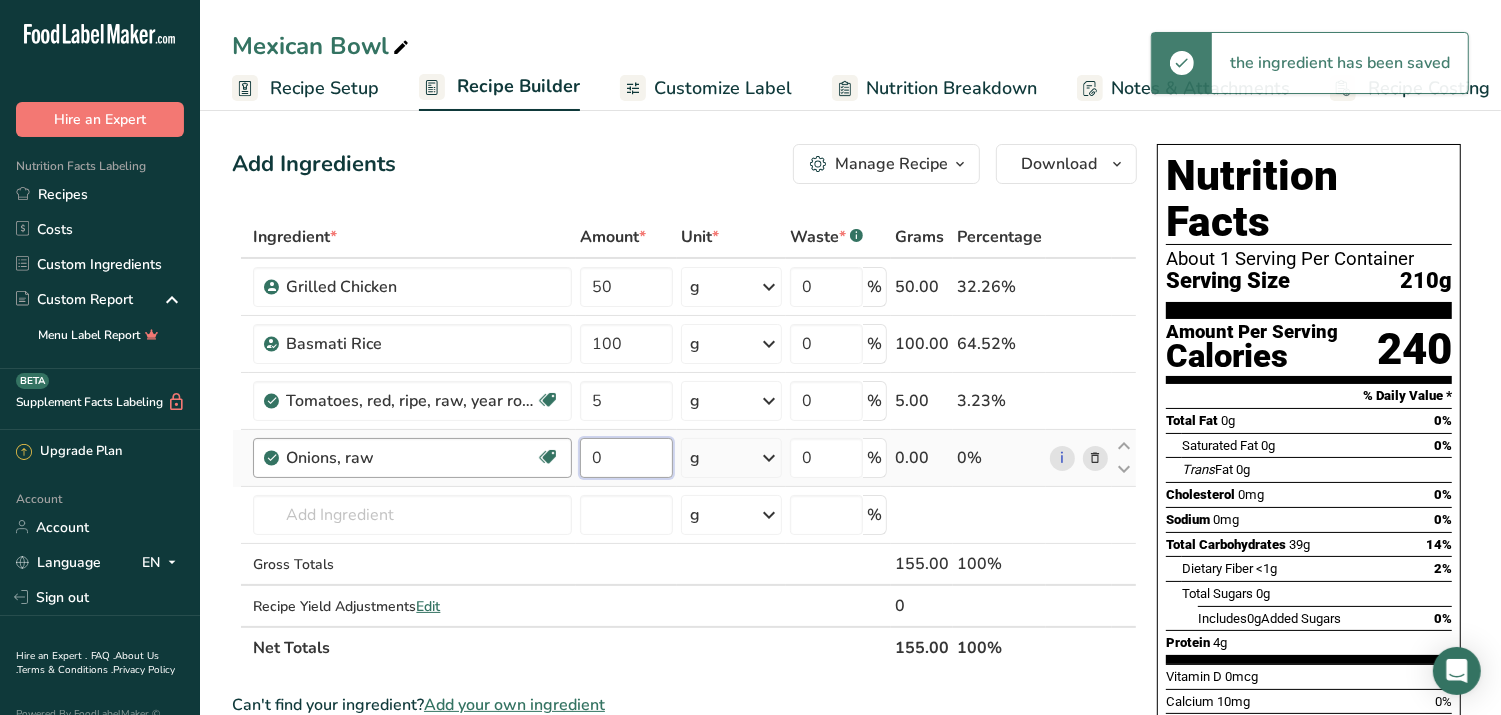 drag, startPoint x: 622, startPoint y: 463, endPoint x: 568, endPoint y: 455, distance: 54.589375 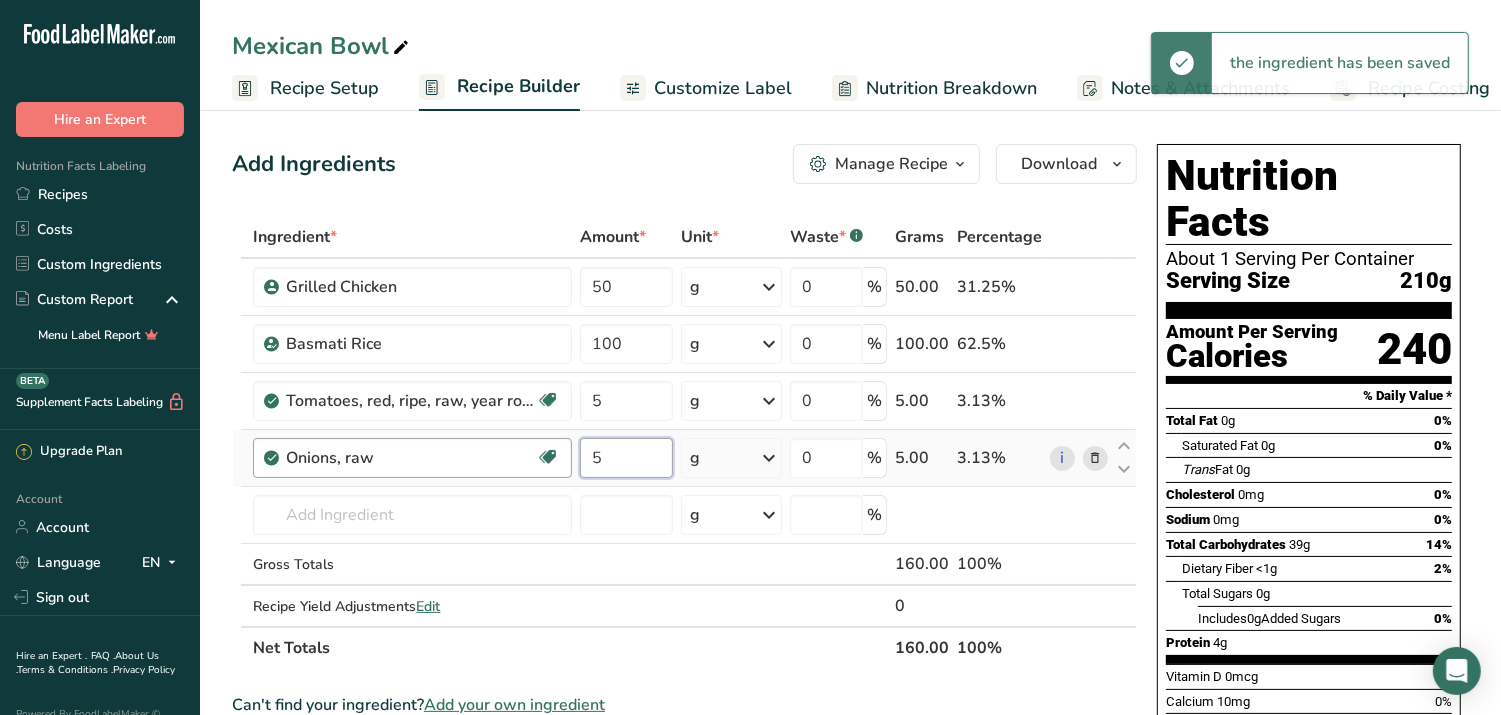 type on "5" 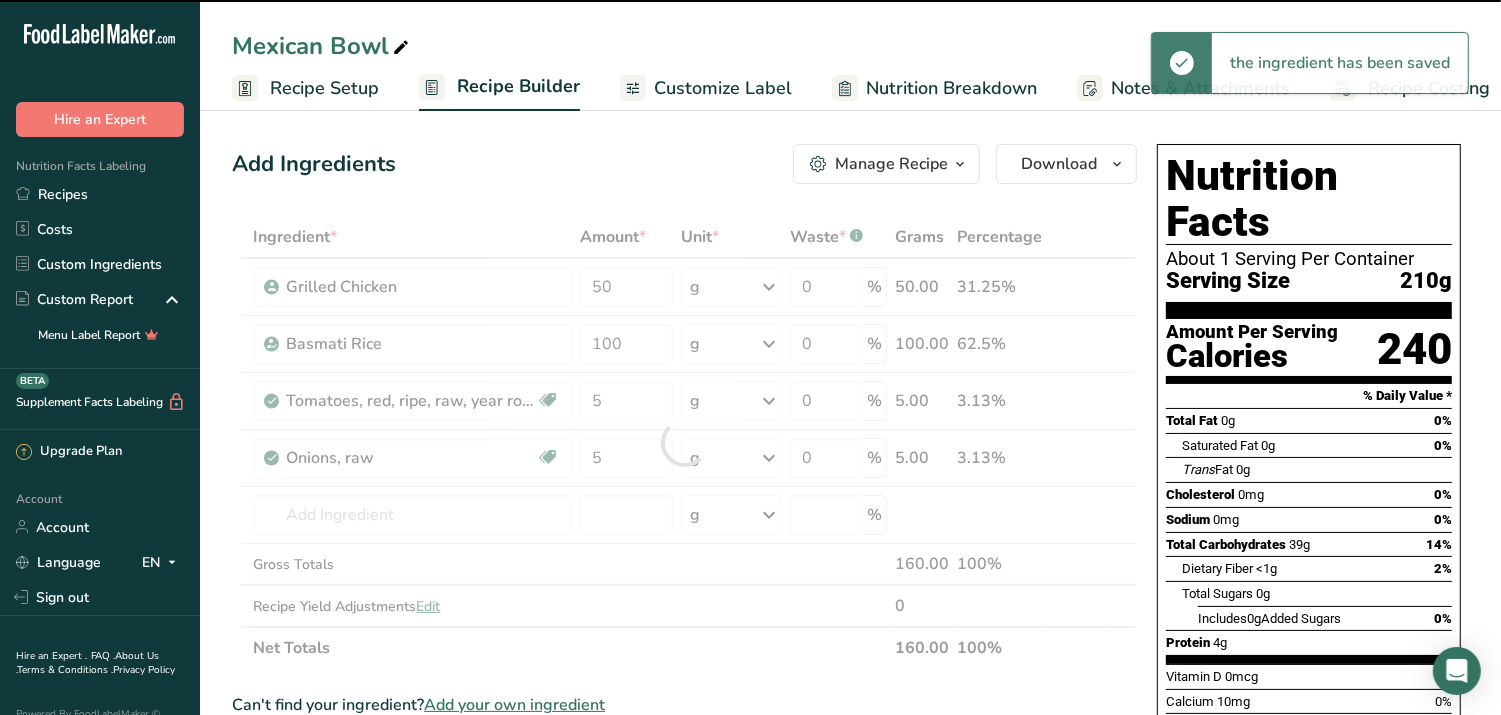 click at bounding box center [684, 442] 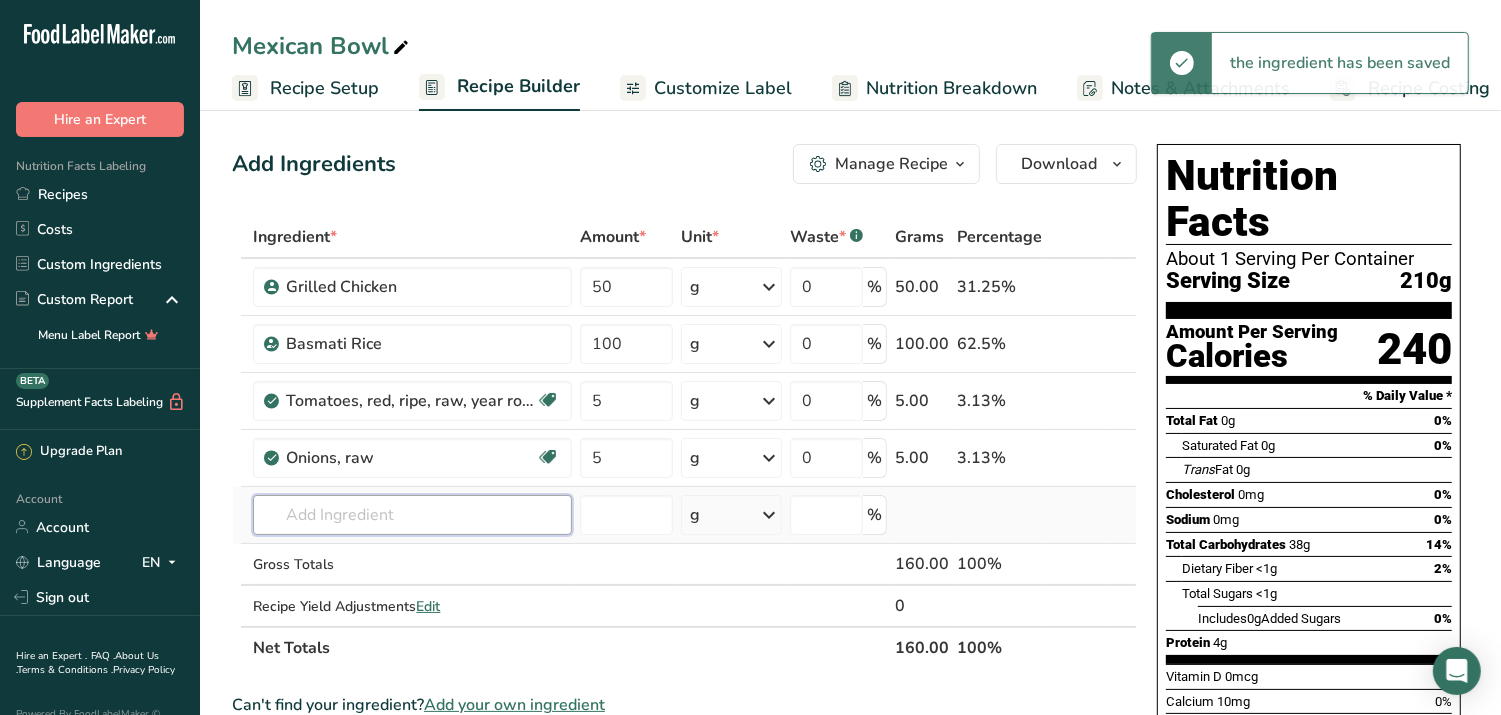 click at bounding box center [412, 515] 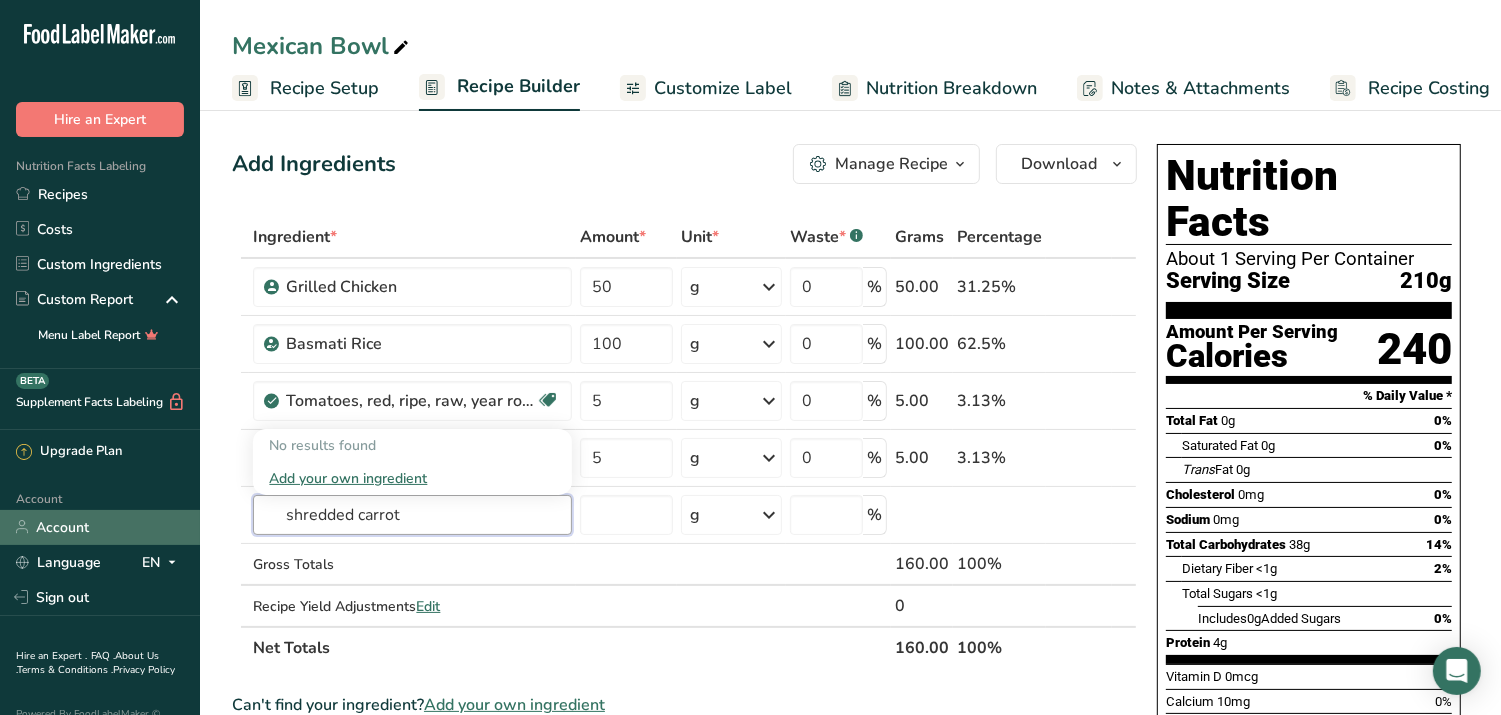 drag, startPoint x: 414, startPoint y: 508, endPoint x: 142, endPoint y: 508, distance: 272 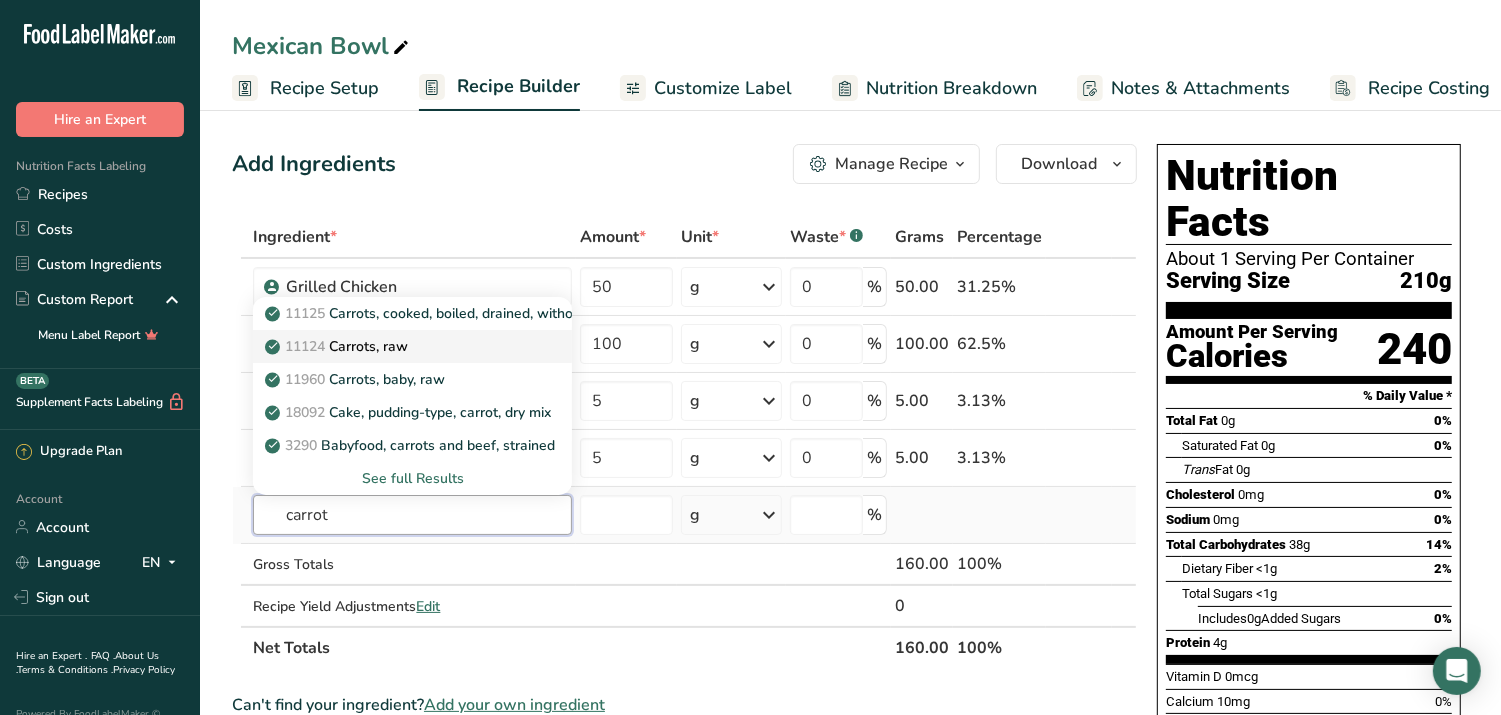 type on "carrot" 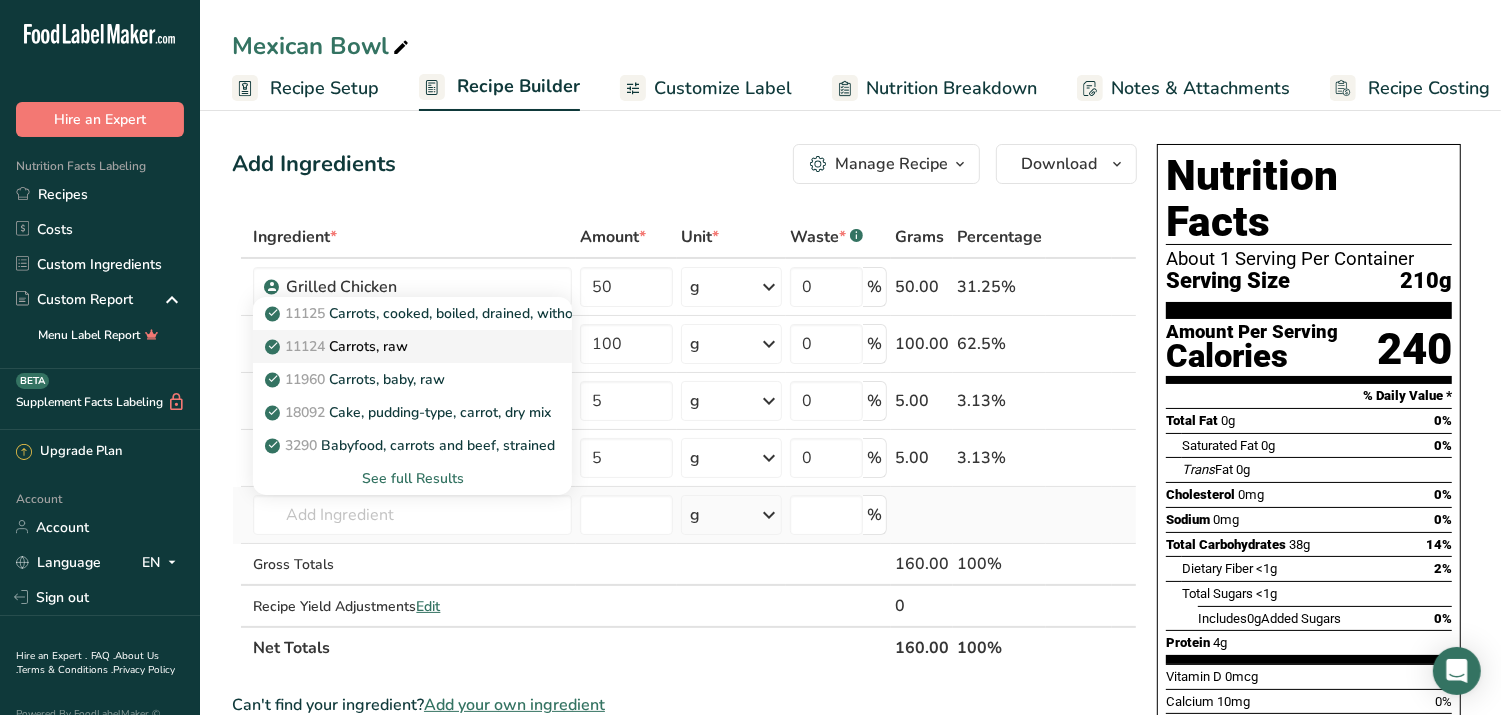 click on "11124
Carrots, raw" at bounding box center (338, 346) 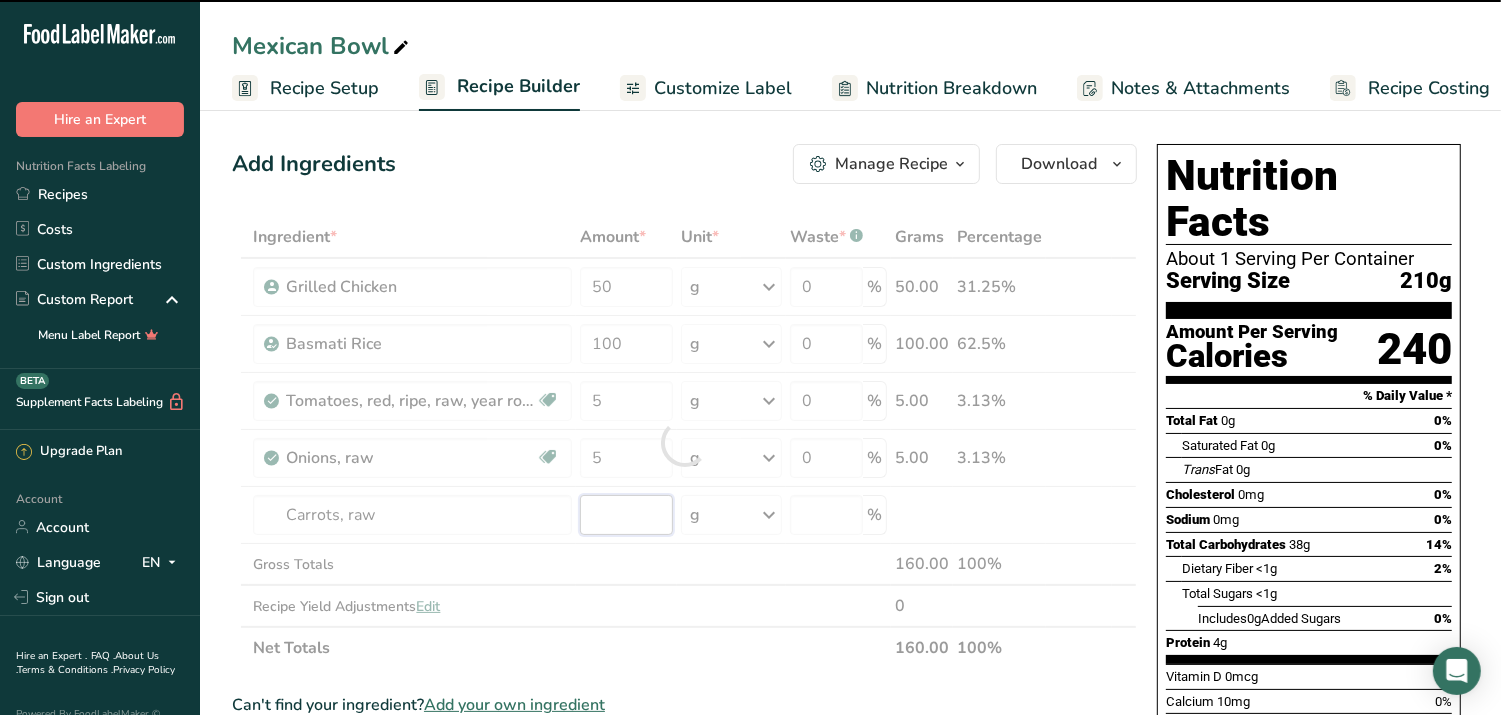 click at bounding box center [626, 515] 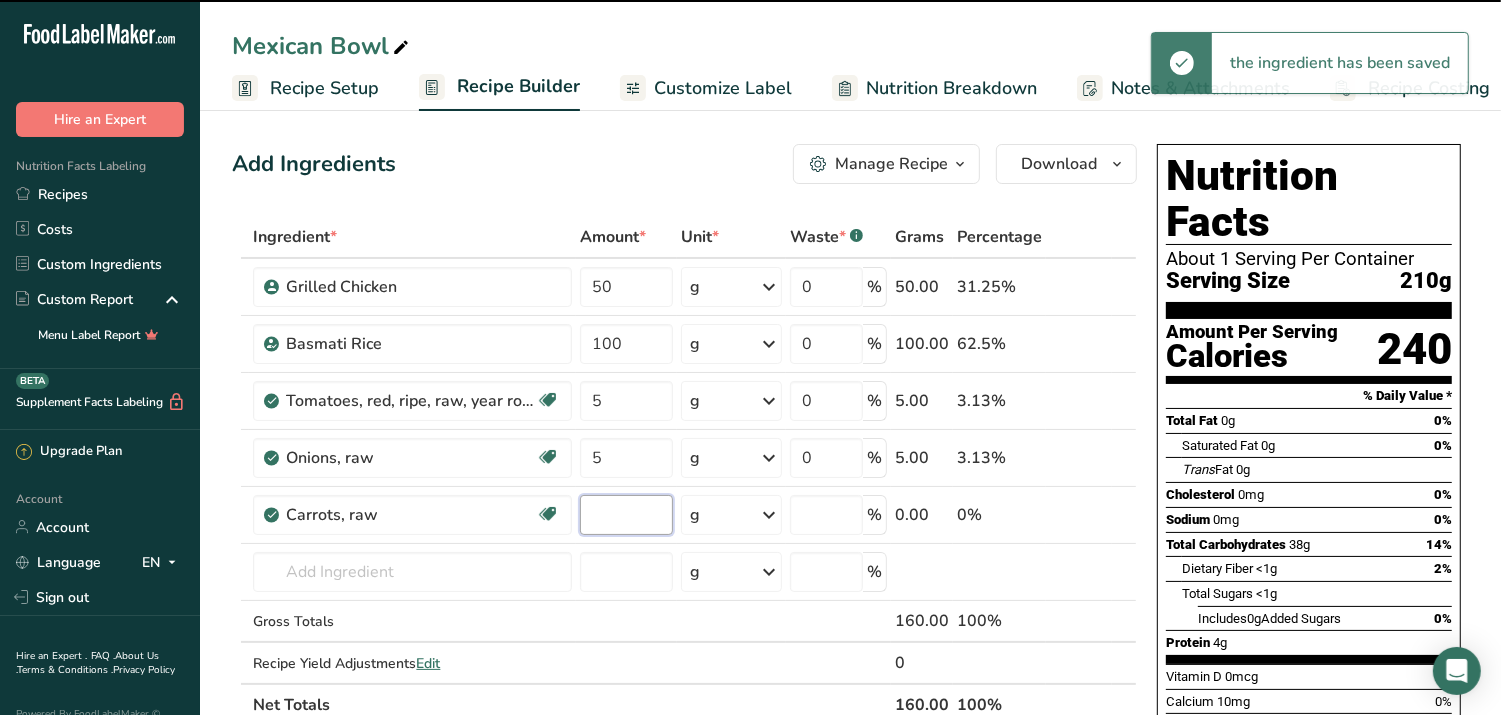 type on "0" 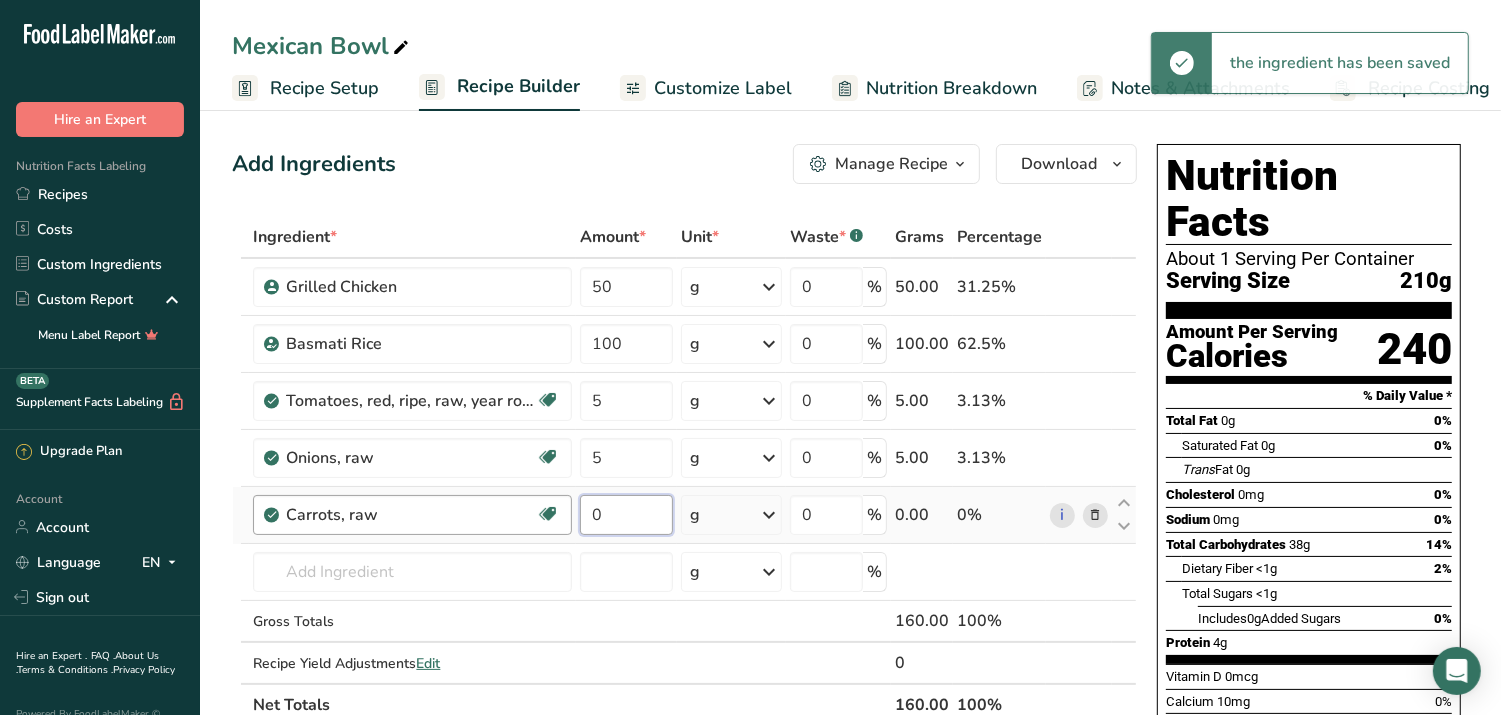 drag, startPoint x: 618, startPoint y: 517, endPoint x: 553, endPoint y: 512, distance: 65.192024 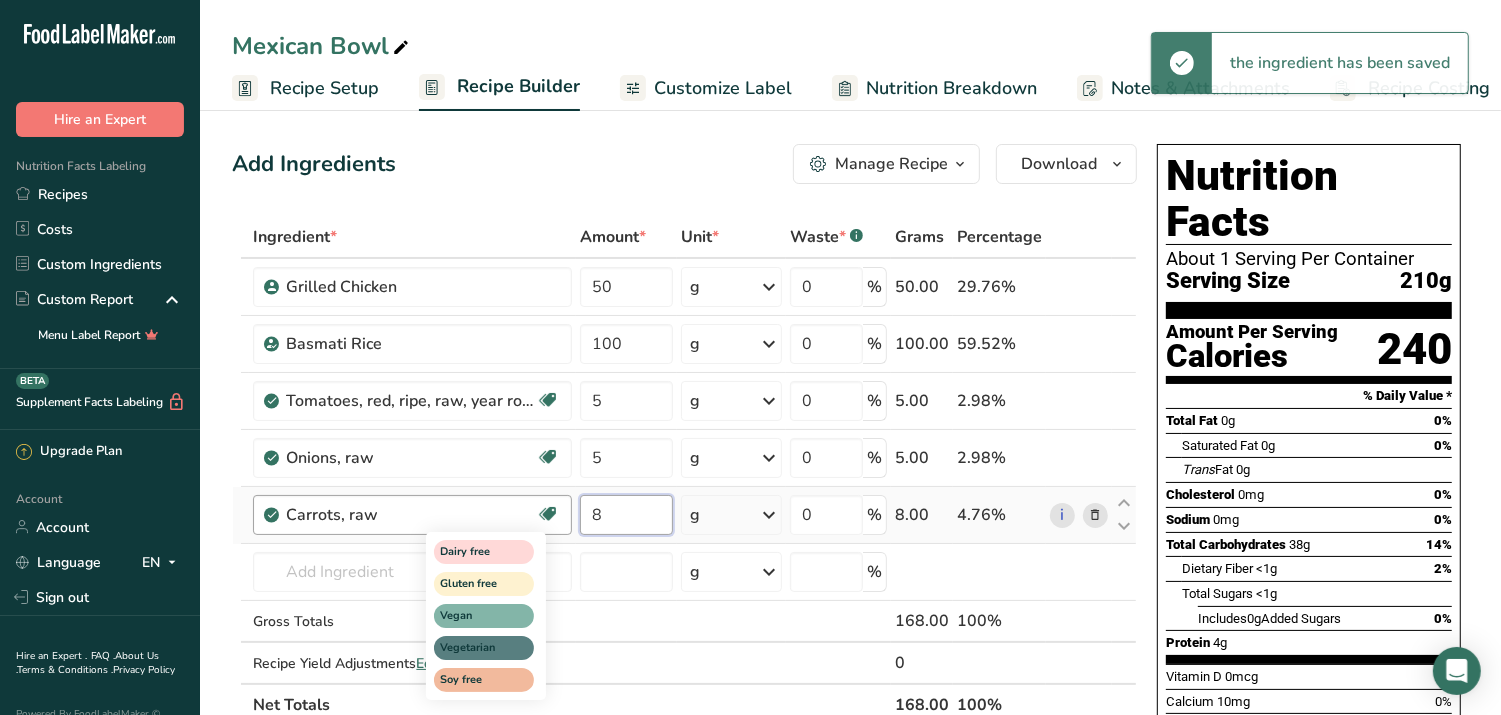 type on "8" 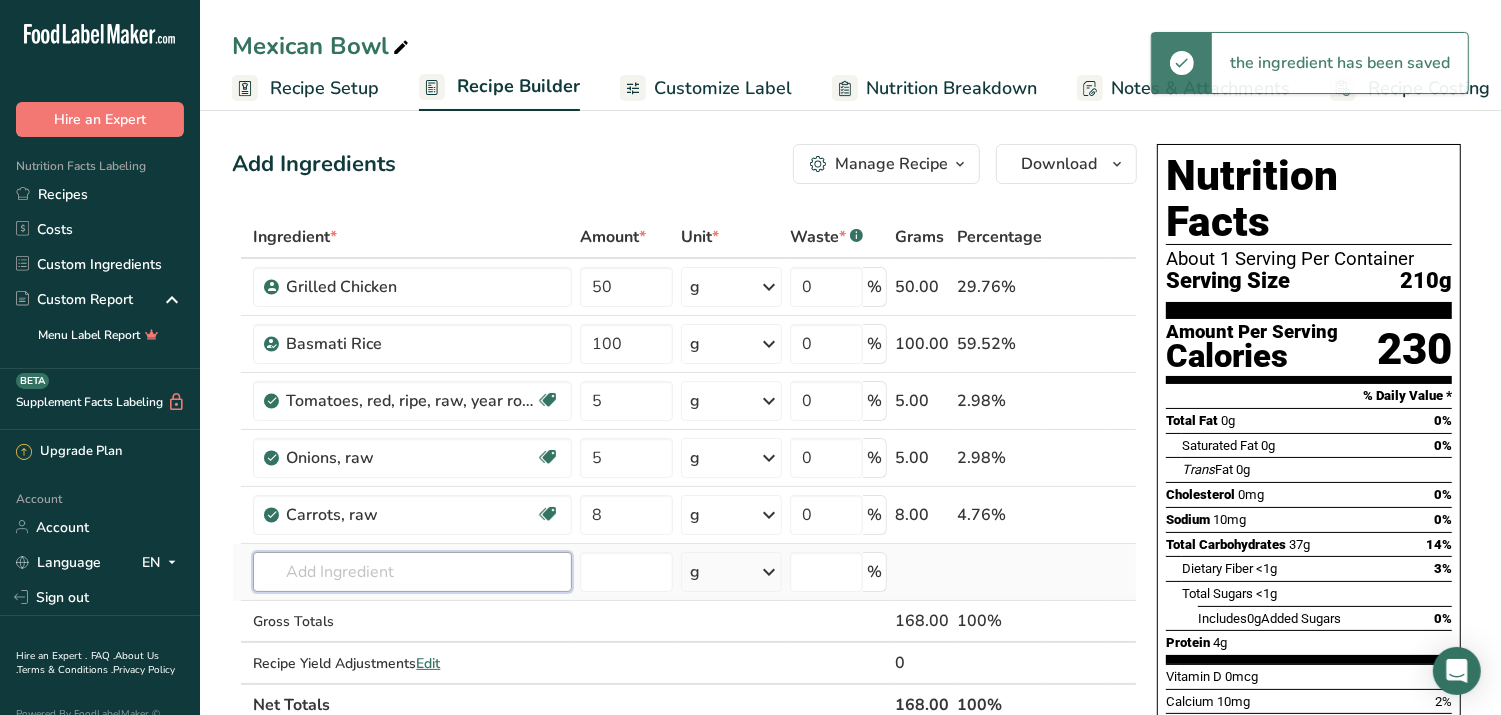 click at bounding box center (412, 572) 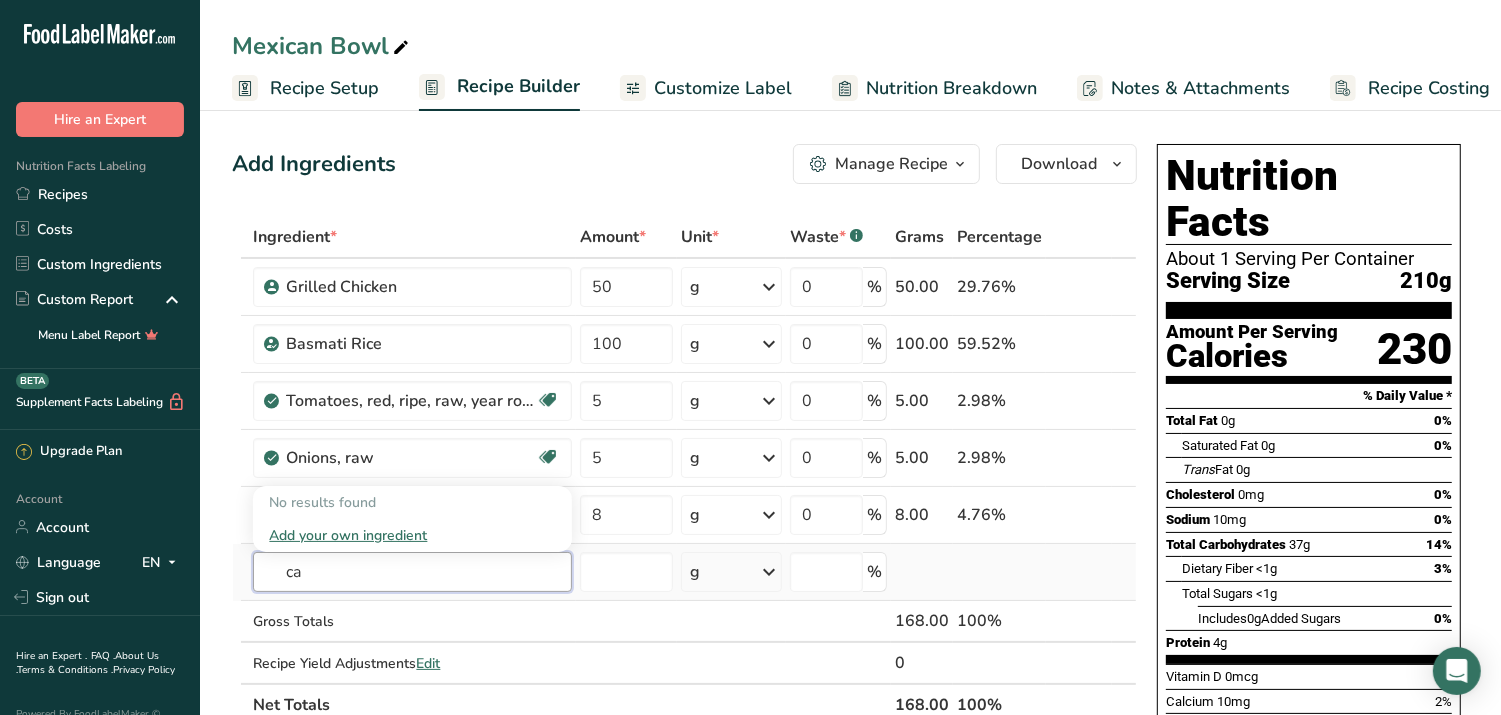 type on "c" 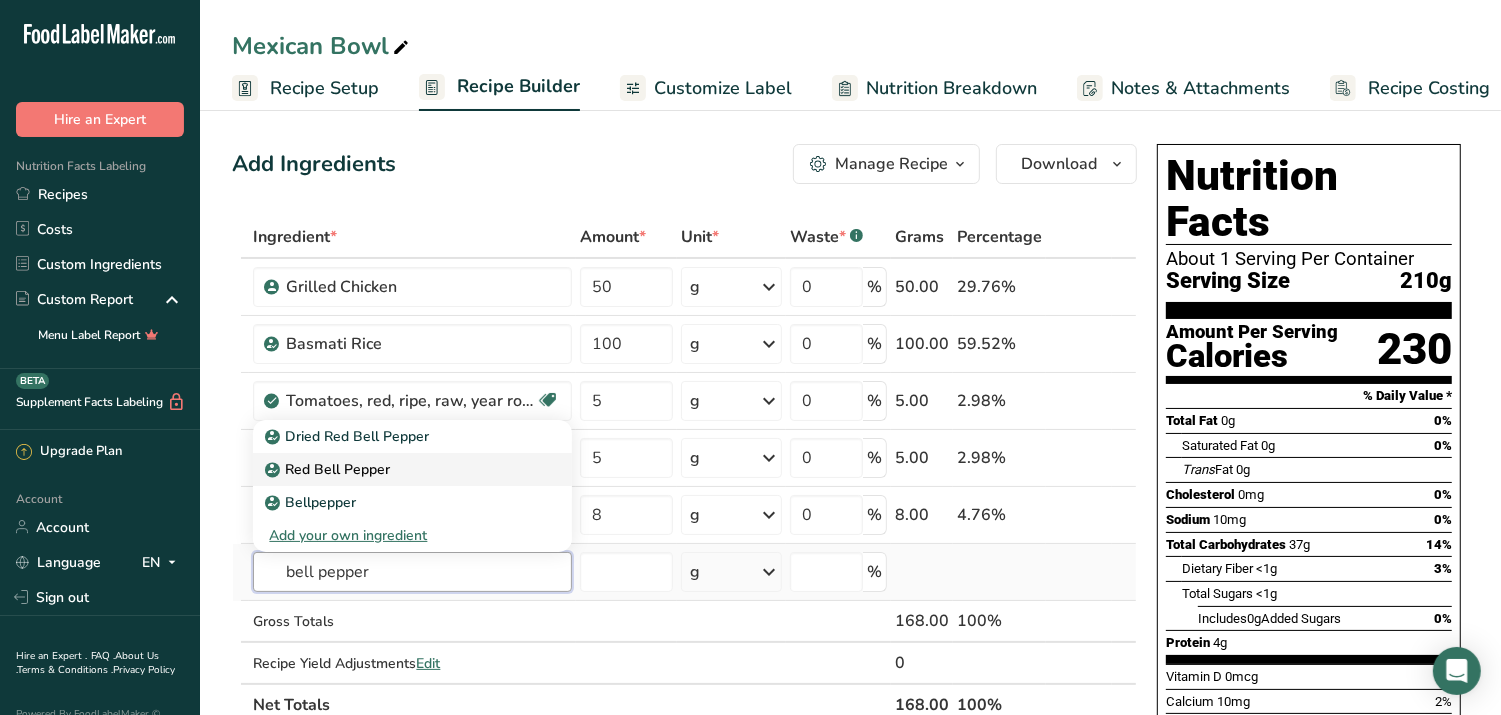 type on "bell pepper" 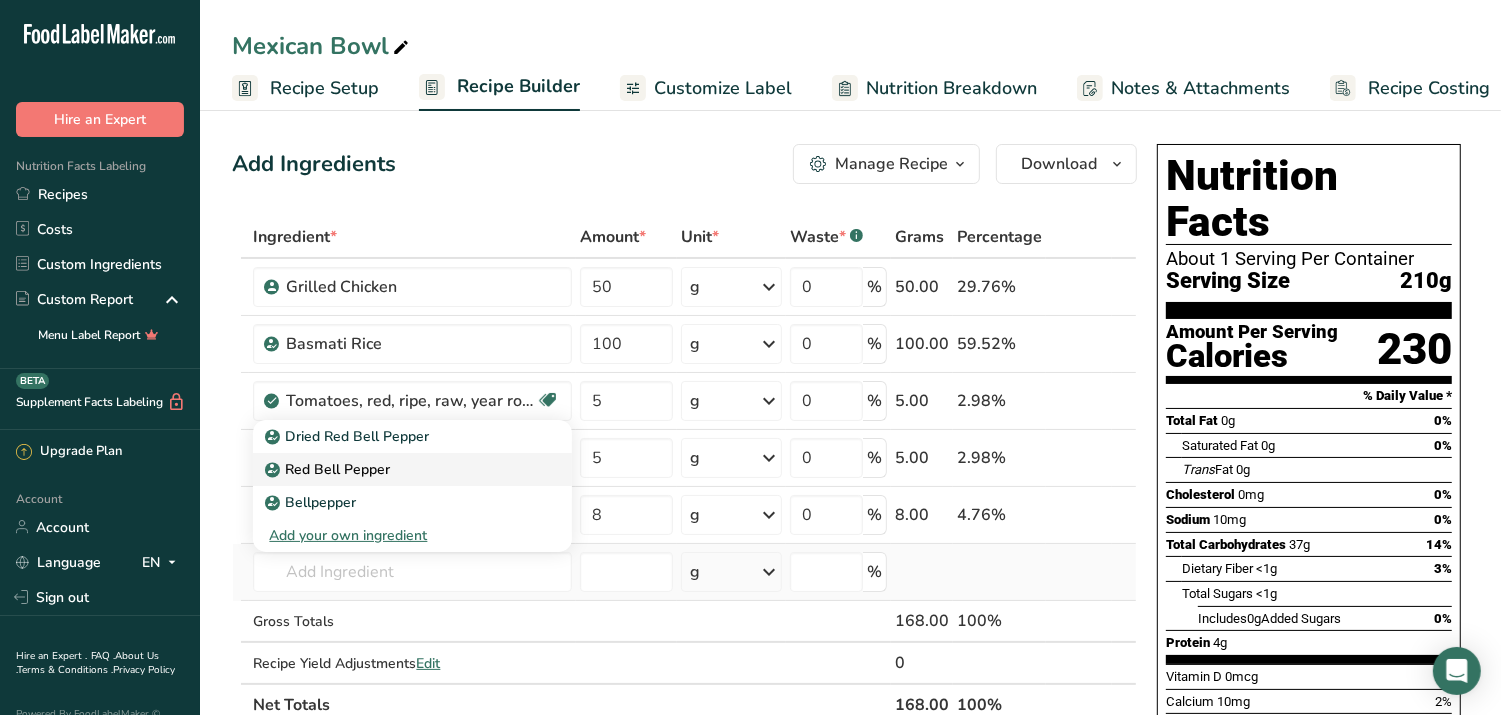 click on "Red Bell Pepper" at bounding box center [329, 469] 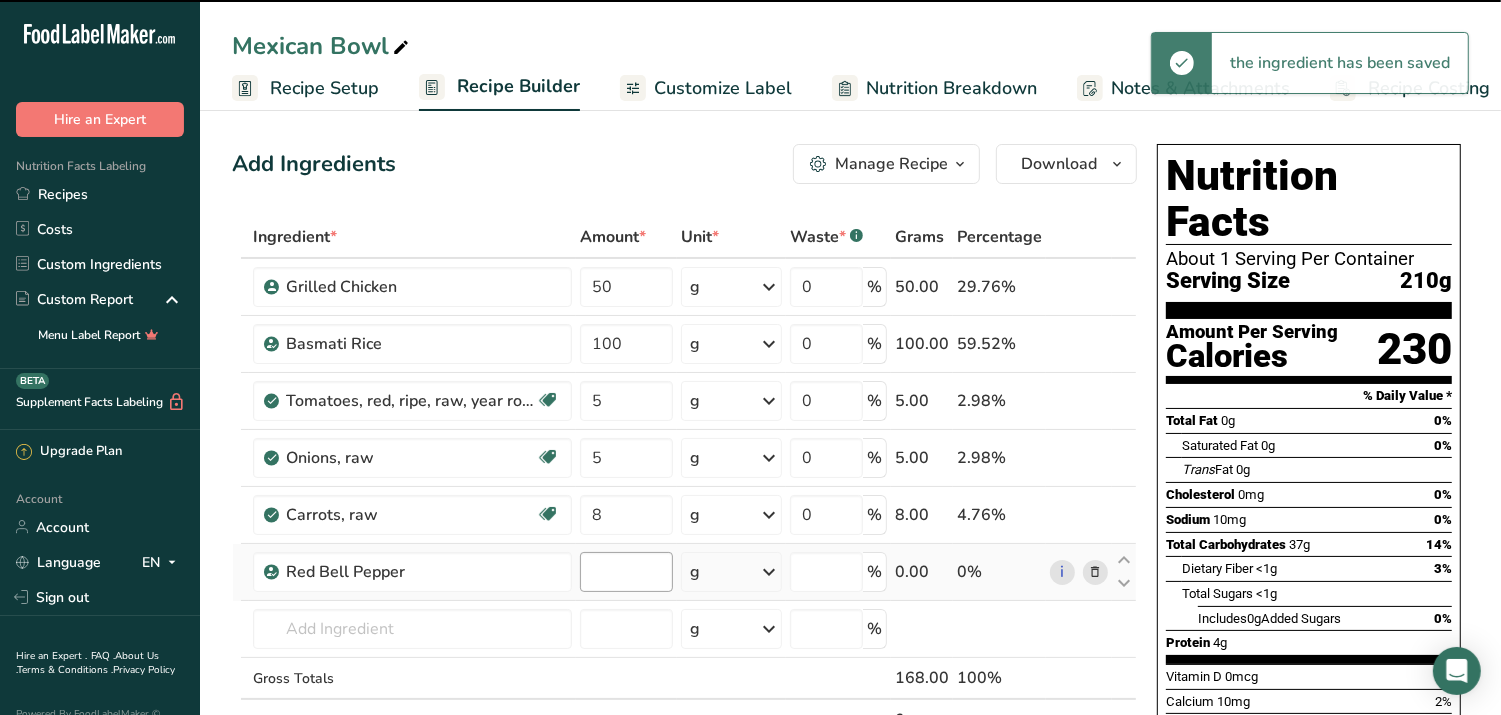 type on "0" 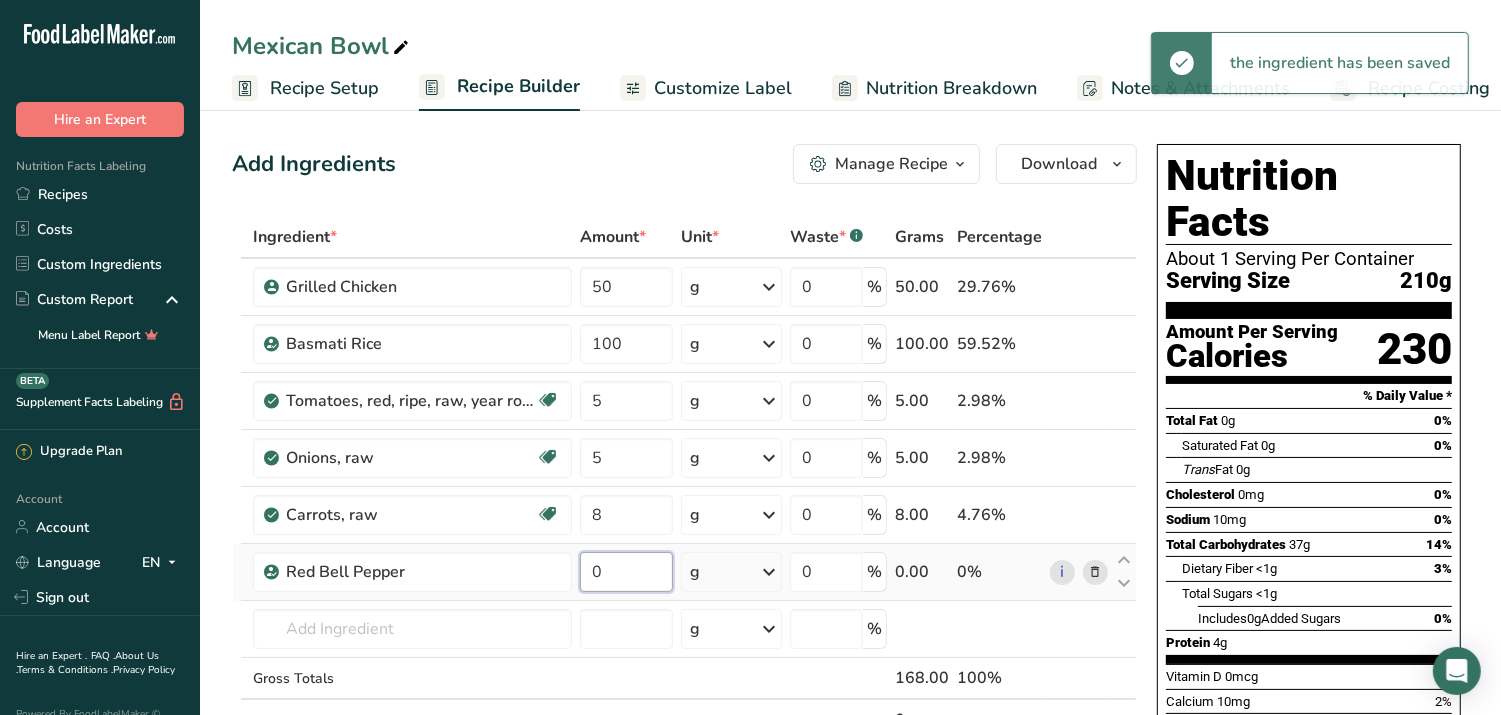 click on "0" at bounding box center [626, 572] 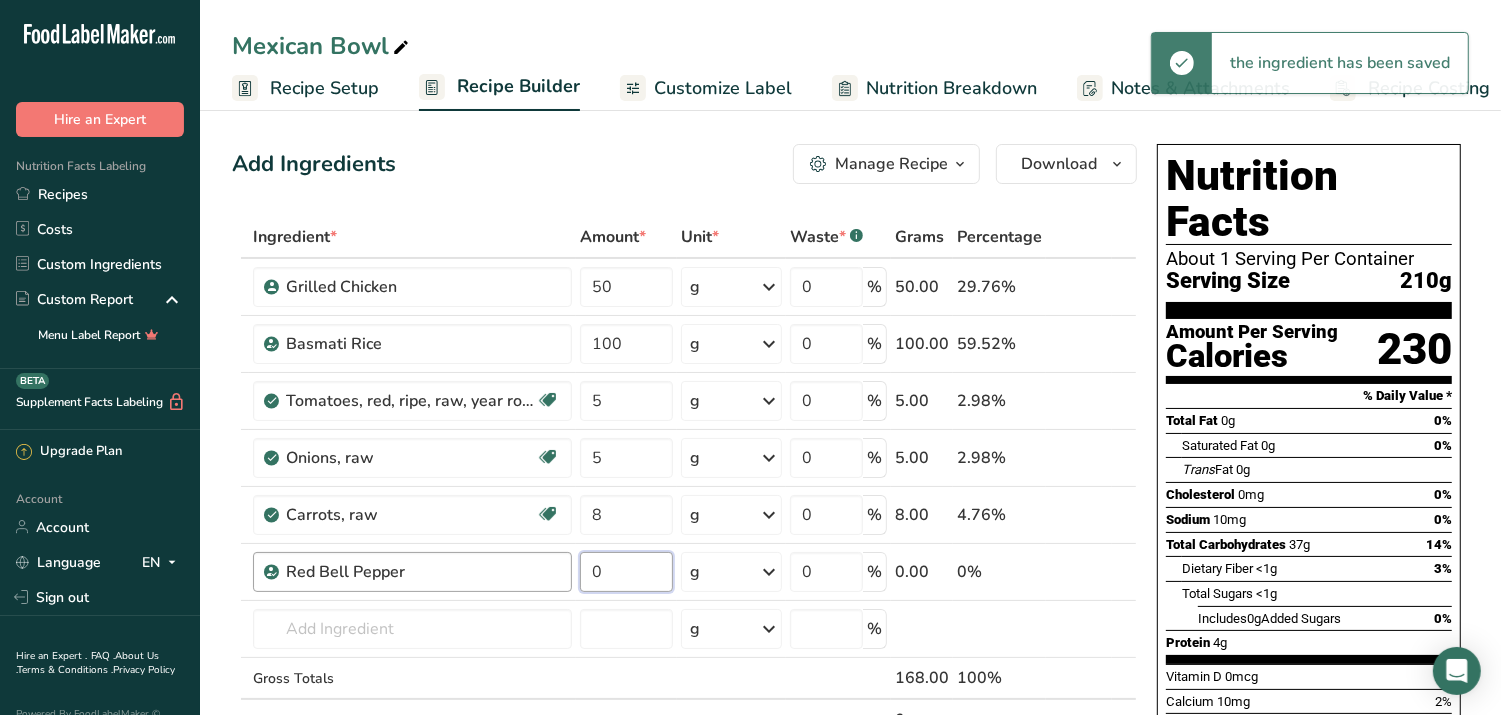 drag, startPoint x: 569, startPoint y: 578, endPoint x: 544, endPoint y: 579, distance: 25.019993 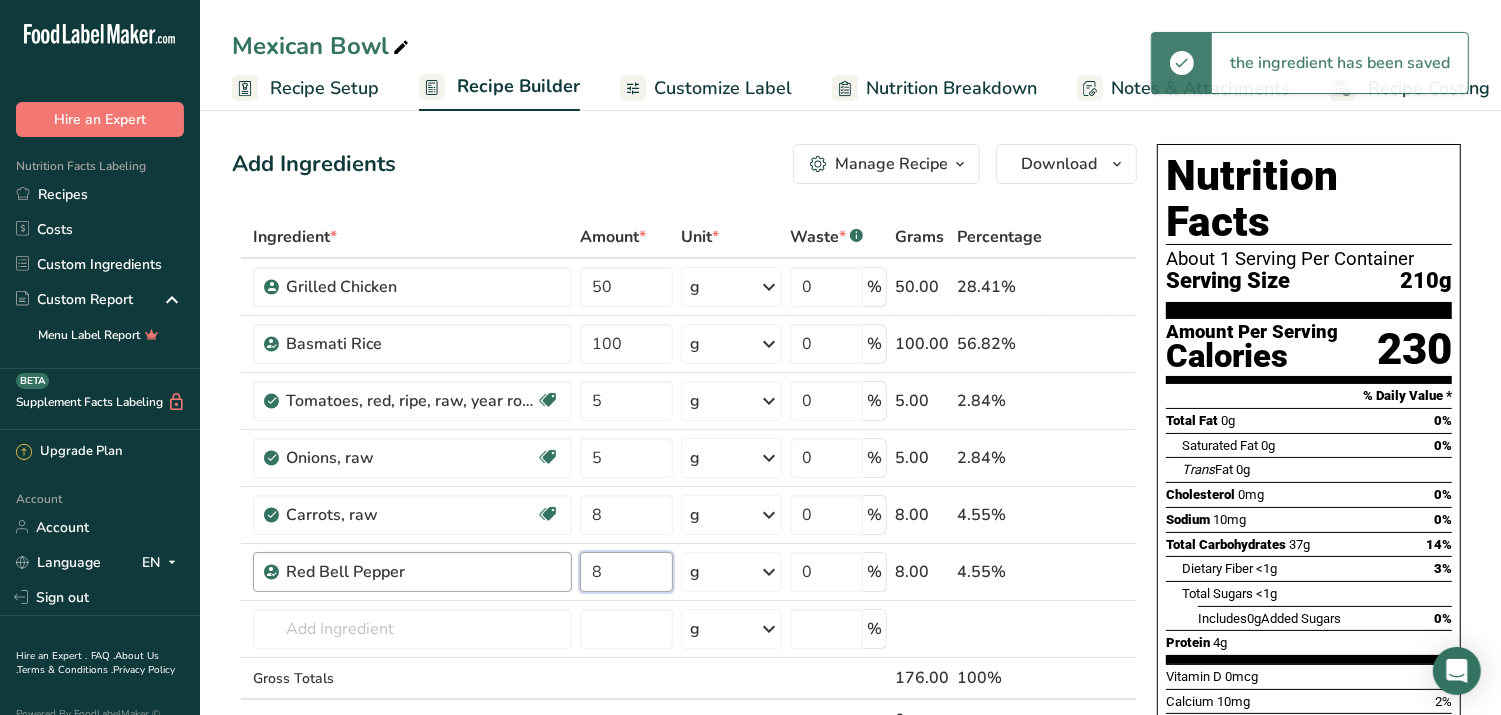 type on "8" 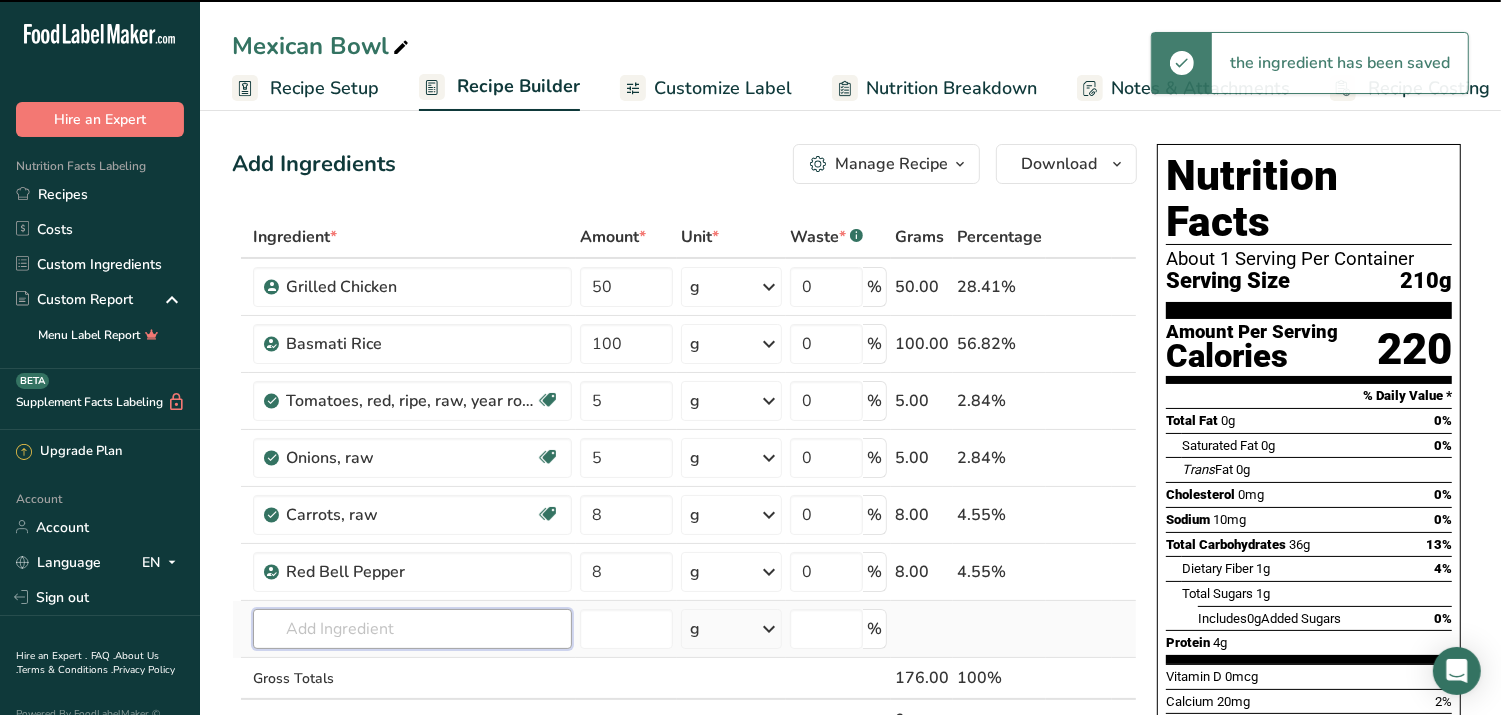 click at bounding box center (412, 629) 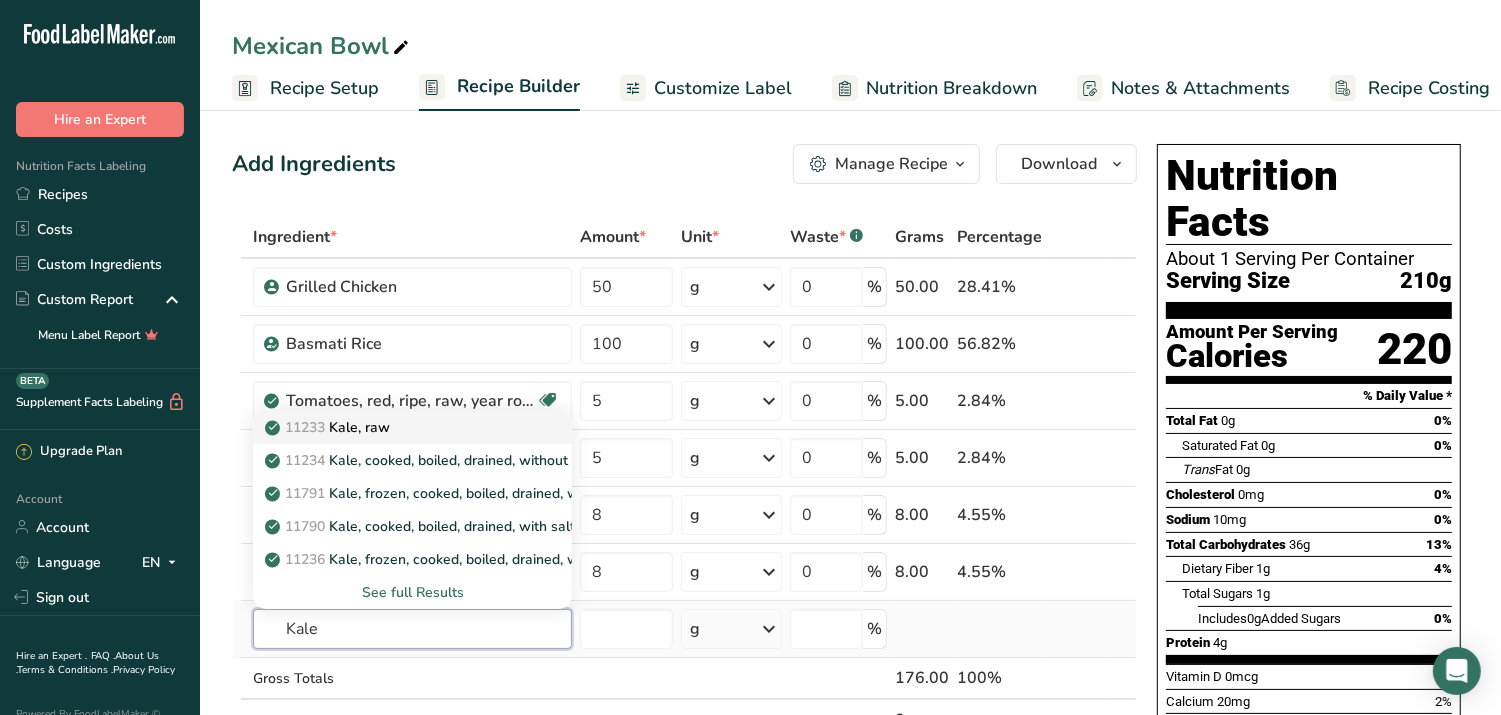 type on "Kale" 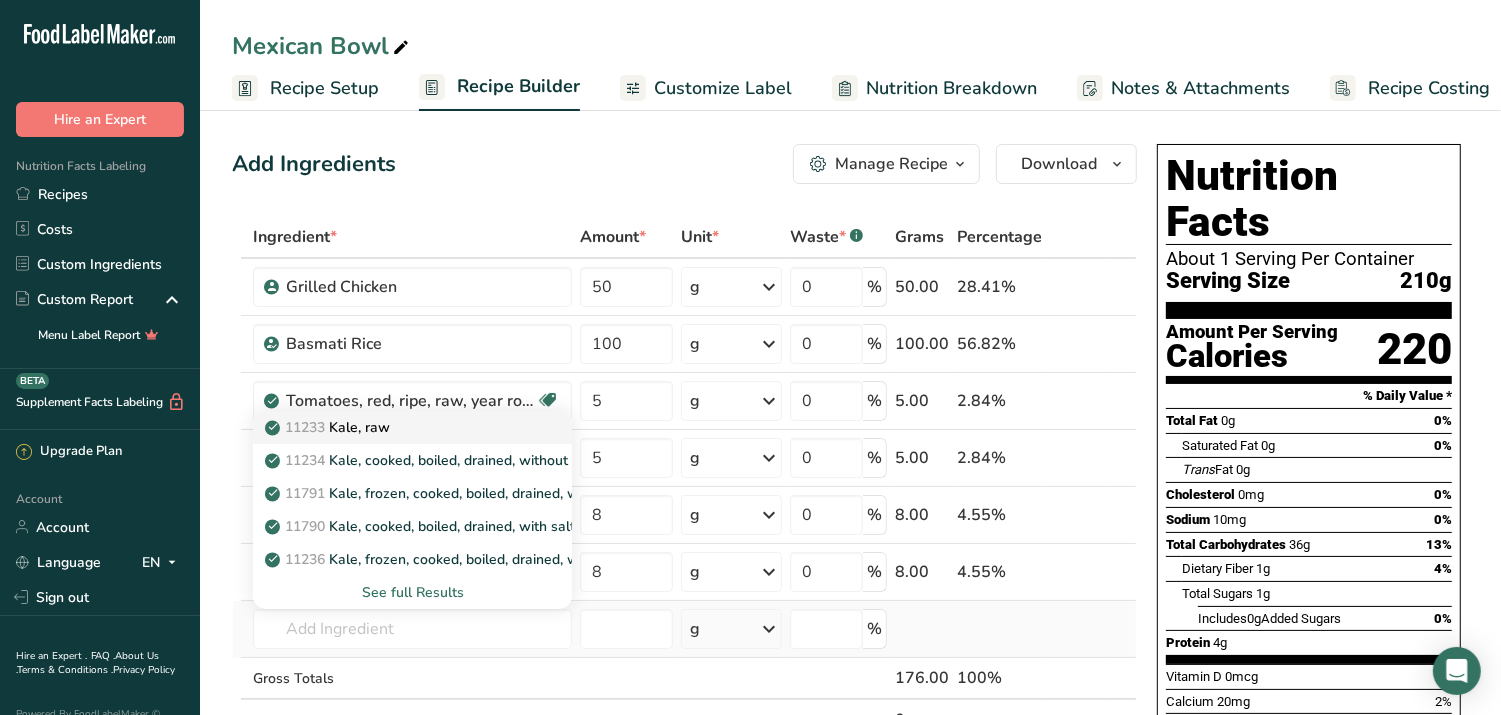 click on "11233
Kale, raw" at bounding box center [396, 427] 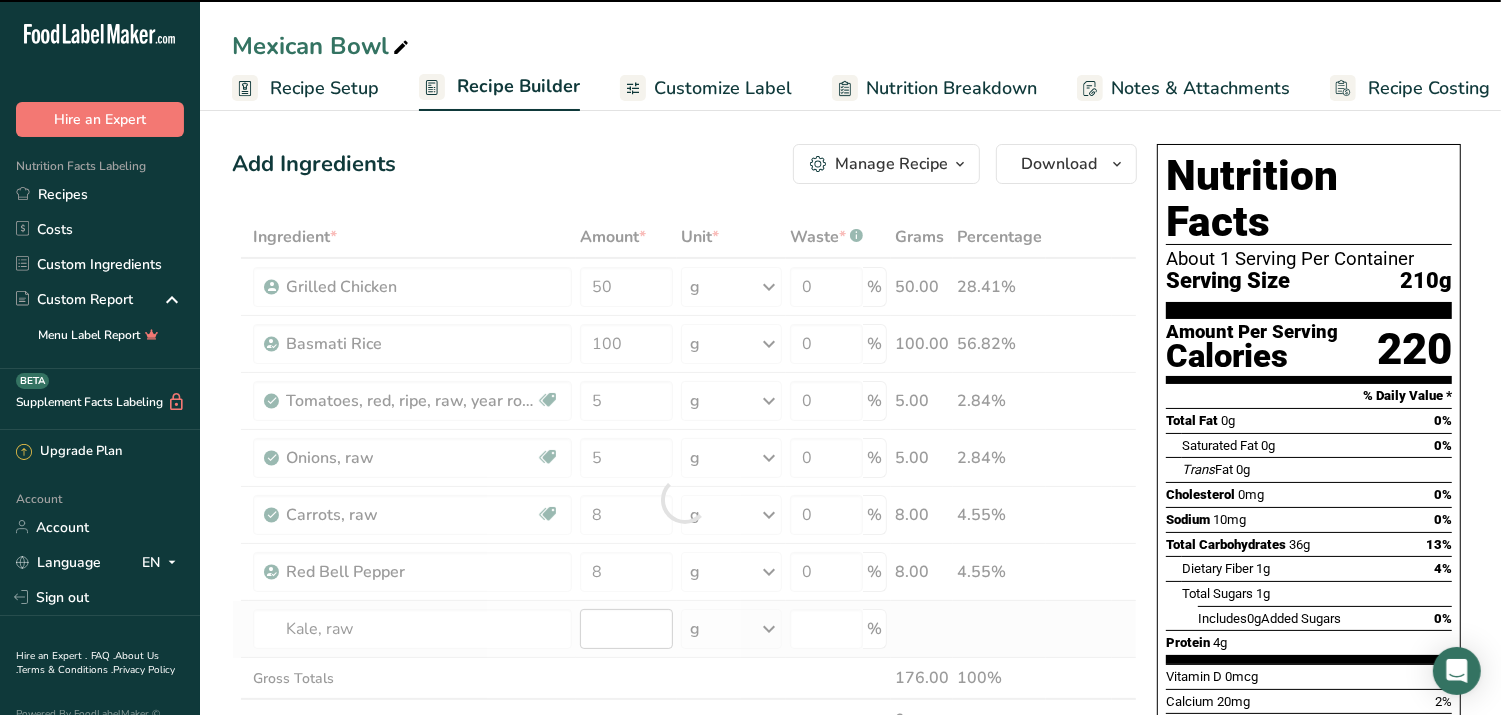 type on "0" 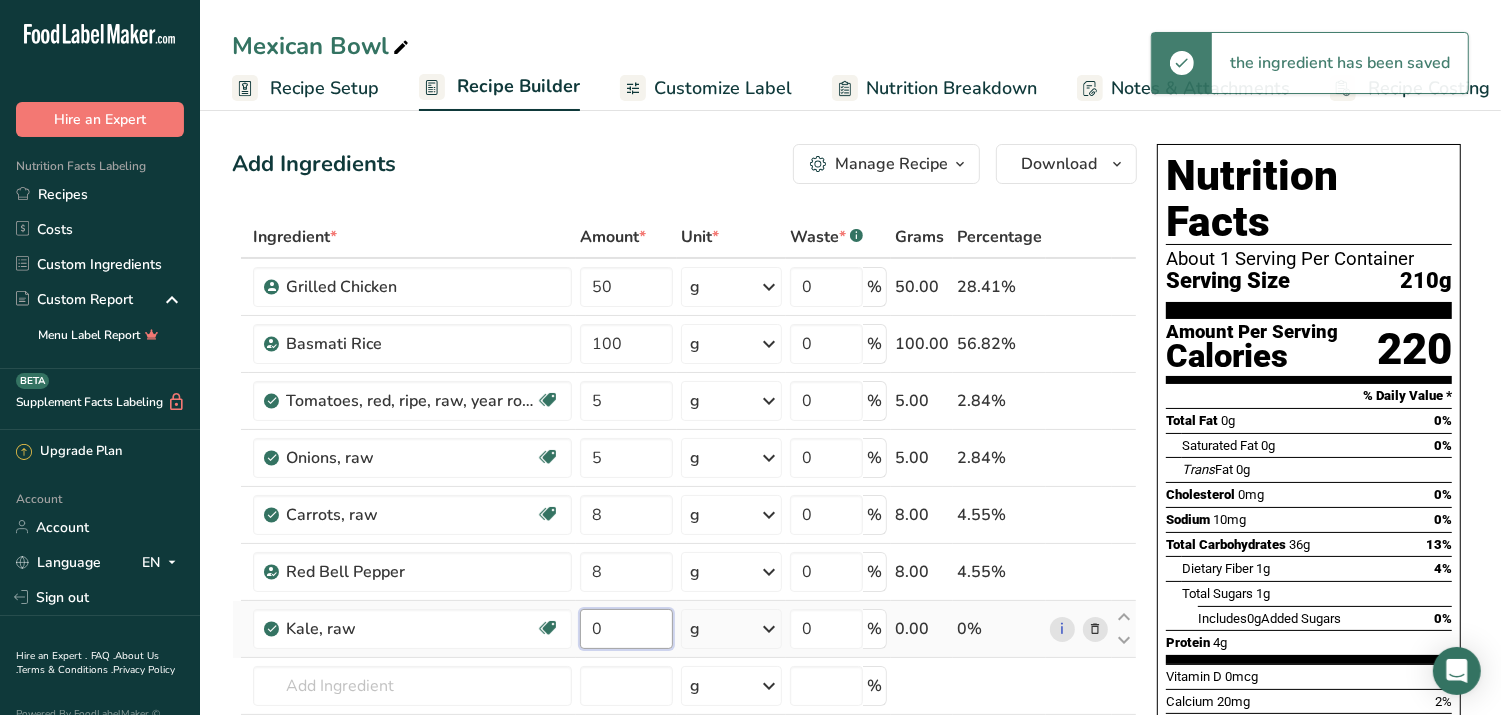 drag, startPoint x: 629, startPoint y: 633, endPoint x: 591, endPoint y: 633, distance: 38 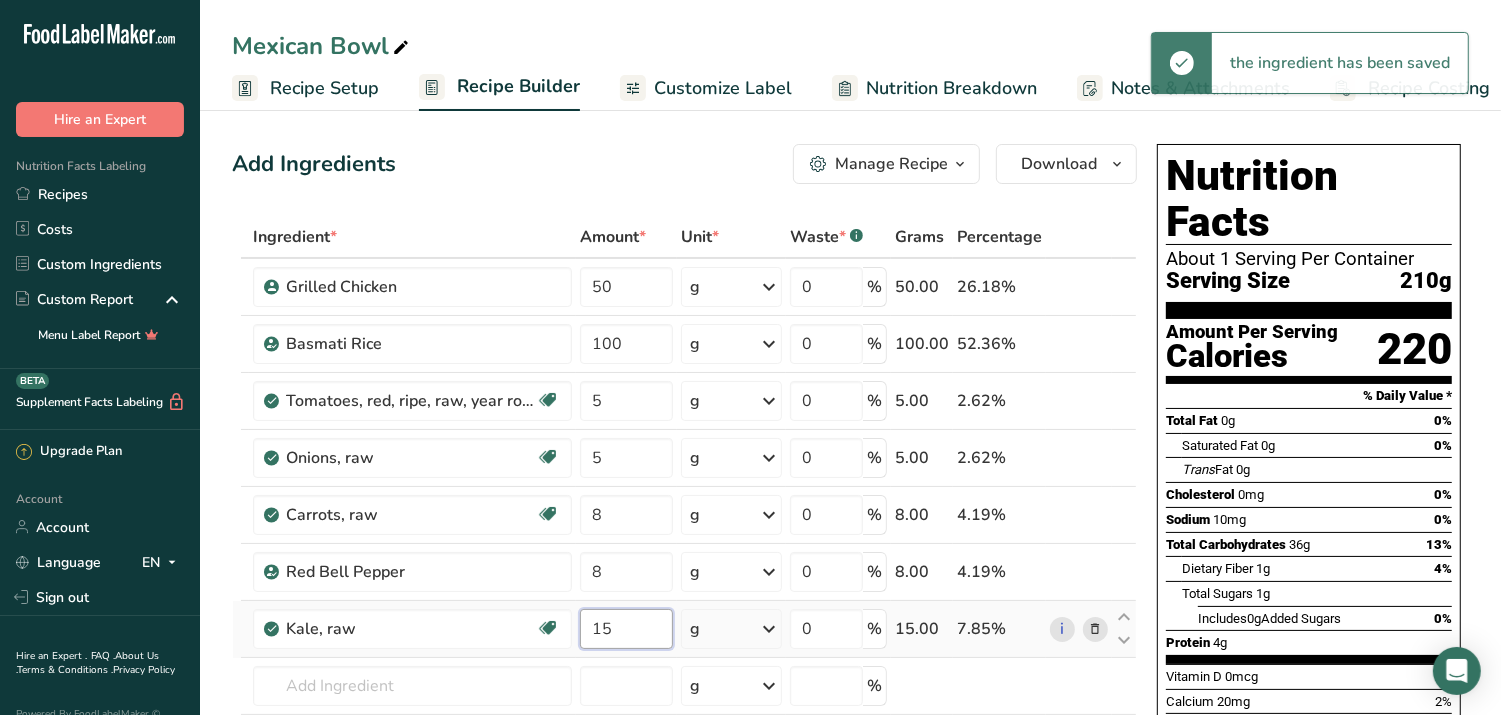 type on "15" 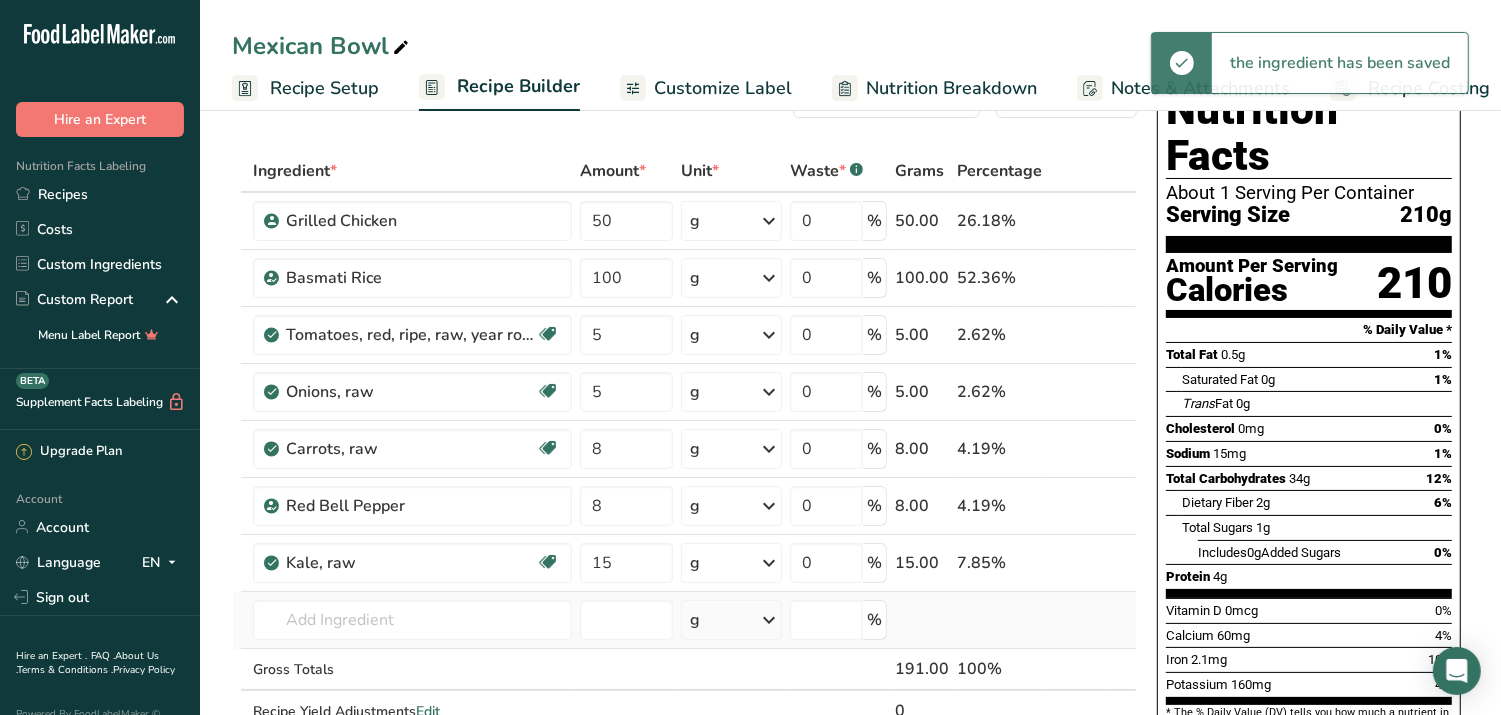 scroll, scrollTop: 83, scrollLeft: 0, axis: vertical 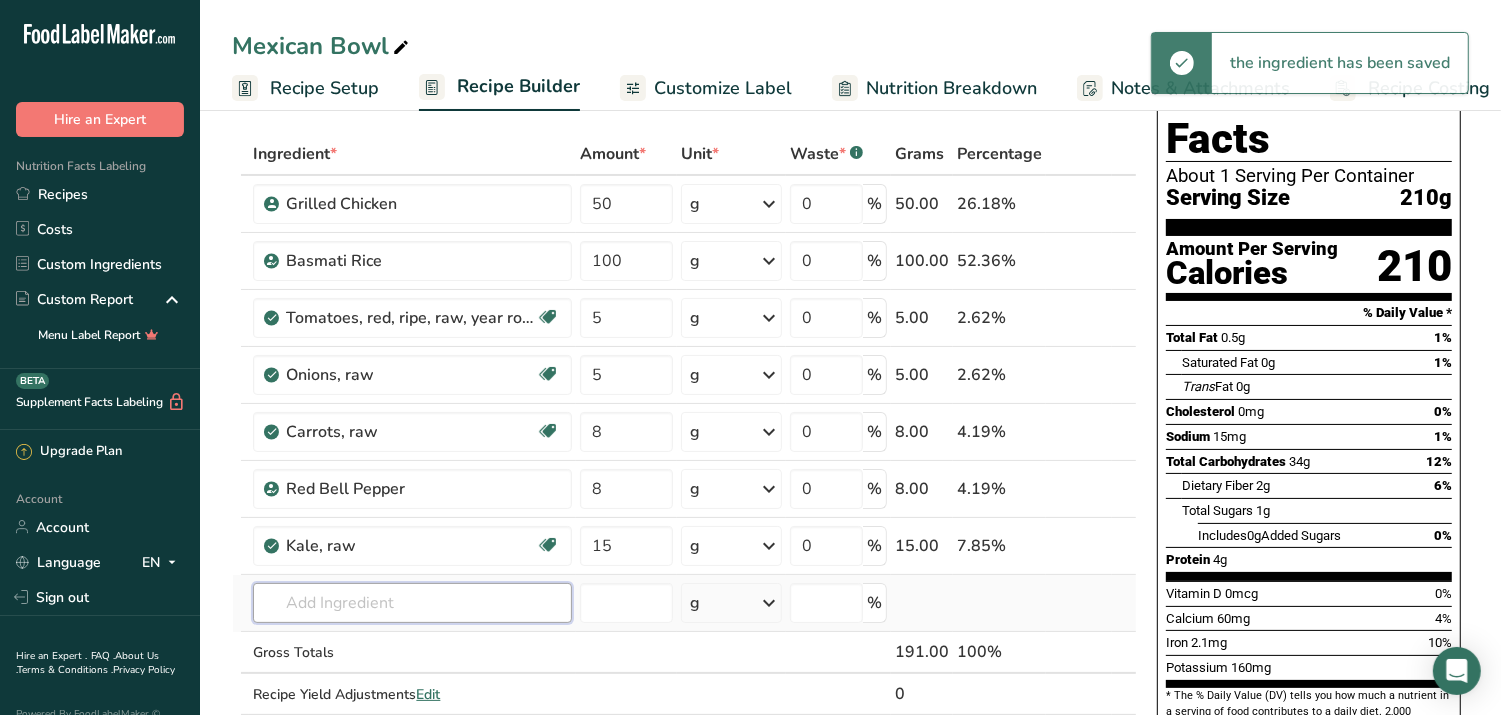 click at bounding box center (412, 603) 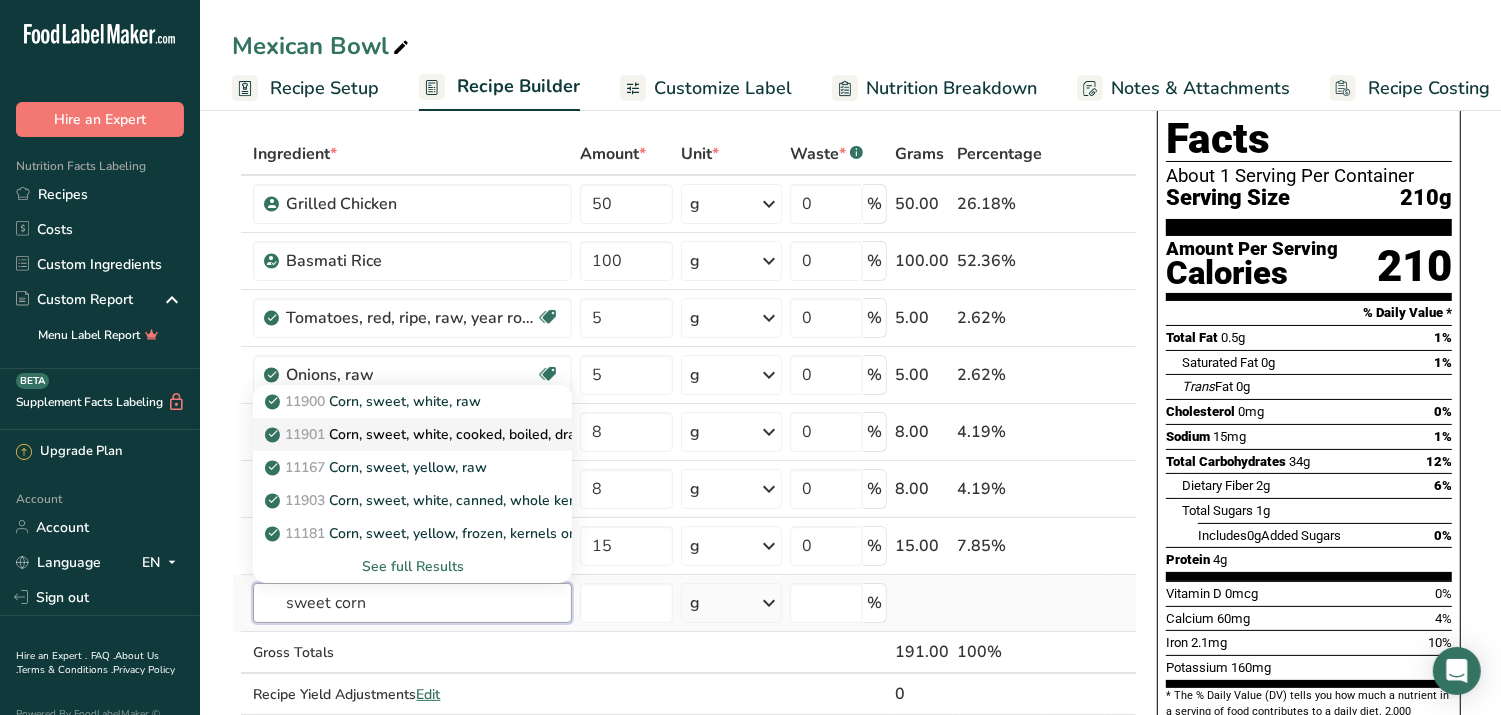 type on "sweet corn" 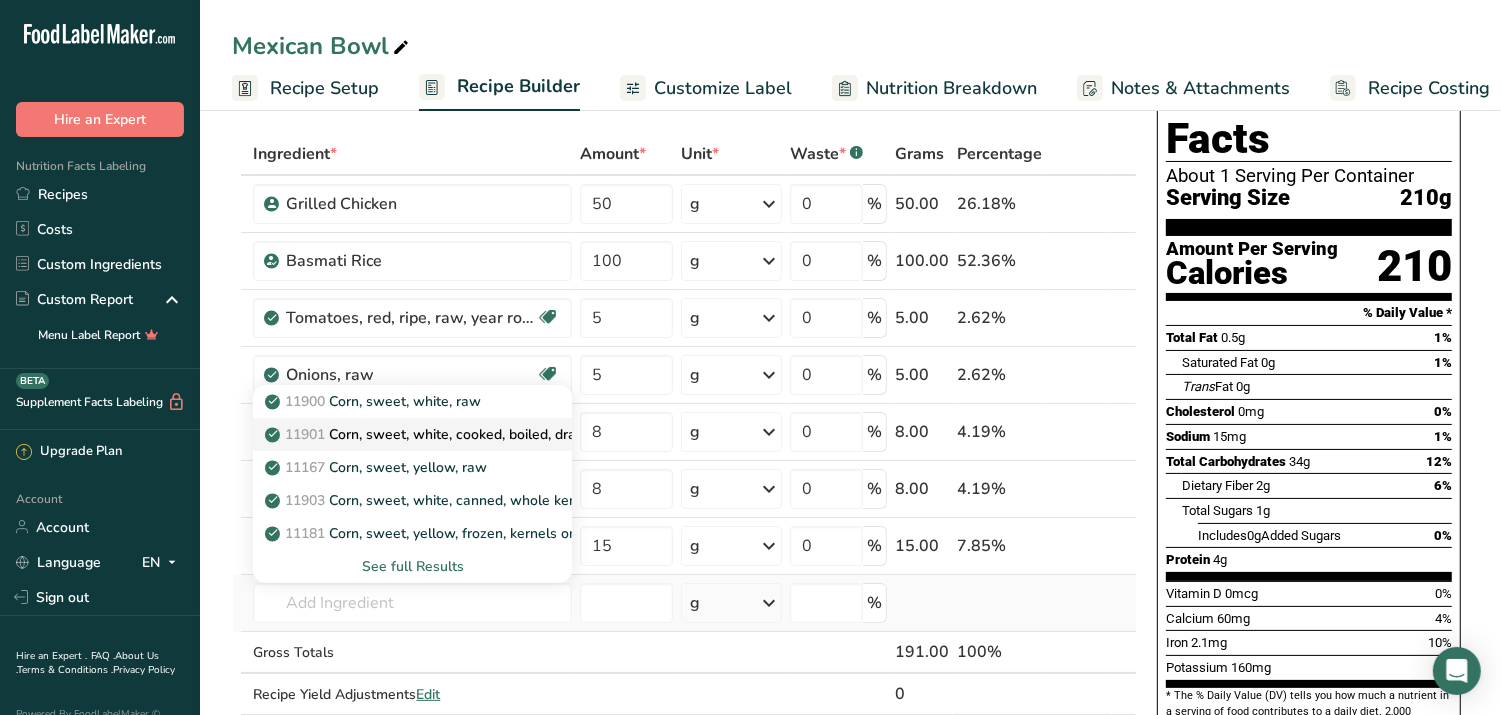 click on "11901
Corn, sweet, white, cooked, boiled, drained, without salt" at bounding box center (478, 434) 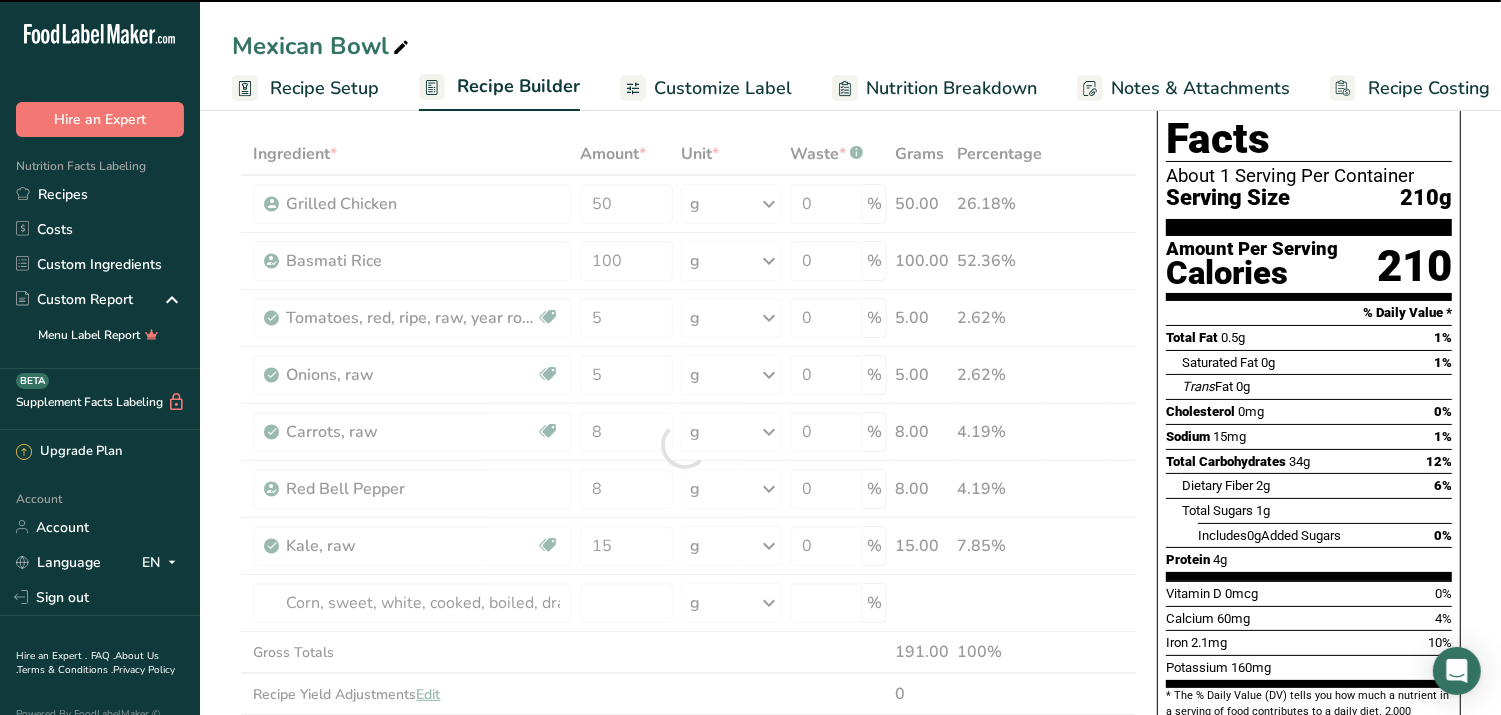click at bounding box center (684, 445) 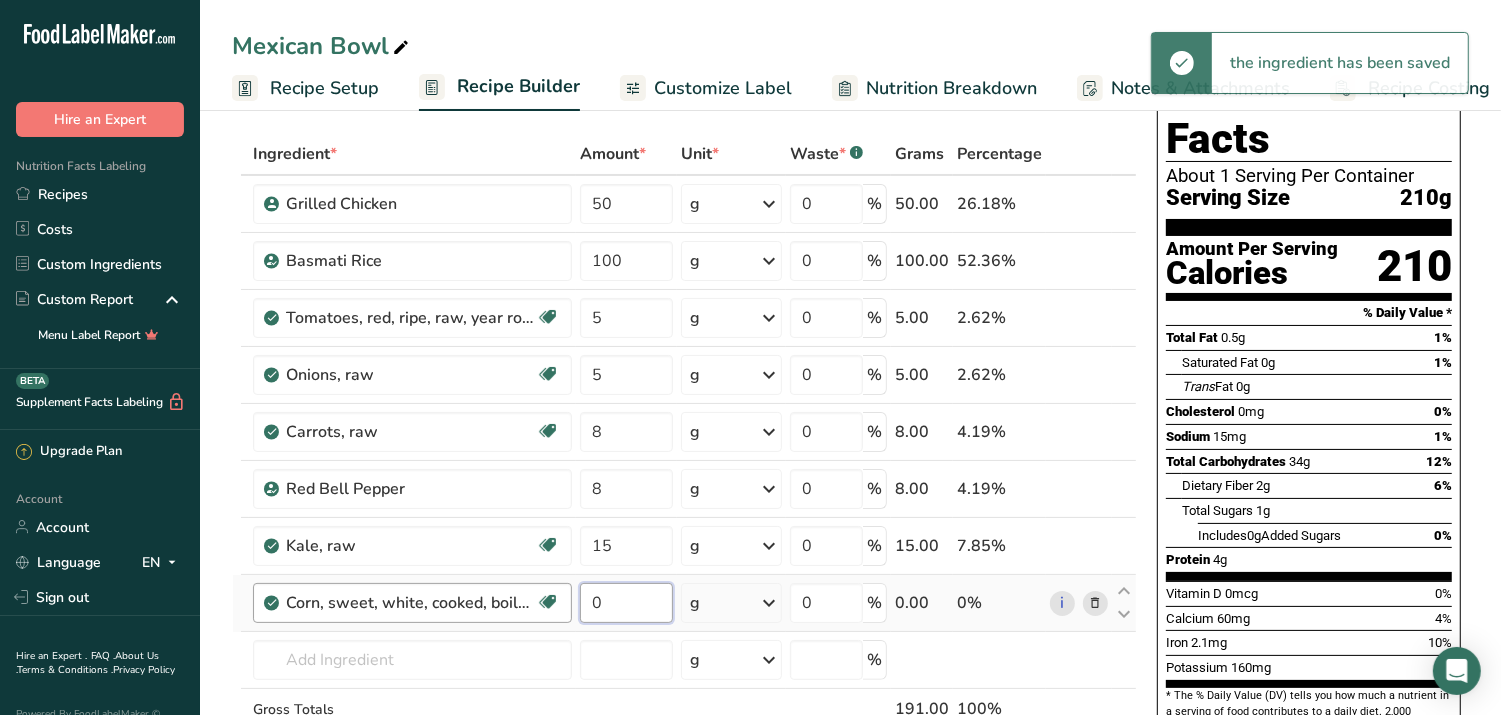 drag, startPoint x: 624, startPoint y: 605, endPoint x: 560, endPoint y: 598, distance: 64.381676 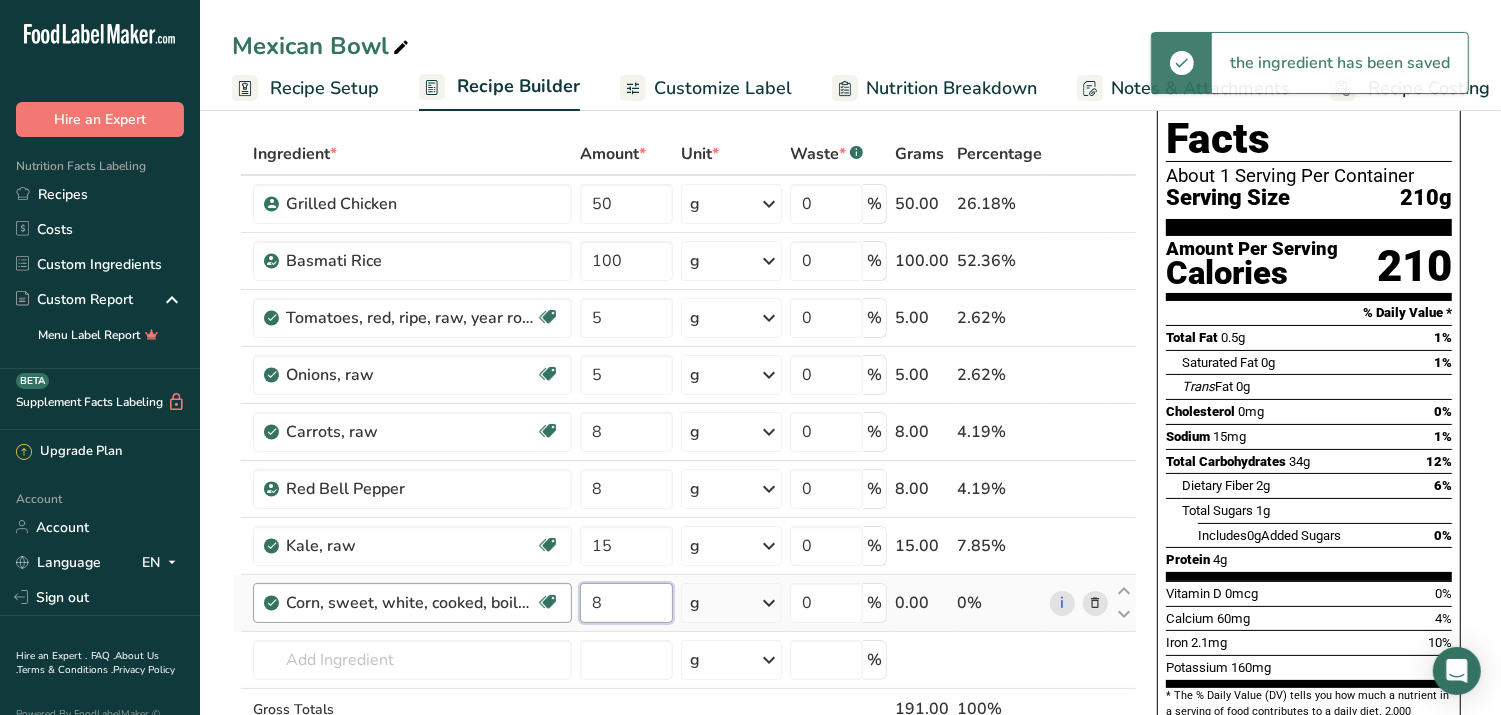 type on "8" 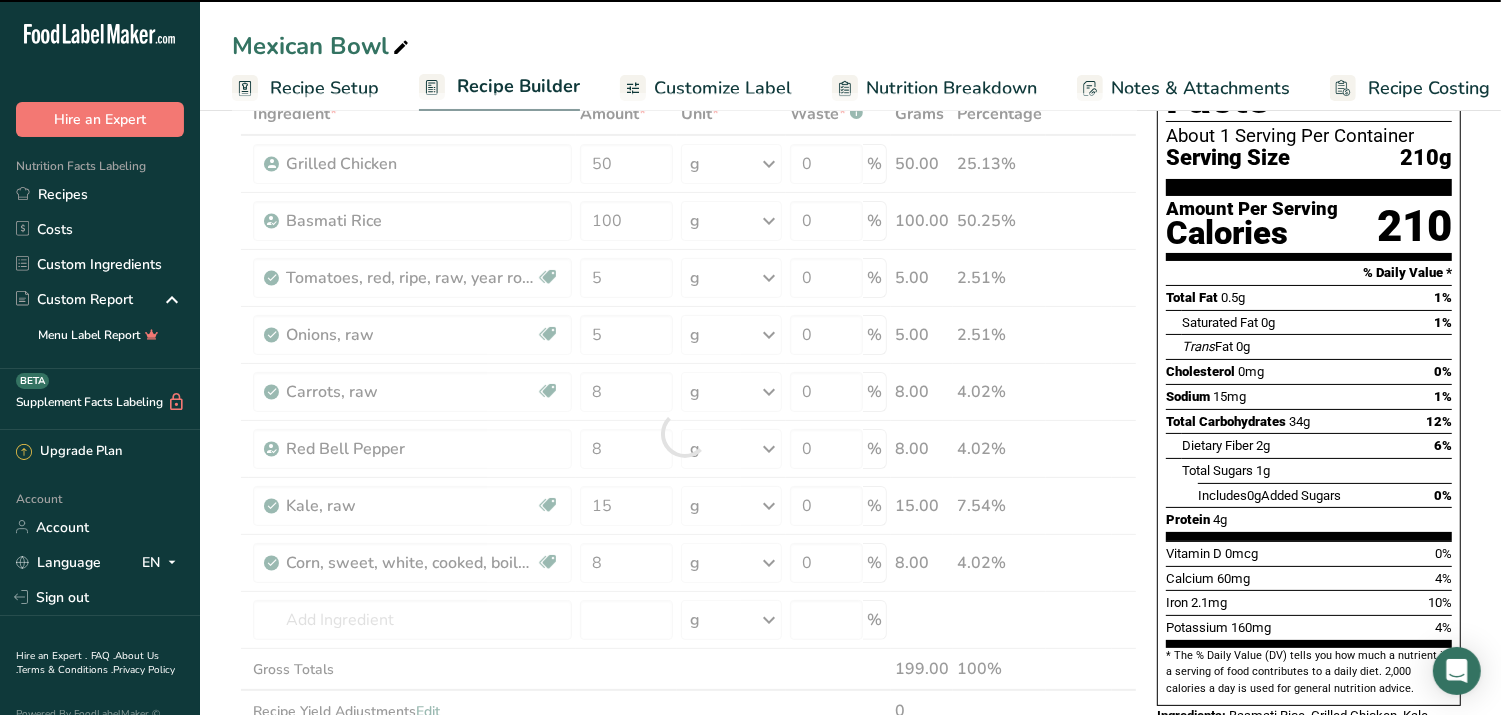 scroll, scrollTop: 125, scrollLeft: 0, axis: vertical 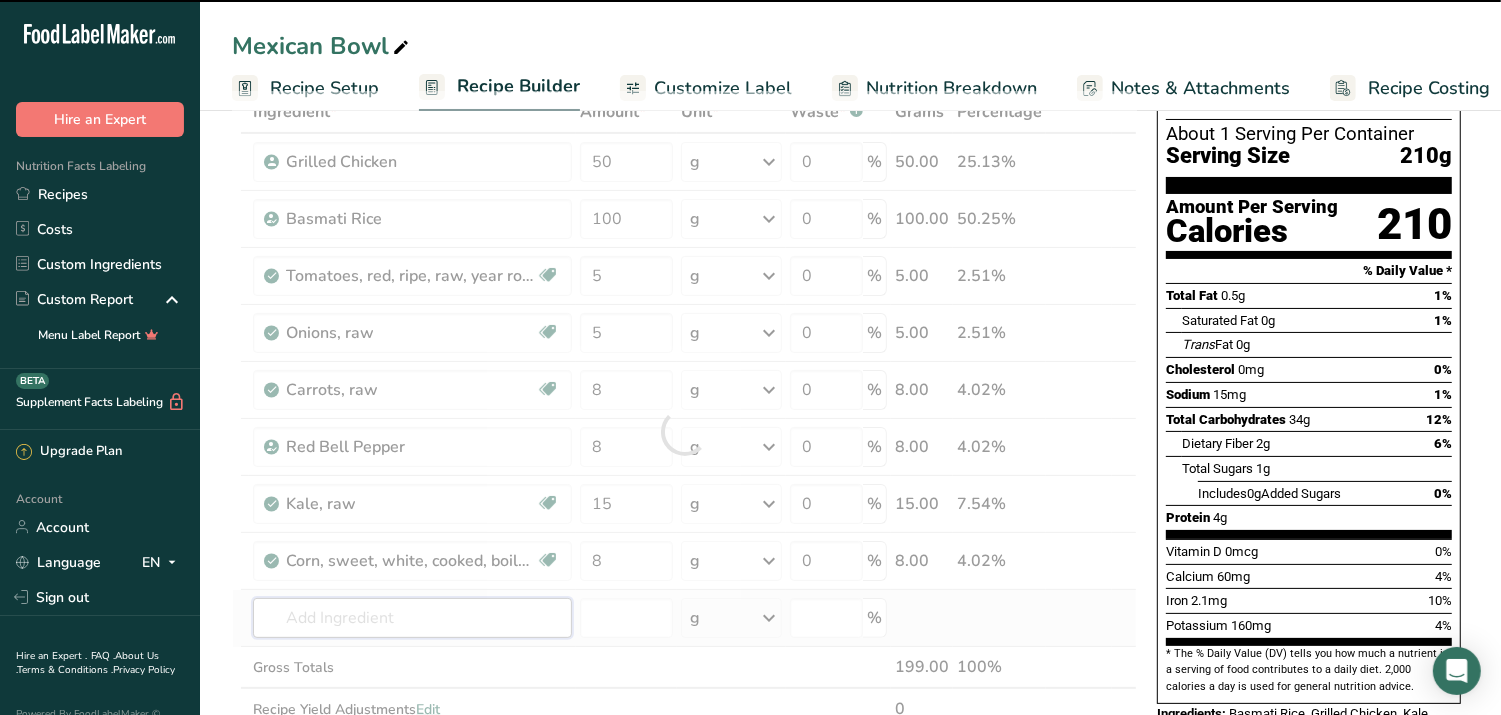 click at bounding box center [412, 618] 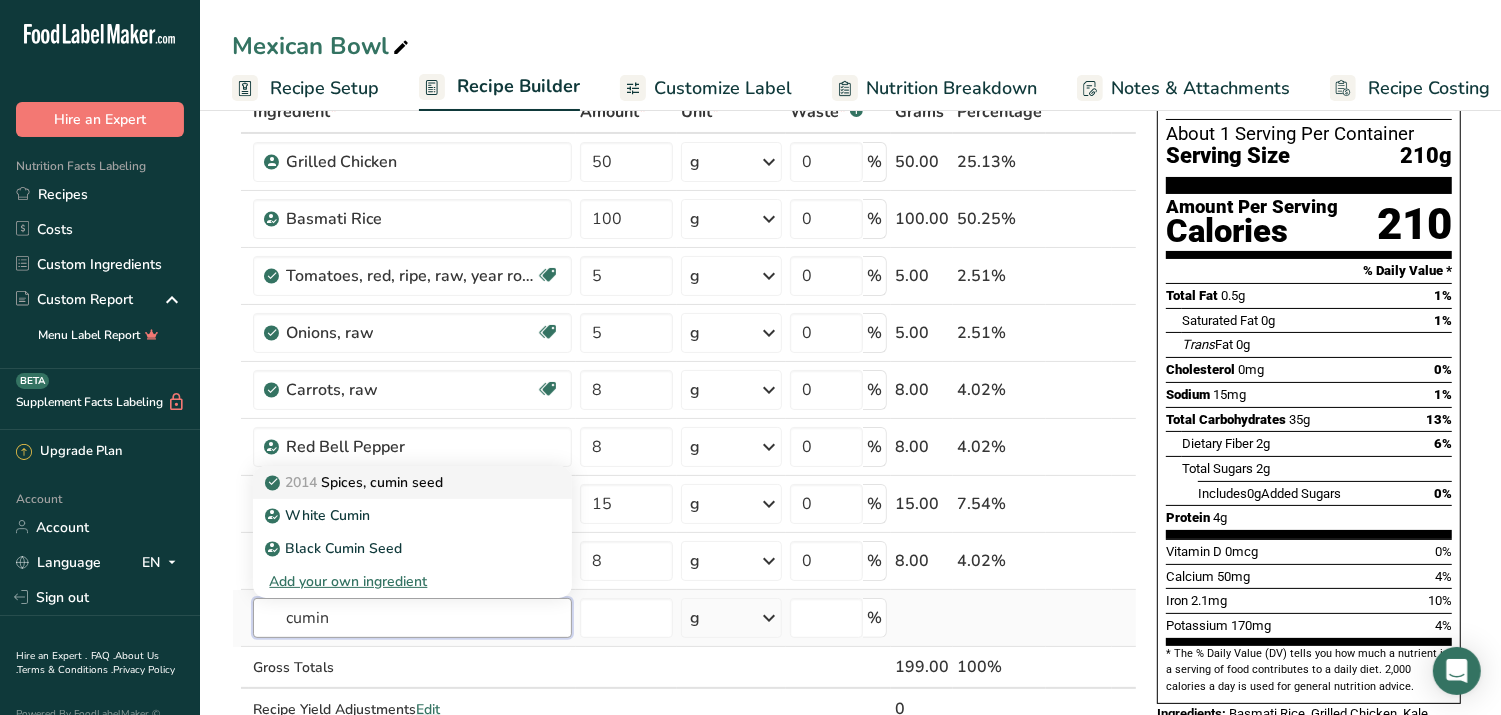 type on "cumin" 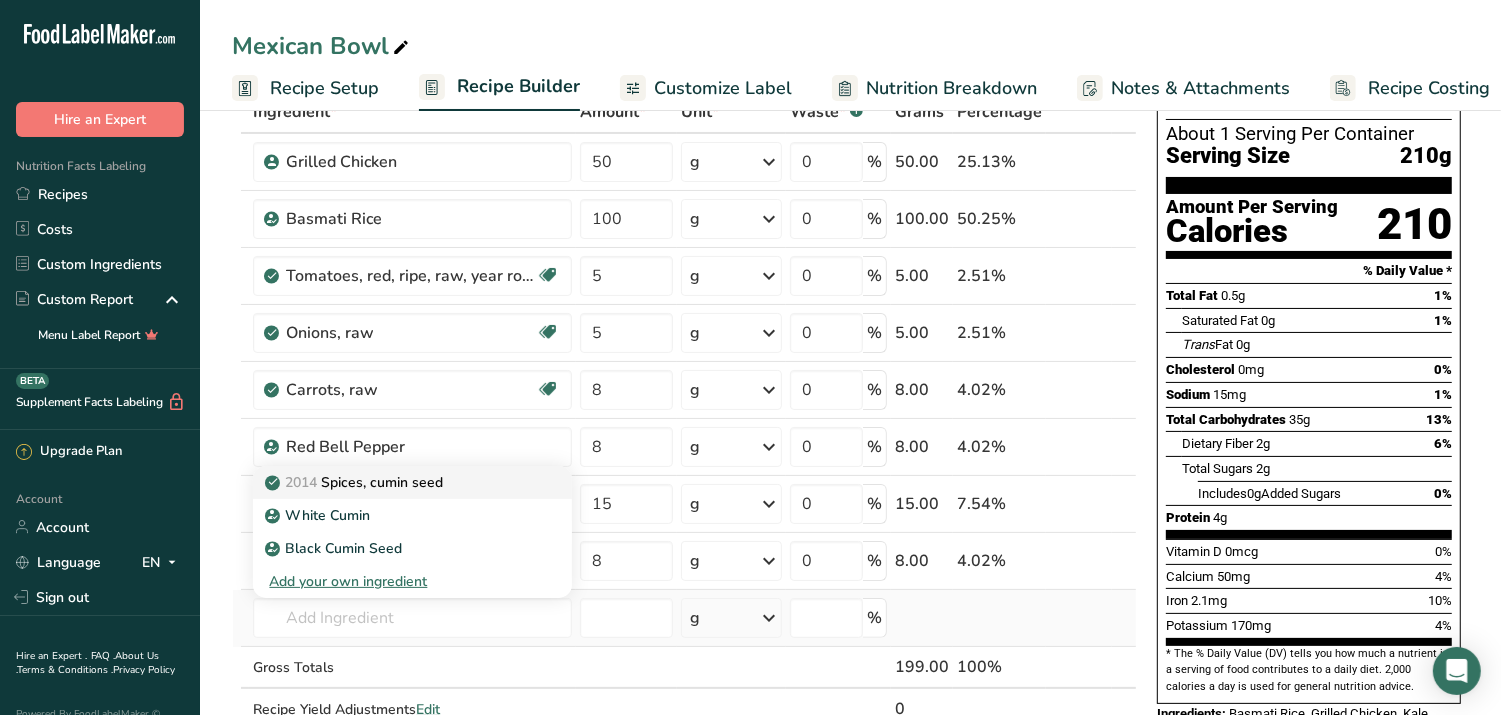click on "2014
Spices, cumin seed" at bounding box center (396, 482) 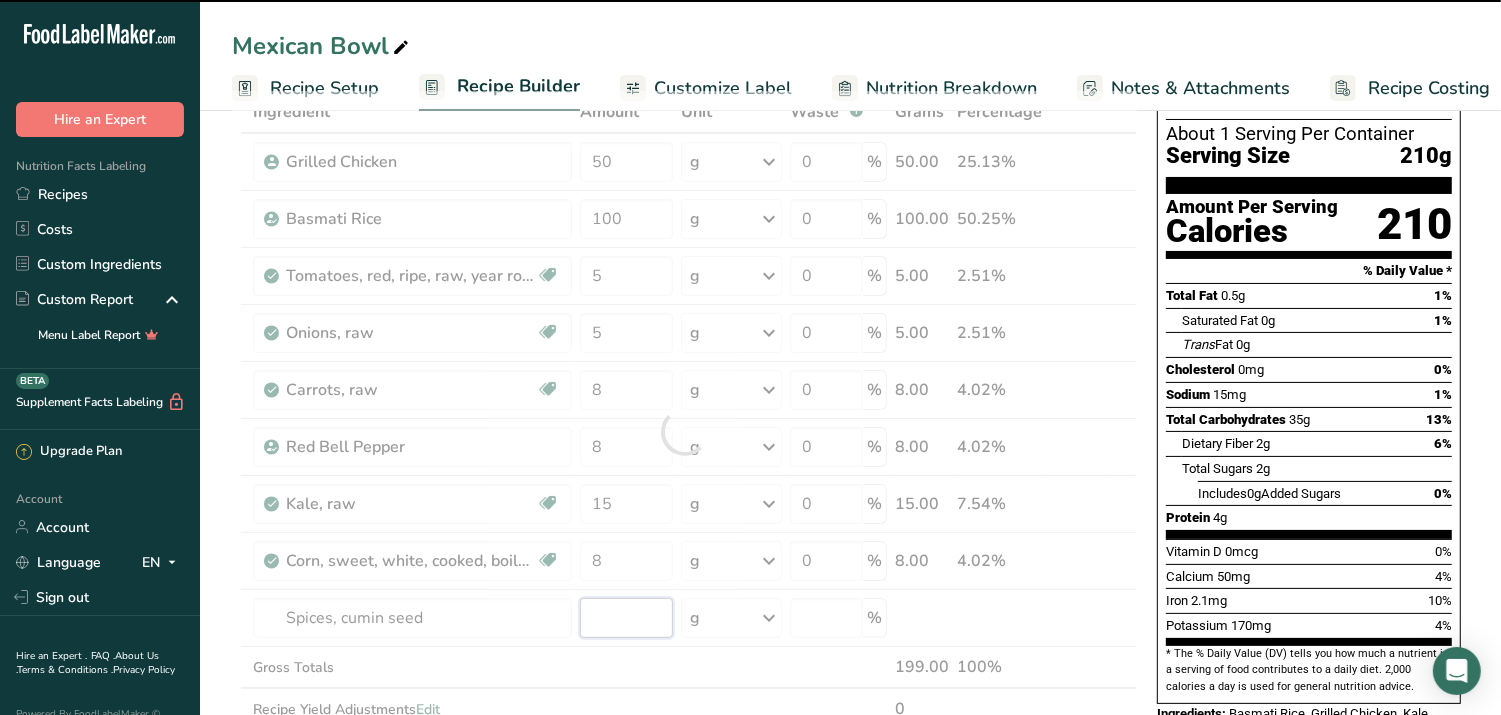 click at bounding box center (626, 618) 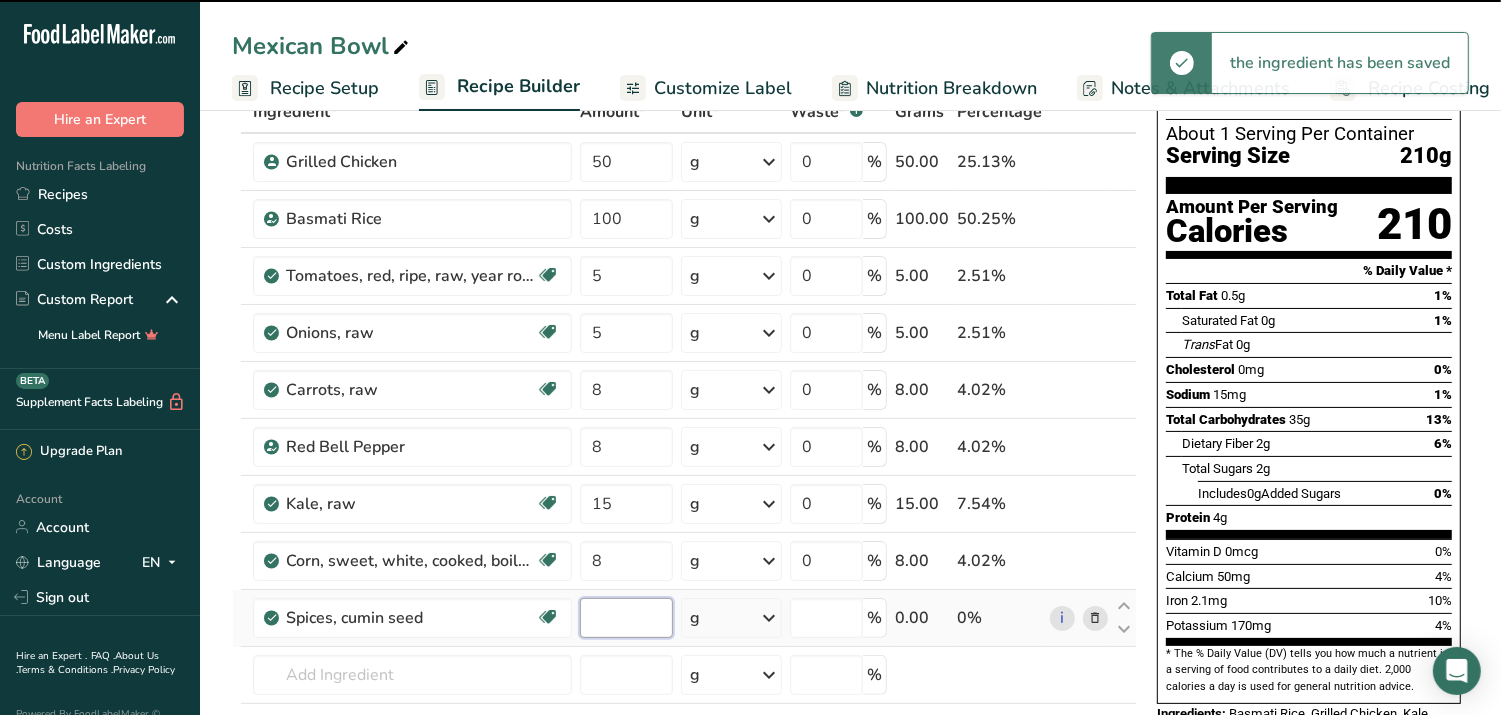 type on "0" 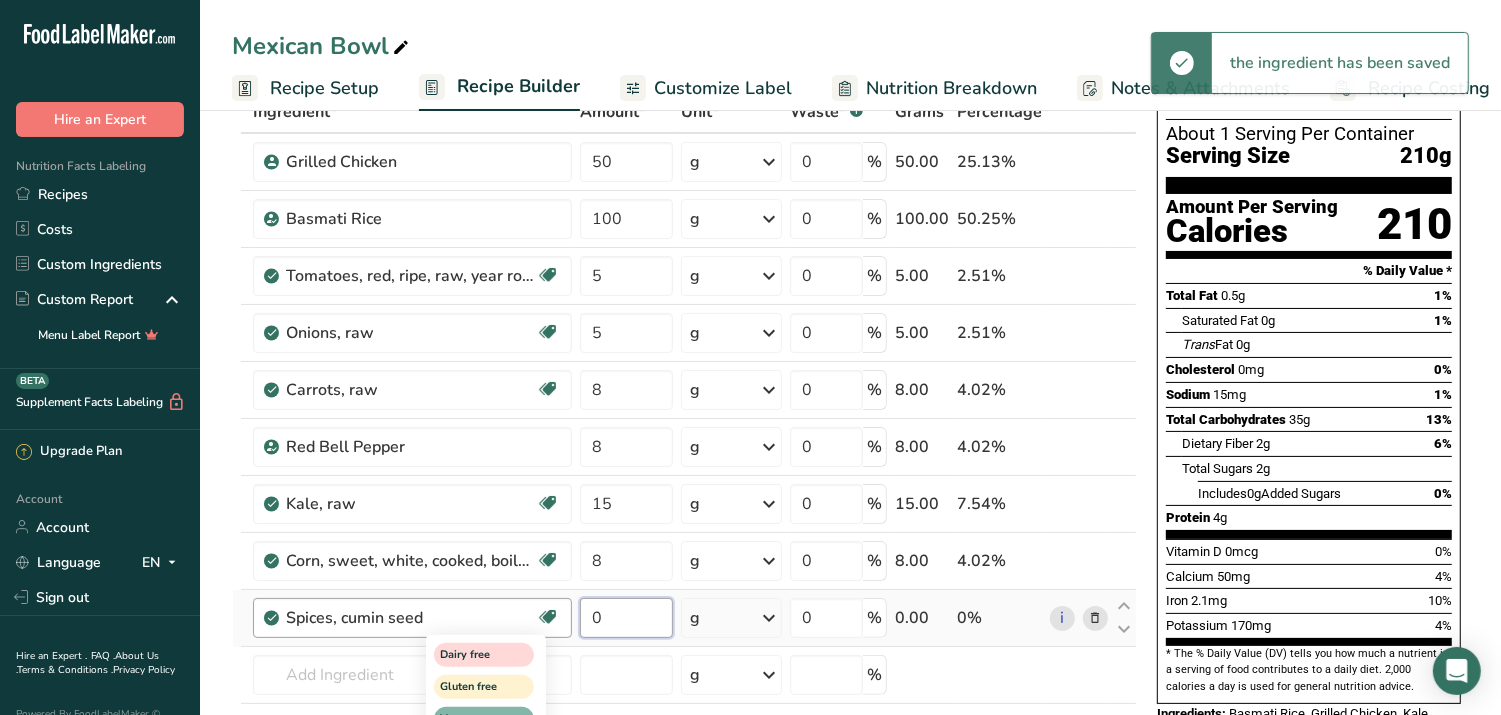 drag, startPoint x: 617, startPoint y: 617, endPoint x: 557, endPoint y: 609, distance: 60.530983 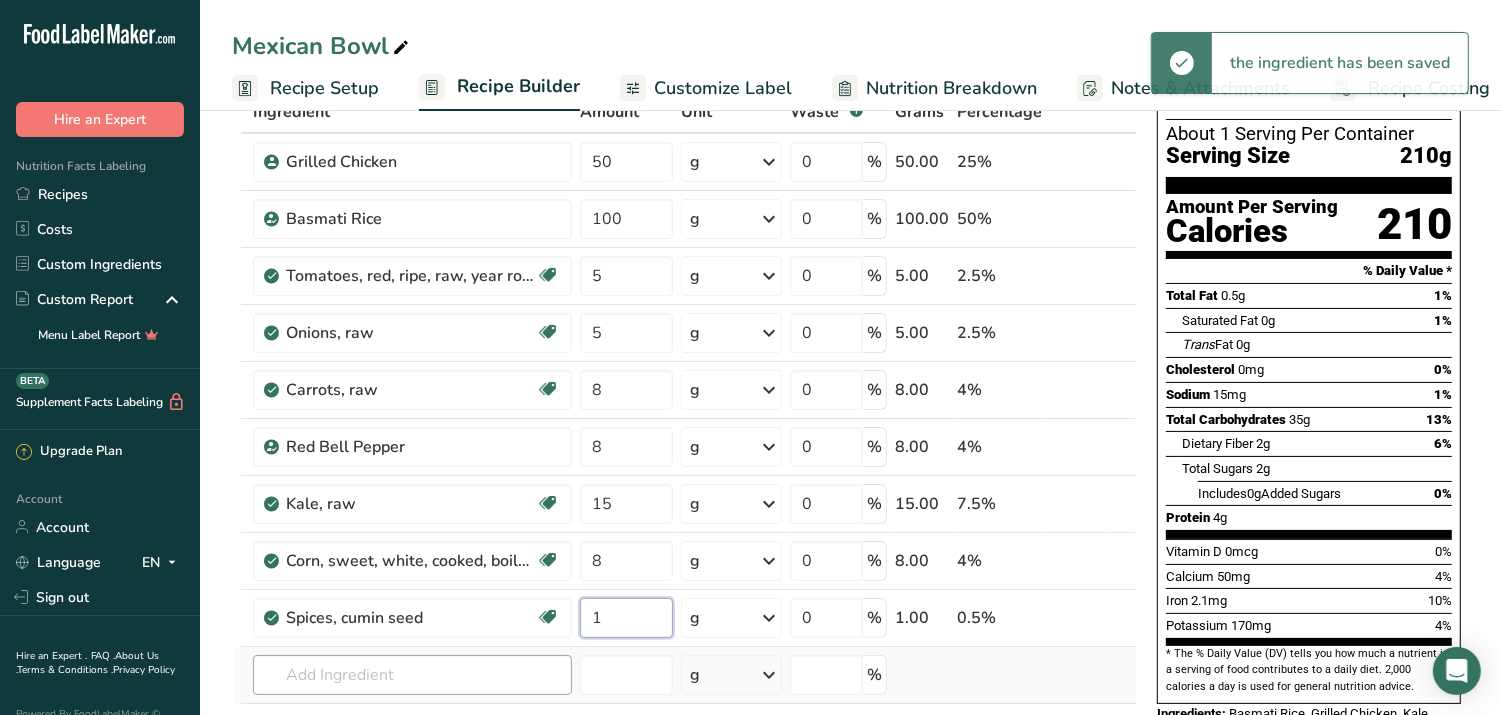 type on "1" 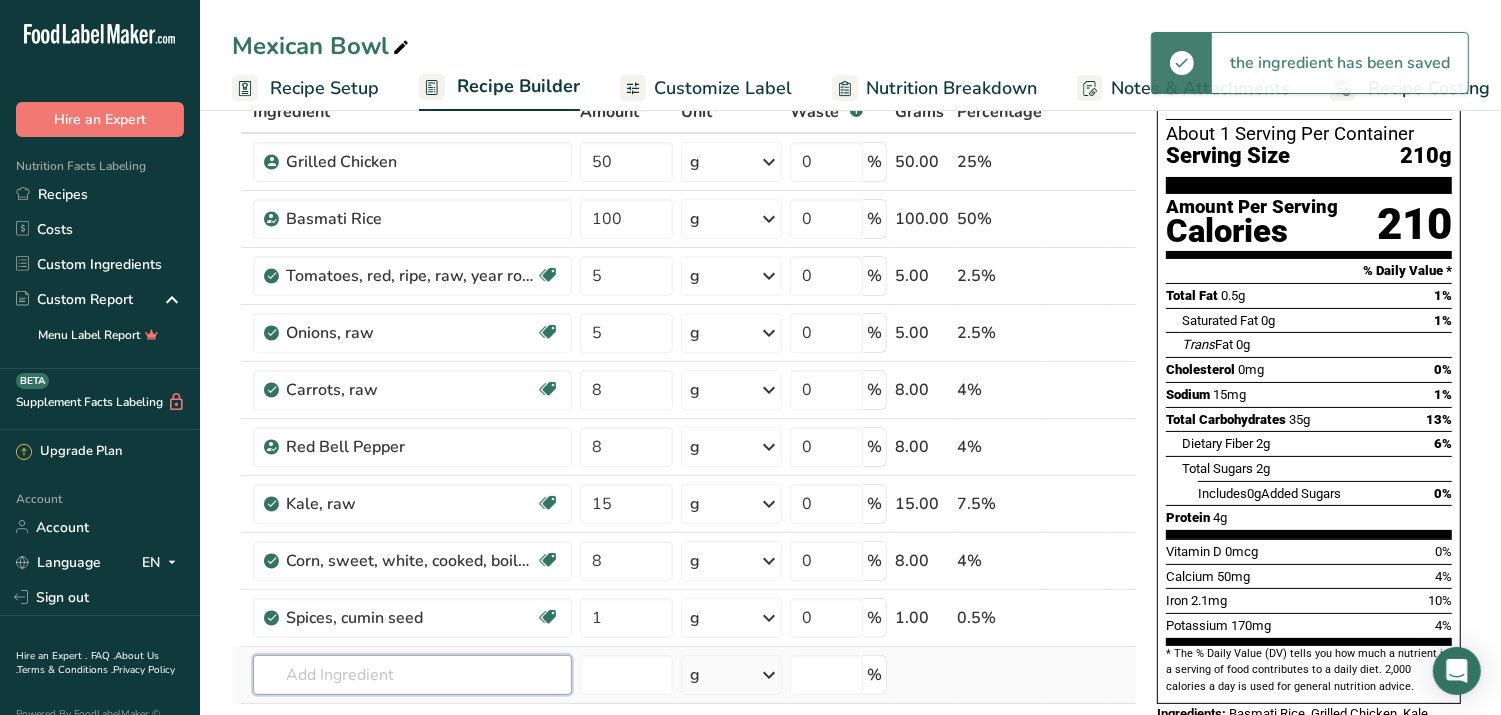 click on "Ingredient *
Amount *
Unit *
Waste *   .a-a{fill:#347362;}.b-a{fill:#fff;}          Grams
Percentage
Grilled Chicken
50
g
Weight Units
g
kg
mg
See more
Volume Units
l
mL
fl oz
See more
0
%
50.00
25%
Basmati Rice
100
g
Weight Units
g
kg
mg
See more
Volume Units
l
Volume units require a density conversion. If you know your ingredient's density enter it below. Otherwise, click on "RIA" our AI Regulatory bot - she will be able to help you
mL" at bounding box center [684, 460] 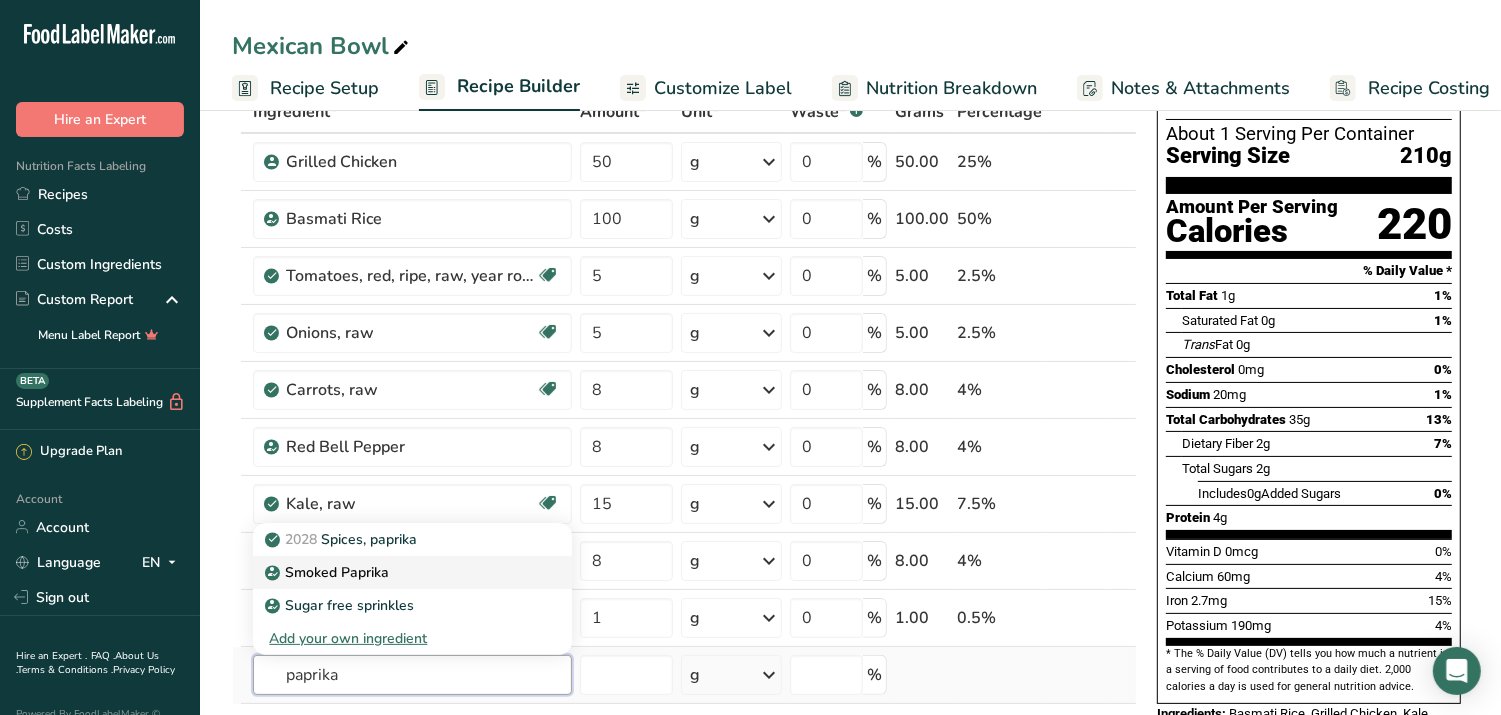 type on "paprika" 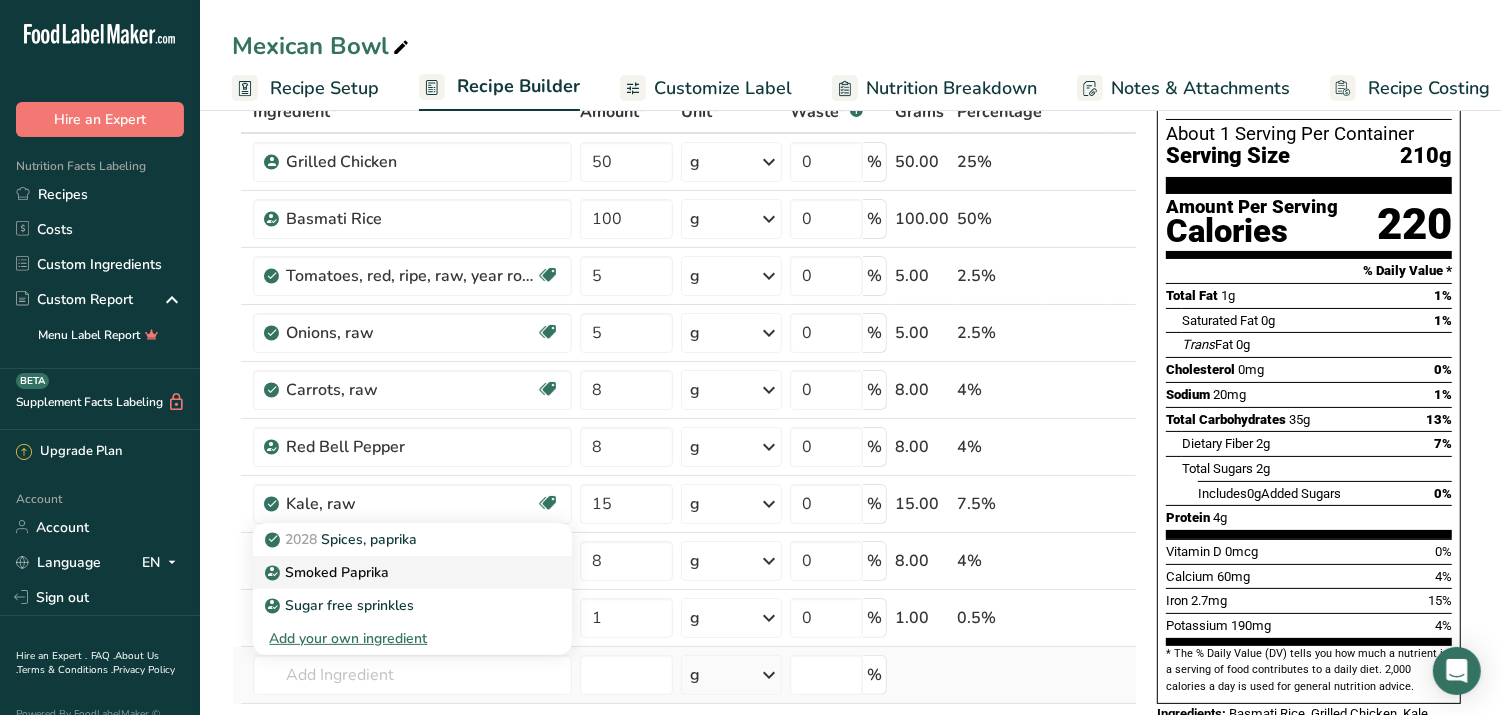 click on "Smoked Paprika" at bounding box center [329, 572] 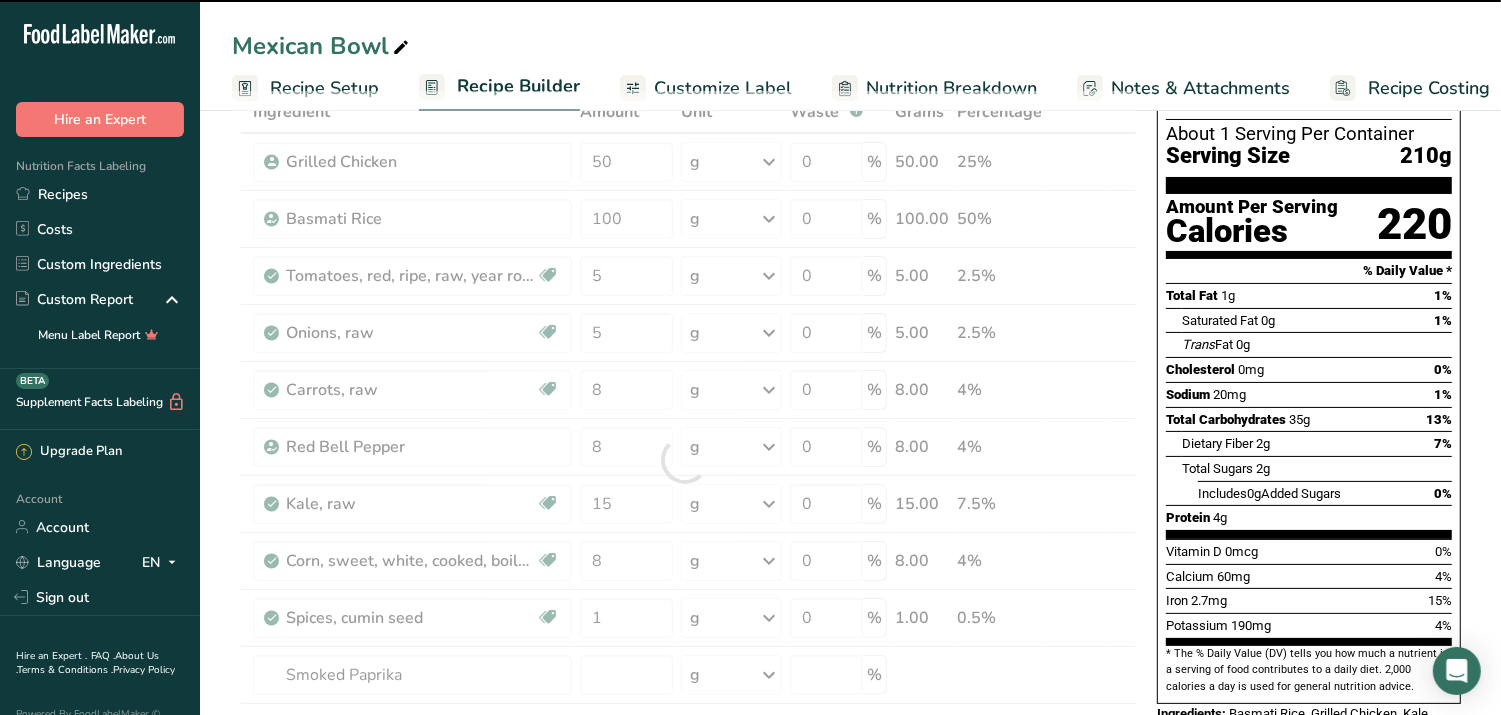 type on "0" 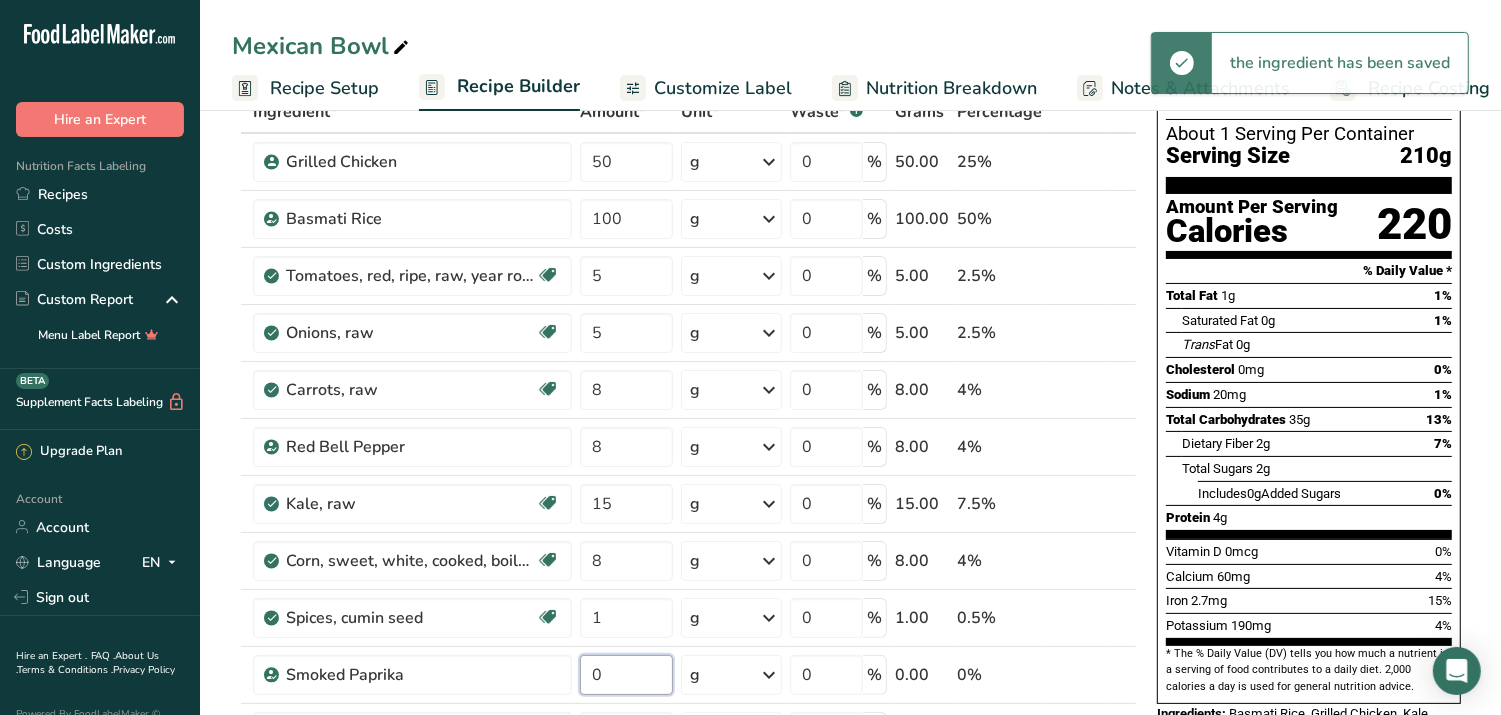 click on "0" at bounding box center (626, 675) 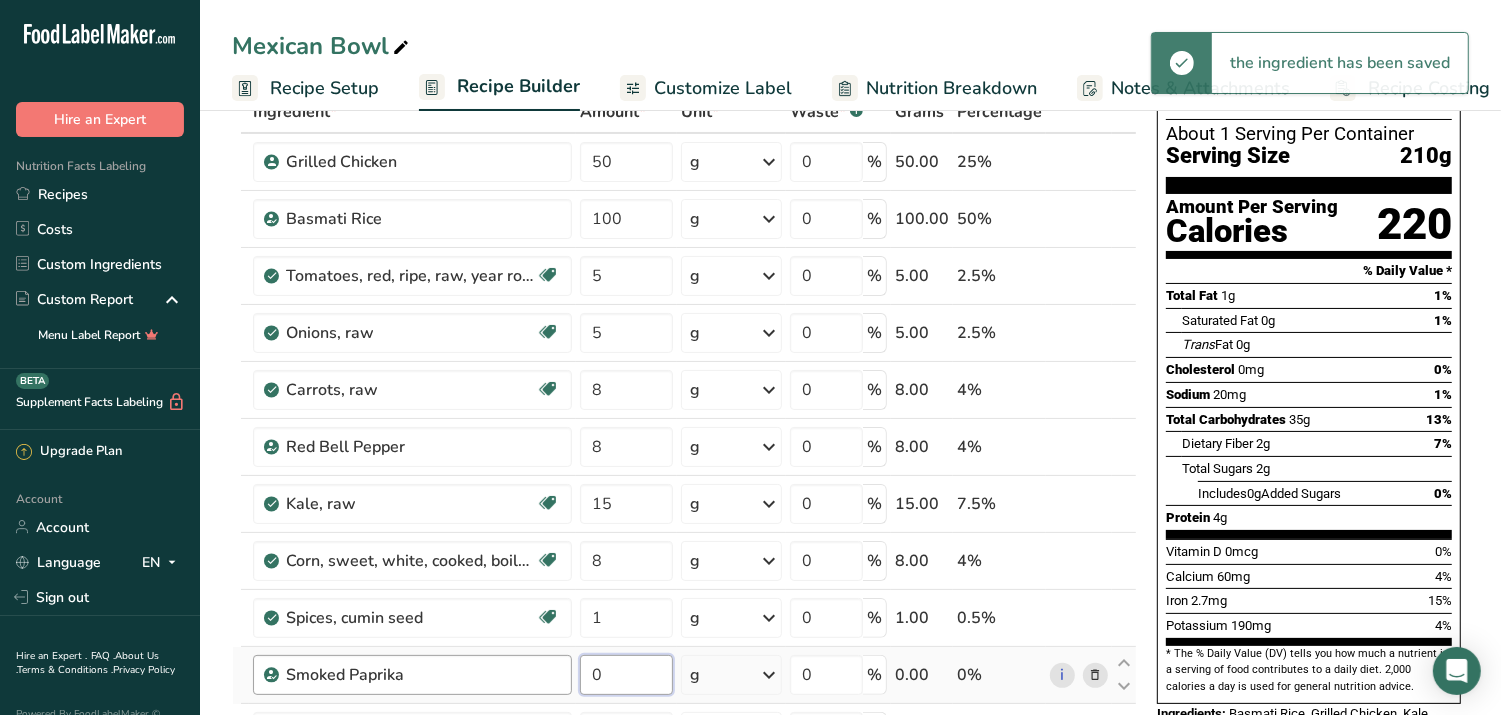 drag, startPoint x: 625, startPoint y: 677, endPoint x: 555, endPoint y: 671, distance: 70.256676 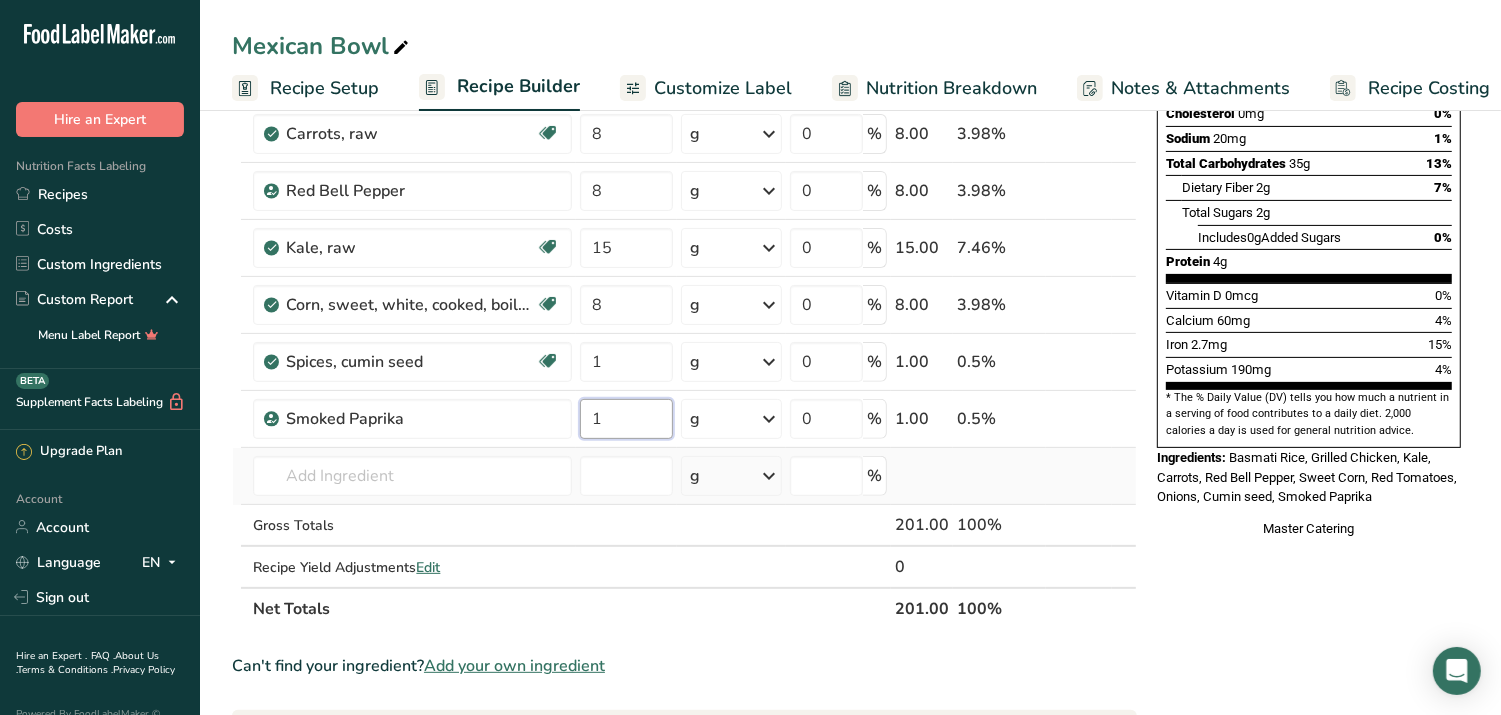 scroll, scrollTop: 541, scrollLeft: 0, axis: vertical 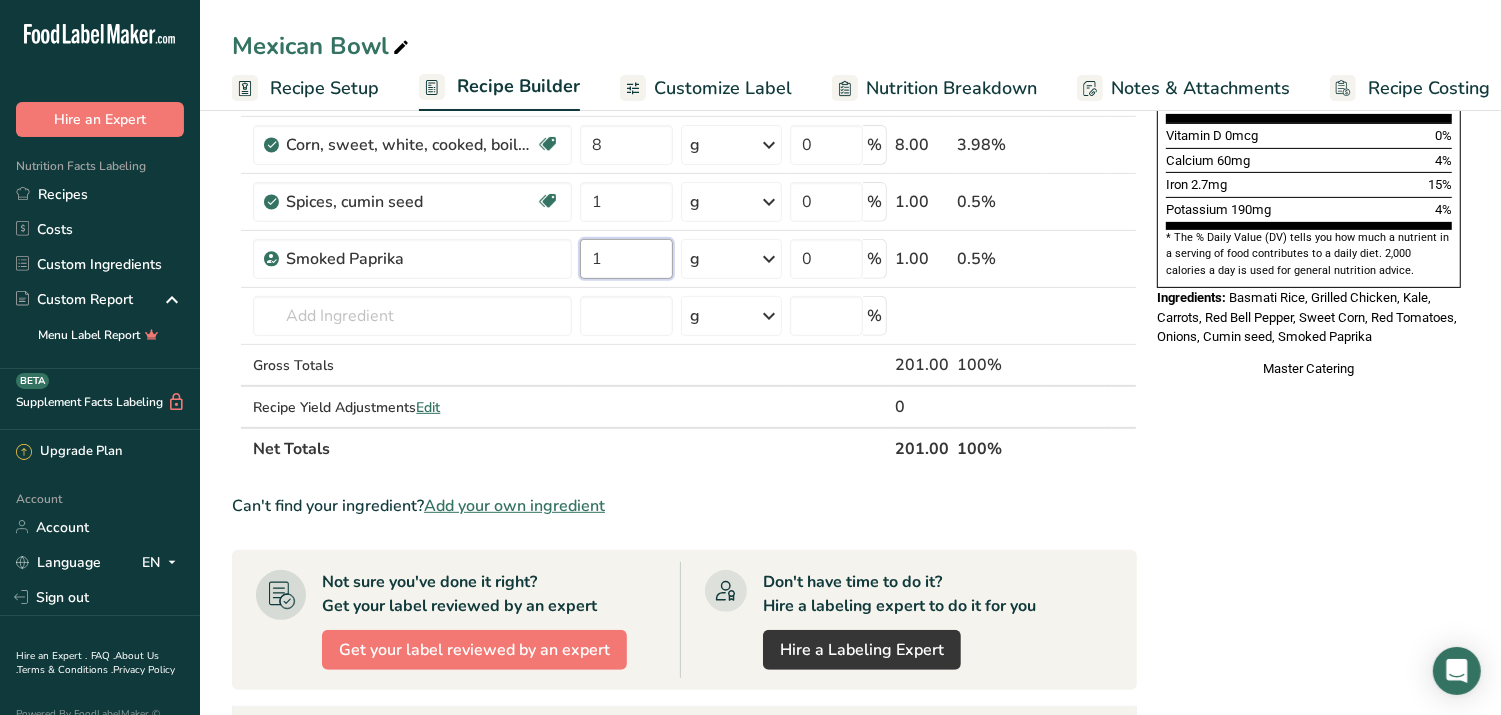 type on "1" 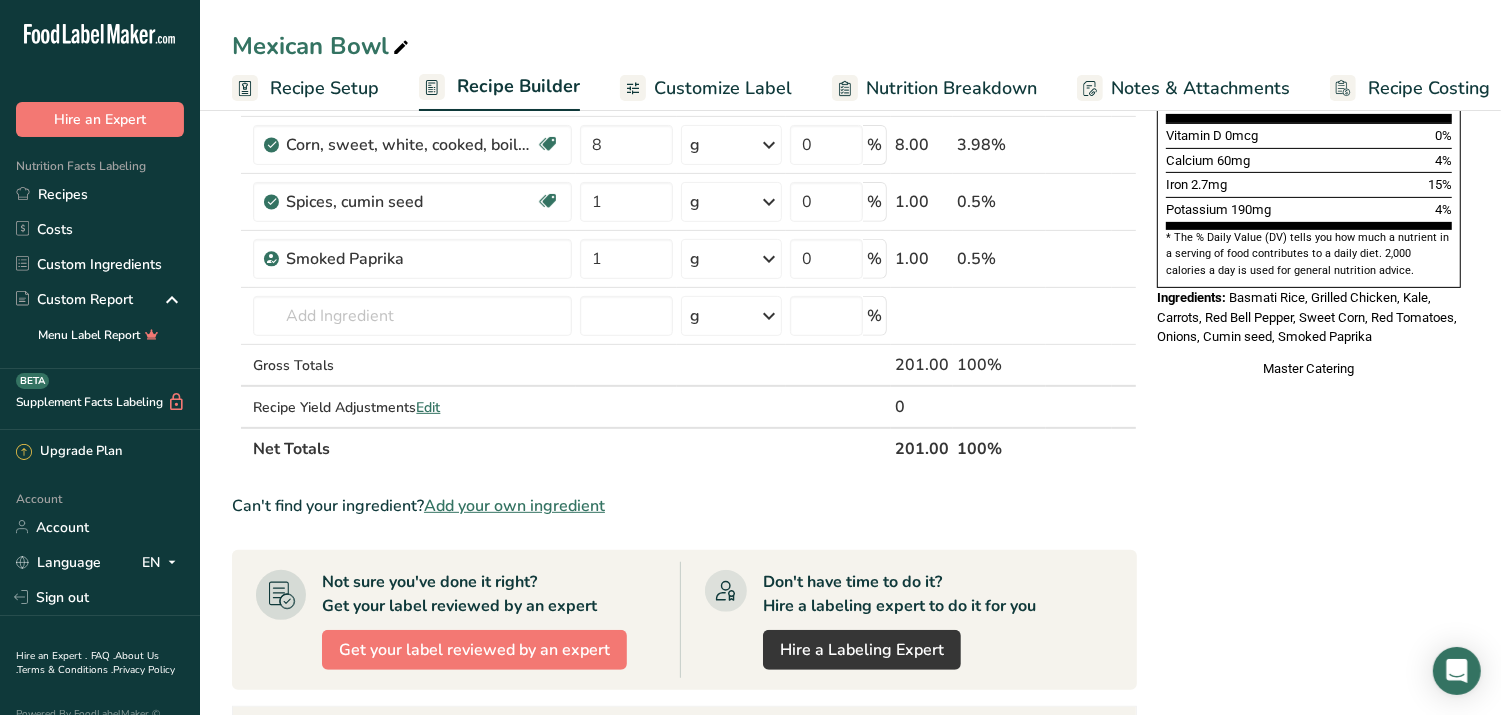 click on "Ingredient *
Amount *
Unit *
Waste *   .a-a{fill:#347362;}.b-a{fill:#fff;}          Grams
Percentage
Grilled Chicken
50
g
Weight Units
g
kg
mg
See more
Volume Units
l
mL
fl oz
See more
0
%
50.00
24.88%
Basmati Rice
100
g
Weight Units
g
kg
mg
See more
Volume Units
l
Volume units require a density conversion. If you know your ingredient's density enter it below. Otherwise, click on "RIA" our AI Regulatory bot - she will be able to help you" at bounding box center (684, 374) 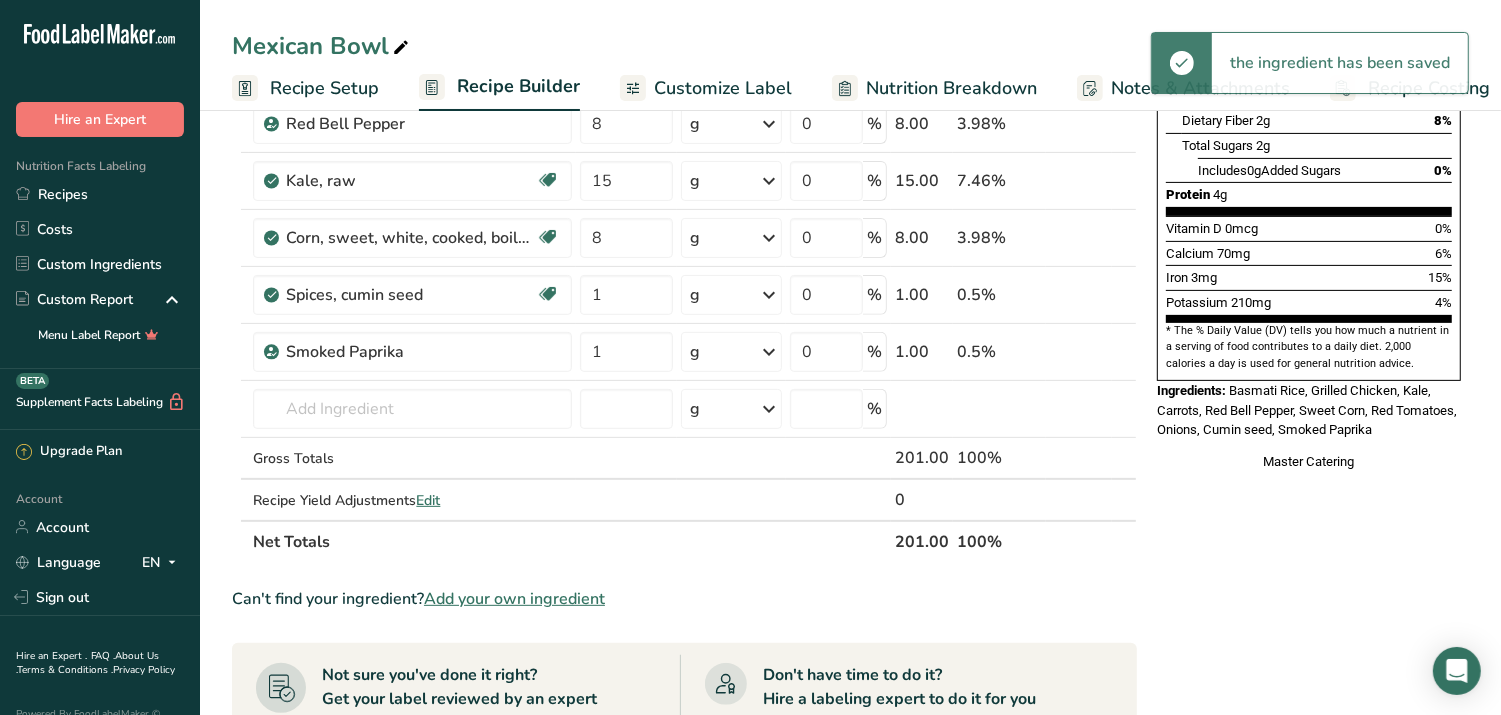 scroll, scrollTop: 416, scrollLeft: 0, axis: vertical 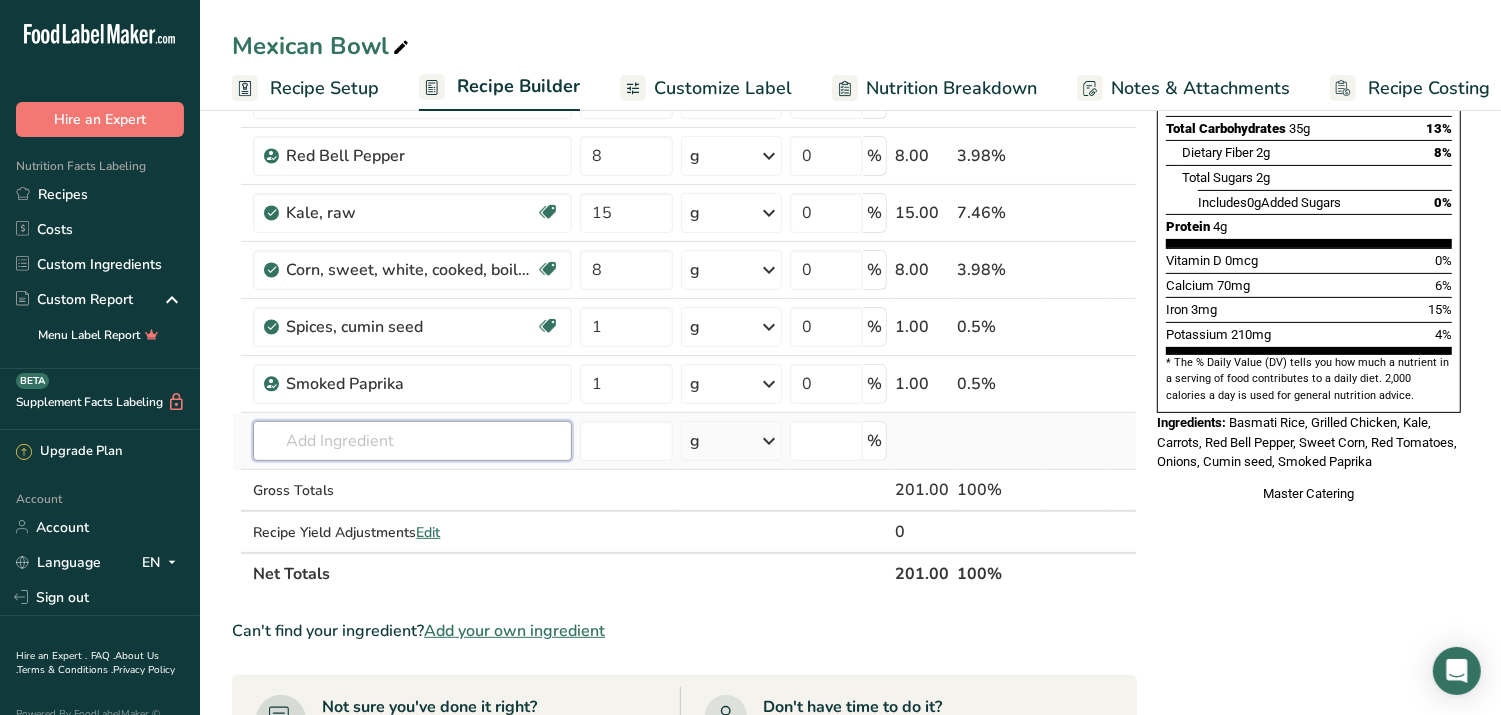 click at bounding box center (412, 441) 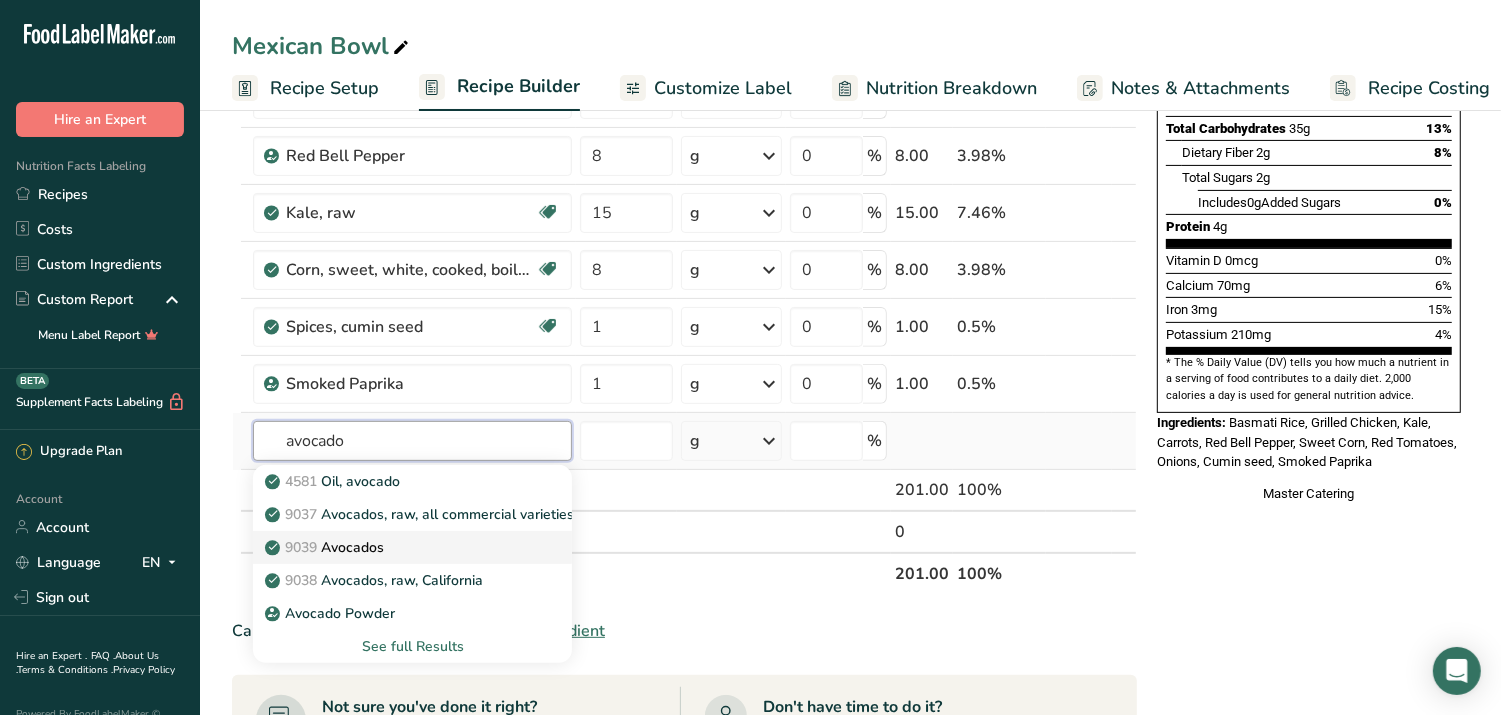 type on "avocado" 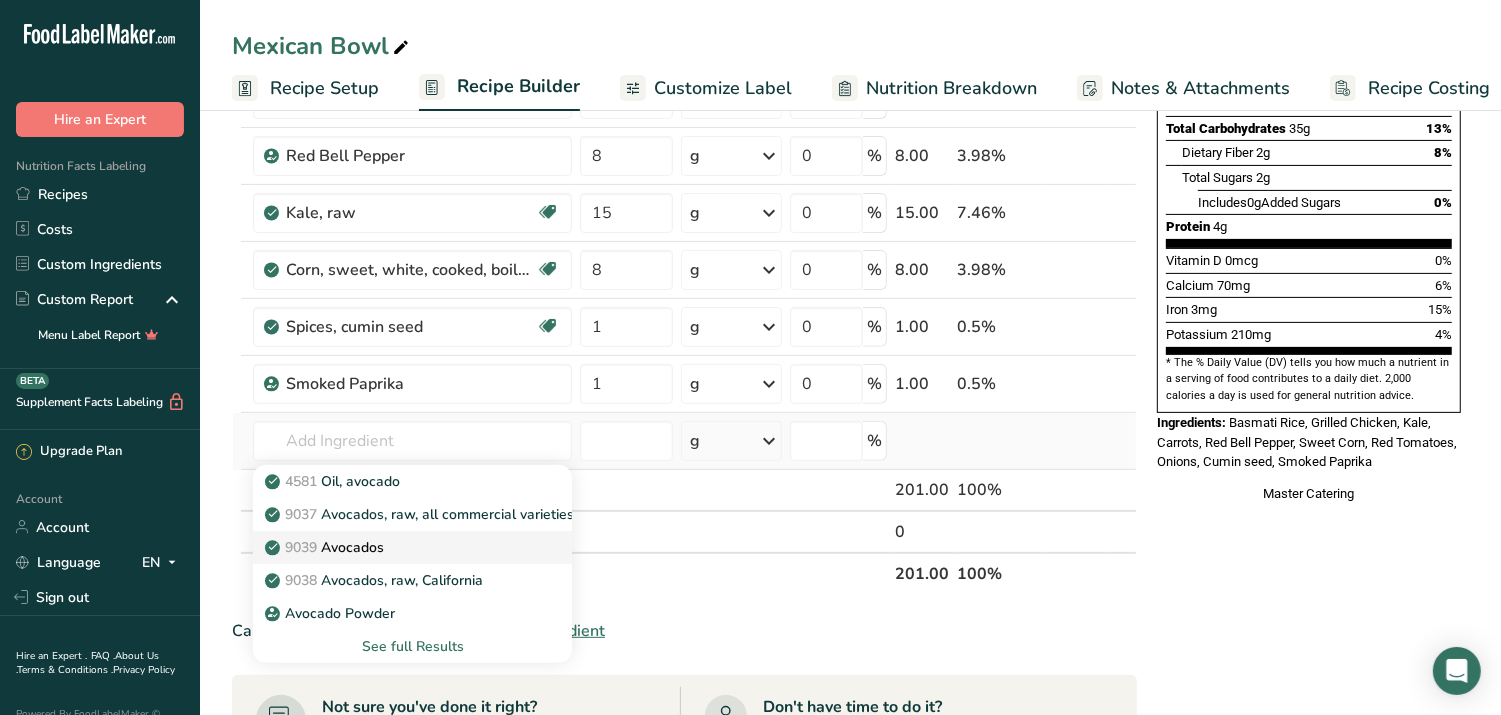 click on "9039
Avocados" at bounding box center [396, 547] 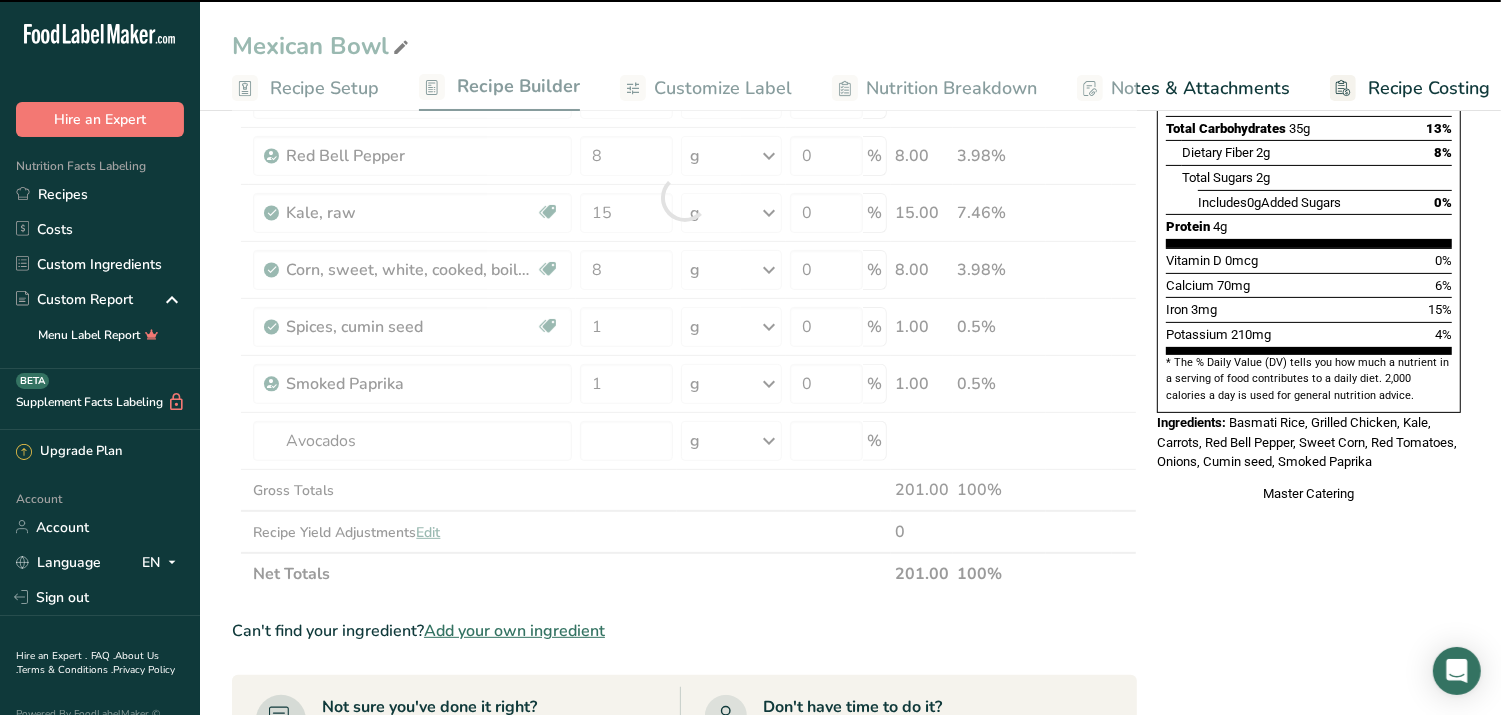 click at bounding box center (684, 197) 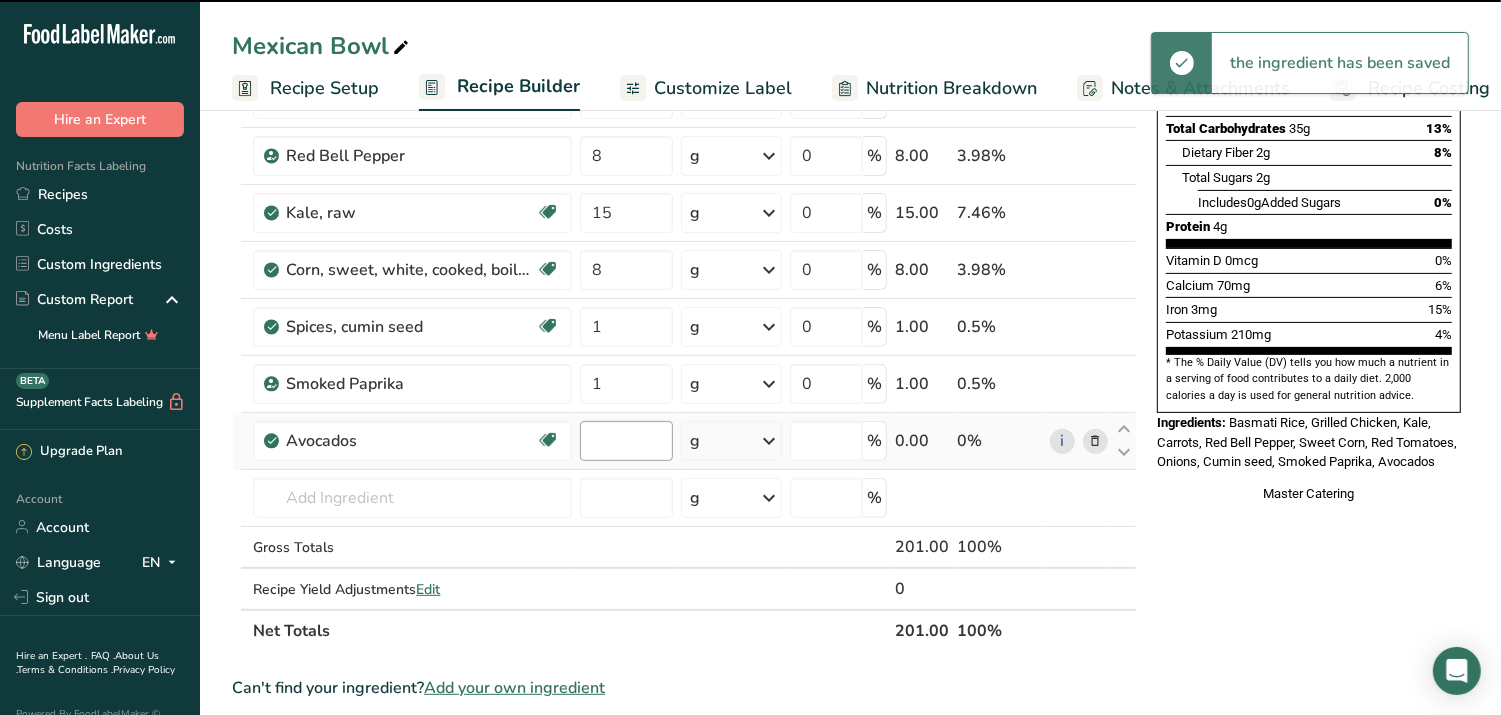 type on "0" 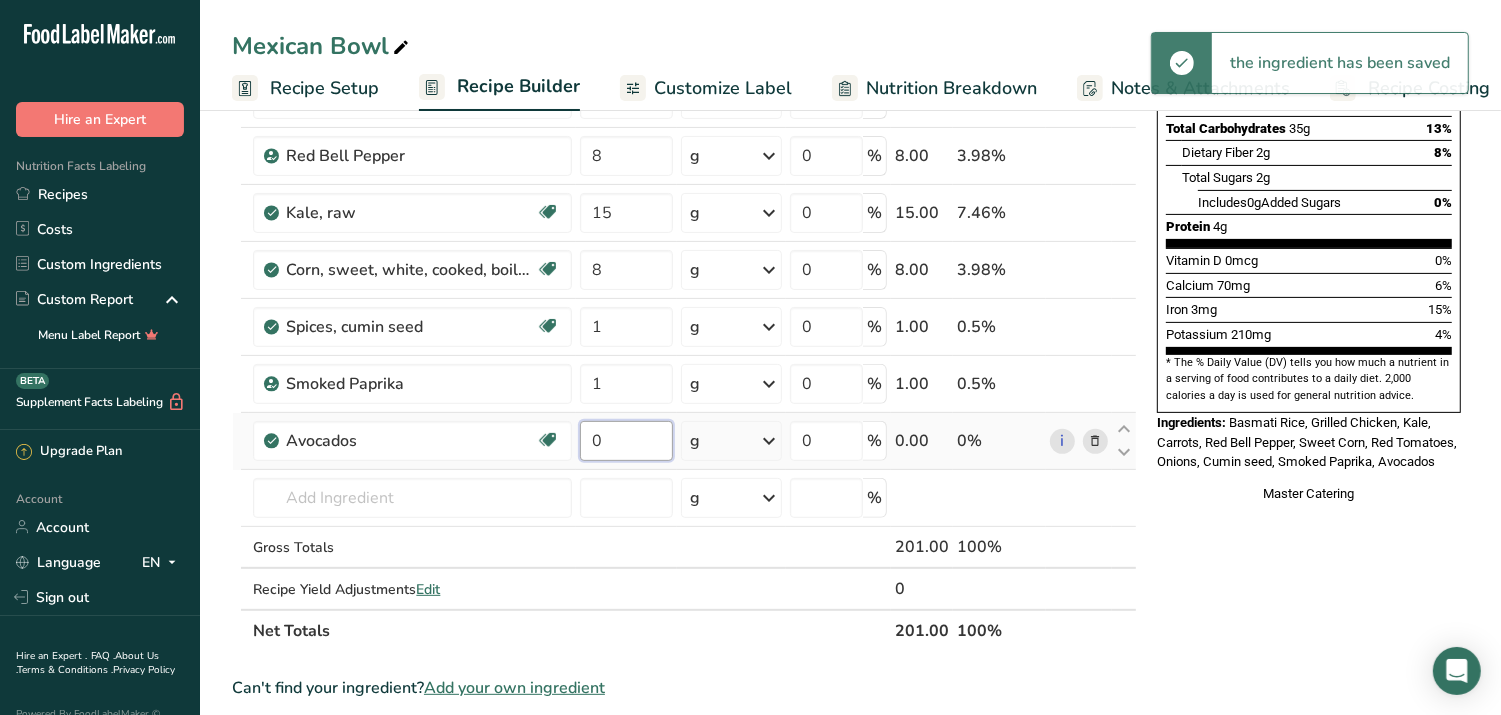 drag, startPoint x: 618, startPoint y: 440, endPoint x: 582, endPoint y: 431, distance: 37.107952 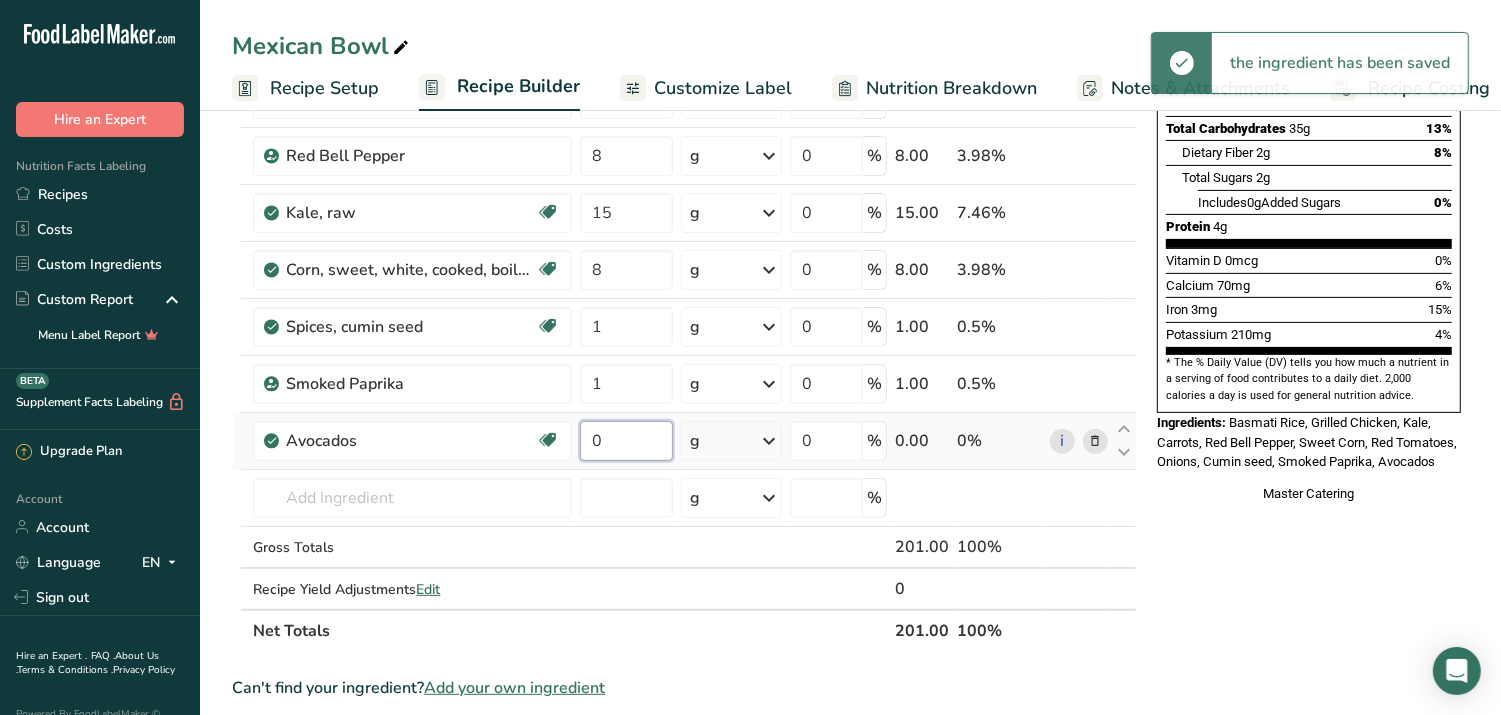 click on "Avocados
Source of Antioxidants
Dairy free
Gluten free
Vegan
Vegetarian
Soy free
Source of Healthy Fats
0
g
Portions
1 cup, pureed
1 fruit without skin and seeds
1 NLEA Serving
Weight Units
g
kg
mg
See more
Volume Units
l
Volume units require a density conversion. If you know your ingredient's density enter it below. Otherwise, click on "RIA" our AI Regulatory bot - she will be able to help you
lb/ft3
g/cm3
Confirm
mL
lb/ft3
g/cm3" at bounding box center [684, 441] 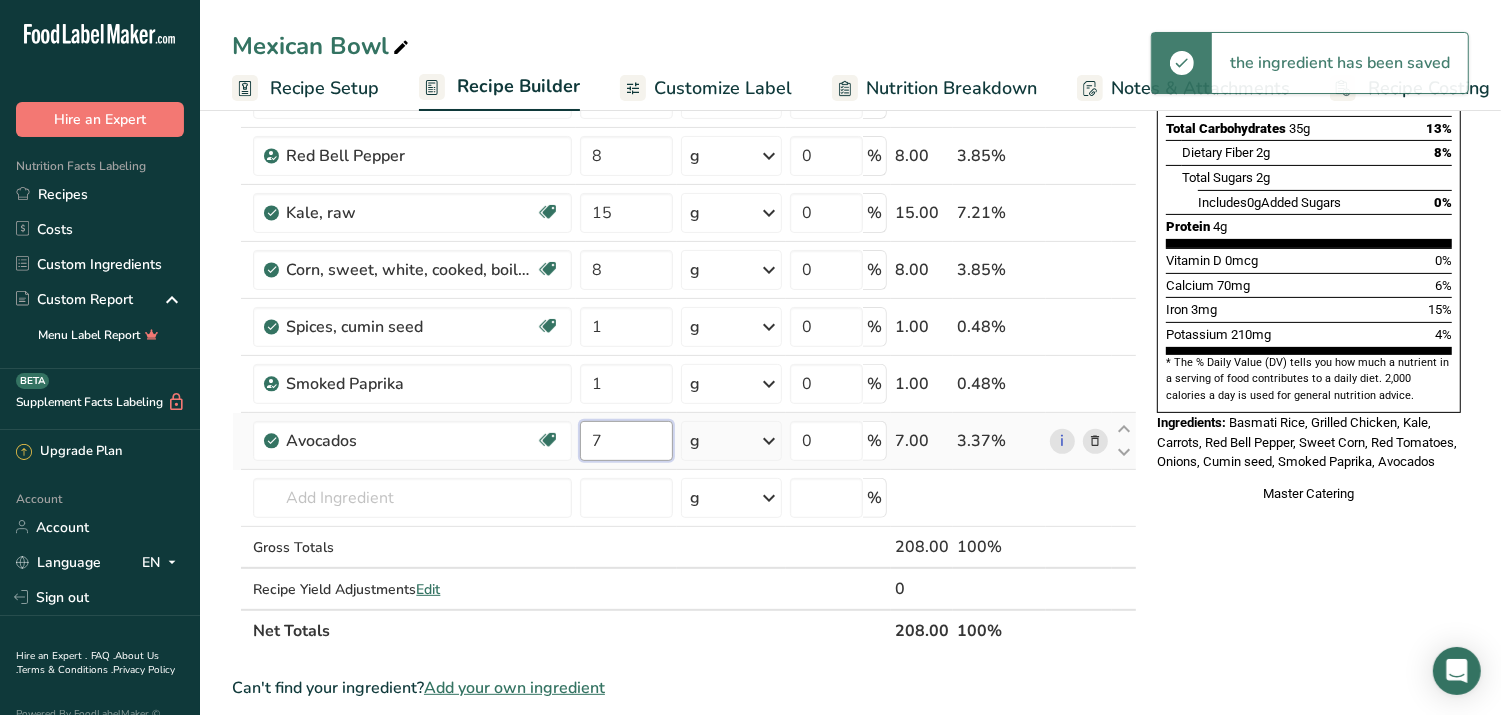type on "7" 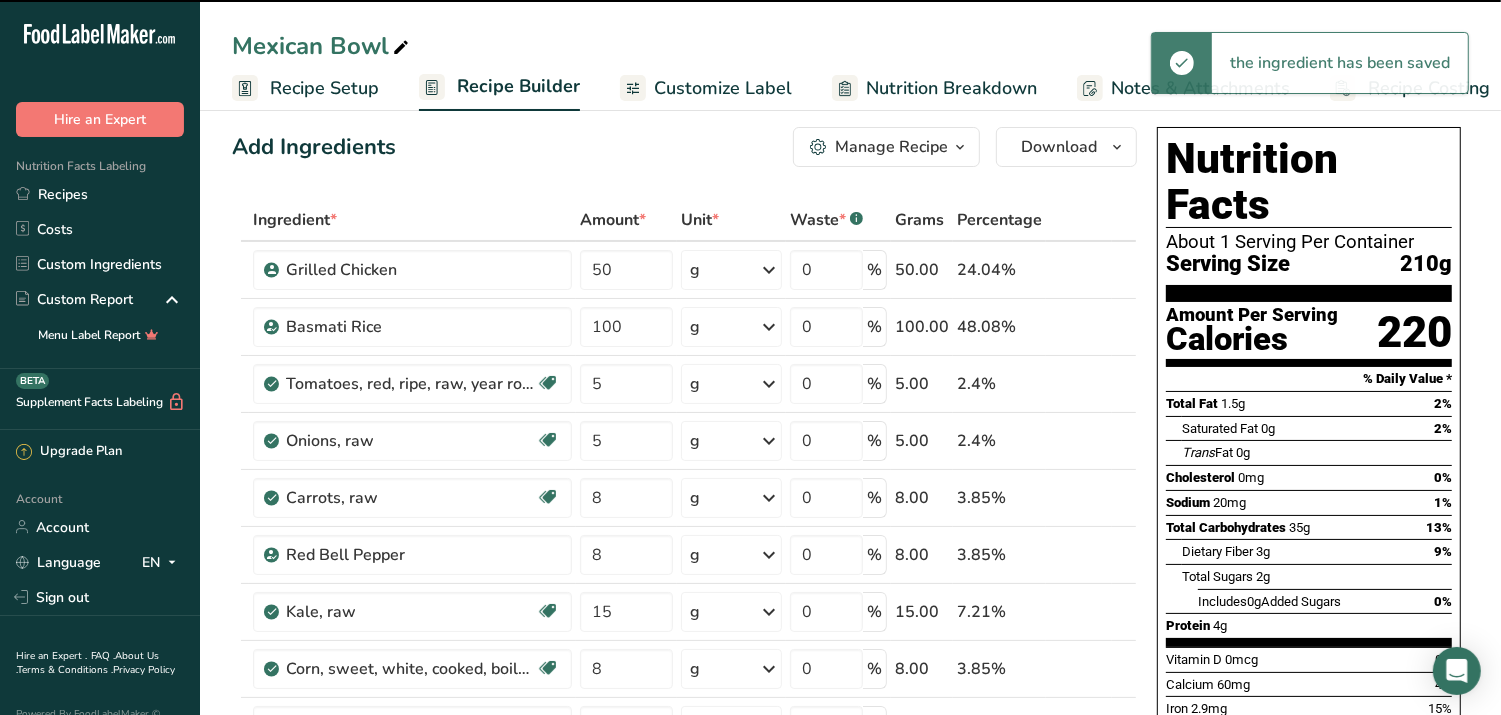 scroll, scrollTop: 0, scrollLeft: 0, axis: both 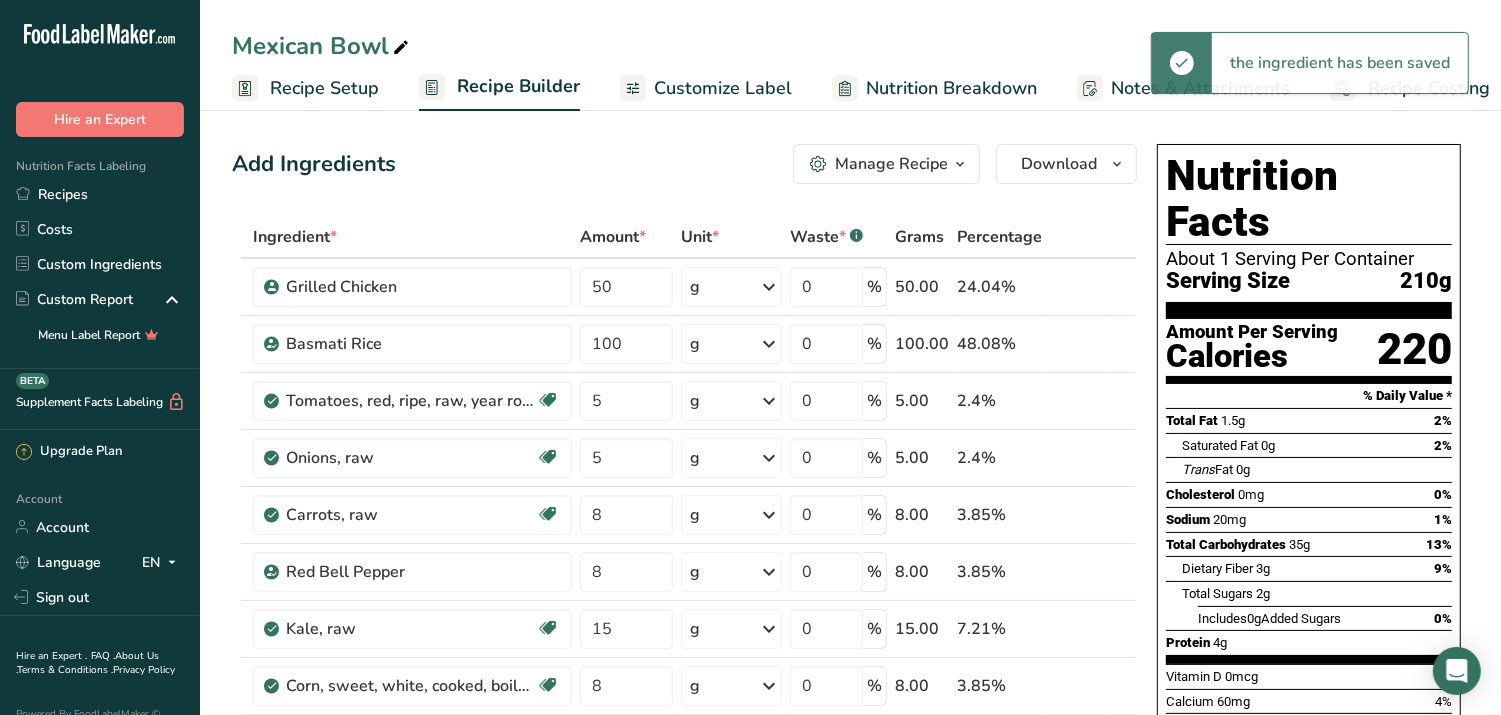 click on "Customize Label" at bounding box center [723, 88] 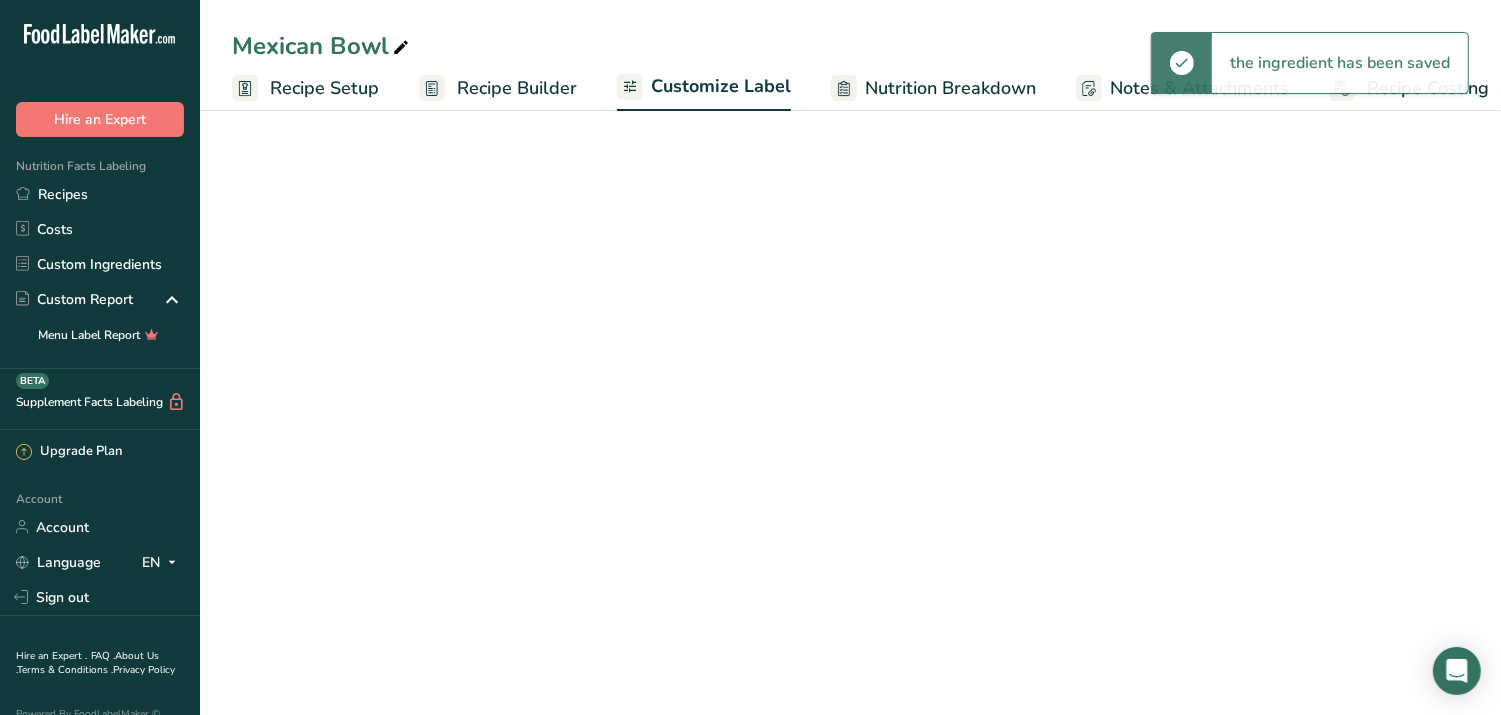 scroll, scrollTop: 0, scrollLeft: 20, axis: horizontal 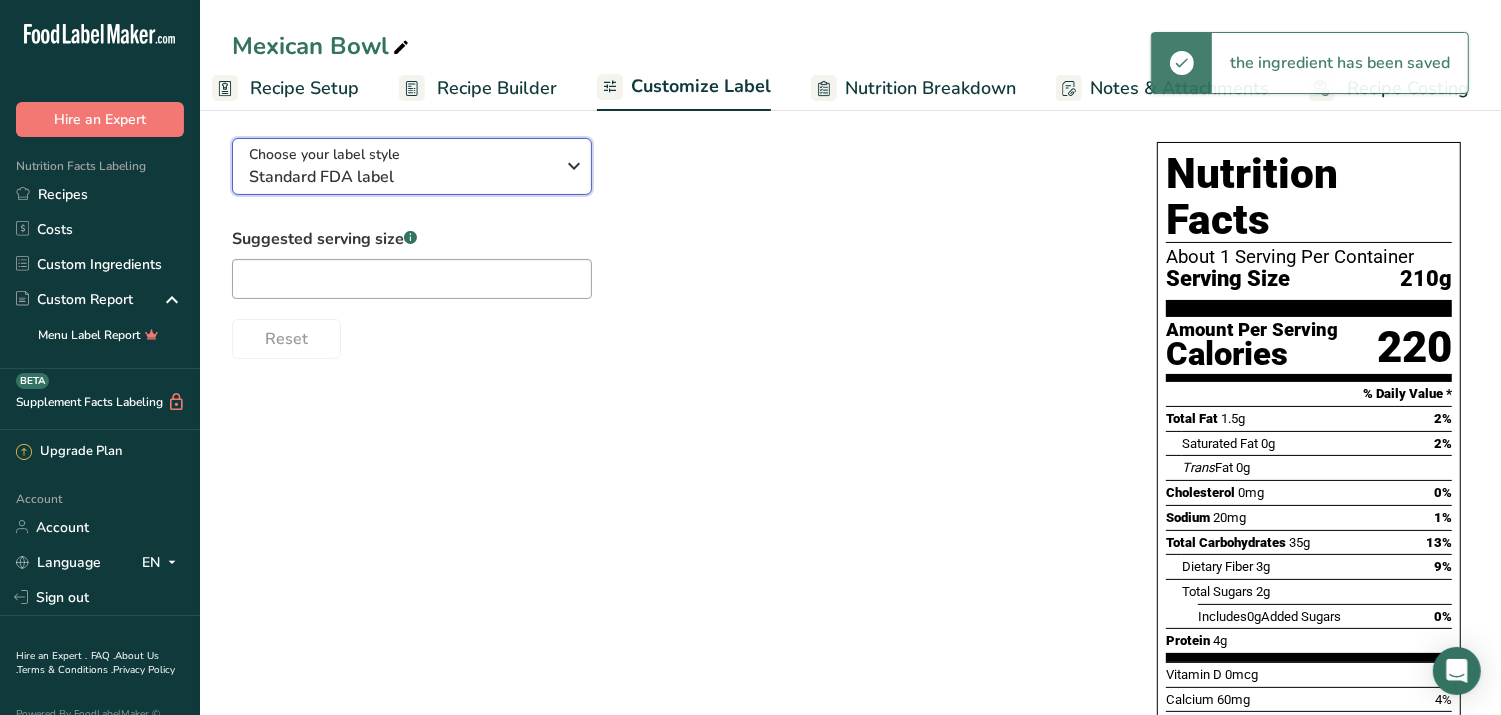 click at bounding box center (574, 166) 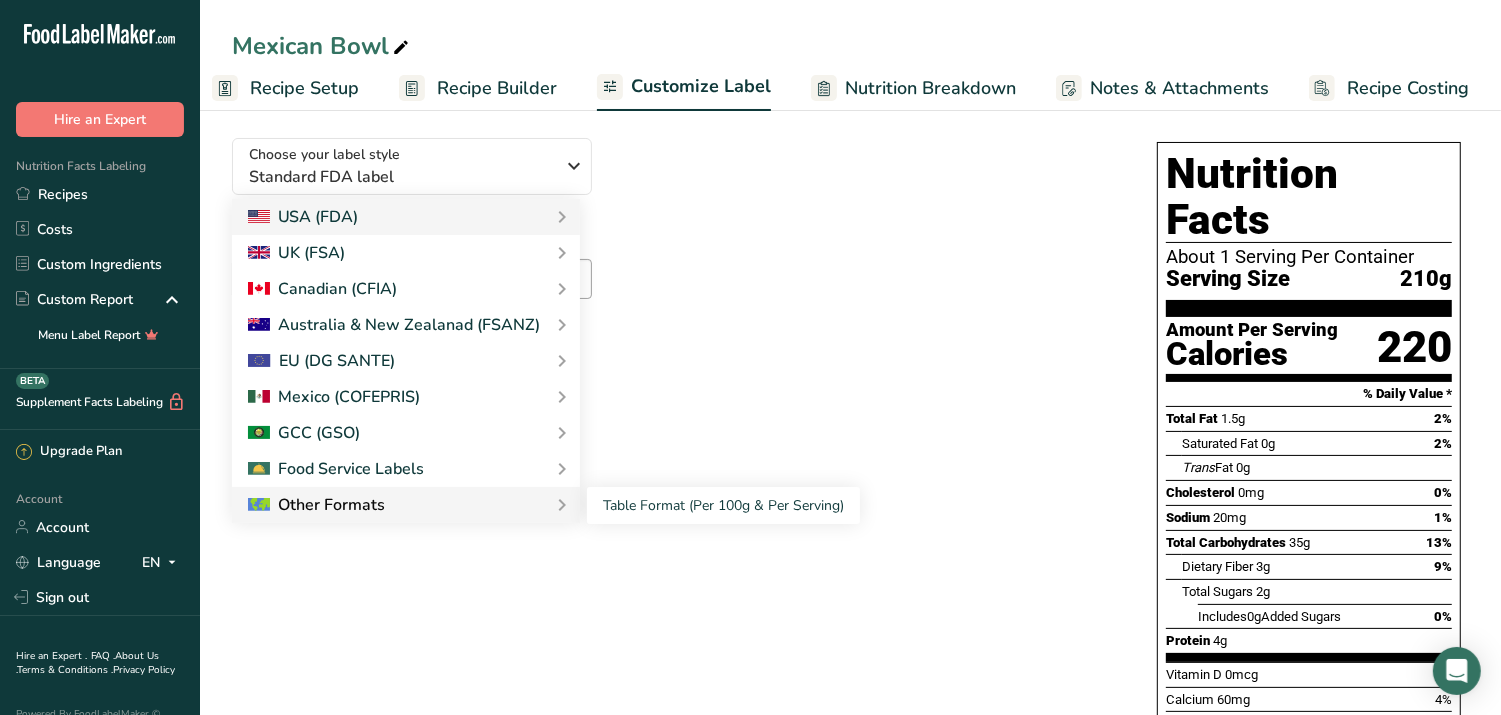 click on "Other Formats" at bounding box center (406, 505) 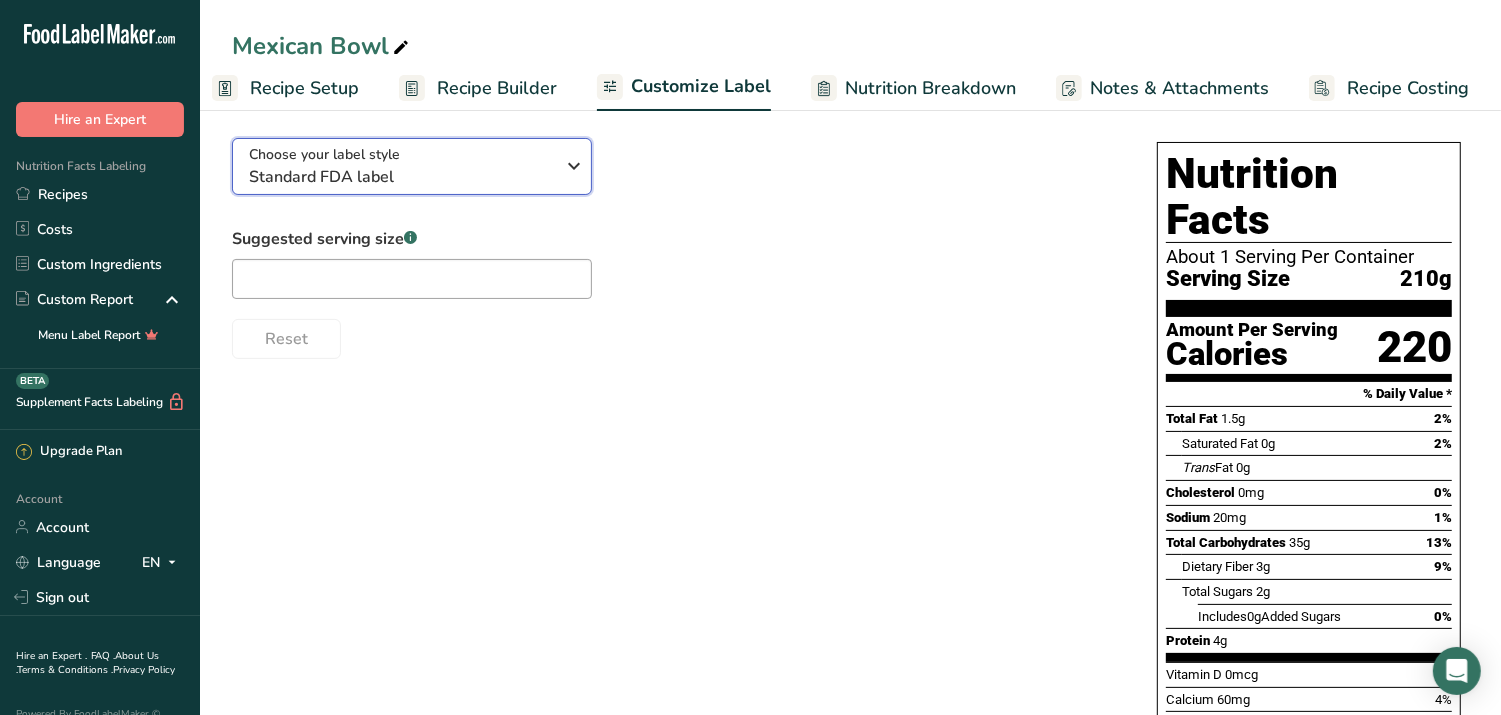 click on "Choose your label style
Standard FDA label" at bounding box center (409, 166) 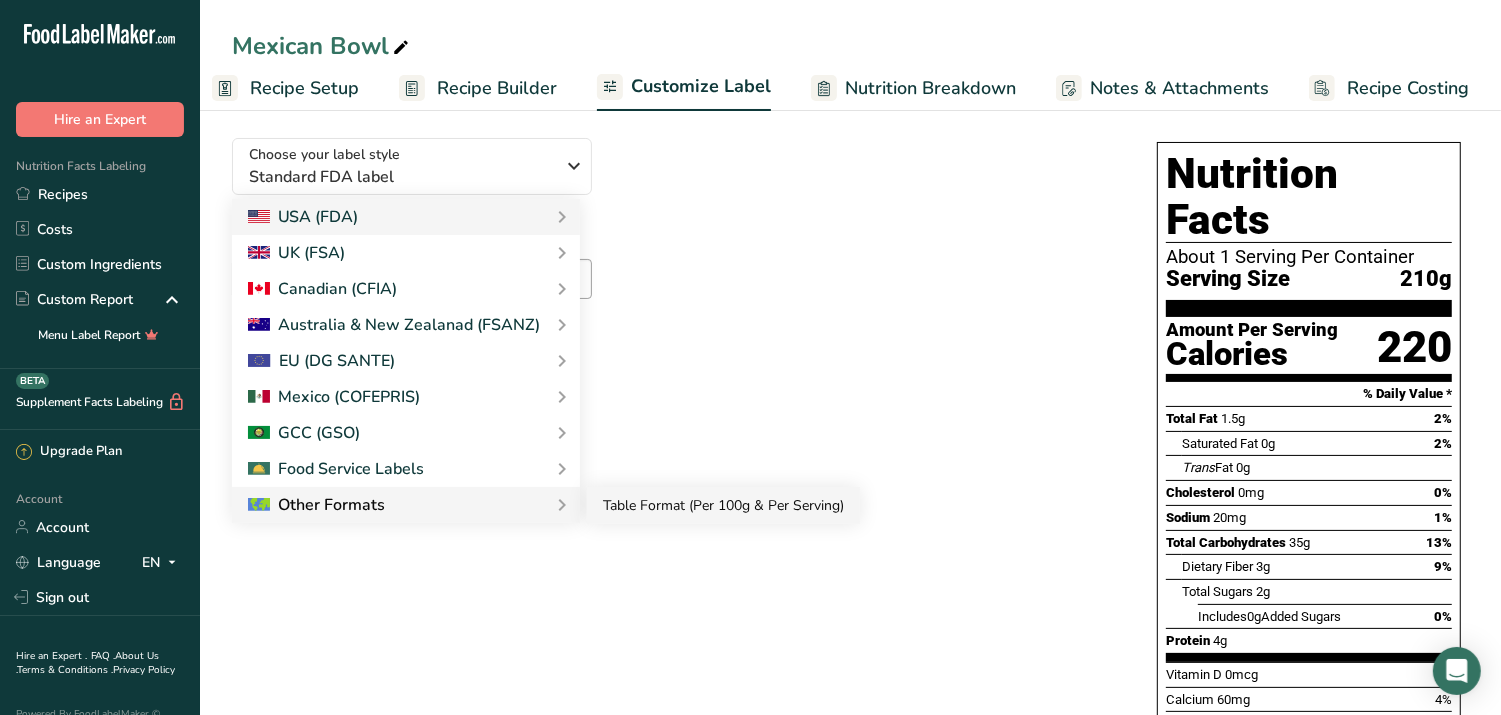 click on "Table Format (Per 100g & Per Serving)" at bounding box center [723, 505] 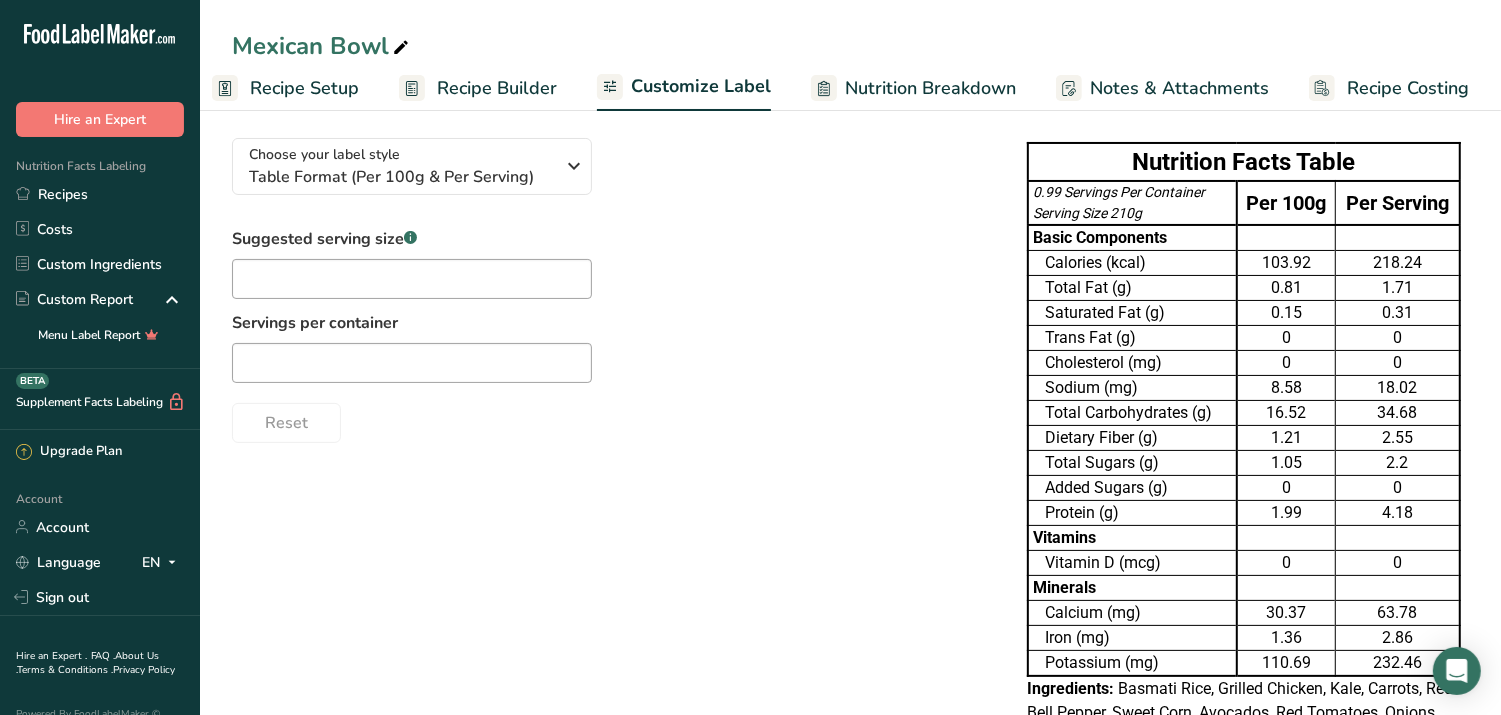 click on "Reset" at bounding box center (609, 419) 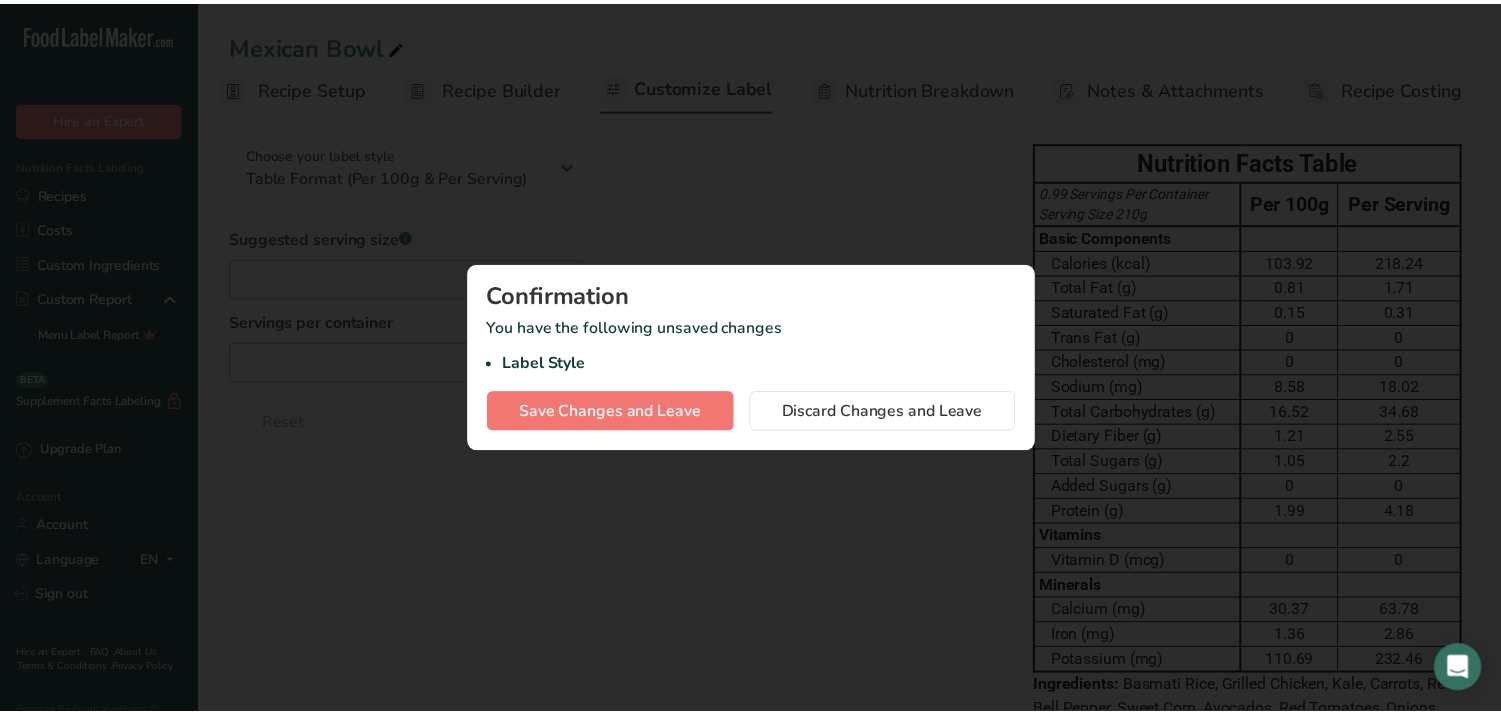 scroll, scrollTop: 0, scrollLeft: 1, axis: horizontal 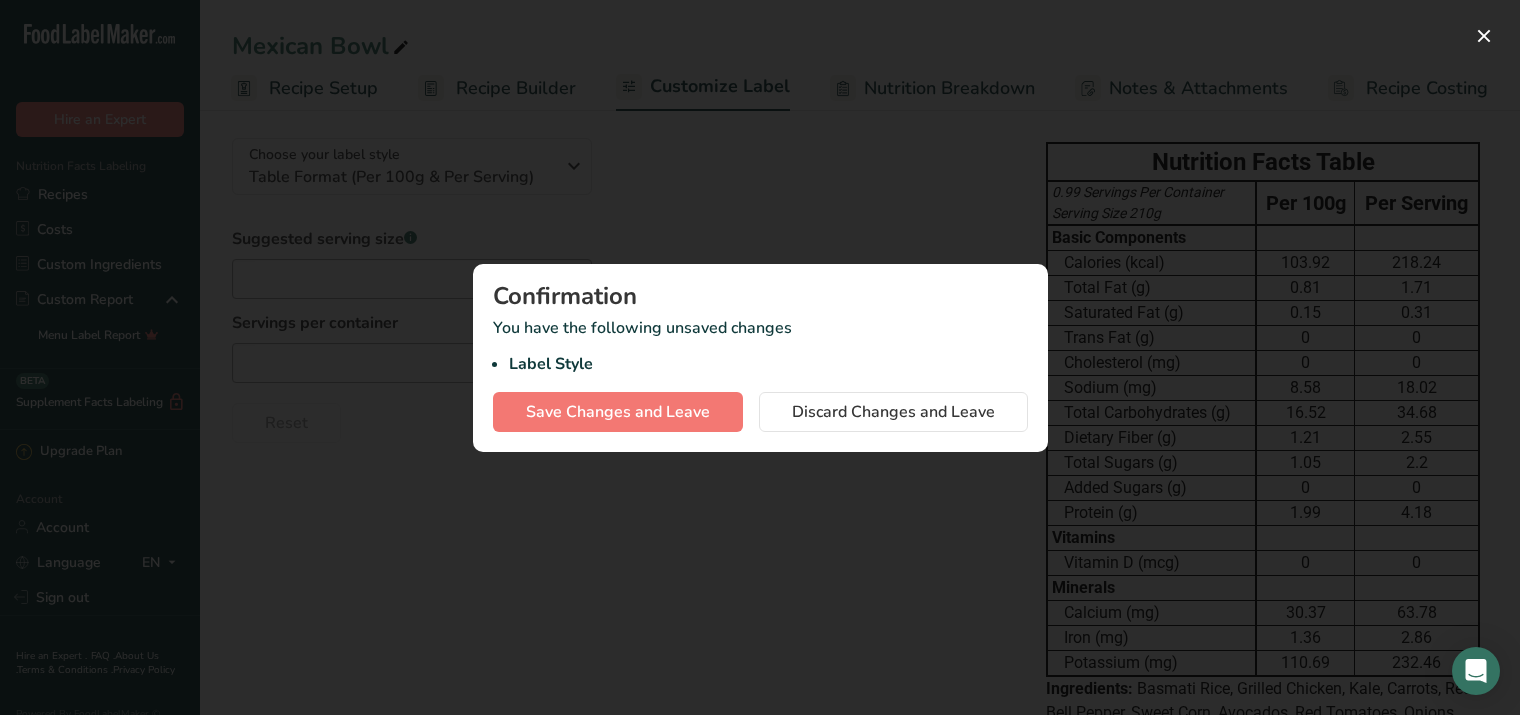 click at bounding box center (760, 357) 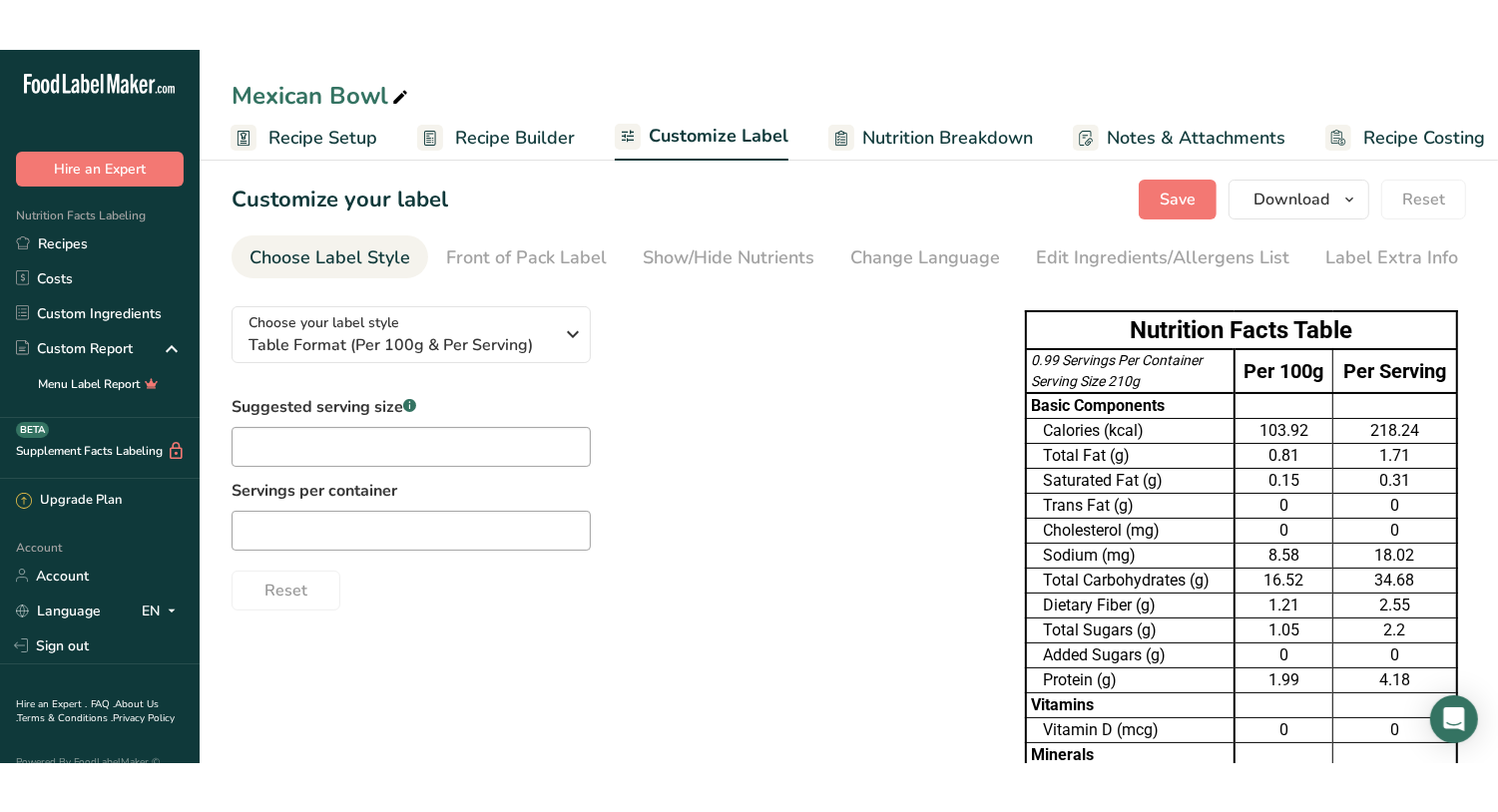 scroll, scrollTop: 0, scrollLeft: 0, axis: both 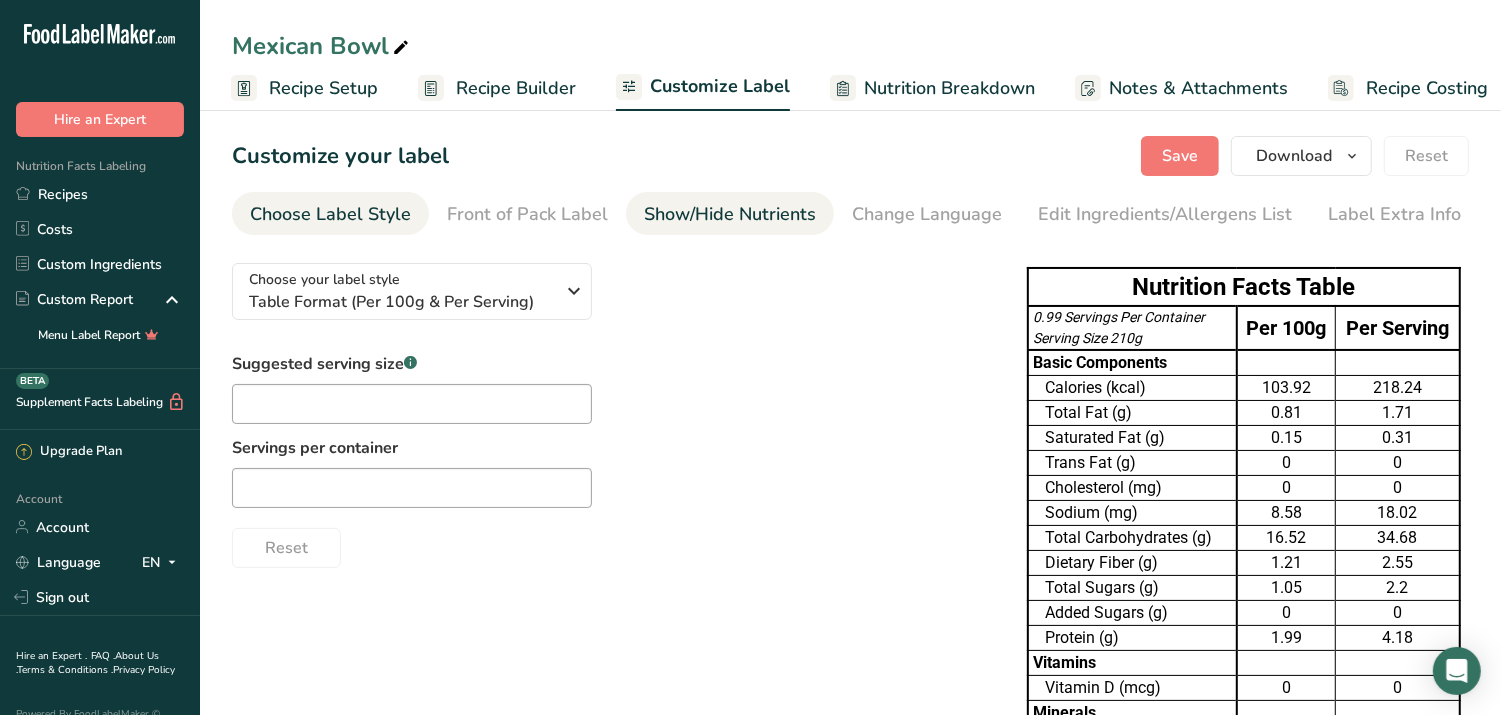 click on "Show/Hide Nutrients" at bounding box center (730, 214) 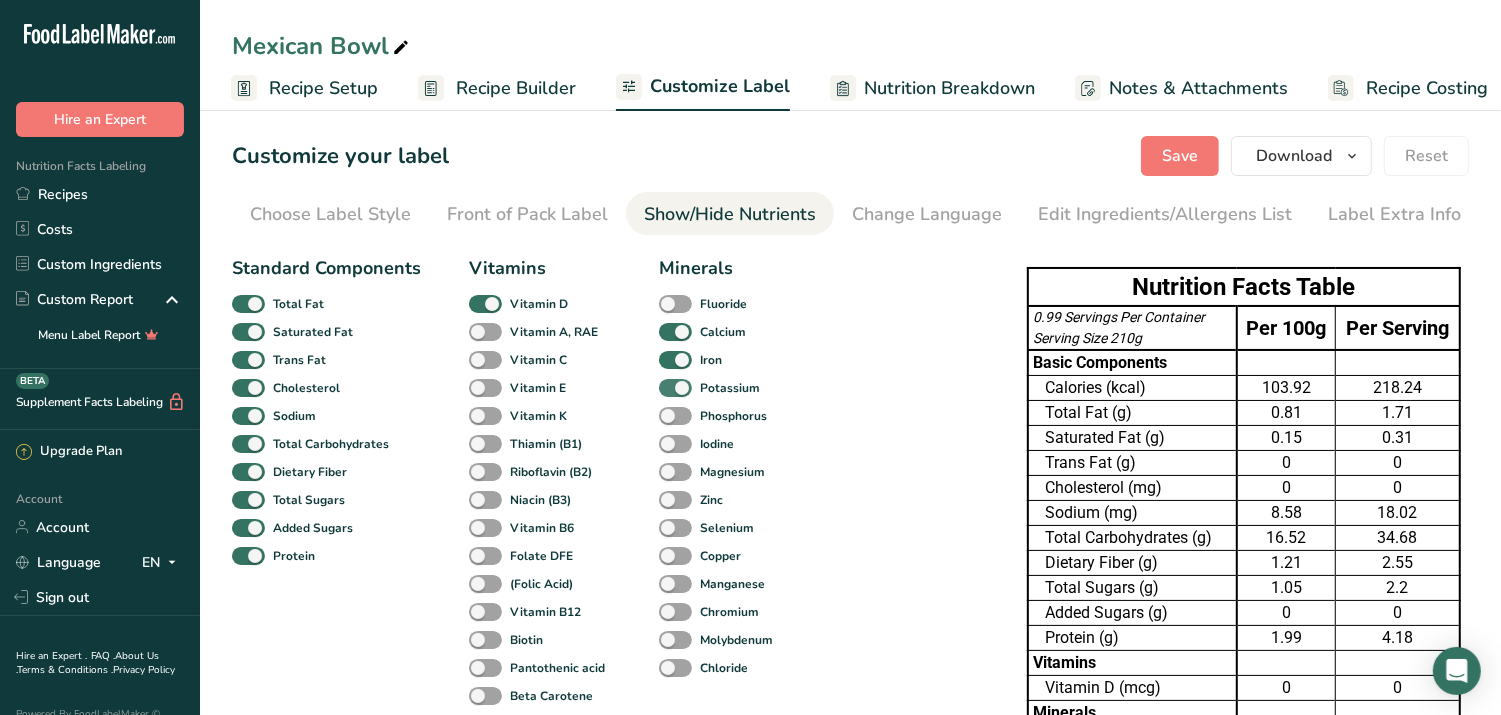click on "Potassium" at bounding box center [726, 388] 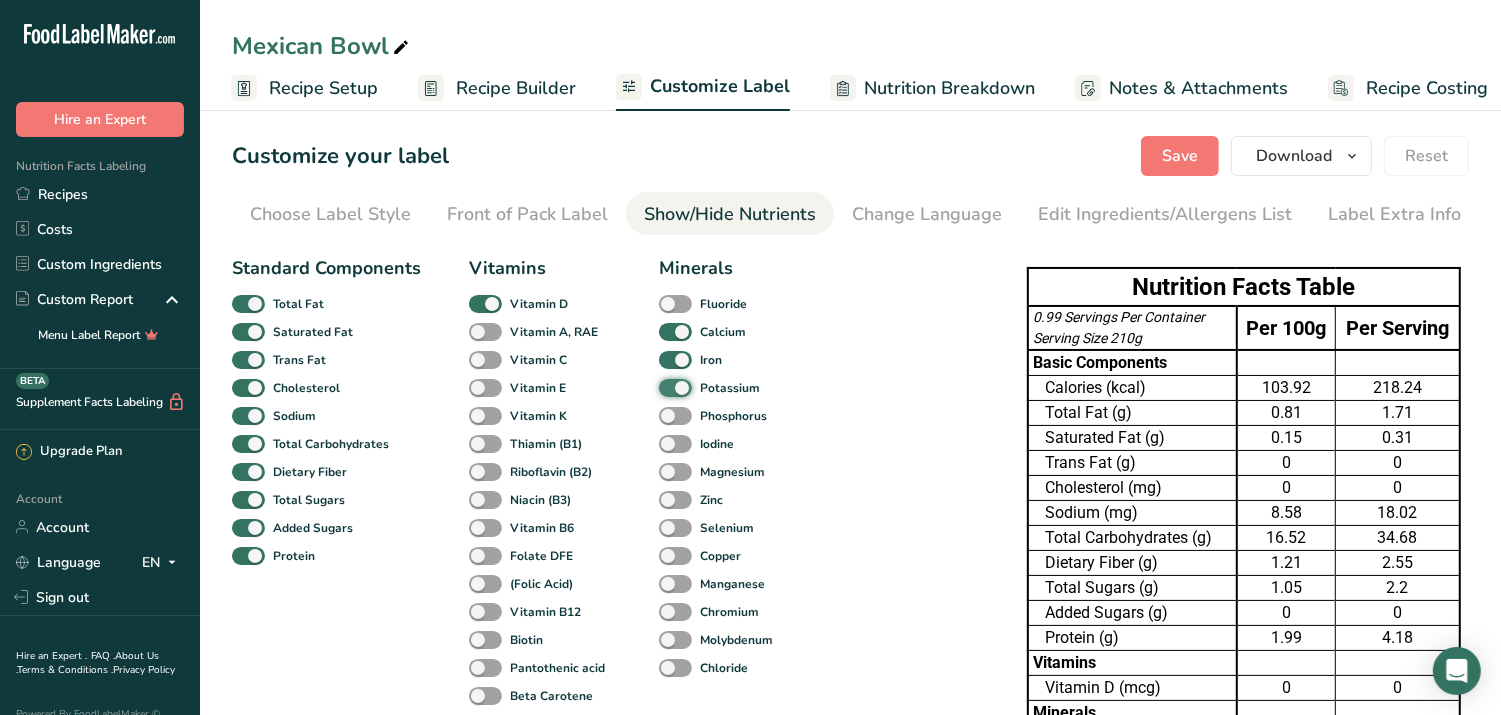 click on "Potassium" at bounding box center [665, 387] 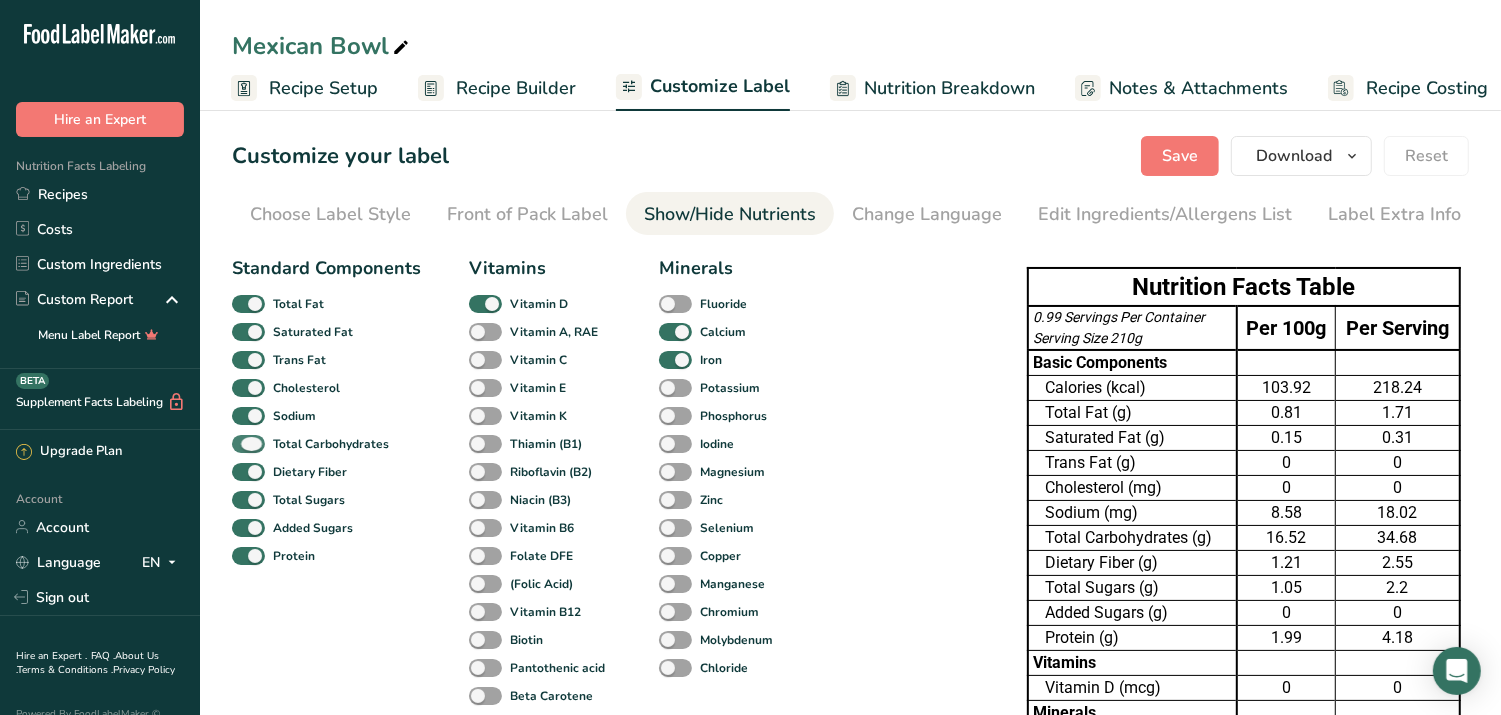 click at bounding box center [248, 444] 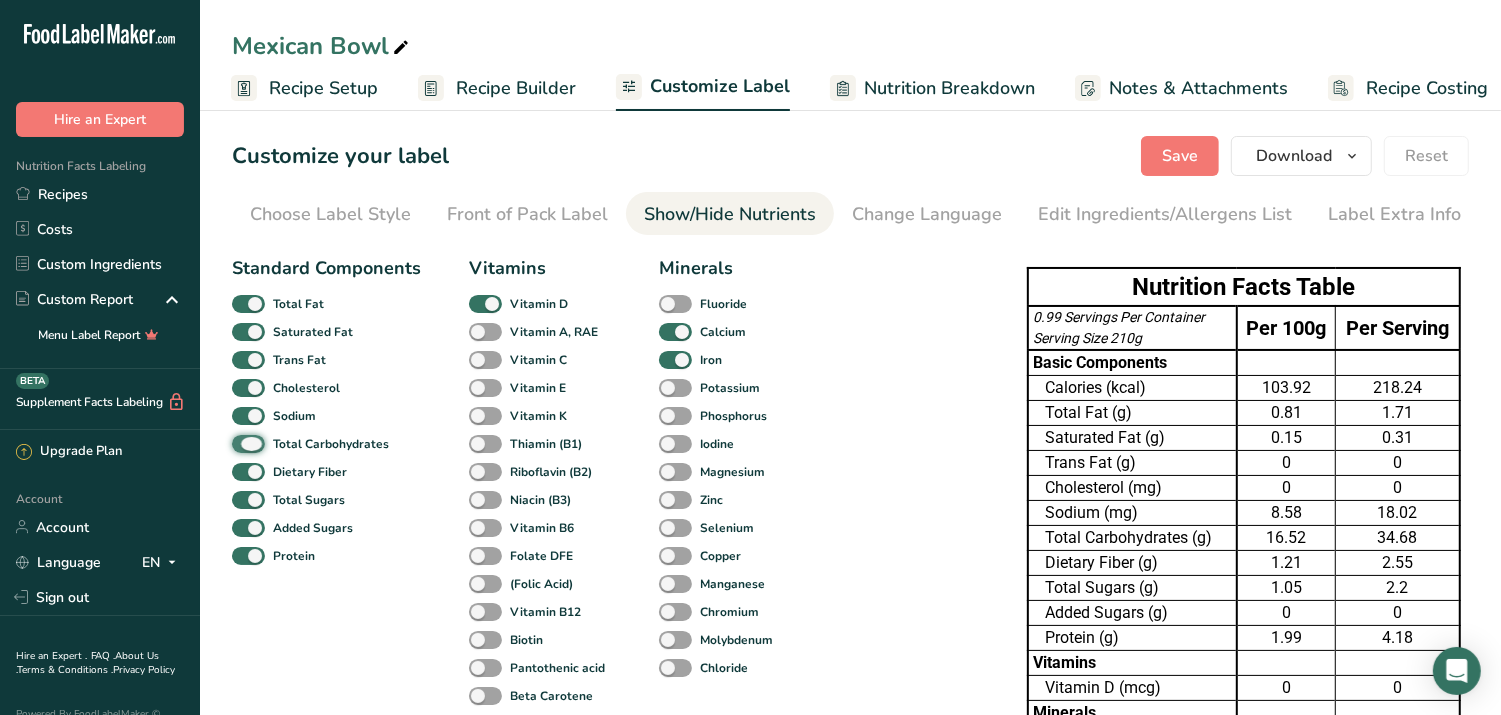 click on "Total Carbohydrates" at bounding box center (238, 443) 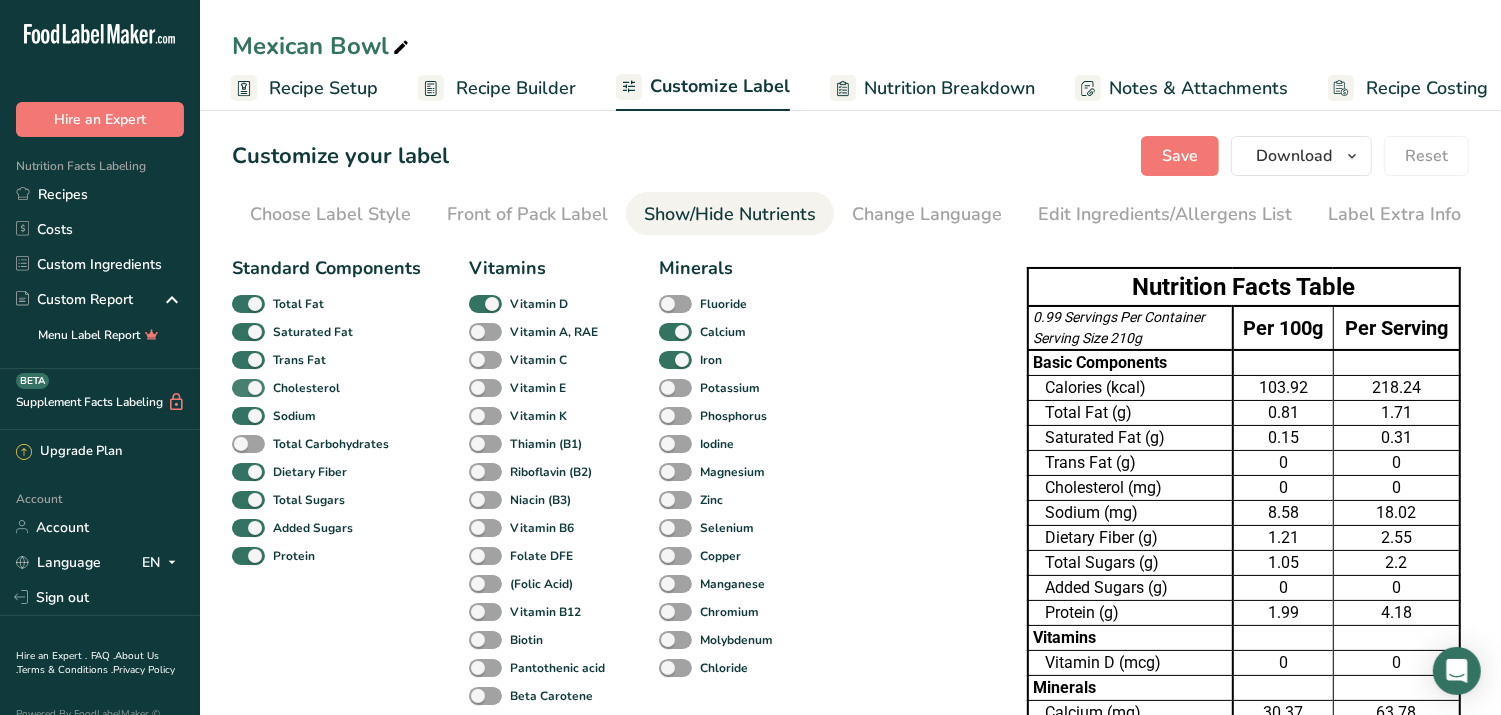click at bounding box center [248, 388] 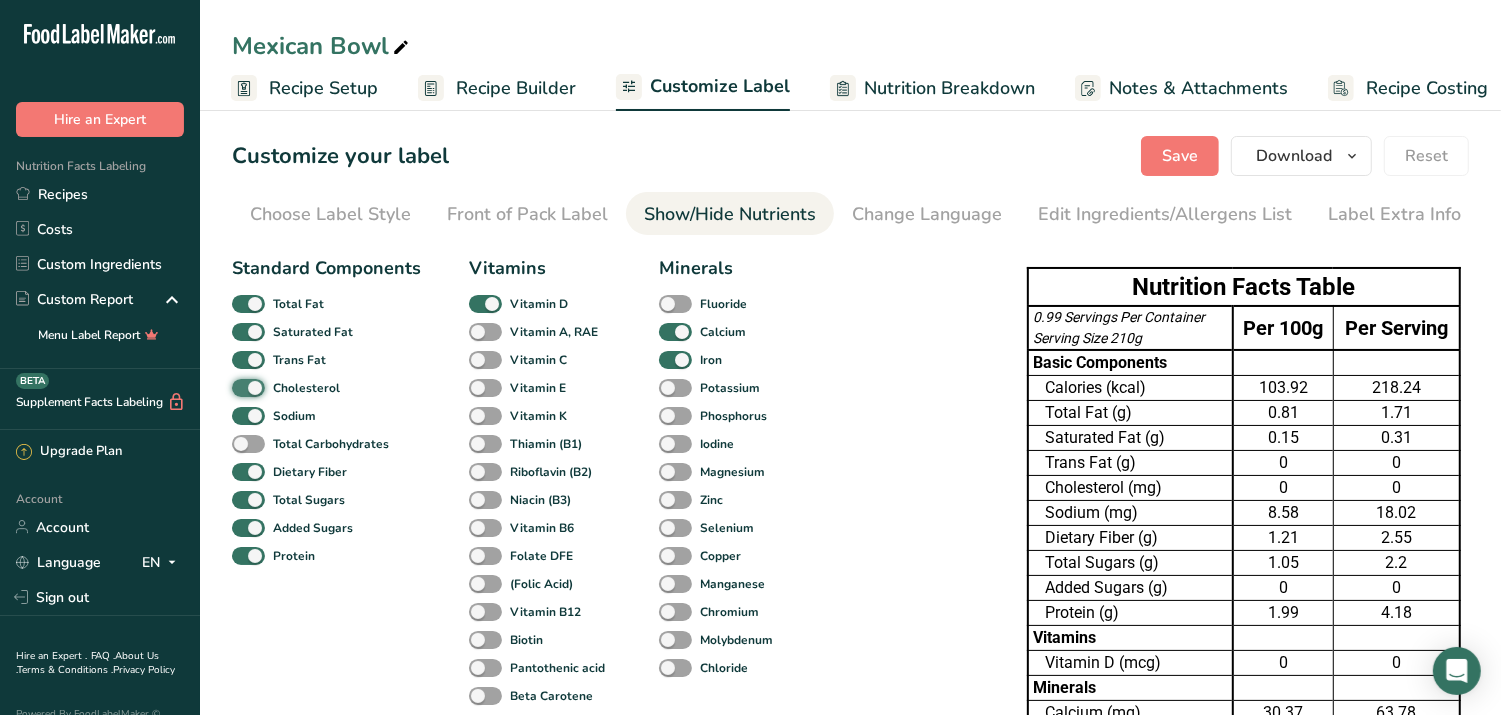 click on "Cholesterol" at bounding box center (238, 387) 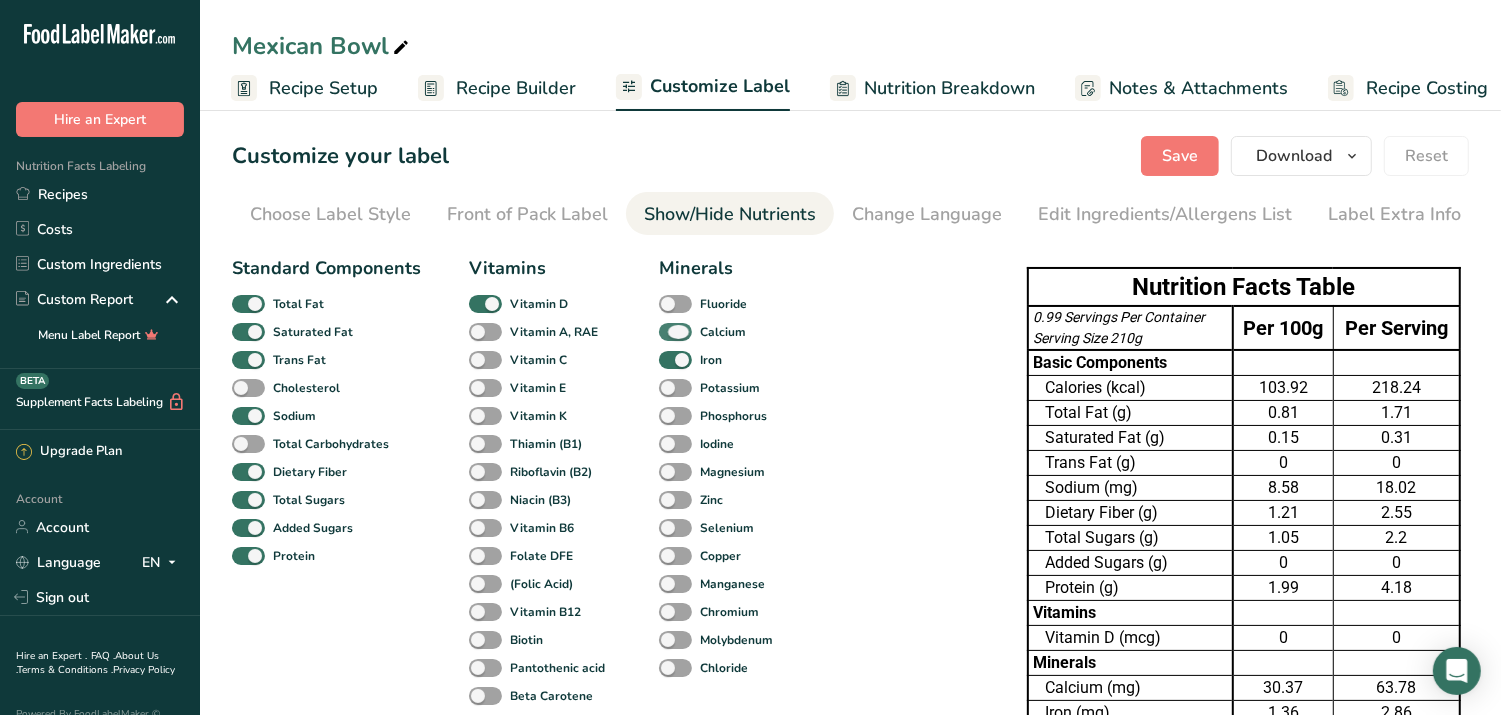 click at bounding box center [675, 332] 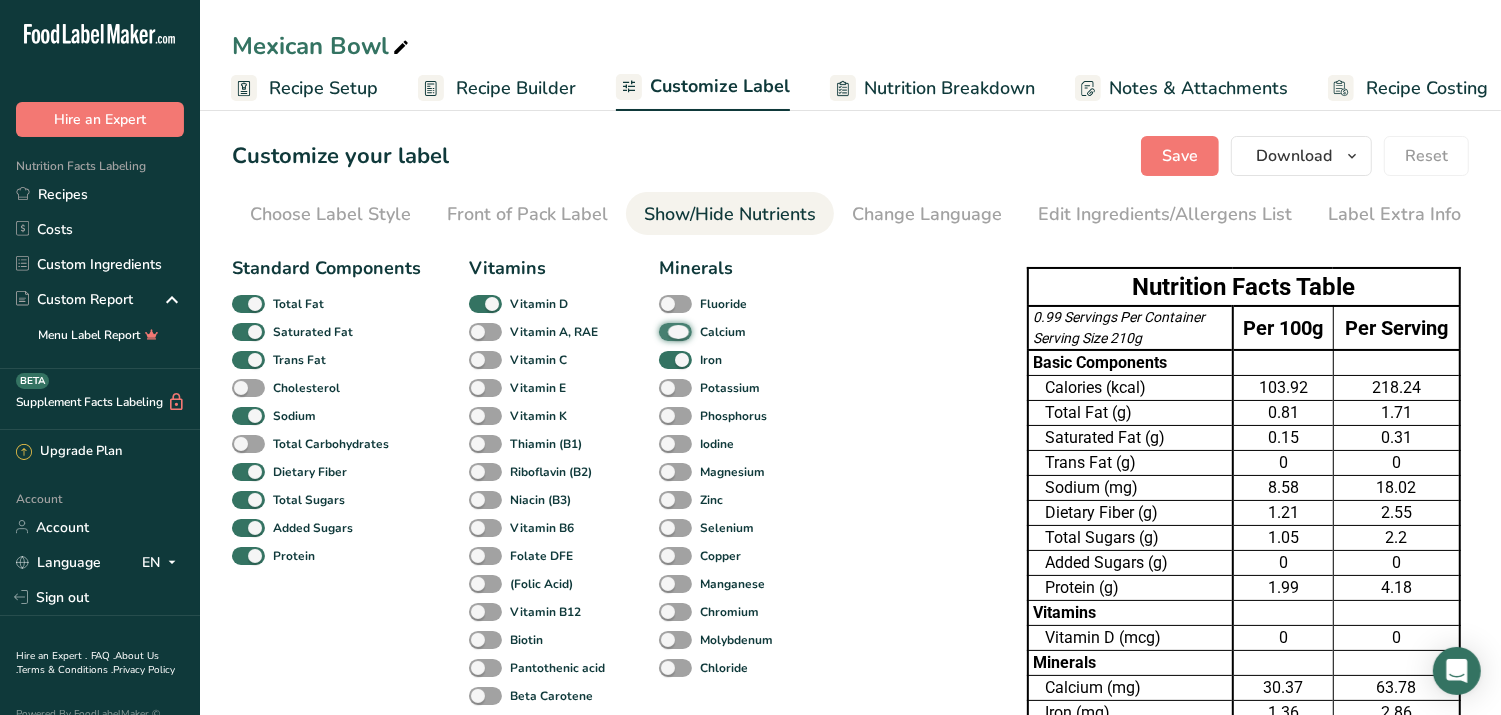 click on "Calcium" at bounding box center [665, 331] 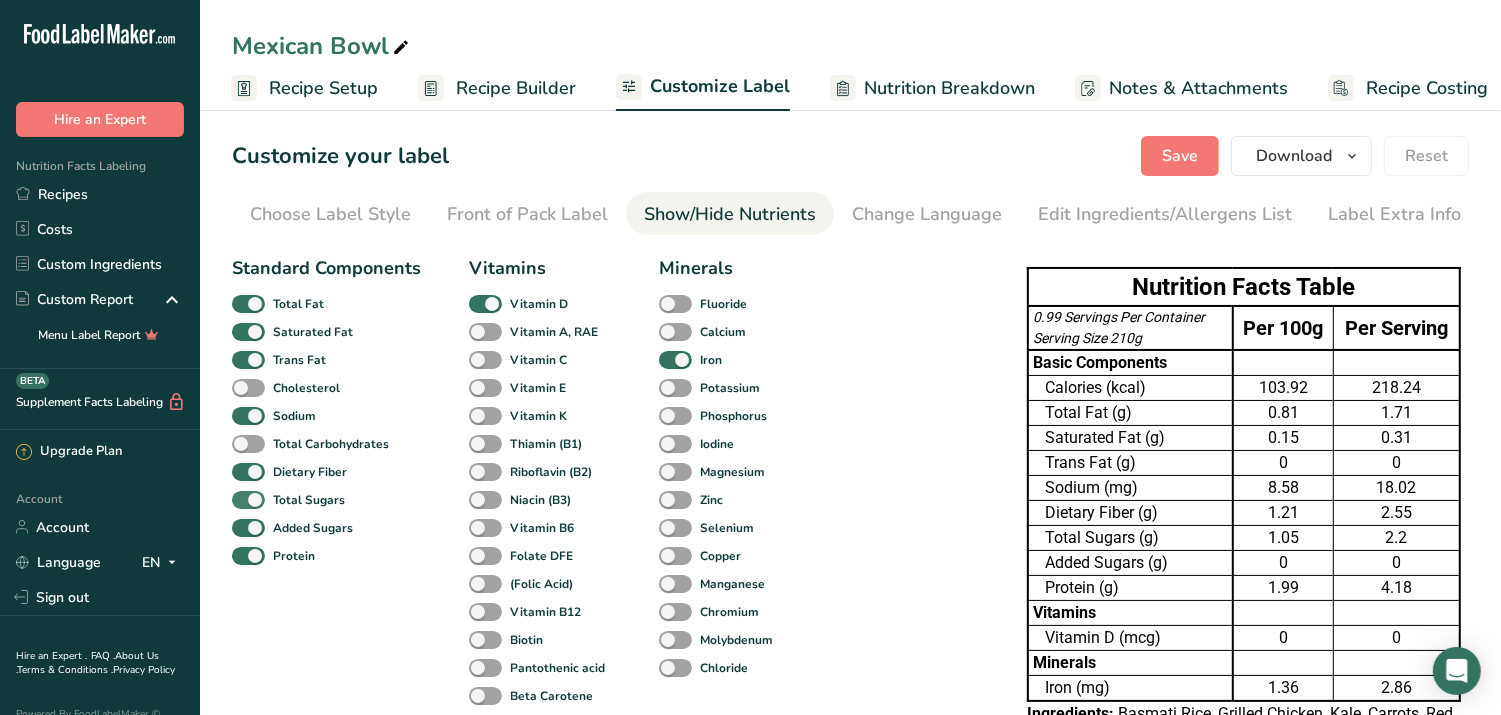 click at bounding box center (248, 500) 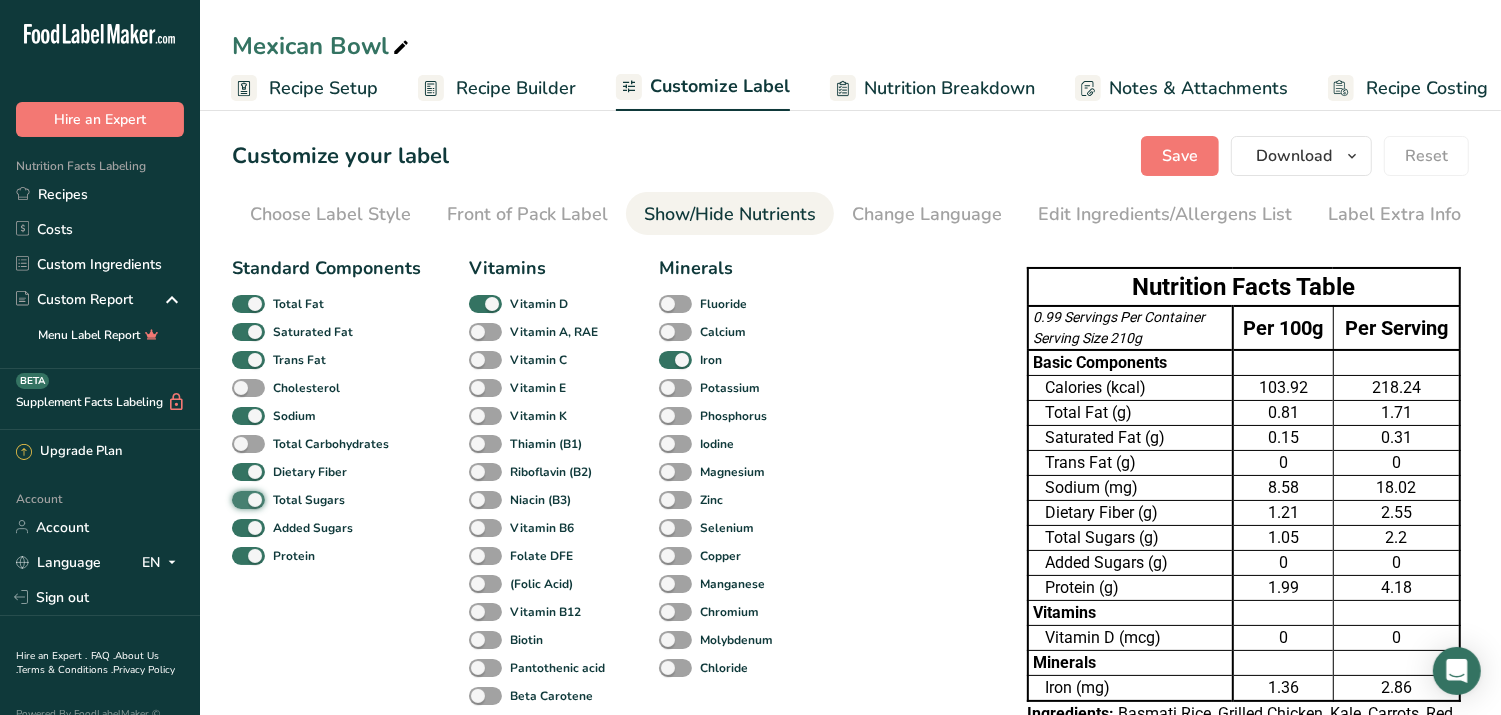 click on "Total Sugars" at bounding box center [238, 499] 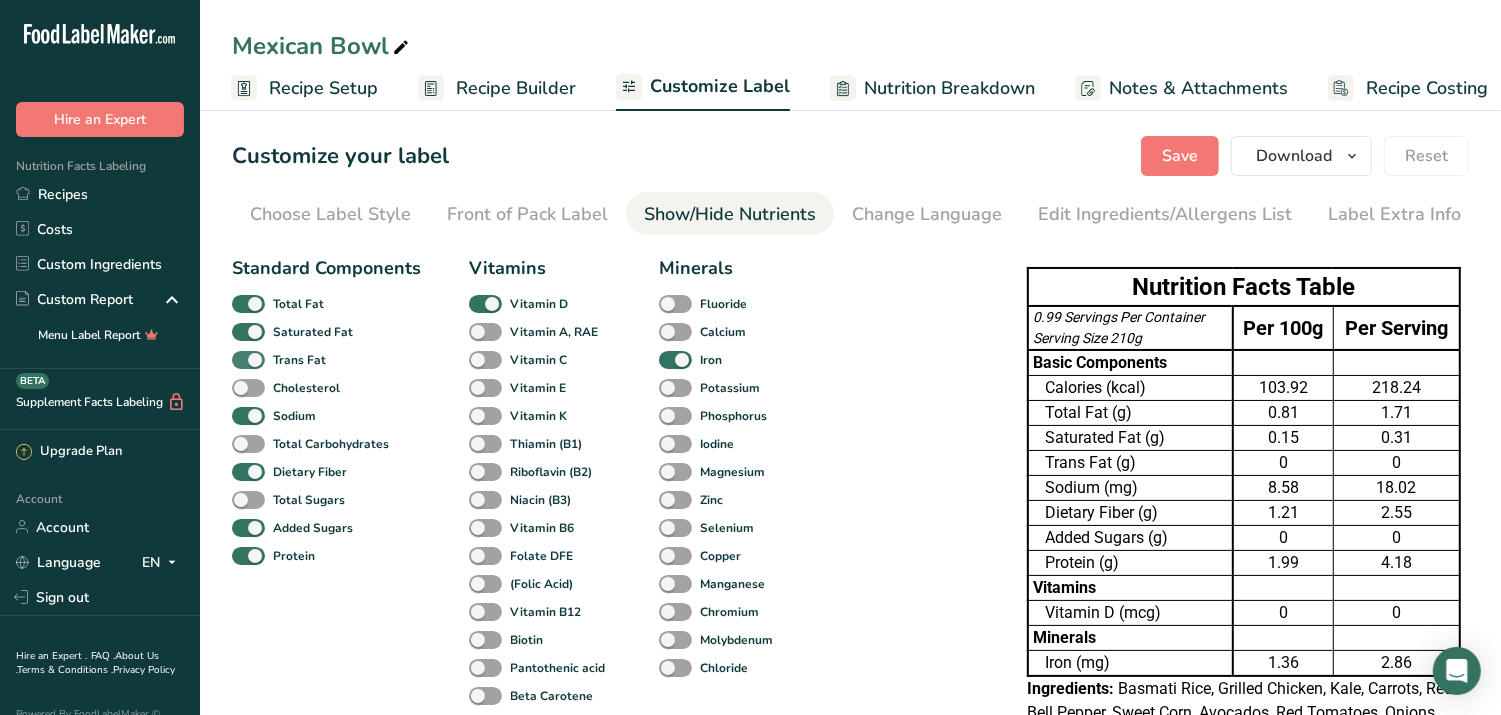 click at bounding box center [248, 360] 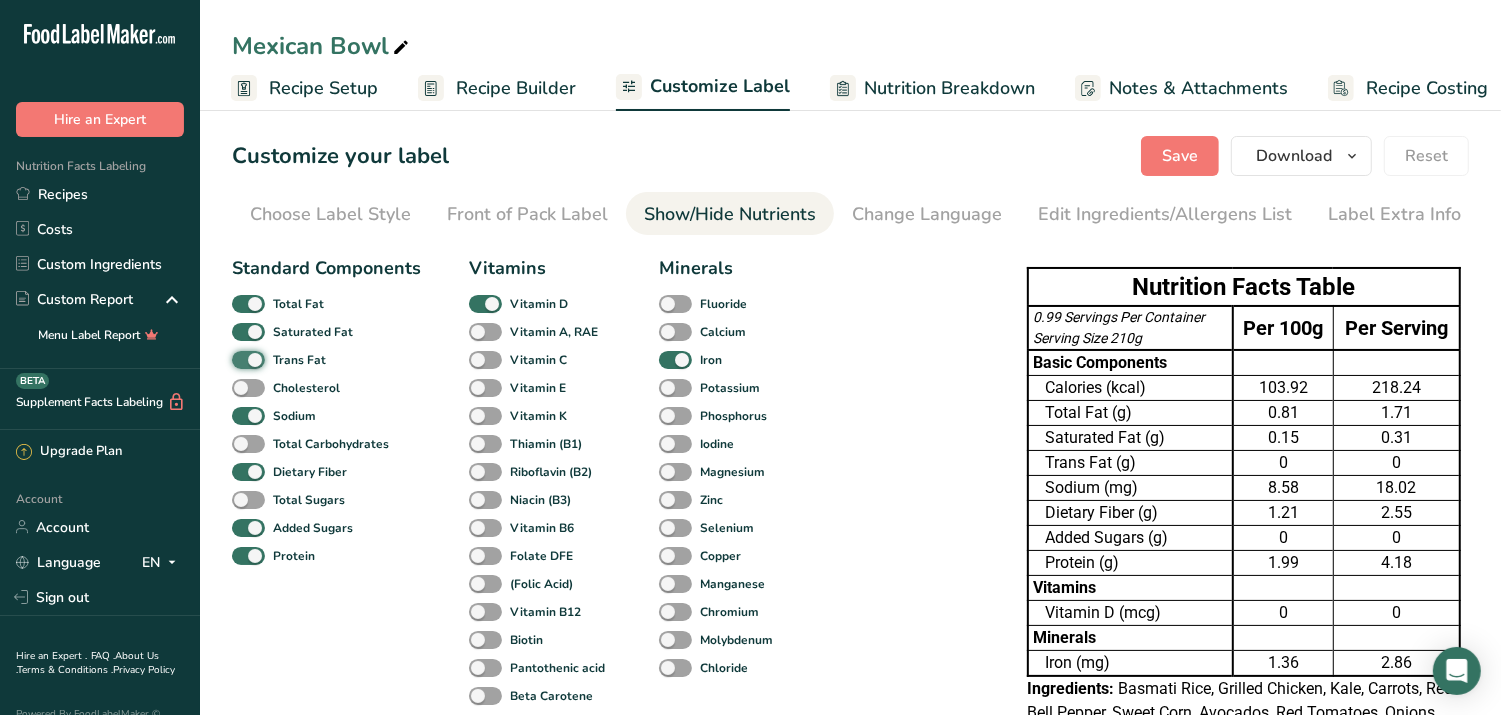 click on "Trans Fat" at bounding box center (238, 359) 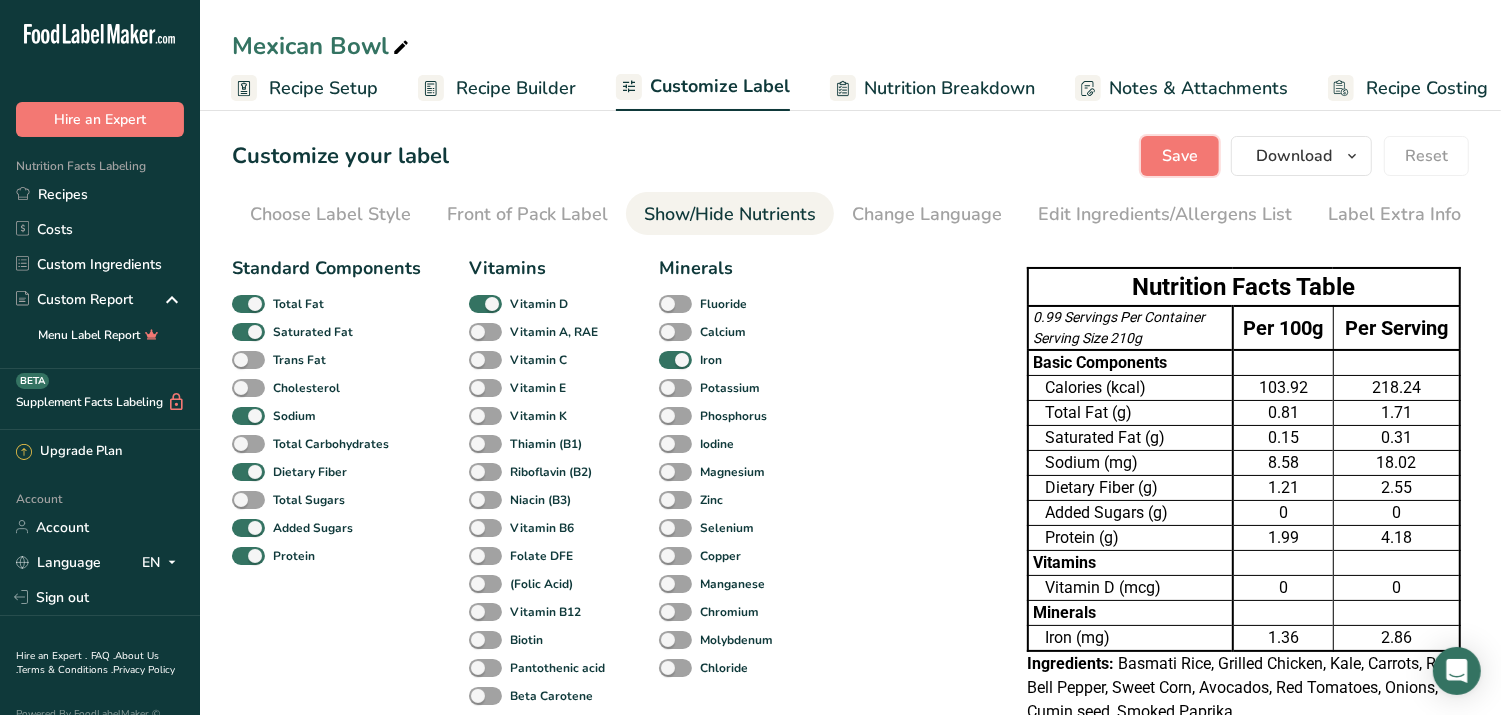 click on "Save" at bounding box center (1180, 156) 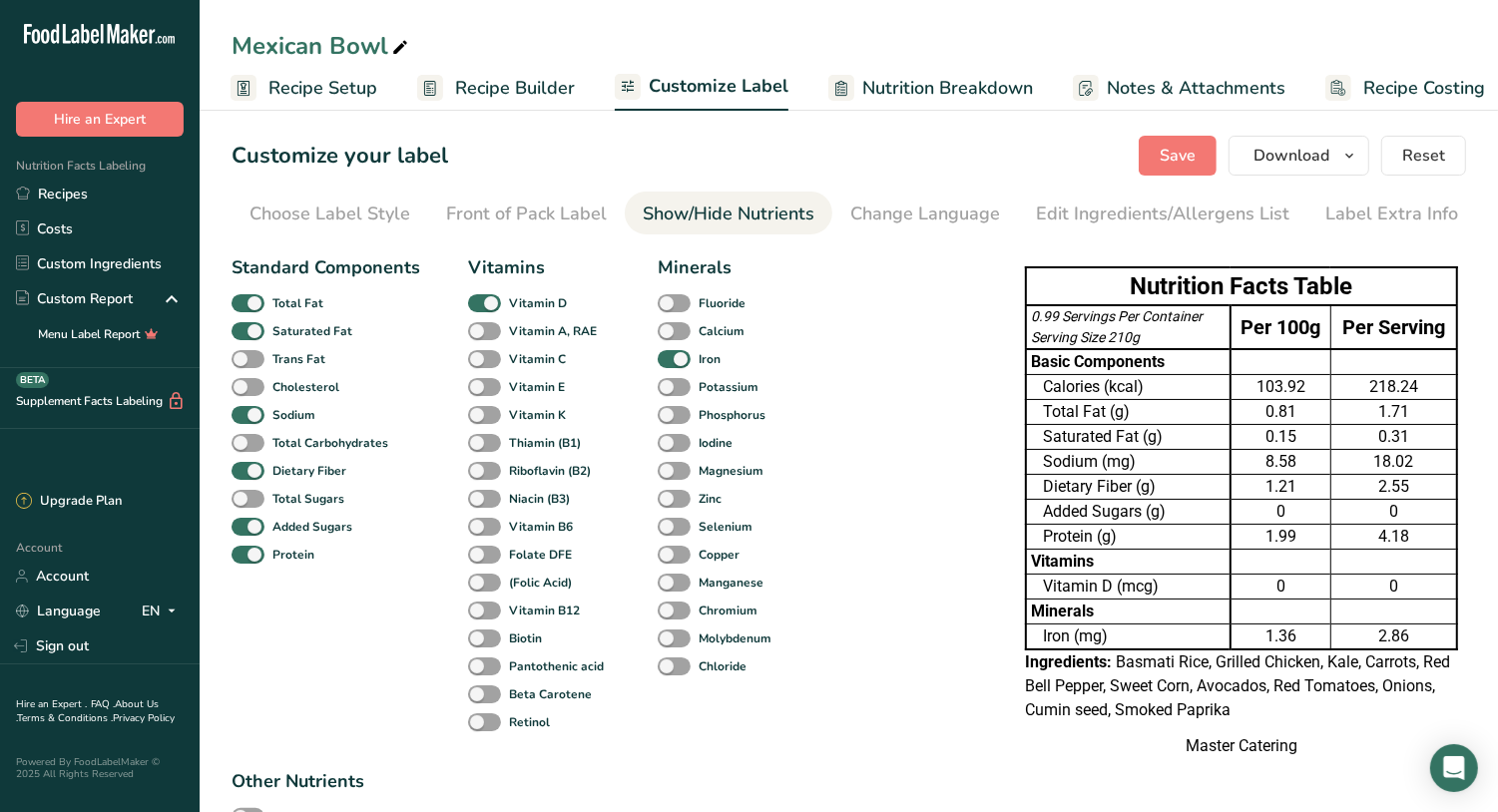 click on "Recipe Setup" at bounding box center [322, 88] 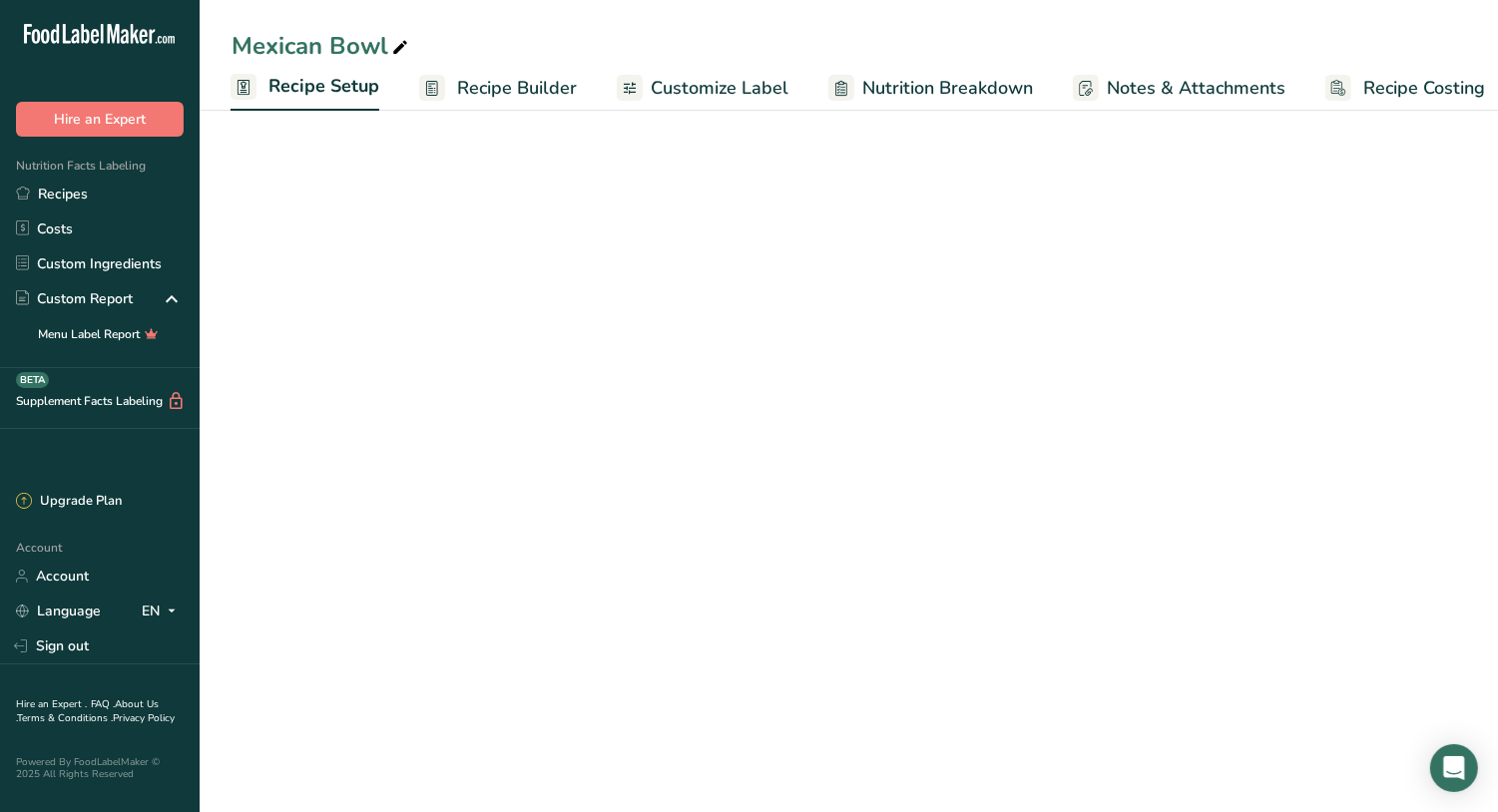 scroll, scrollTop: 0, scrollLeft: 6, axis: horizontal 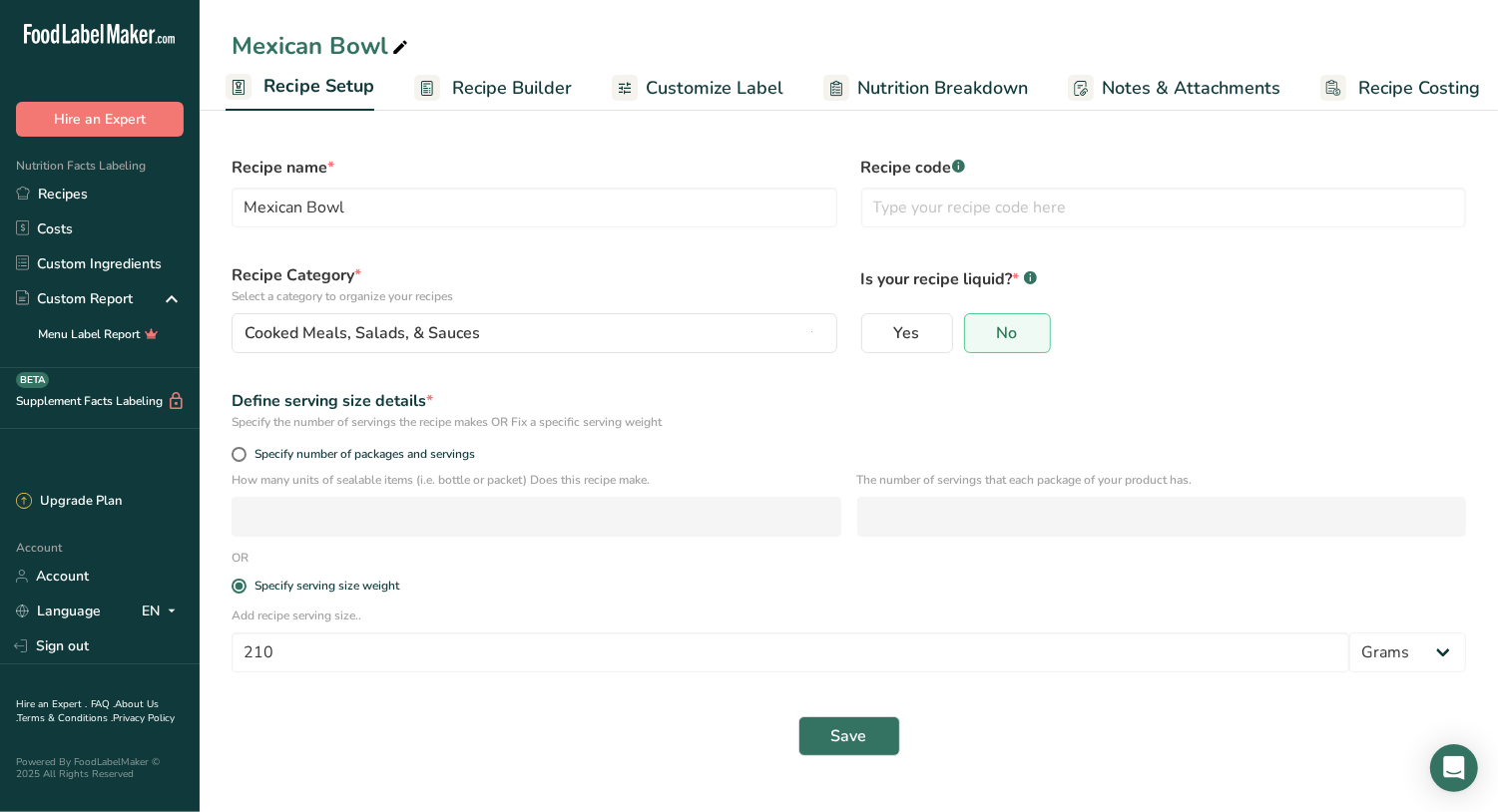 click on "Recipe Builder" at bounding box center (512, 88) 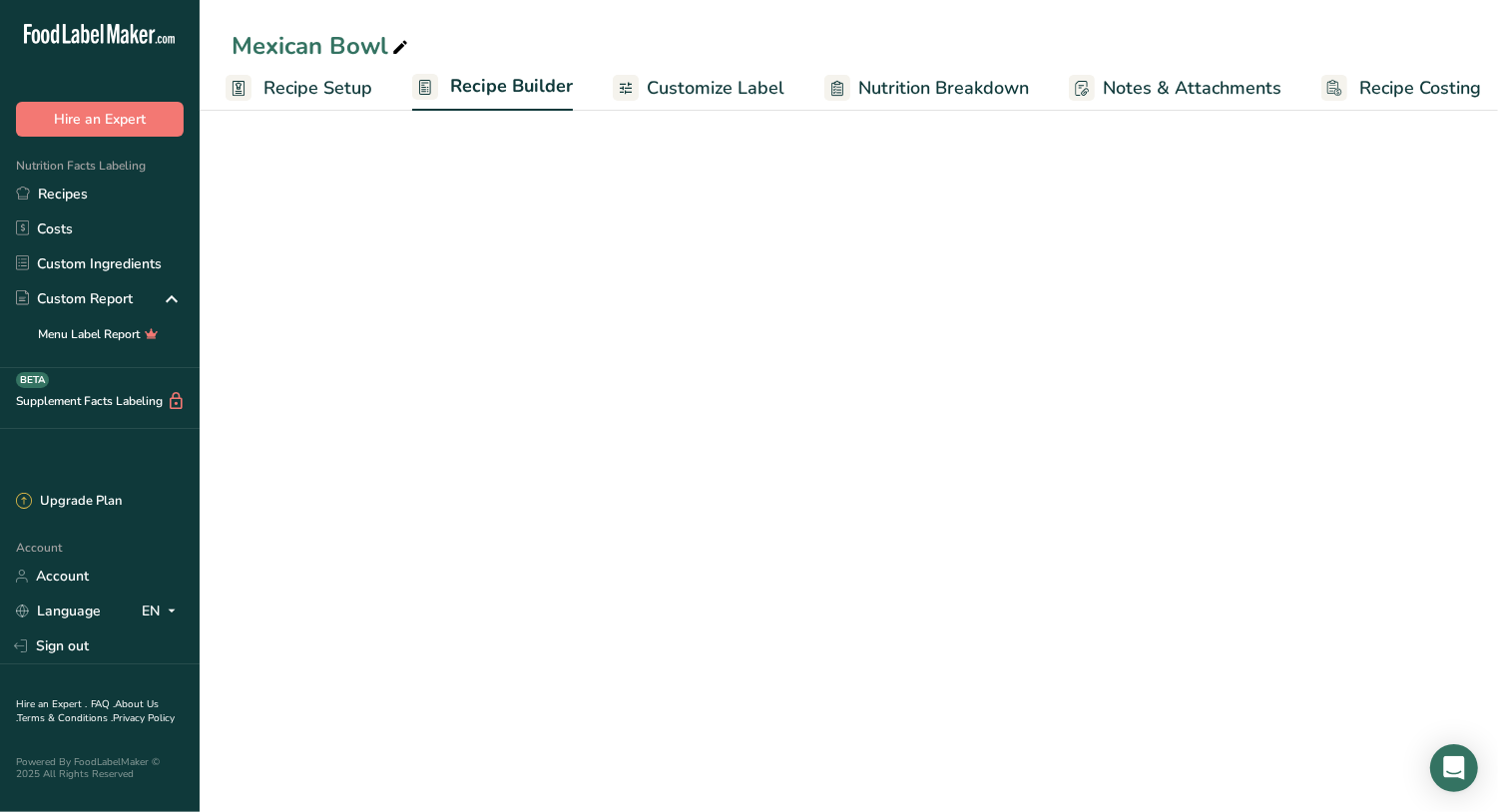 scroll, scrollTop: 0, scrollLeft: 20, axis: horizontal 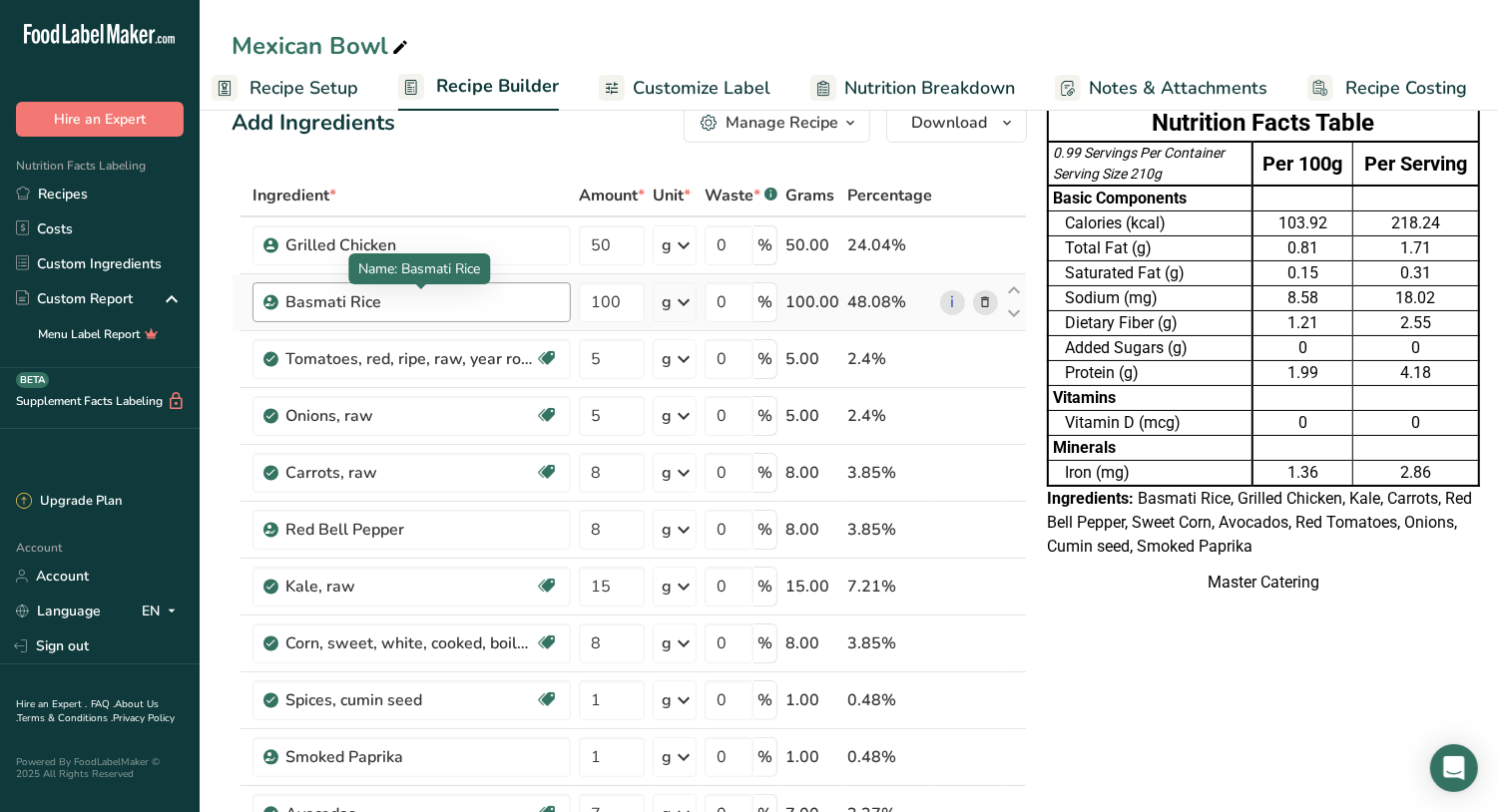 click on "Basmati Rice" at bounding box center [410, 302] 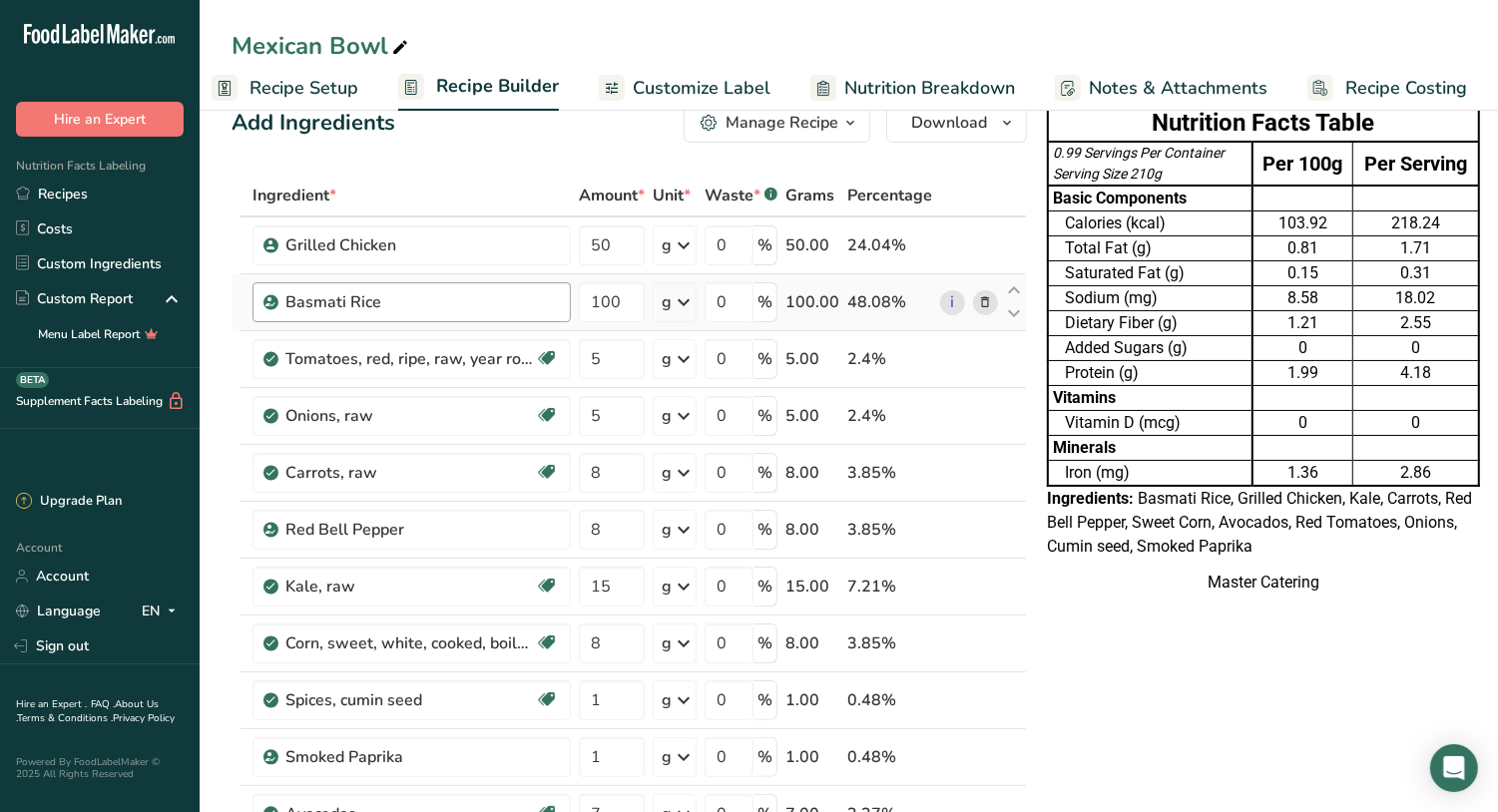 click on "Basmati Rice" at bounding box center [410, 302] 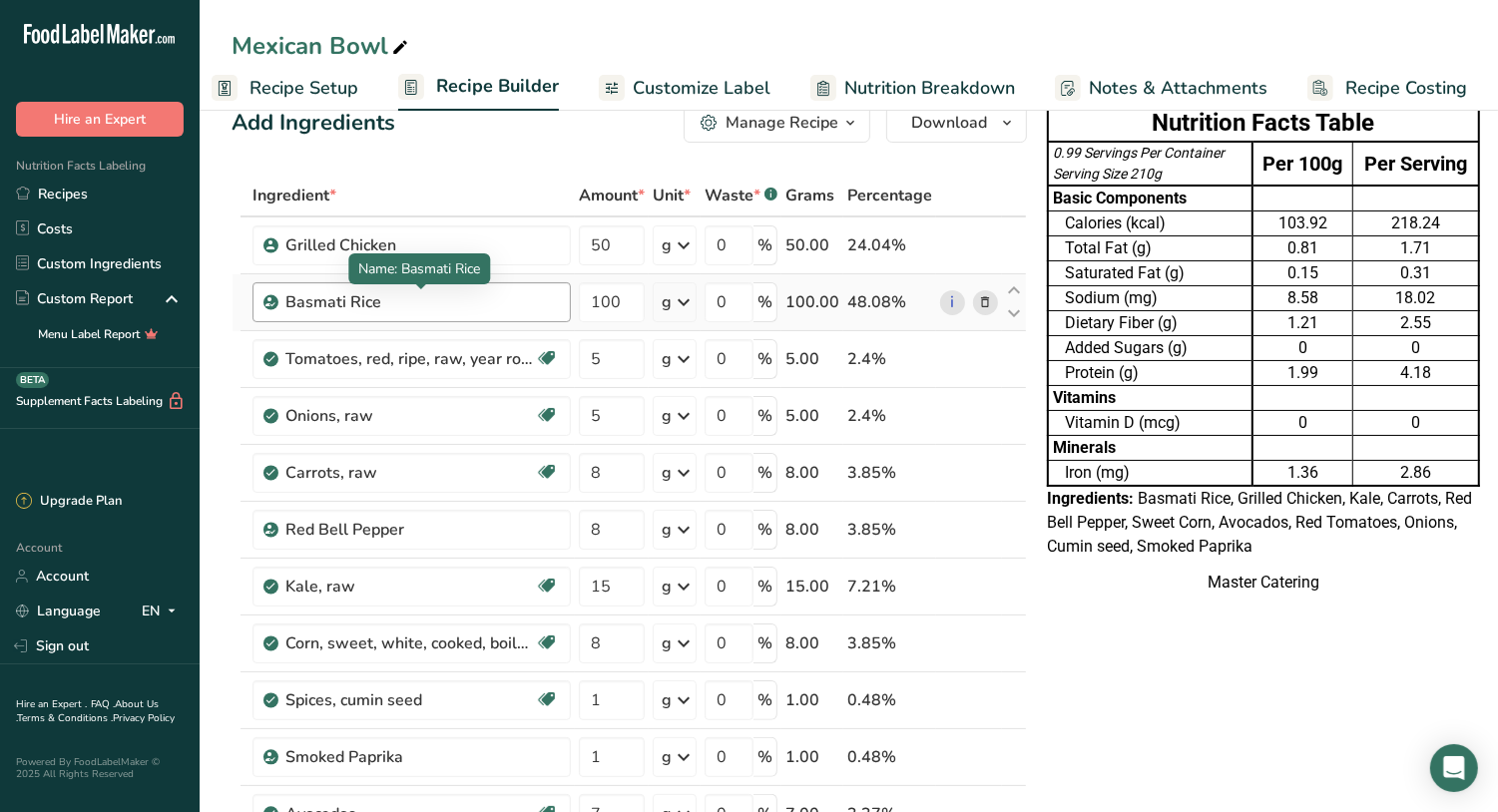 click on "Basmati Rice" at bounding box center [410, 302] 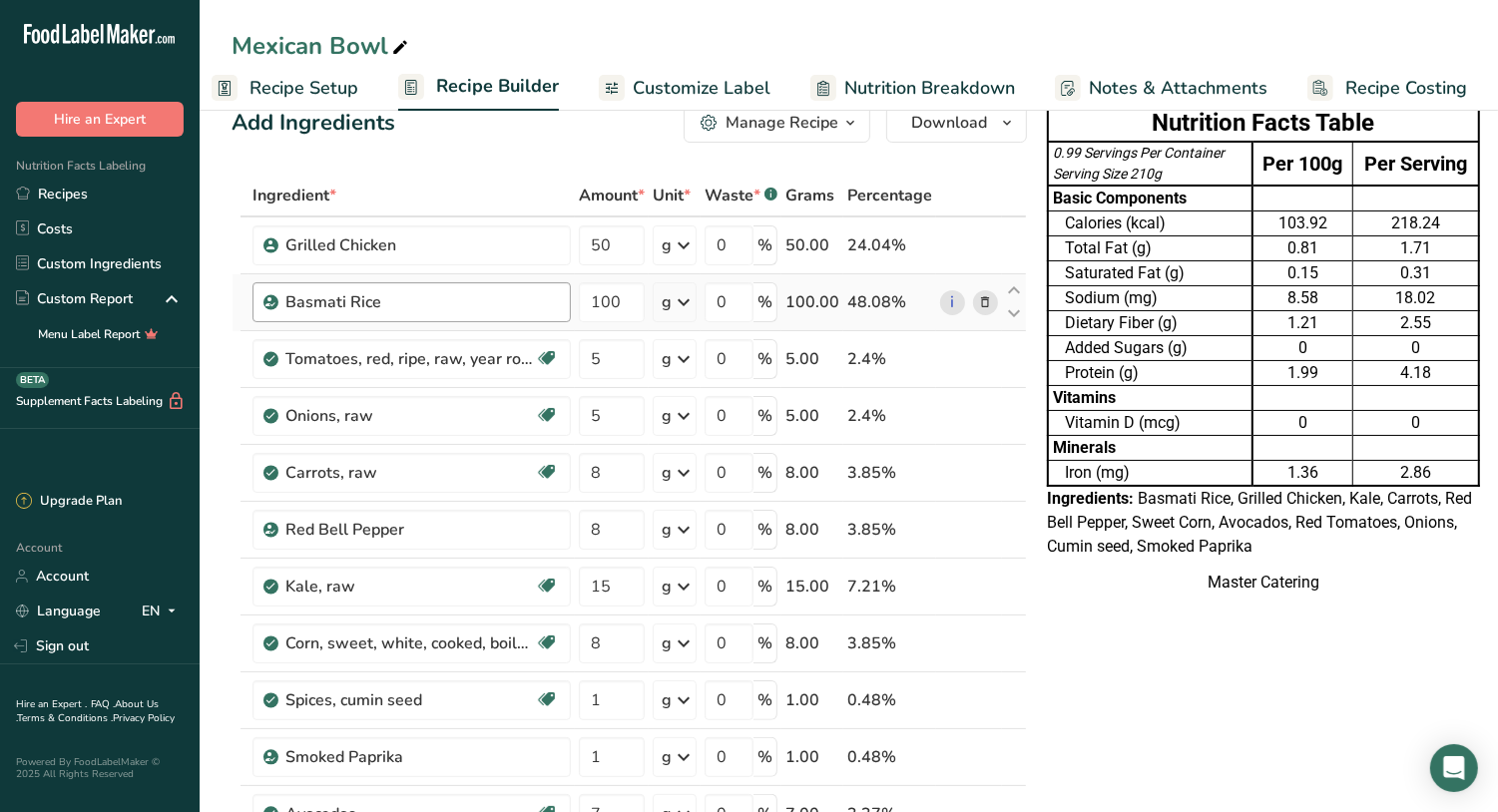 click on "Basmati Rice" at bounding box center (410, 302) 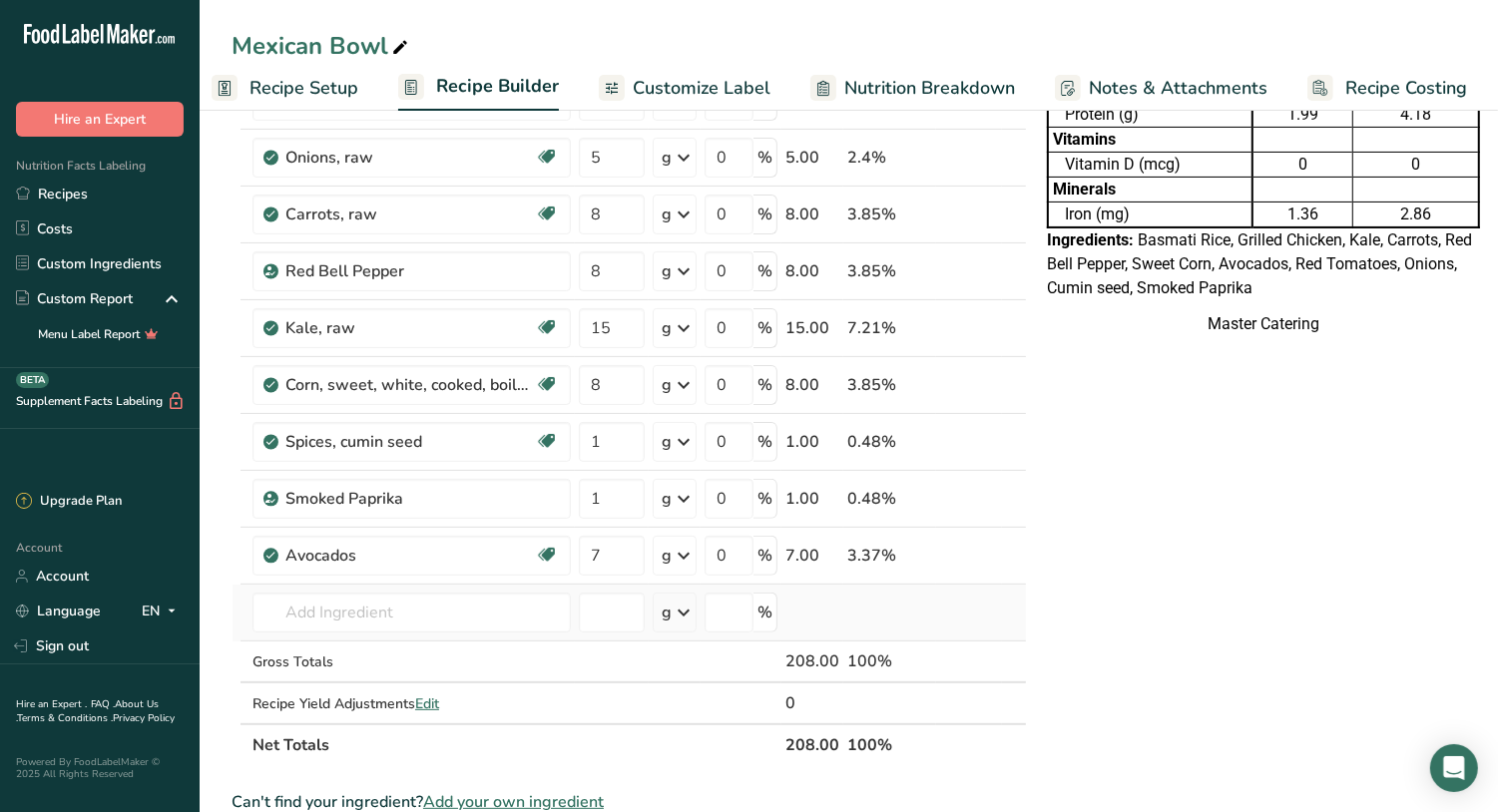 scroll, scrollTop: 457, scrollLeft: 0, axis: vertical 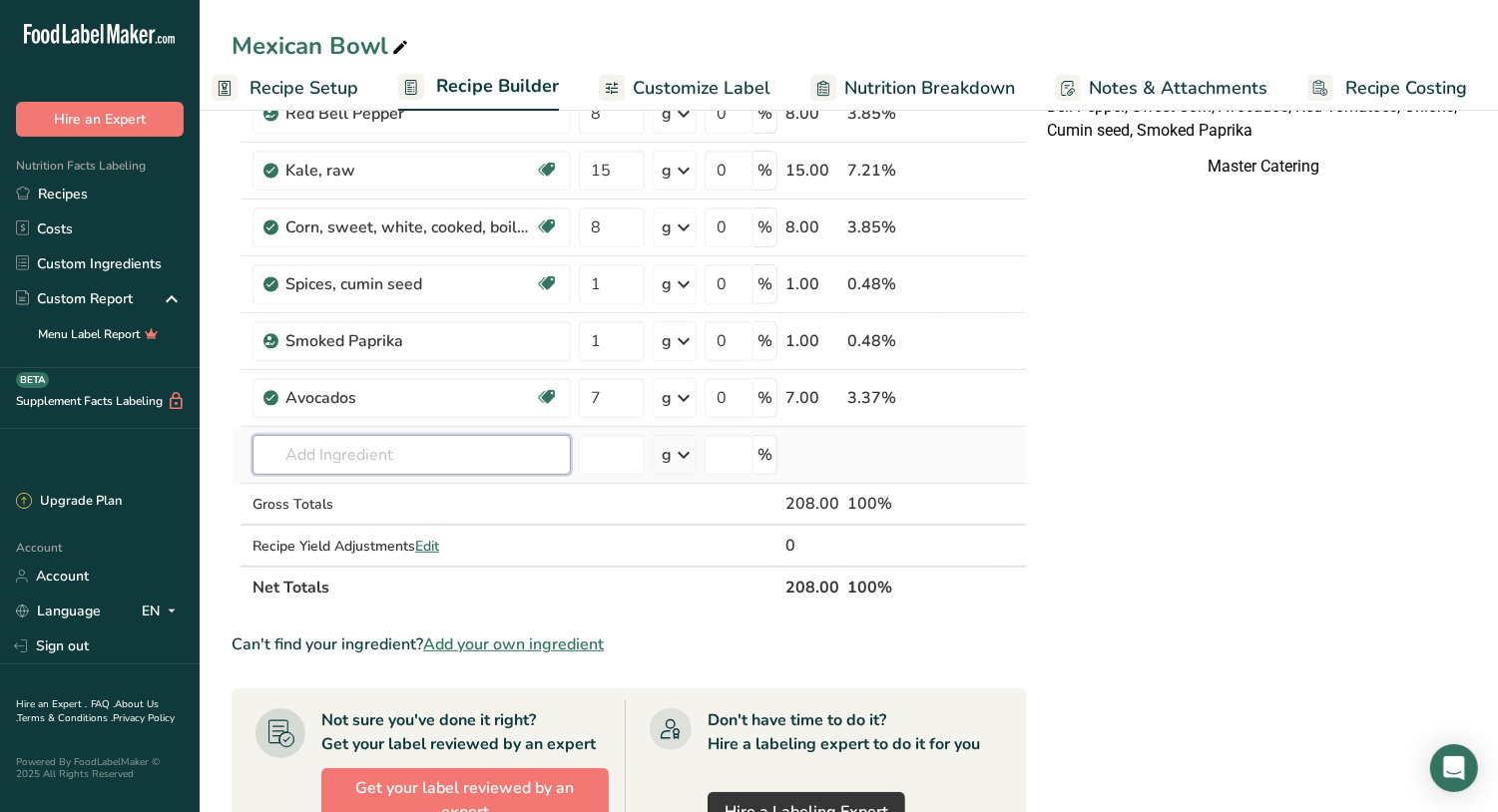 click at bounding box center [411, 455] 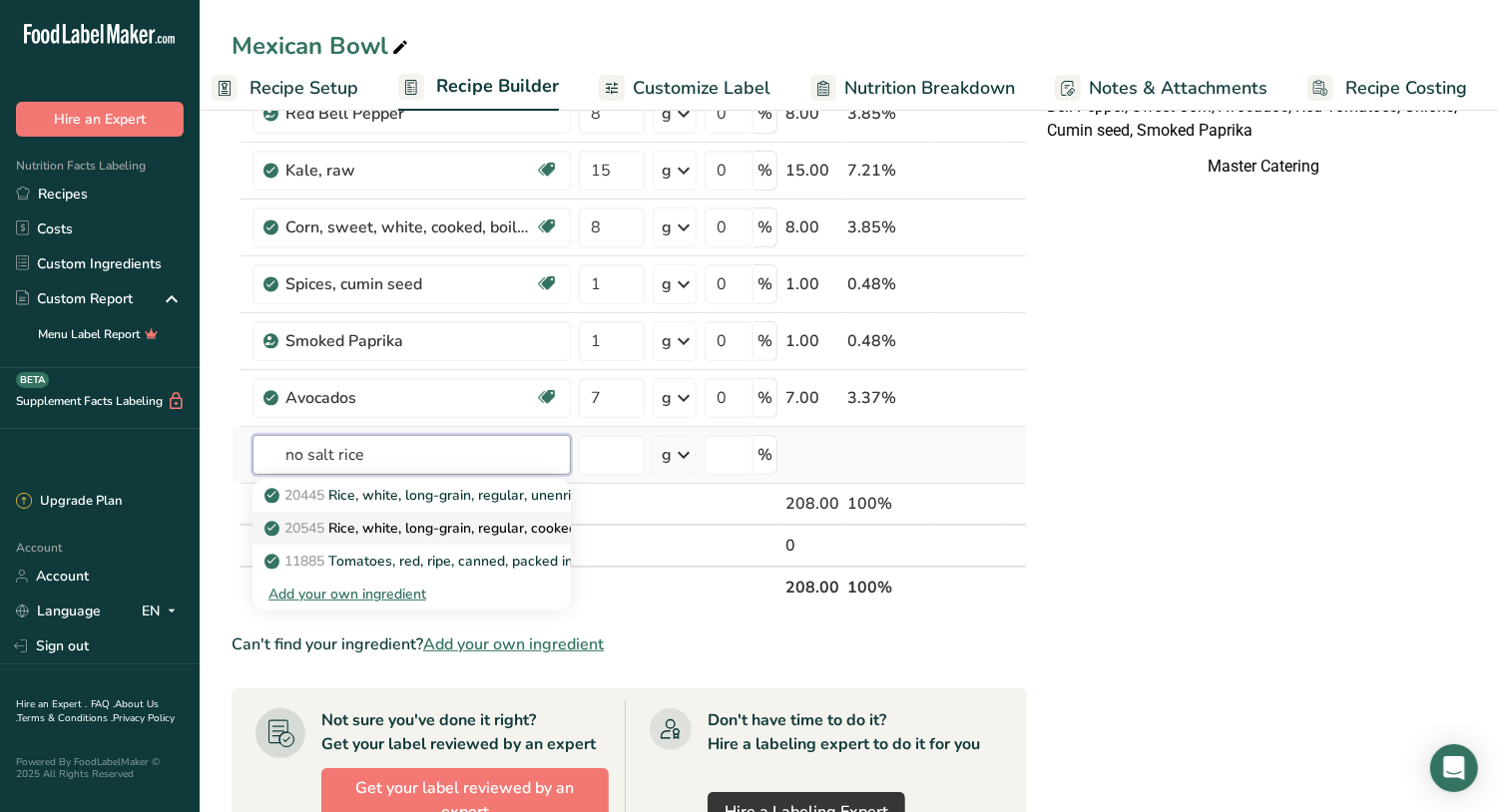 type on "no salt rice" 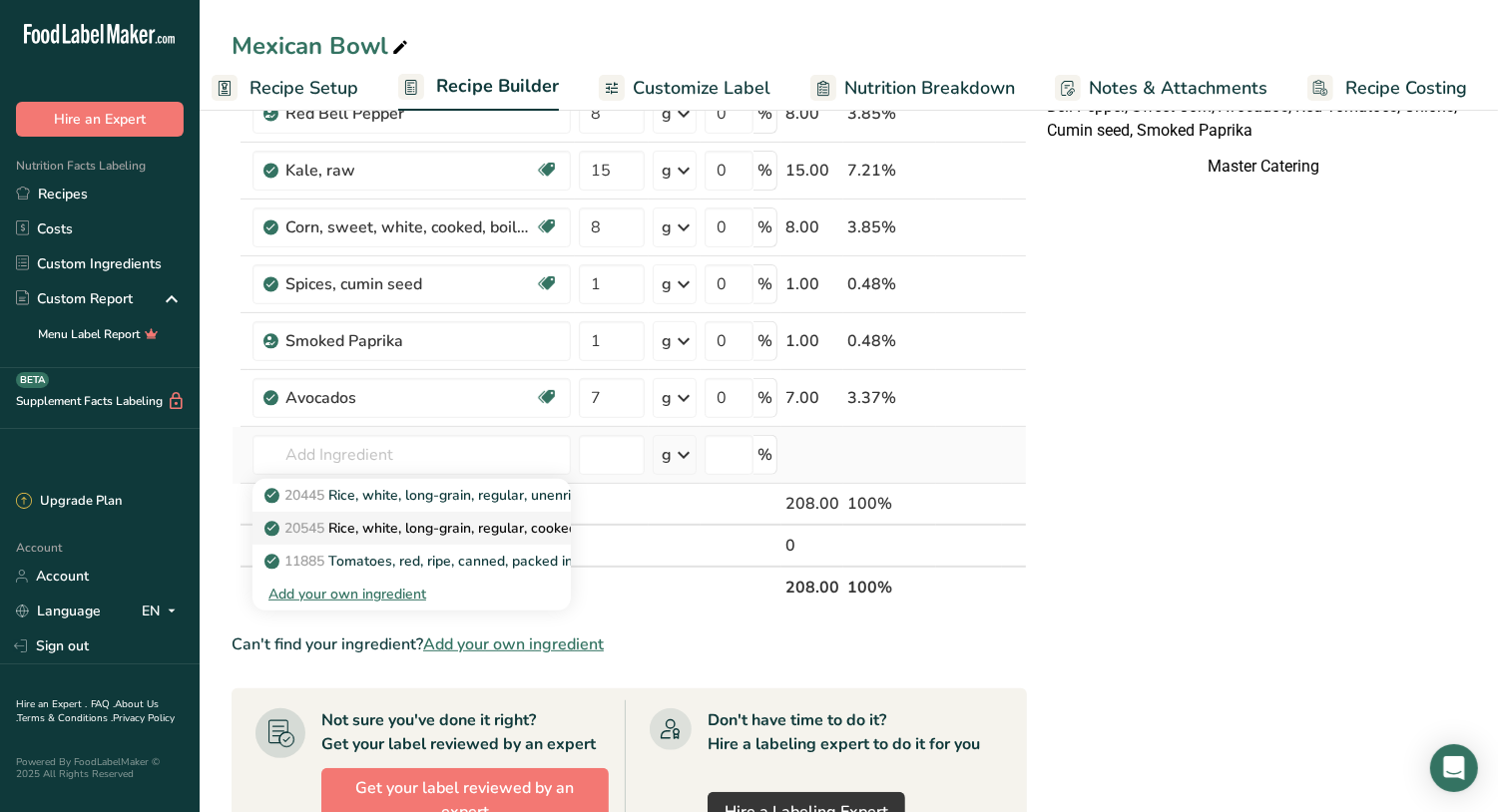 click on "20545
Rice, white, long-grain, regular, cooked, unenriched, with salt" at bounding box center [493, 528] 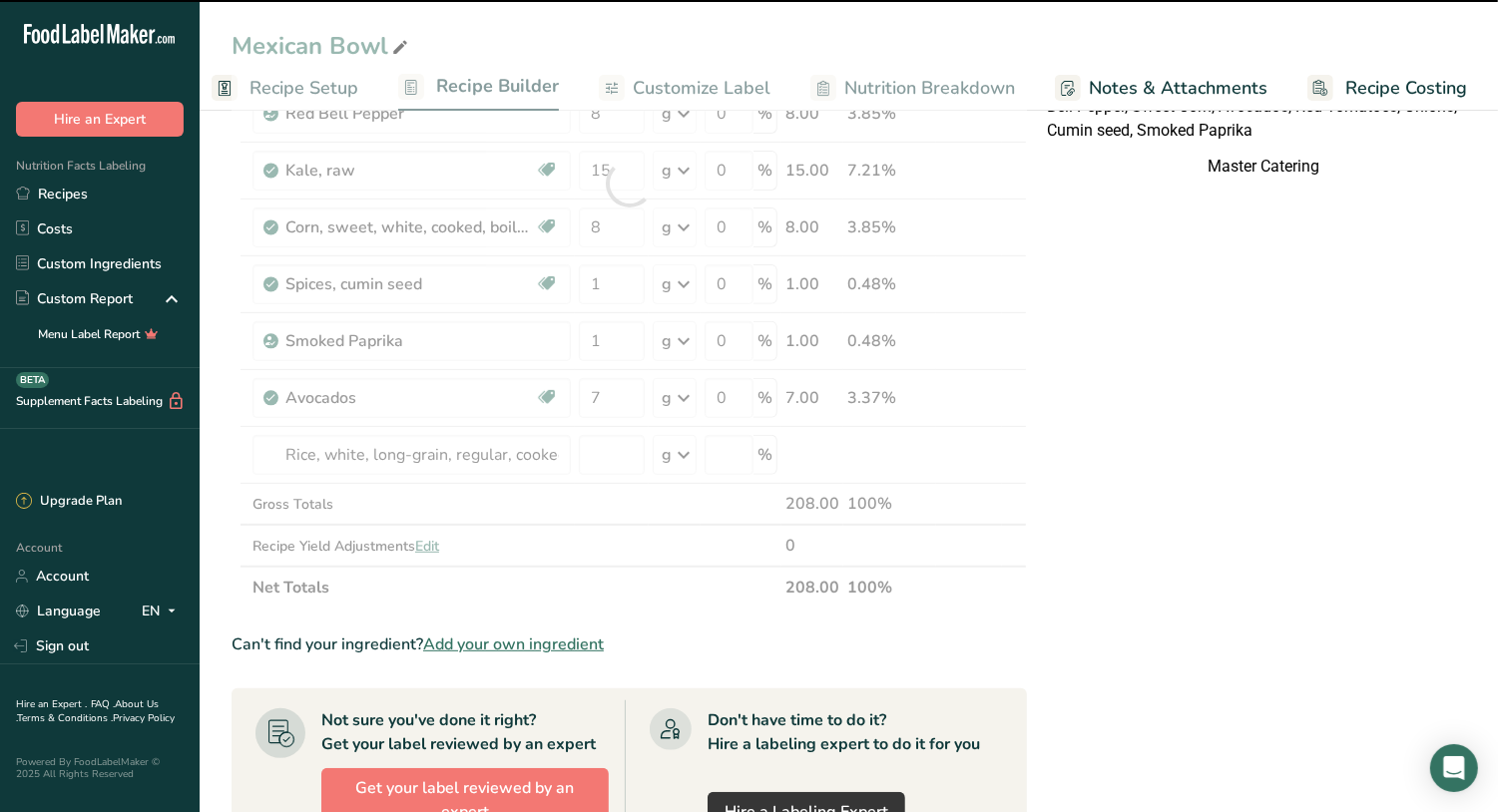 type on "0" 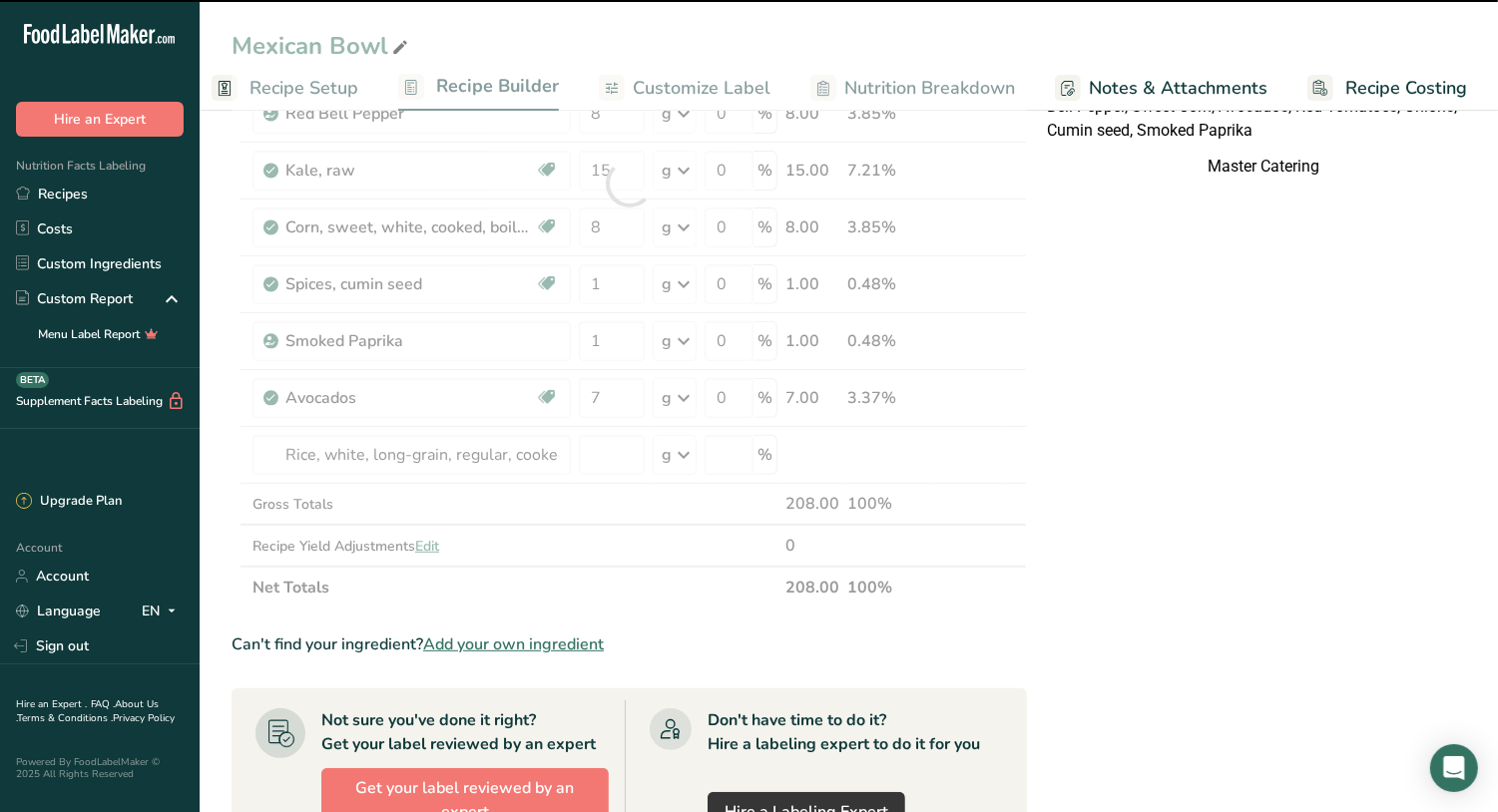 type on "0" 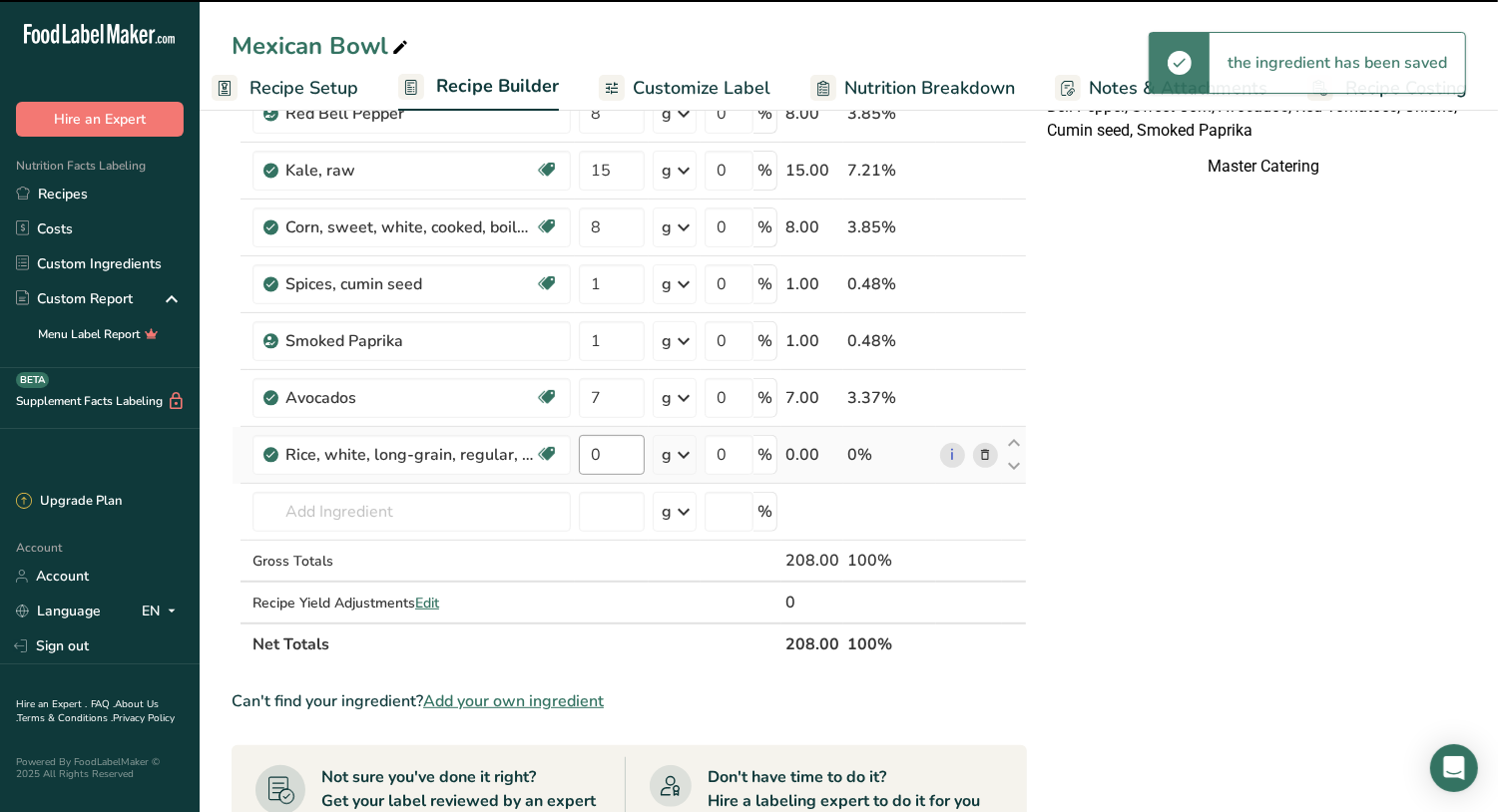 drag, startPoint x: 477, startPoint y: 454, endPoint x: 584, endPoint y: 450, distance: 107.07474 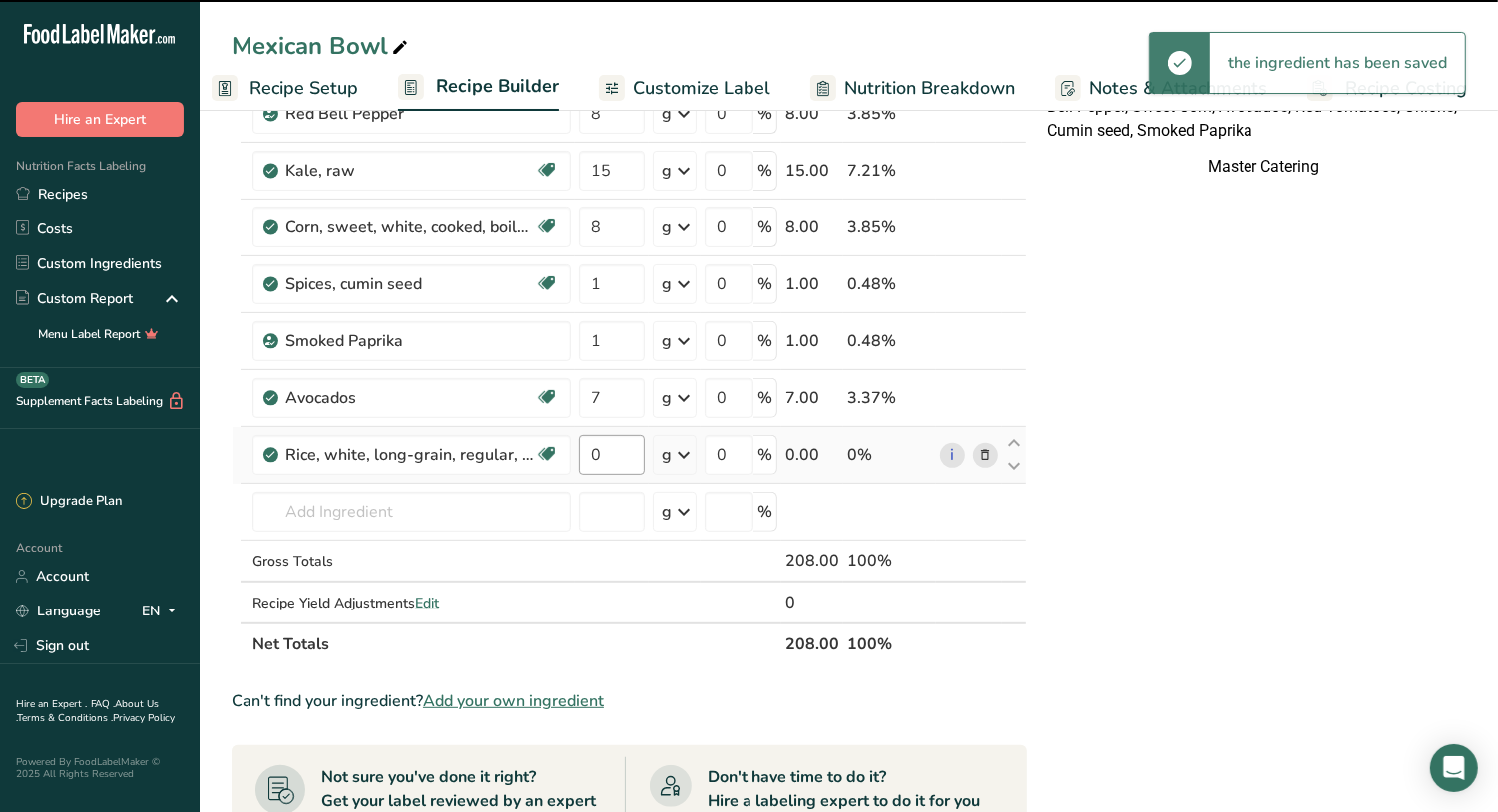 click on "Rice, white, long-grain, regular, cooked, unenriched, with salt
Dairy free
Vegan
Vegetarian
Soy free
0
g
Portions
1 cup
Weight Units
g
kg
mg
See more
Volume Units
l
Volume units require a density conversion. If you know your ingredient's density enter it below. Otherwise, click on "RIA" our AI Regulatory bot - she will be able to help you
lb/ft3
g/cm3
Confirm
mL
Volume units require a density conversion. If you know your ingredient's density enter it below. Otherwise, click on "RIA" our AI Regulatory bot - she will be able to help you
fl oz" at bounding box center (629, 455) 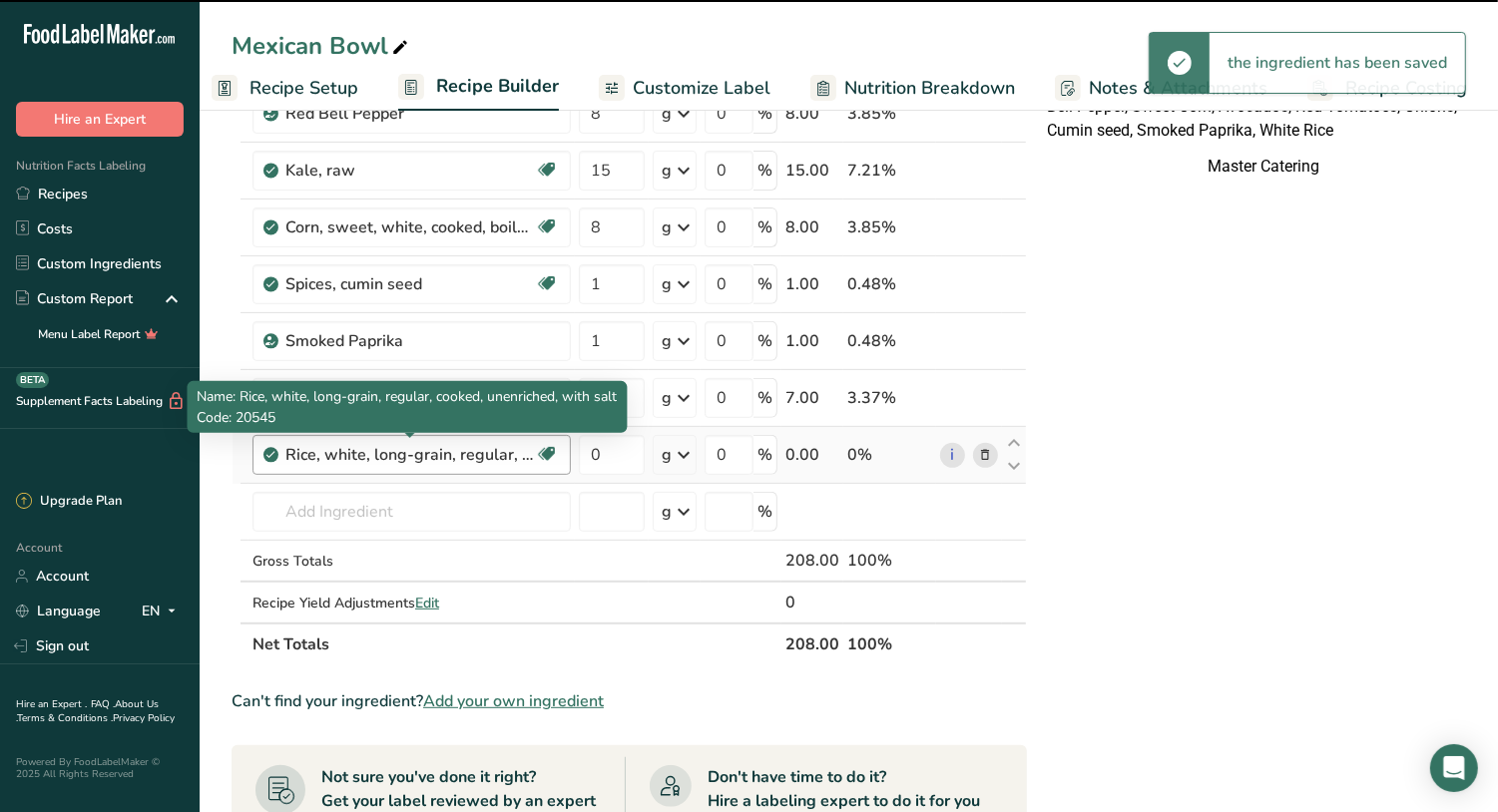 click on "Rice, white, long-grain, regular, cooked, unenriched, with salt" at bounding box center (410, 455) 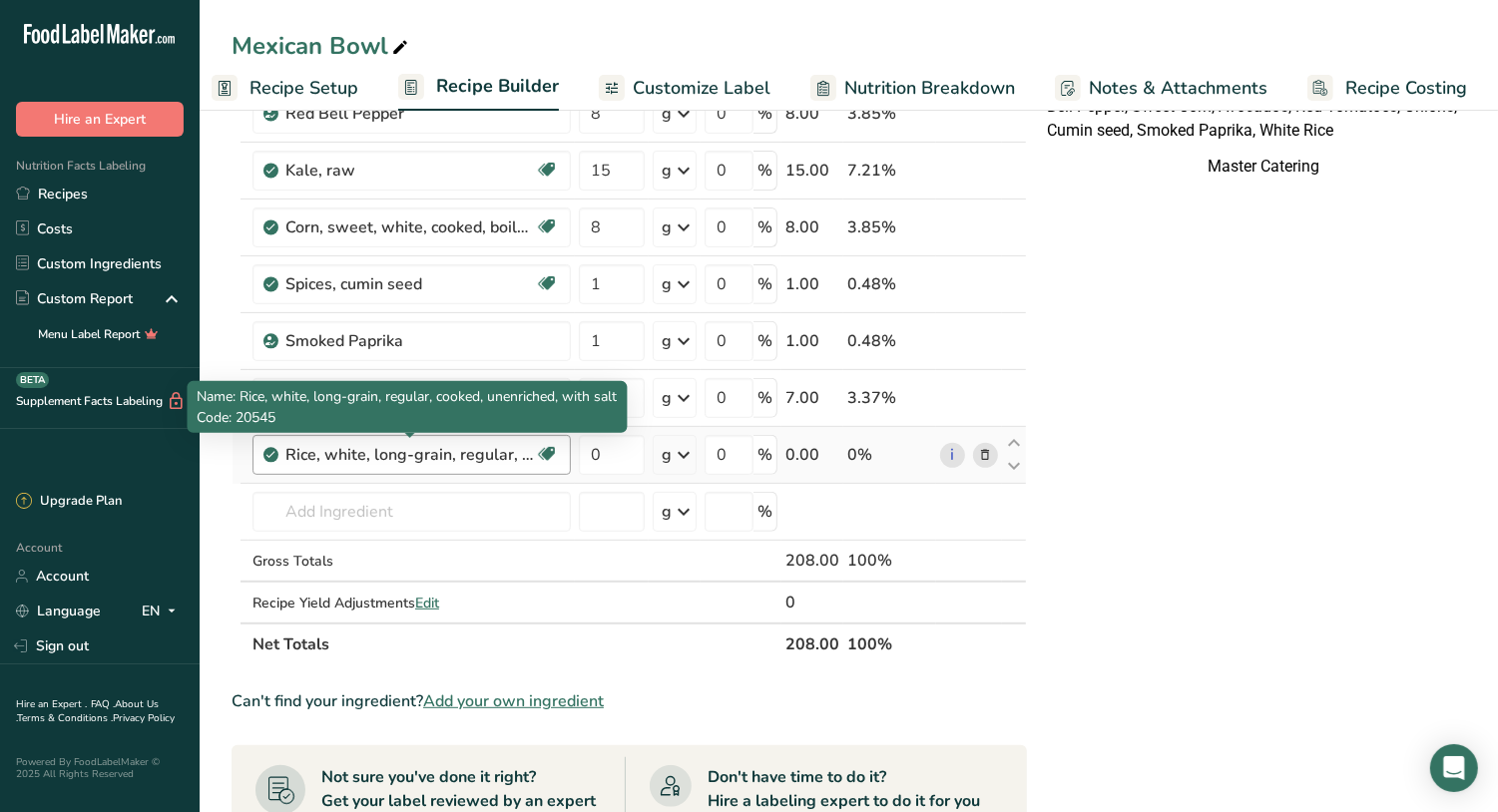 click on "Rice, white, long-grain, regular, cooked, unenriched, with salt" at bounding box center (410, 455) 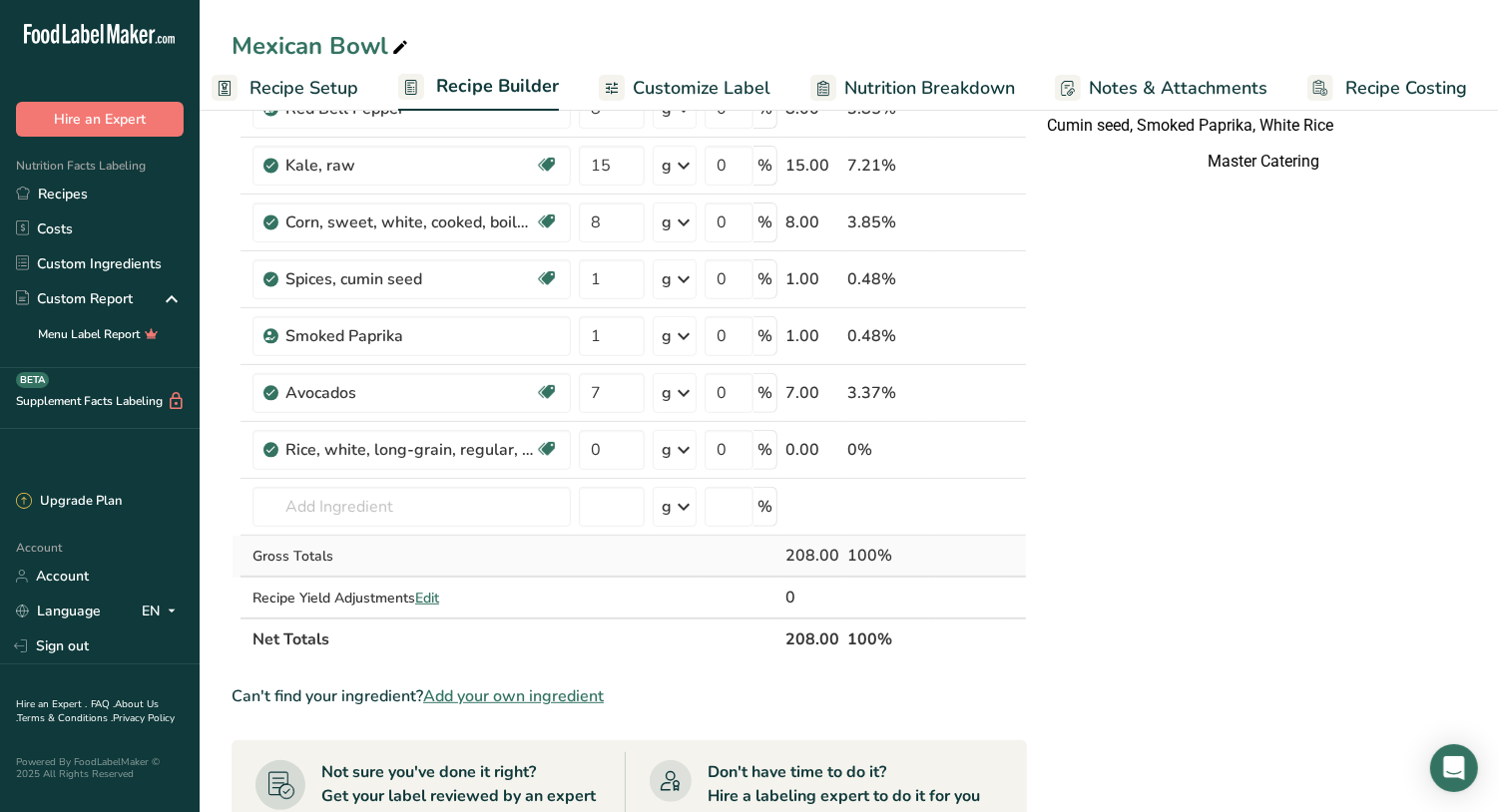 scroll, scrollTop: 582, scrollLeft: 0, axis: vertical 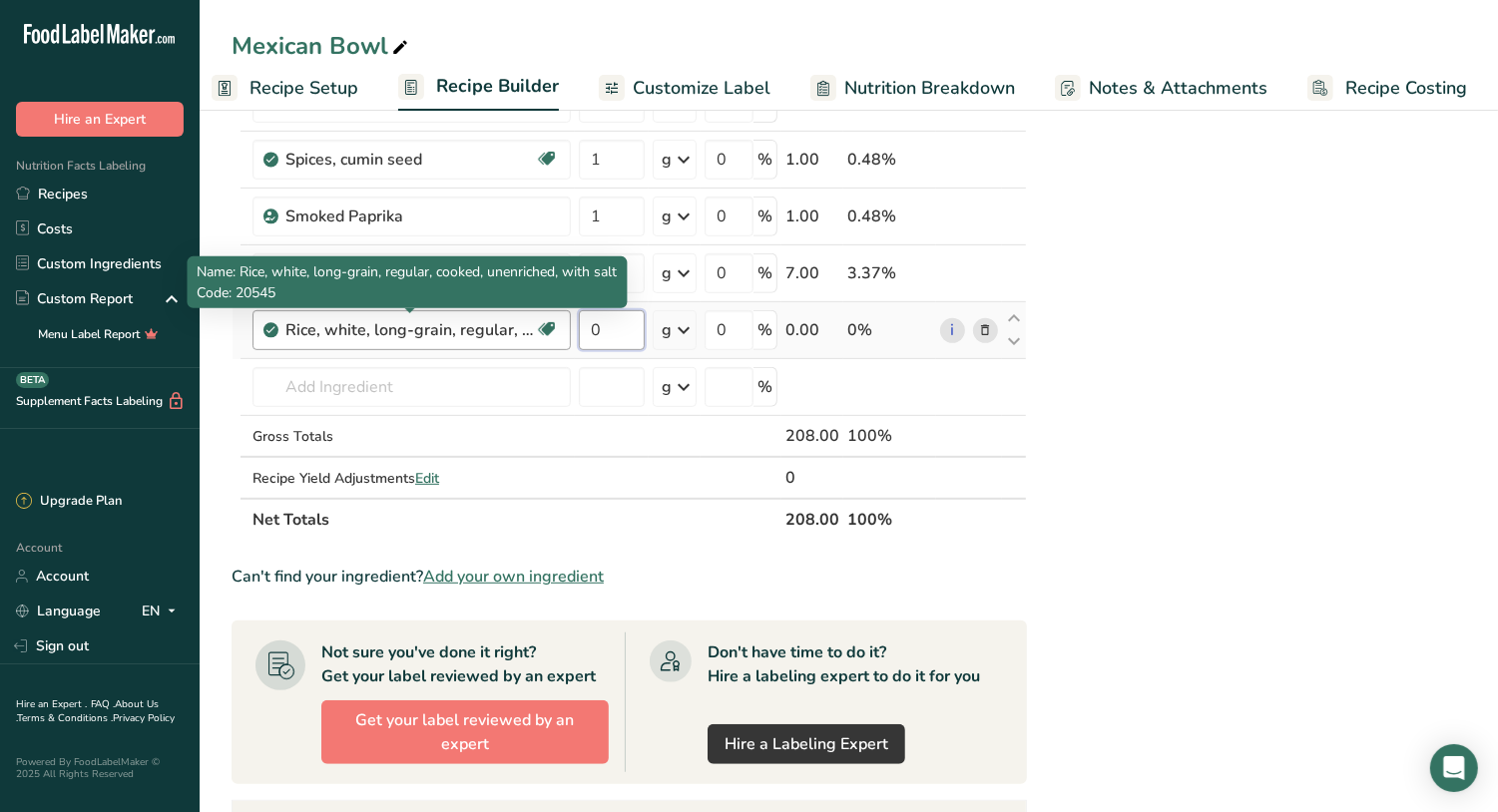 drag, startPoint x: 642, startPoint y: 334, endPoint x: 467, endPoint y: 330, distance: 175.04571 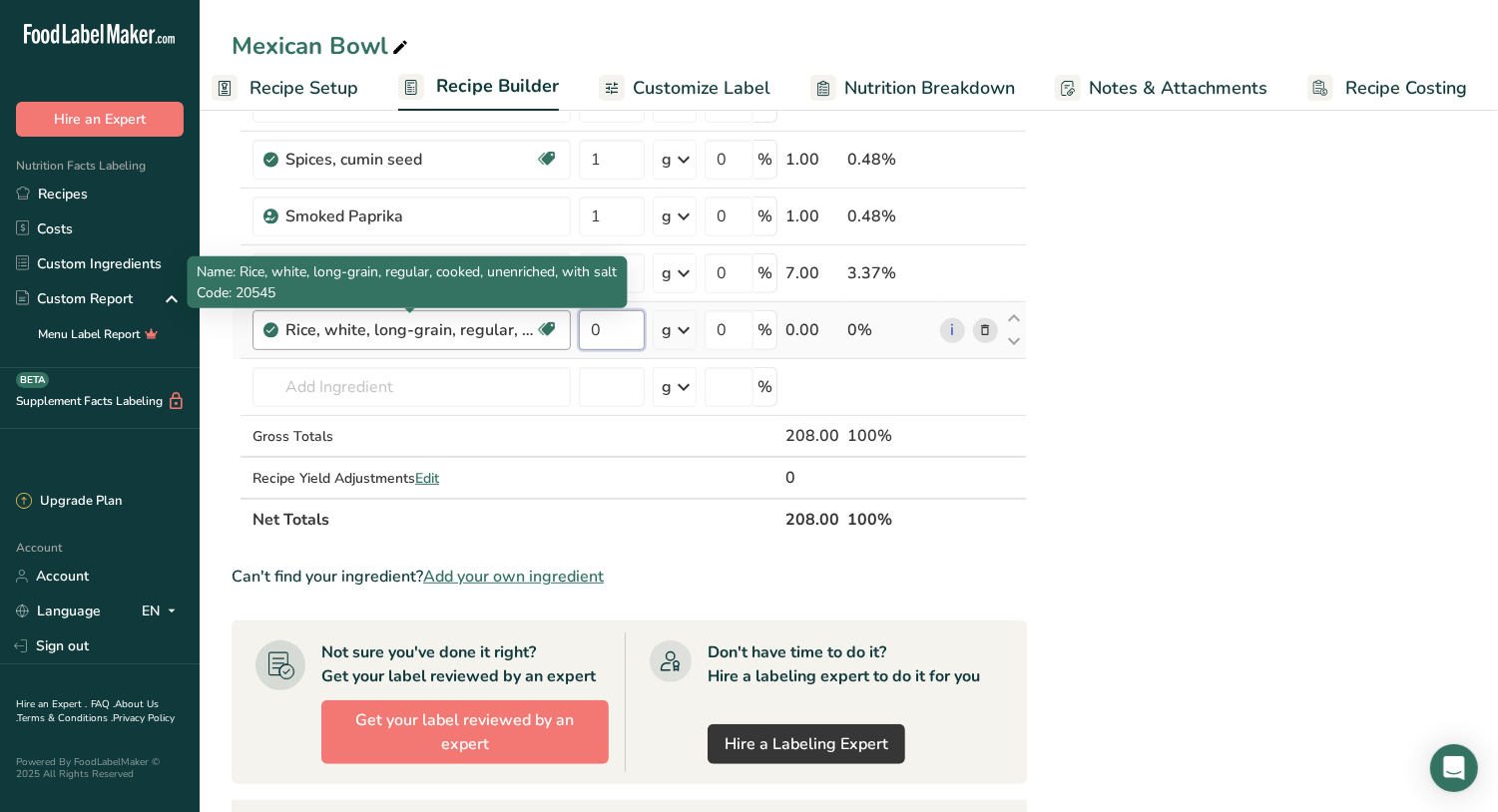 click on "Rice, white, long-grain, regular, cooked, unenriched, with salt
Dairy free
Vegan
Vegetarian
Soy free
0
g
Portions
1 cup
Weight Units
g
kg
mg
See more
Volume Units
l
Volume units require a density conversion. If you know your ingredient's density enter it below. Otherwise, click on "RIA" our AI Regulatory bot - she will be able to help you
lb/ft3
g/cm3
Confirm
mL
Volume units require a density conversion. If you know your ingredient's density enter it below. Otherwise, click on "RIA" our AI Regulatory bot - she will be able to help you
fl oz" at bounding box center [629, 330] 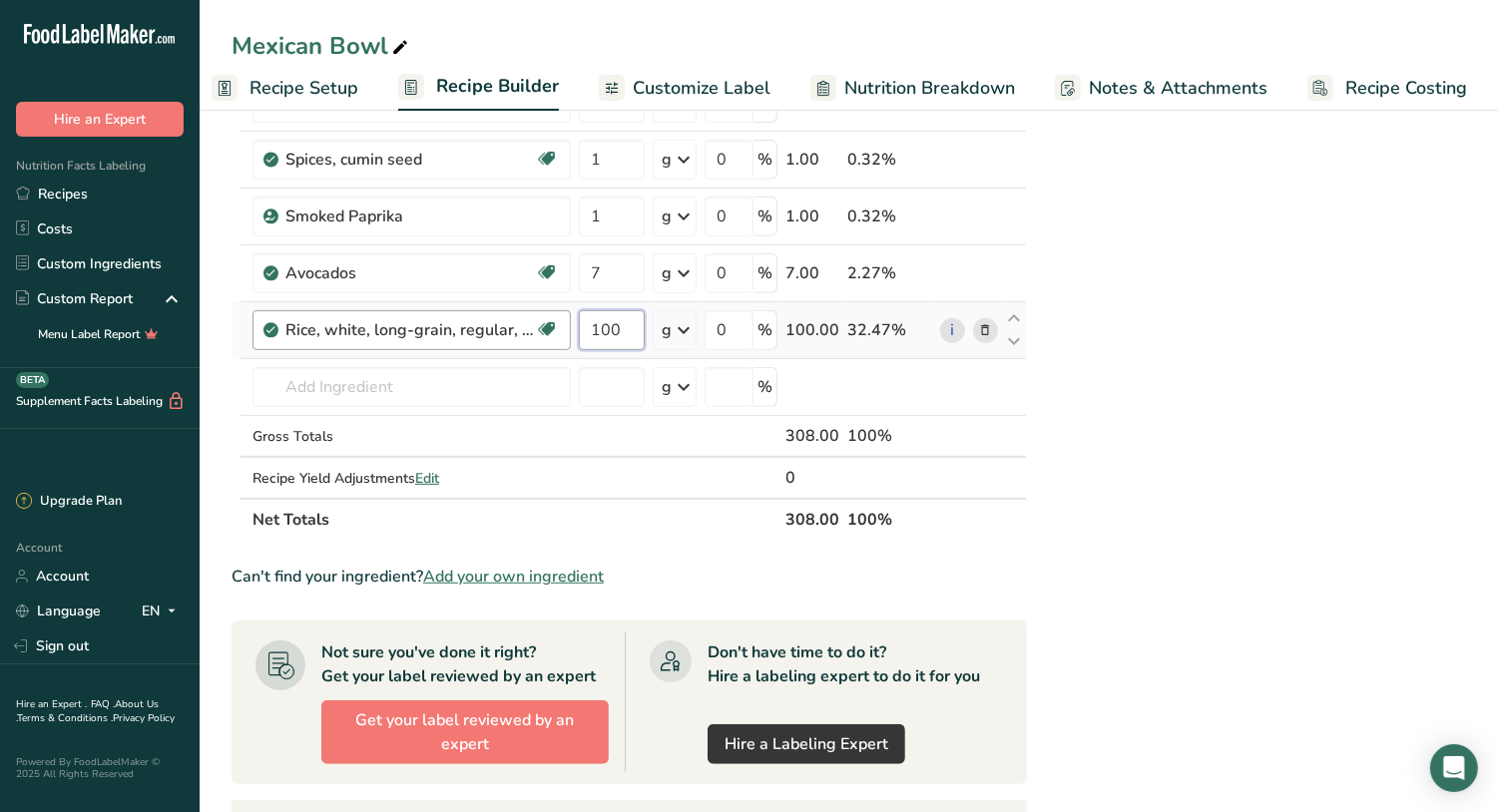 type on "100" 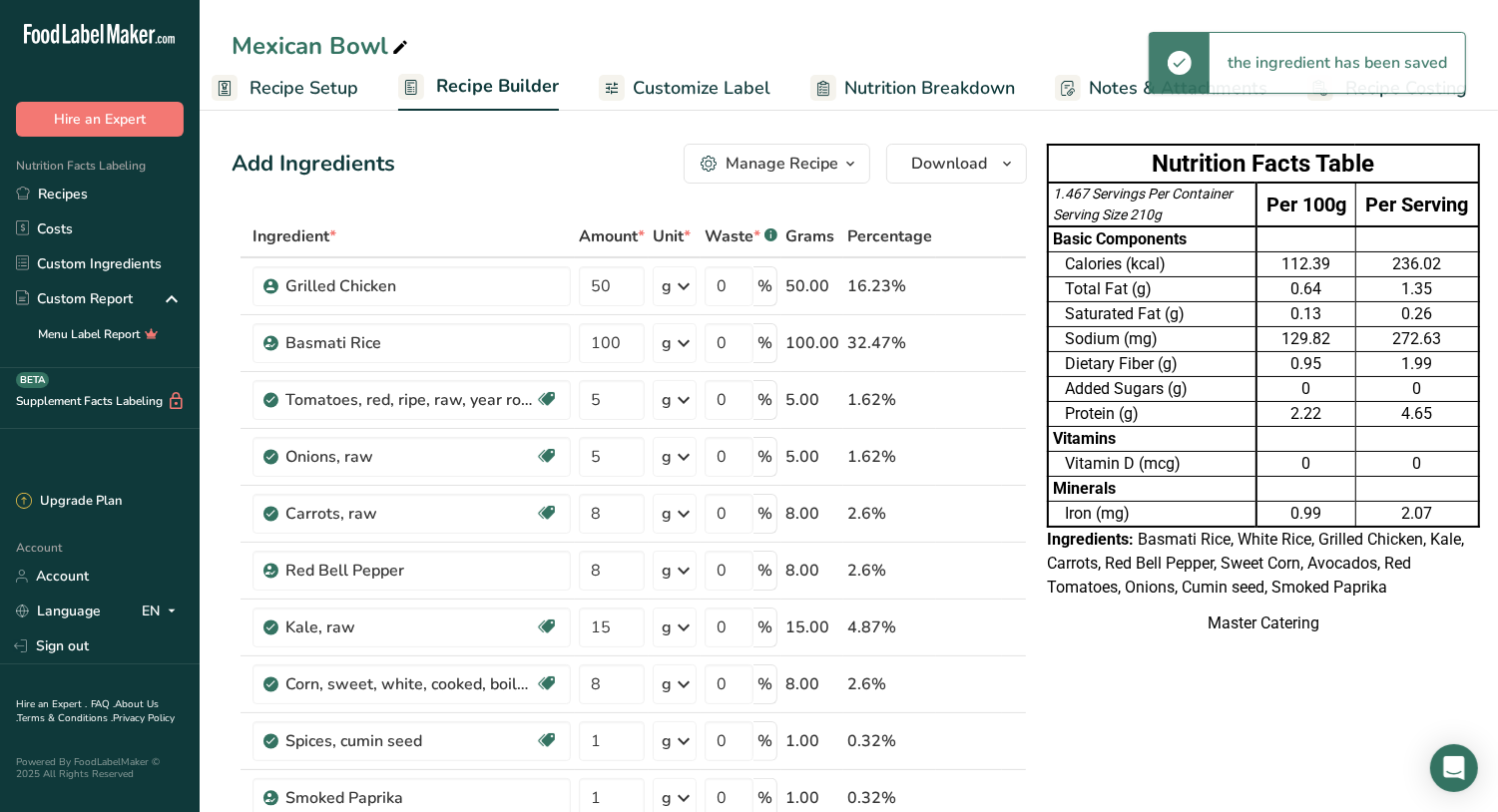 scroll, scrollTop: 0, scrollLeft: 0, axis: both 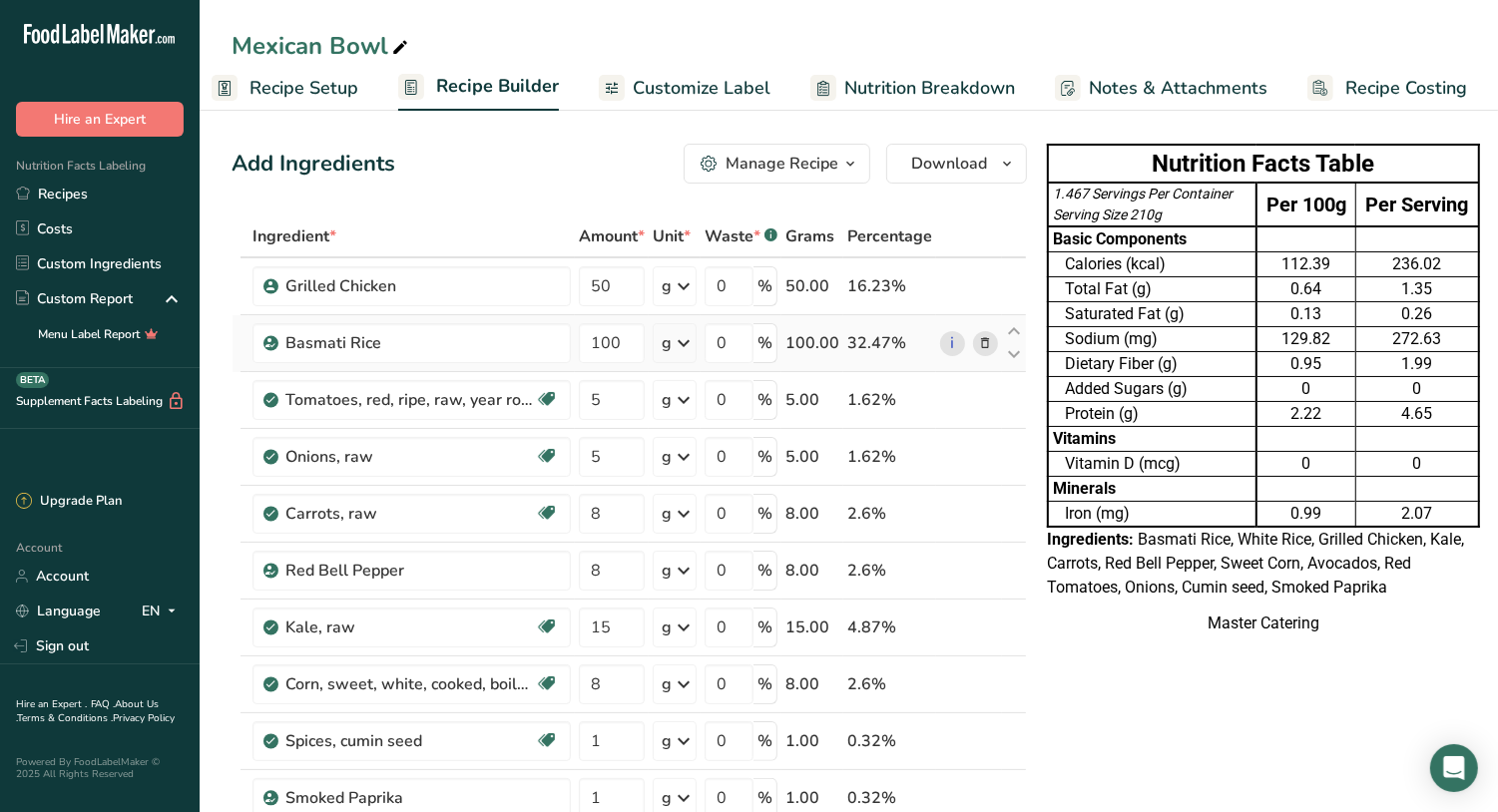 click at bounding box center [986, 343] 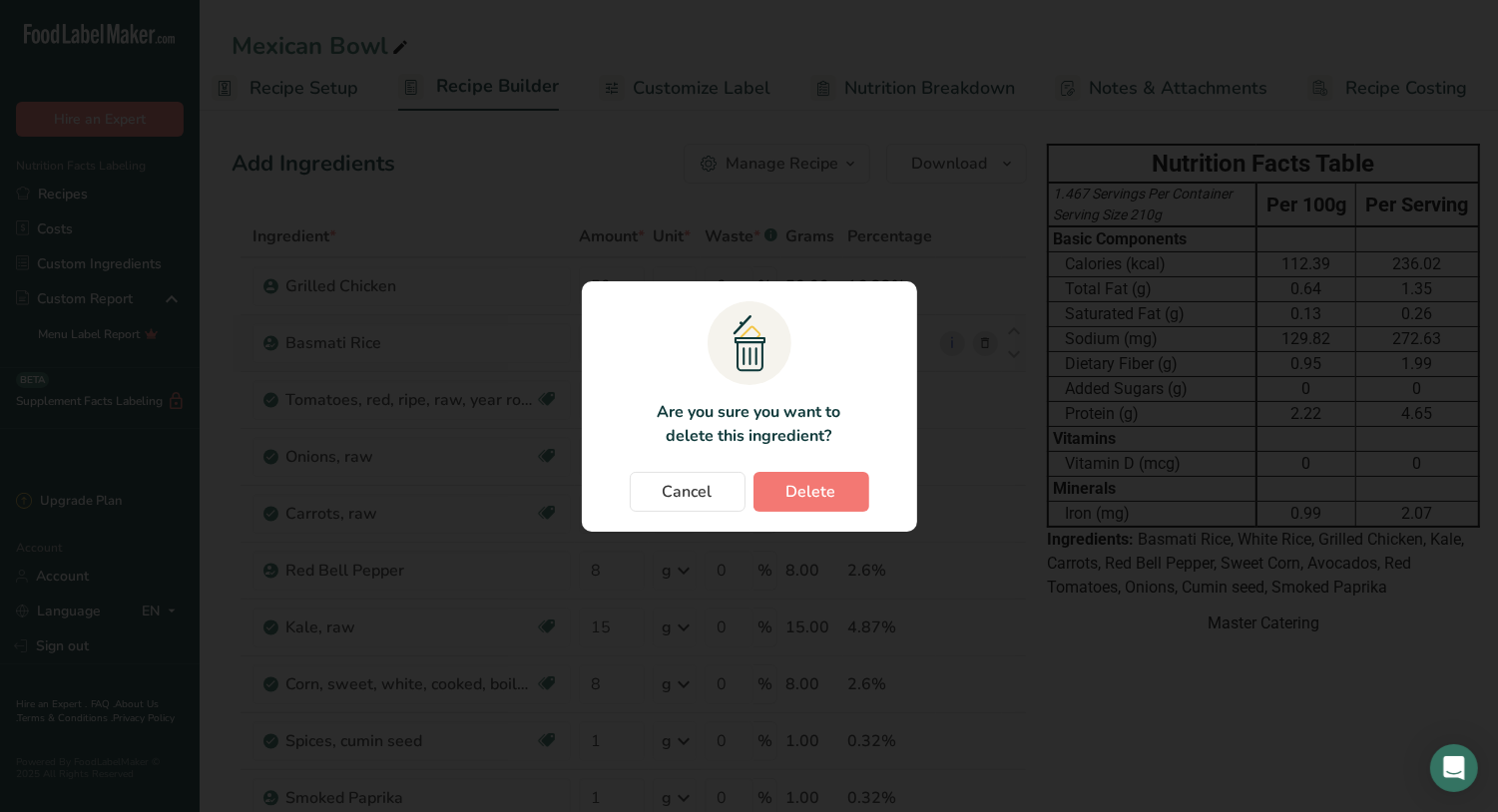 scroll, scrollTop: 0, scrollLeft: 1, axis: horizontal 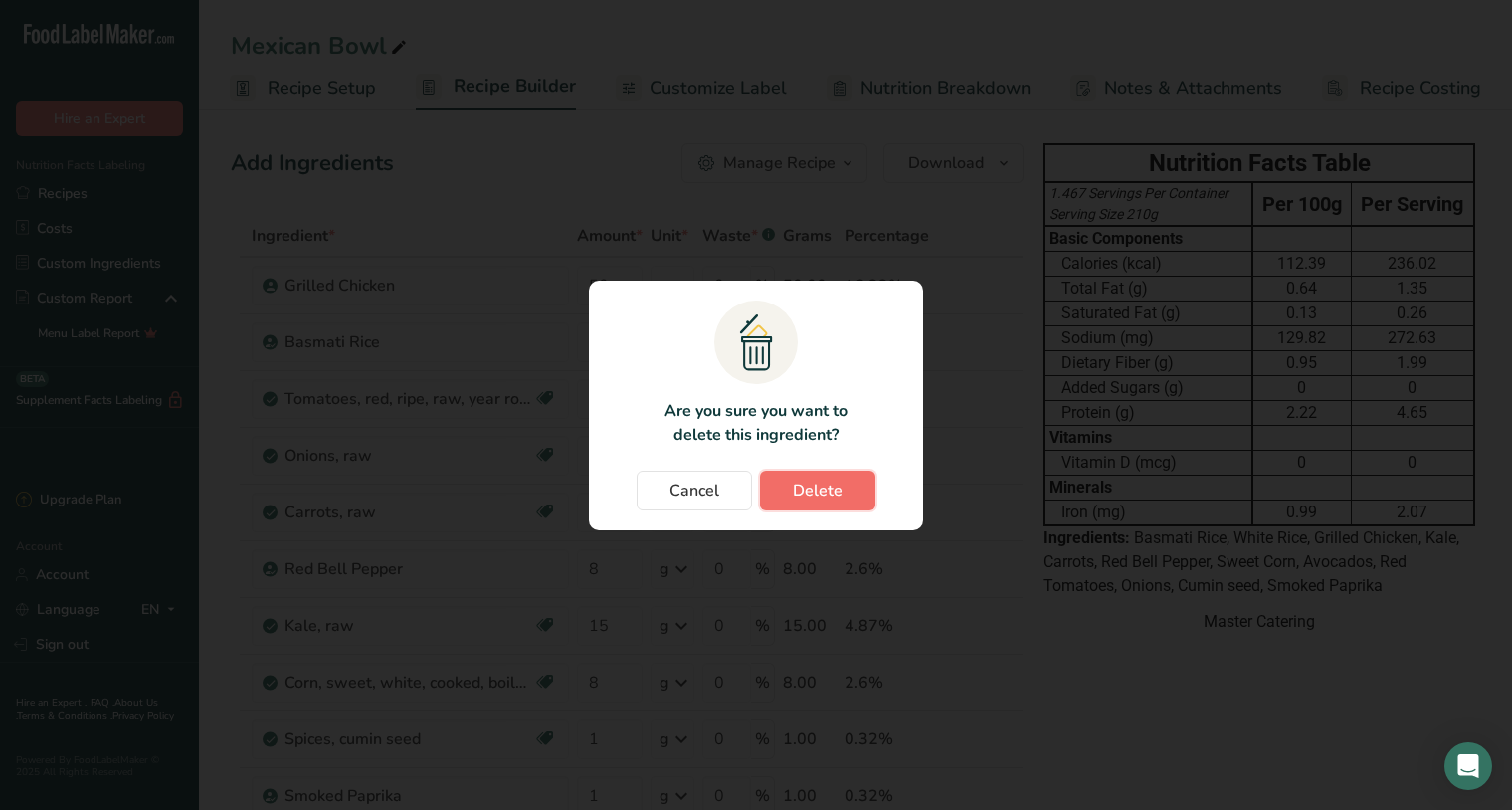 click on "Delete" at bounding box center [818, 491] 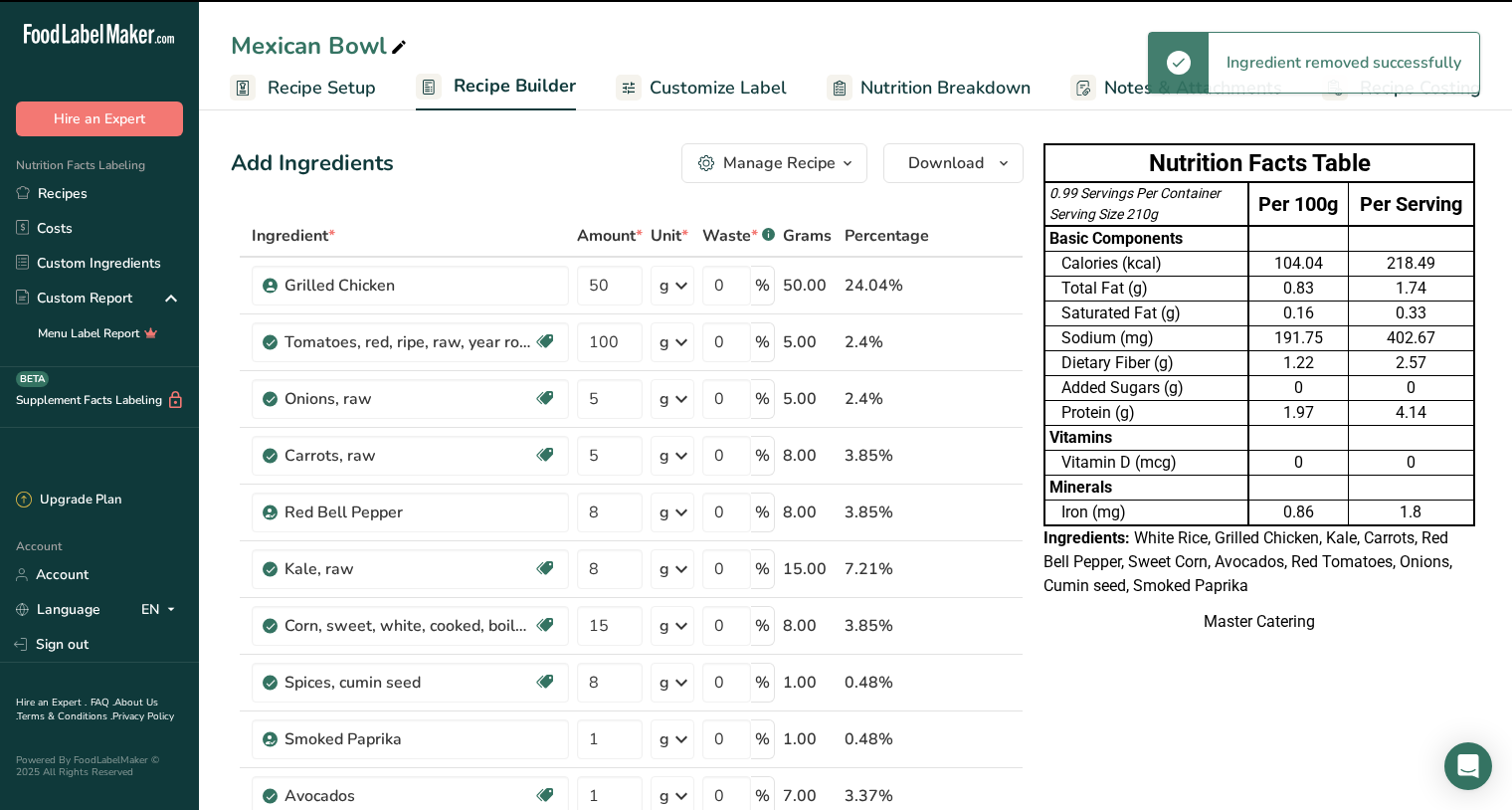 type on "5" 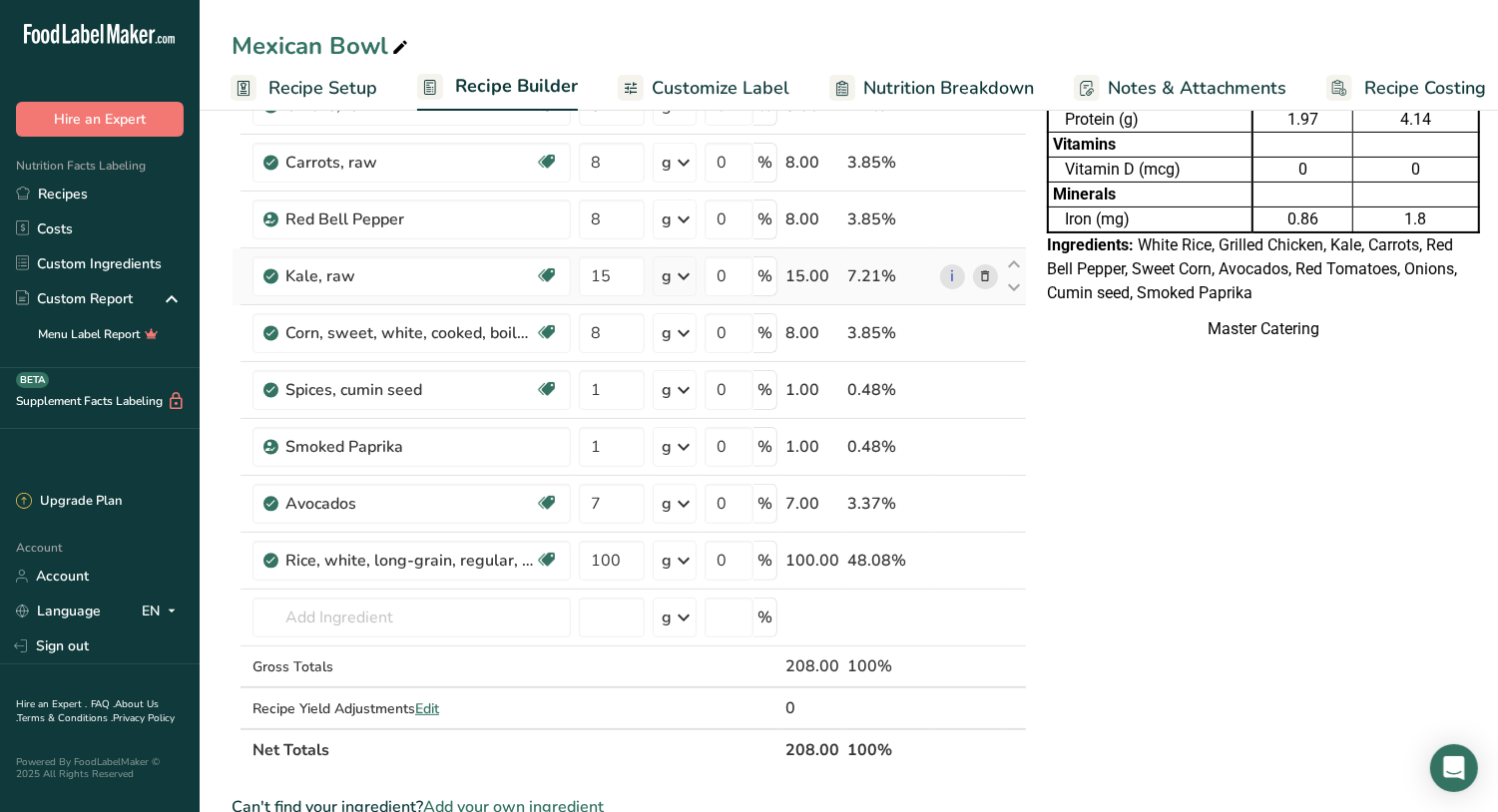 scroll, scrollTop: 249, scrollLeft: 0, axis: vertical 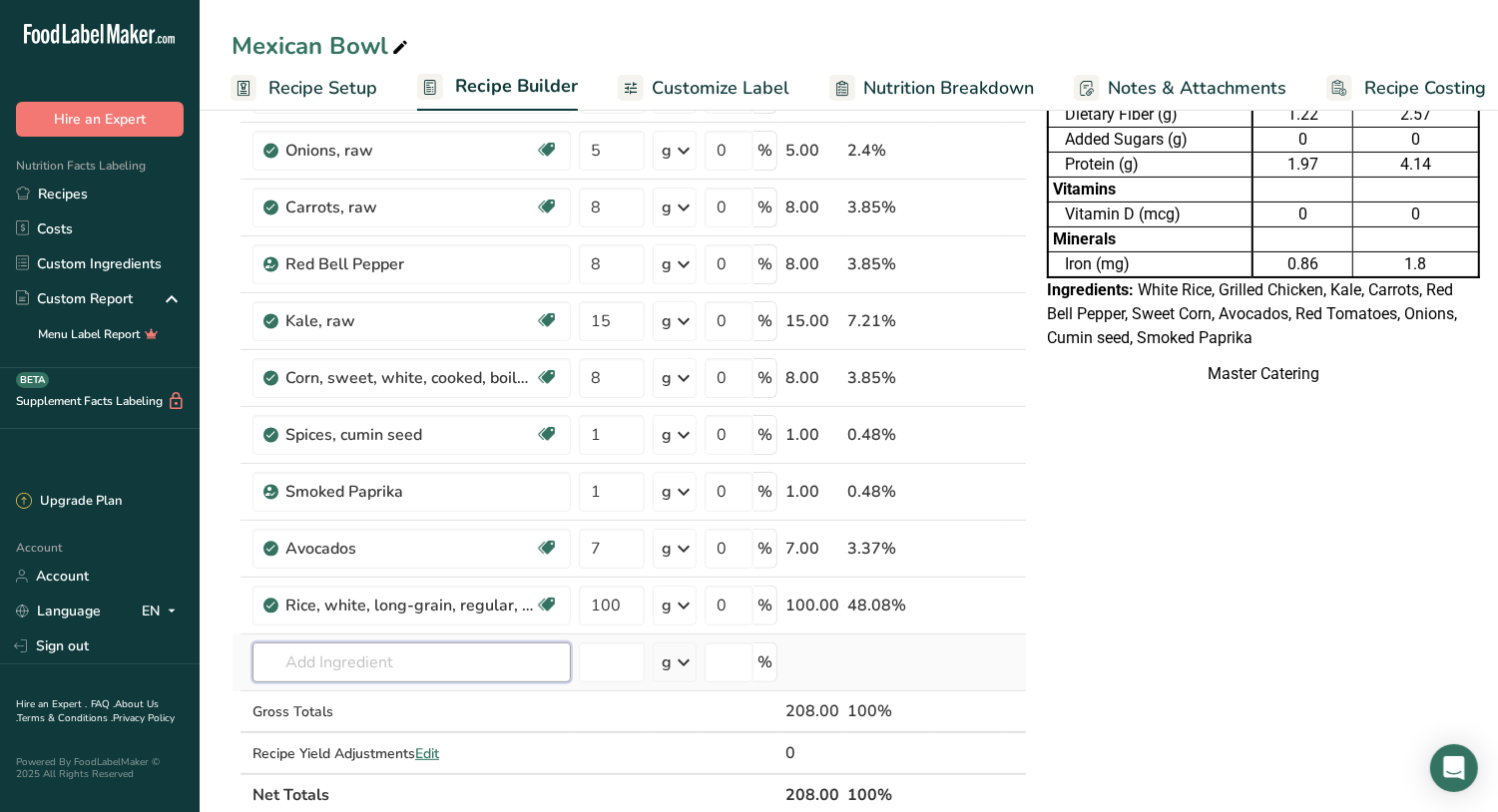 click at bounding box center [411, 662] 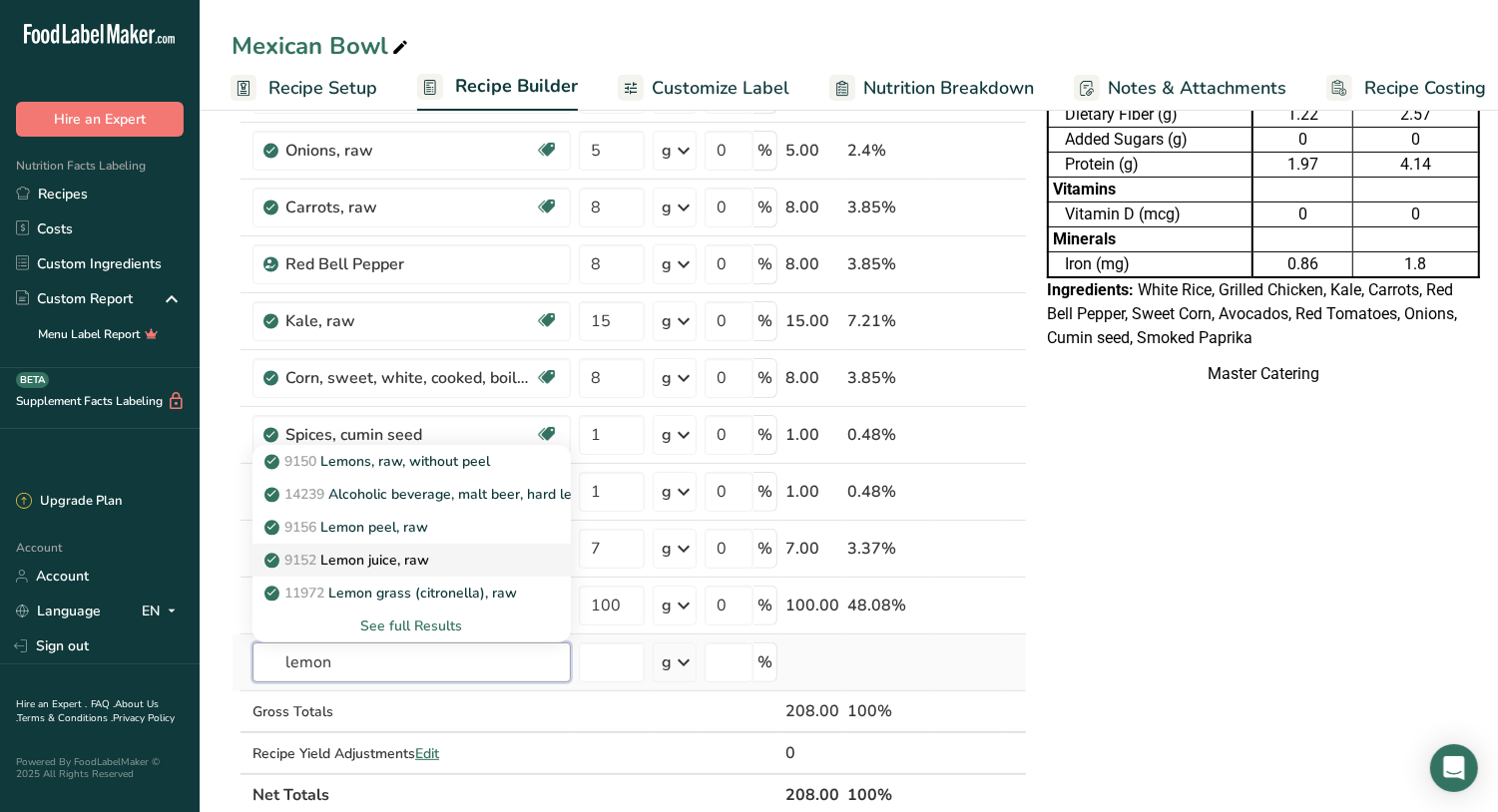 type on "lemon" 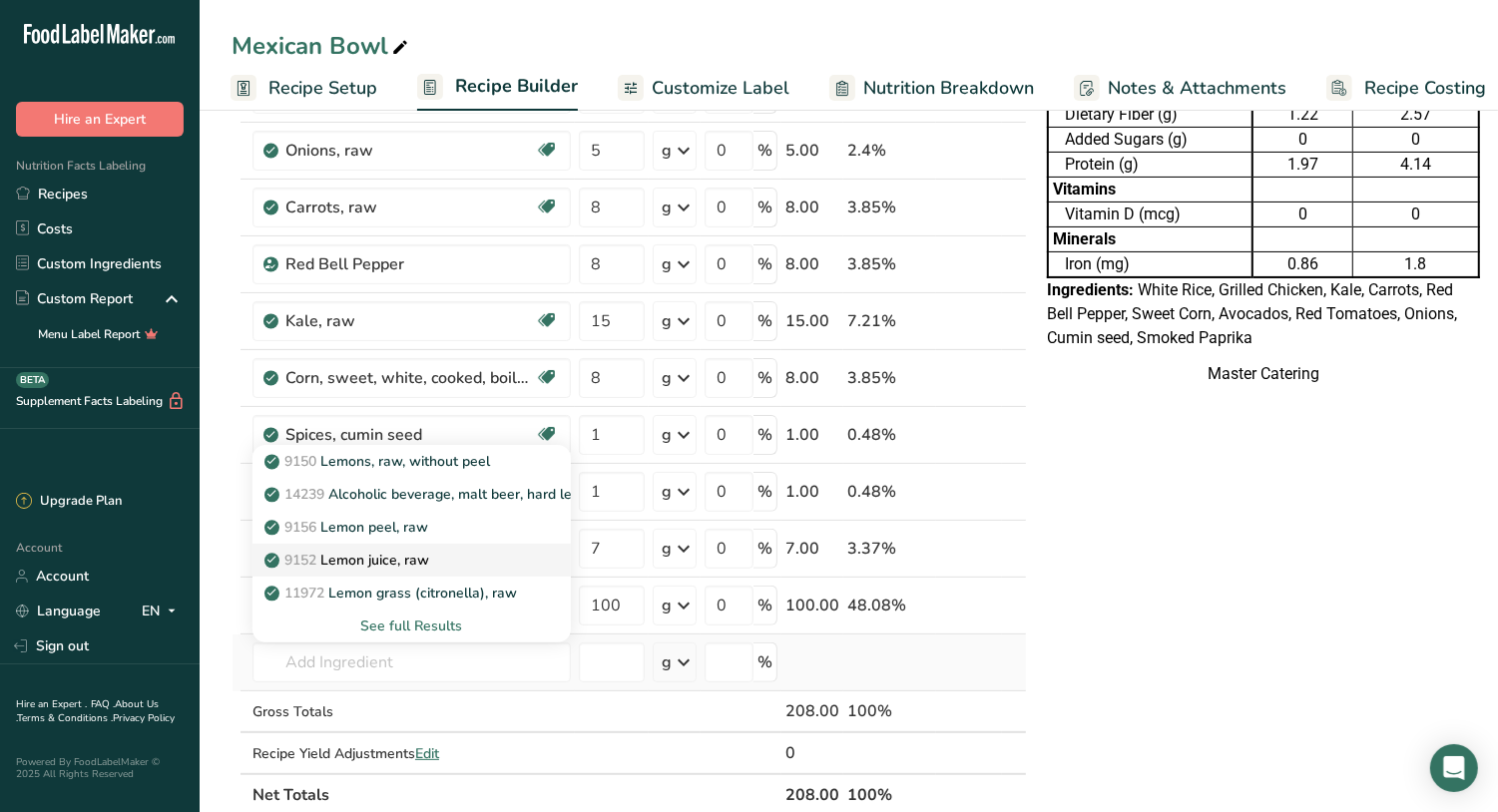 click on "9152
Lemon juice, raw" at bounding box center [395, 560] 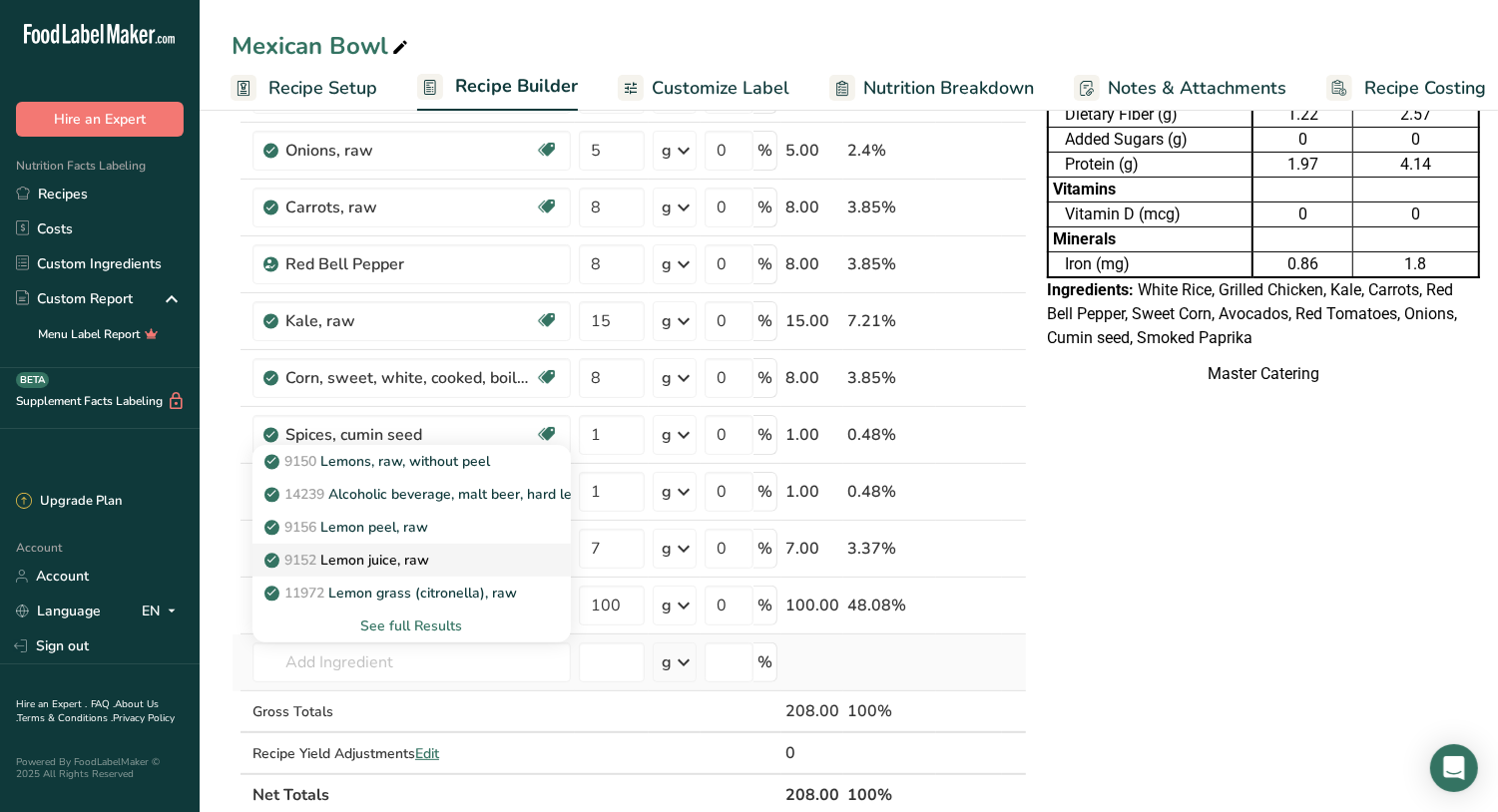 type on "Lemon juice, raw" 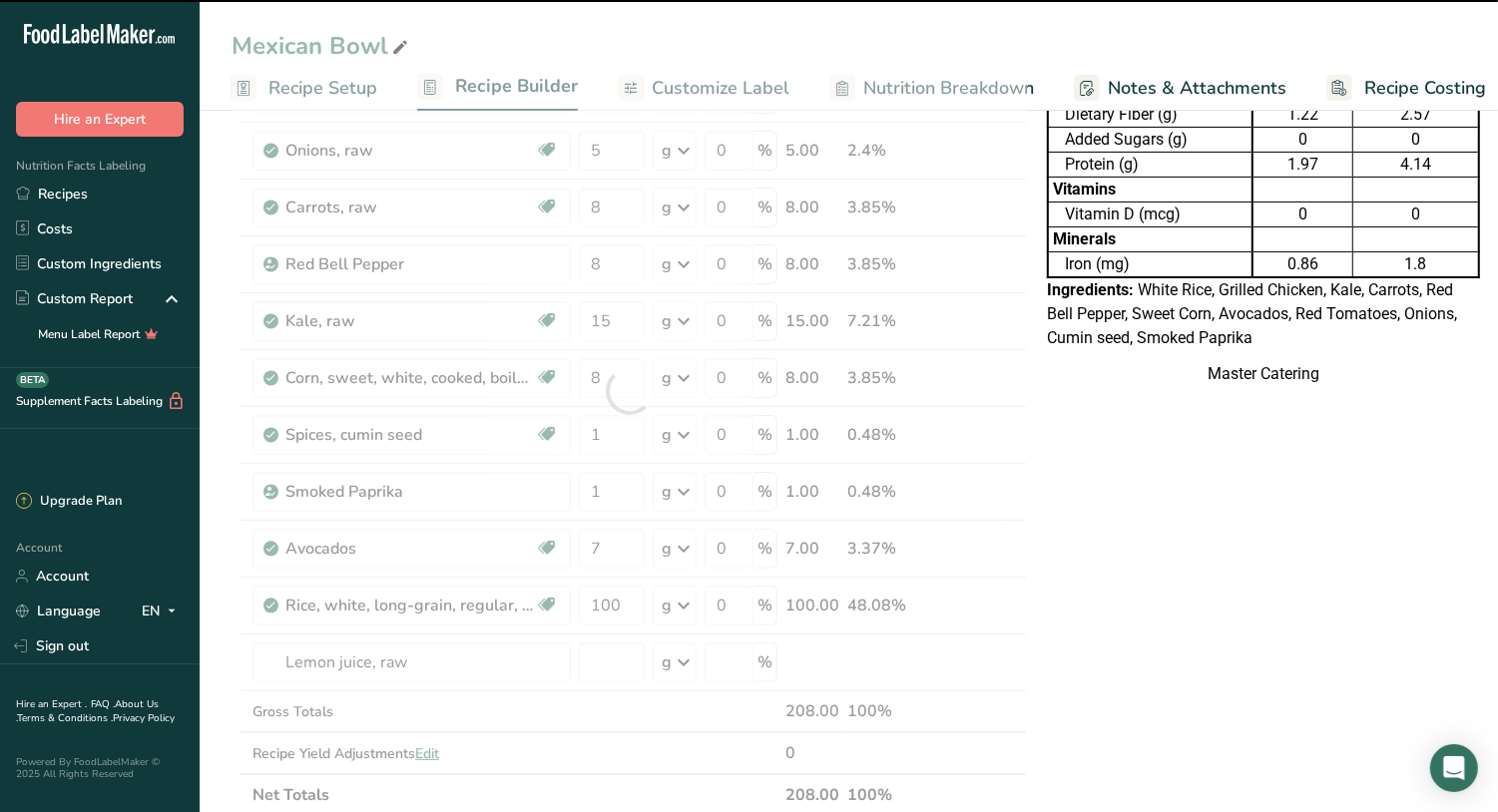 type on "0" 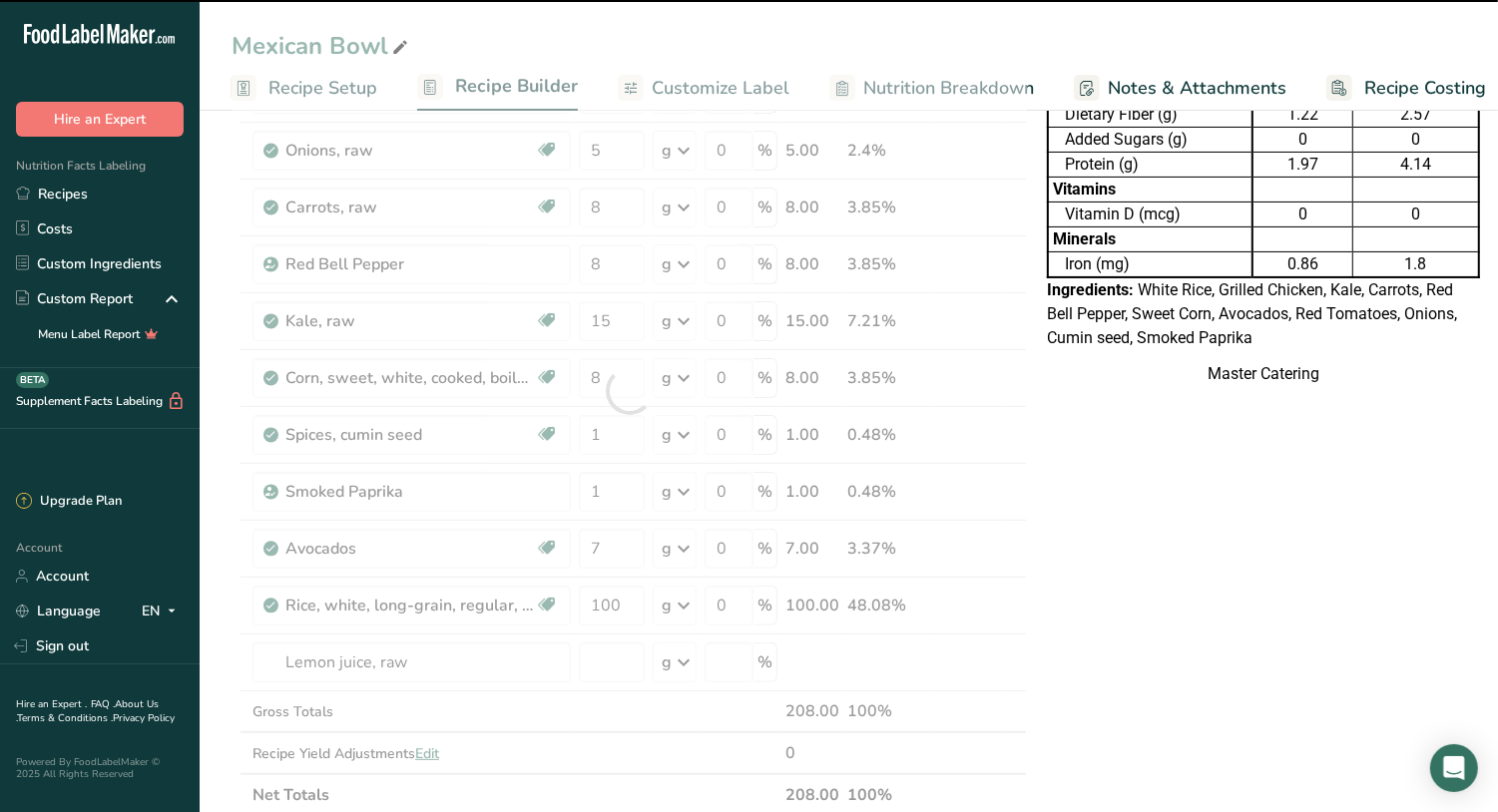 type on "0" 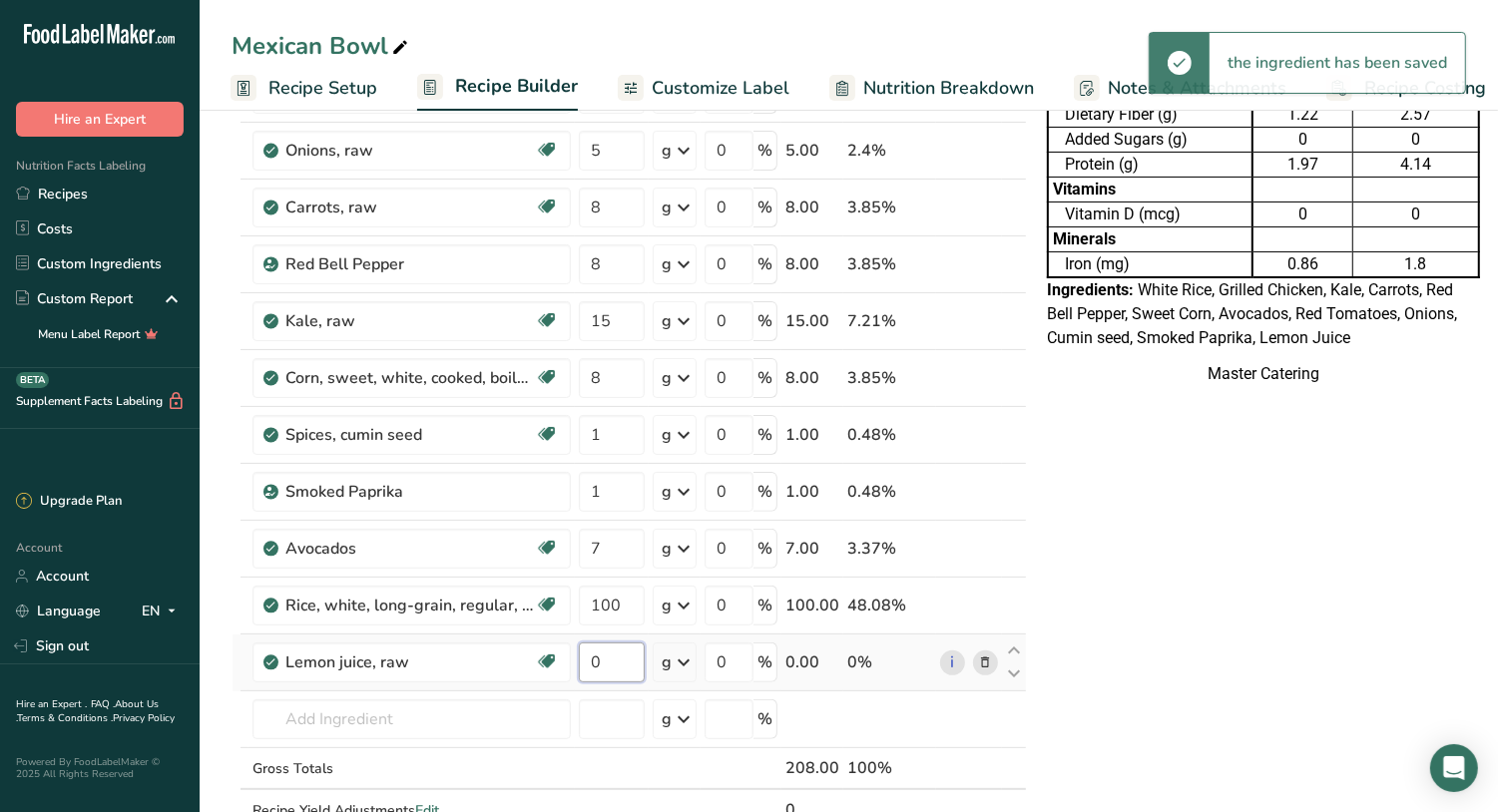 drag, startPoint x: 621, startPoint y: 652, endPoint x: 574, endPoint y: 653, distance: 47.010637 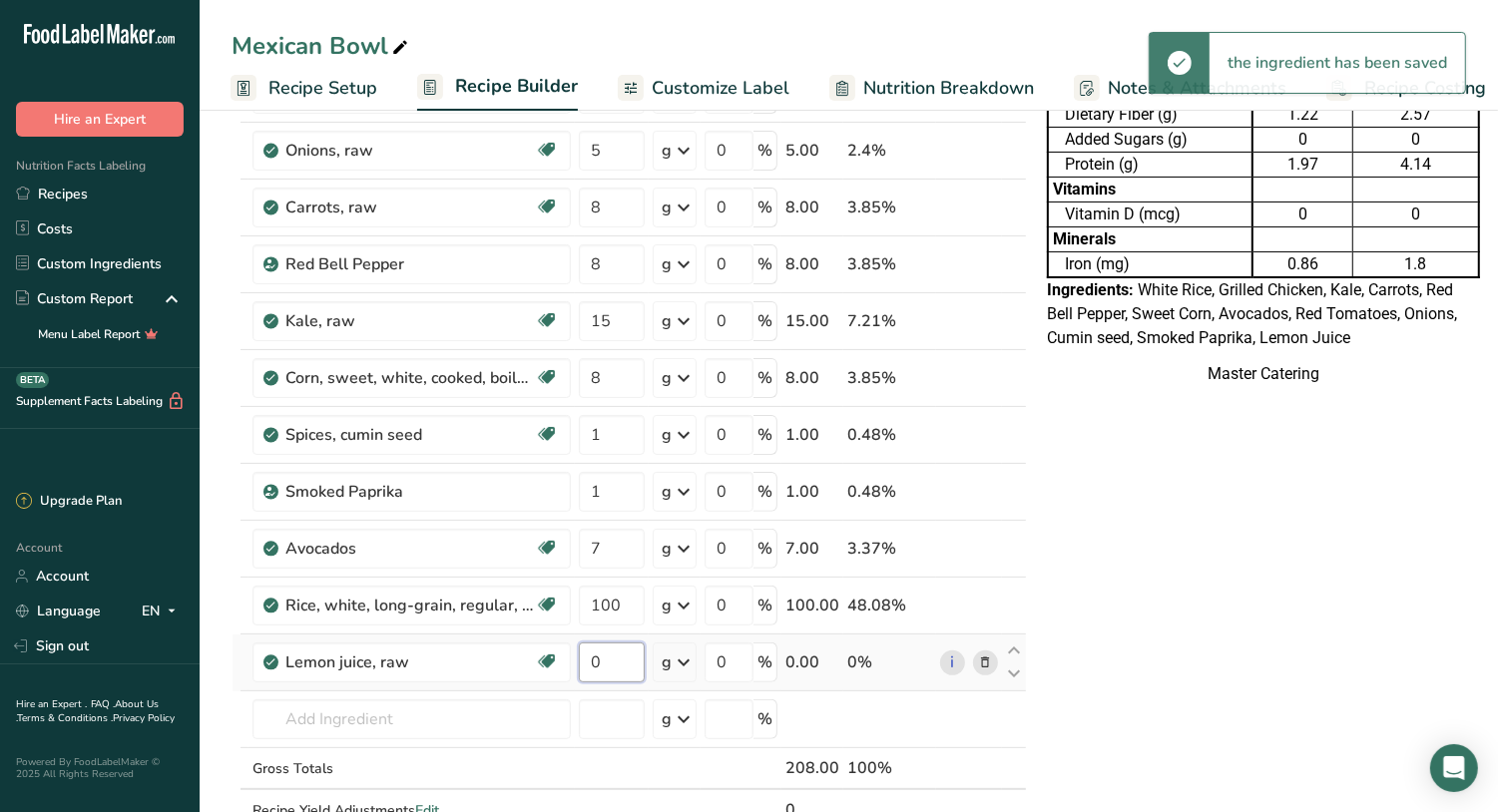 click on "0" at bounding box center (612, 662) 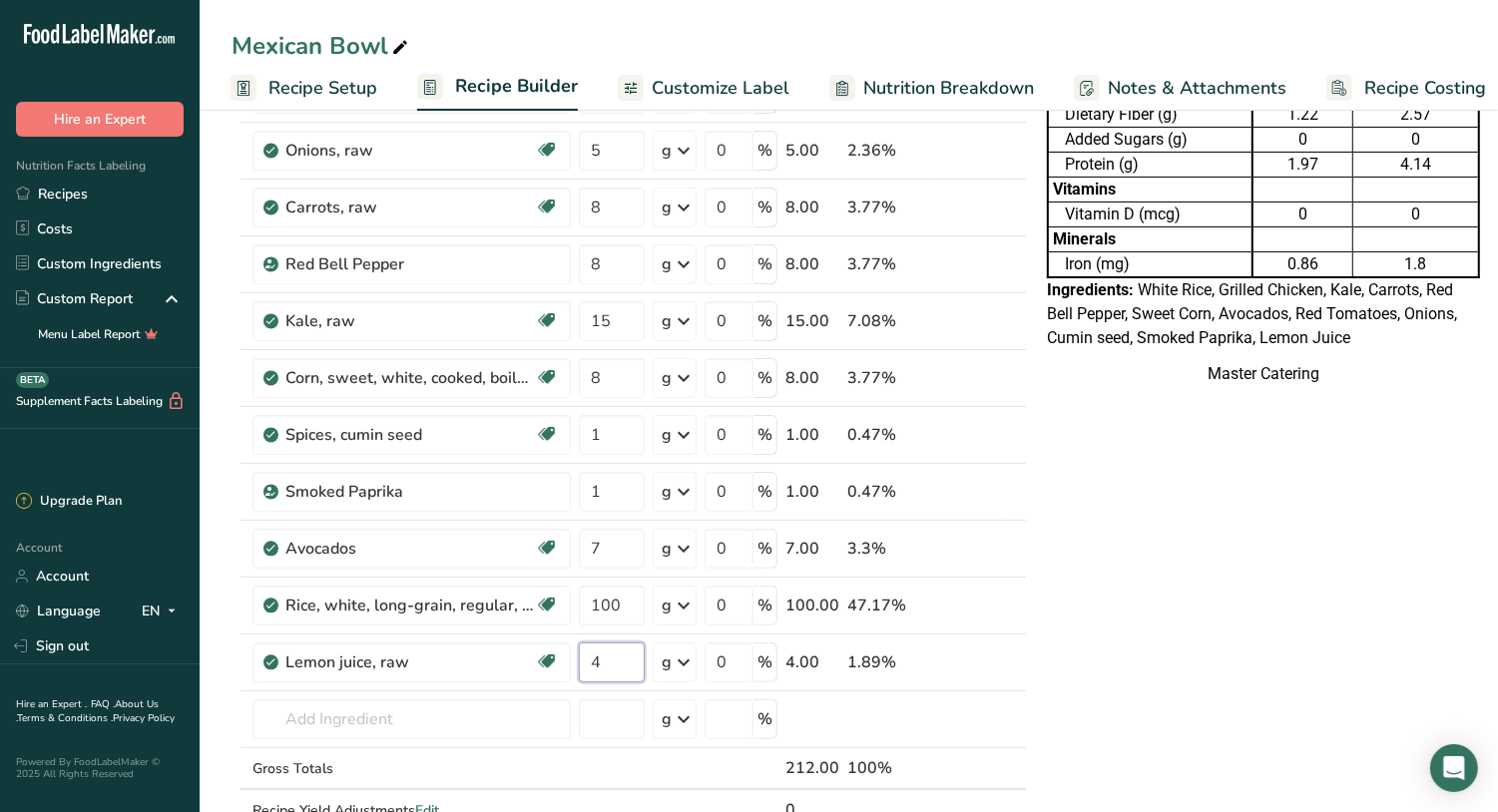 type on "4" 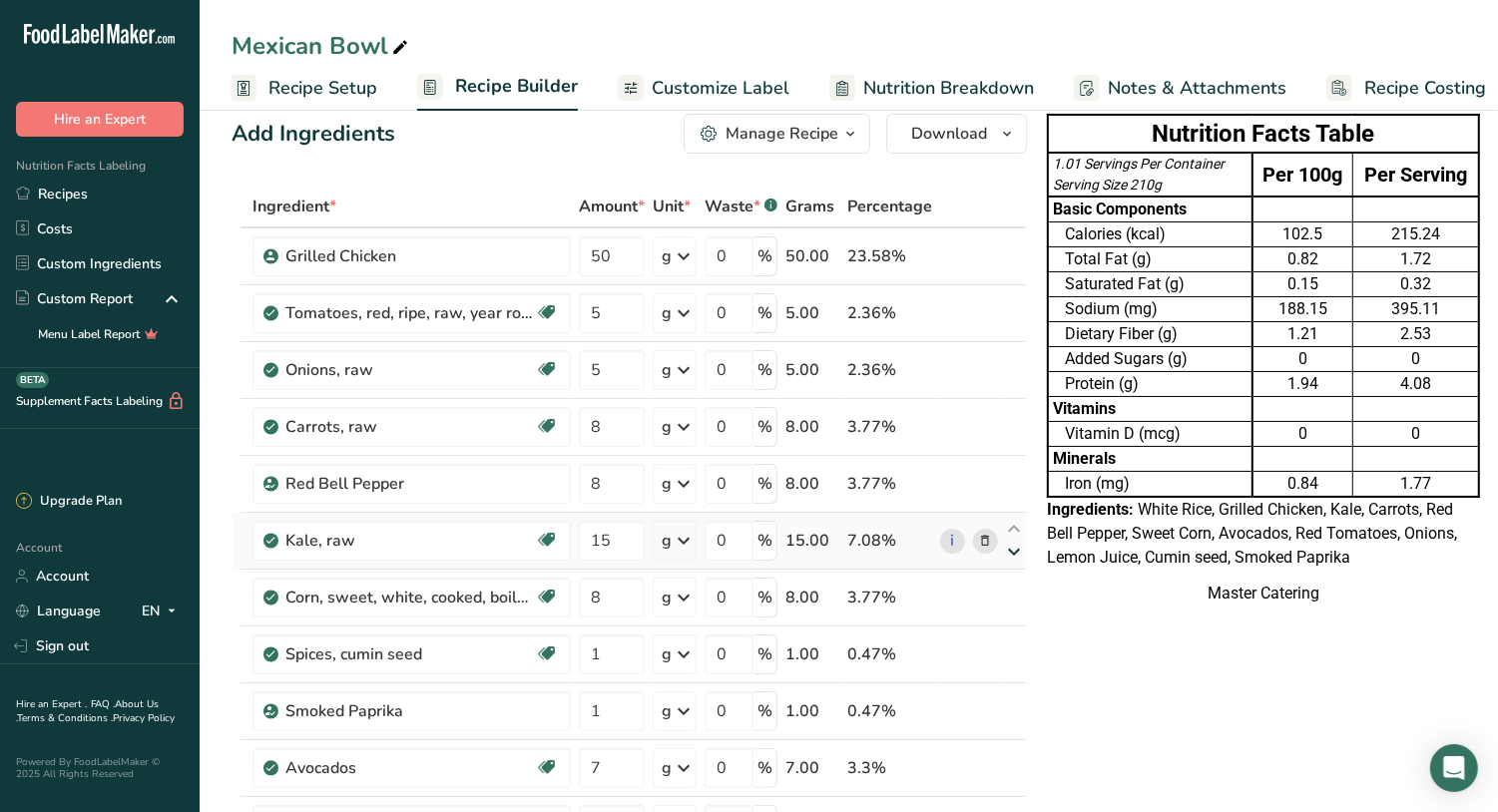 scroll, scrollTop: 0, scrollLeft: 0, axis: both 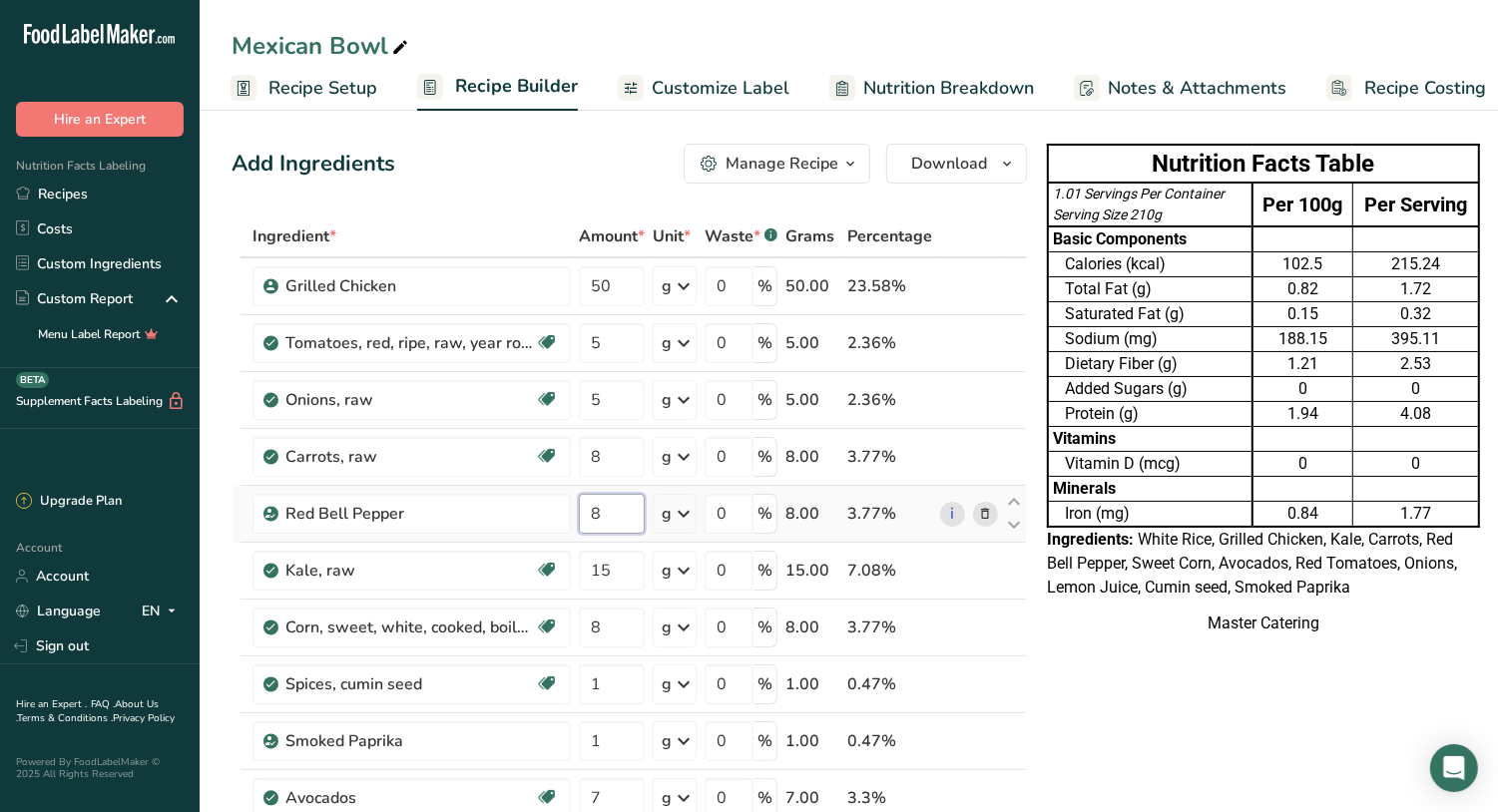 drag, startPoint x: 608, startPoint y: 520, endPoint x: 581, endPoint y: 517, distance: 27.166155 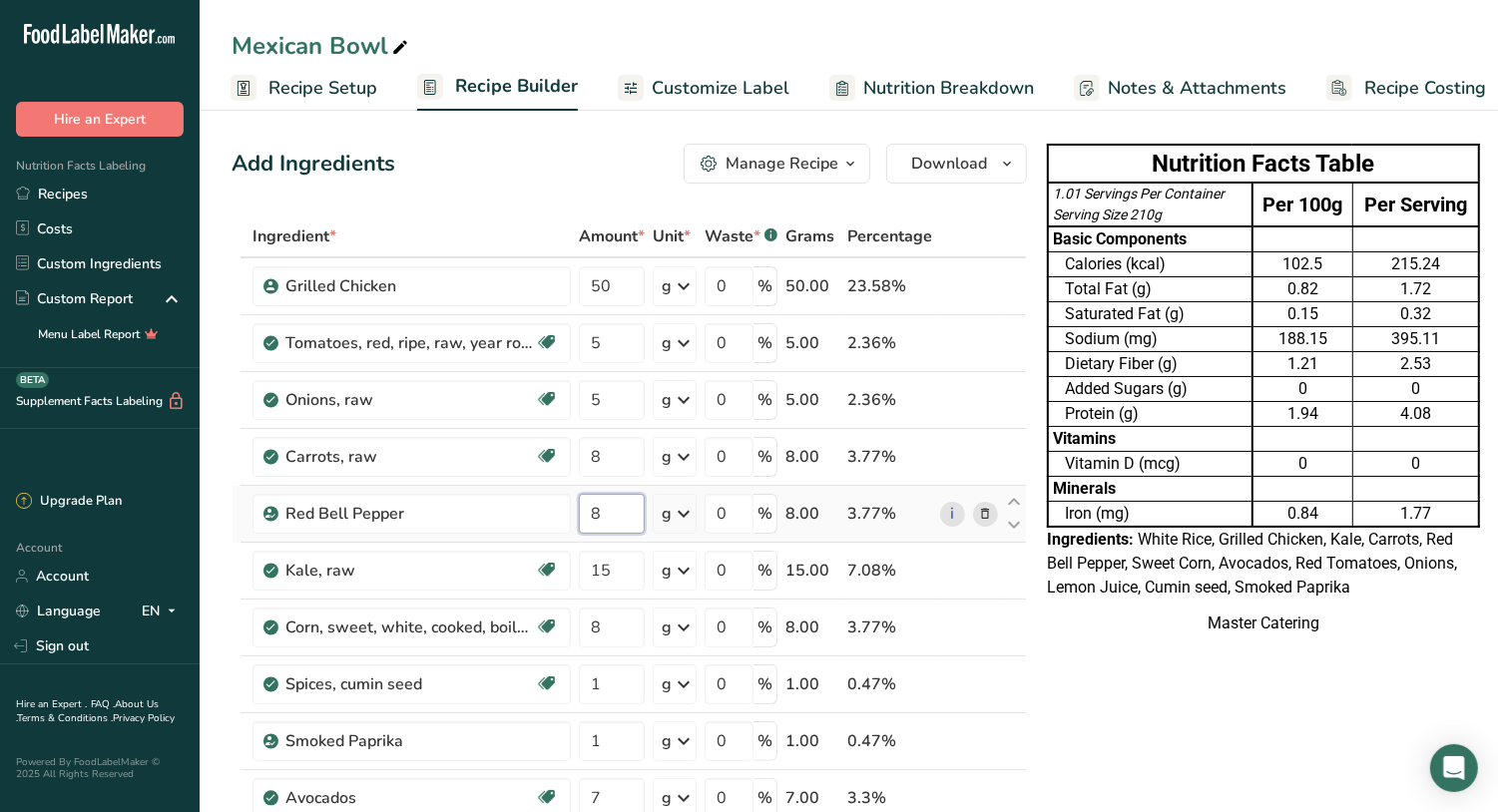 click on "8" at bounding box center [612, 514] 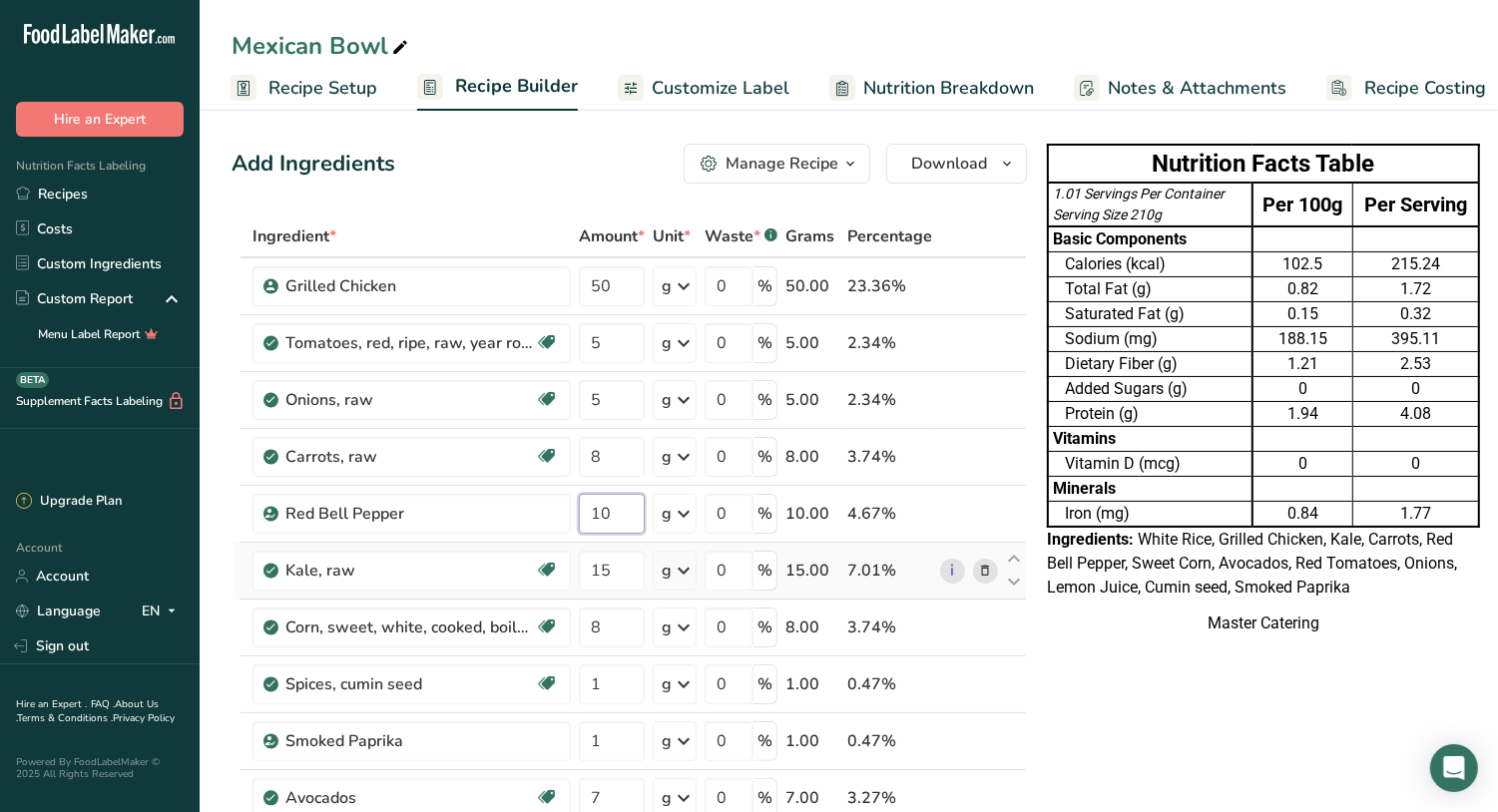 type on "10" 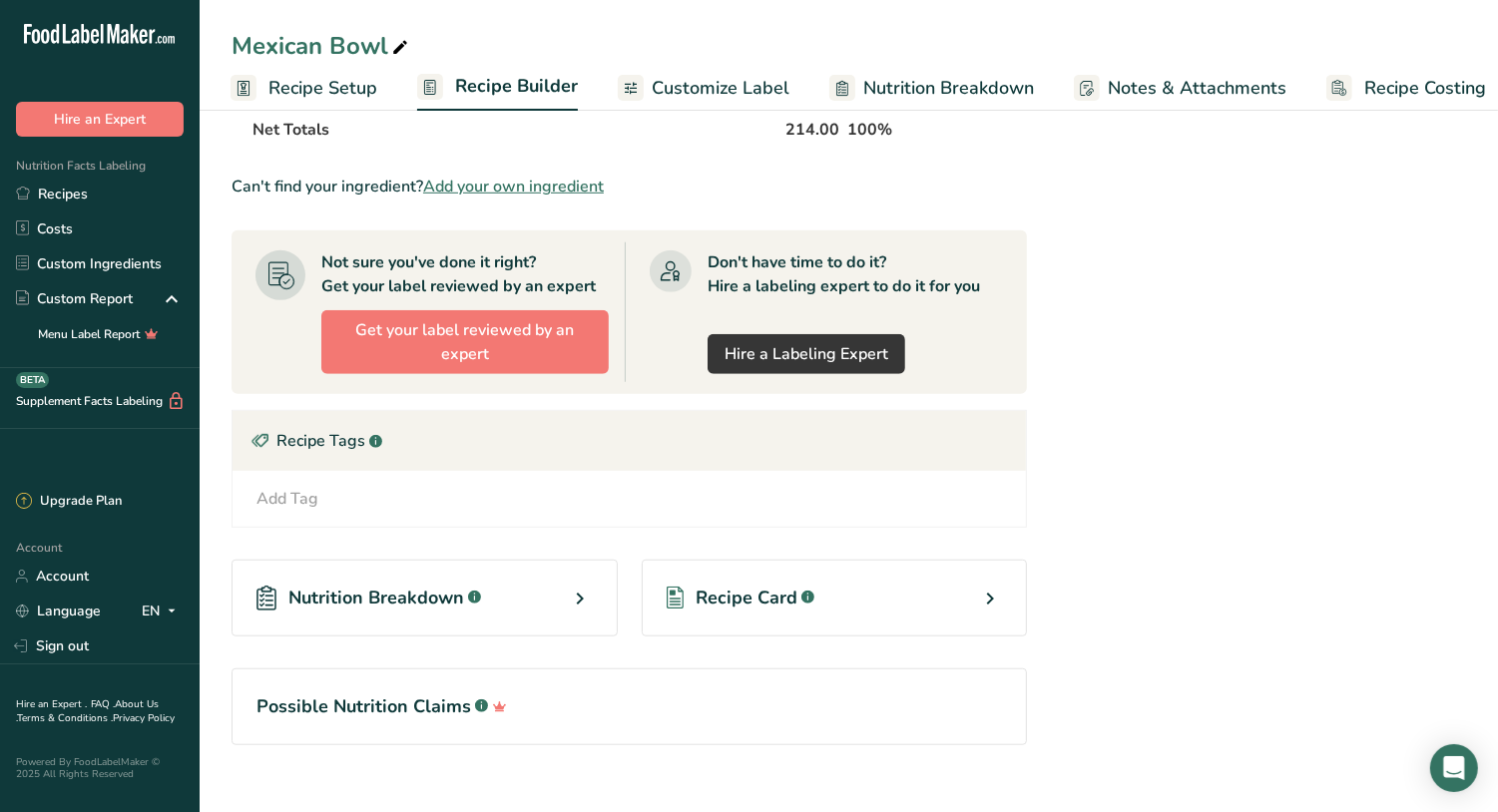 scroll, scrollTop: 991, scrollLeft: 0, axis: vertical 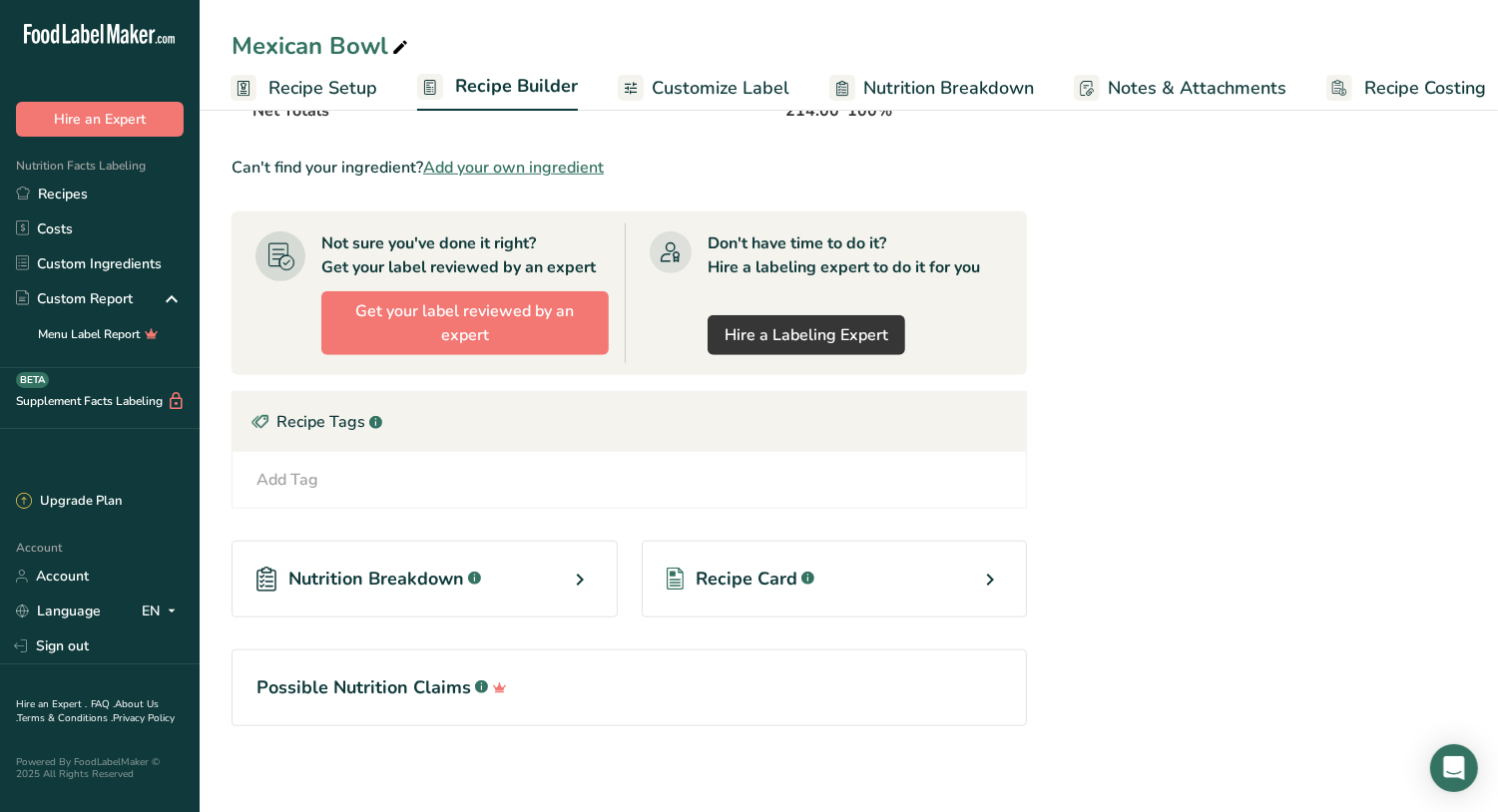 click at bounding box center [581, 580] 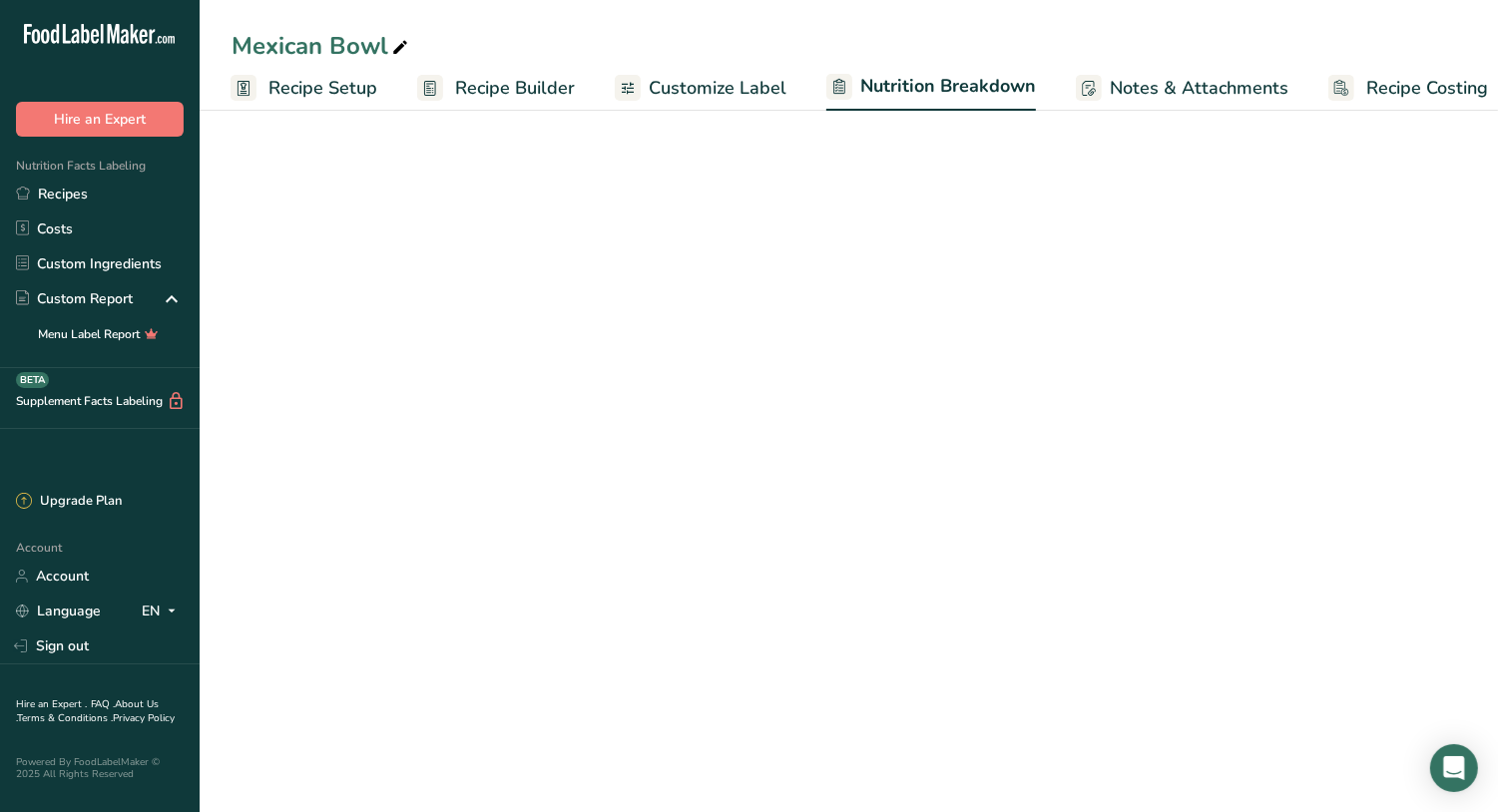 select on "Calories" 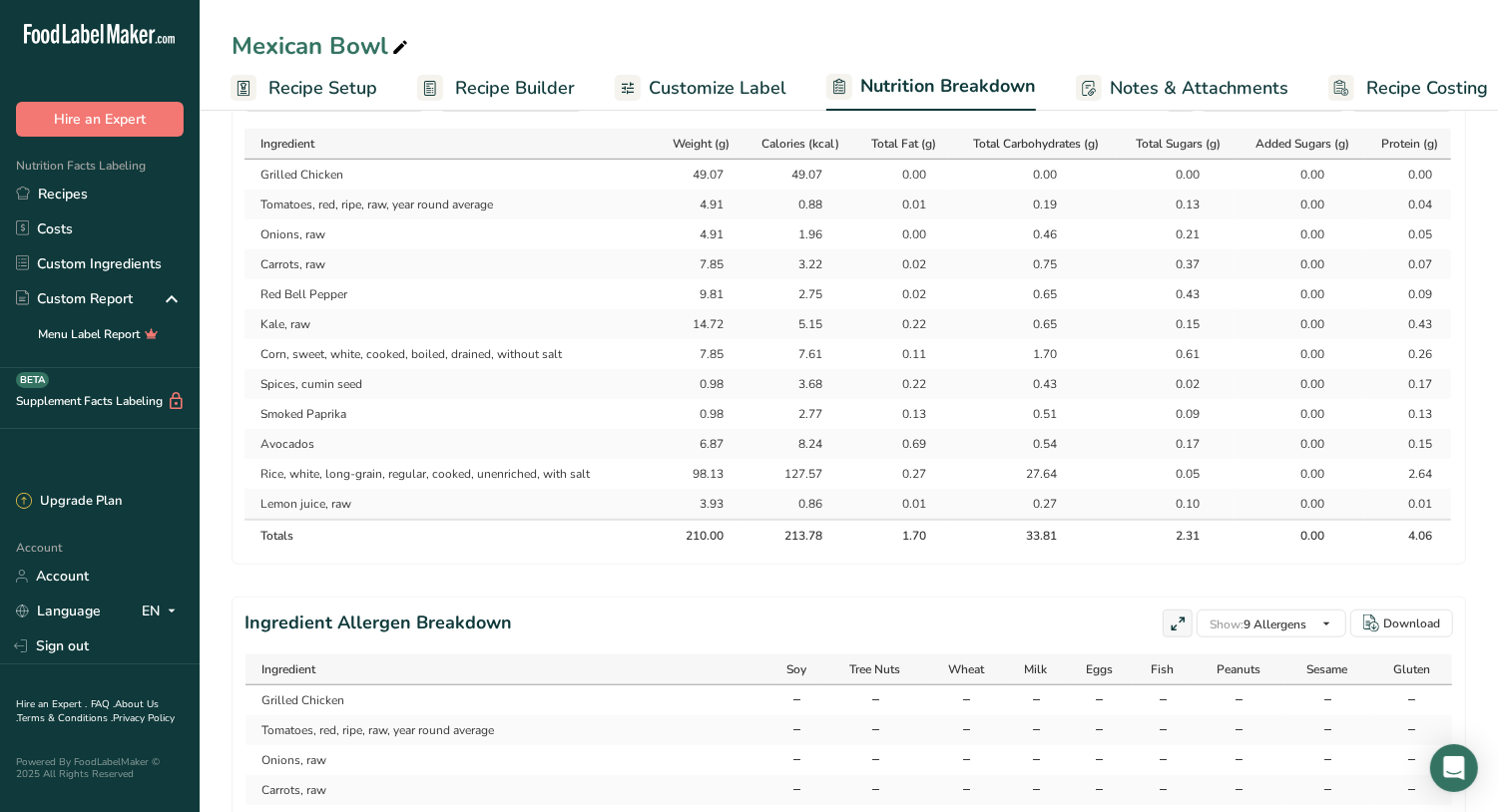 scroll, scrollTop: 0, scrollLeft: 2, axis: horizontal 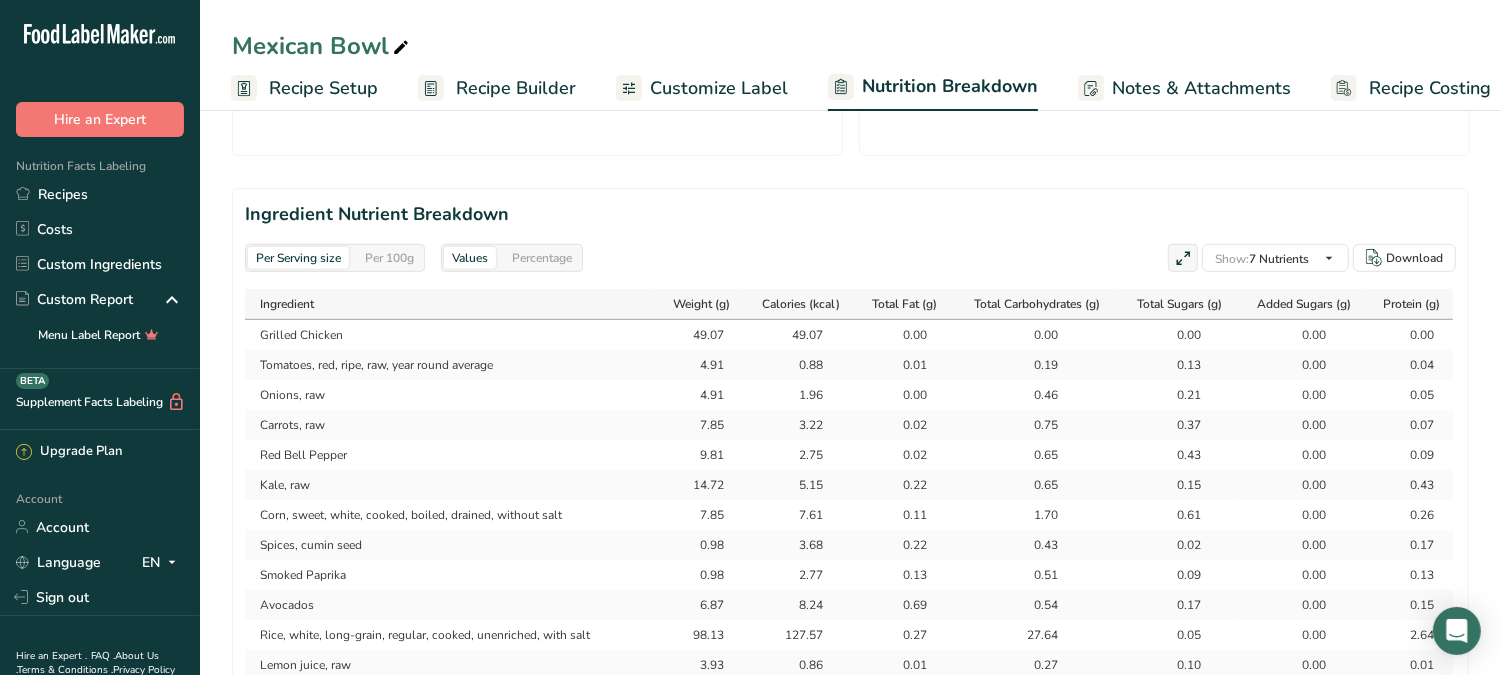 click on "Per 100g" at bounding box center [389, 258] 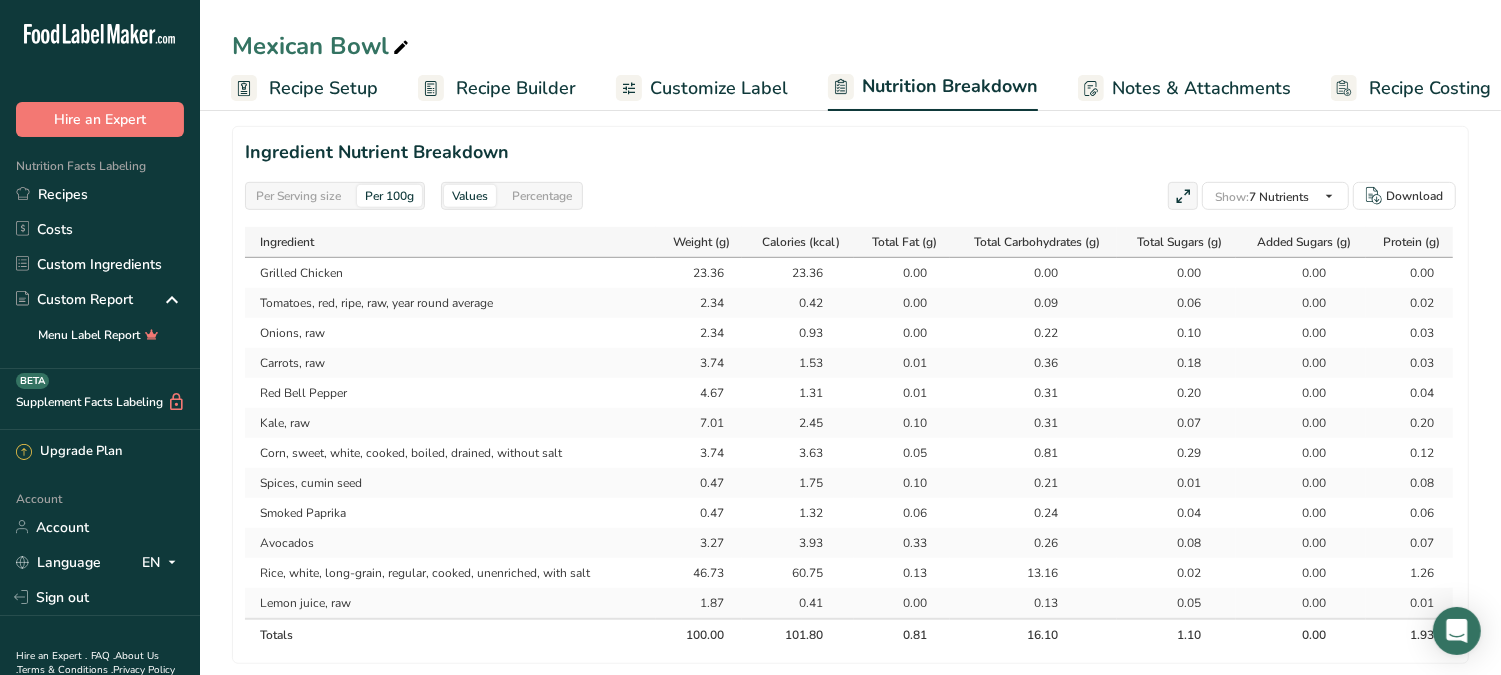 scroll, scrollTop: 958, scrollLeft: 0, axis: vertical 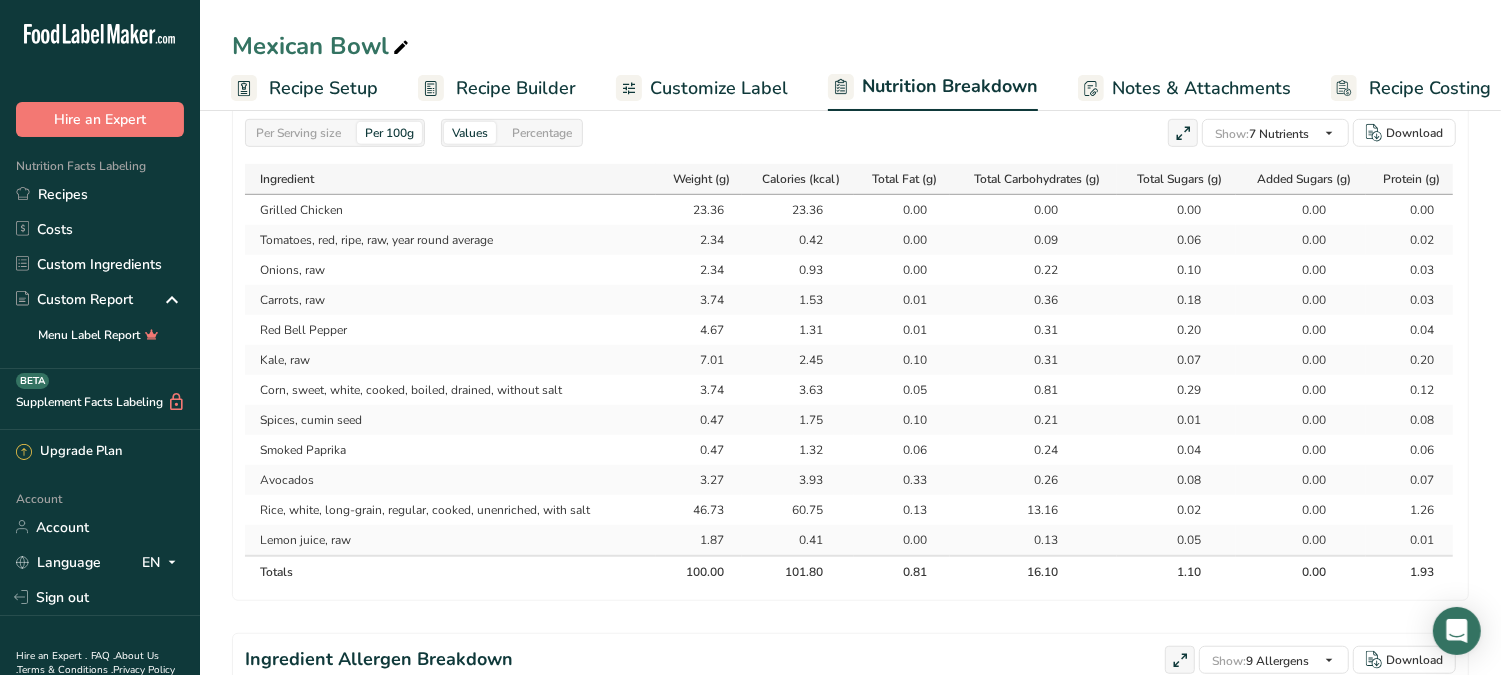 click on "Per Serving size" at bounding box center [298, 133] 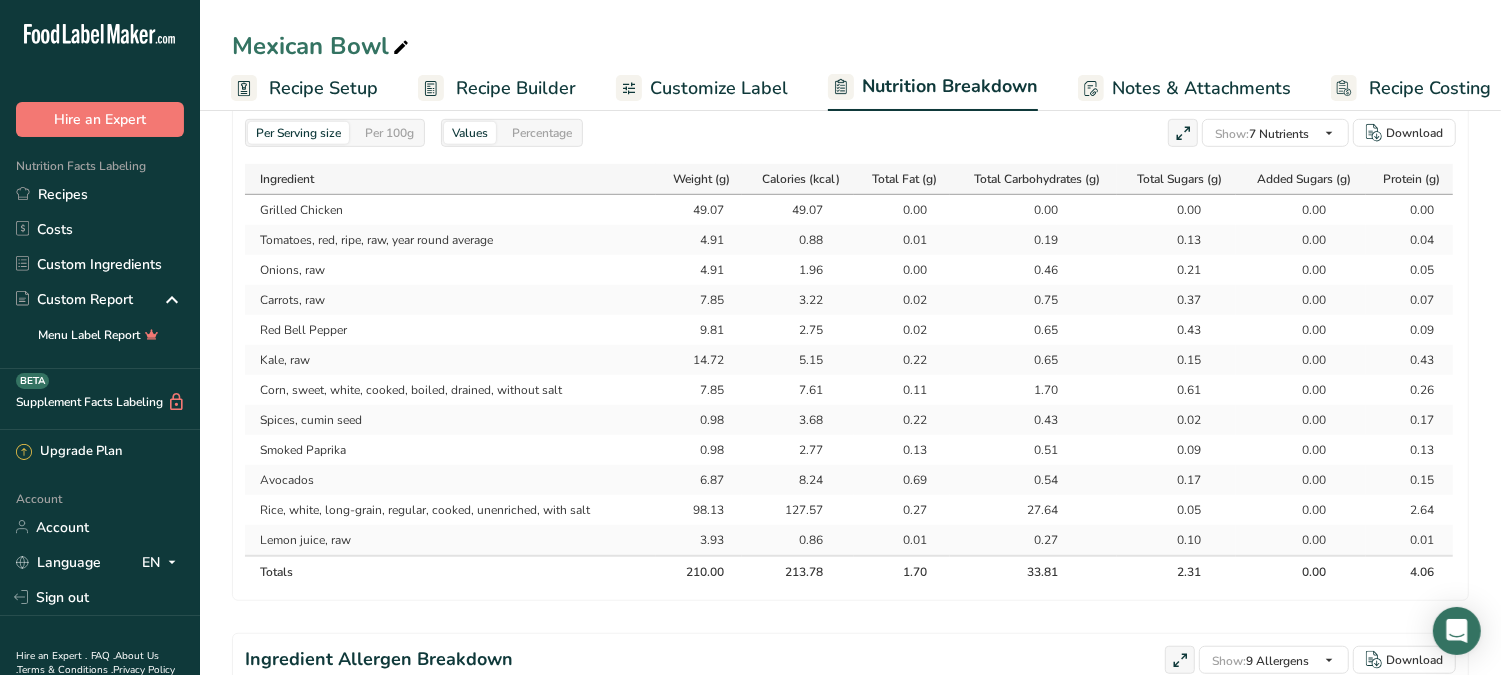 click on "Per 100g" at bounding box center (389, 133) 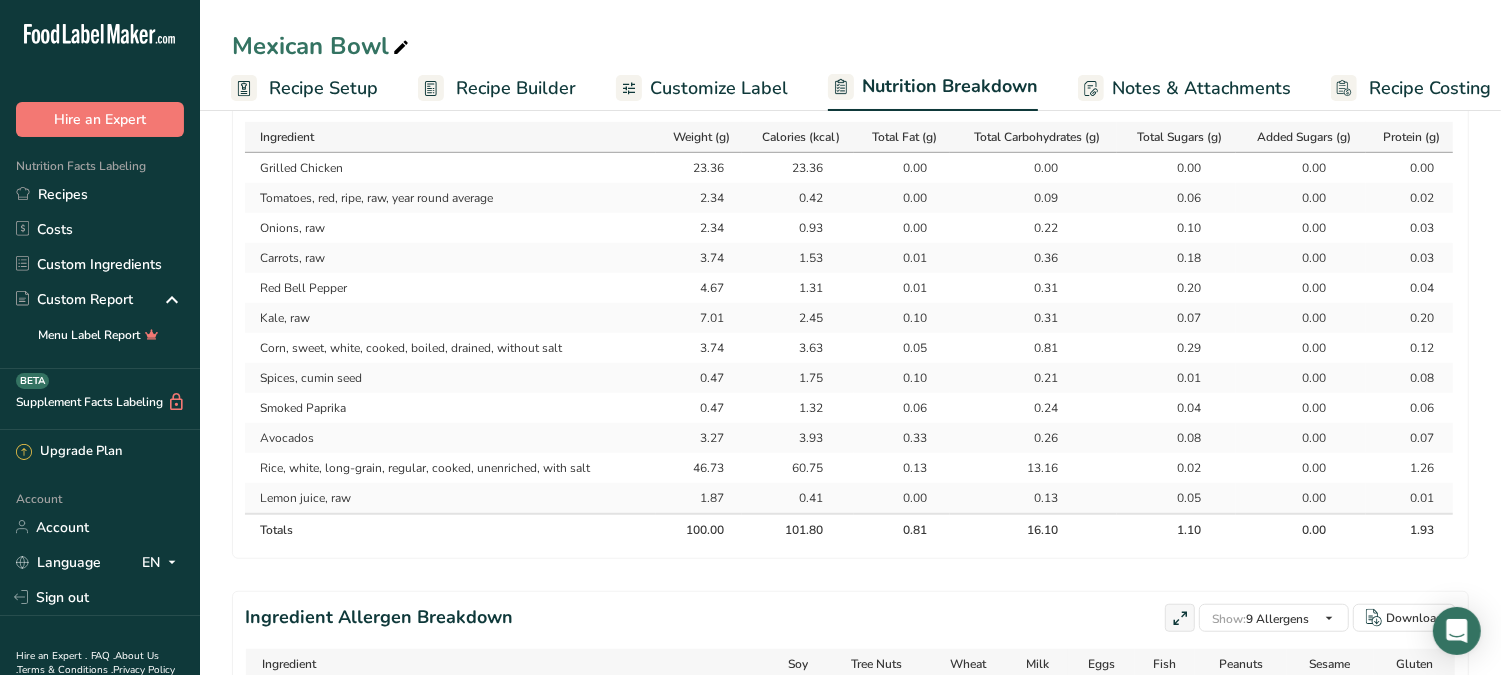 scroll, scrollTop: 1000, scrollLeft: 0, axis: vertical 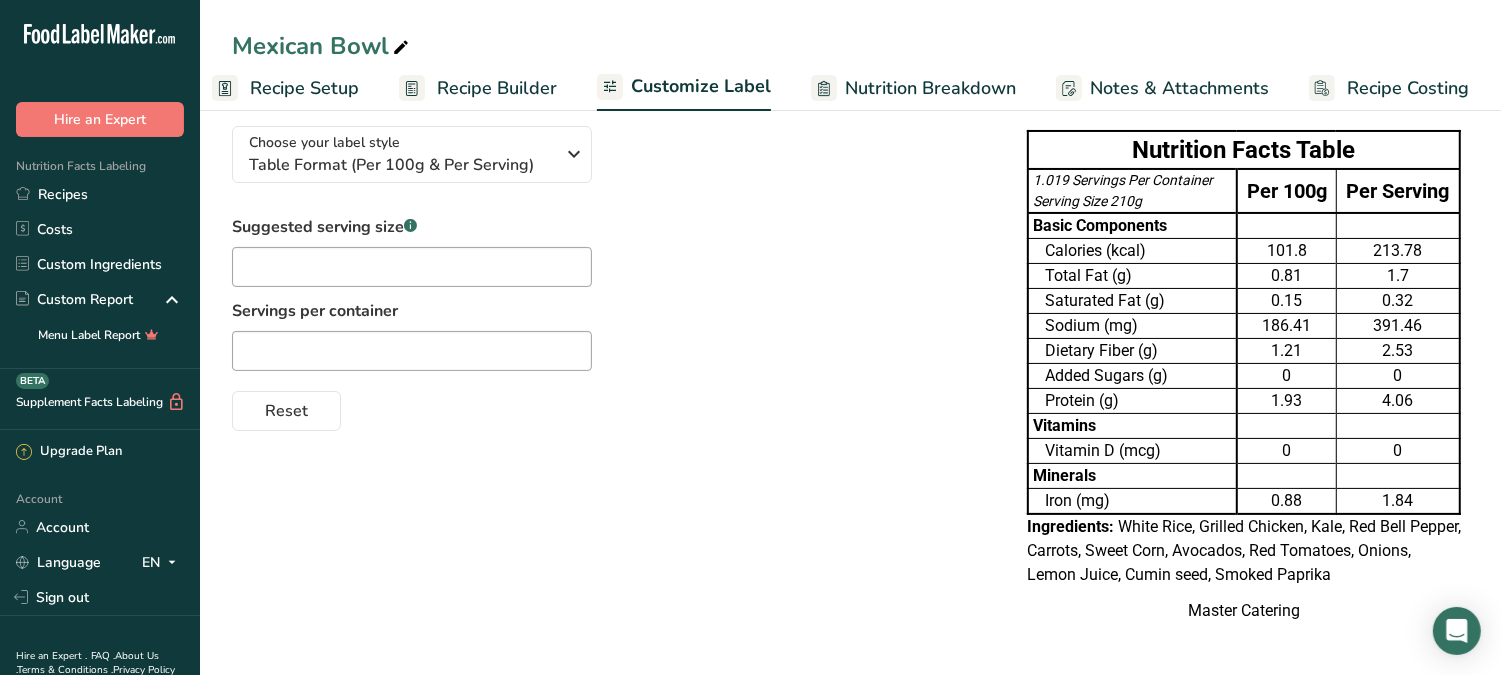 click on "Choose your label style
Table Format (Per 100g & Per Serving)
USA (FDA)
Standard FDA label
Tabular FDA label
Linear FDA label
Simplified FDA label
Dual Column FDA label (Per Serving/Per Container)
Dual Column FDA label (As Sold/As Prepared)
Aggregate Standard FDA label
Standard FDA label with Micronutrients listed side-by-side
UK (FSA)
UK Mandatory Label "Back of Pack"
UK Traffic Light Label  "Front of Pack"
Canadian (CFIA)
Canadian Standard label
Canadian Dual Column label" at bounding box center (850, 376) 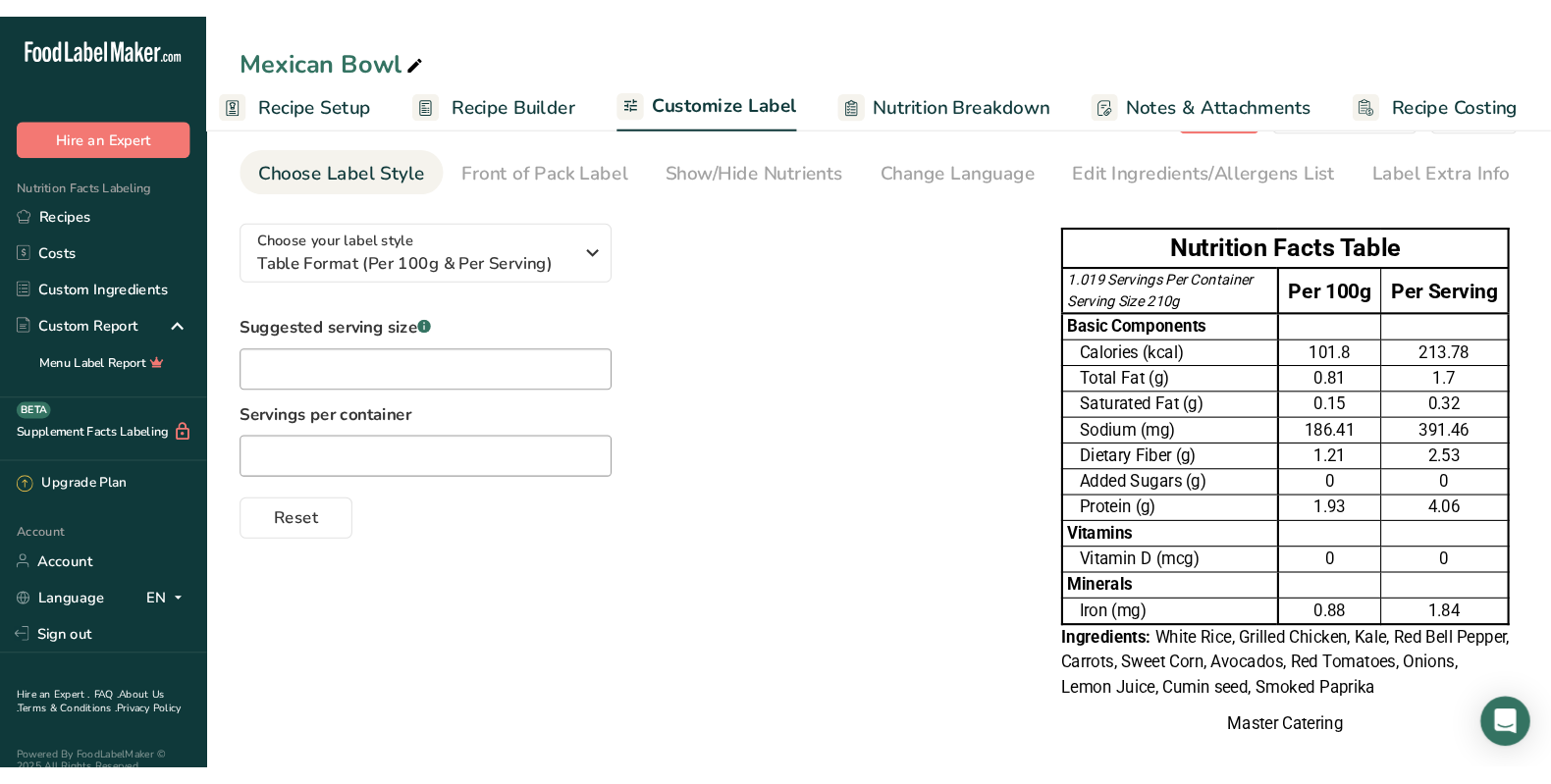scroll, scrollTop: 0, scrollLeft: 0, axis: both 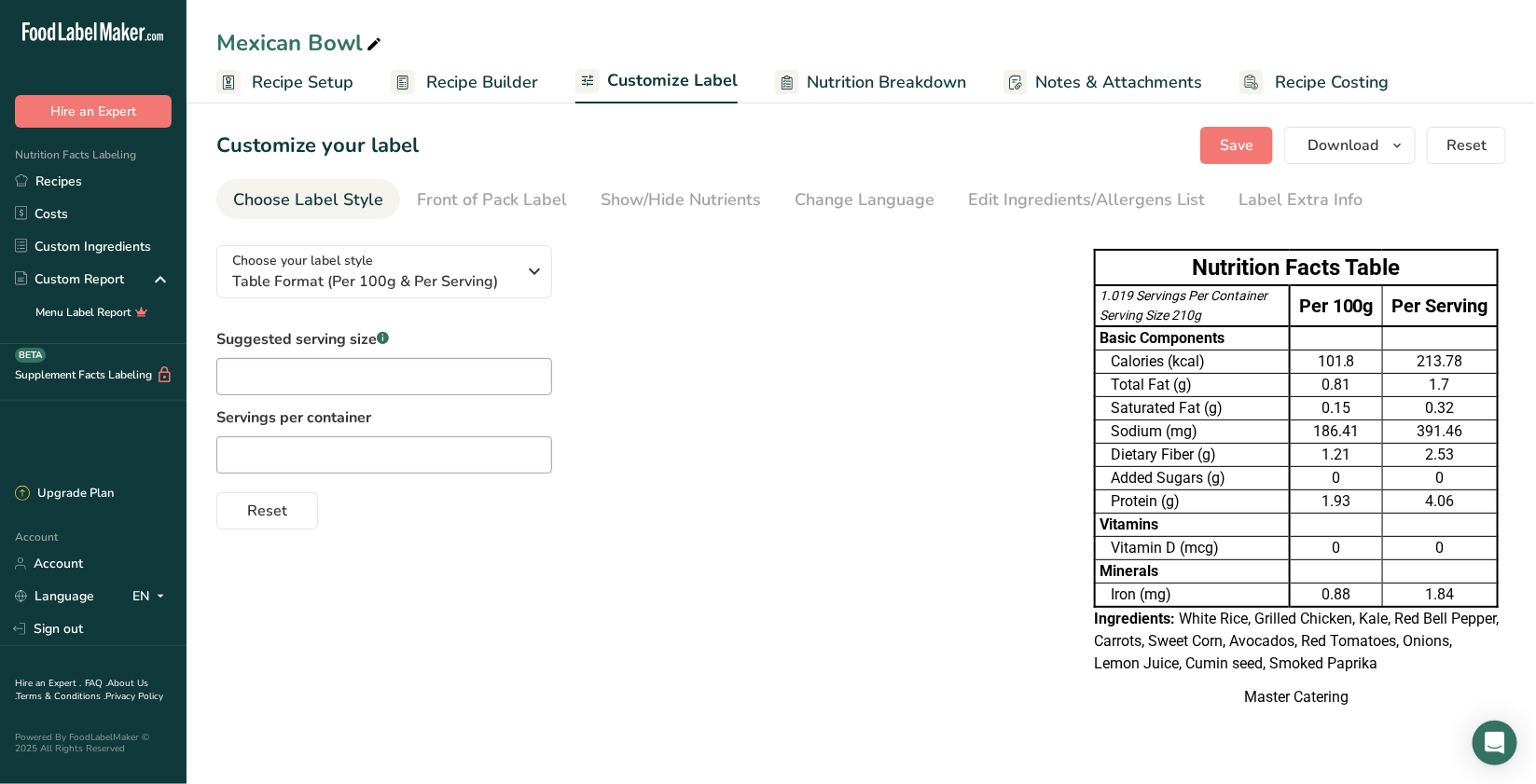 drag, startPoint x: 270, startPoint y: 98, endPoint x: 275, endPoint y: 80, distance: 18.681542 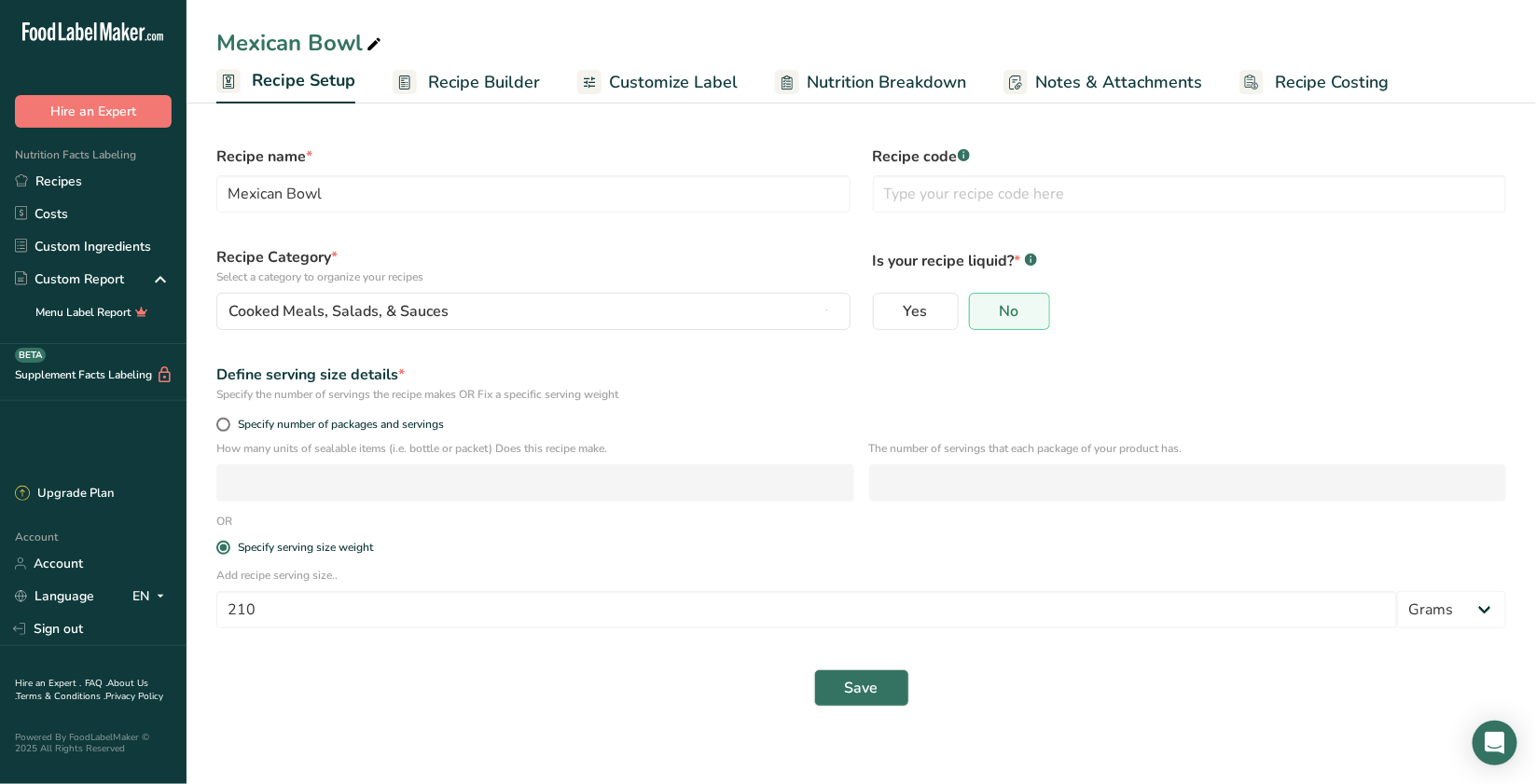 click on "Recipe Builder" at bounding box center (484, 82) 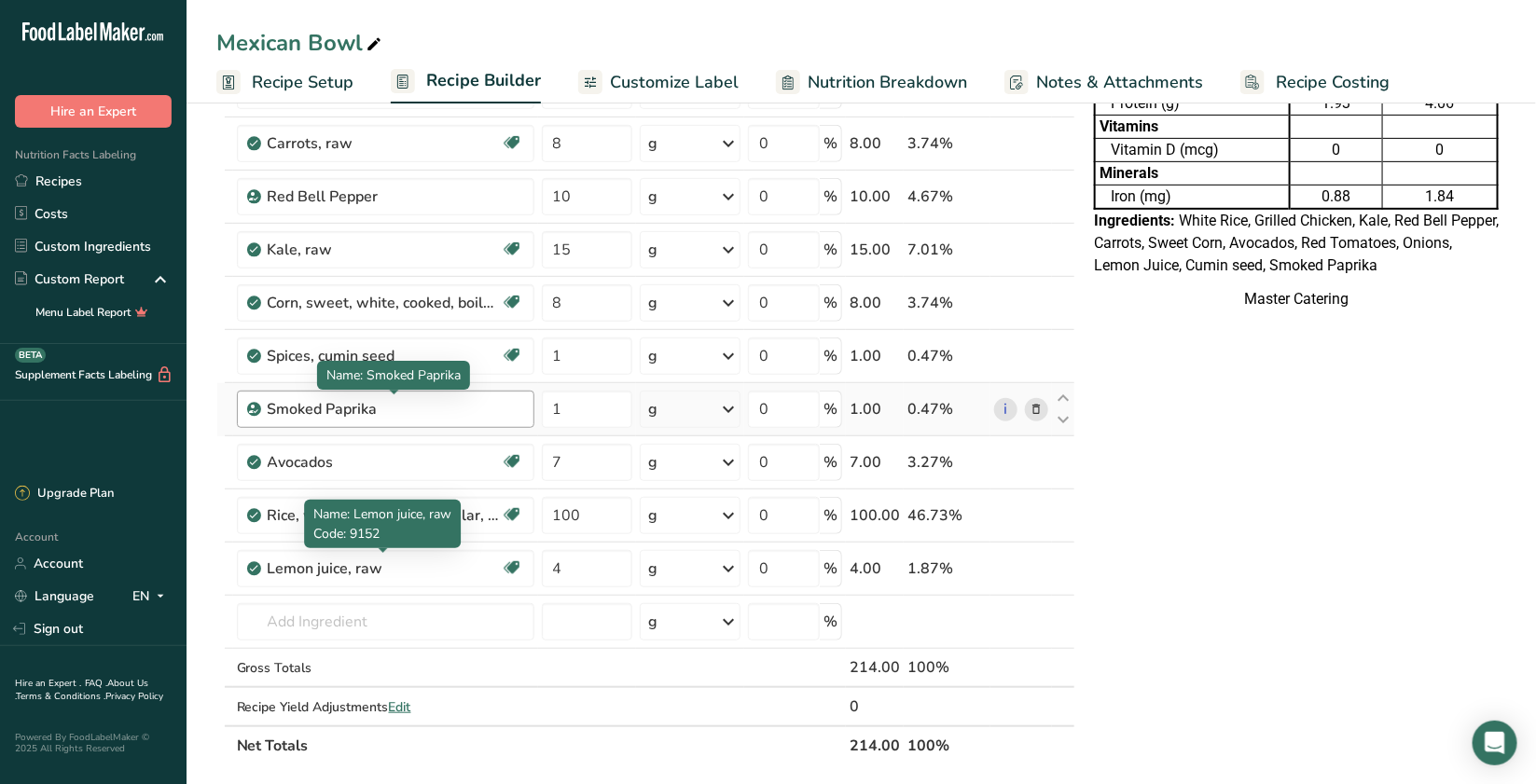 scroll, scrollTop: 388, scrollLeft: 0, axis: vertical 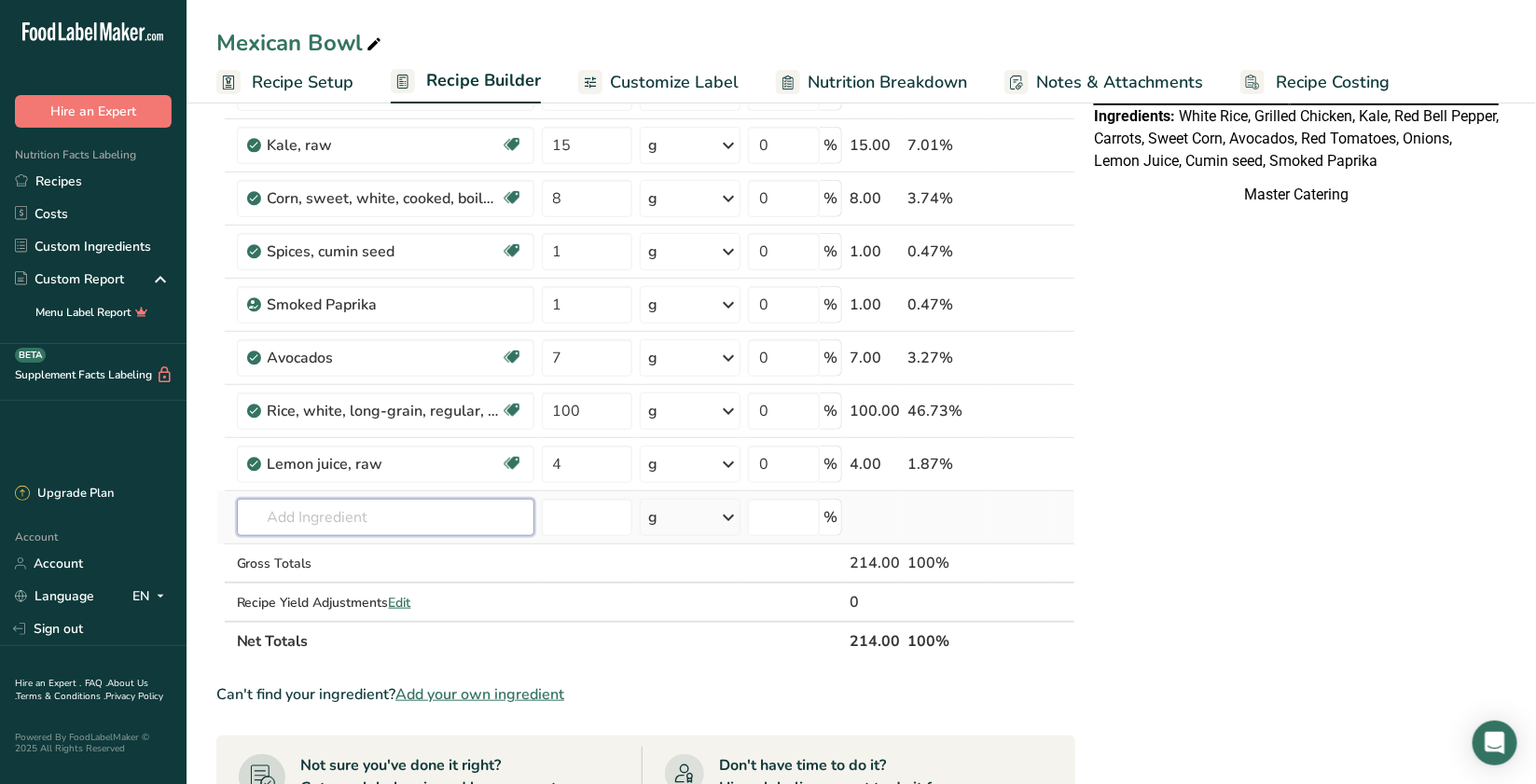 click at bounding box center (385, 517) 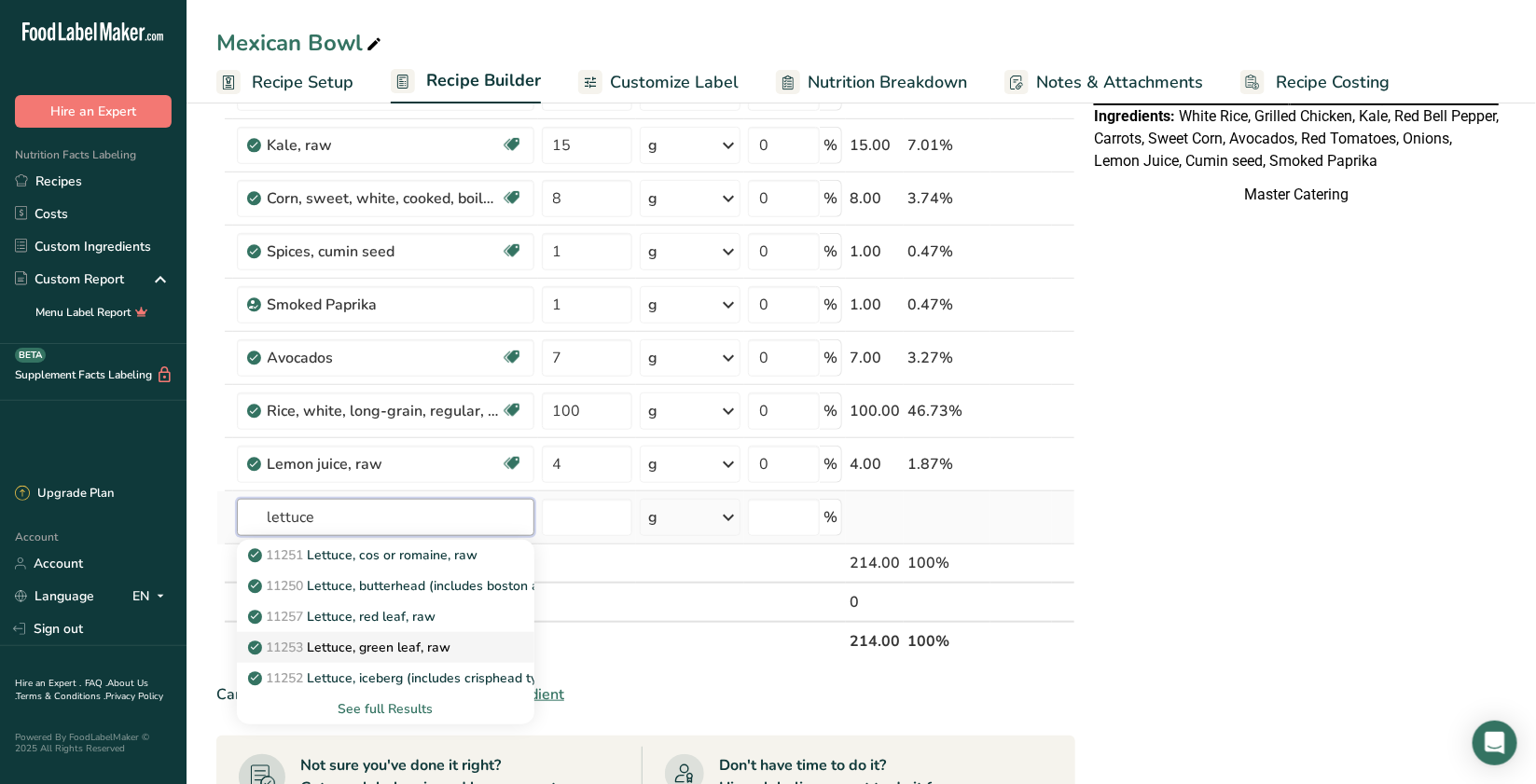 type on "lettuce" 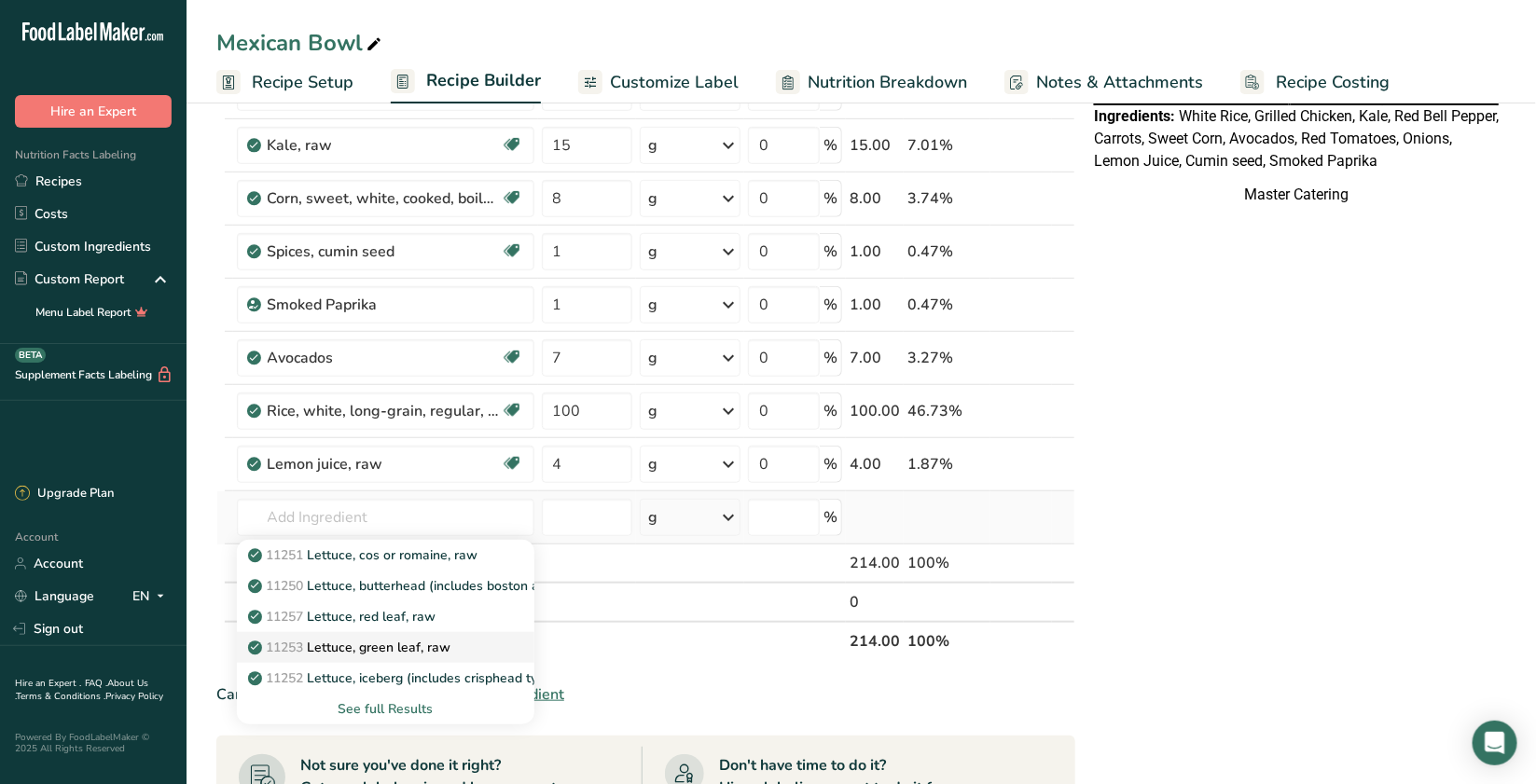 click on "11253
Lettuce, green leaf, raw" at bounding box center (352, 647) 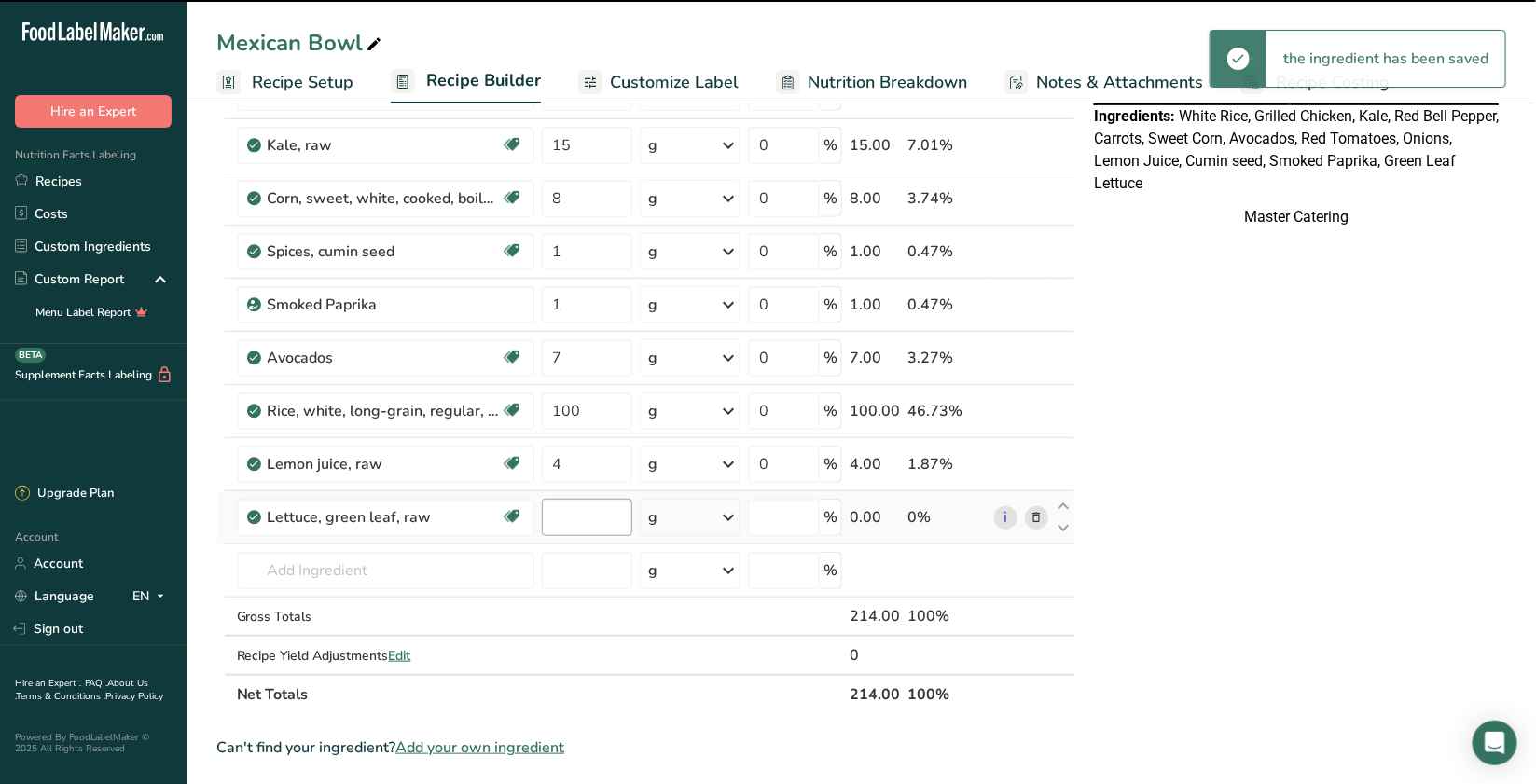 type on "0" 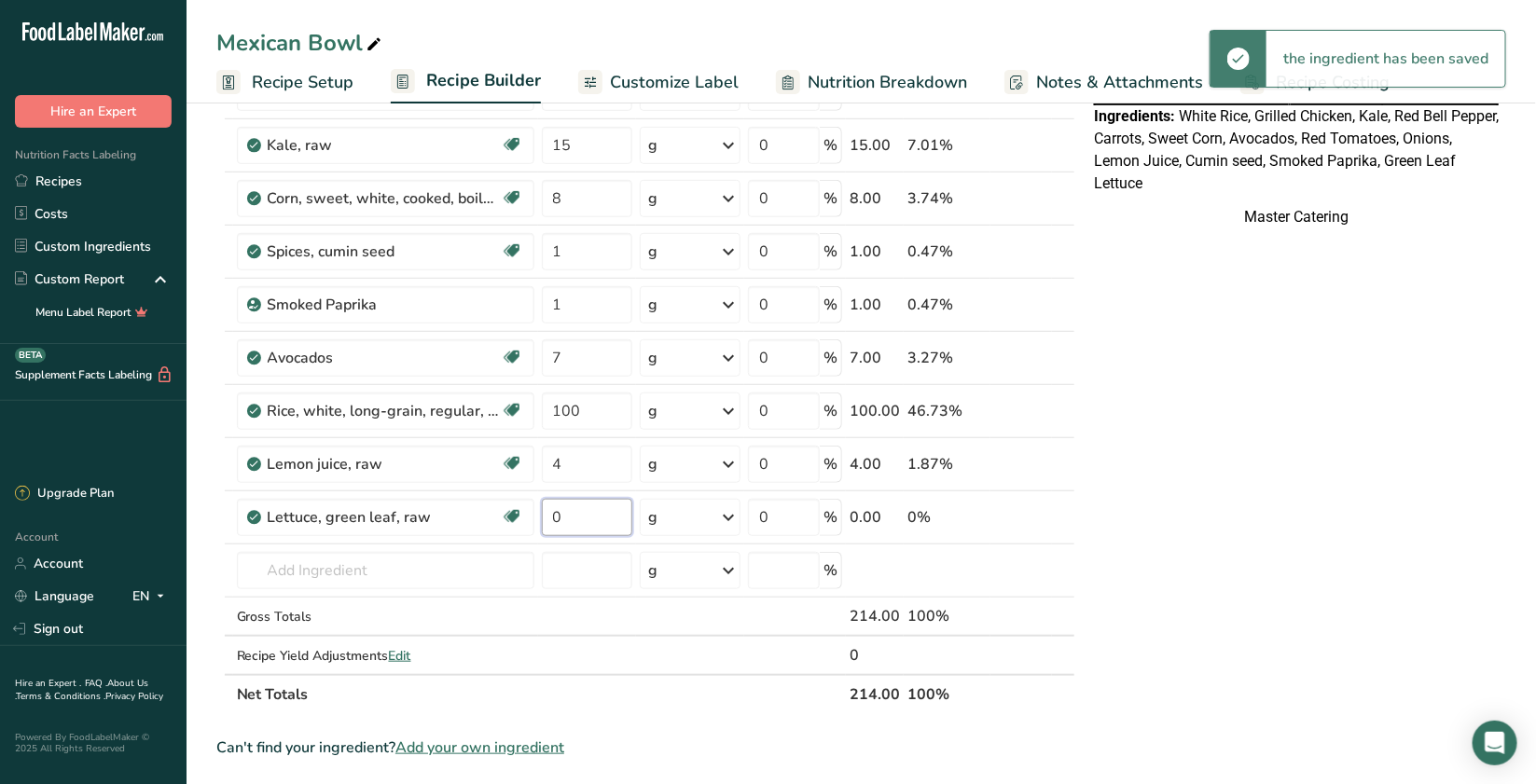 drag, startPoint x: 584, startPoint y: 514, endPoint x: 534, endPoint y: 502, distance: 51.419841 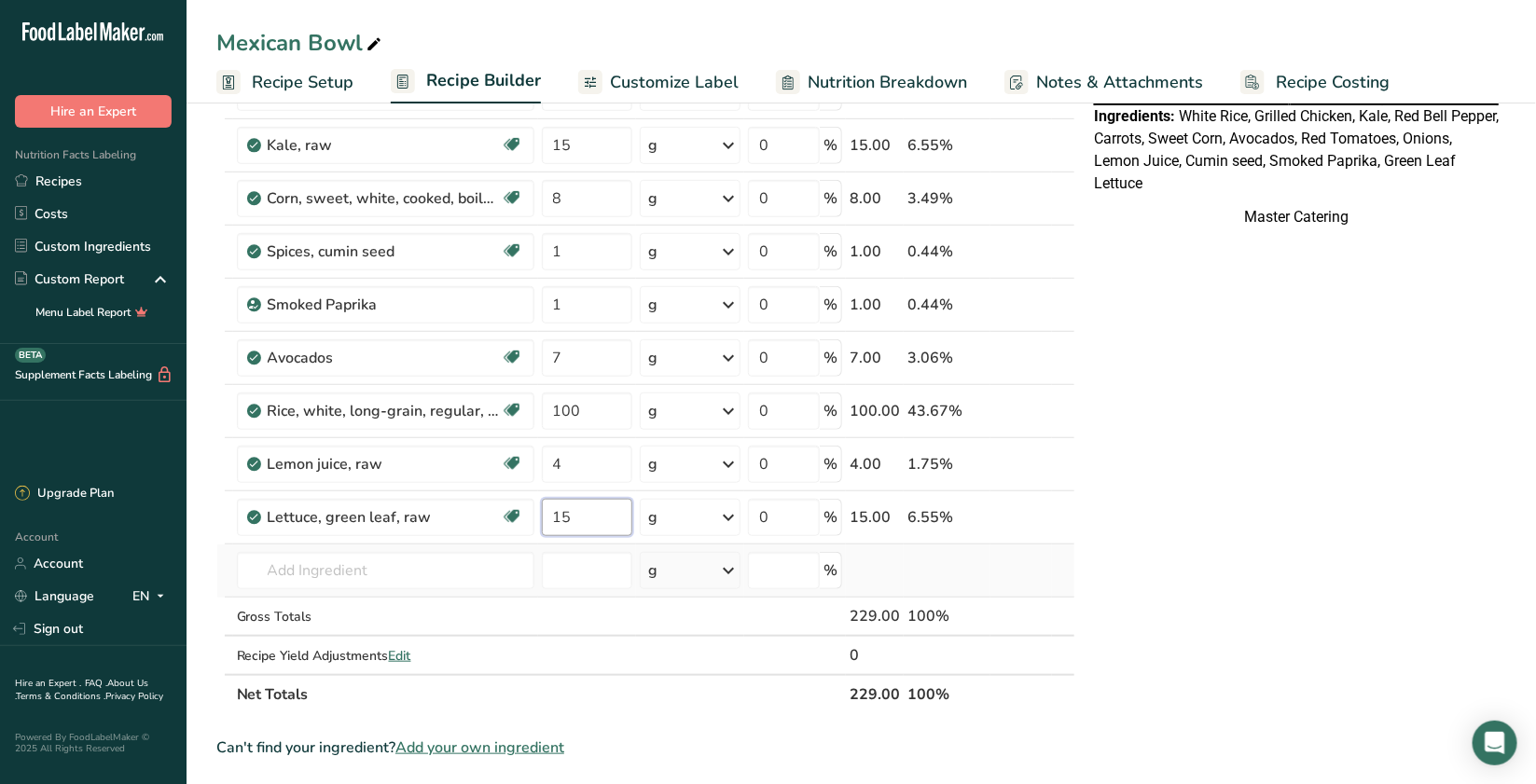 type on "15" 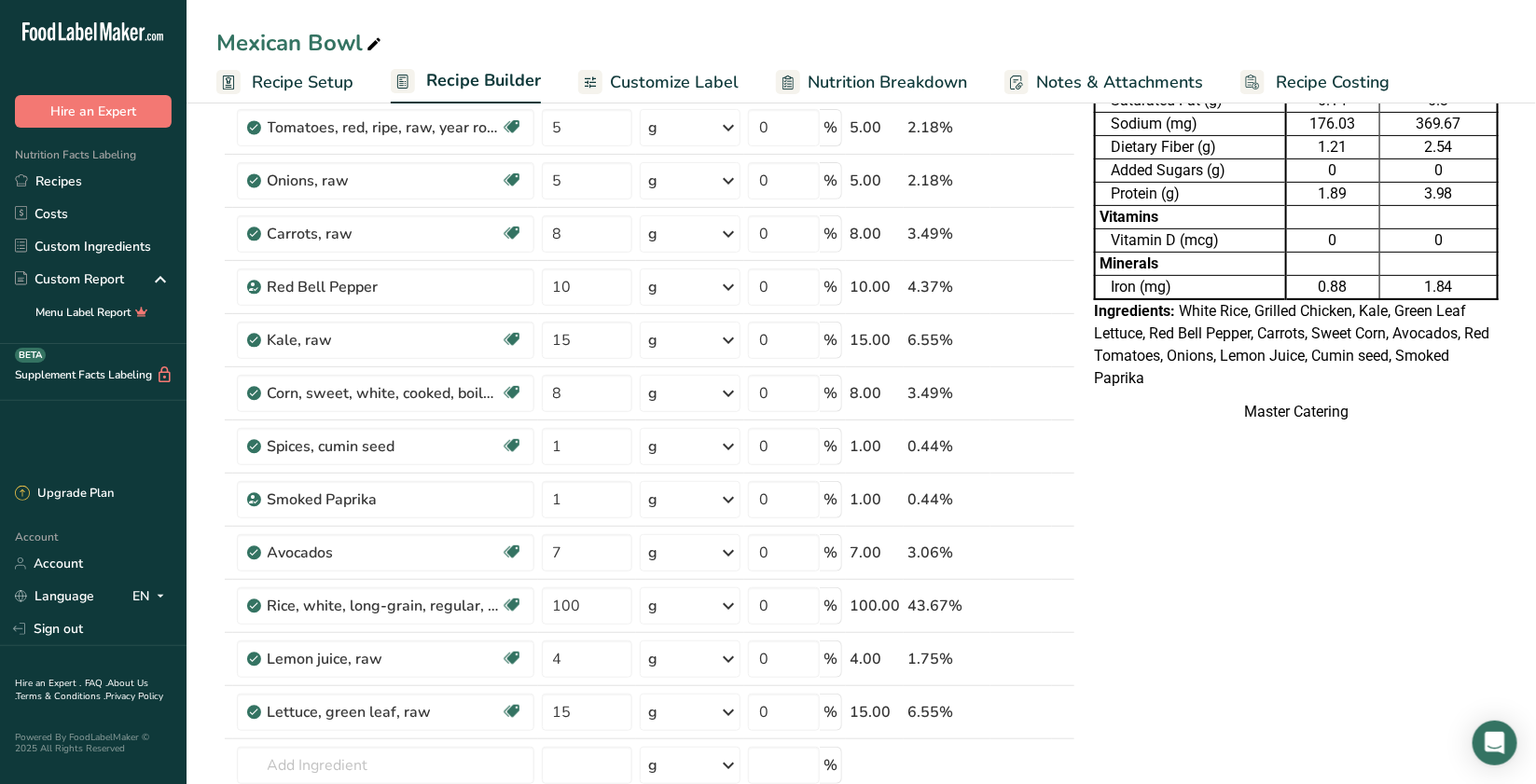 scroll, scrollTop: 0, scrollLeft: 0, axis: both 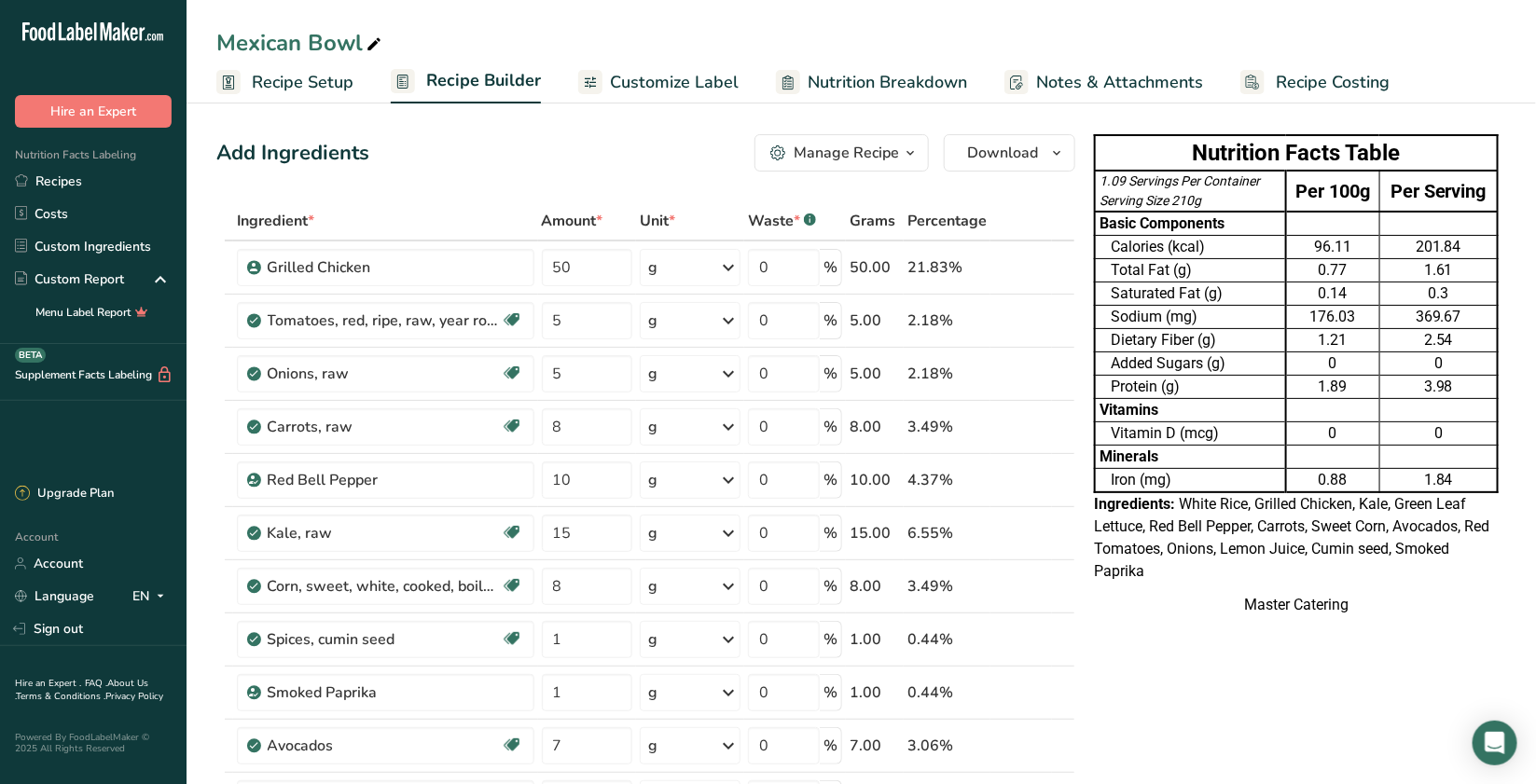 click on "Customize Label" at bounding box center (674, 82) 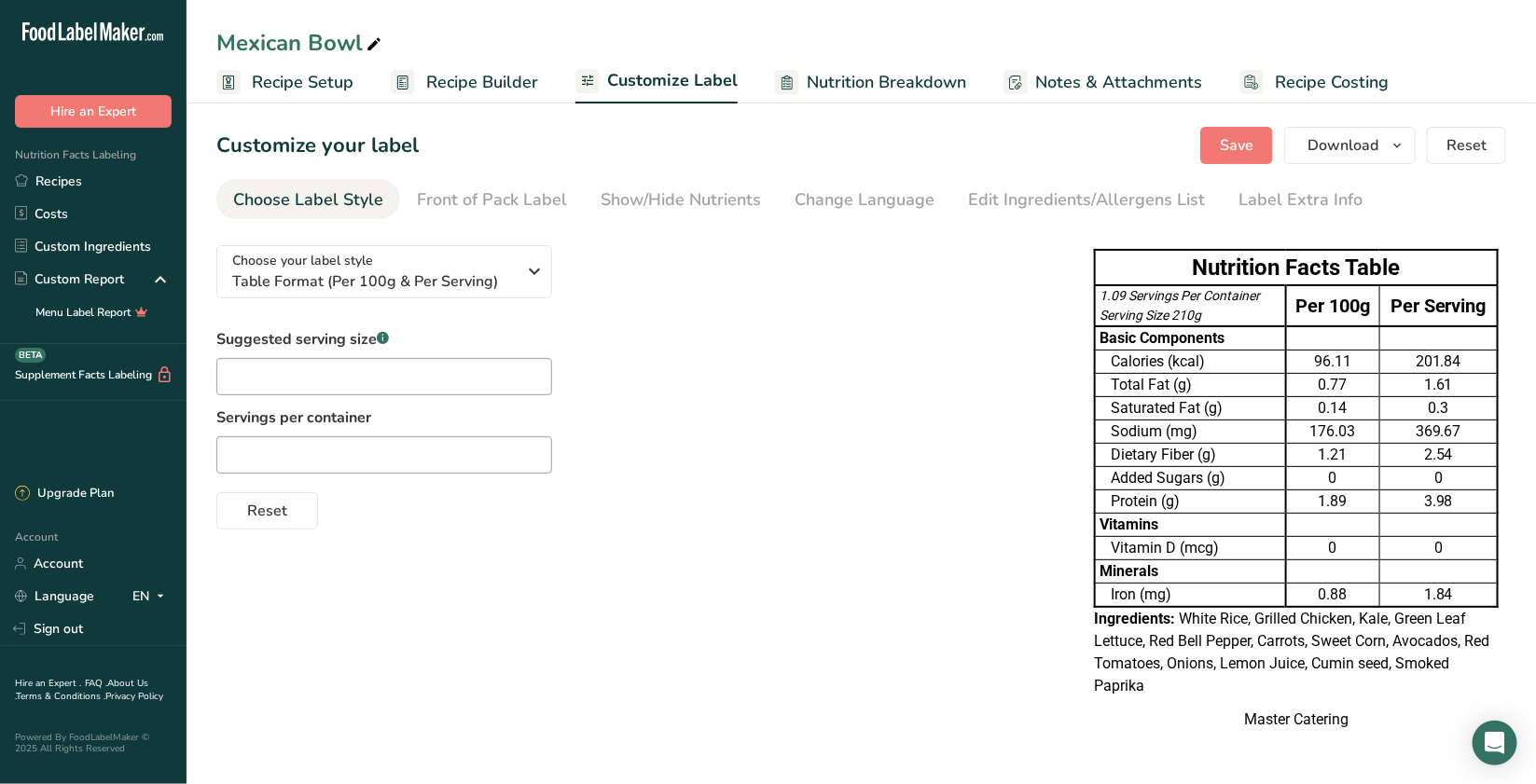 click on "Suggested serving size
.a-a{fill:#347362;}.b-a{fill:#fff;}
Servings per container
Reset" at bounding box center (636, 429) 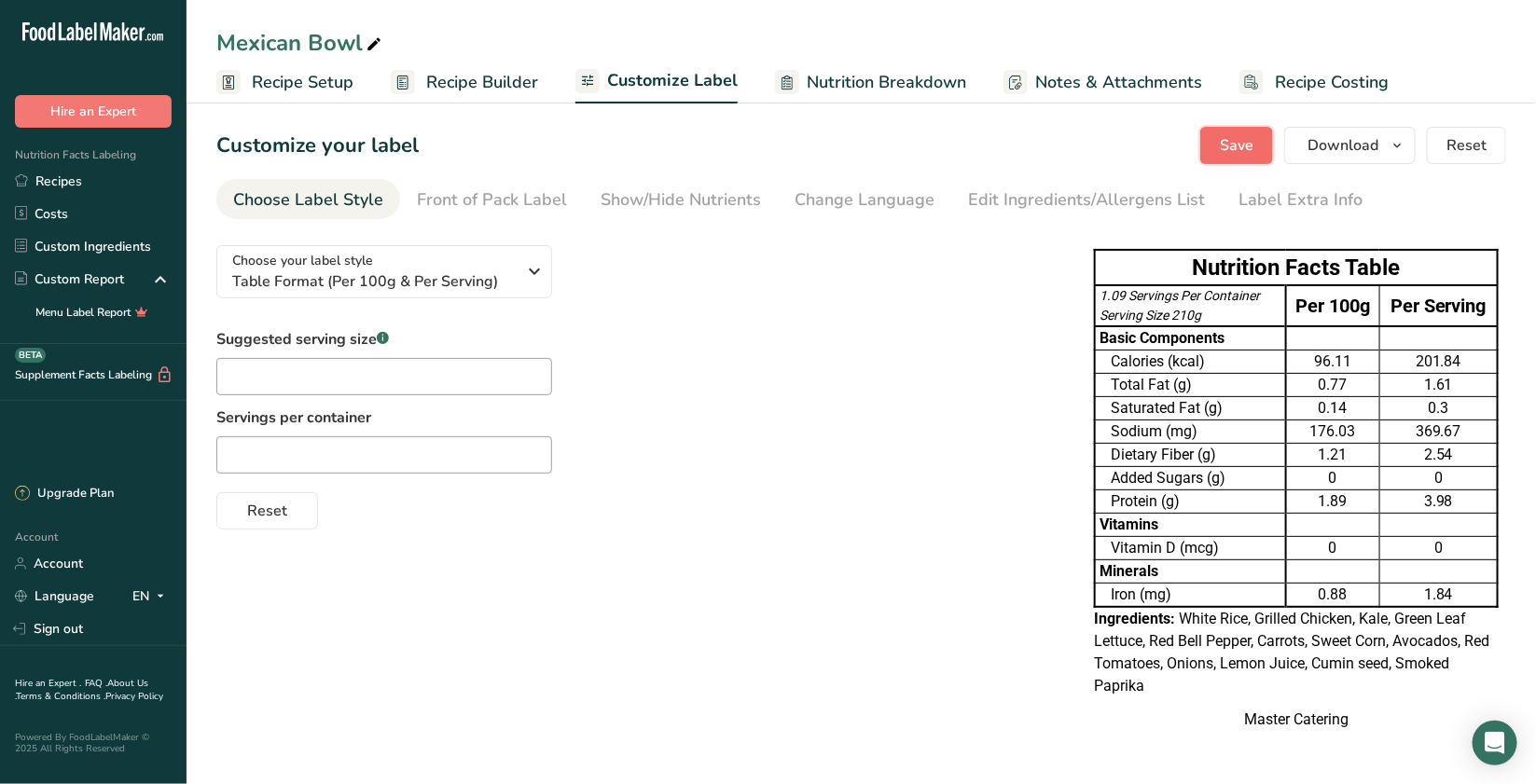 click on "Save" at bounding box center [1237, 145] 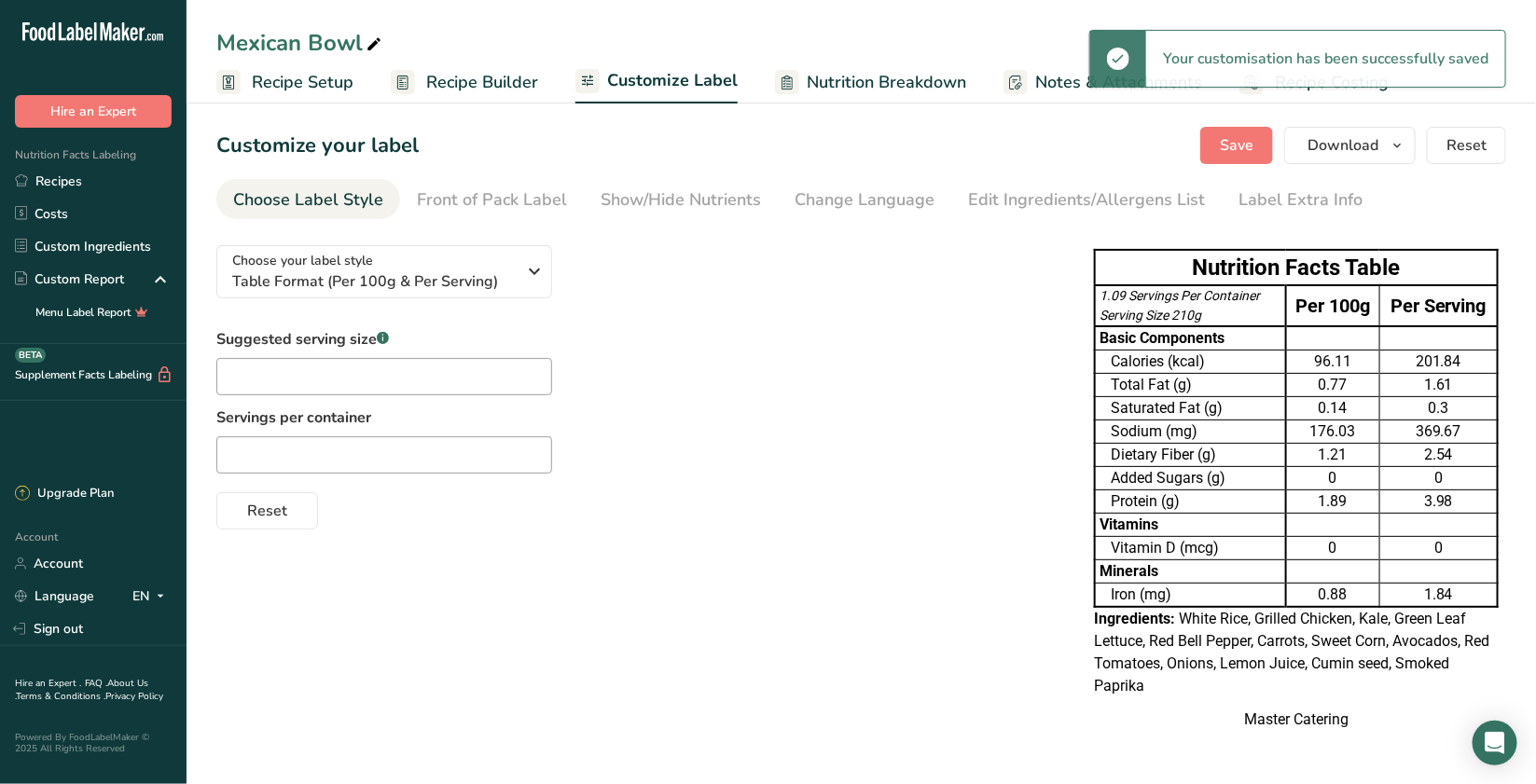 click on "Suggested serving size
.a-a{fill:#347362;}.b-a{fill:#fff;}
Servings per container
Reset" at bounding box center (636, 429) 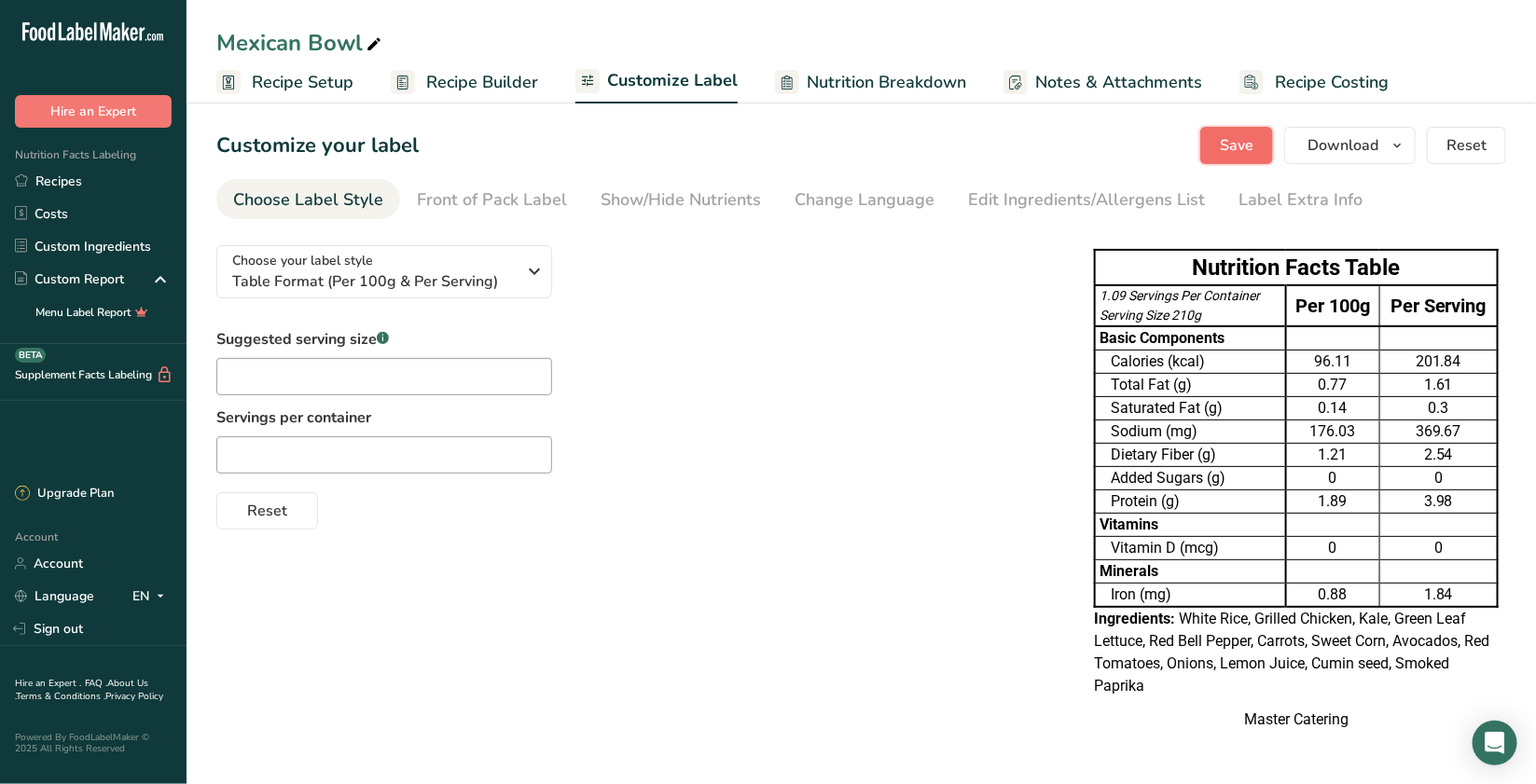 click on "Save" at bounding box center [1237, 145] 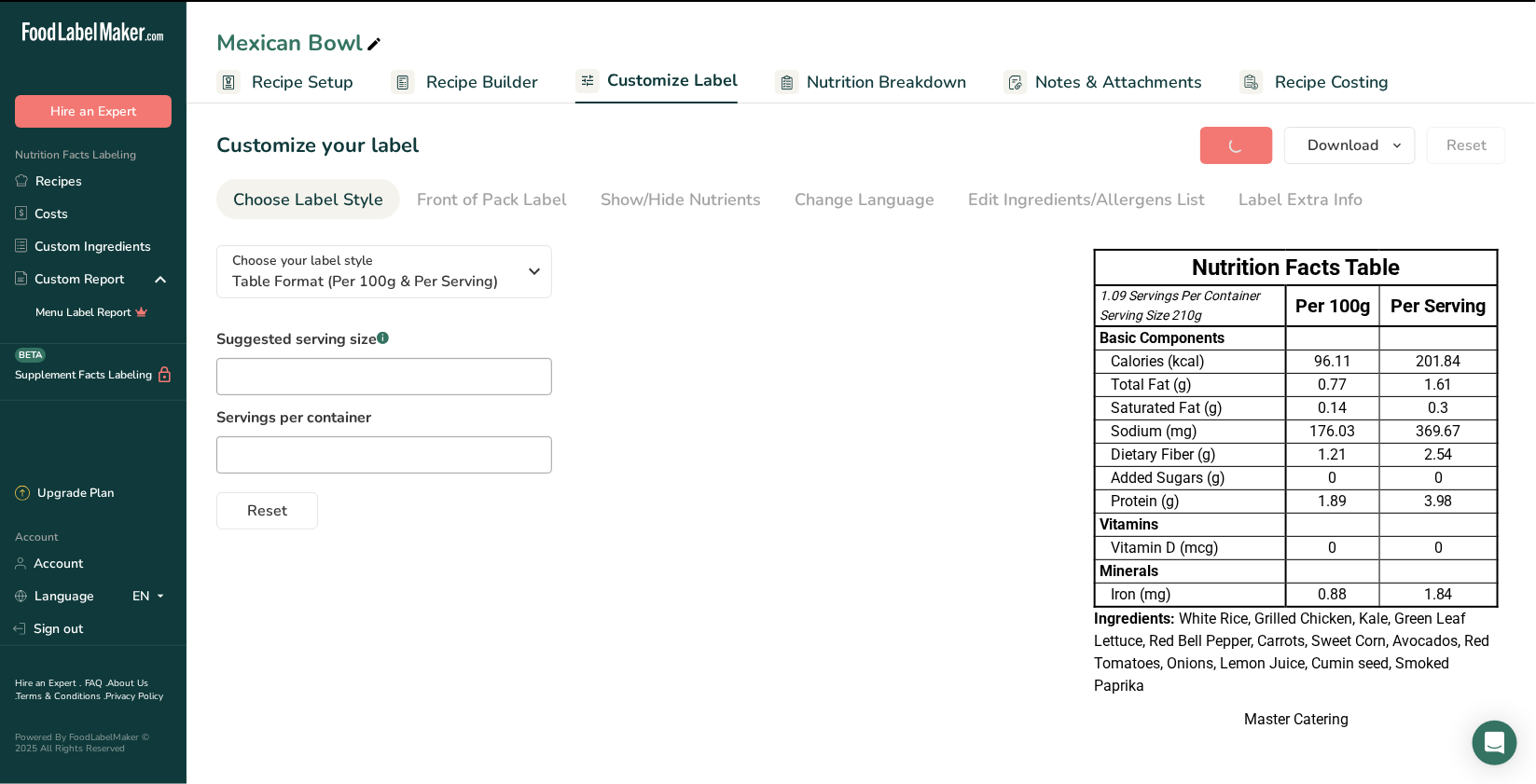 click on "Nutrition Breakdown" at bounding box center [886, 82] 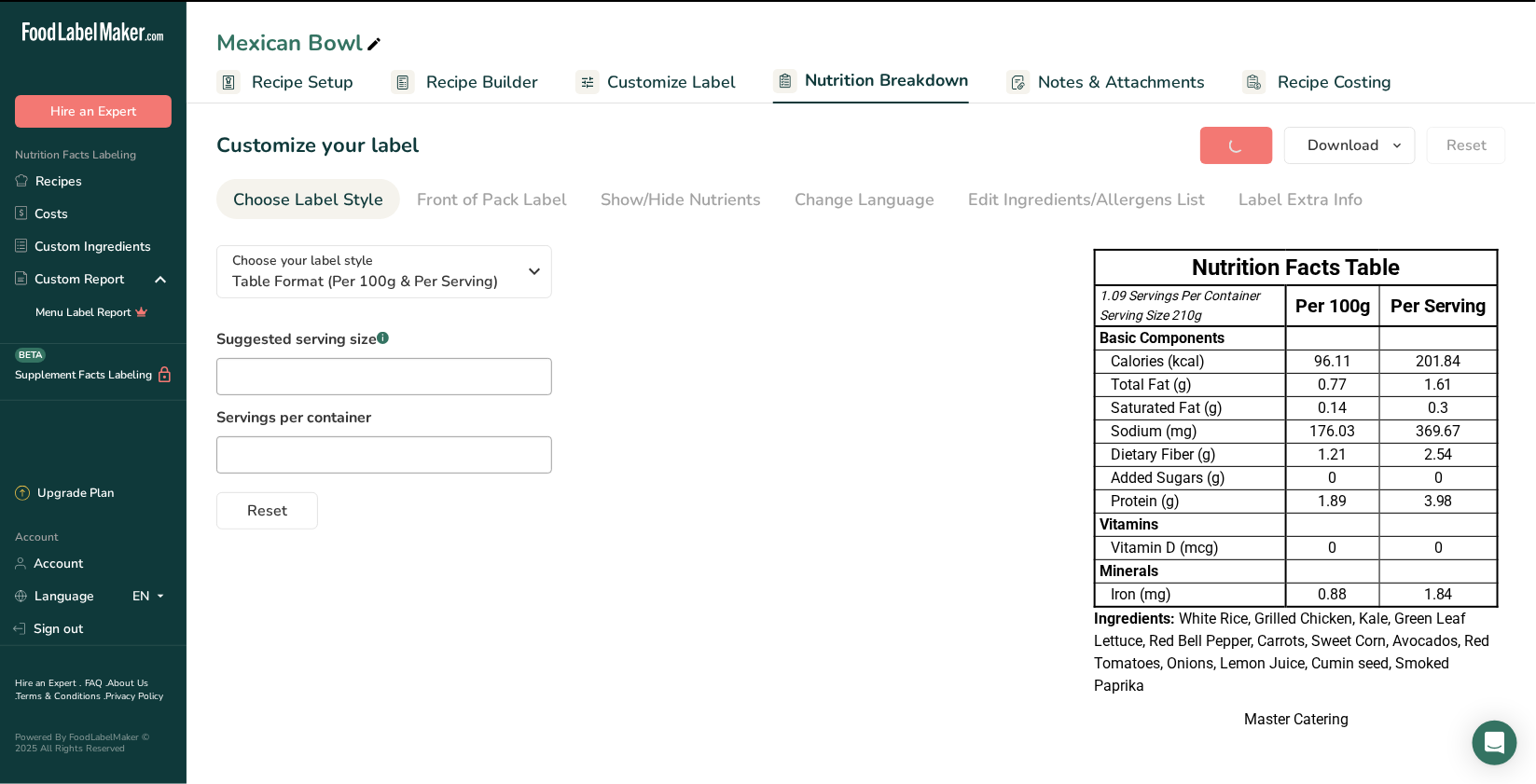 select on "Calories" 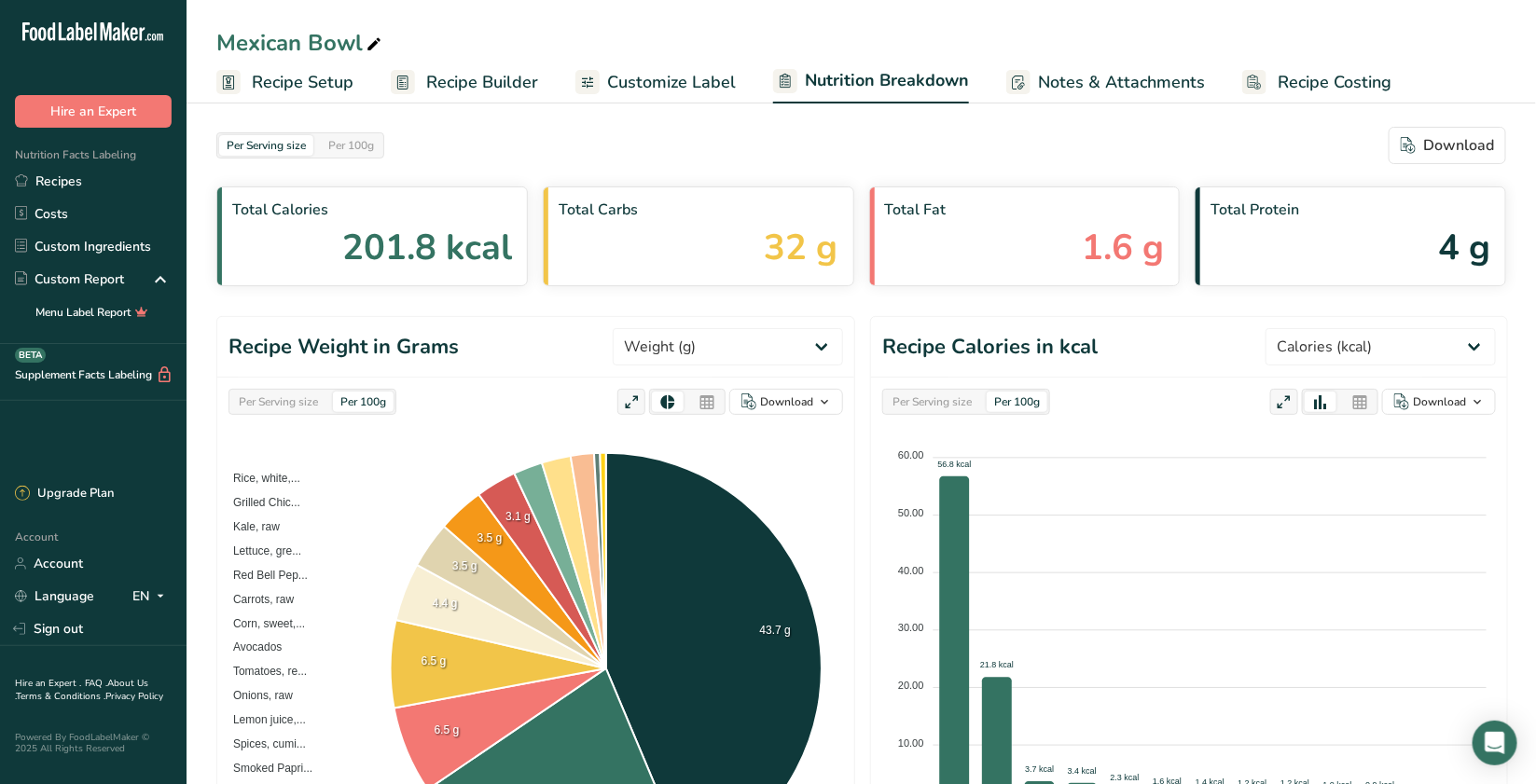 click on "Per 100g" at bounding box center [351, 145] 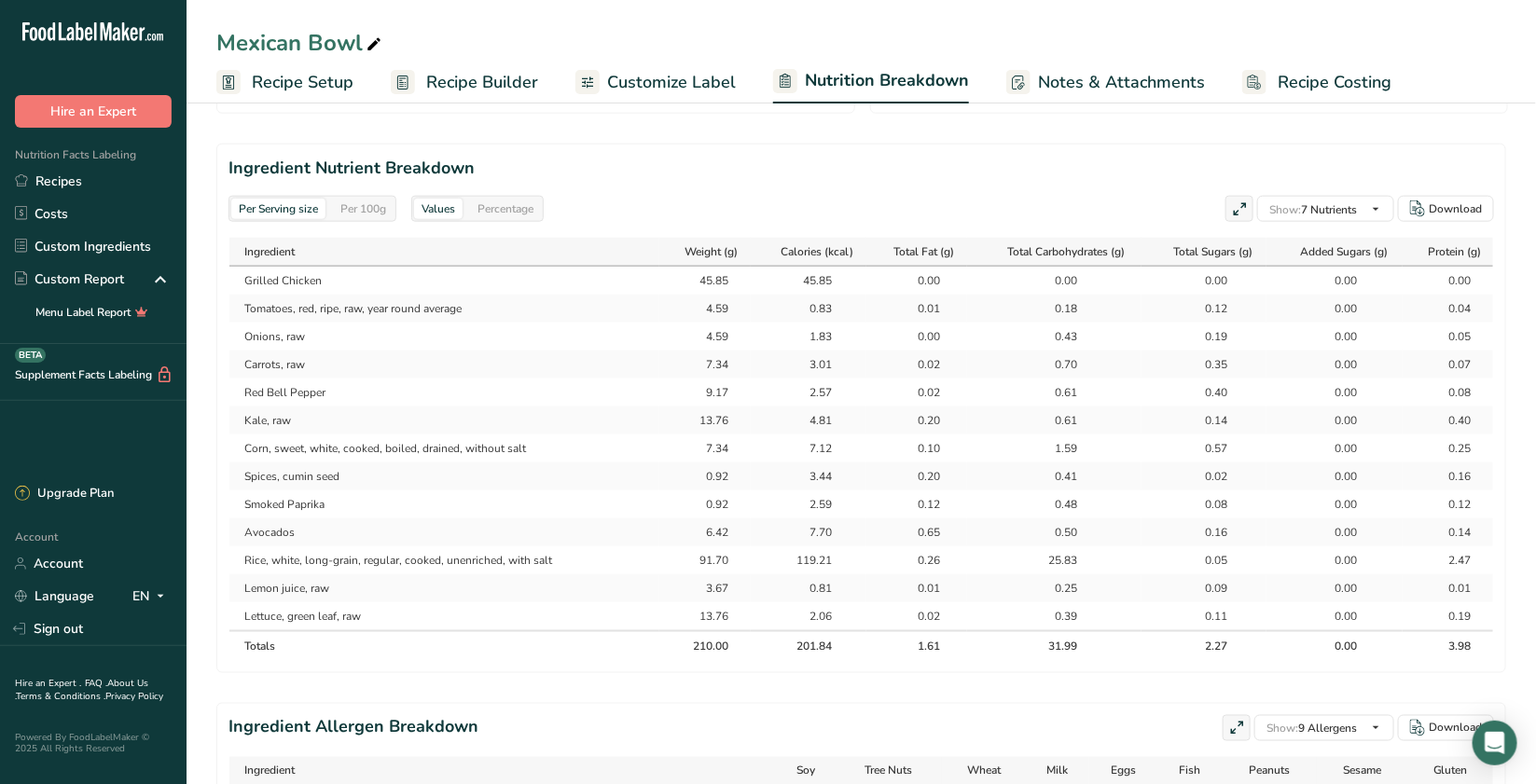 scroll, scrollTop: 854, scrollLeft: 0, axis: vertical 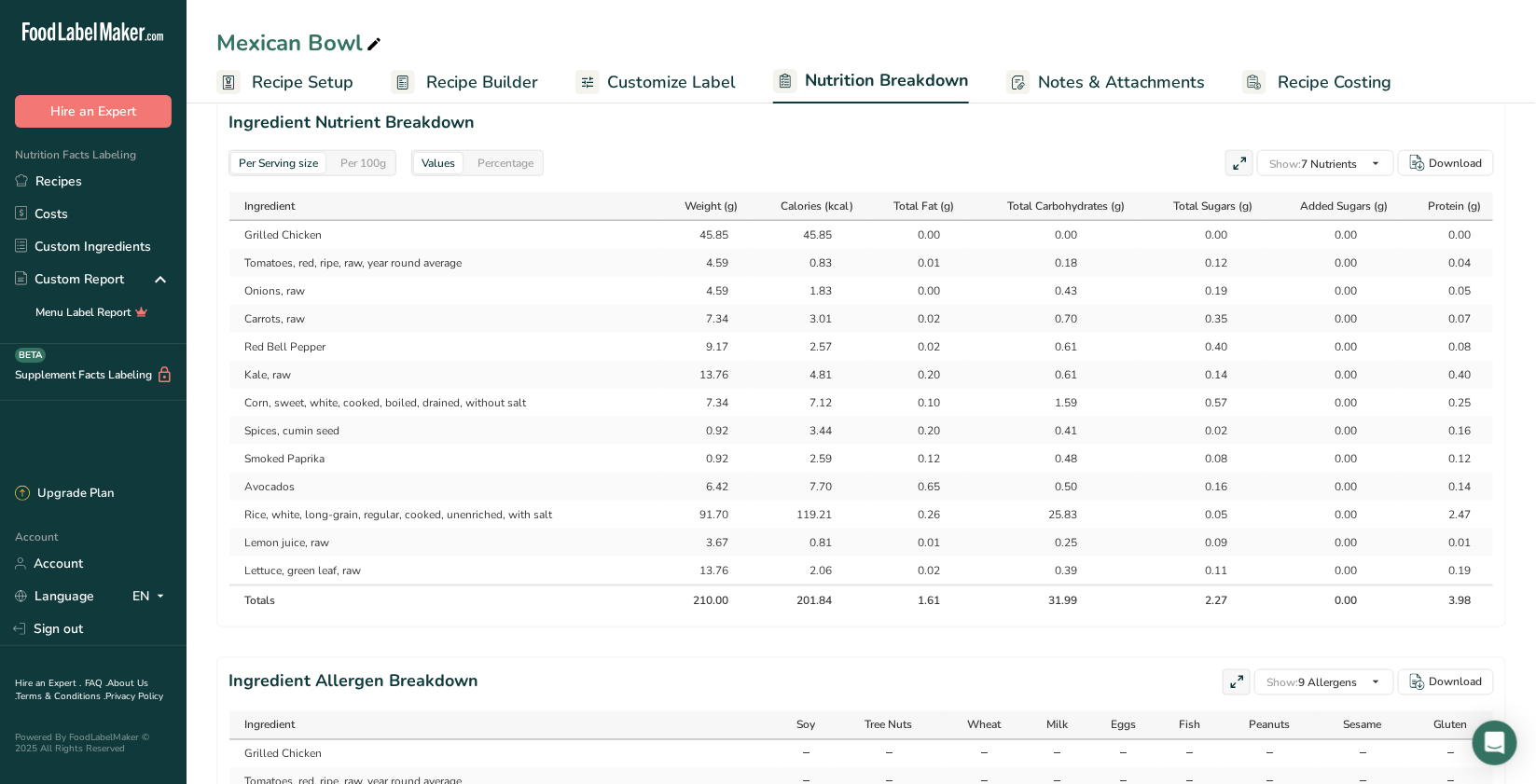 click on "Per 100g" at bounding box center (363, 163) 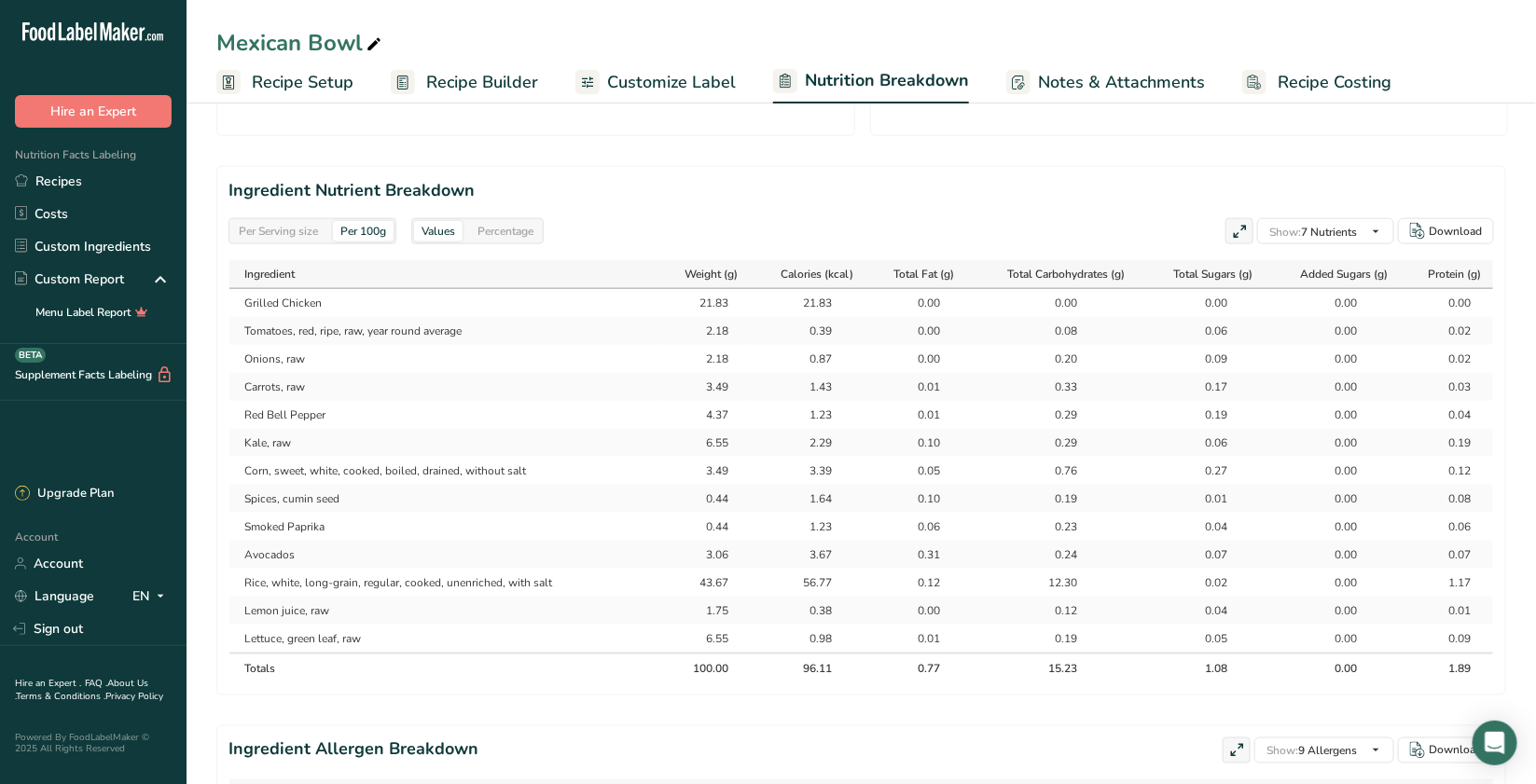 scroll, scrollTop: 816, scrollLeft: 0, axis: vertical 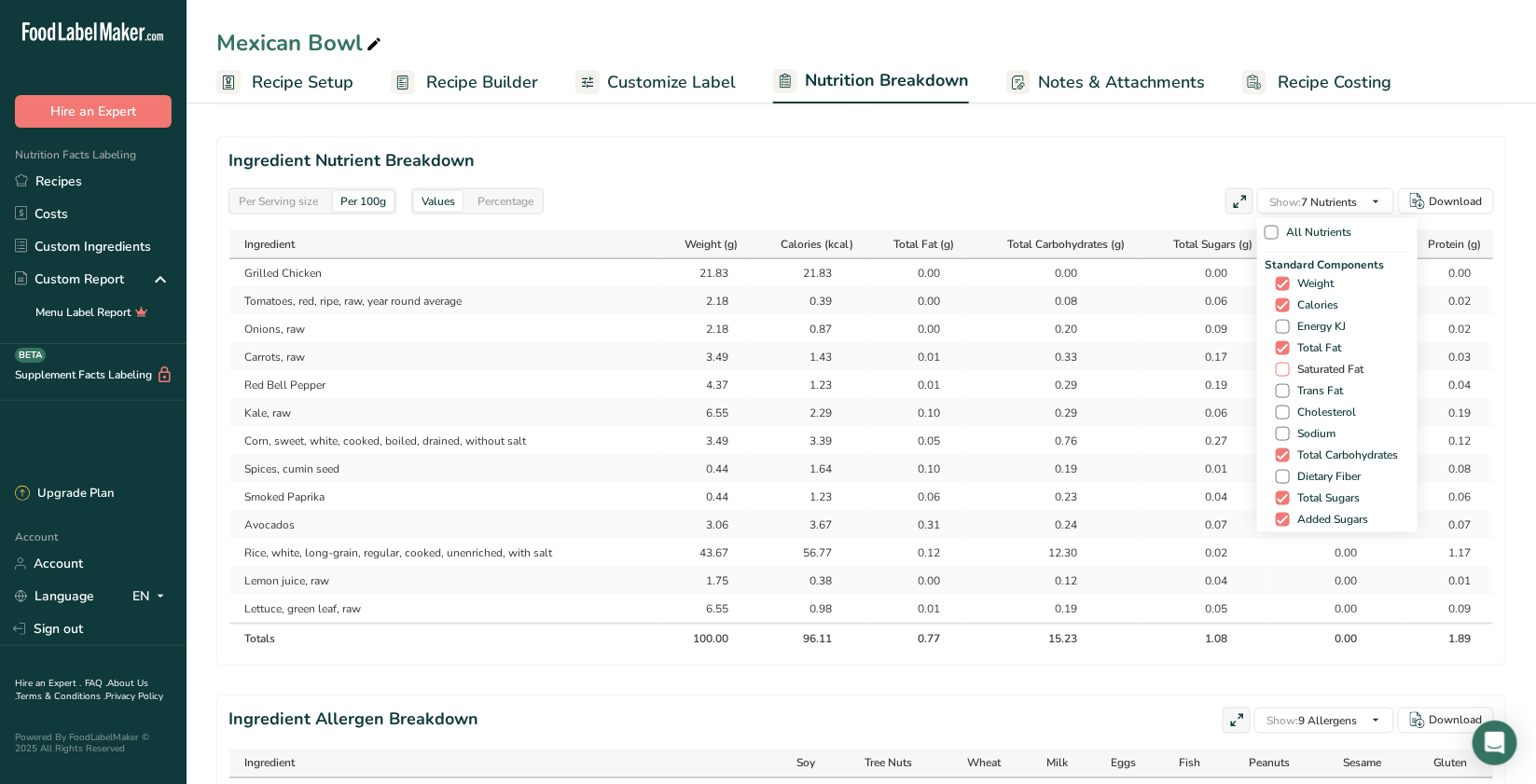 click at bounding box center [1282, 369] 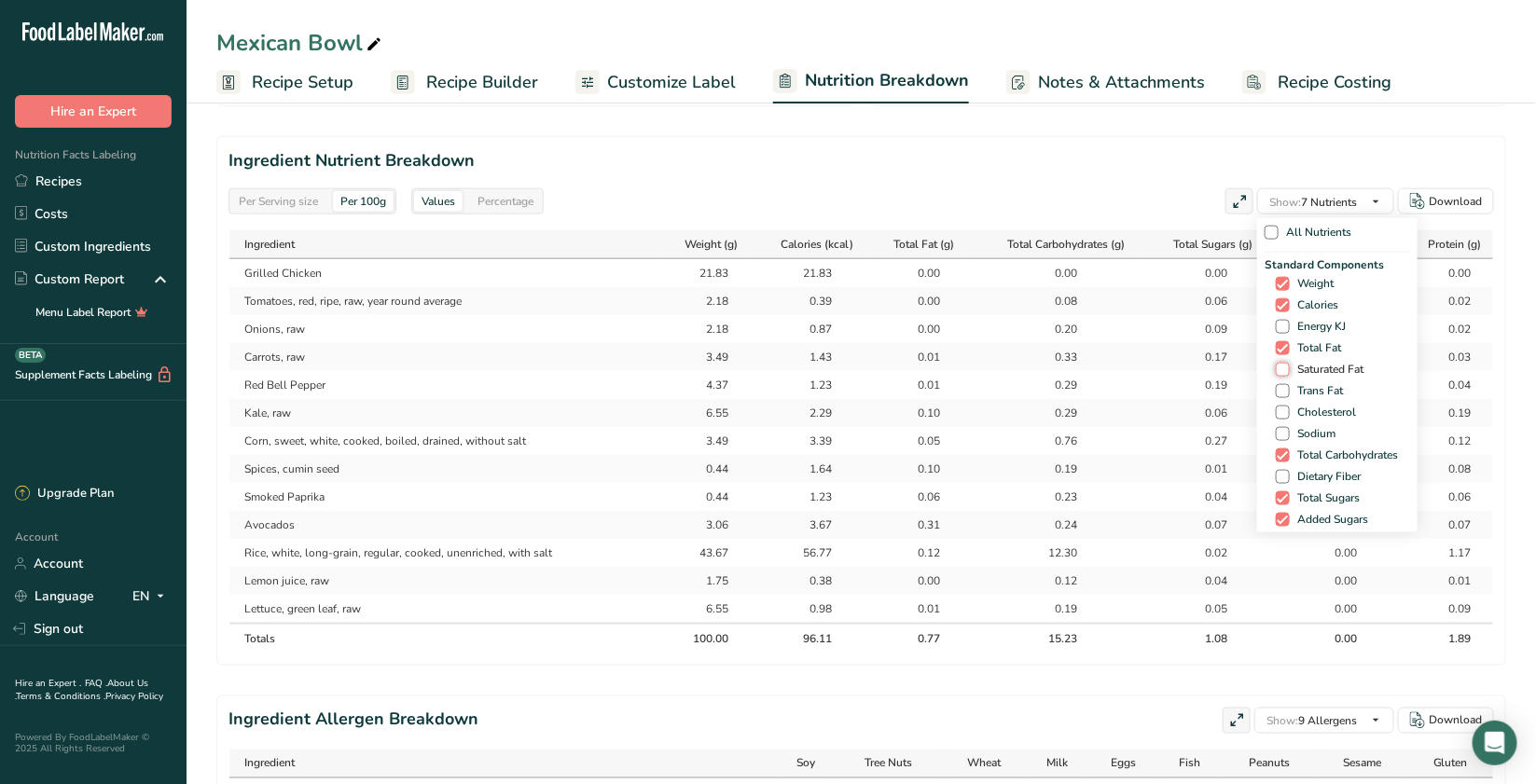 click on "Saturated Fat" at bounding box center (1281, 369) 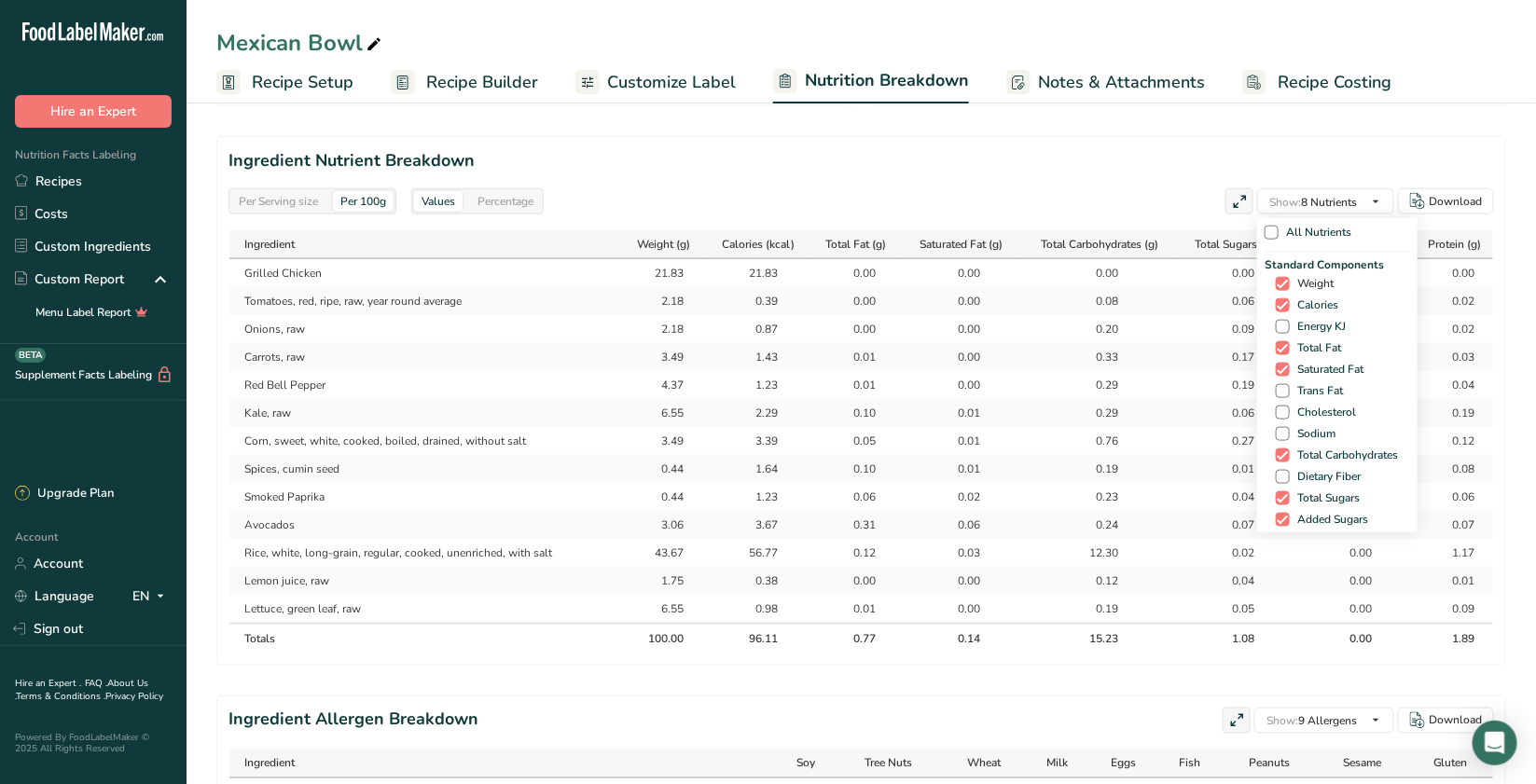 click at bounding box center (1282, 283) 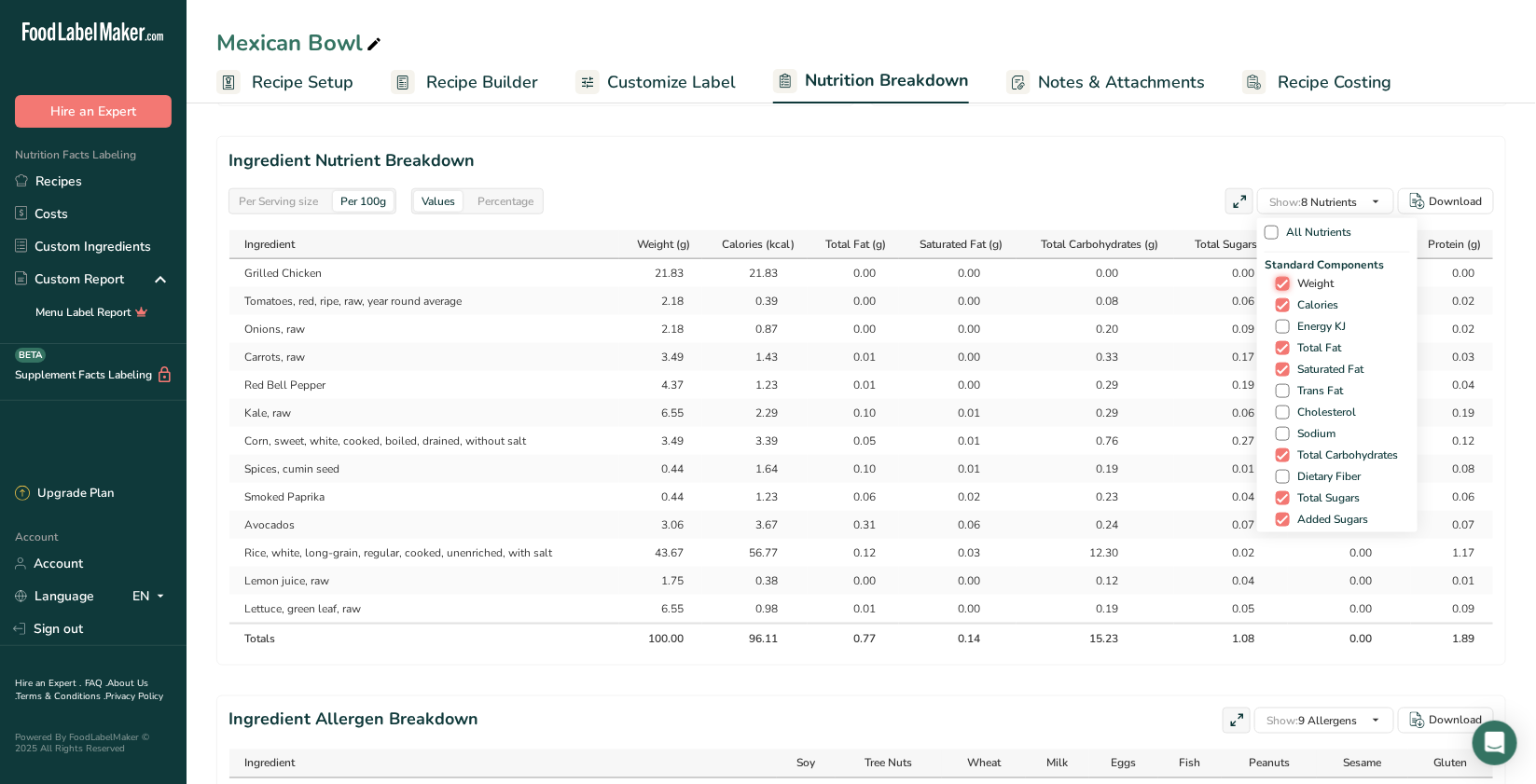 click on "Weight" at bounding box center [1281, 283] 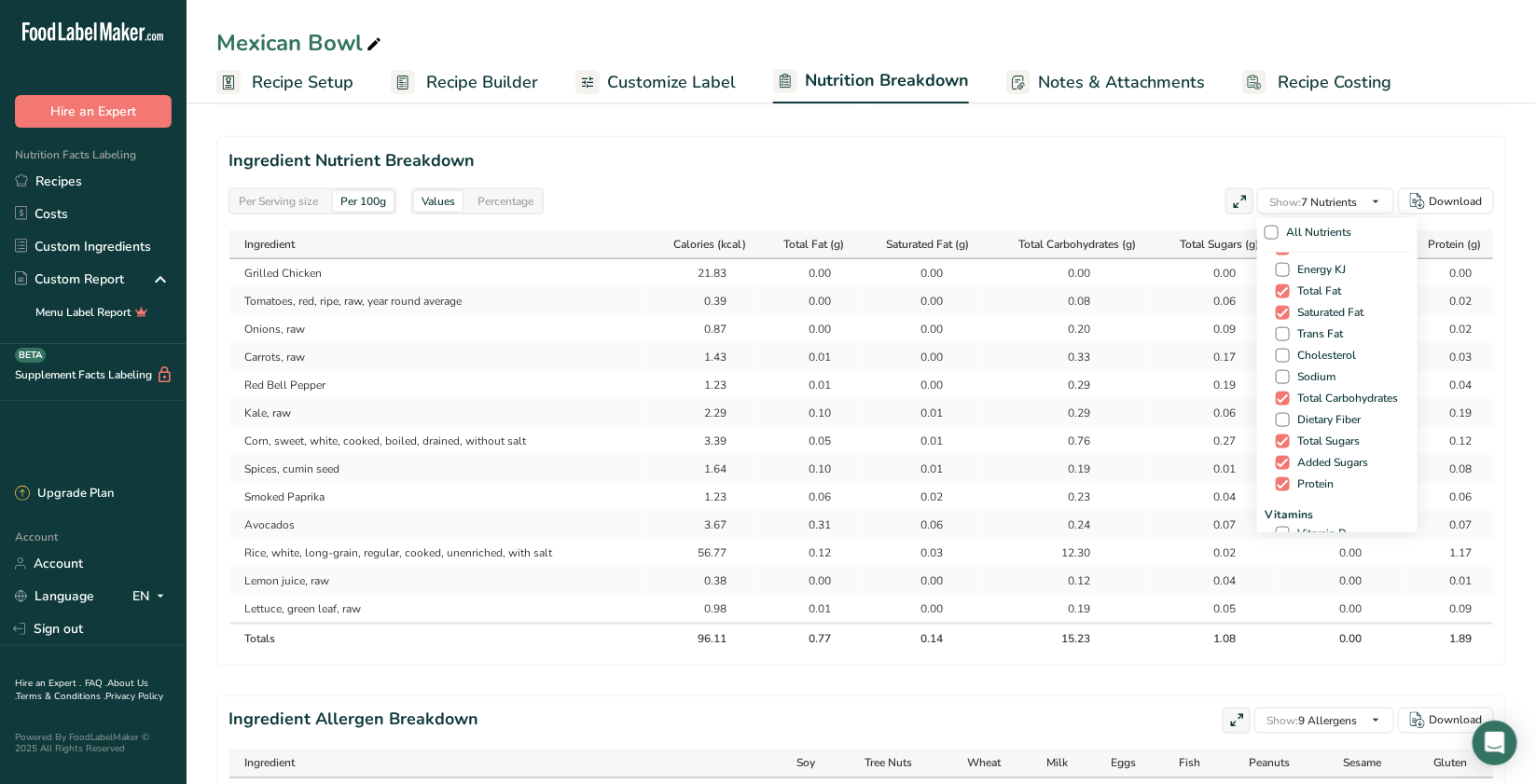 scroll, scrollTop: 77, scrollLeft: 0, axis: vertical 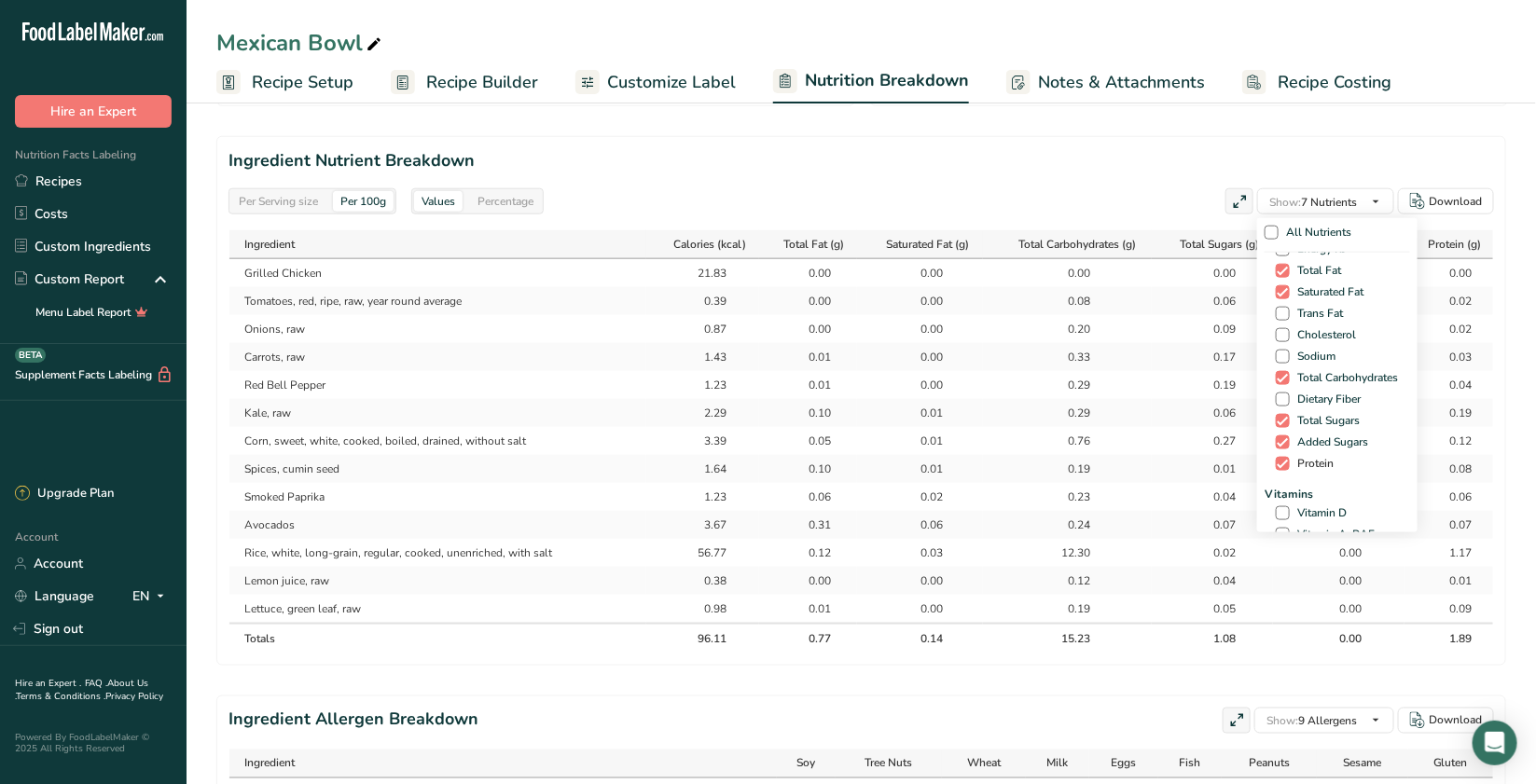 click at bounding box center (1282, 463) 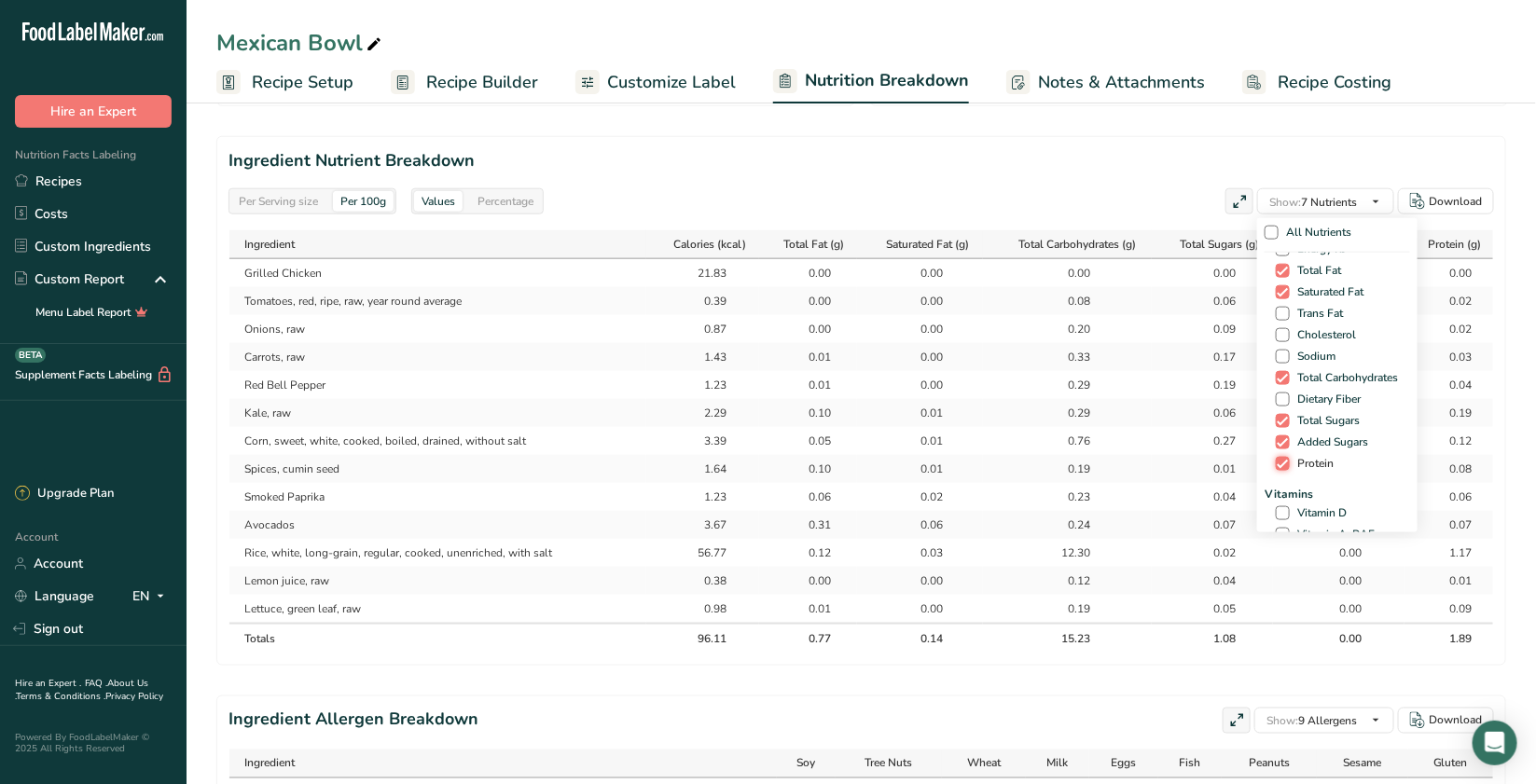 click on "Protein" at bounding box center (1281, 463) 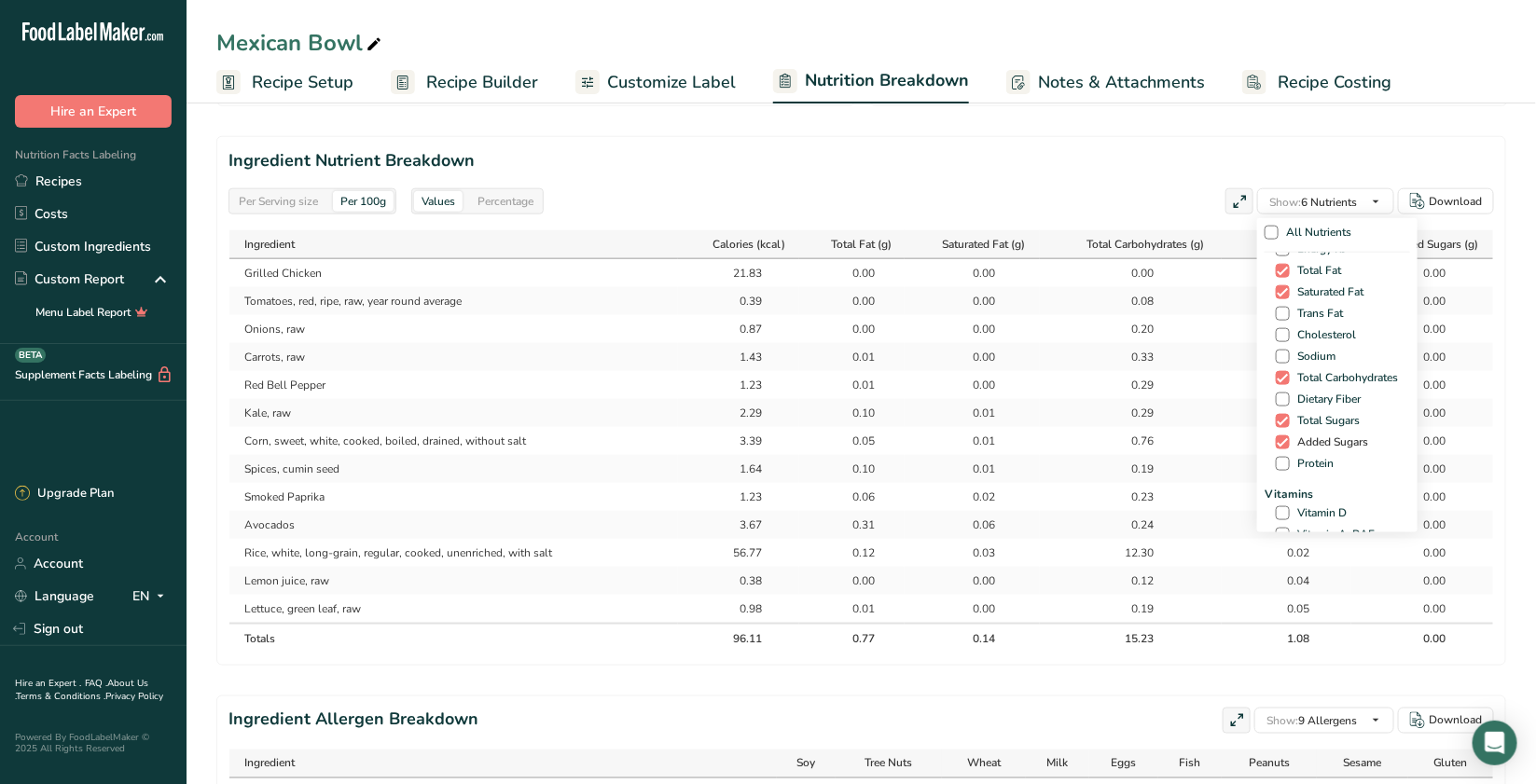 click at bounding box center (1282, 442) 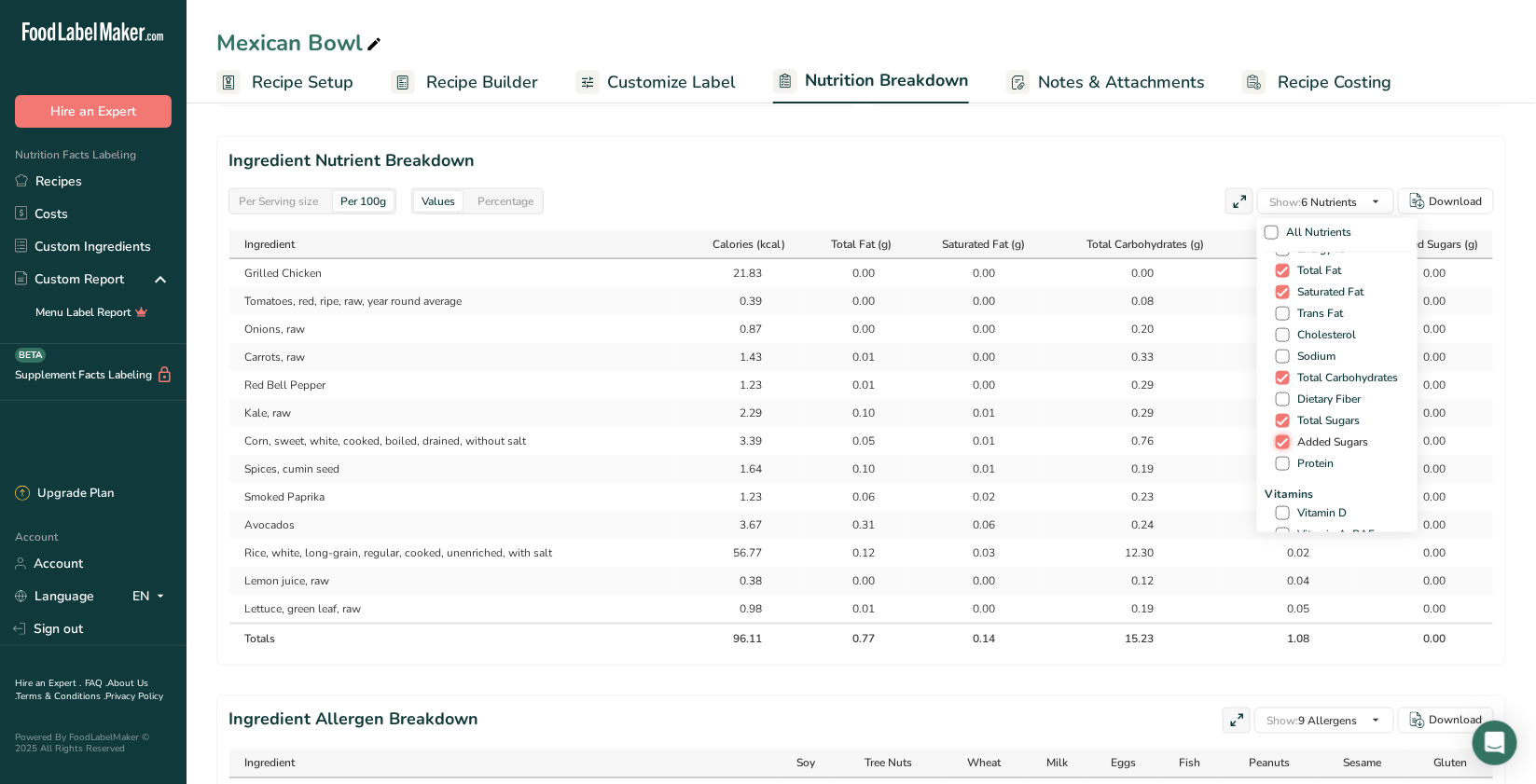 click on "Added Sugars" at bounding box center [1281, 442] 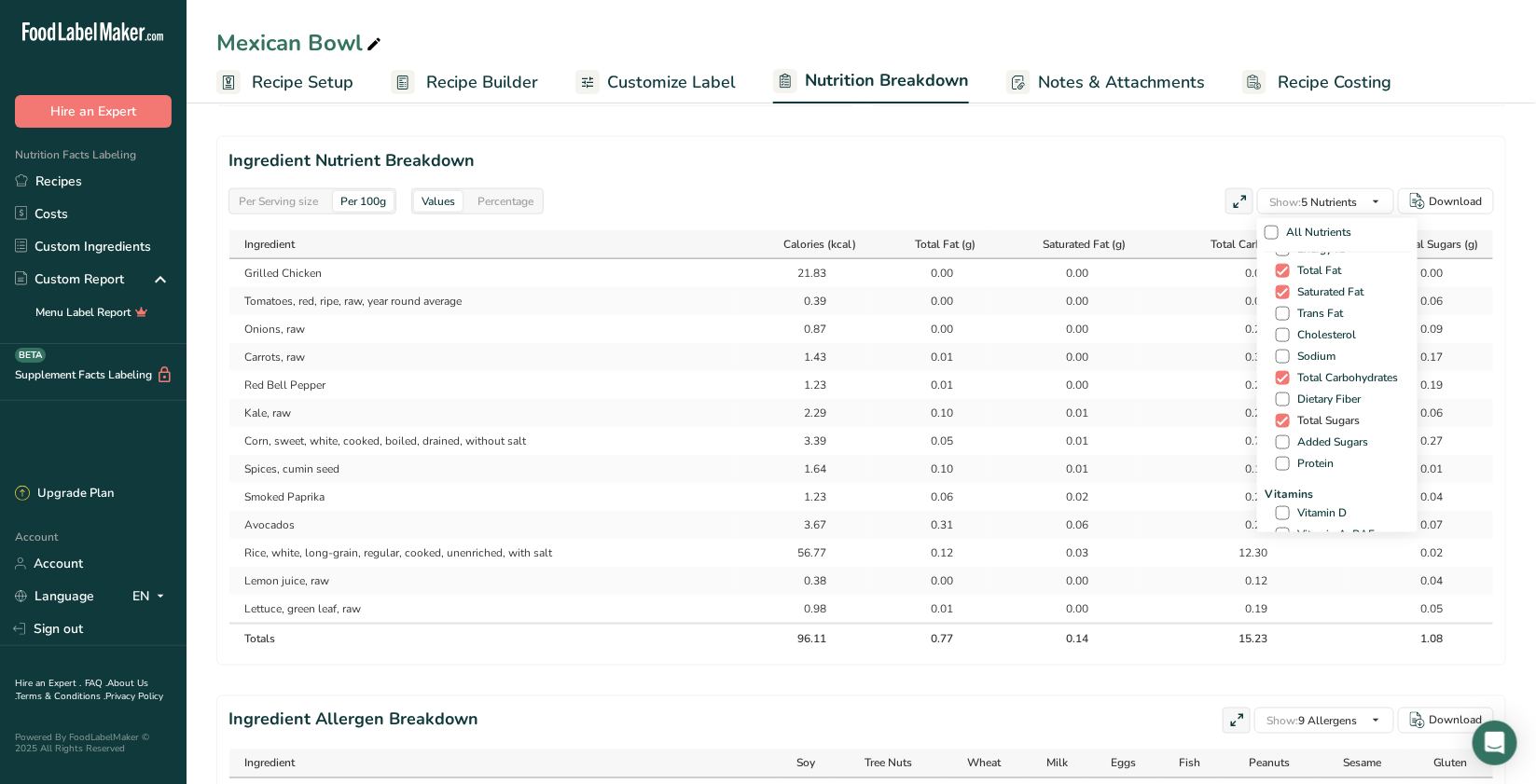 click at bounding box center (1282, 420) 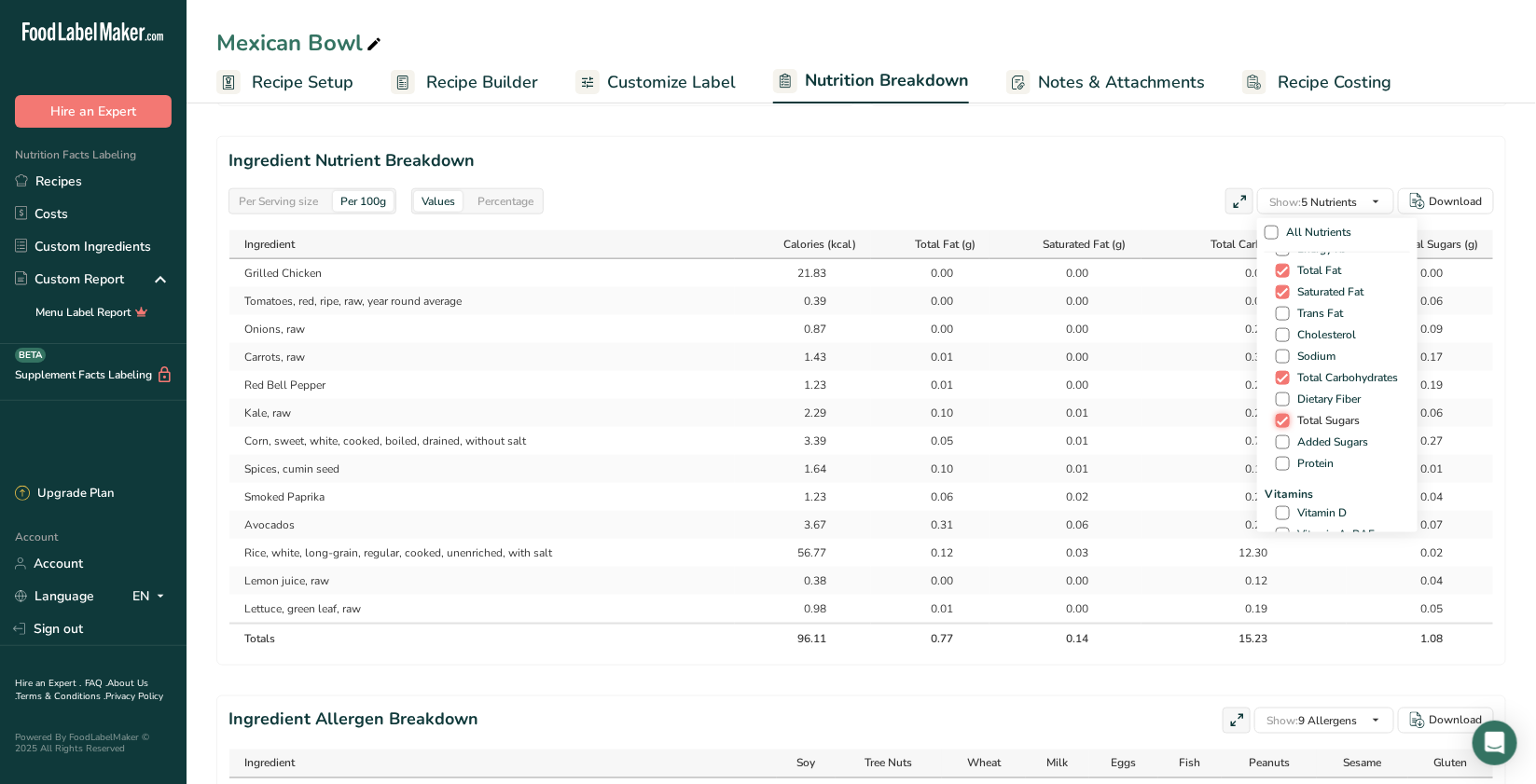 click on "Total Sugars" at bounding box center [1281, 420] 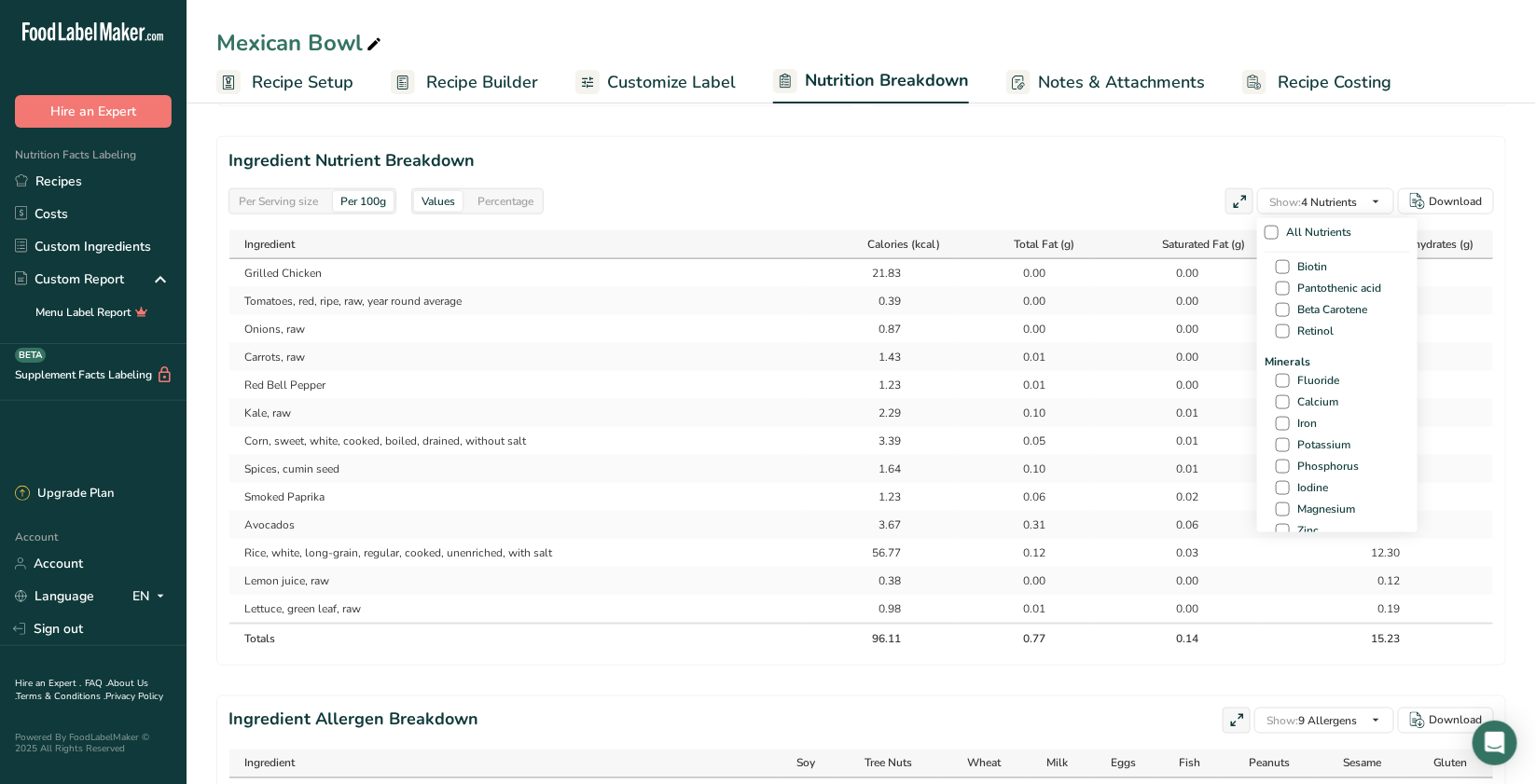 scroll, scrollTop: 583, scrollLeft: 0, axis: vertical 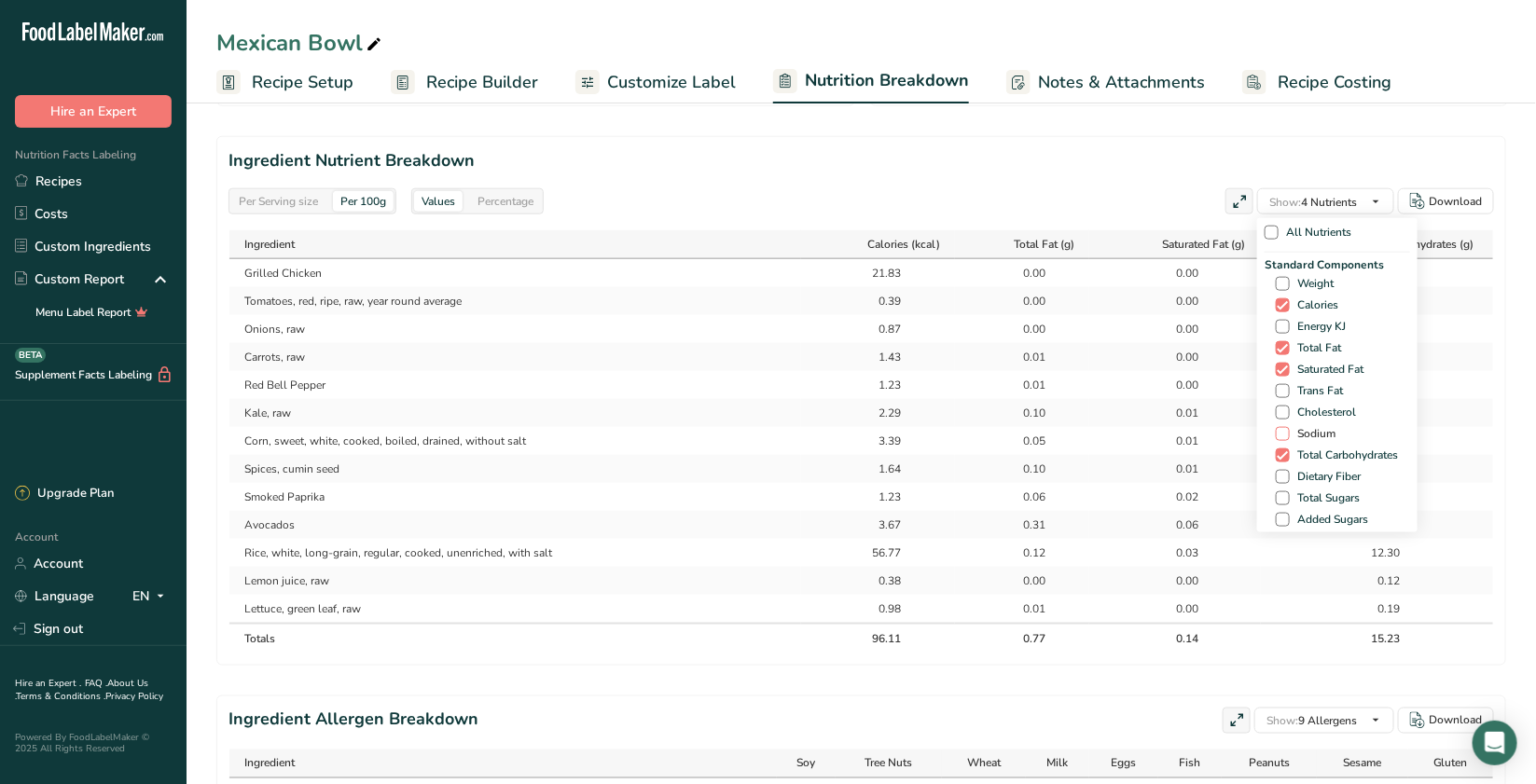 click at bounding box center (1282, 433) 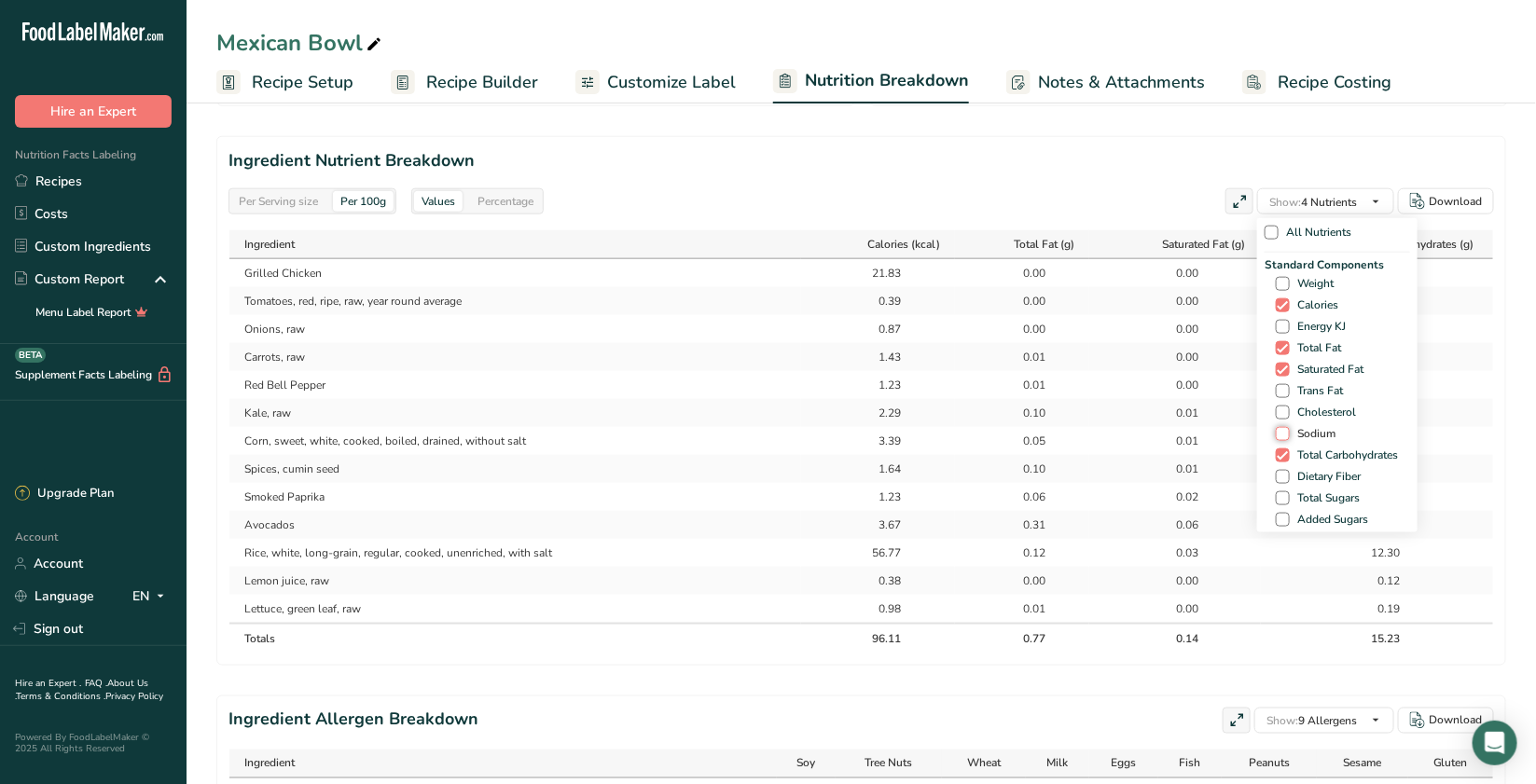 click on "Sodium" at bounding box center [1281, 433] 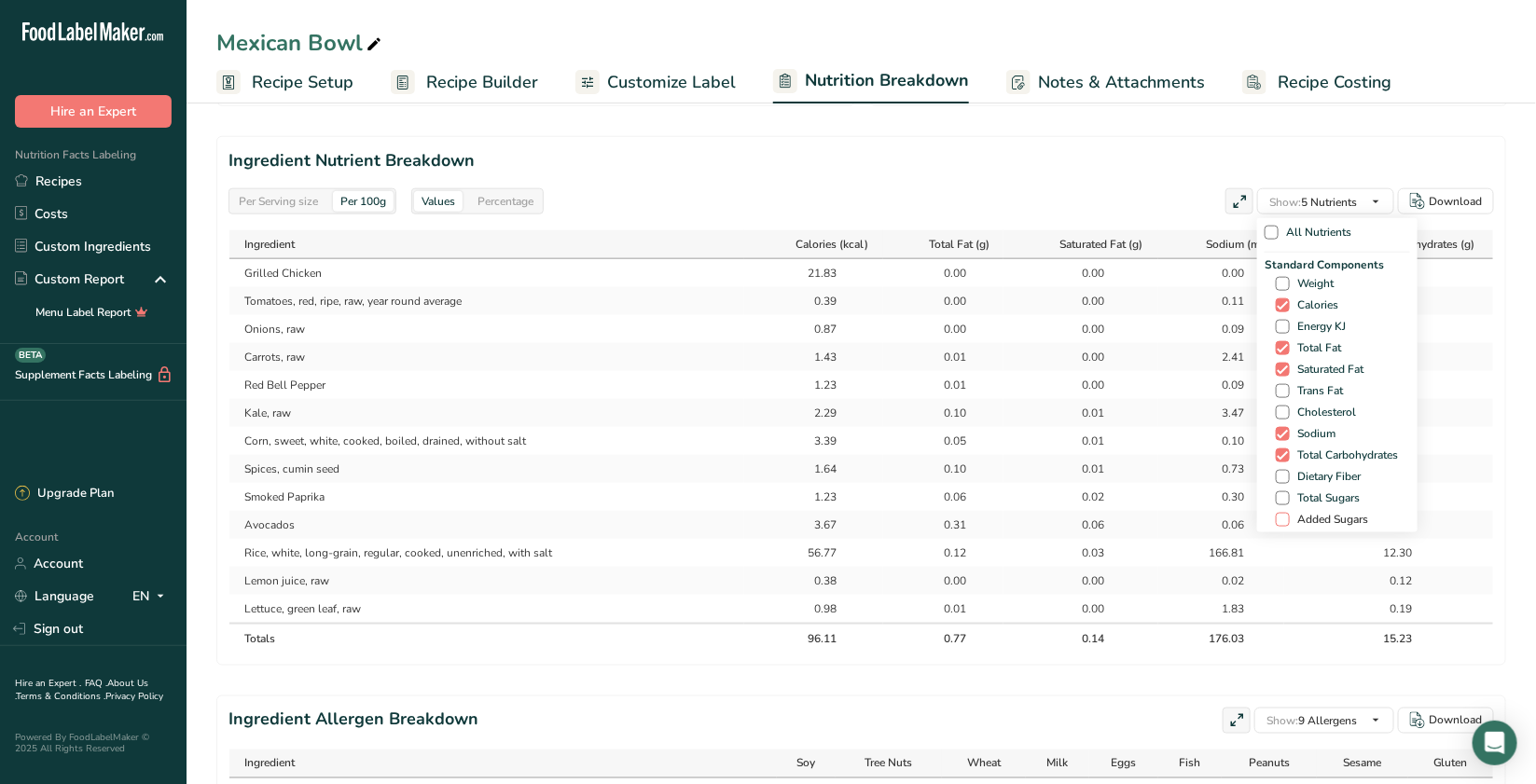 click at bounding box center [1282, 519] 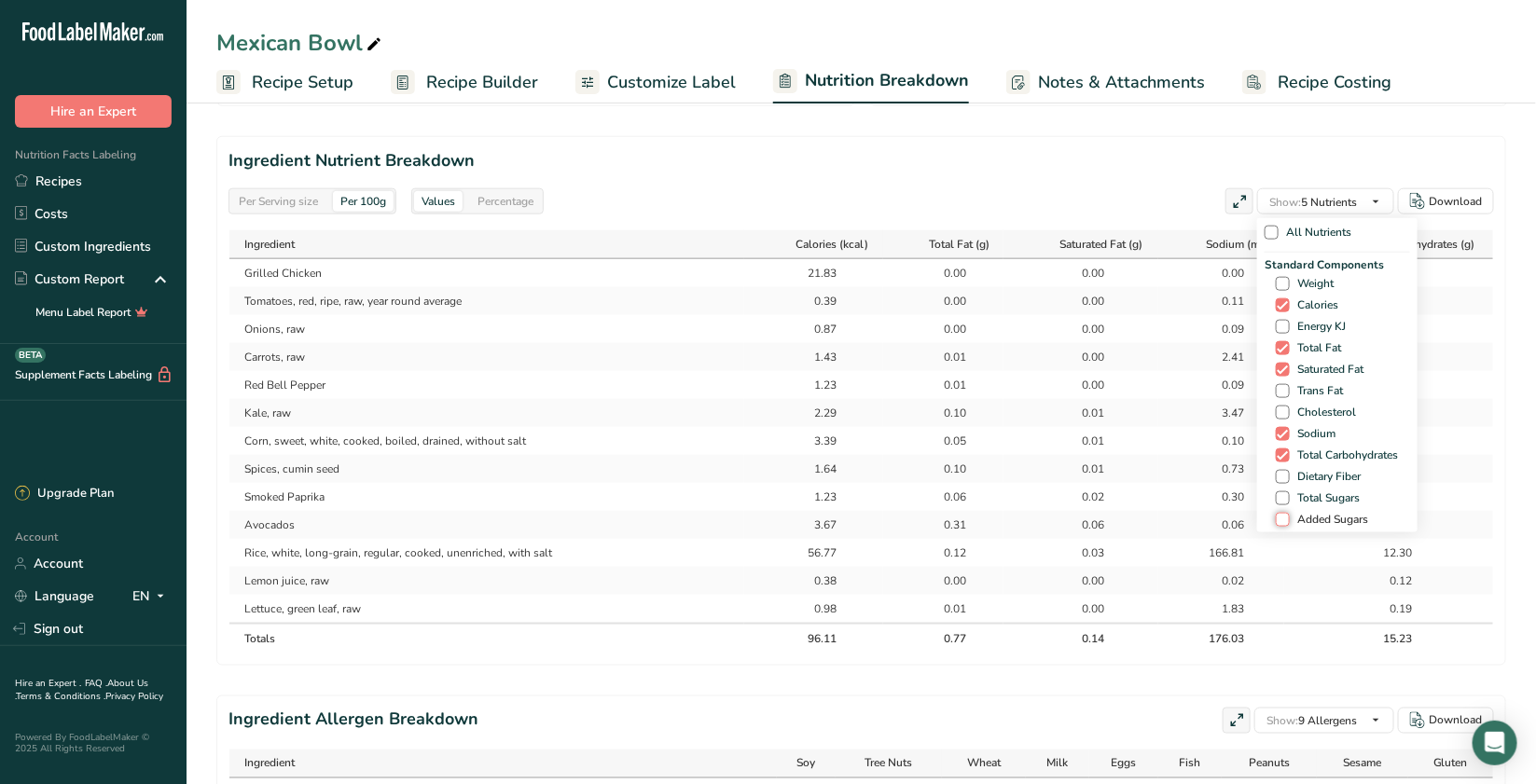 click on "Added Sugars" at bounding box center [1281, 519] 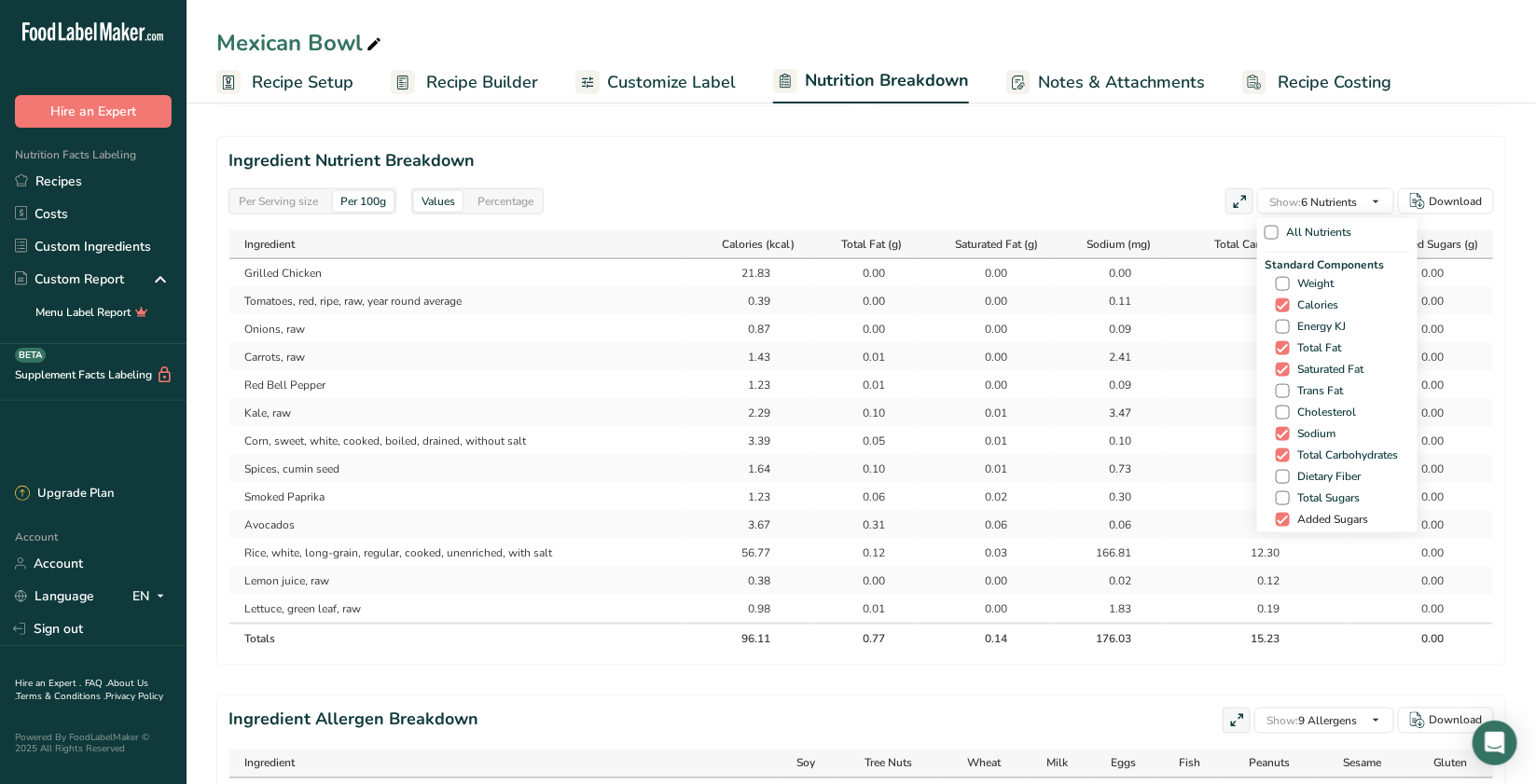 click at bounding box center (1282, 519) 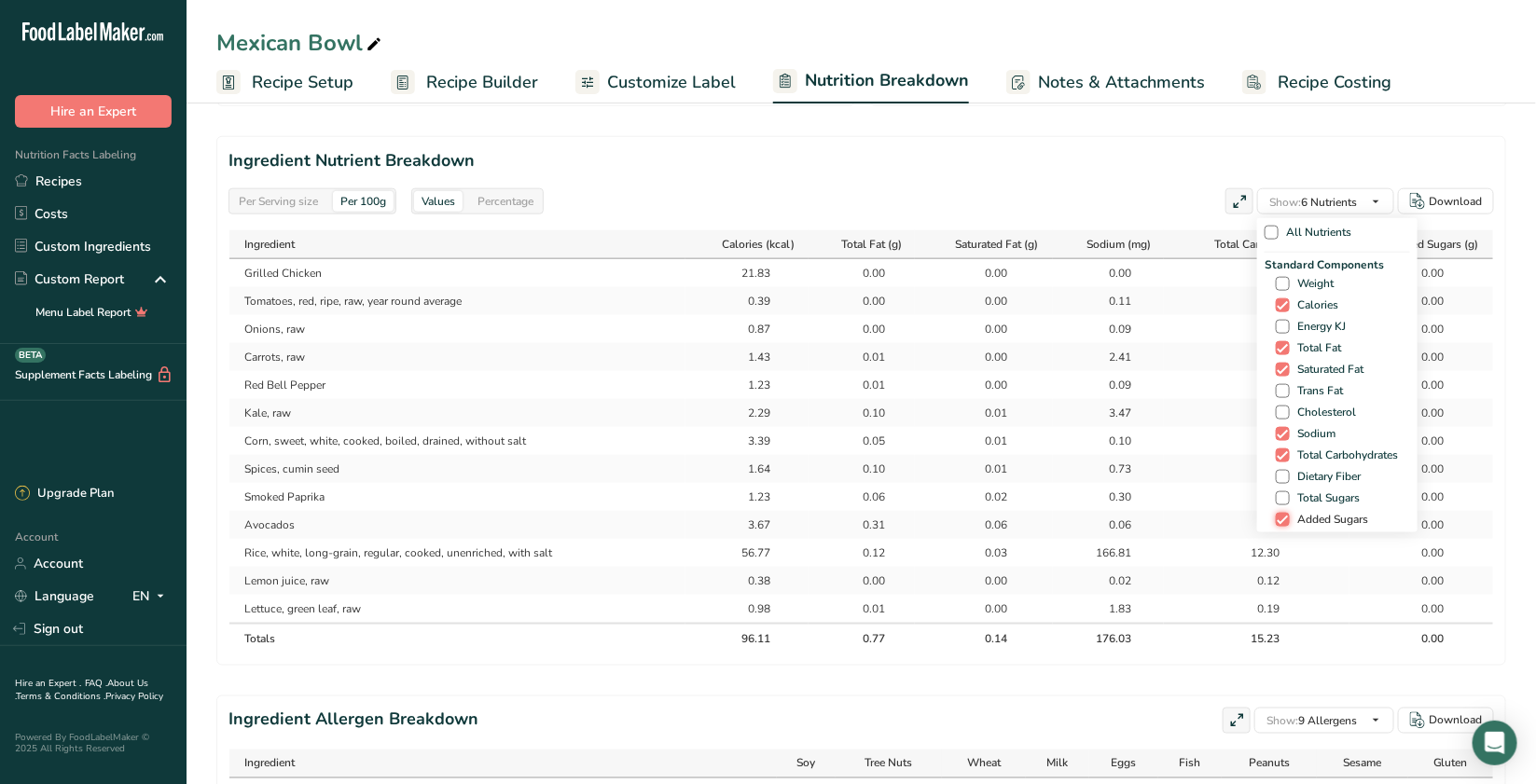 click on "Added Sugars" at bounding box center (1281, 519) 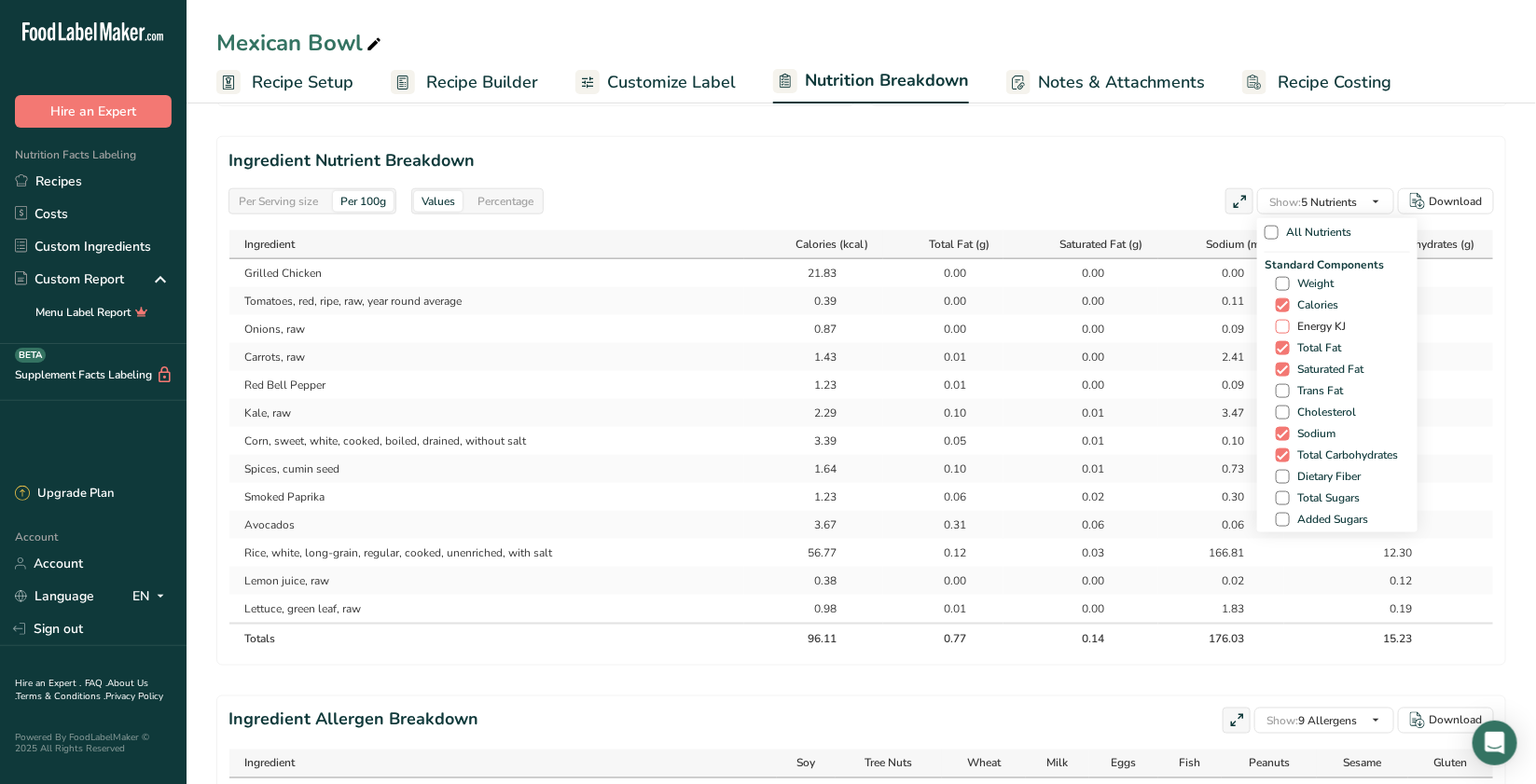 click at bounding box center [1282, 326] 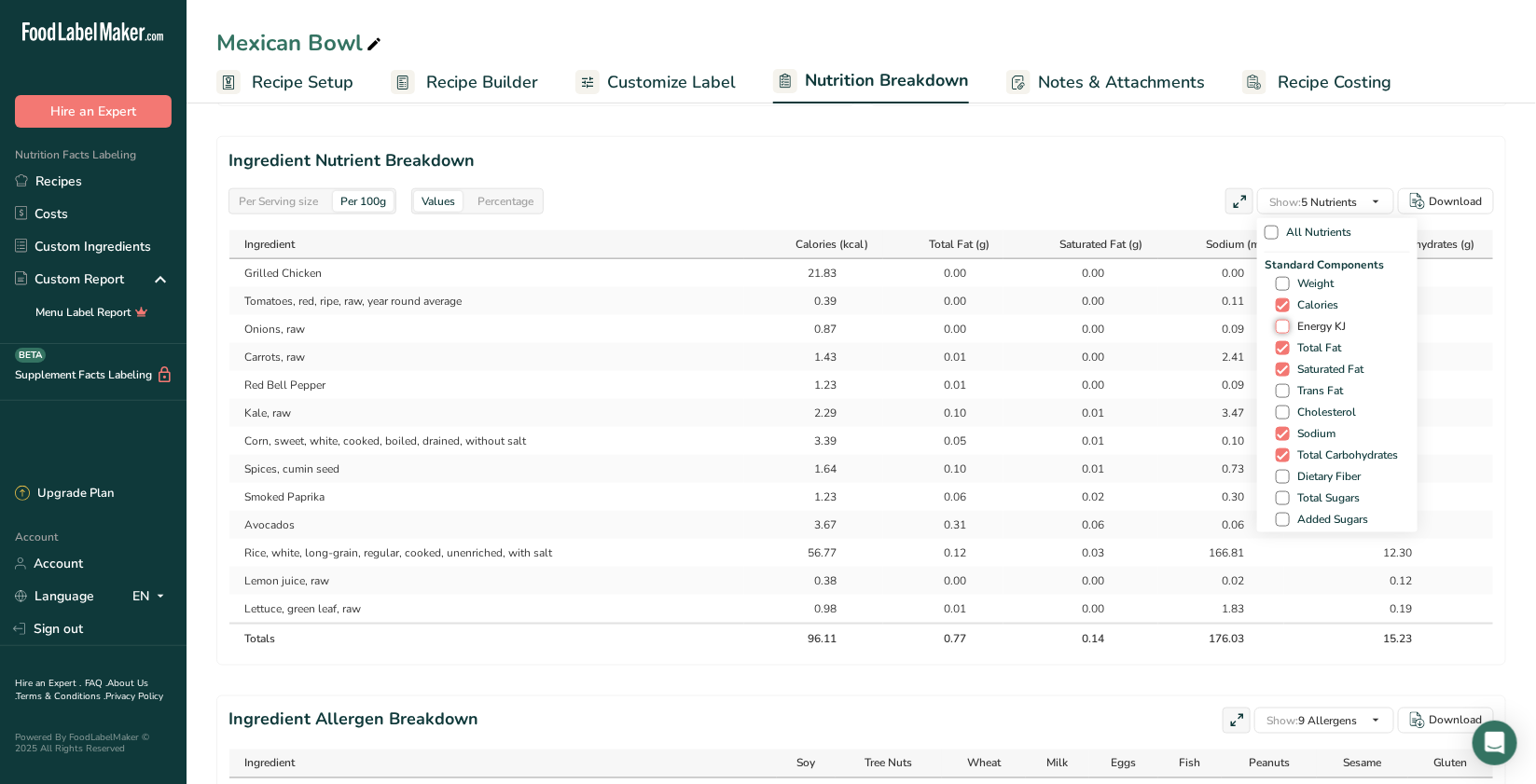 click on "Energy KJ" at bounding box center [1281, 326] 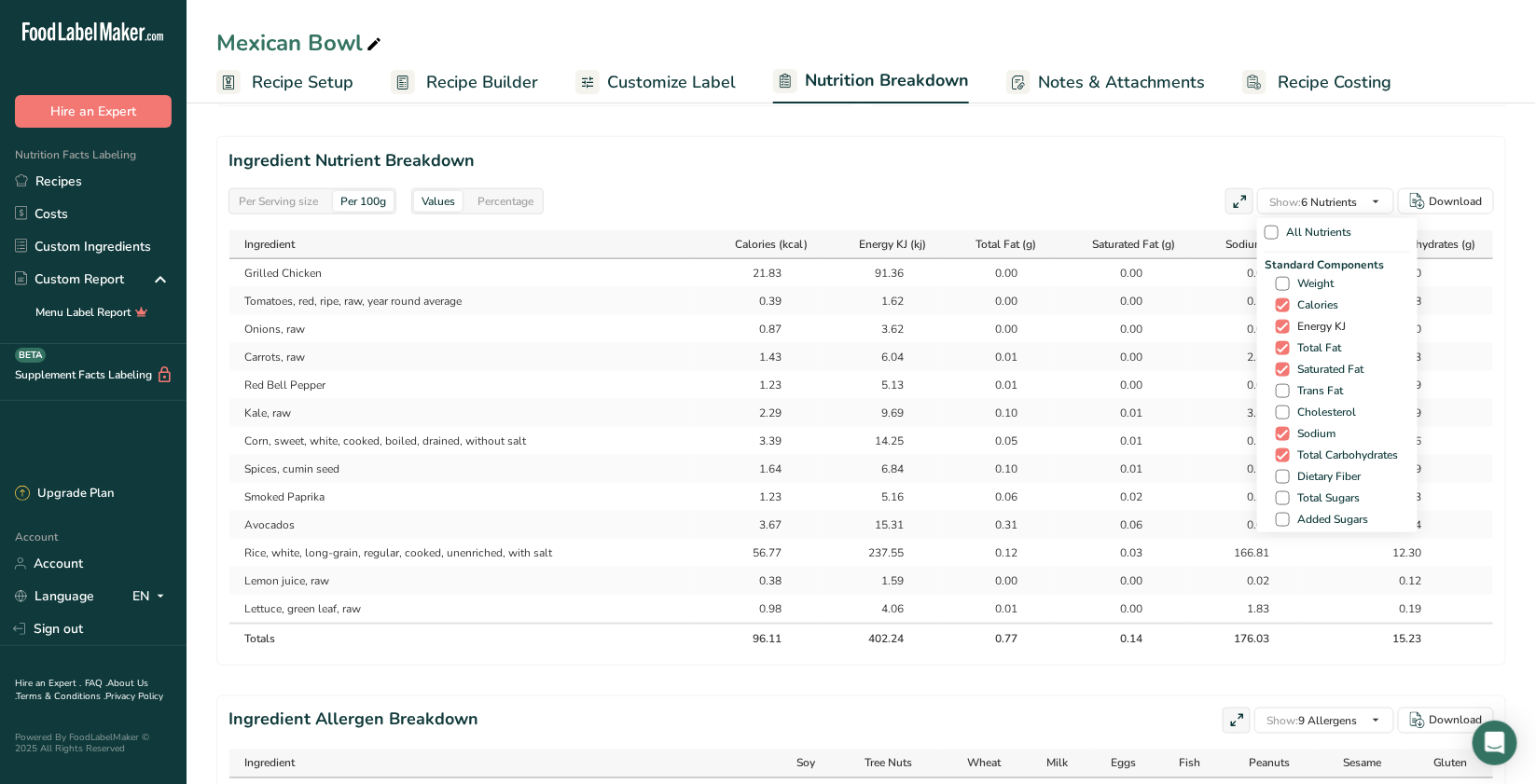 click at bounding box center (1282, 326) 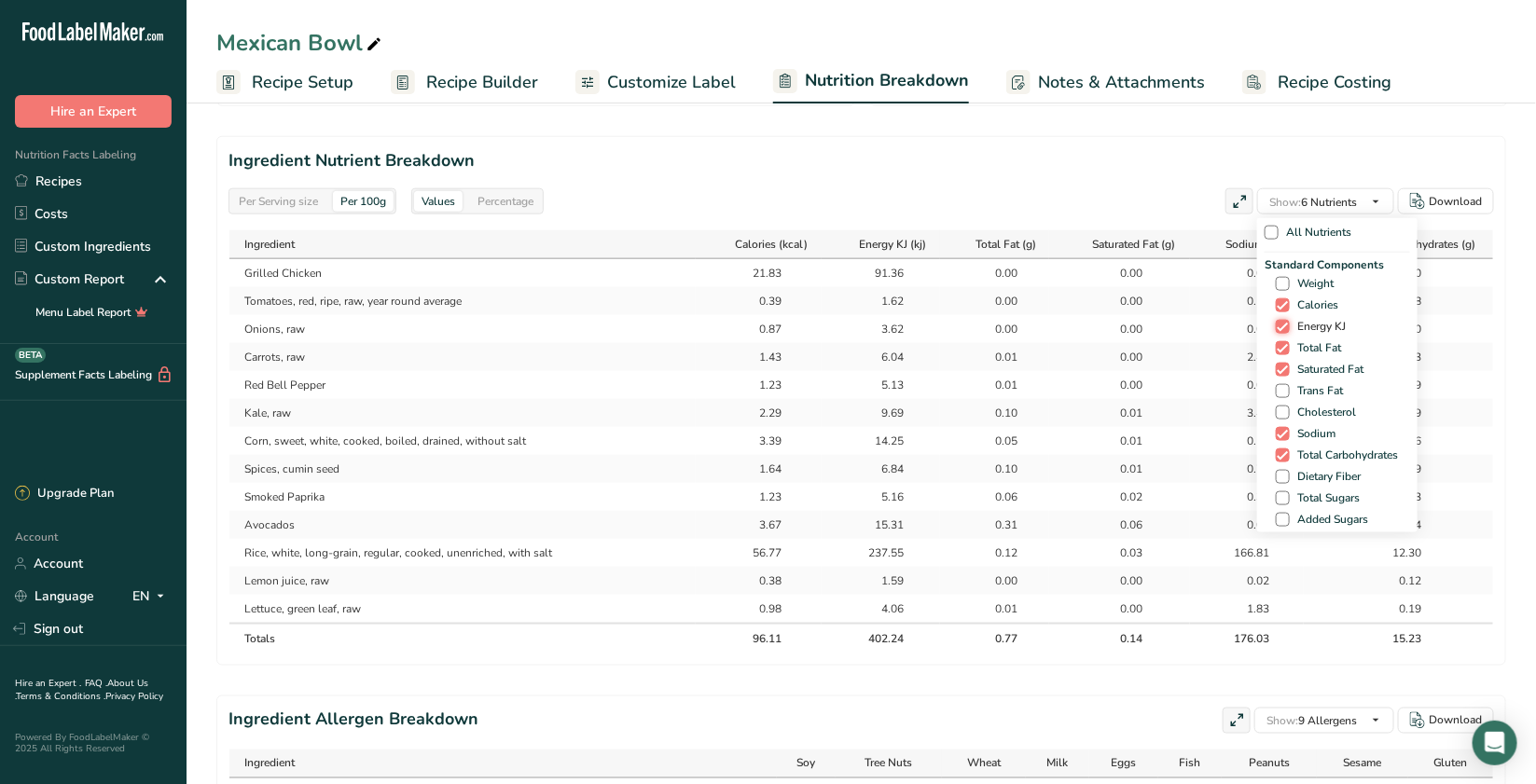 click on "Energy KJ" at bounding box center (1281, 326) 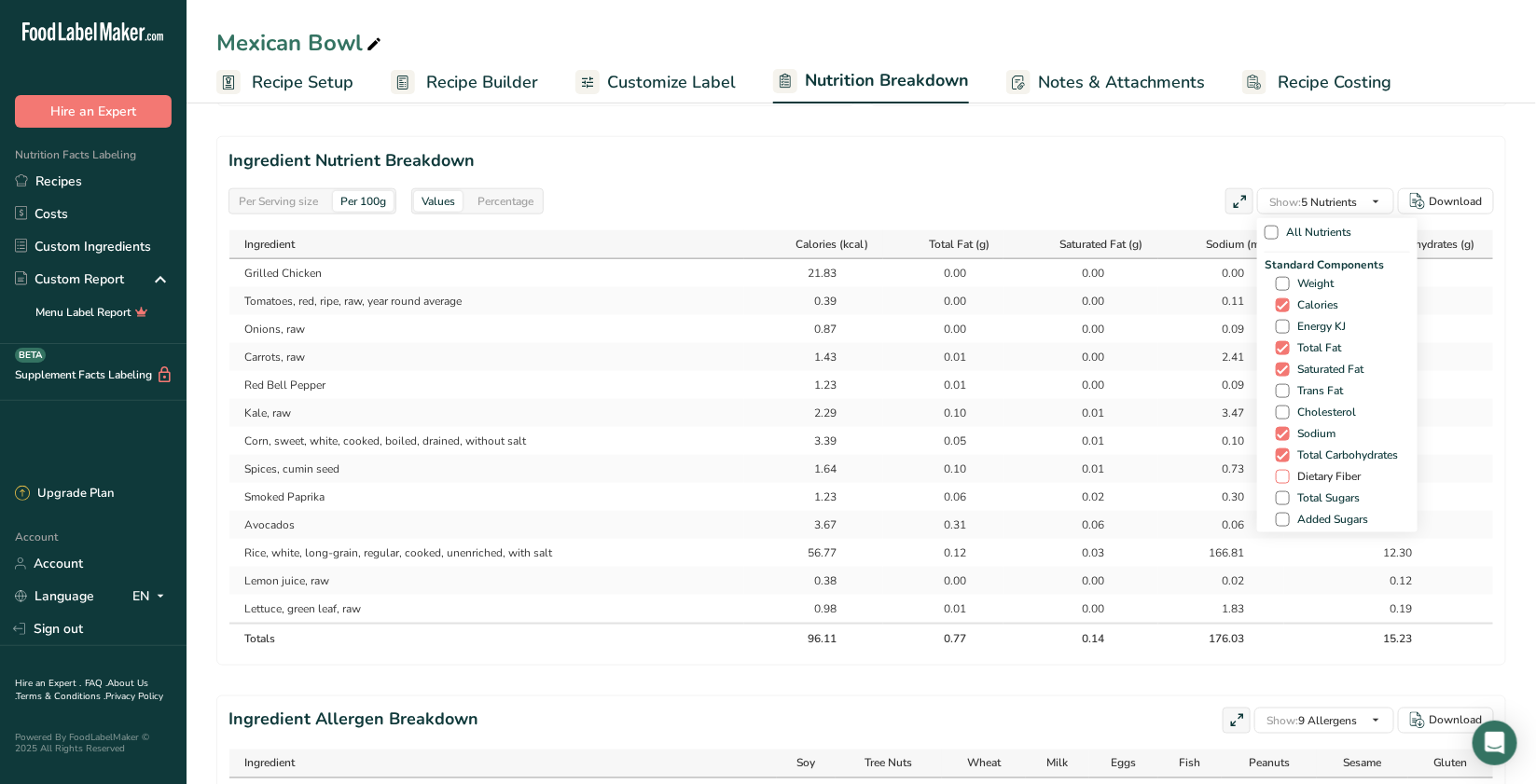 click at bounding box center [1282, 476] 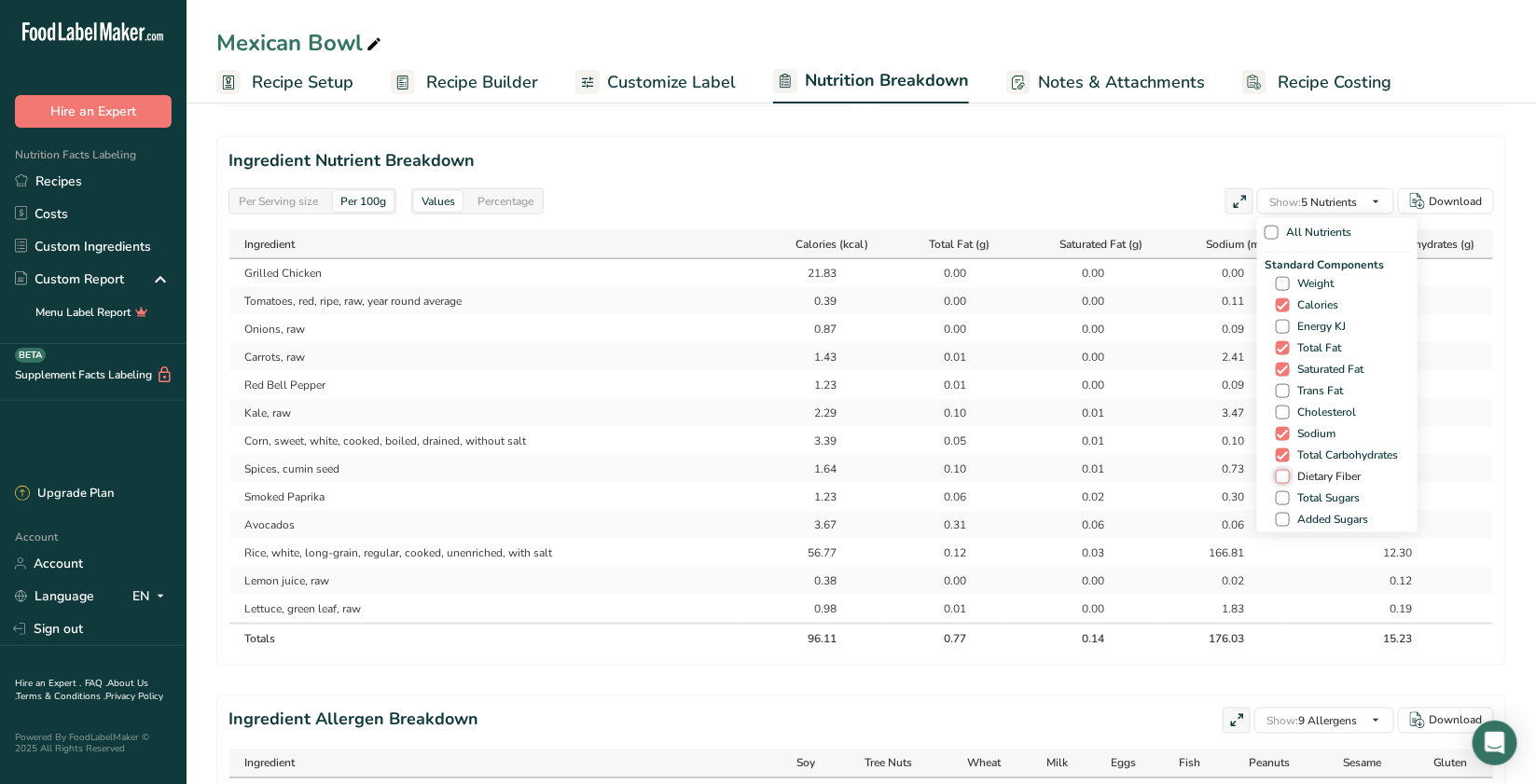click on "Dietary Fiber" at bounding box center [1281, 476] 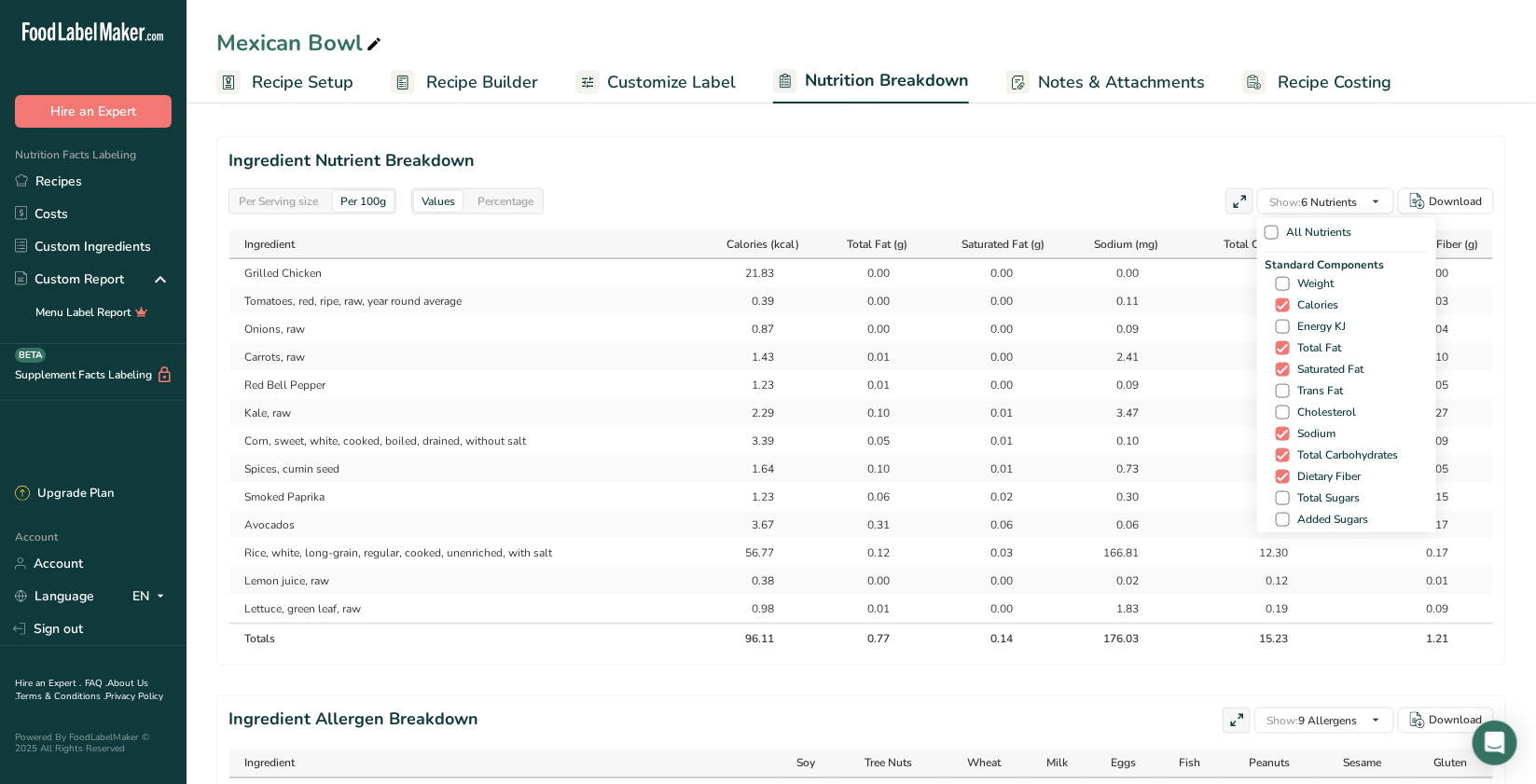 click on "Ingredient Nutrient Breakdown" at bounding box center (861, 160) 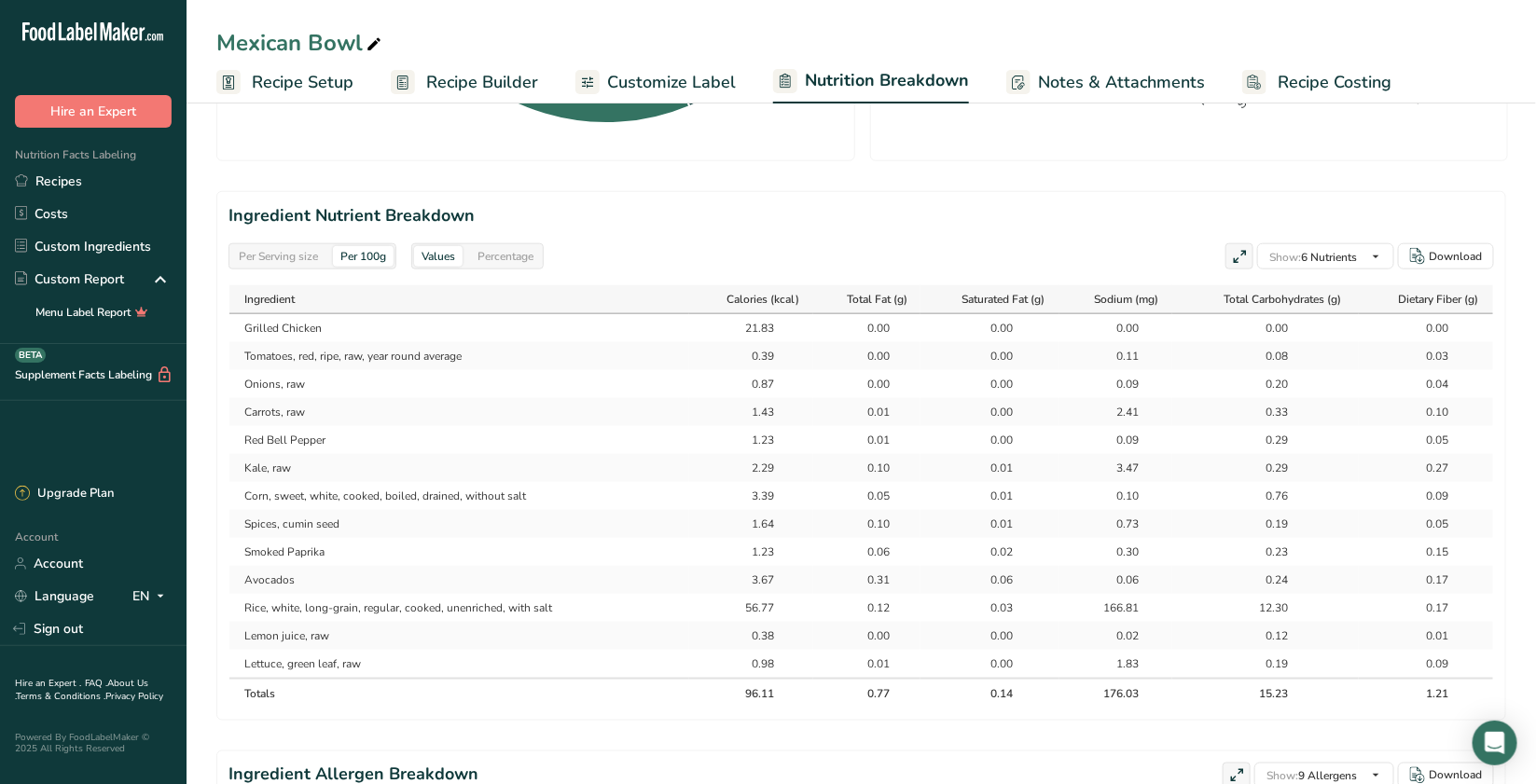 scroll, scrollTop: 777, scrollLeft: 0, axis: vertical 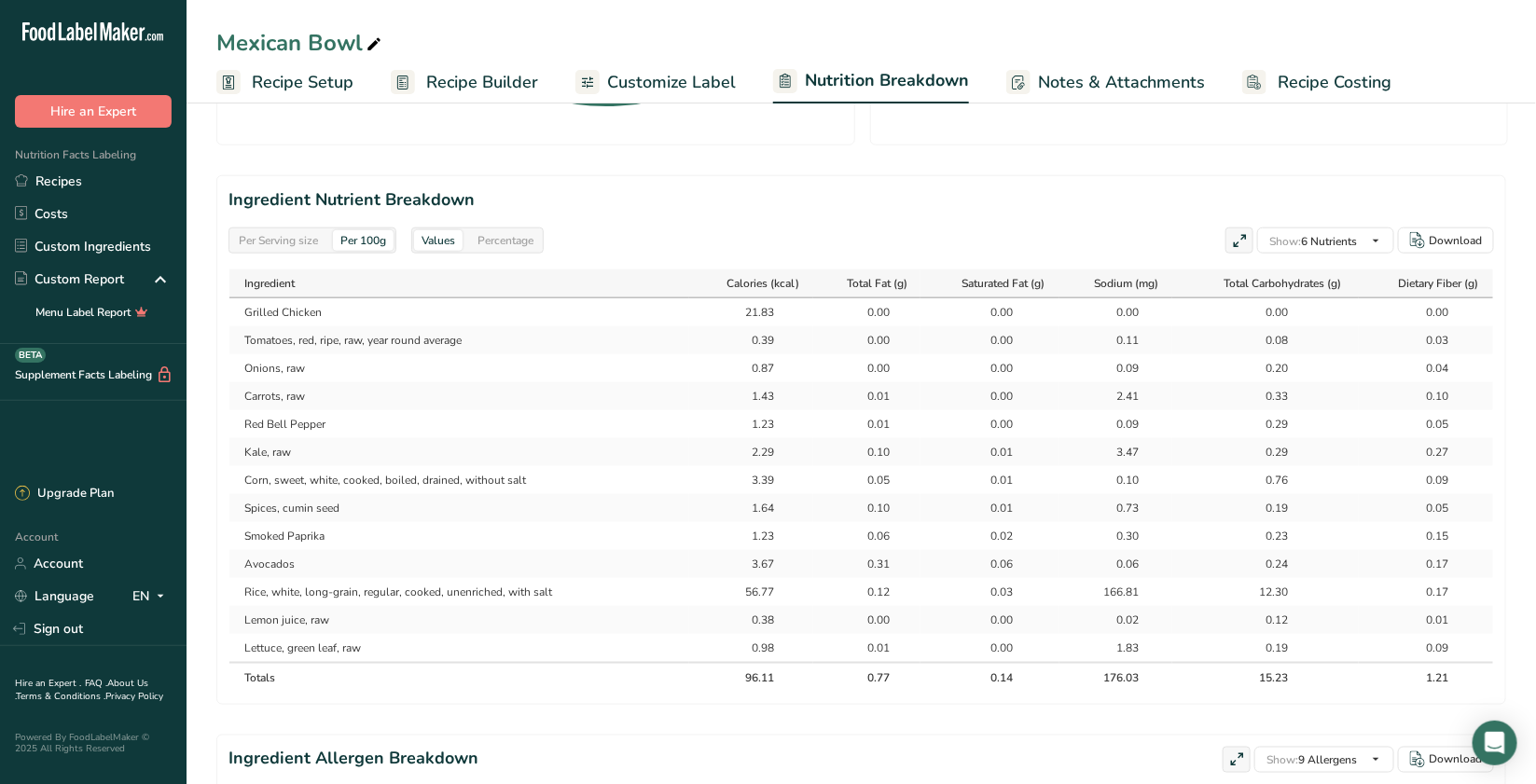 click on "Ingredient Allergen Breakdown
Show:
9 Allergens
All Allergens (56)
Soy
Tree Nuts
Wheat
Milk
Eggs
Fish
Peanuts
Sesame
Crustaceans
Sulphites
Celery
Mustard
Lupins
Mollusks
Gluten
Almond
Beech nut
Brazil nut
Butternut
Cashew
Chestnut
Chinquapin
Coconut
Hazelnut
Download" at bounding box center (861, 964) 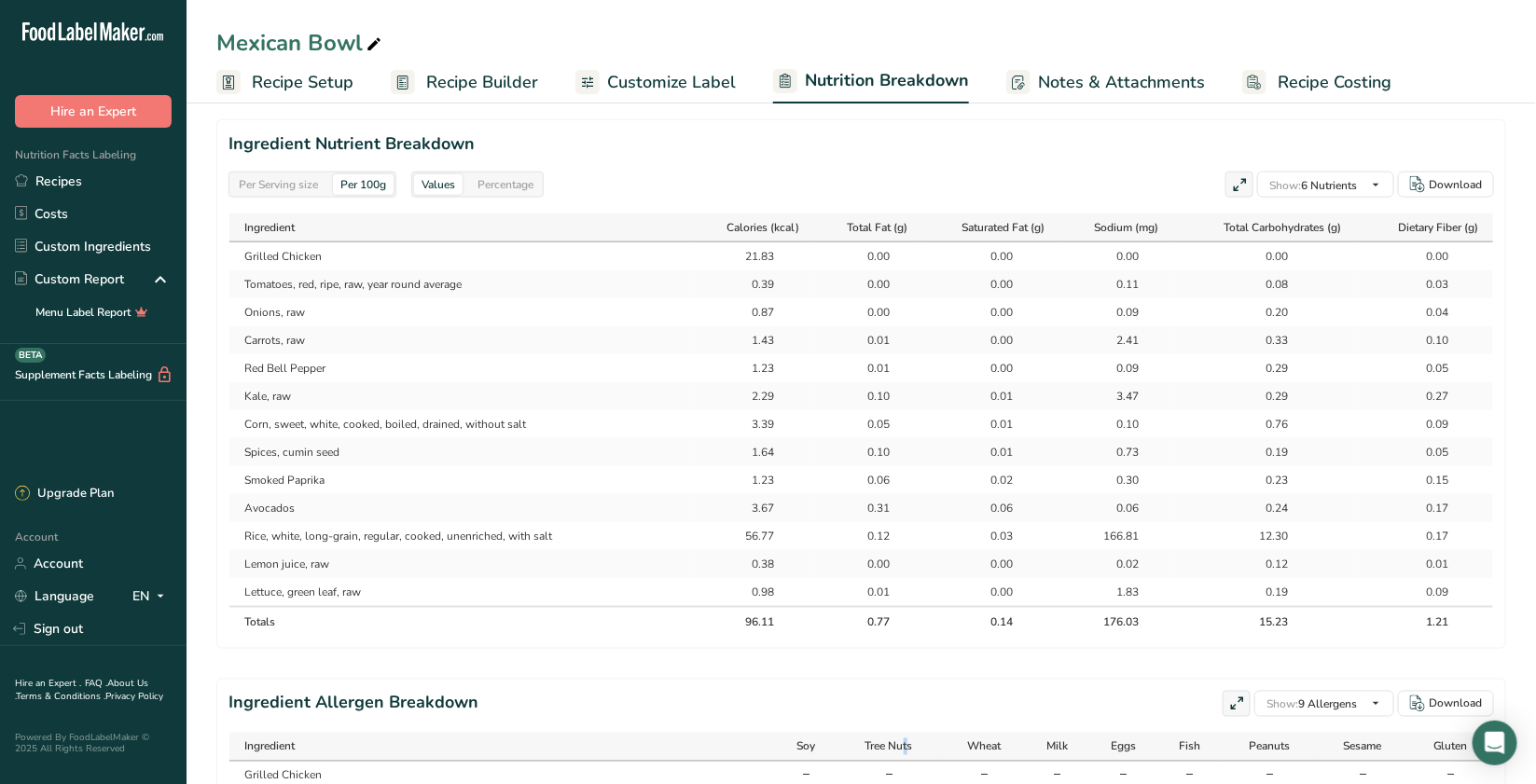 drag, startPoint x: 975, startPoint y: 786, endPoint x: 896, endPoint y: 733, distance: 95.13149 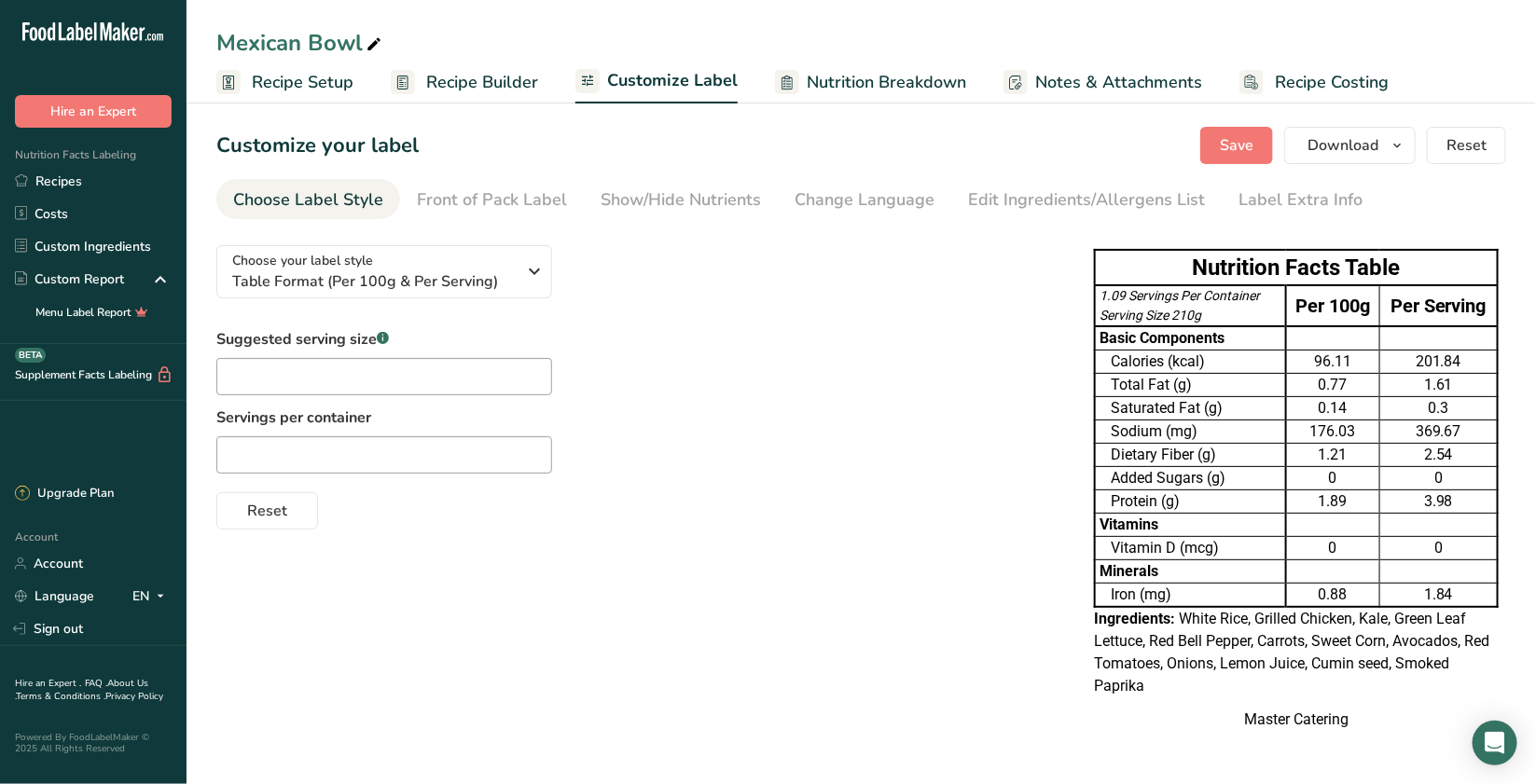 scroll, scrollTop: 12, scrollLeft: 0, axis: vertical 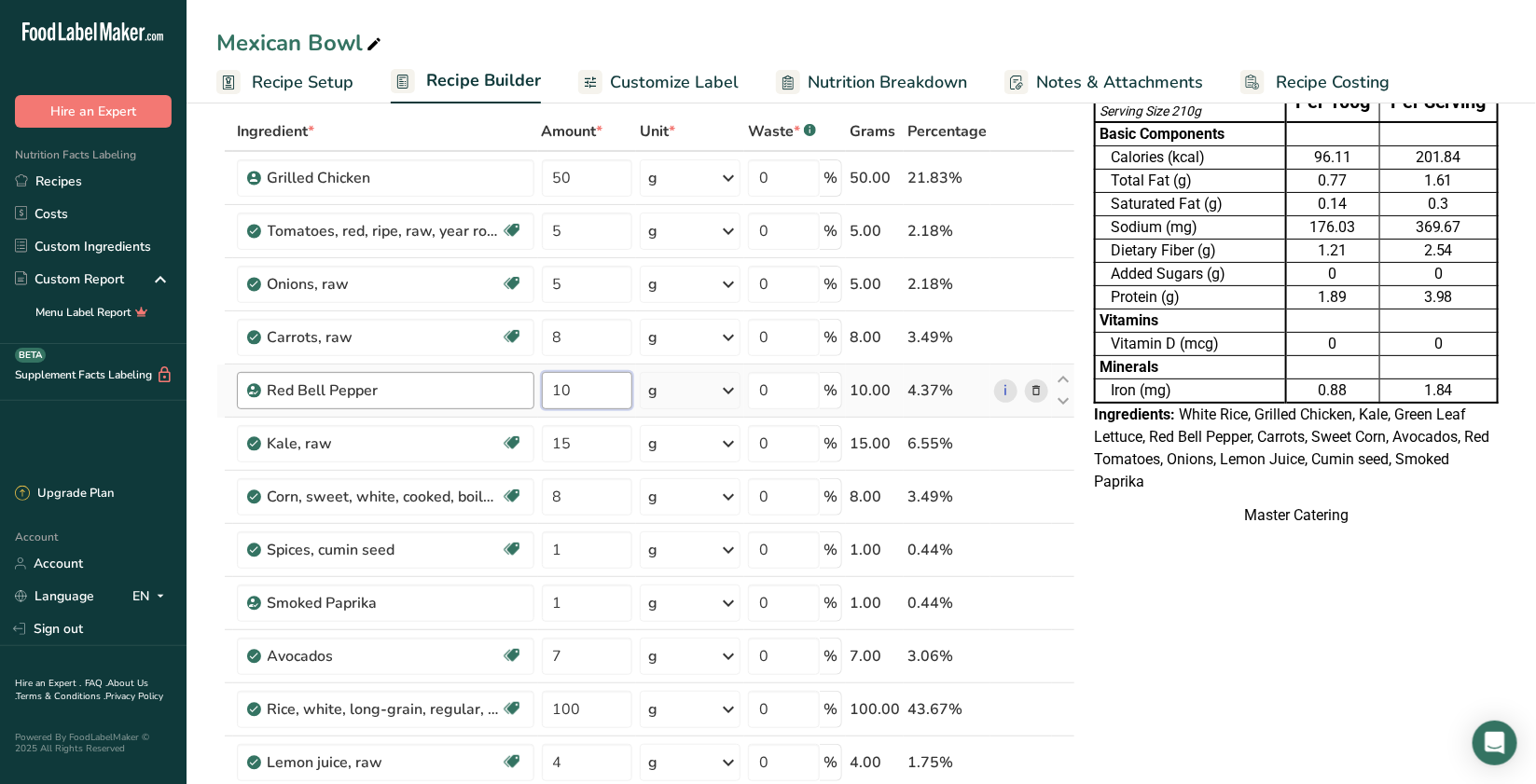 drag, startPoint x: 587, startPoint y: 378, endPoint x: 497, endPoint y: 373, distance: 90.13878 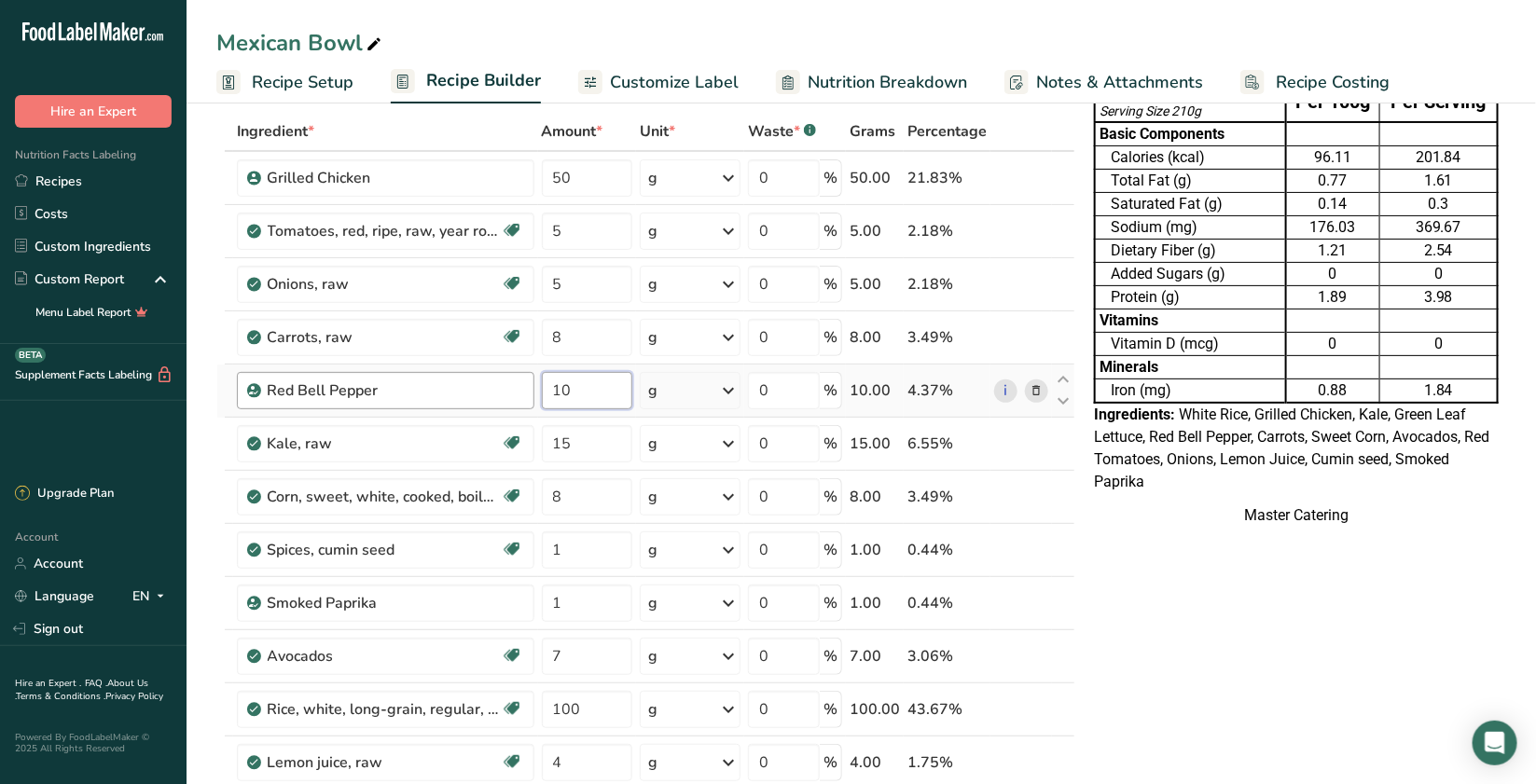click on "Red Bell Pepper
10
g
Weight Units
g
kg
mg
See more
Volume Units
l
Volume units require a density conversion. If you know your ingredient's density enter it below. Otherwise, click on "RIA" our AI Regulatory bot - she will be able to help you
lb/ft3
g/cm3
Confirm
mL
Volume units require a density conversion. If you know your ingredient's density enter it below. Otherwise, click on "RIA" our AI Regulatory bot - she will be able to help you
lb/ft3
g/cm3
Confirm
fl oz
lb/ft3
0" at bounding box center (645, 391) 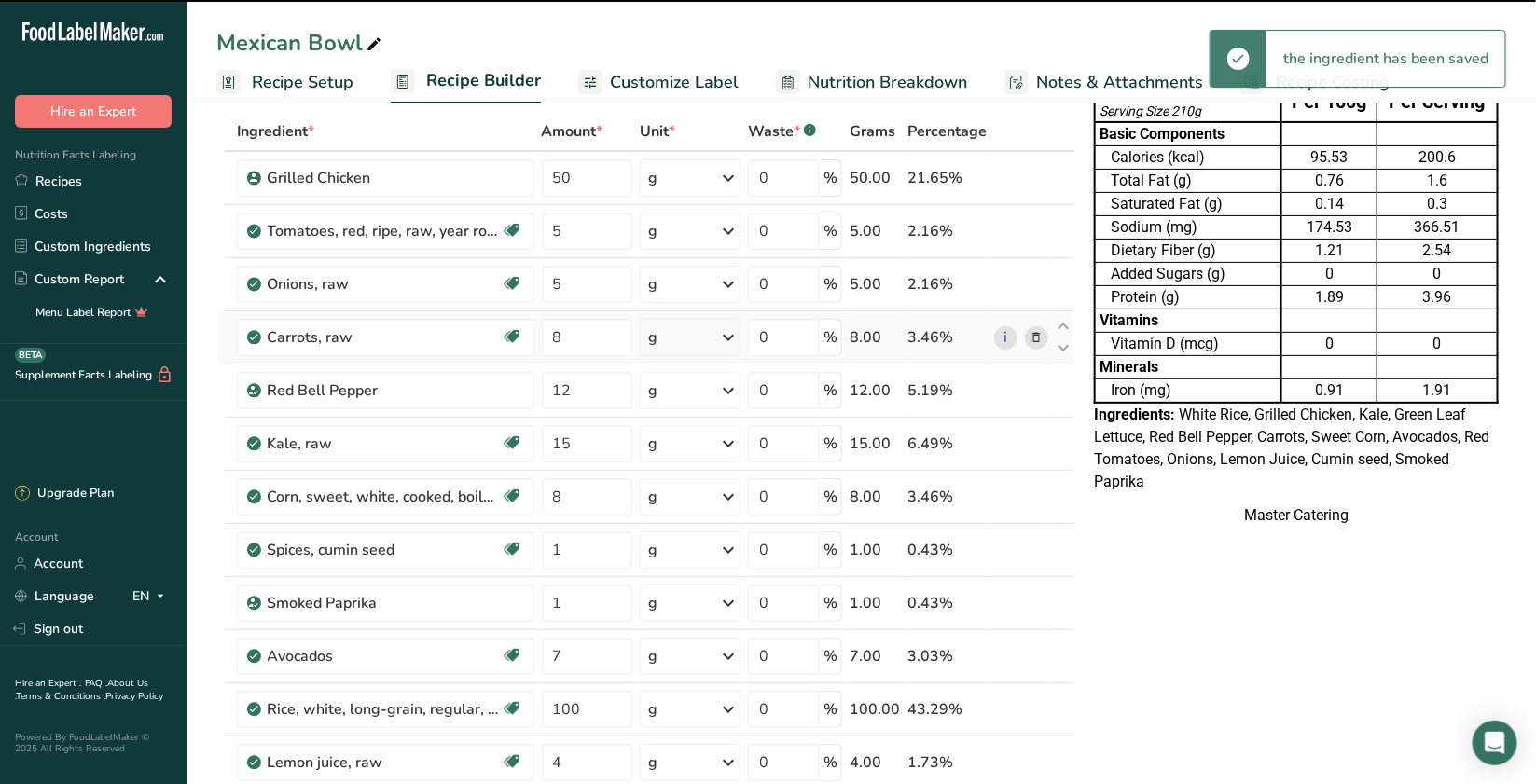 drag, startPoint x: 575, startPoint y: 357, endPoint x: 535, endPoint y: 346, distance: 41.48494 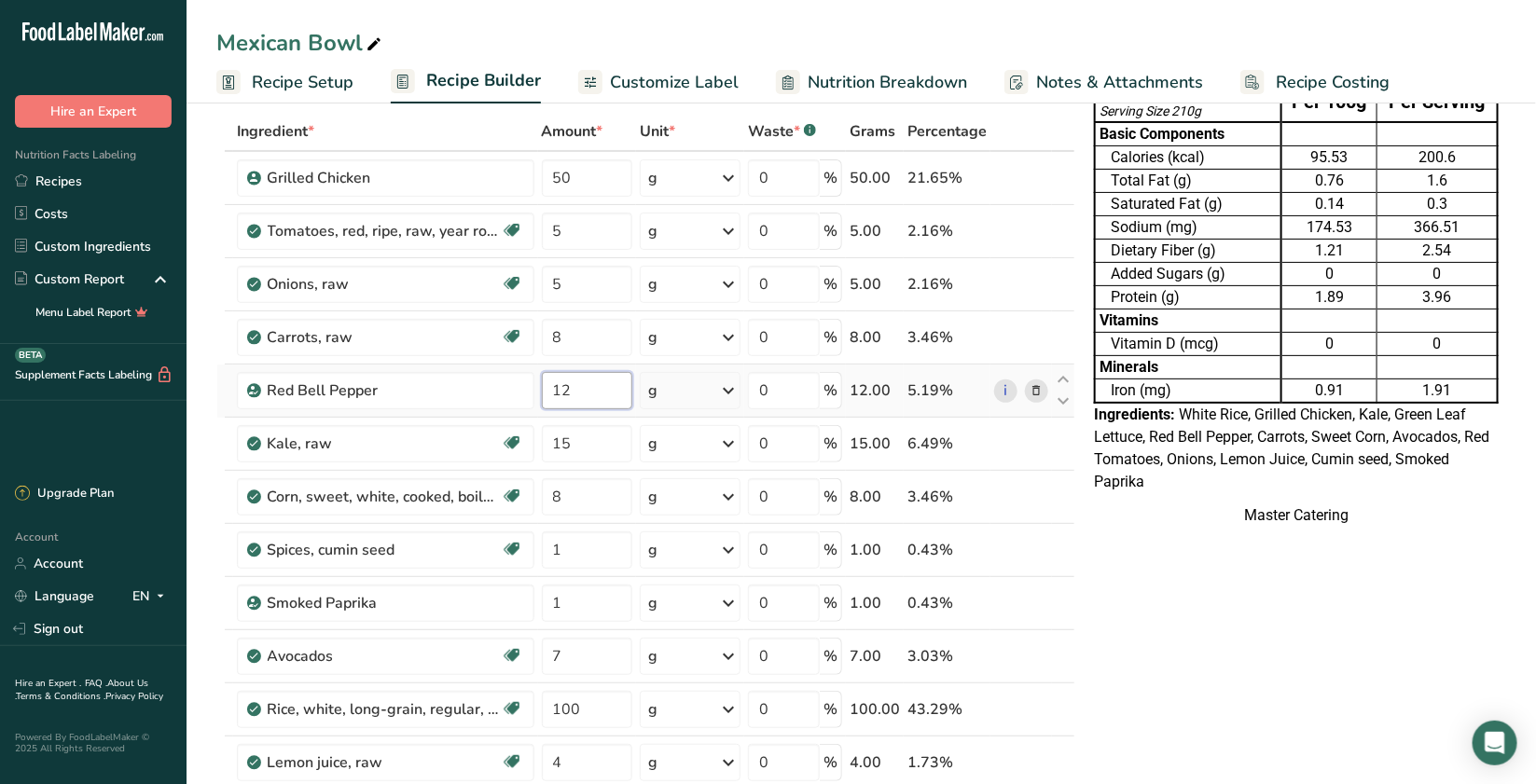 drag, startPoint x: 535, startPoint y: 346, endPoint x: 591, endPoint y: 388, distance: 70 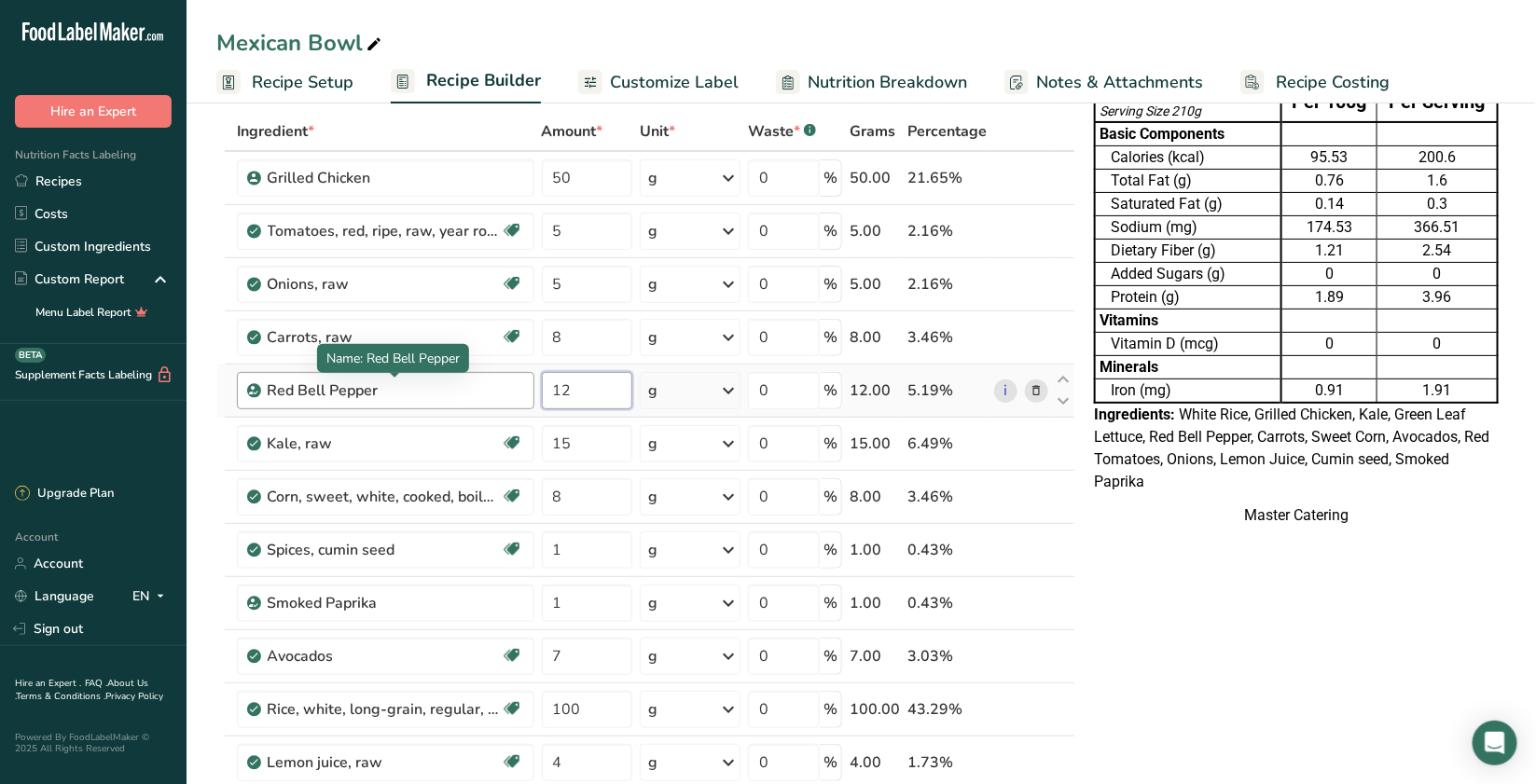 drag, startPoint x: 491, startPoint y: 383, endPoint x: 478, endPoint y: 383, distance: 13 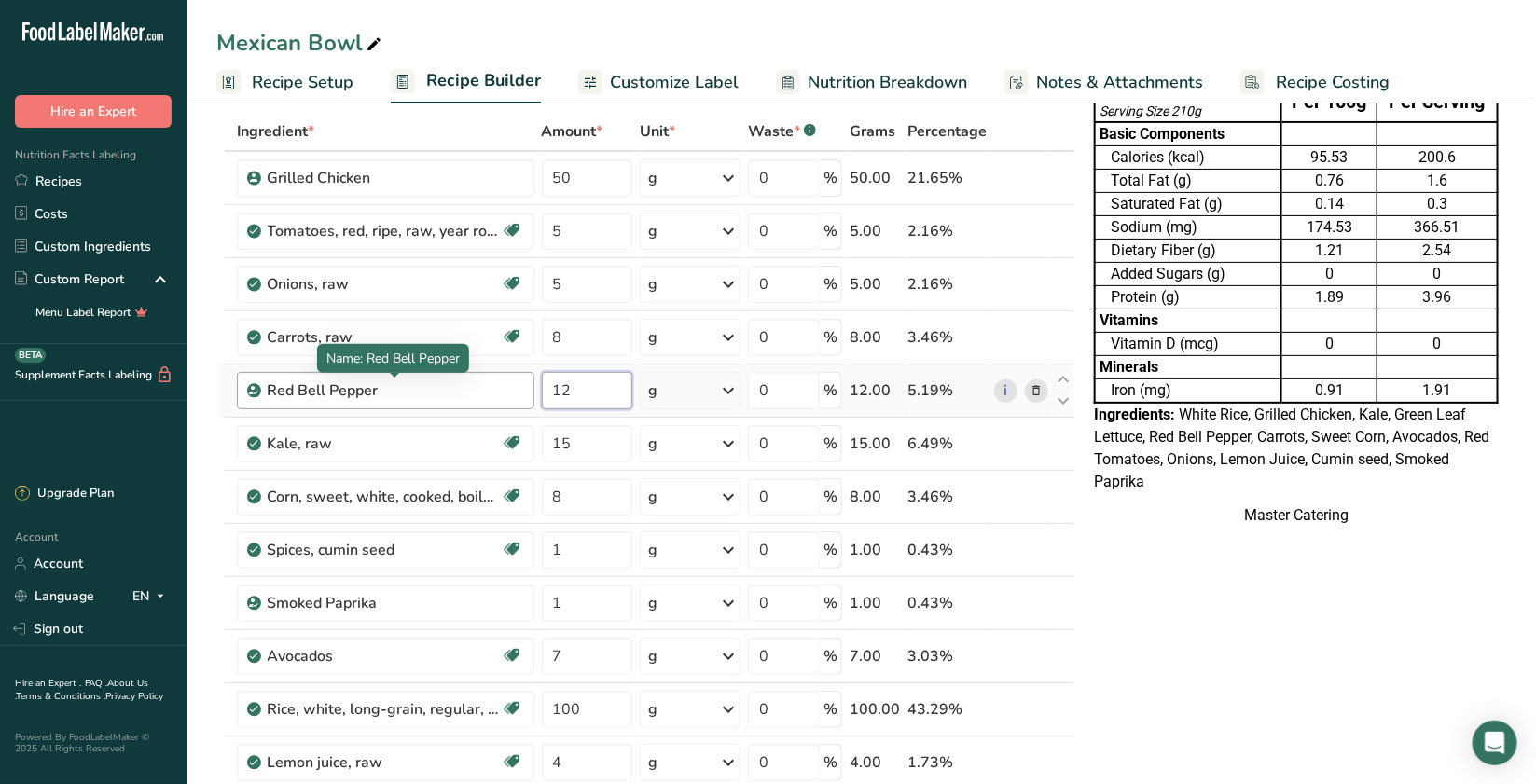 click on "Red Bell Pepper
12
g
Weight Units
g
kg
mg
See more
Volume Units
l
Volume units require a density conversion. If you know your ingredient's density enter it below. Otherwise, click on "RIA" our AI Regulatory bot - she will be able to help you
lb/ft3
g/cm3
Confirm
mL
Volume units require a density conversion. If you know your ingredient's density enter it below. Otherwise, click on "RIA" our AI Regulatory bot - she will be able to help you
lb/ft3
g/cm3
Confirm
fl oz
lb/ft3
0" at bounding box center (645, 391) 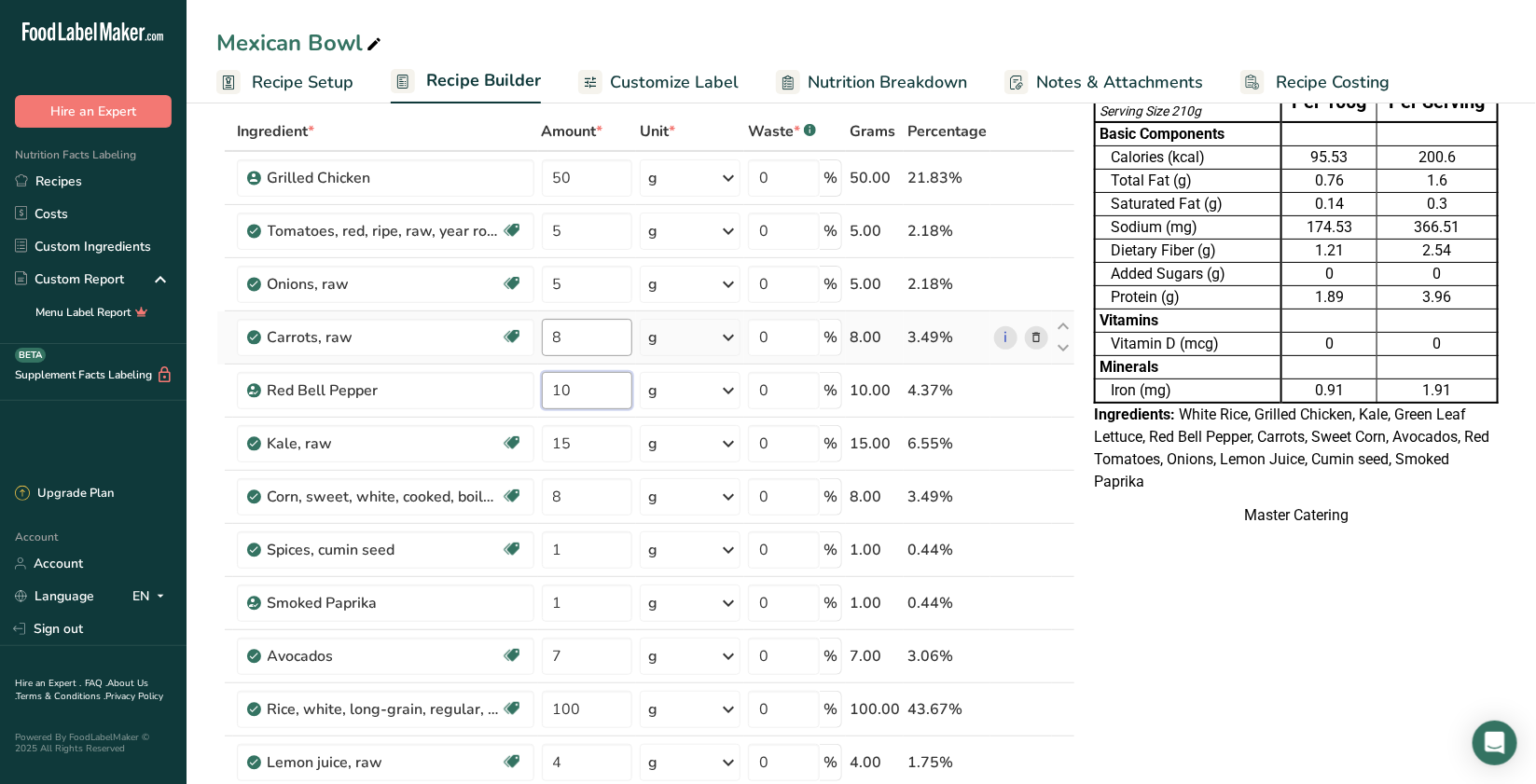 type on "10" 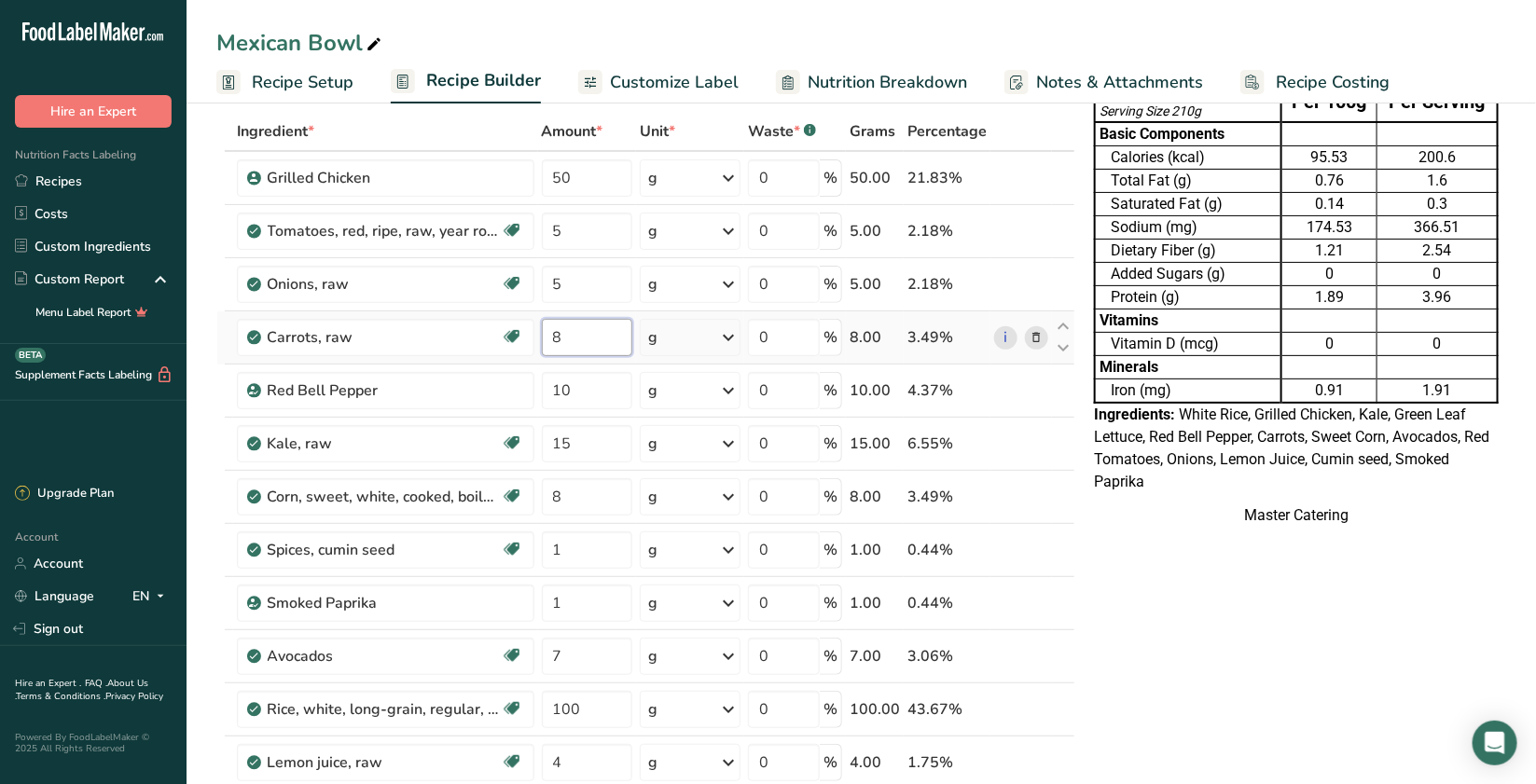 click on "Ingredient *
Amount *
Unit *
Waste *   .a-a{fill:#347362;}.b-a{fill:#fff;}          Grams
Percentage
Grilled Chicken
50
g
Weight Units
g
kg
mg
See more
Volume Units
l
mL
fl oz
See more
0
%
50.00
21.83%
Tomatoes, red, ripe, raw, year round average
Source of Antioxidants
Dairy free
Gluten free
Vegan
Vegetarian
Soy free
5
g
Portions
1 cup cherry tomatoes
1 cup, chopped or sliced
1 Italian tomato
See more
Weight Units
g" at bounding box center [645, 562] 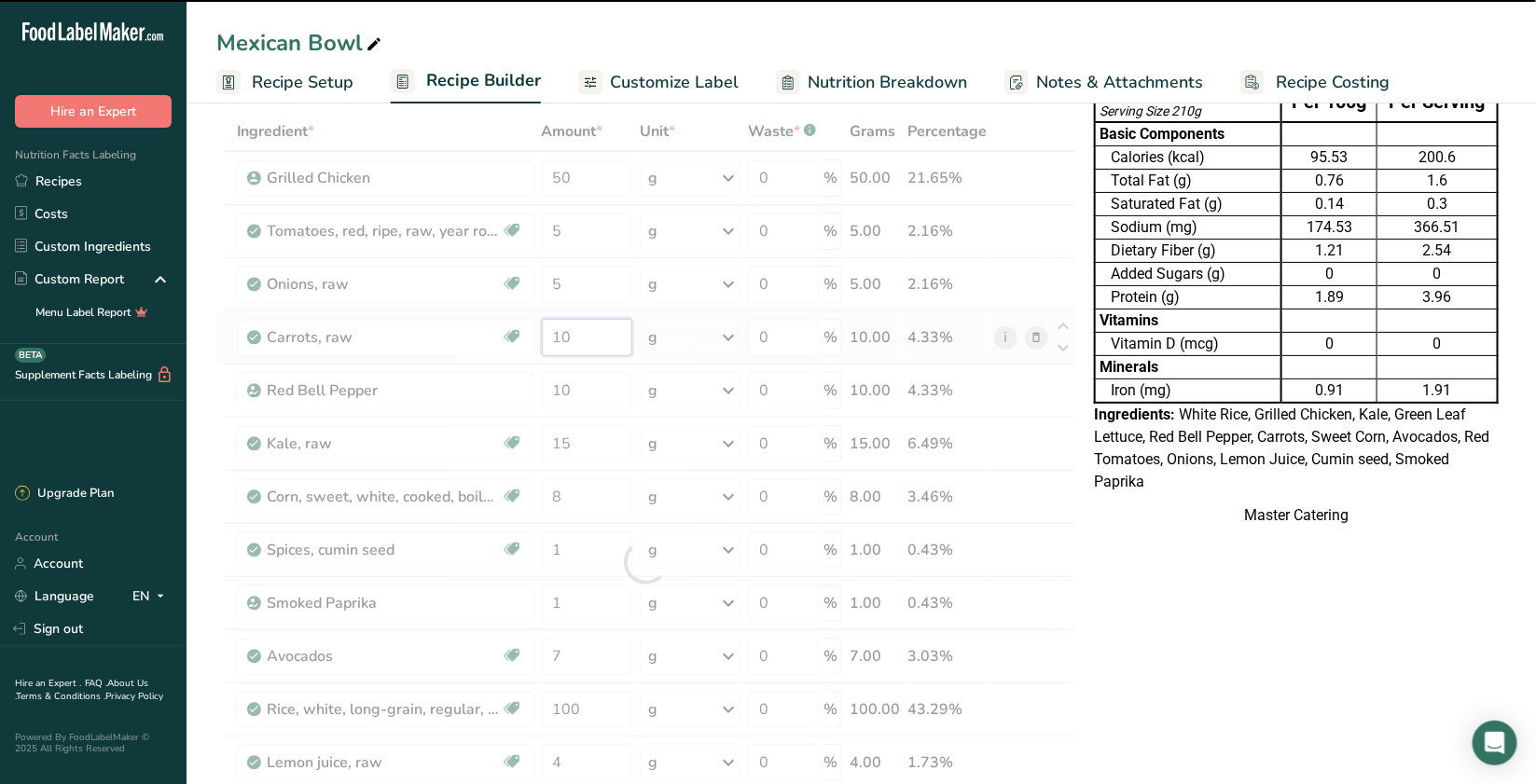 type on "8" 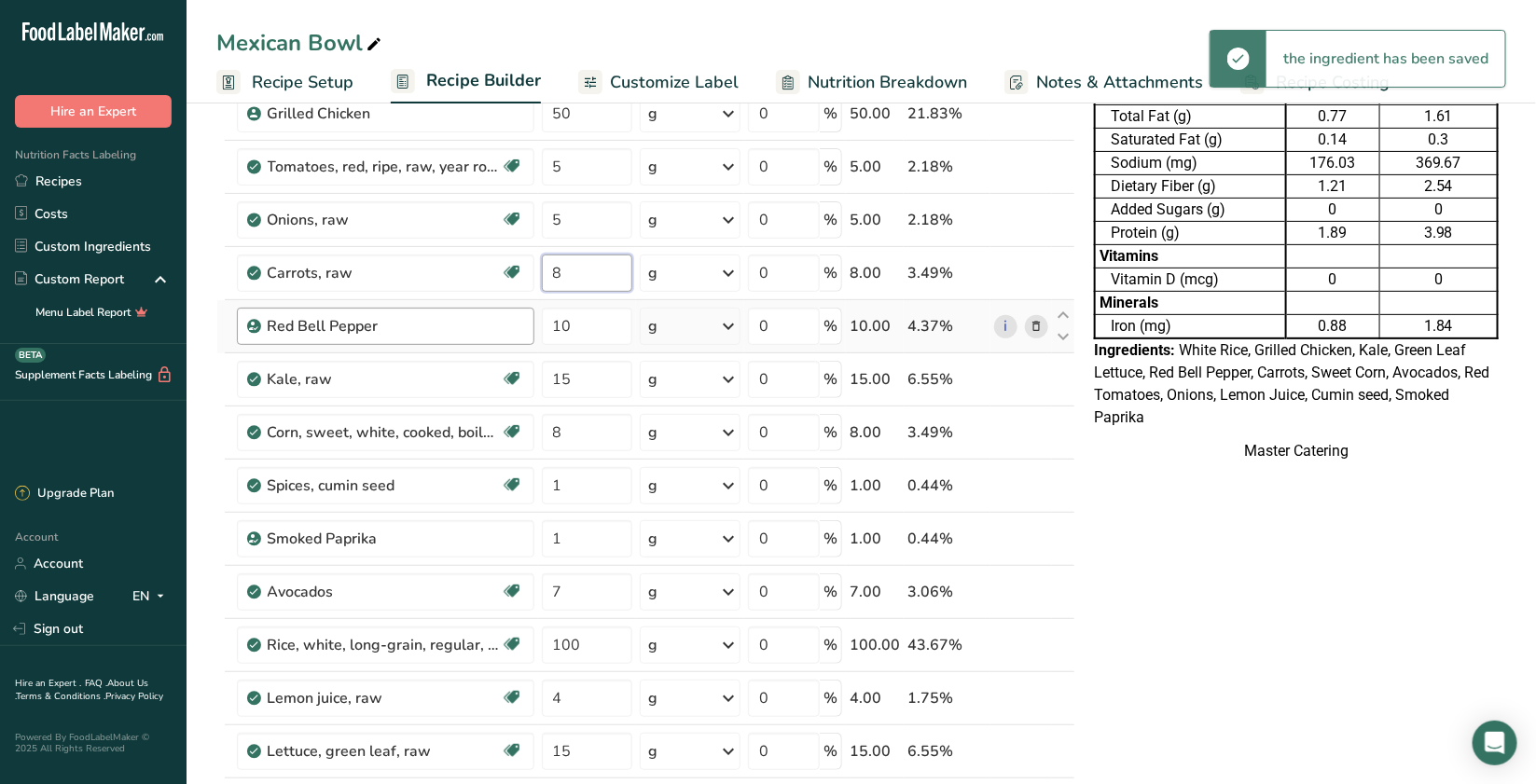 scroll, scrollTop: 129, scrollLeft: 0, axis: vertical 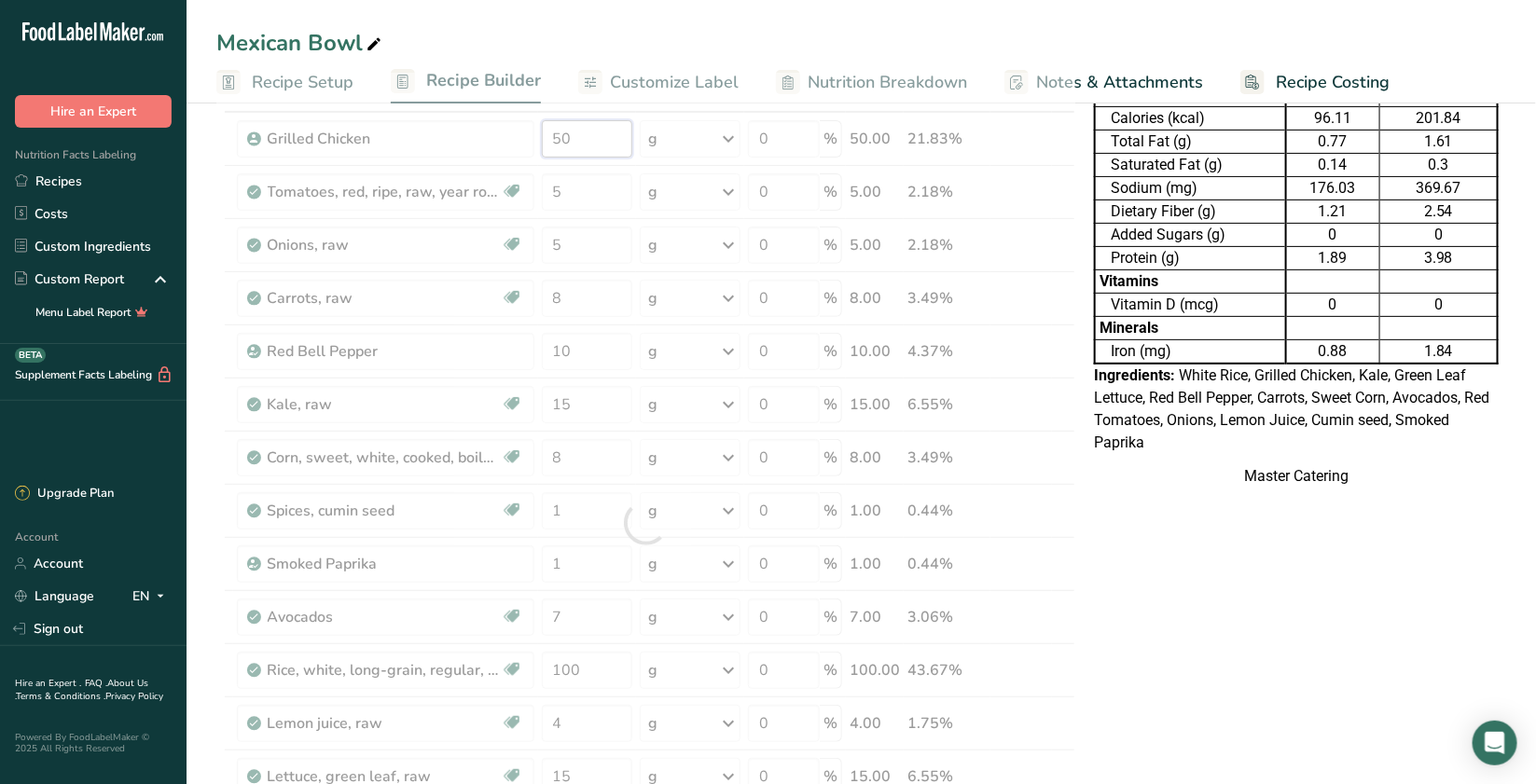 drag, startPoint x: 611, startPoint y: 142, endPoint x: 490, endPoint y: 124, distance: 122.33152 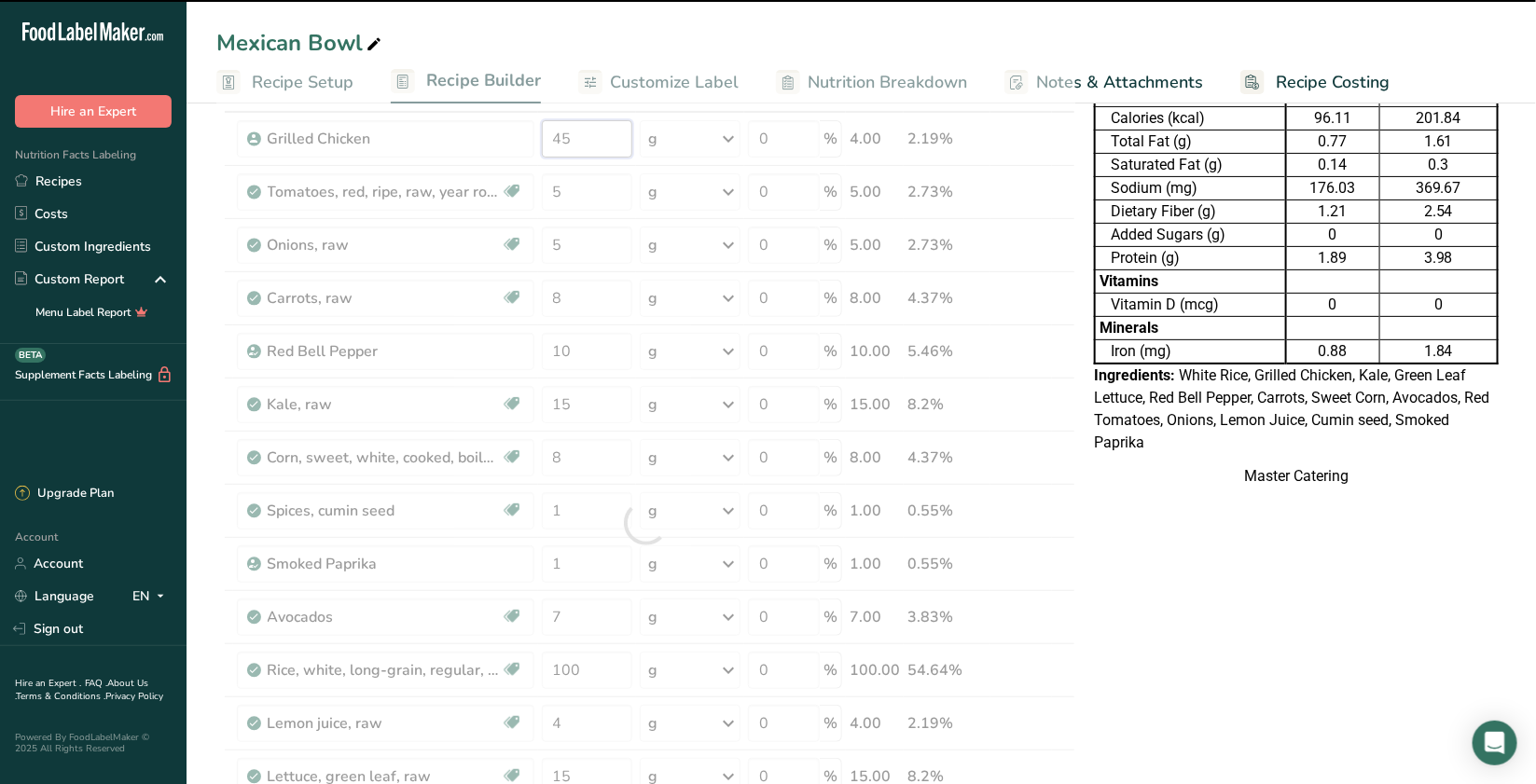 type on "50" 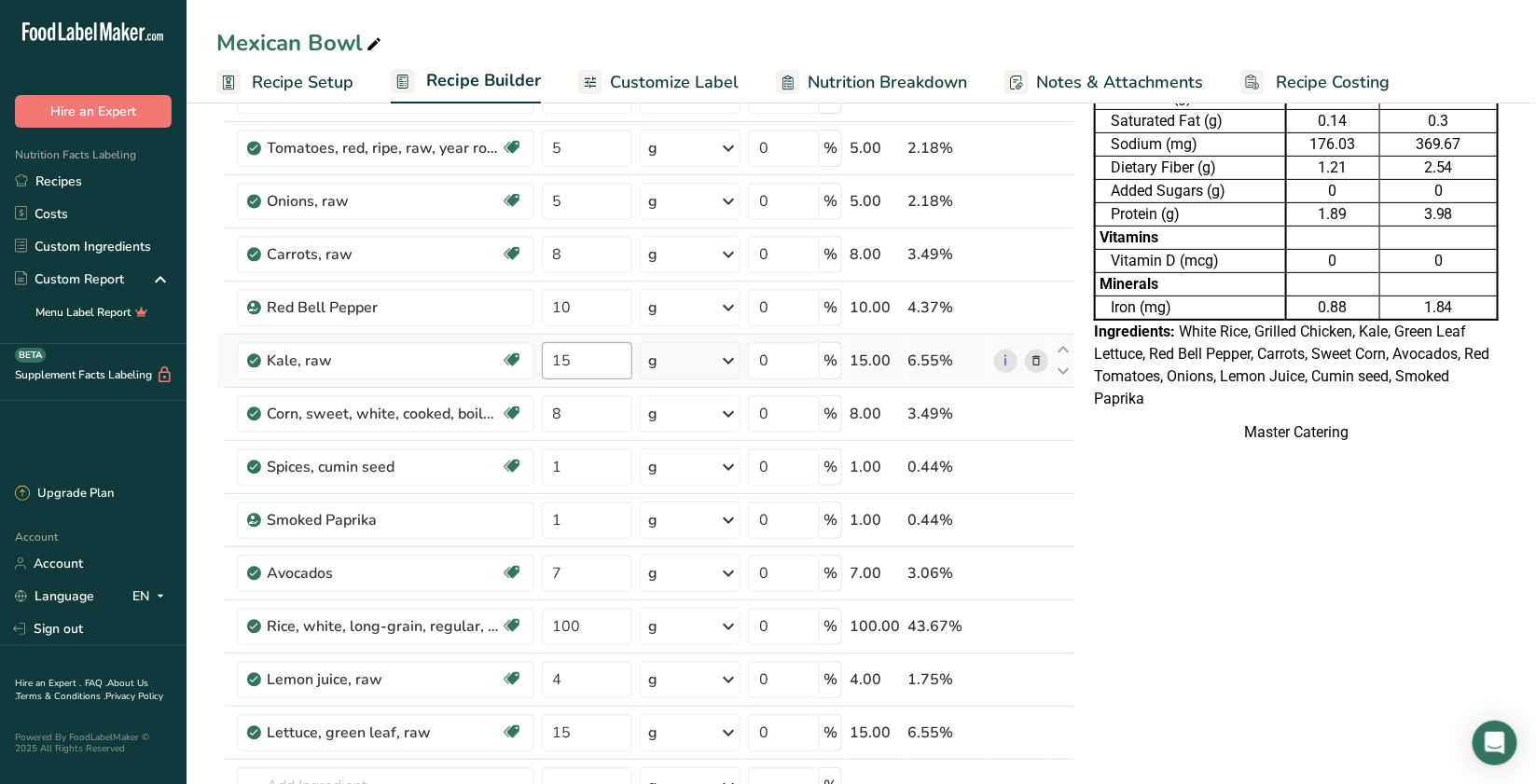 scroll, scrollTop: 168, scrollLeft: 0, axis: vertical 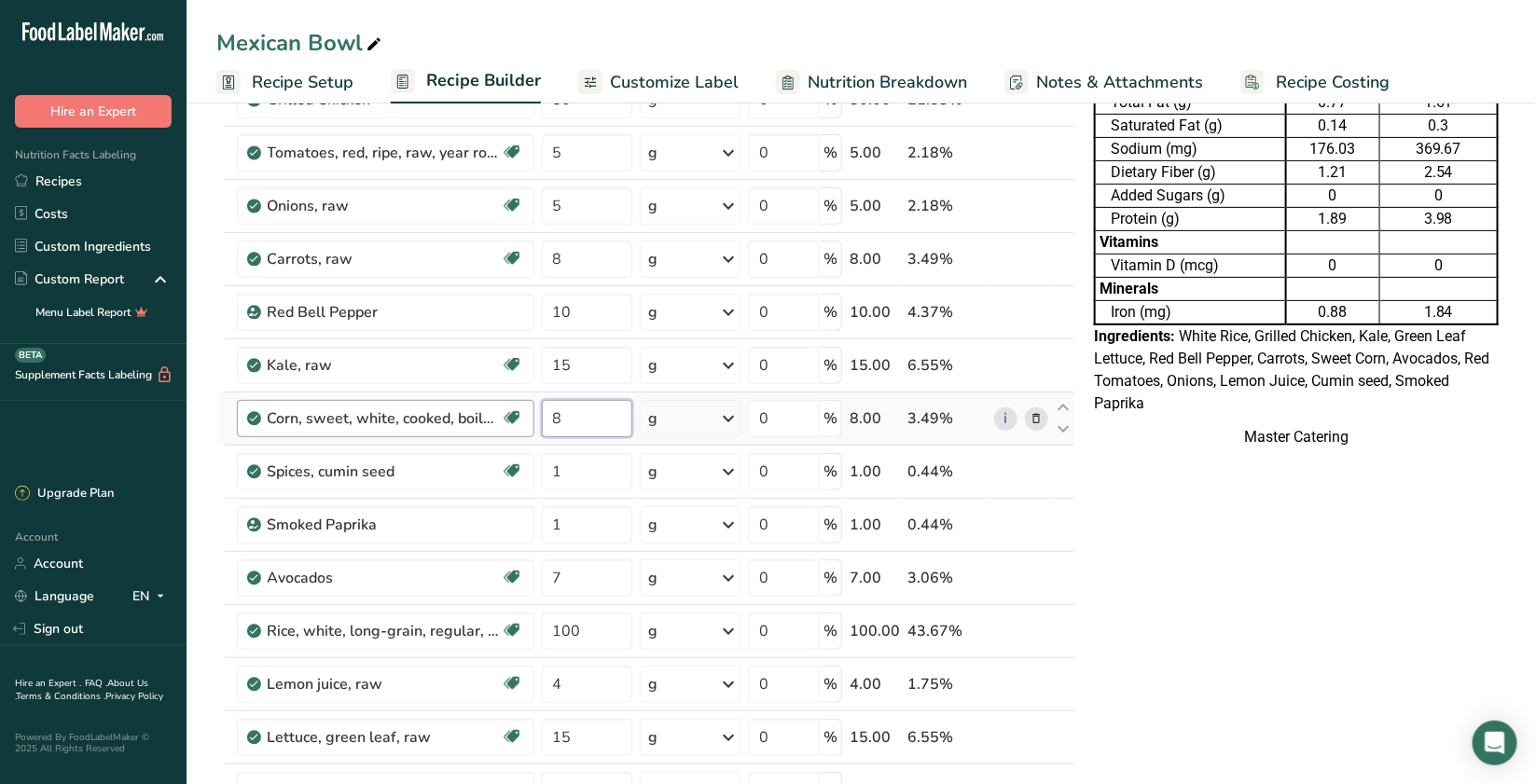 drag, startPoint x: 611, startPoint y: 411, endPoint x: 519, endPoint y: 402, distance: 92.43917 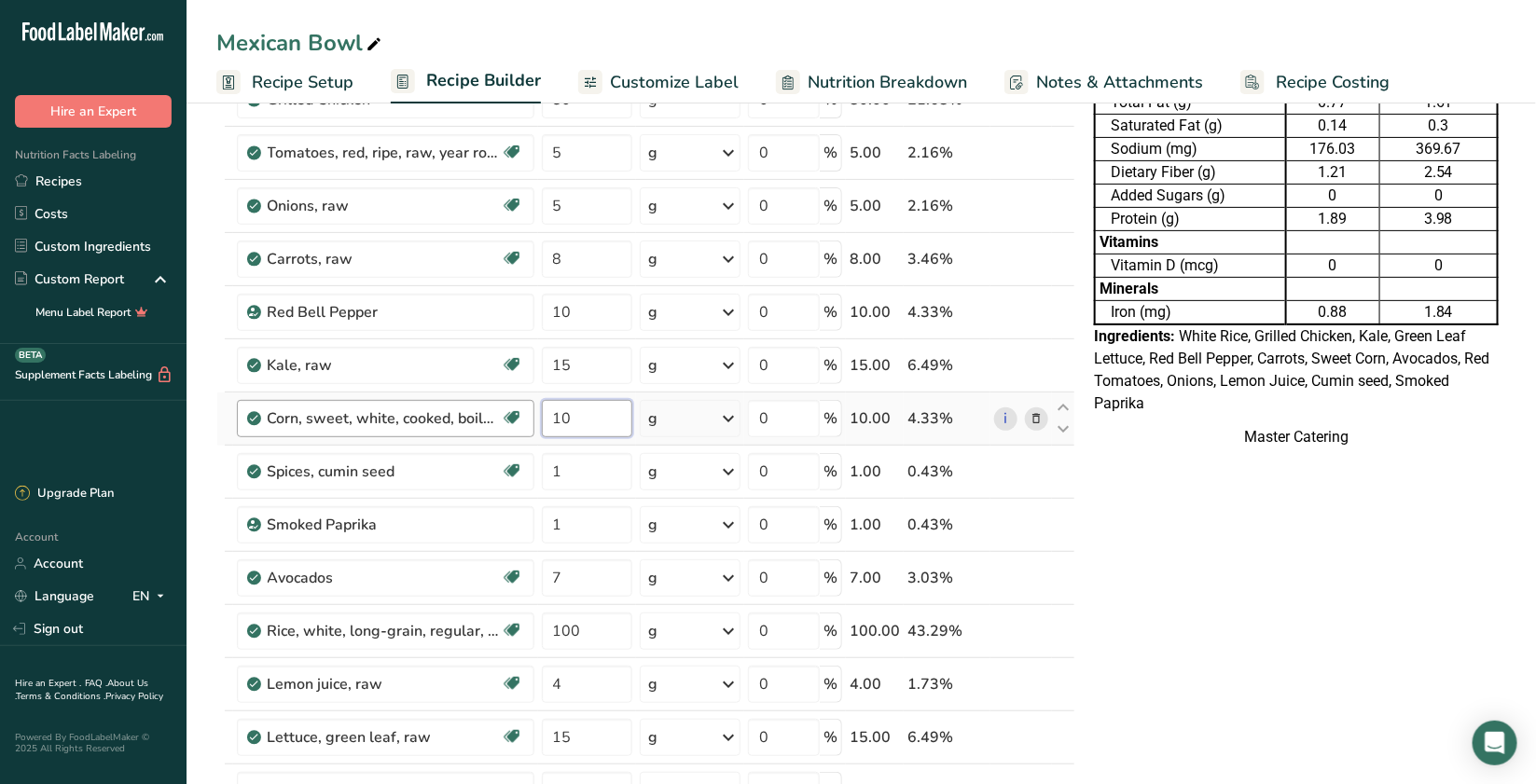 type on "10" 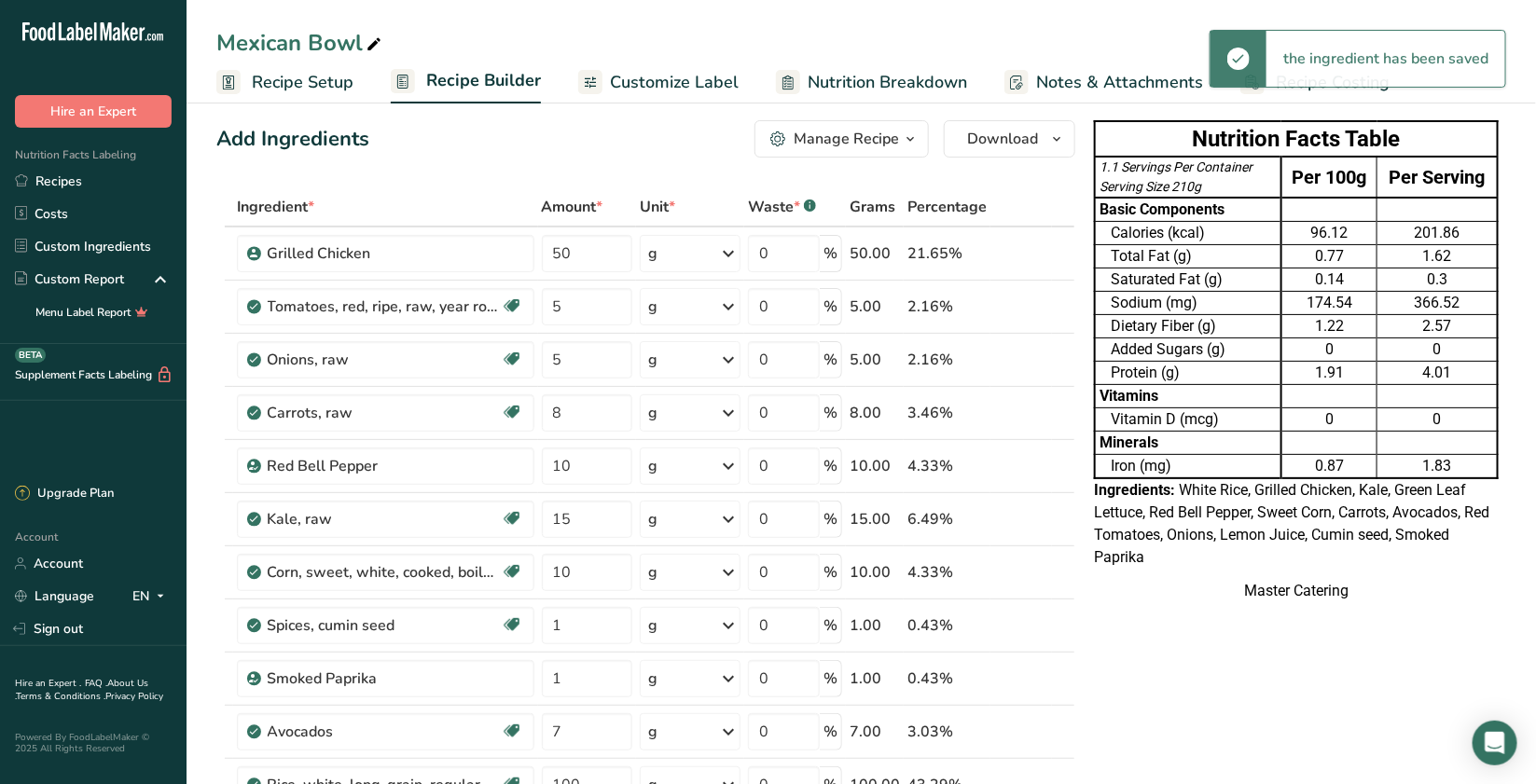 scroll, scrollTop: 12, scrollLeft: 0, axis: vertical 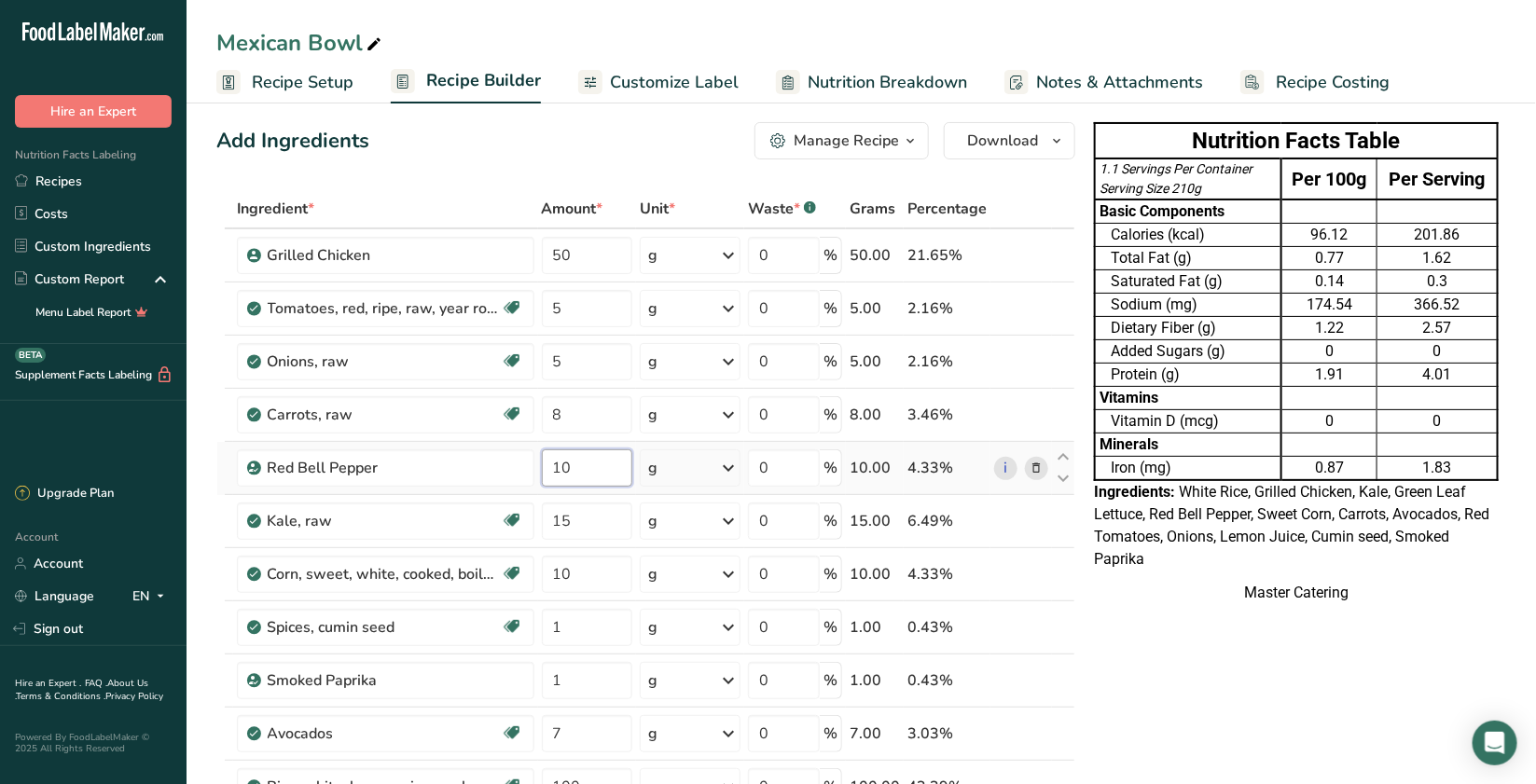 click on "10" at bounding box center [587, 468] 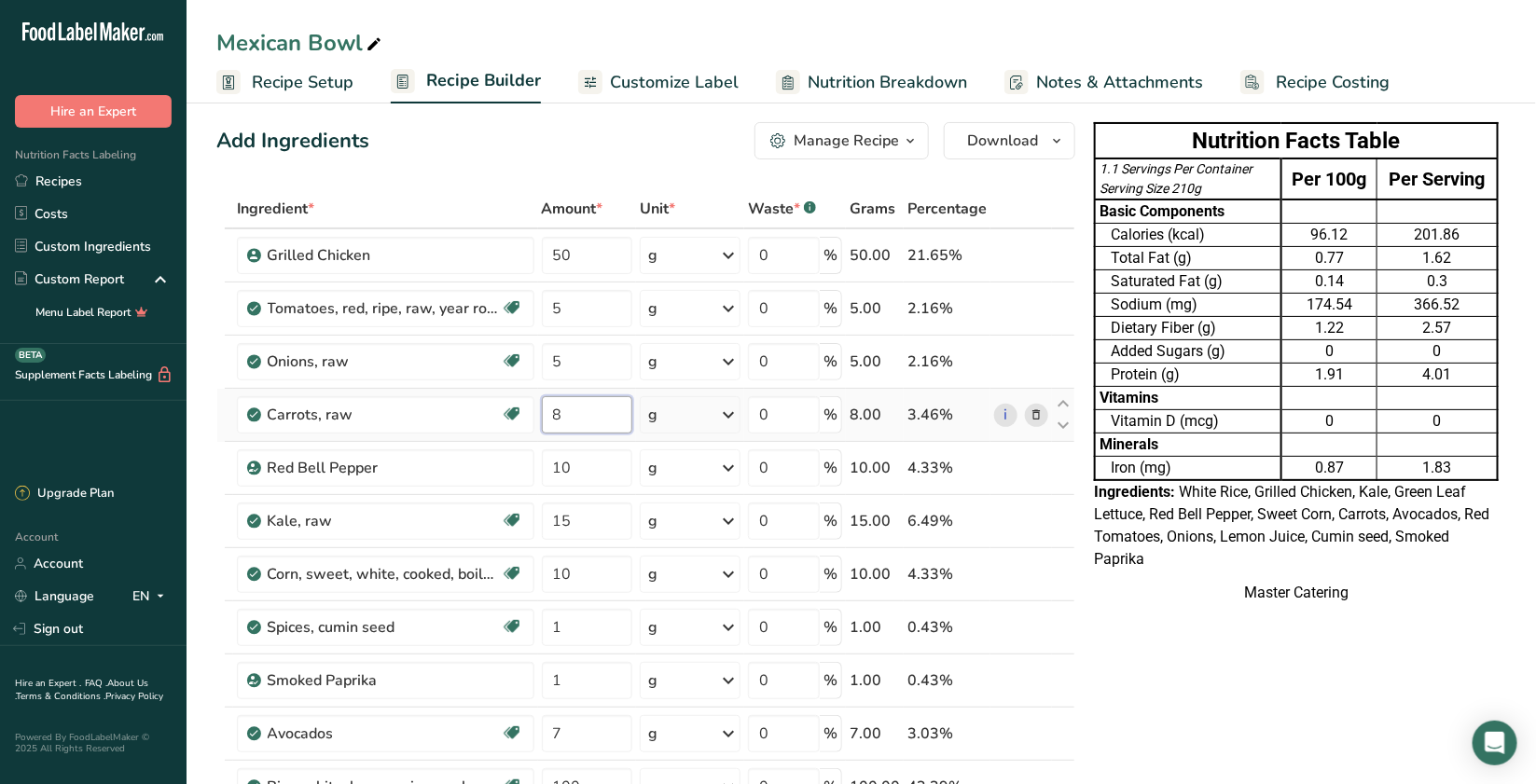 click on "Ingredient *
Amount *
Unit *
Waste *   .a-a{fill:#347362;}.b-a{fill:#fff;}          Grams
Percentage
Grilled Chicken
50
g
Weight Units
g
kg
mg
See more
Volume Units
l
mL
fl oz
See more
0
%
50.00
21.65%
Tomatoes, red, ripe, raw, year round average
Source of Antioxidants
Dairy free
Gluten free
Vegan
Vegetarian
Soy free
5
g
Portions
1 cup cherry tomatoes
1 cup, chopped or sliced
1 Italian tomato
See more
Weight Units
g" at bounding box center (645, 640) 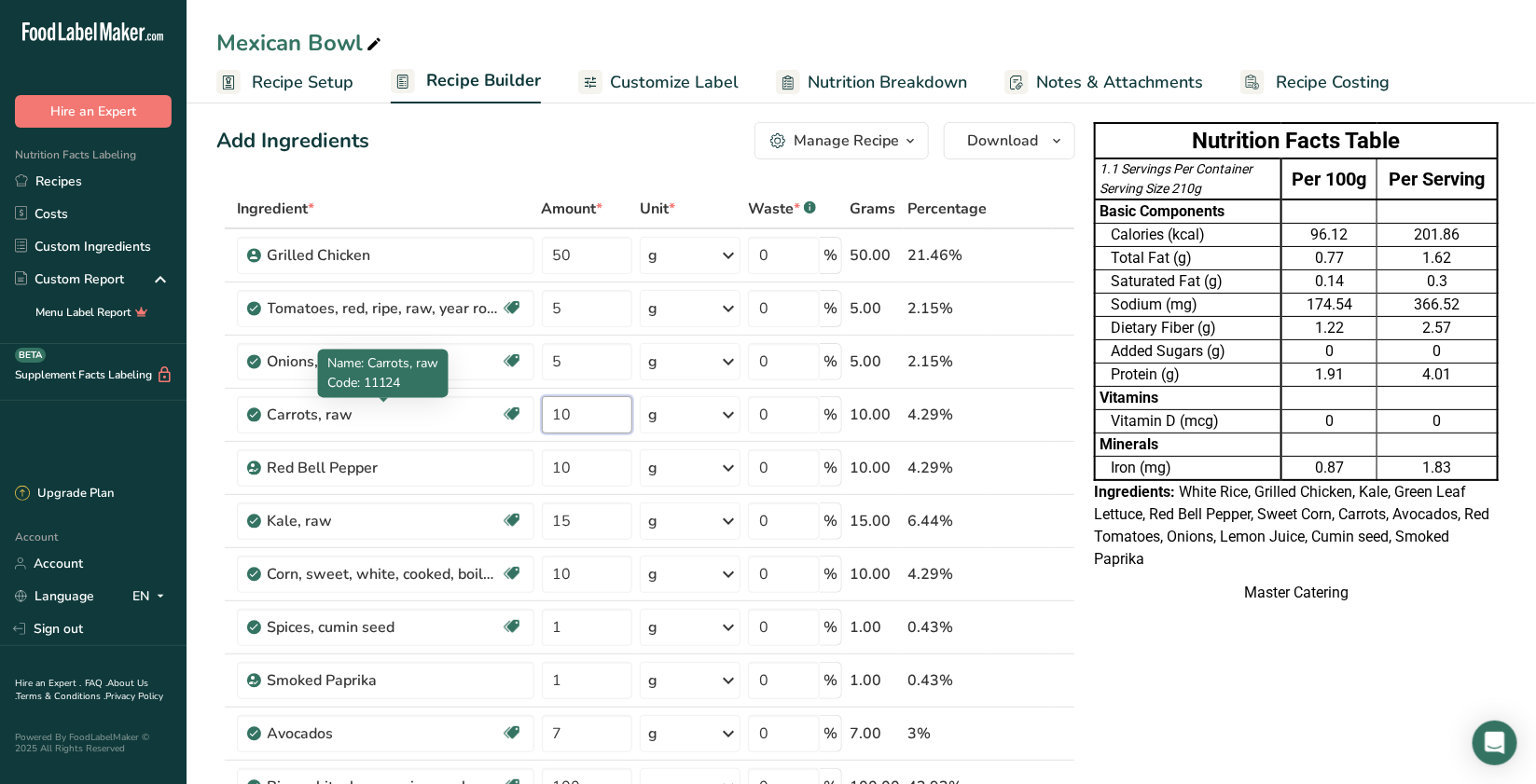 type on "10" 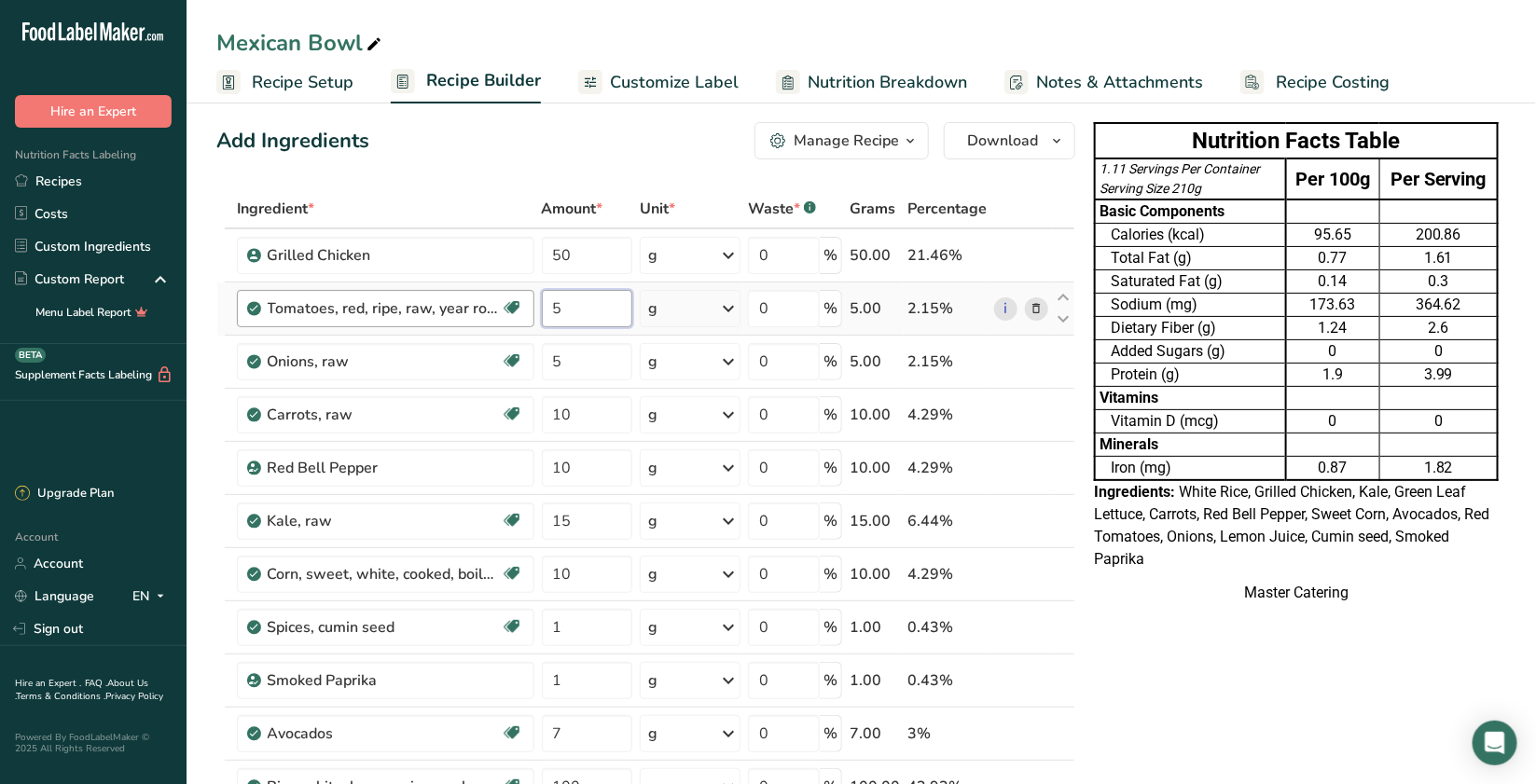 drag, startPoint x: 584, startPoint y: 312, endPoint x: 532, endPoint y: 308, distance: 52.15362 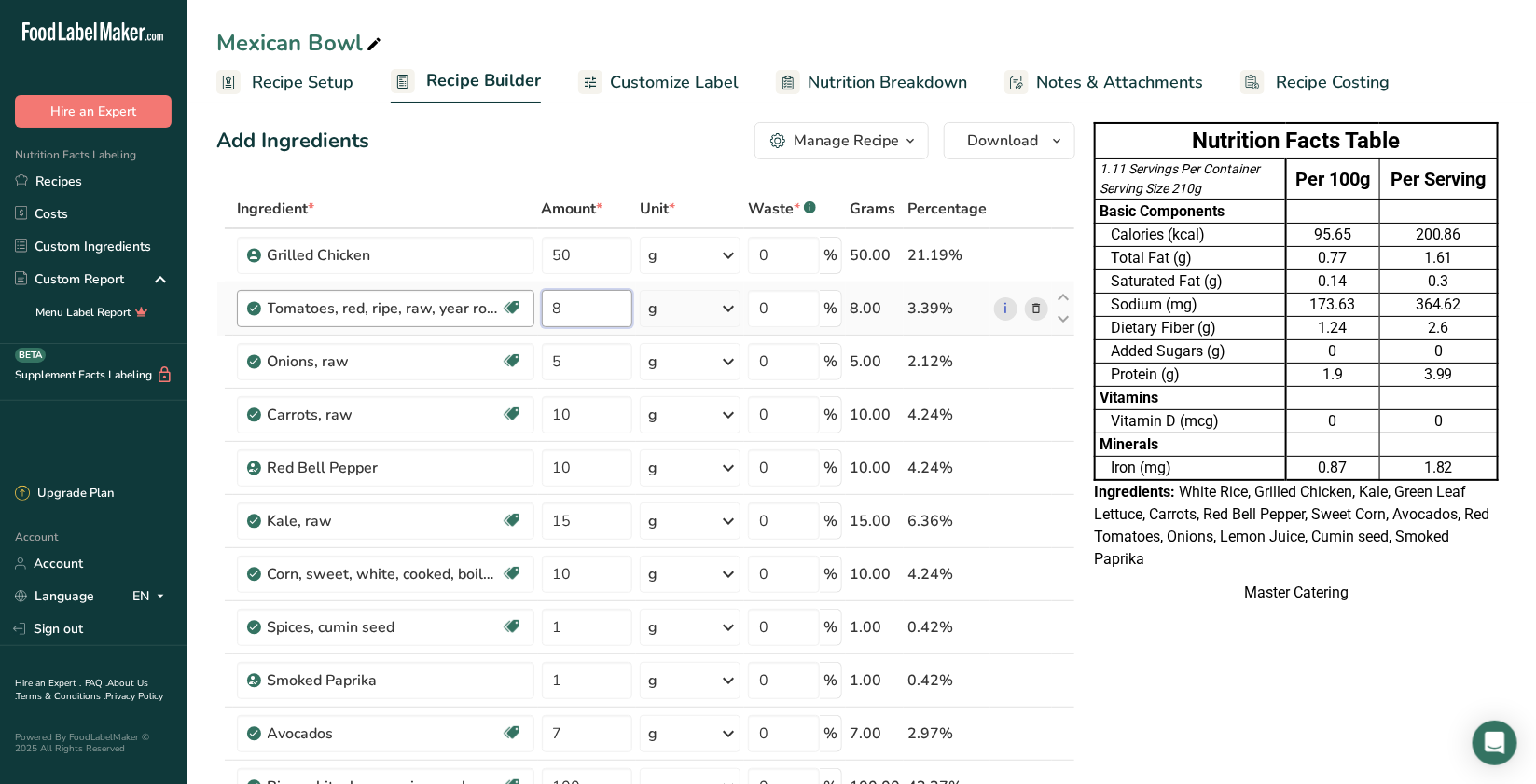 type on "8" 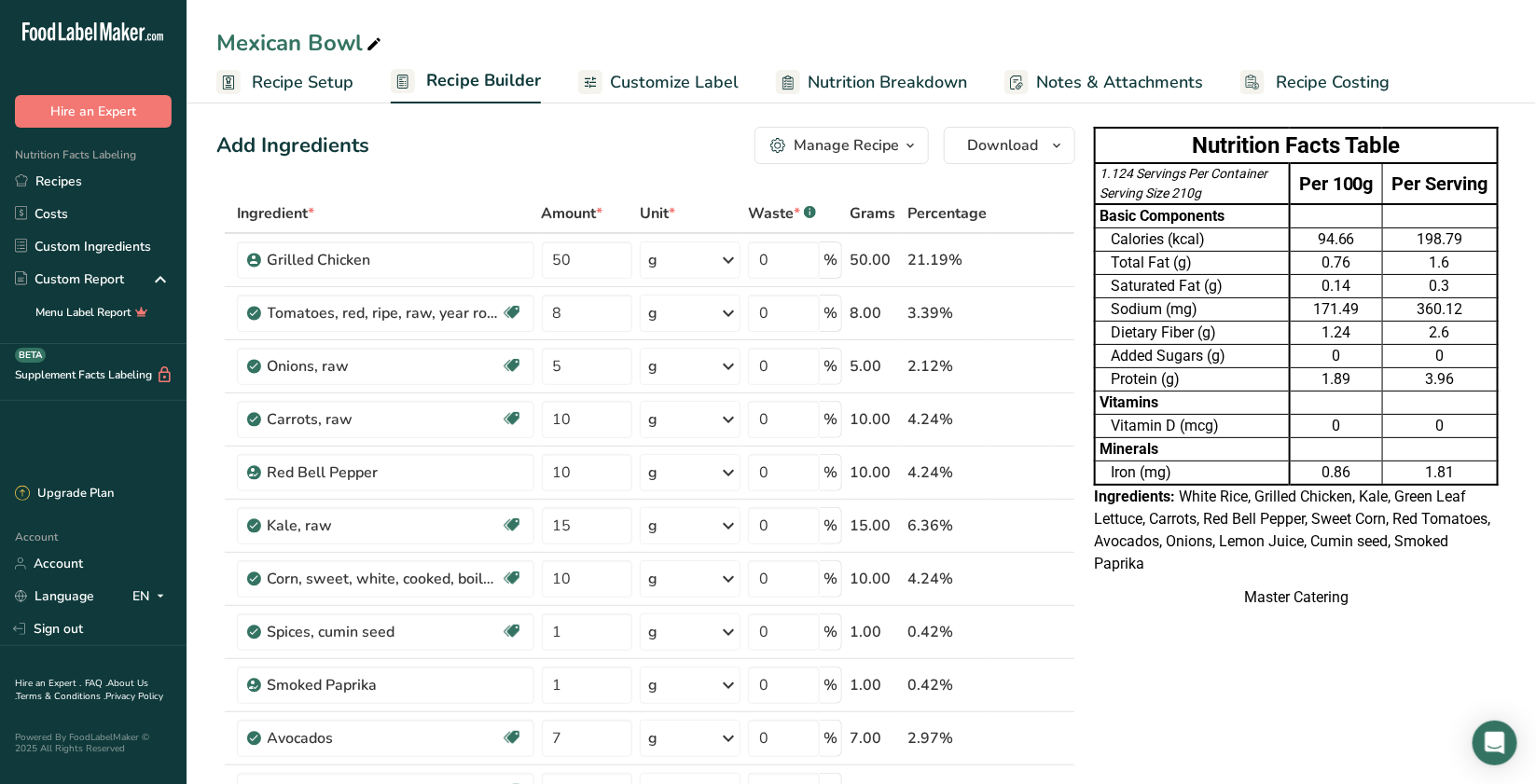 scroll, scrollTop: 0, scrollLeft: 0, axis: both 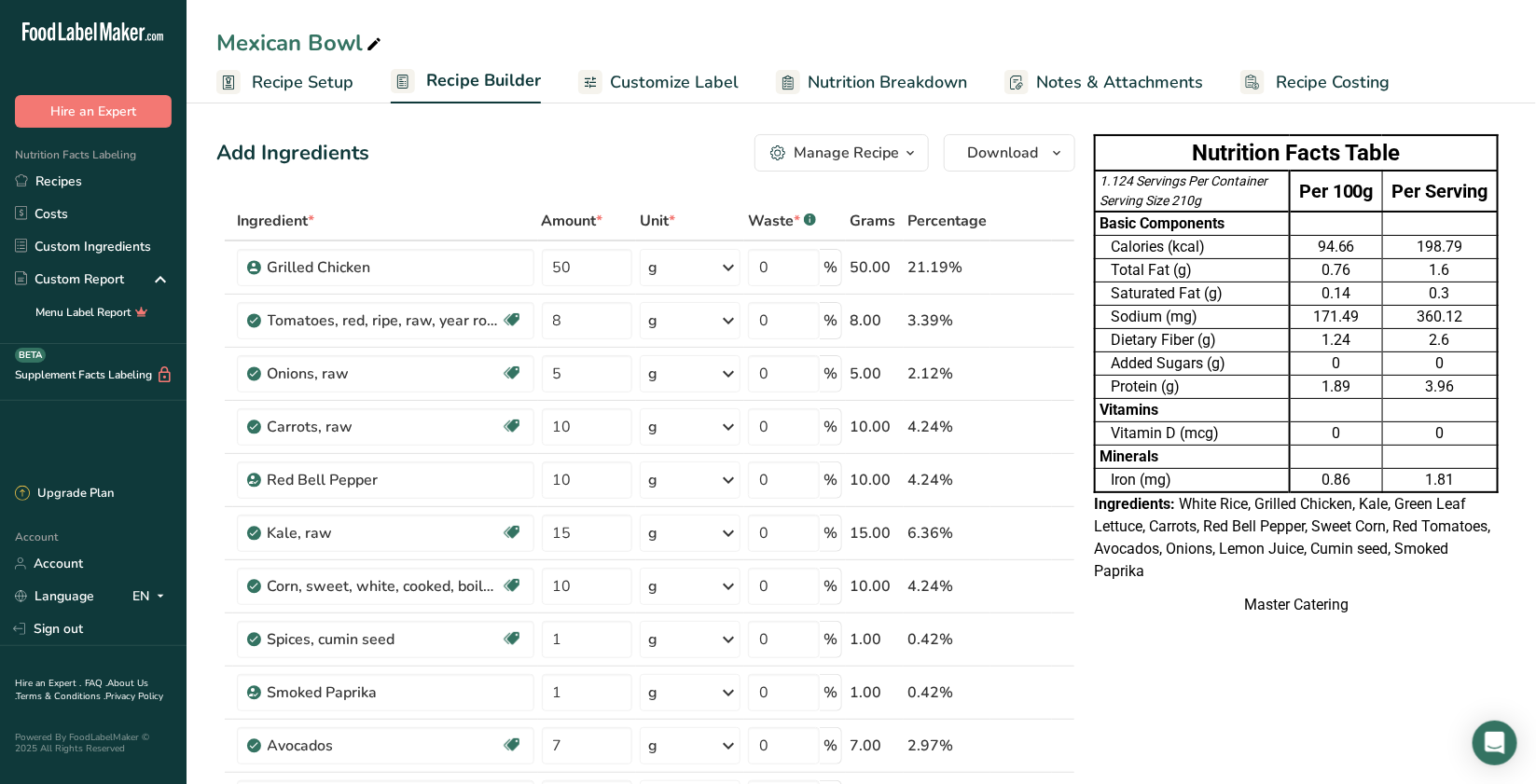 click on "Nutrition Facts Table
1.124
Servings
Per Container
Serving Size
210g
Per
100g
Per Serving
Basic Components
Calories (kcal)
94.66
198.79
Total Fat (g)
0.76
1.6
Saturated Fat (g)
0.14
0.3
Sodium (mg)
171.49
360.12
Dietary Fiber (g)
1.24" at bounding box center [1296, 911] 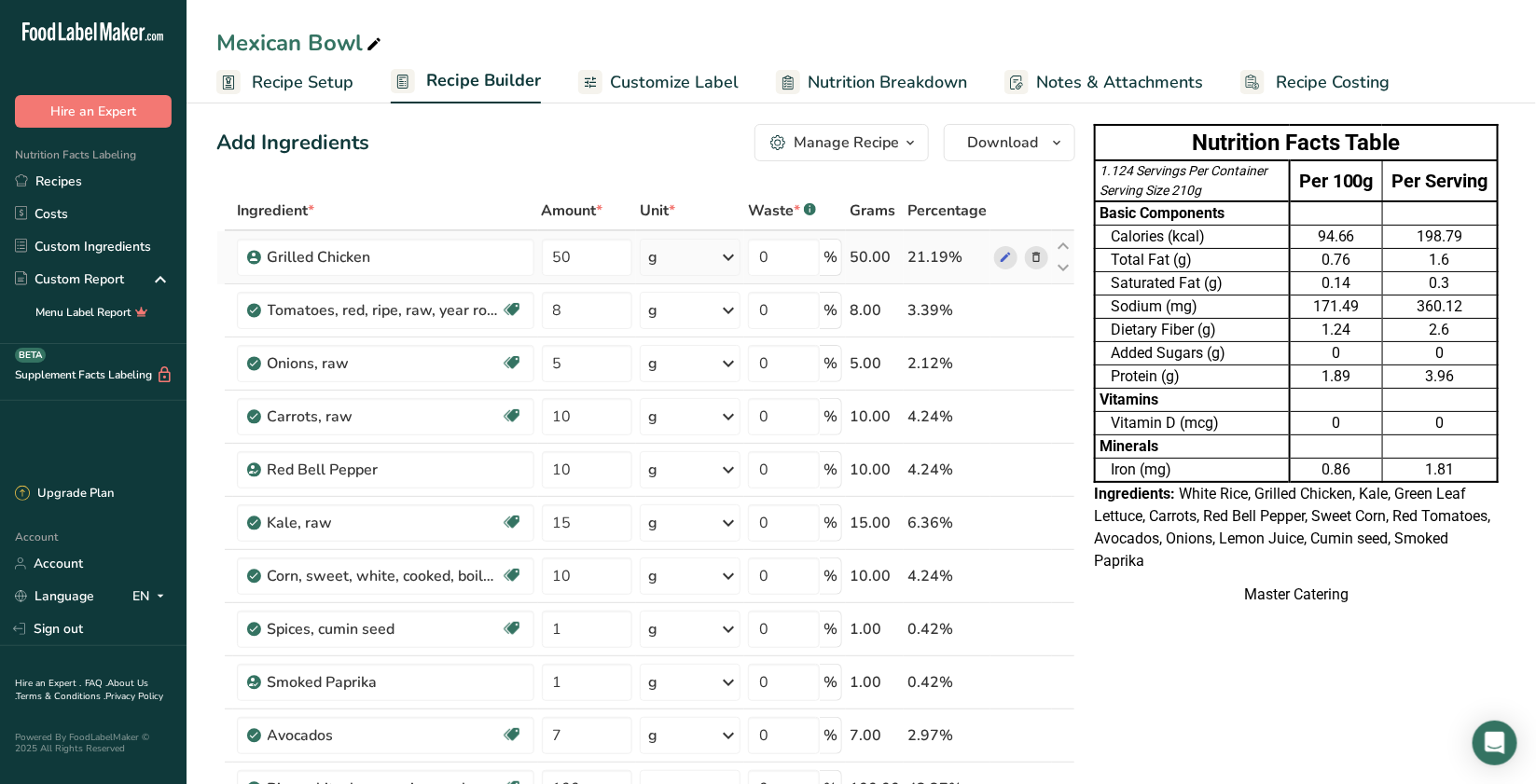 scroll, scrollTop: 0, scrollLeft: 0, axis: both 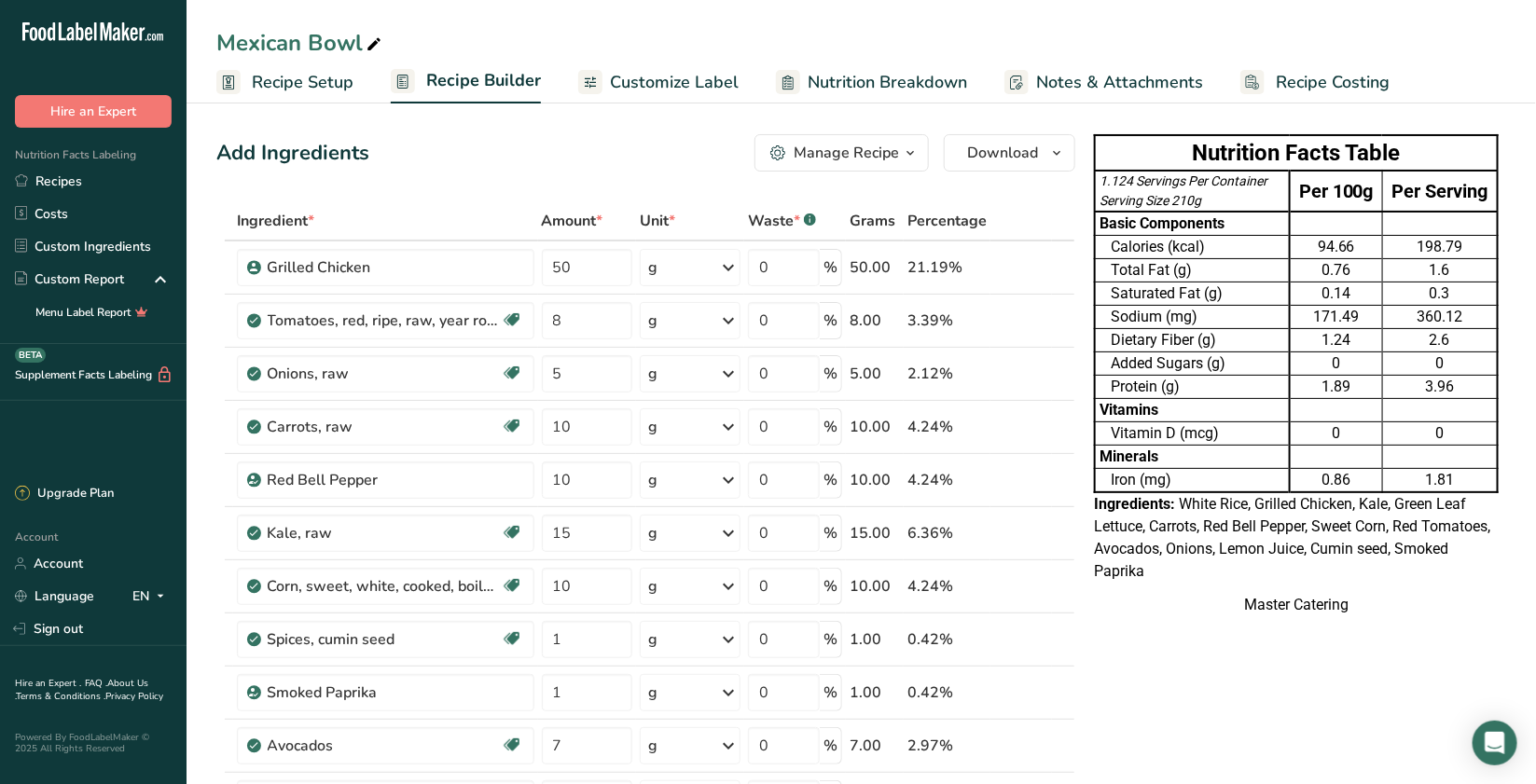 click at bounding box center (910, 153) 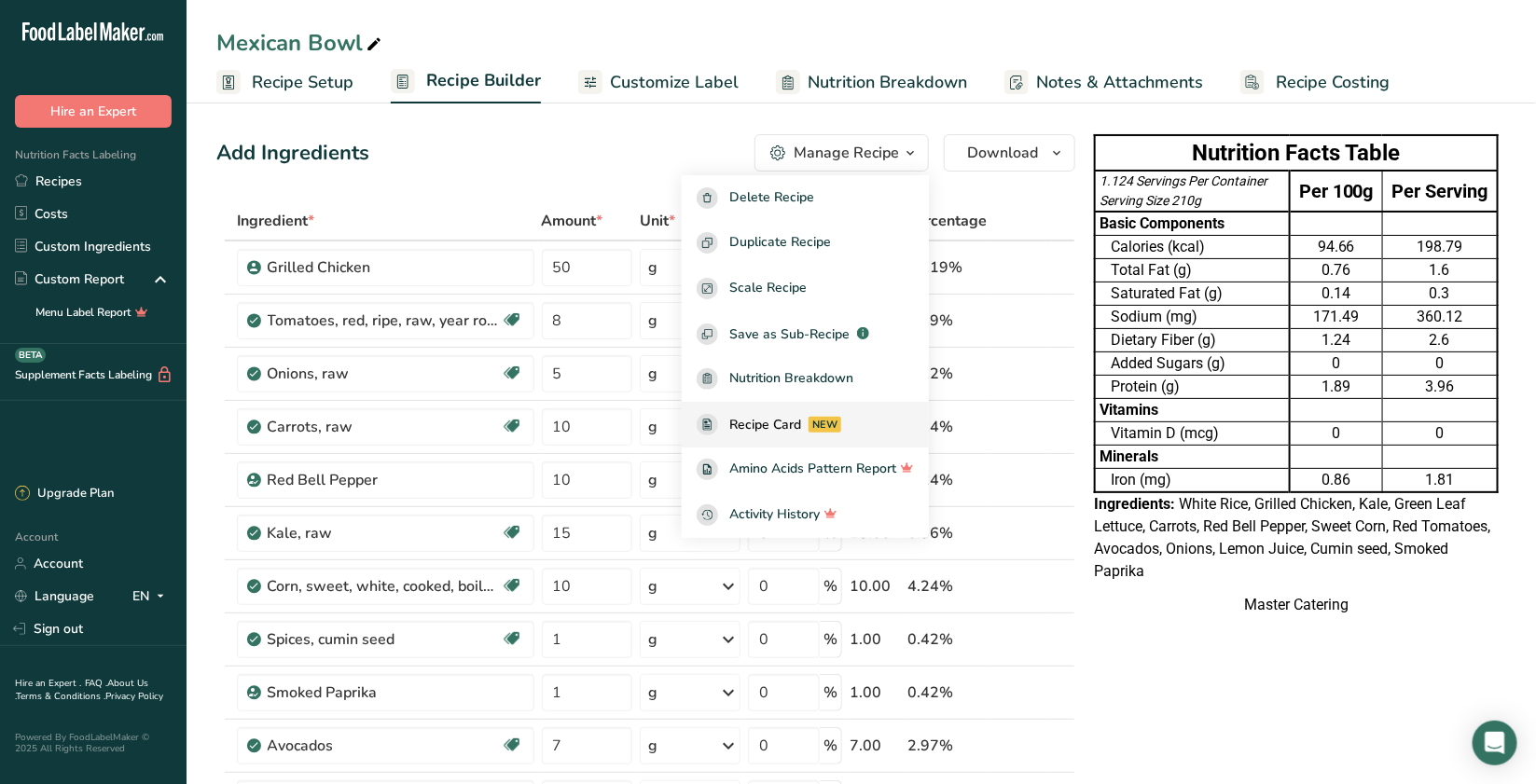 click on "Recipe Card
NEW" at bounding box center (805, 424) 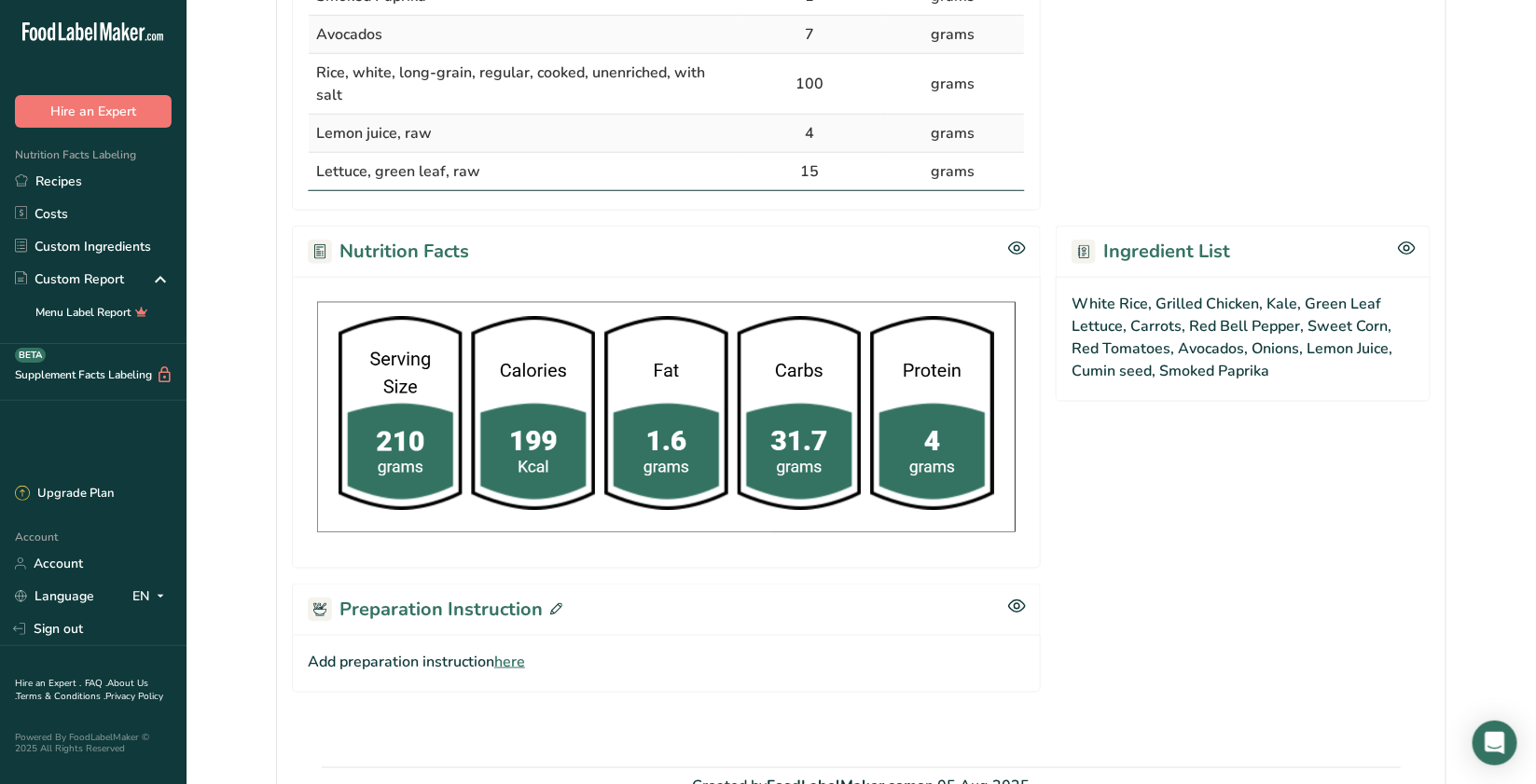scroll, scrollTop: 892, scrollLeft: 0, axis: vertical 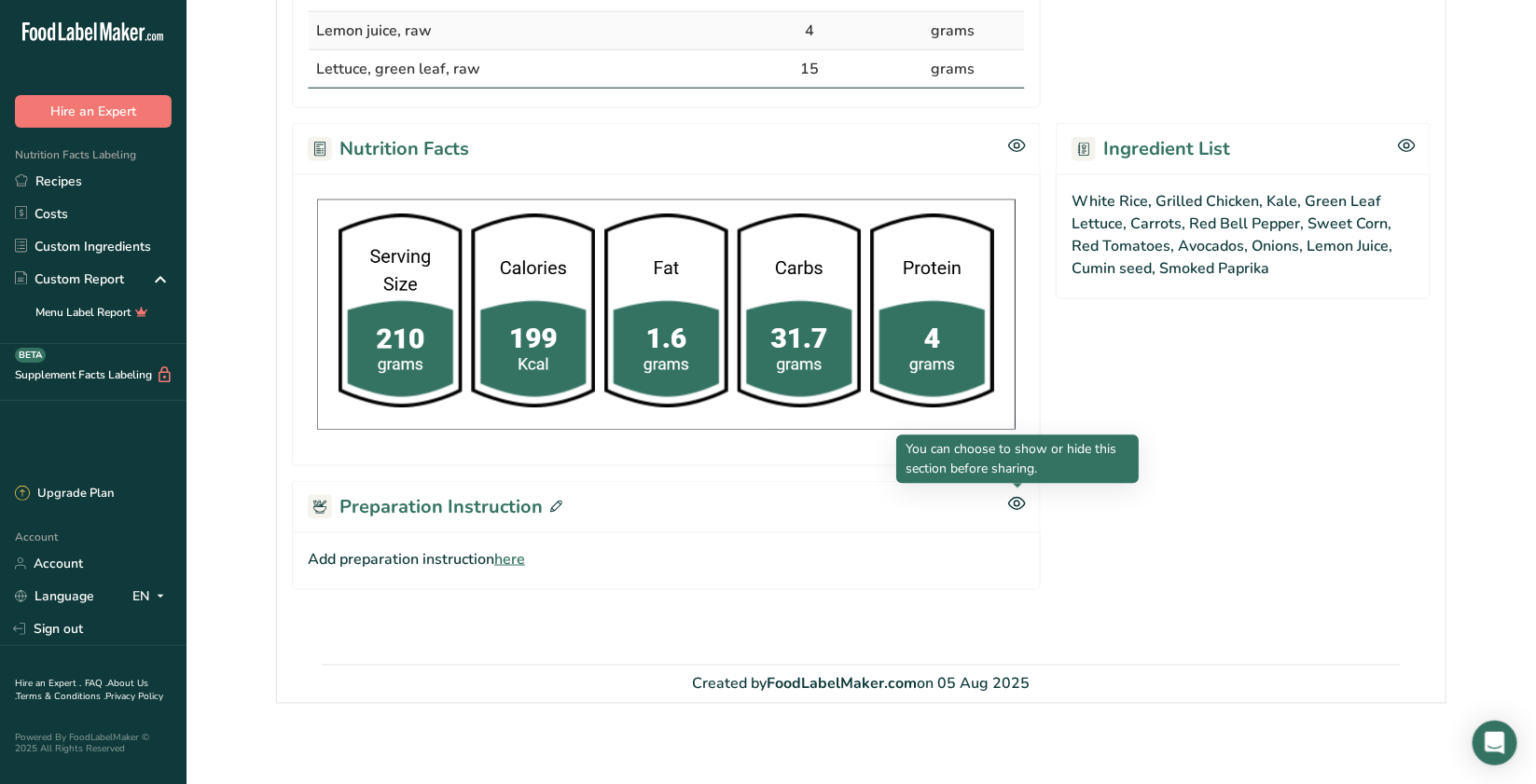 click 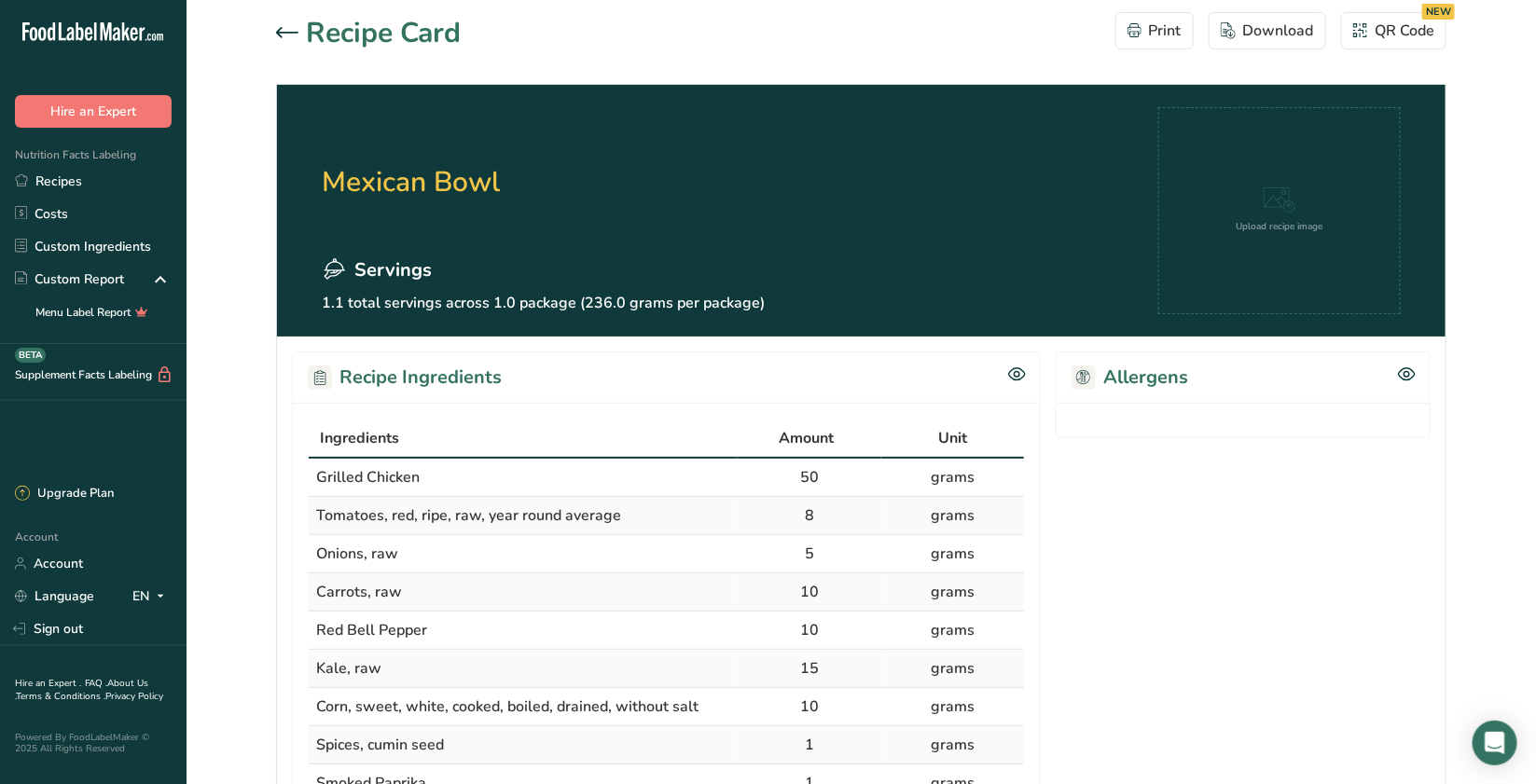 scroll, scrollTop: 0, scrollLeft: 0, axis: both 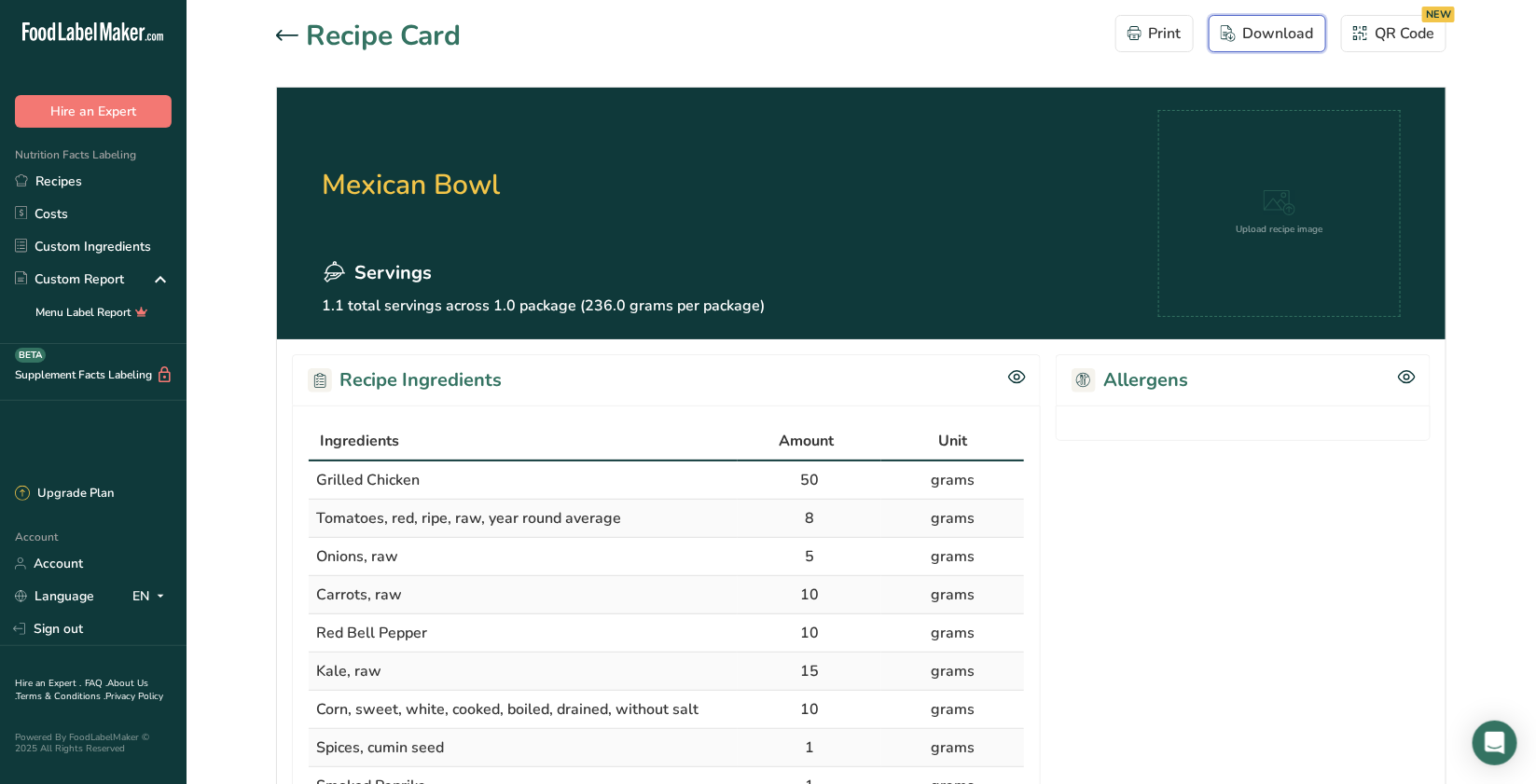 click on "Download" at bounding box center [1267, 34] 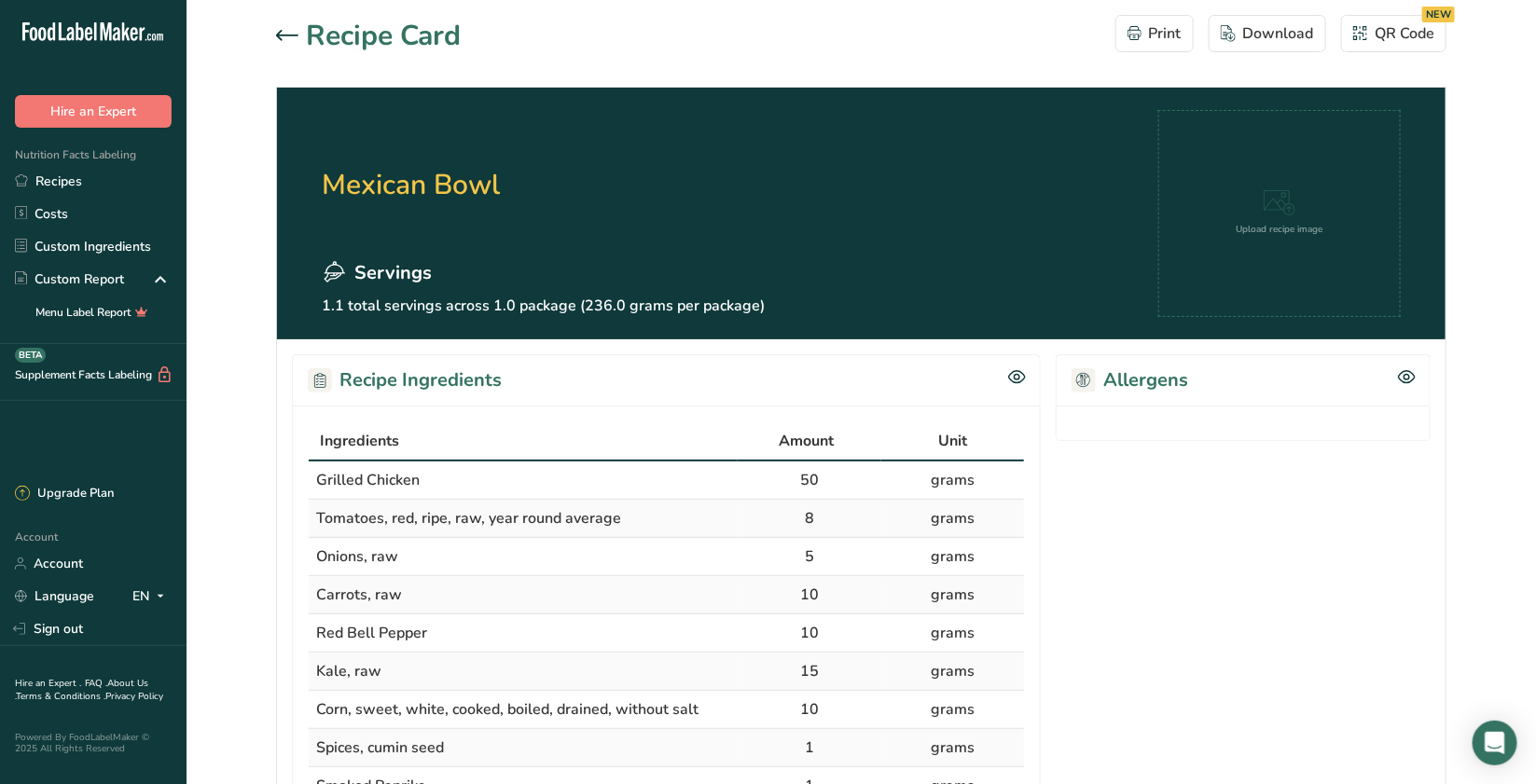 click 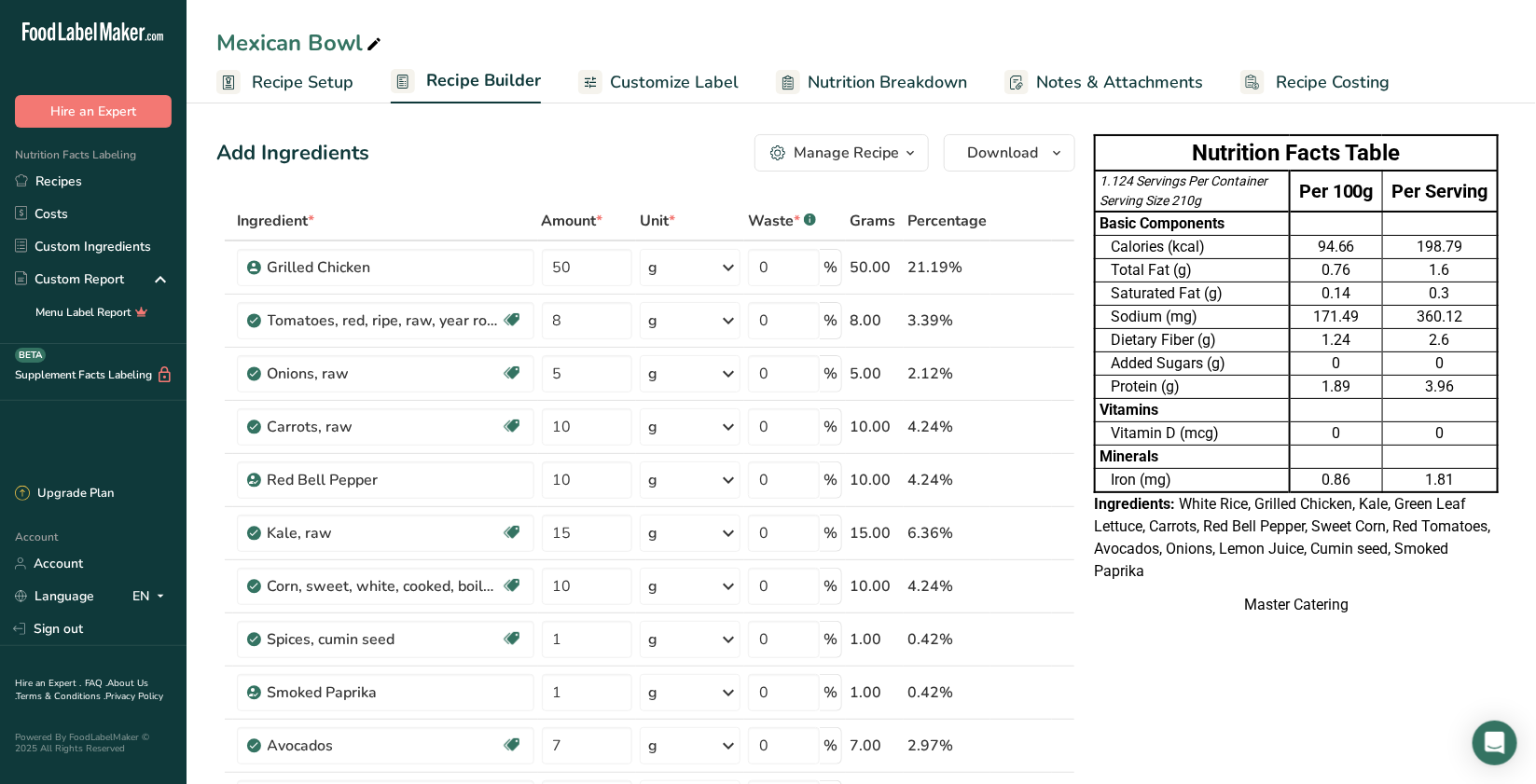 click on "Nutrition Facts Table
1.124
Servings
Per Container
Serving Size
210g
Per
100g
Per Serving
Basic Components
Calories (kcal)
94.66
198.79
Total Fat (g)
0.76
1.6
Saturated Fat (g)
0.14
0.3
Sodium (mg)
171.49
360.12
Dietary Fiber (g)
1.24" at bounding box center [1296, 911] 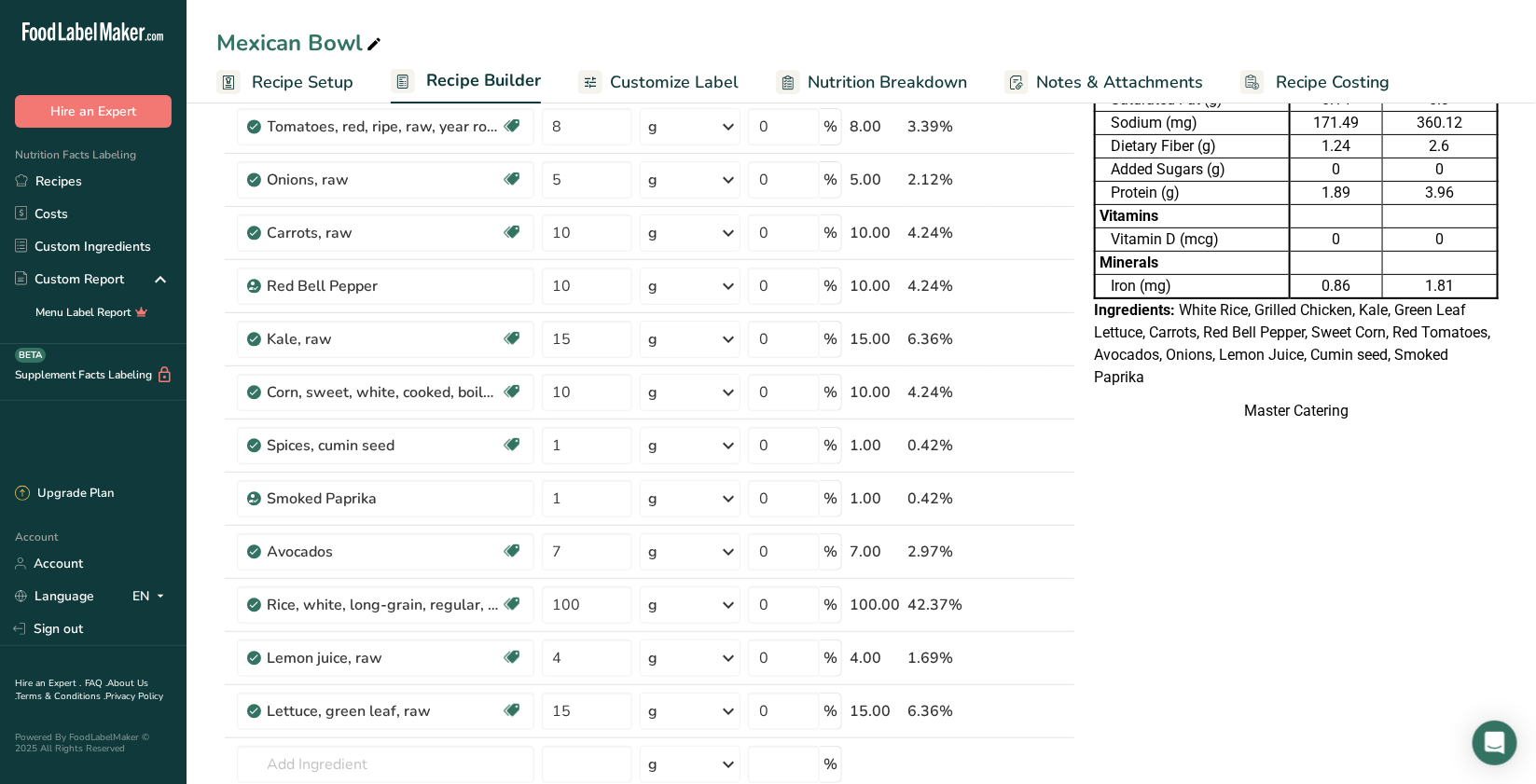 scroll, scrollTop: 0, scrollLeft: 0, axis: both 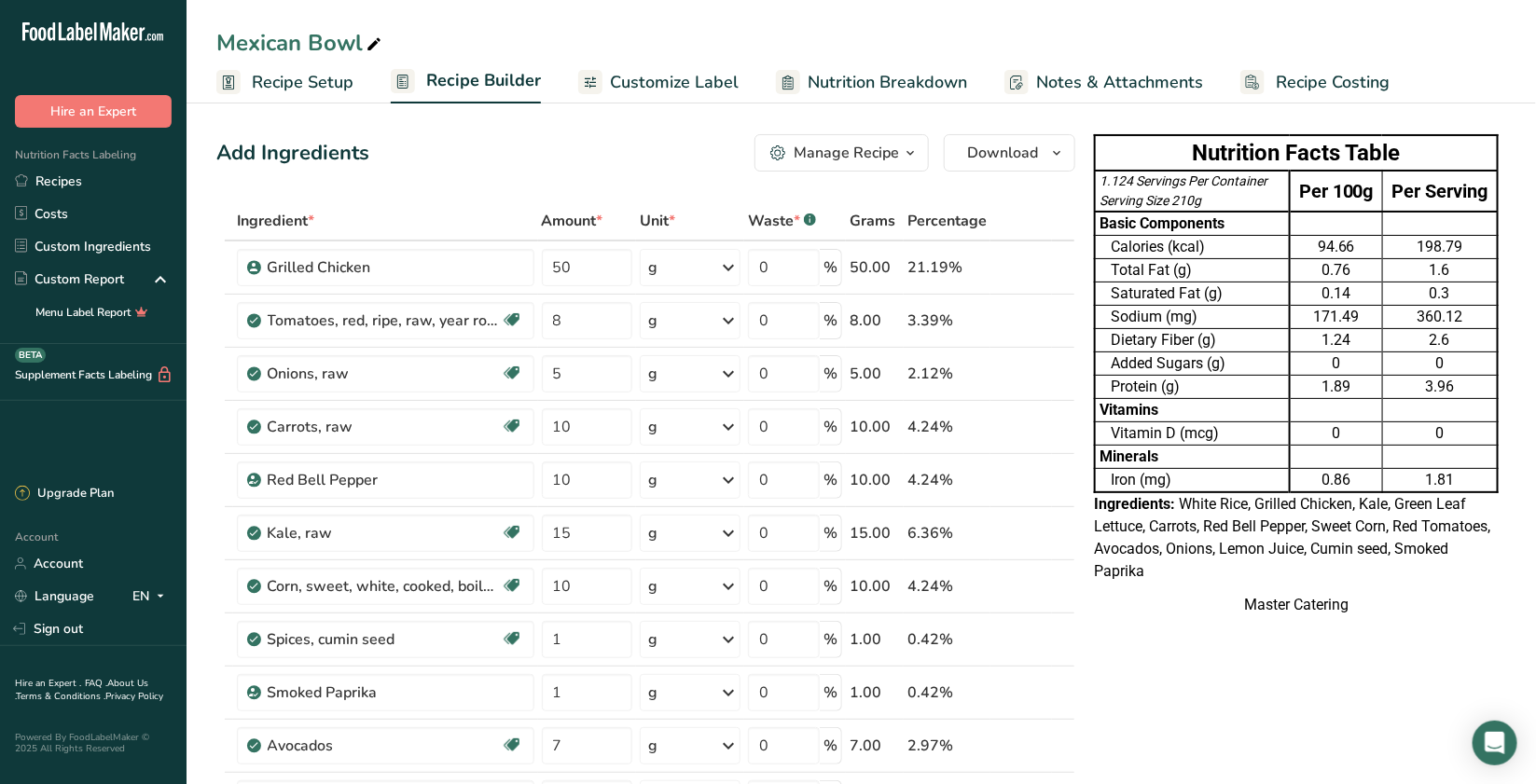 click on "Nutrition Breakdown" at bounding box center [887, 82] 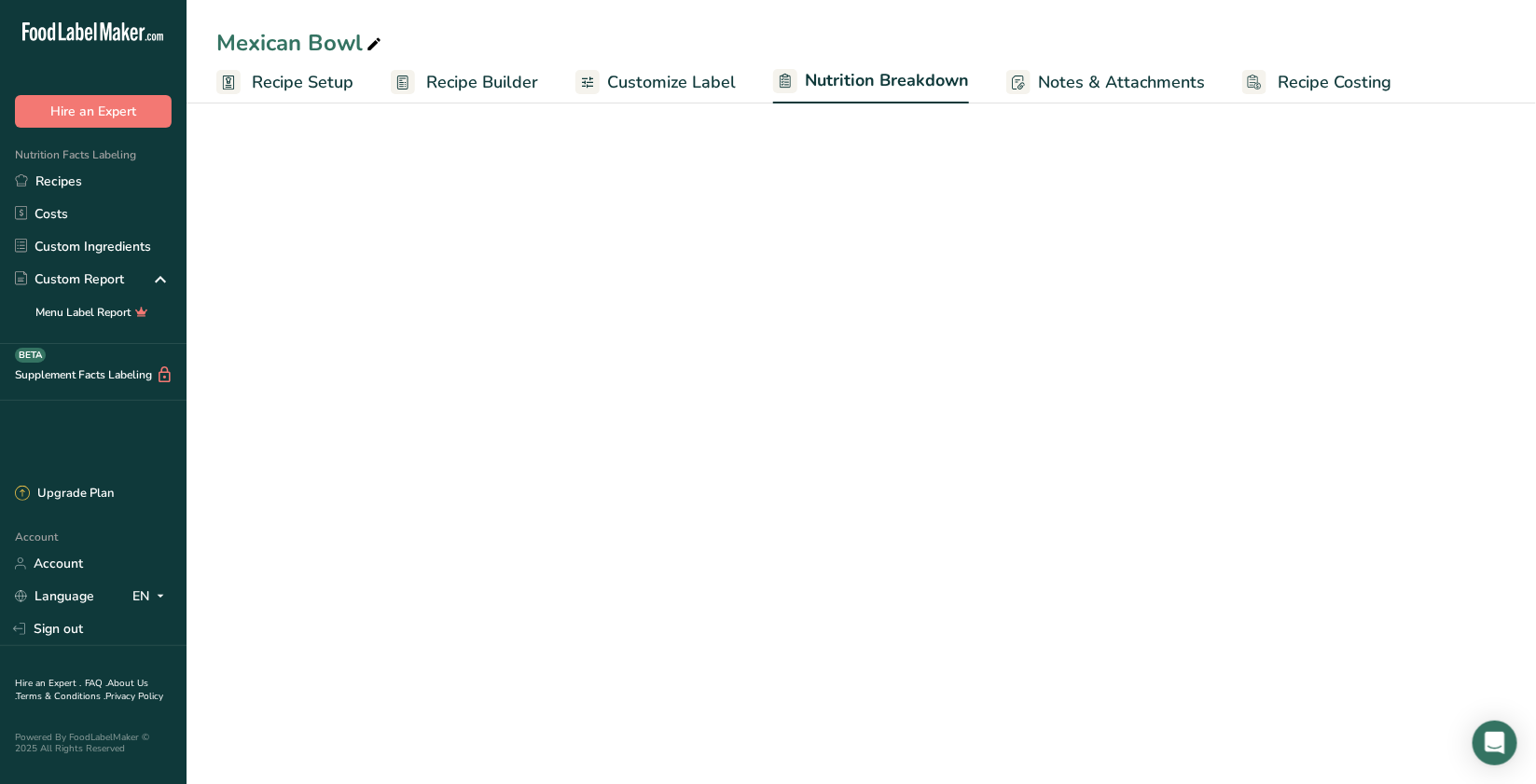 select on "Calories" 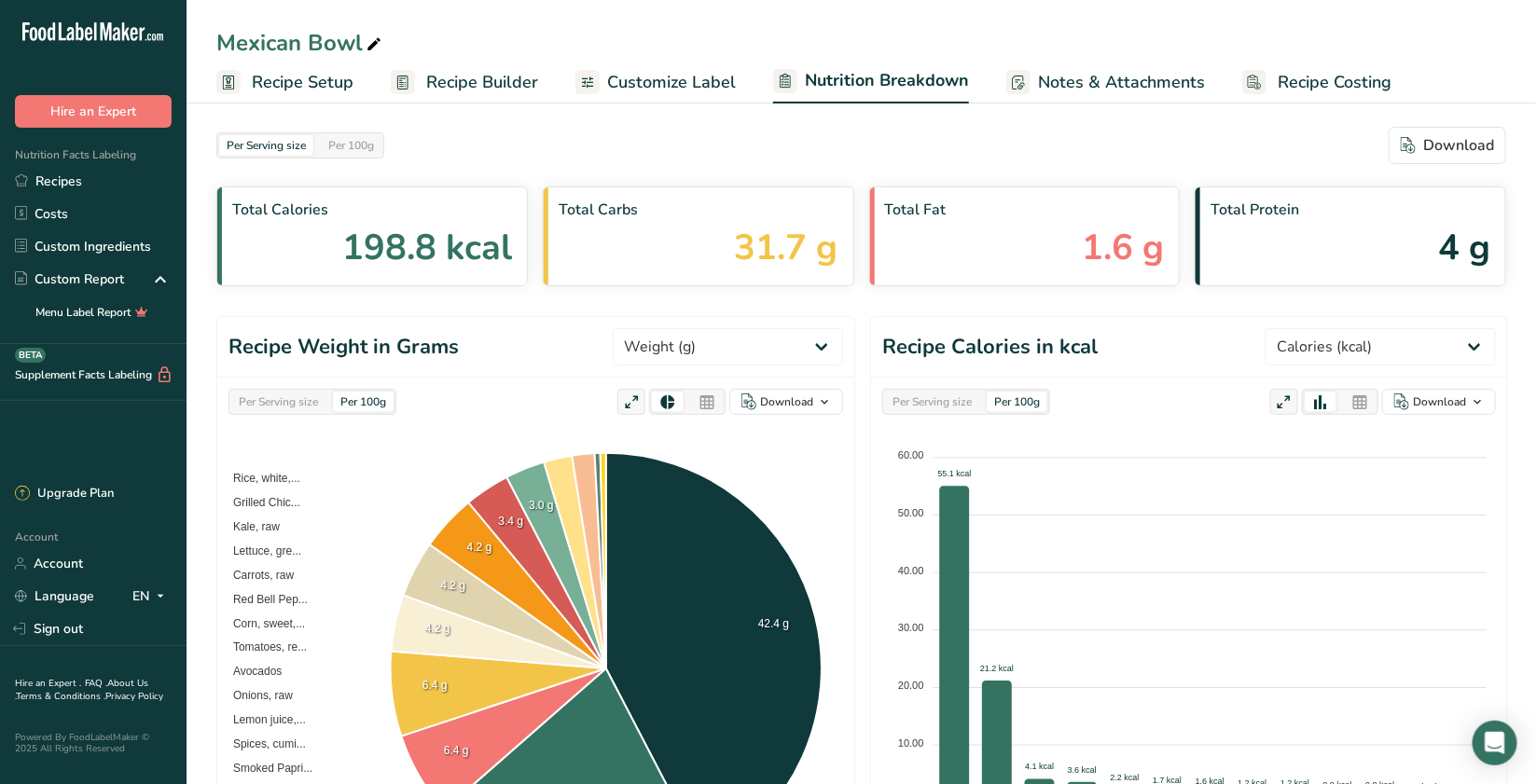 click on "Customize Label" at bounding box center [671, 82] 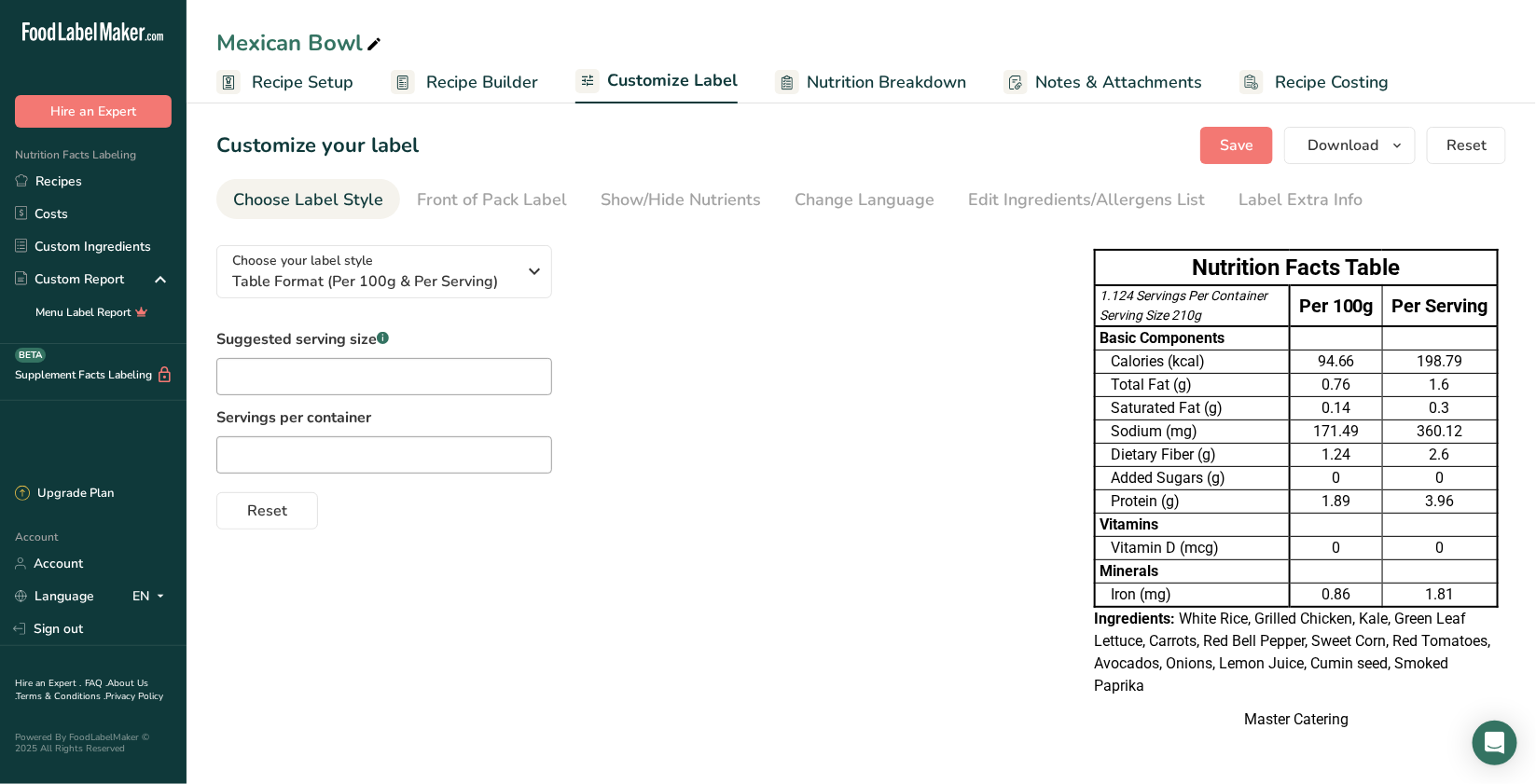 click on "Suggested serving size
.a-a{fill:#347362;}.b-a{fill:#fff;}
Servings per container
Reset" at bounding box center (636, 429) 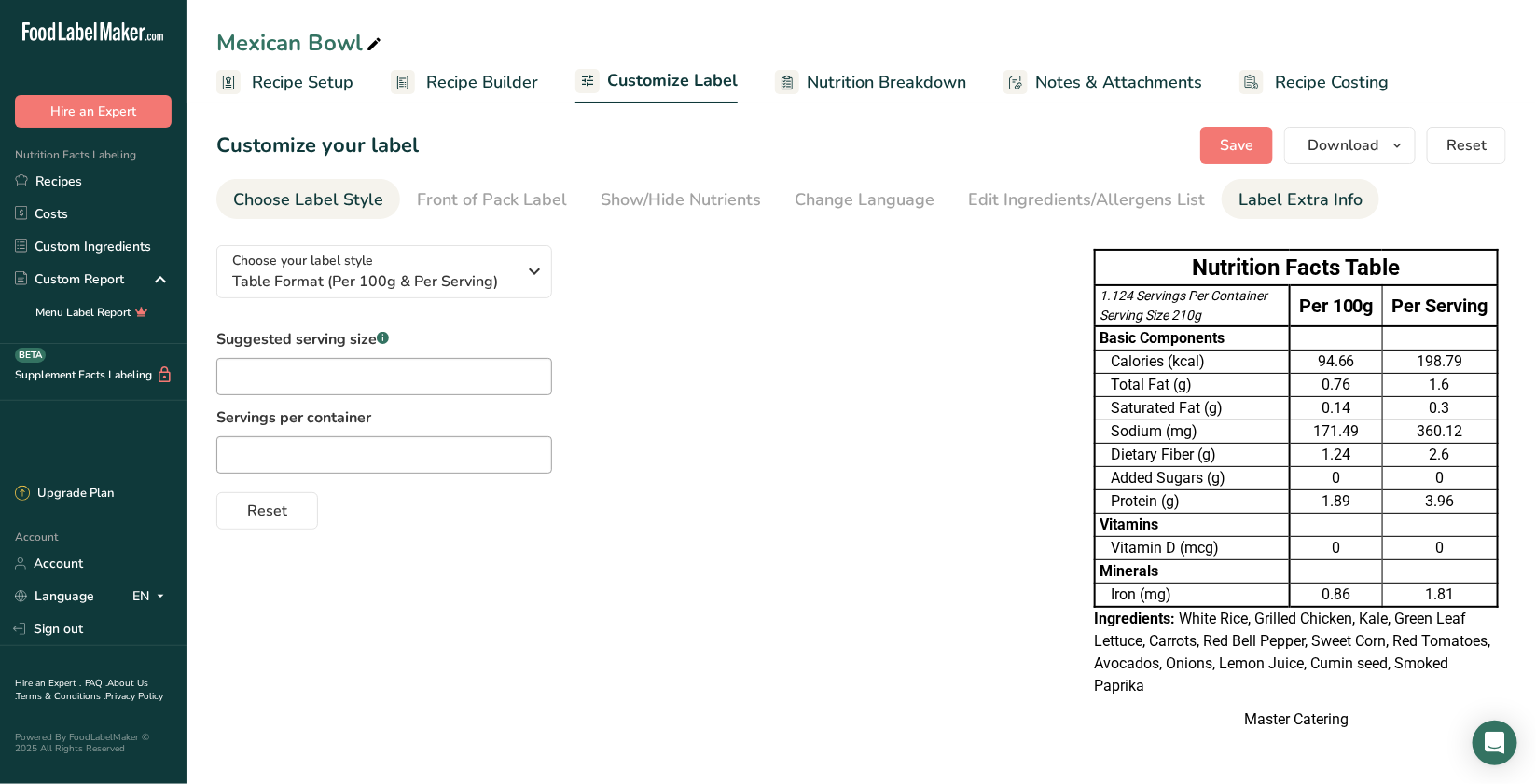 click on "Label Extra Info" at bounding box center [1300, 199] 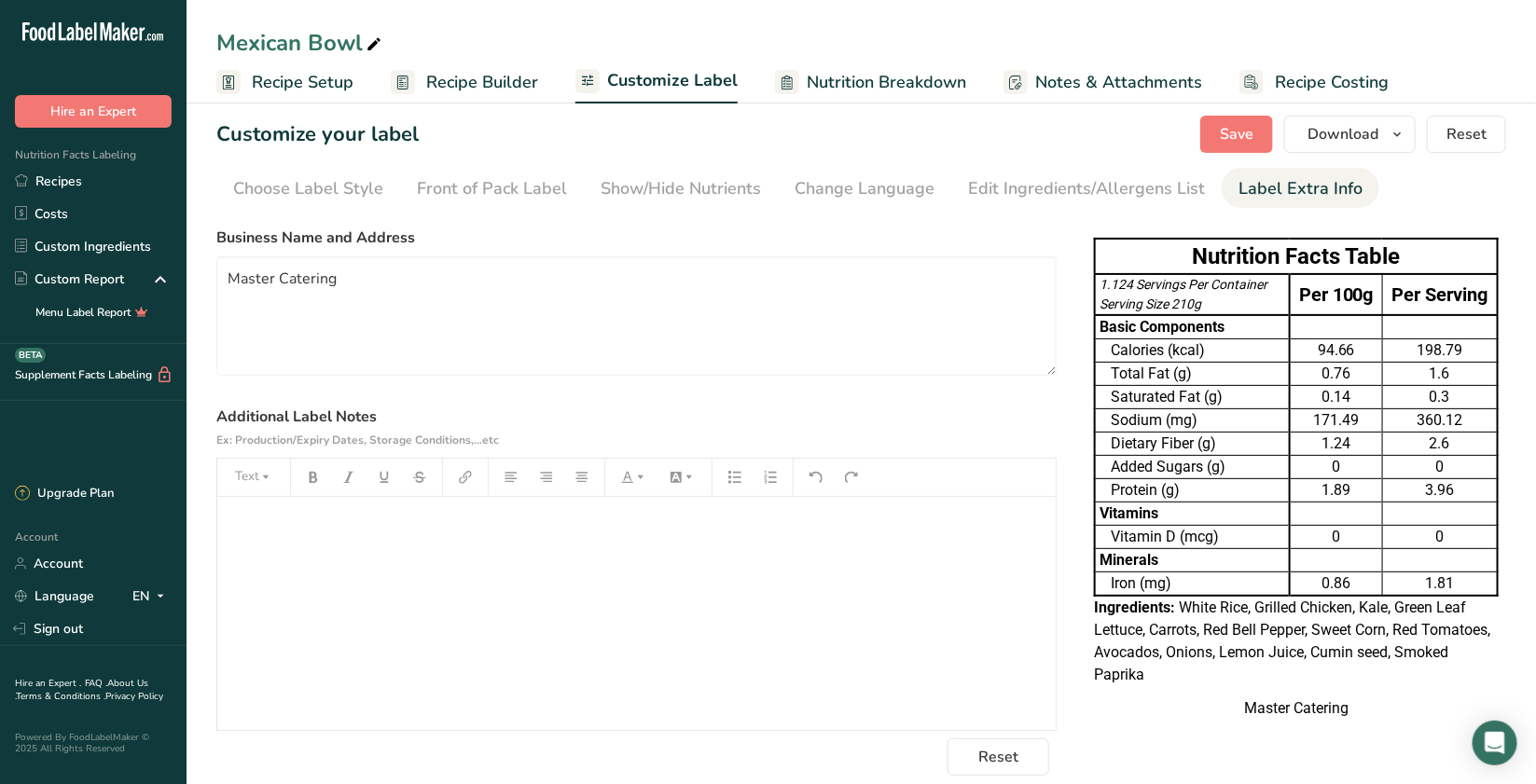 scroll, scrollTop: 31, scrollLeft: 0, axis: vertical 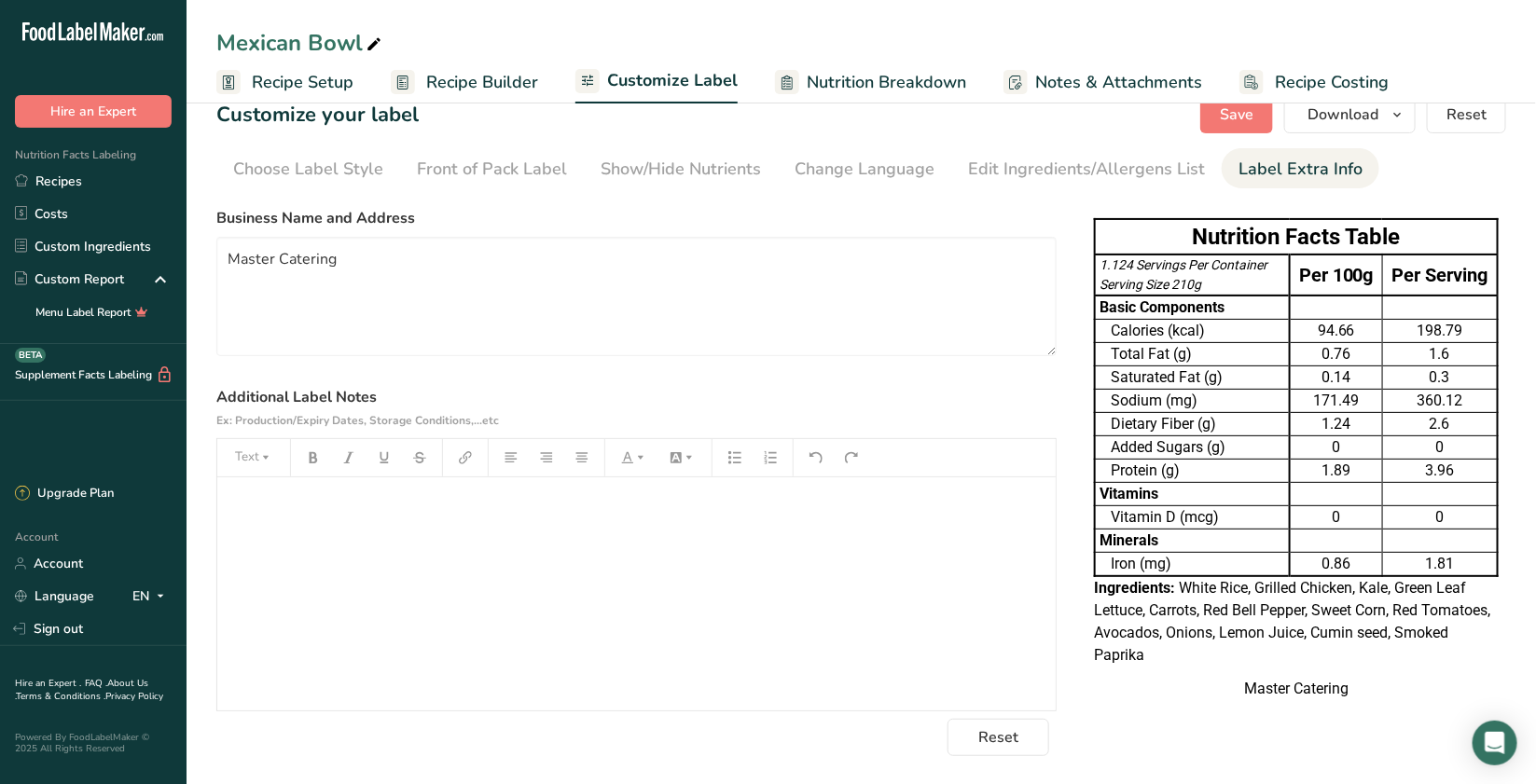 click on "﻿" at bounding box center (636, 594) 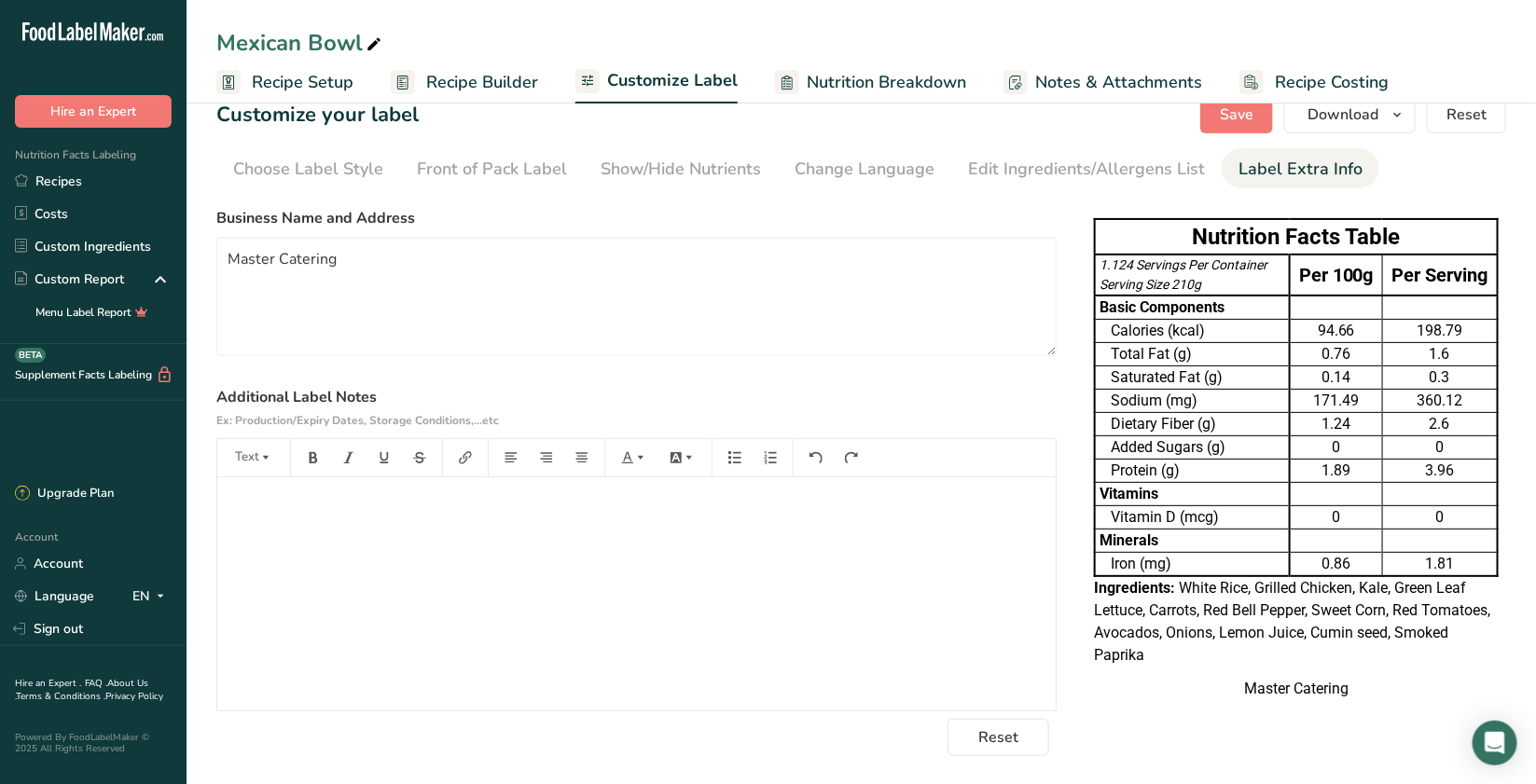 scroll, scrollTop: 0, scrollLeft: 0, axis: both 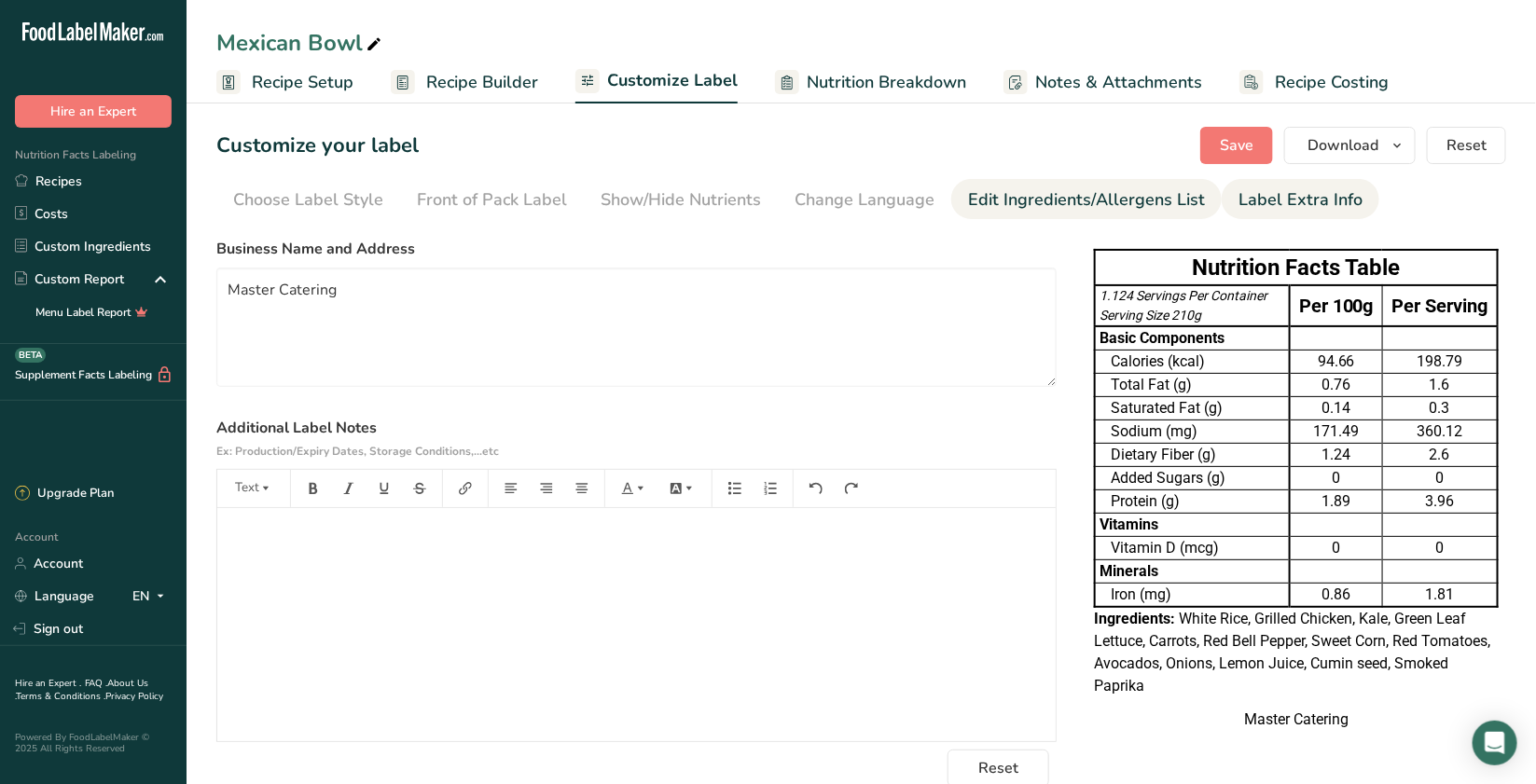 click on "Edit Ingredients/Allergens List" at bounding box center (1086, 199) 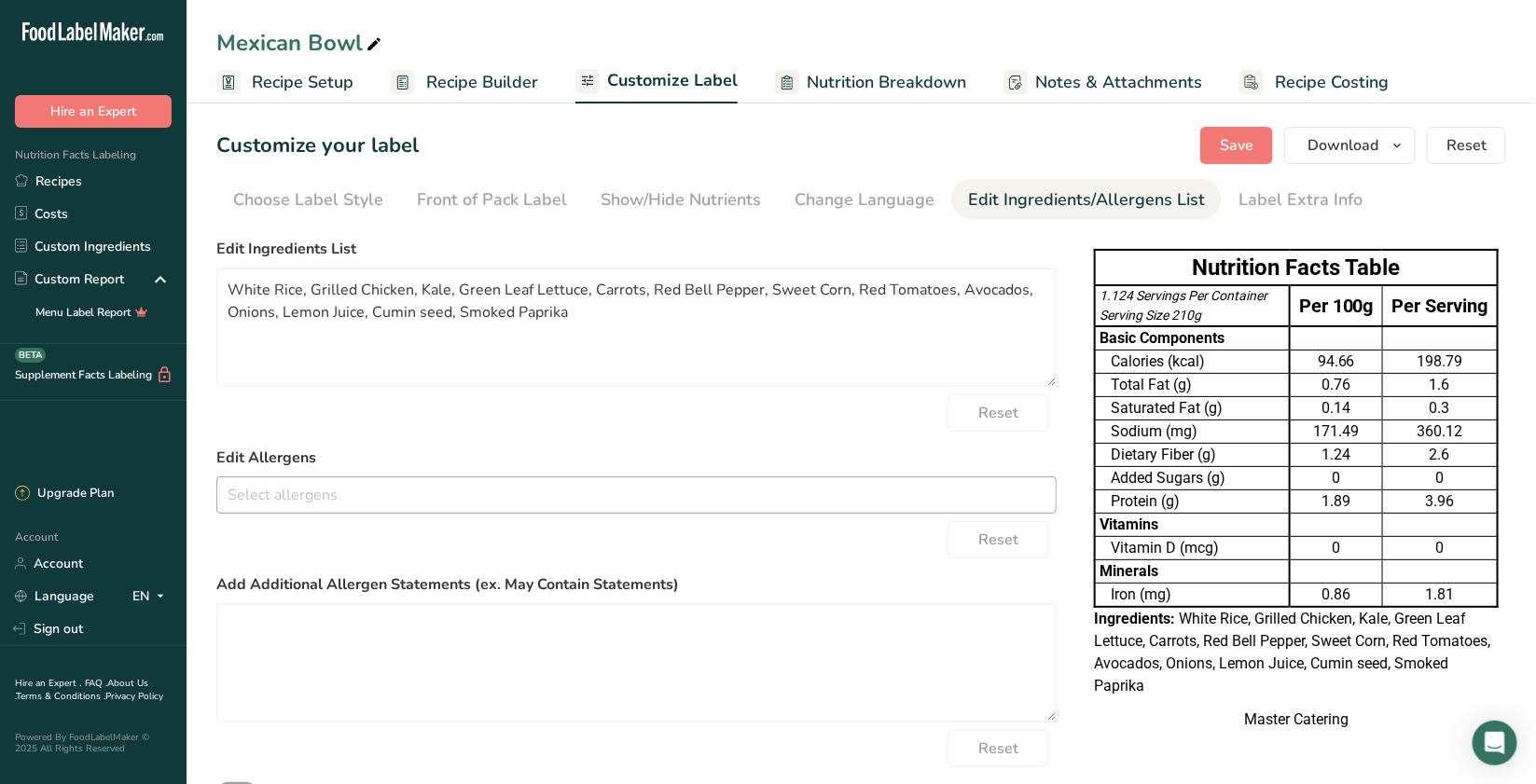 click at bounding box center [636, 494] 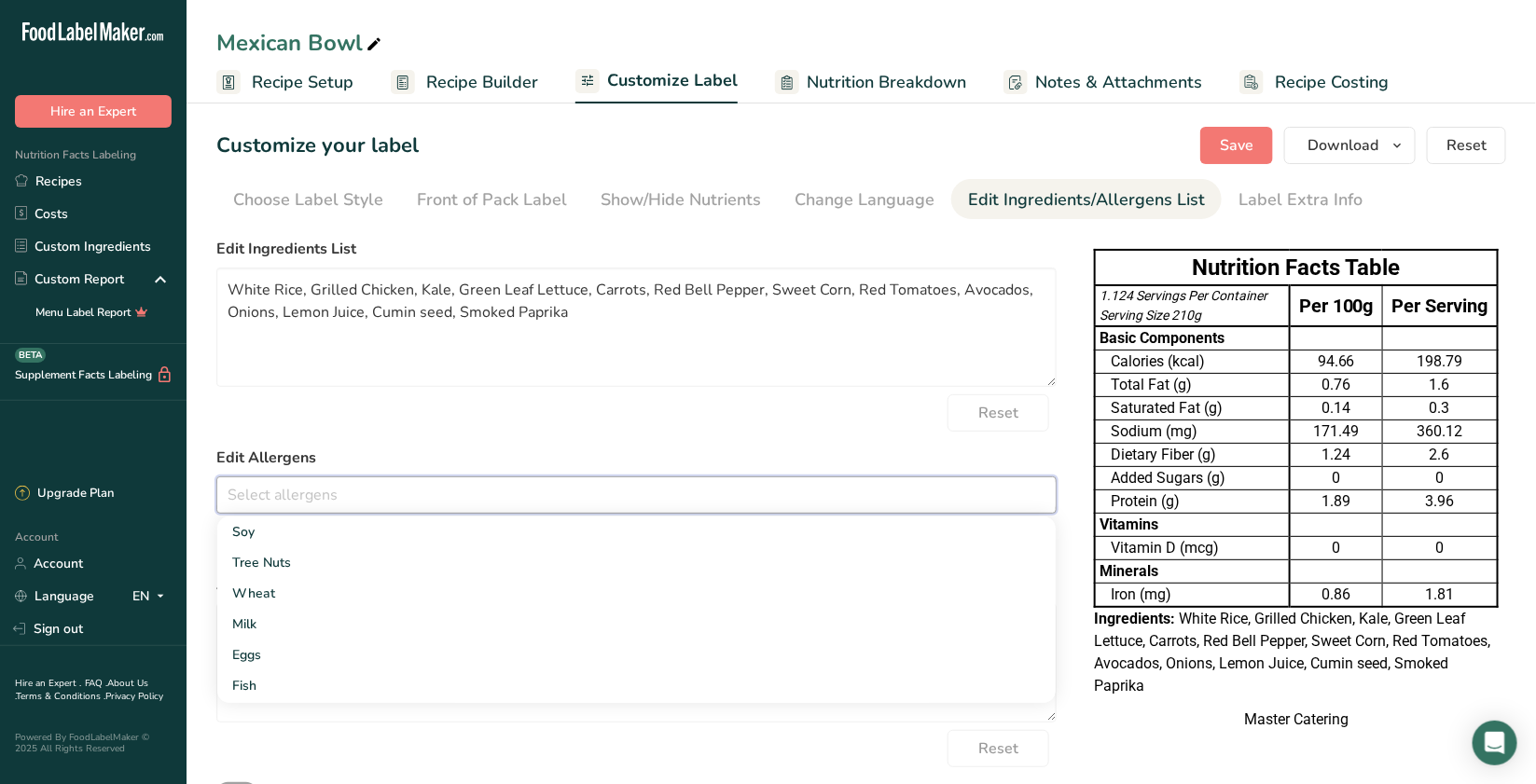 click on "Choose your label style
Table Format (Per 100g & Per Serving)
USA (FDA)
Standard FDA label
Tabular FDA label
Linear FDA label
Simplified FDA label
Dual Column FDA label (Per Serving/Per Container)
Dual Column FDA label (As Sold/As Prepared)
Aggregate Standard FDA label
Standard FDA label with Micronutrients listed side-by-side
UK (FSA)
UK Mandatory Label "Back of Pack"
UK Traffic Light Label  "Front of Pack"
Canadian (CFIA)
Canadian Standard label
Canadian Dual Column label" at bounding box center (861, 531) 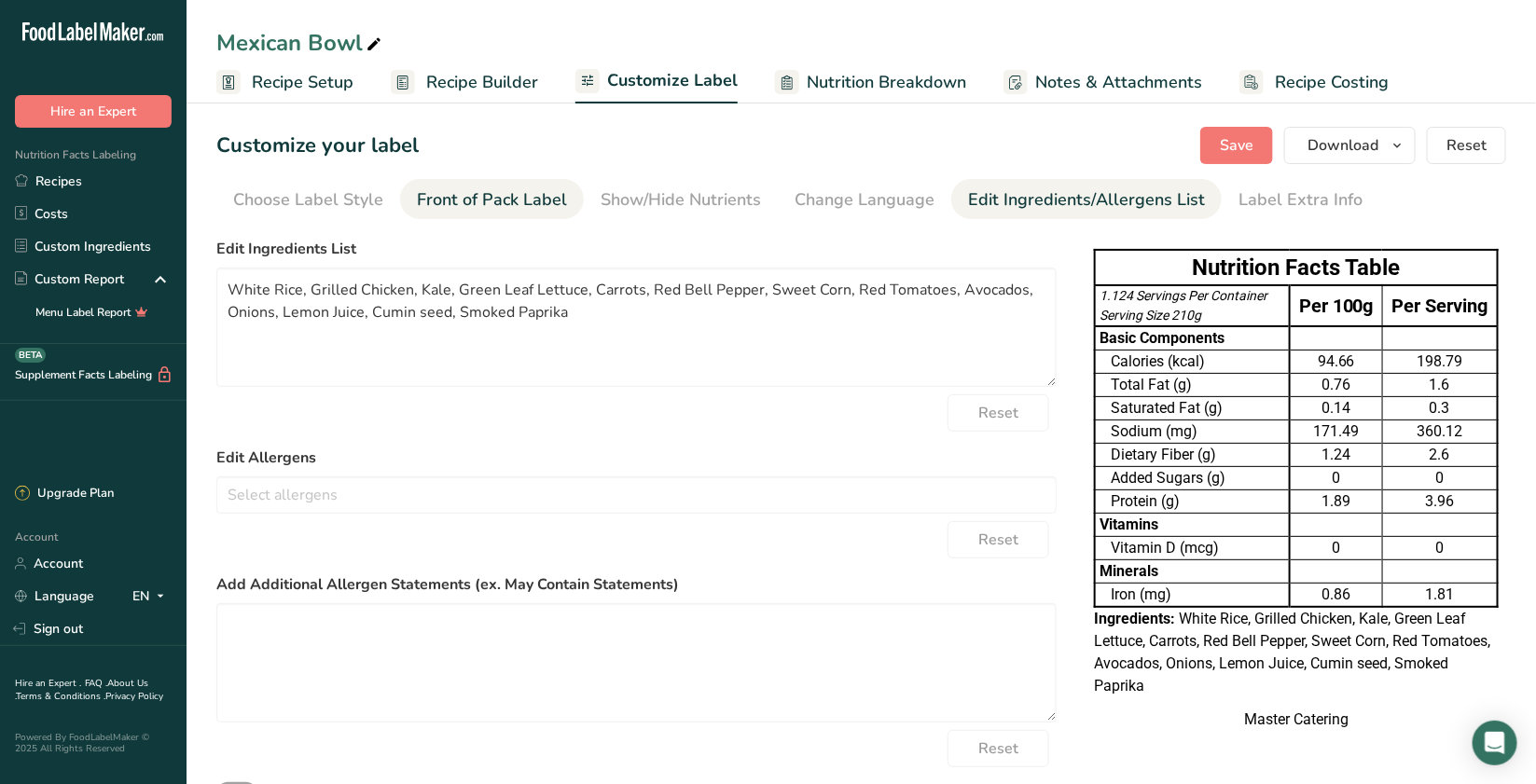 click on "Front of Pack Label" at bounding box center (491, 199) 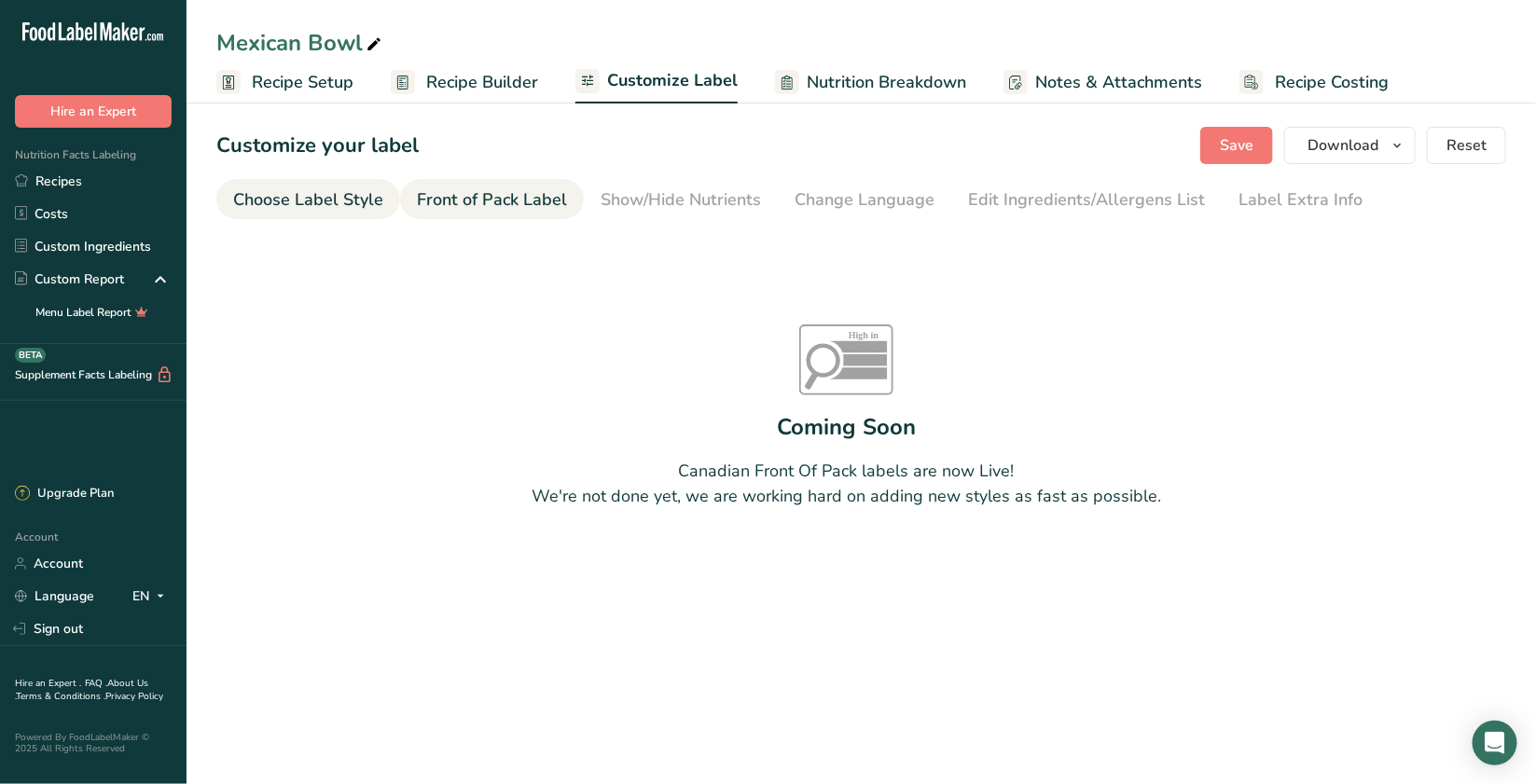 click on "Choose Label Style" at bounding box center [308, 199] 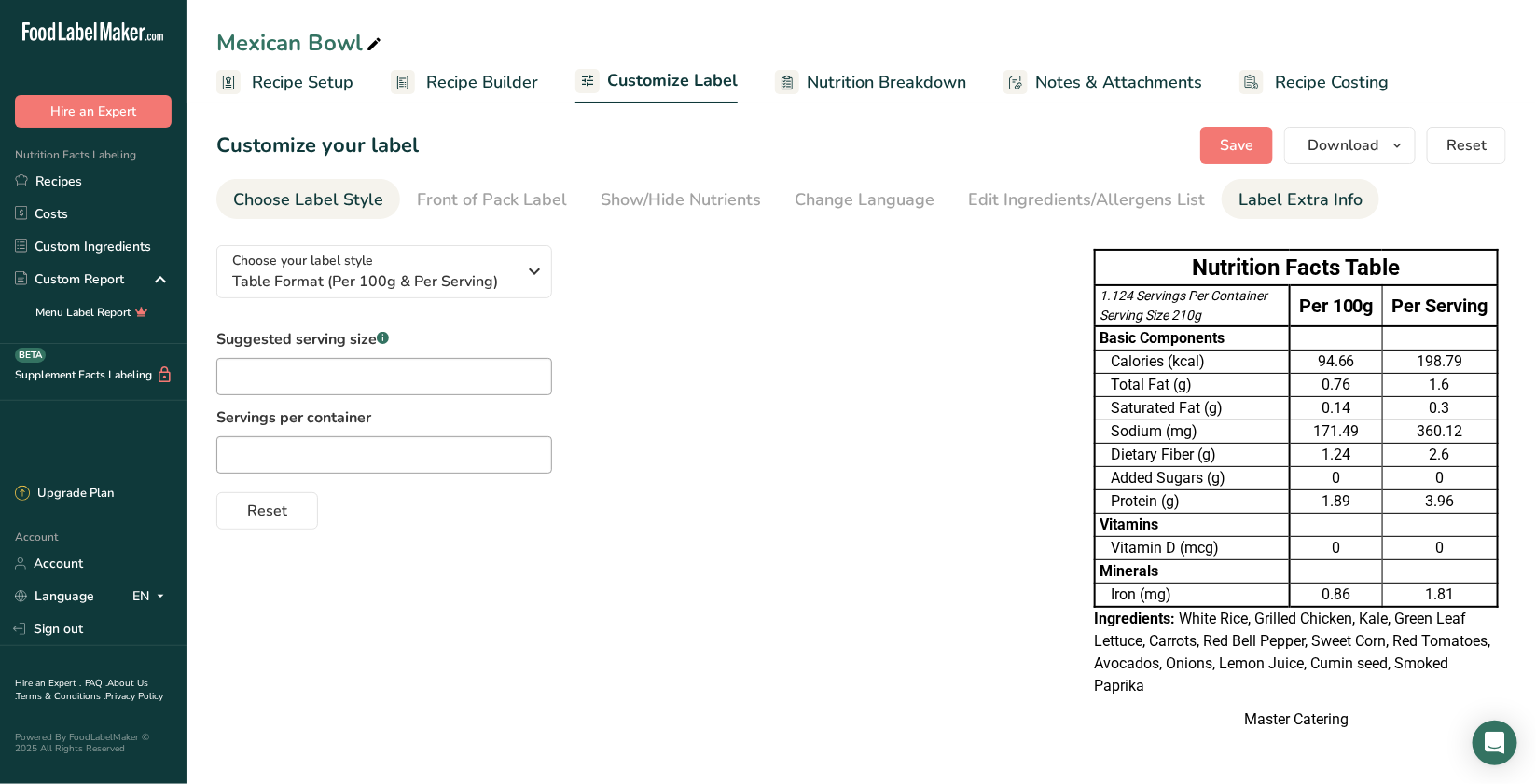 click on "Label Extra Info" at bounding box center [1300, 199] 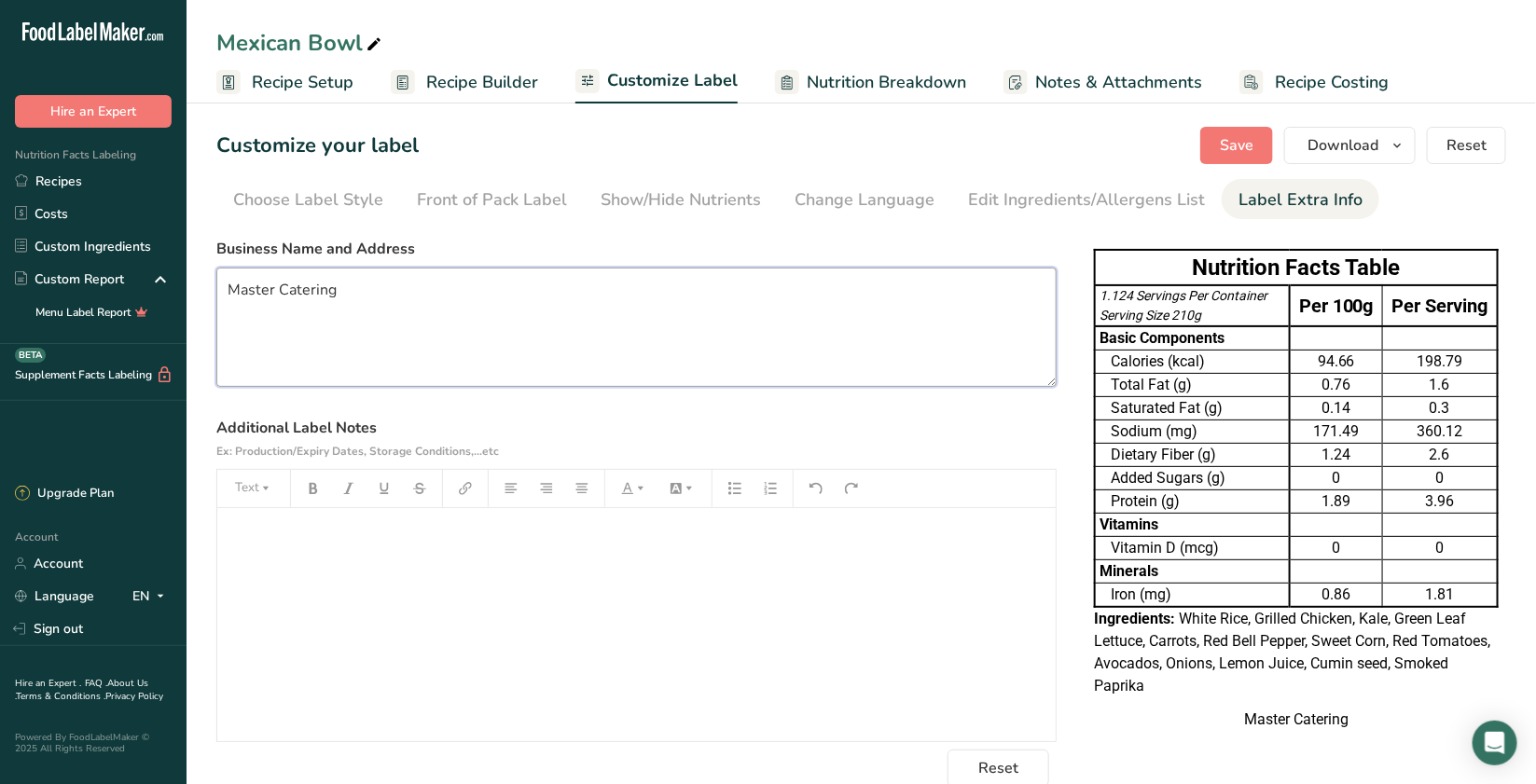 click on "Master Catering" at bounding box center [636, 327] 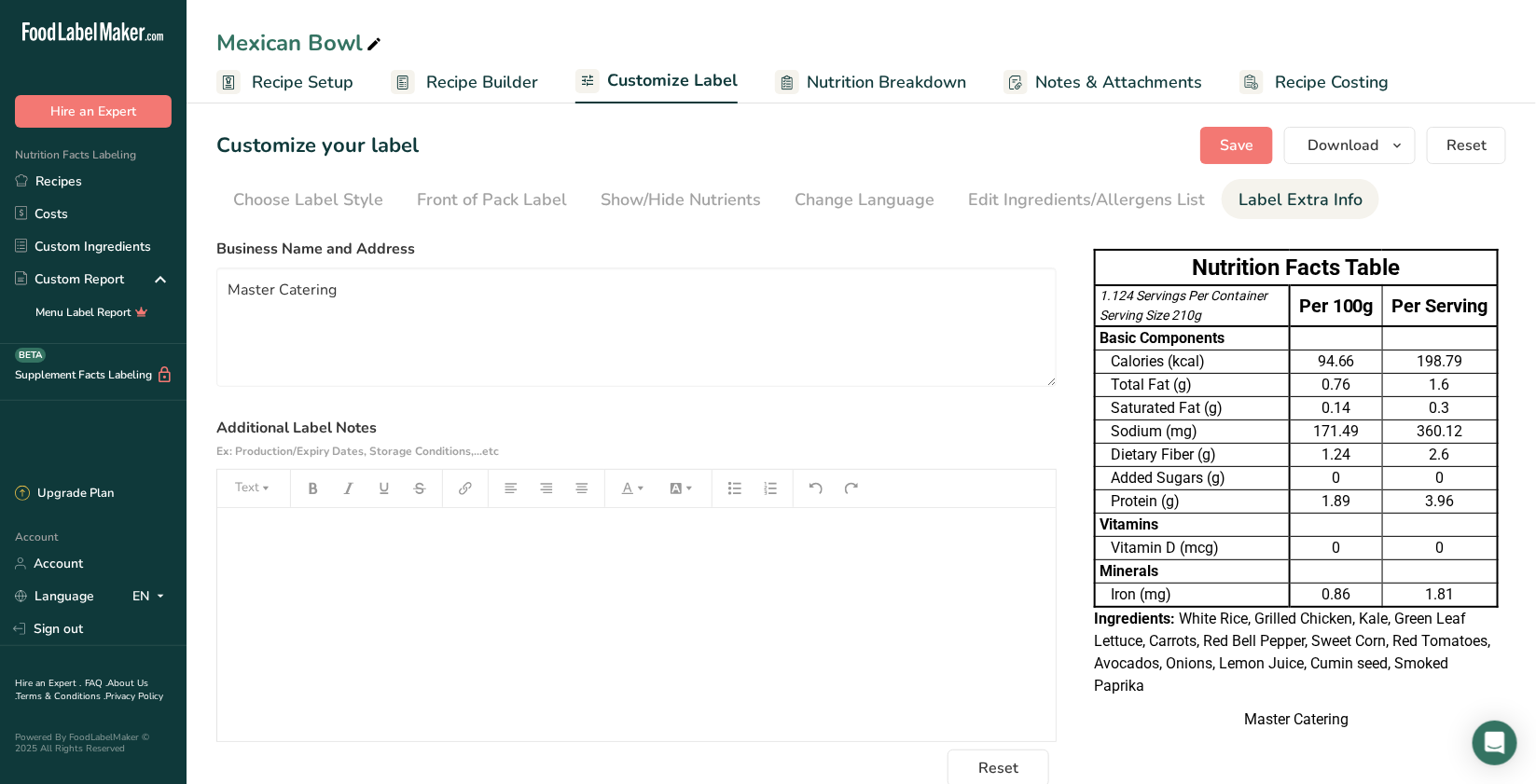 click on "﻿" at bounding box center [636, 625] 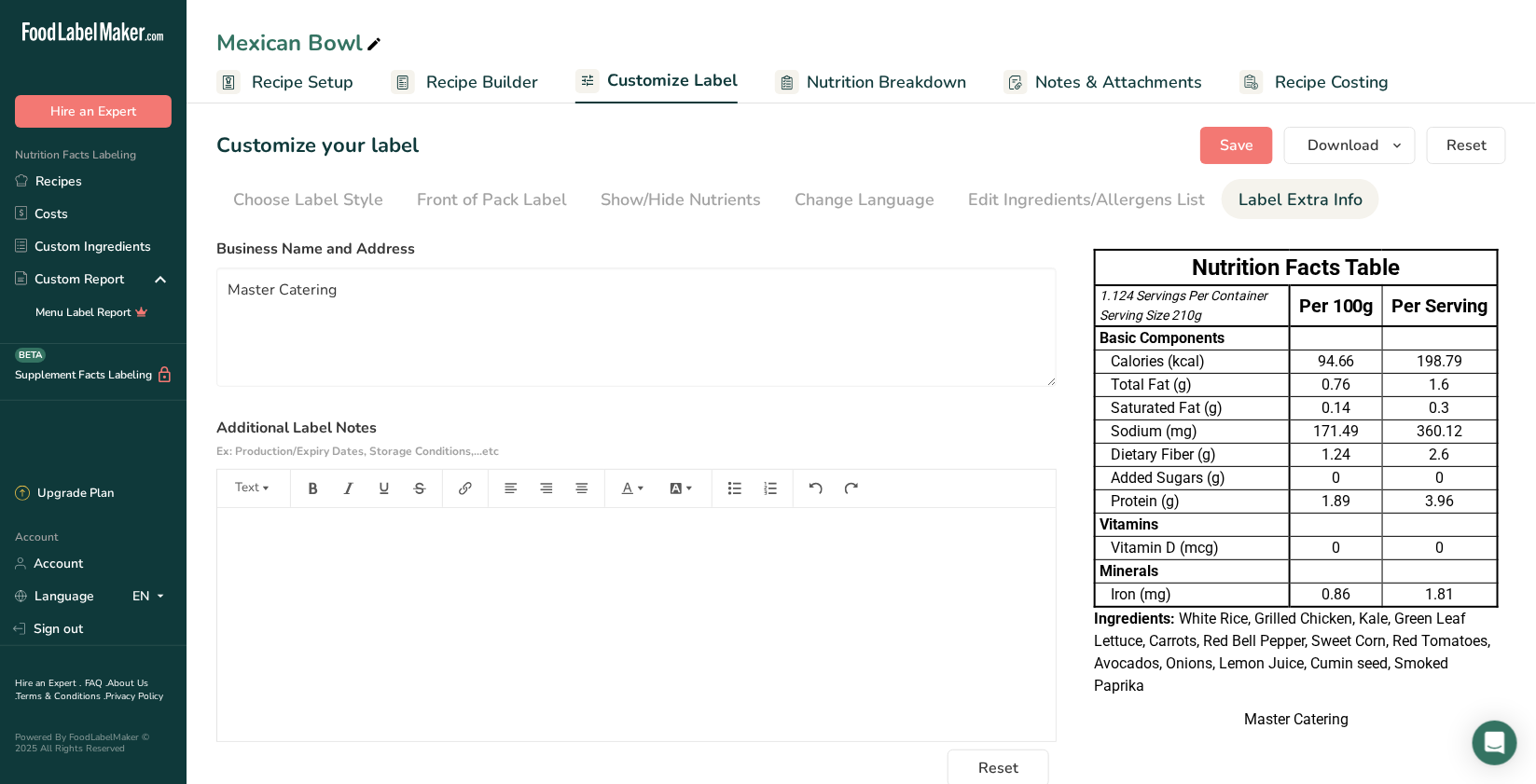 scroll, scrollTop: 0, scrollLeft: 0, axis: both 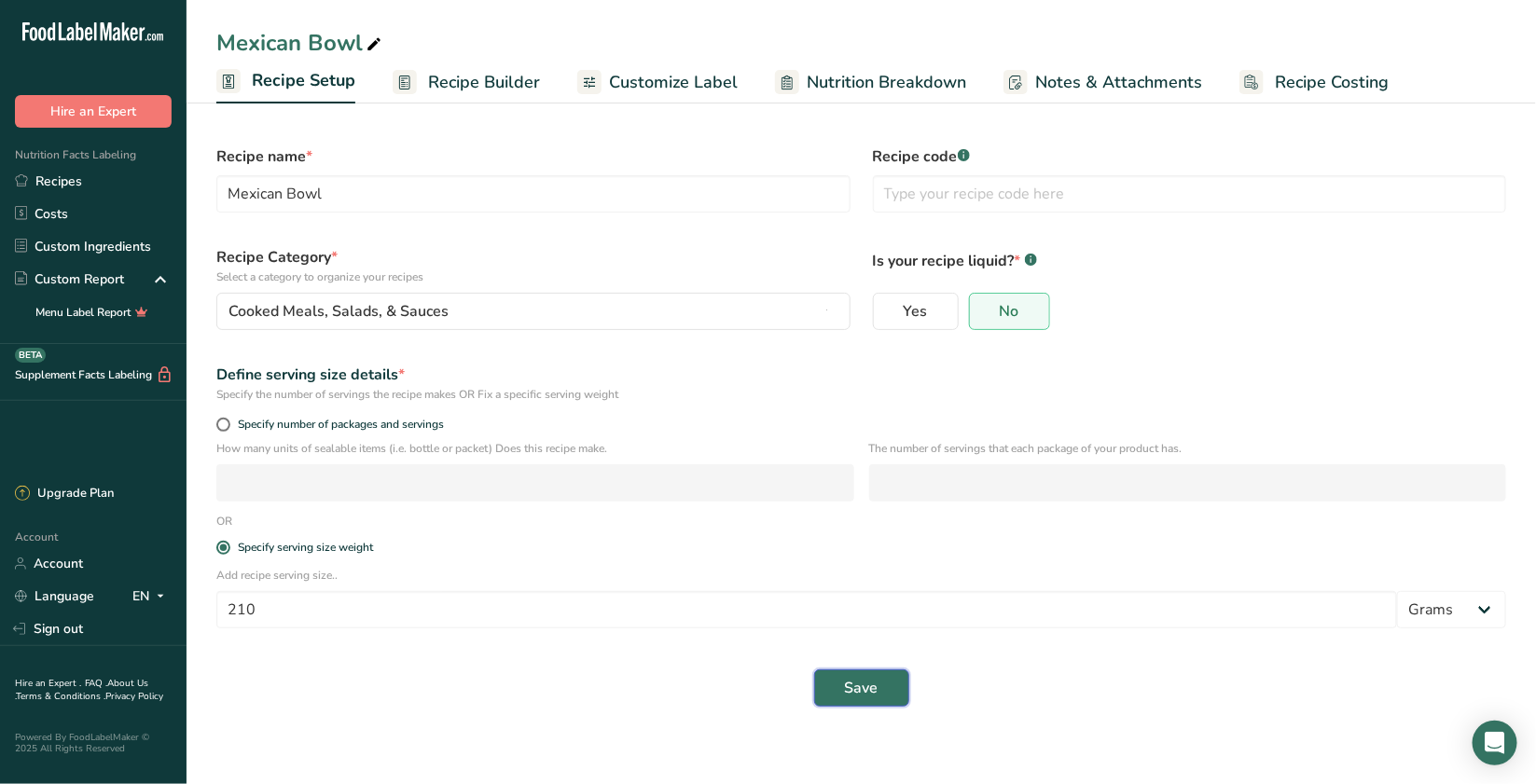 click on "Save" at bounding box center (862, 688) 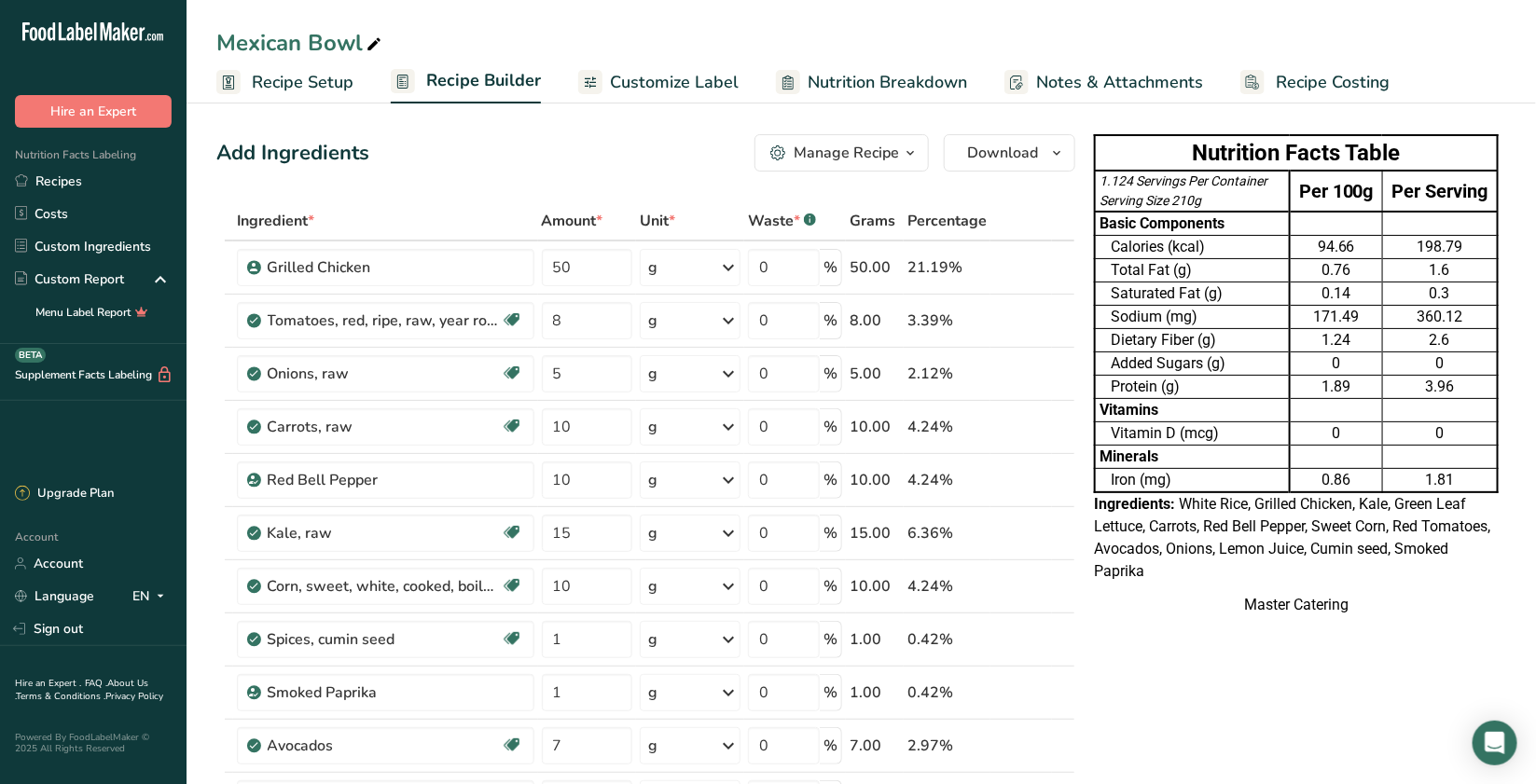 click on "Mexican Bowl" at bounding box center (861, 43) 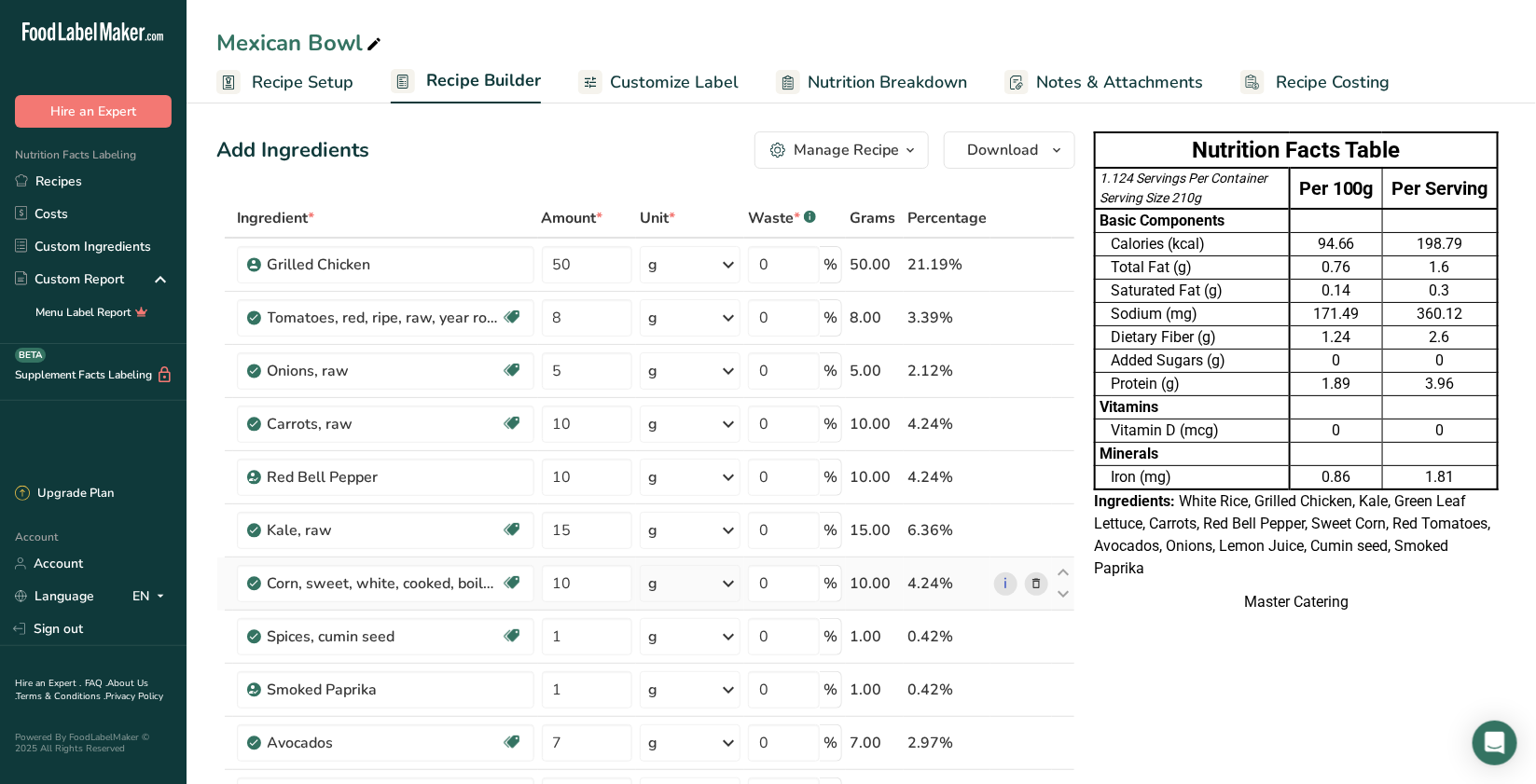 scroll, scrollTop: 0, scrollLeft: 0, axis: both 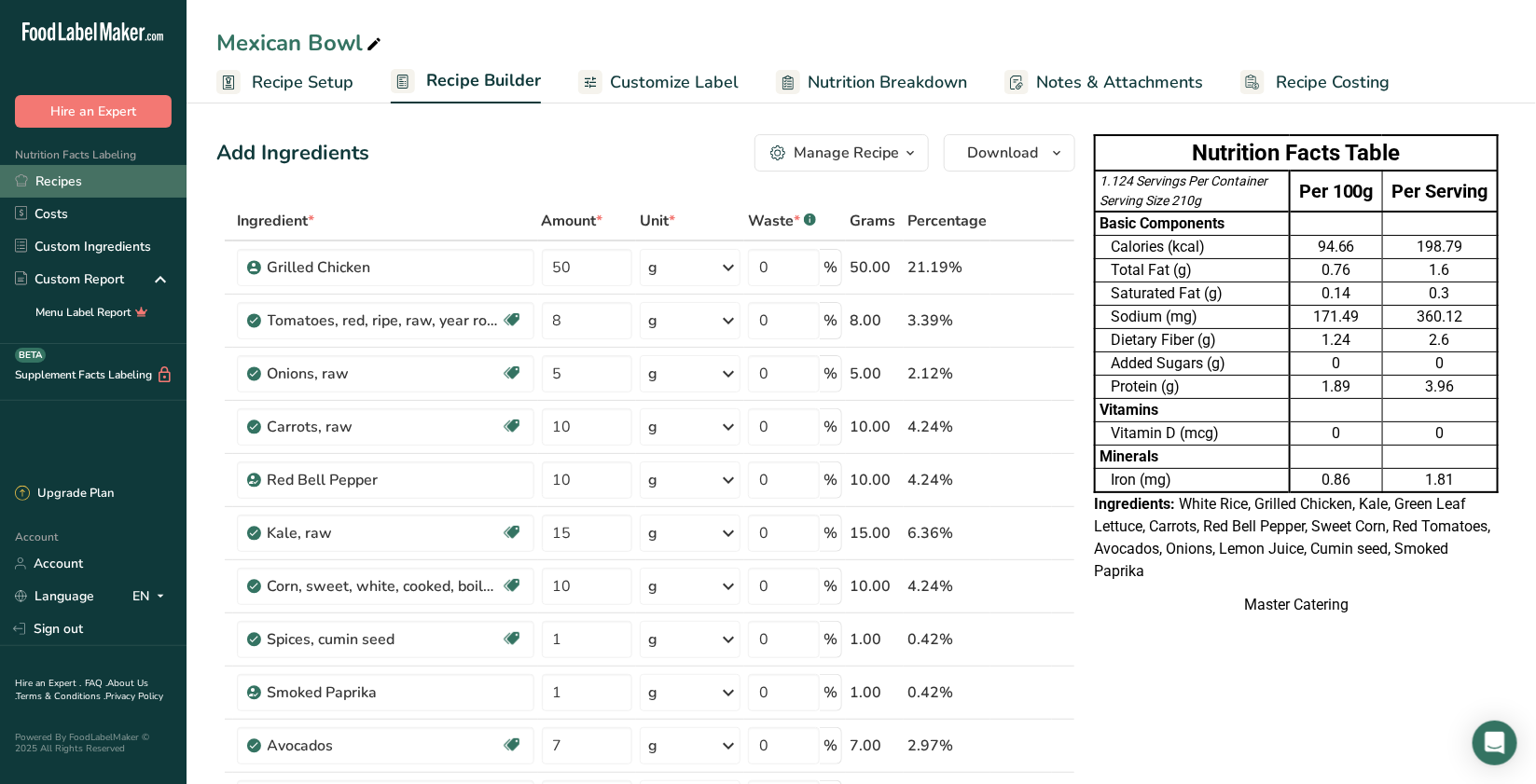 click on "Recipes" at bounding box center (93, 181) 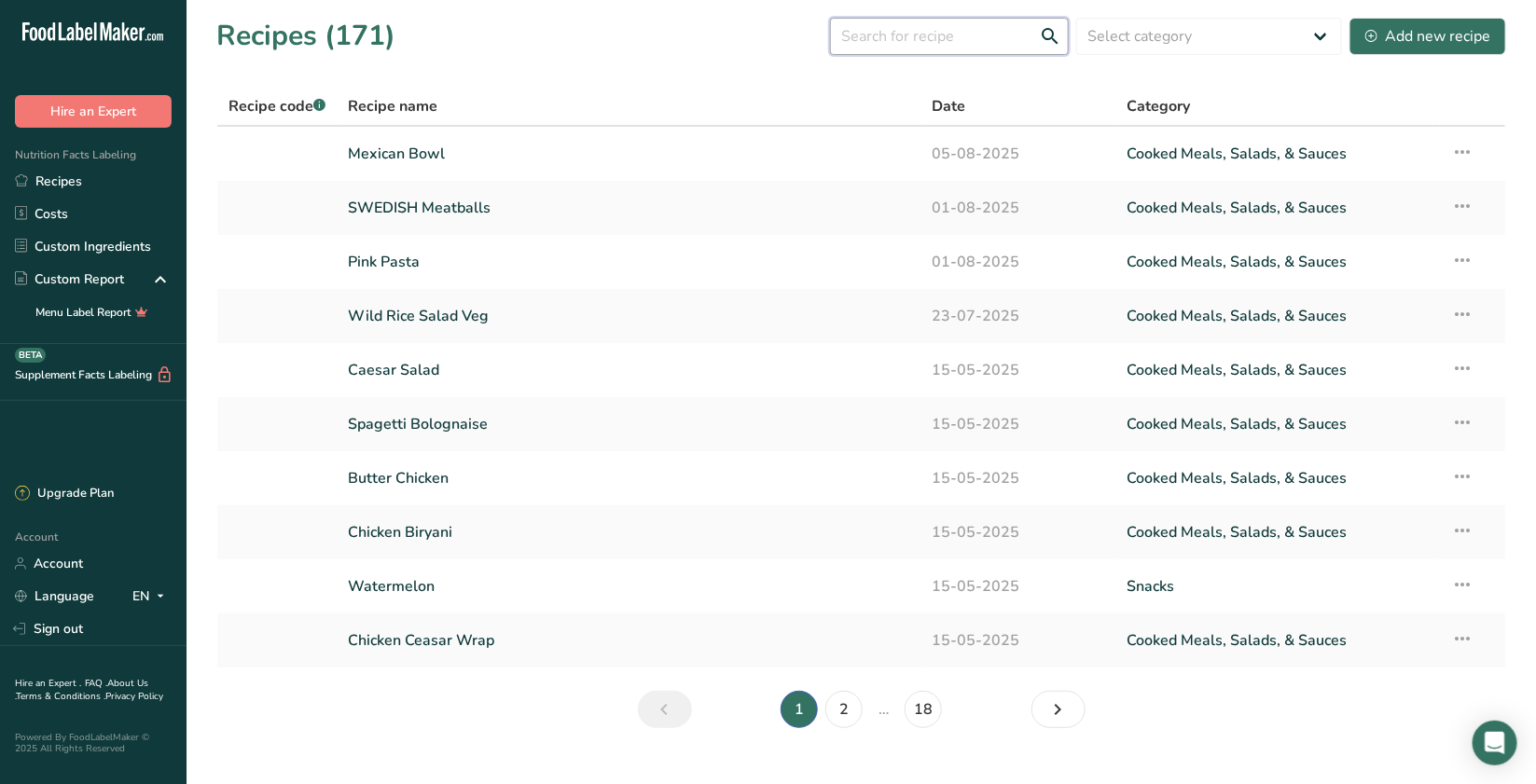 click at bounding box center [949, 36] 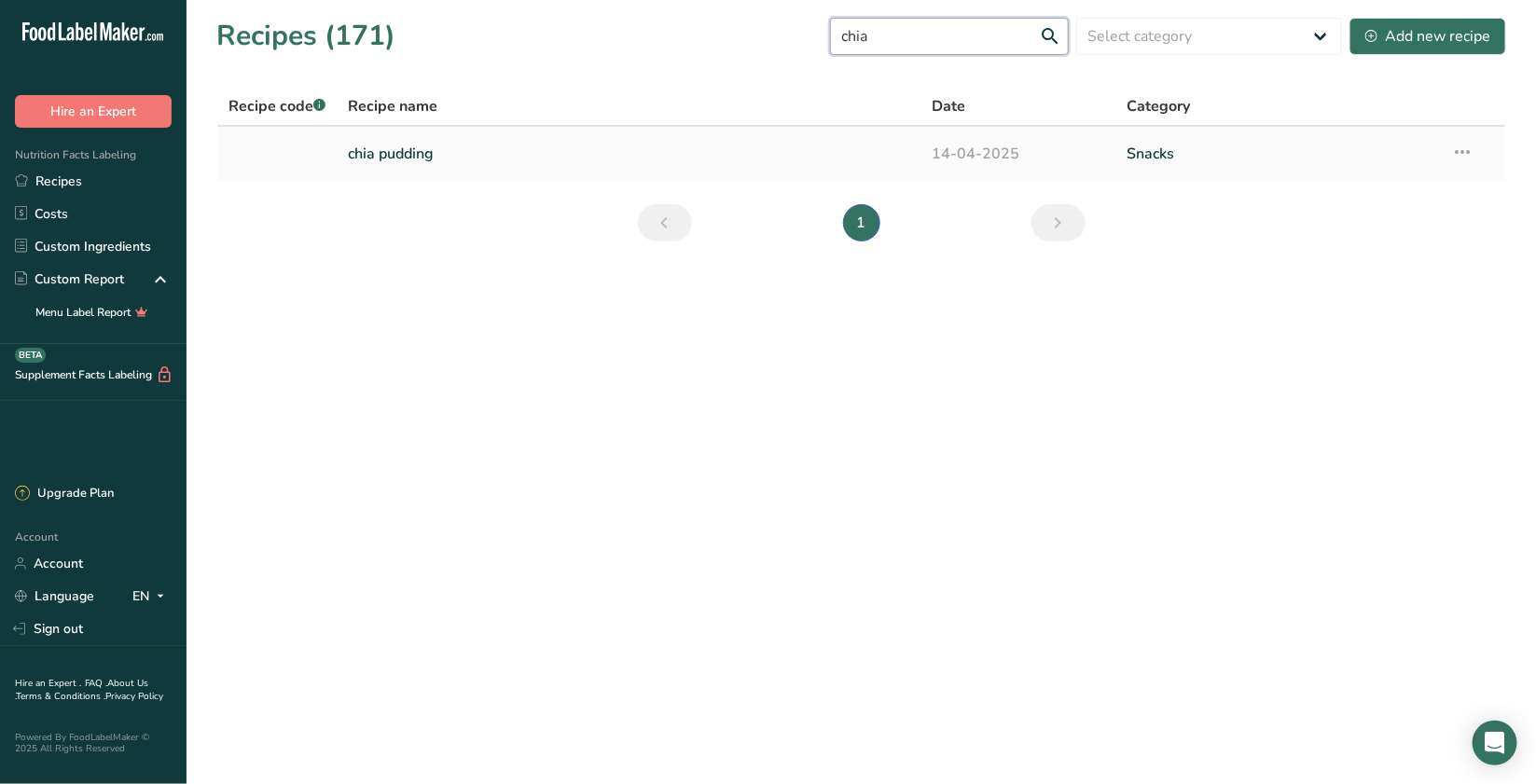 type on "chia" 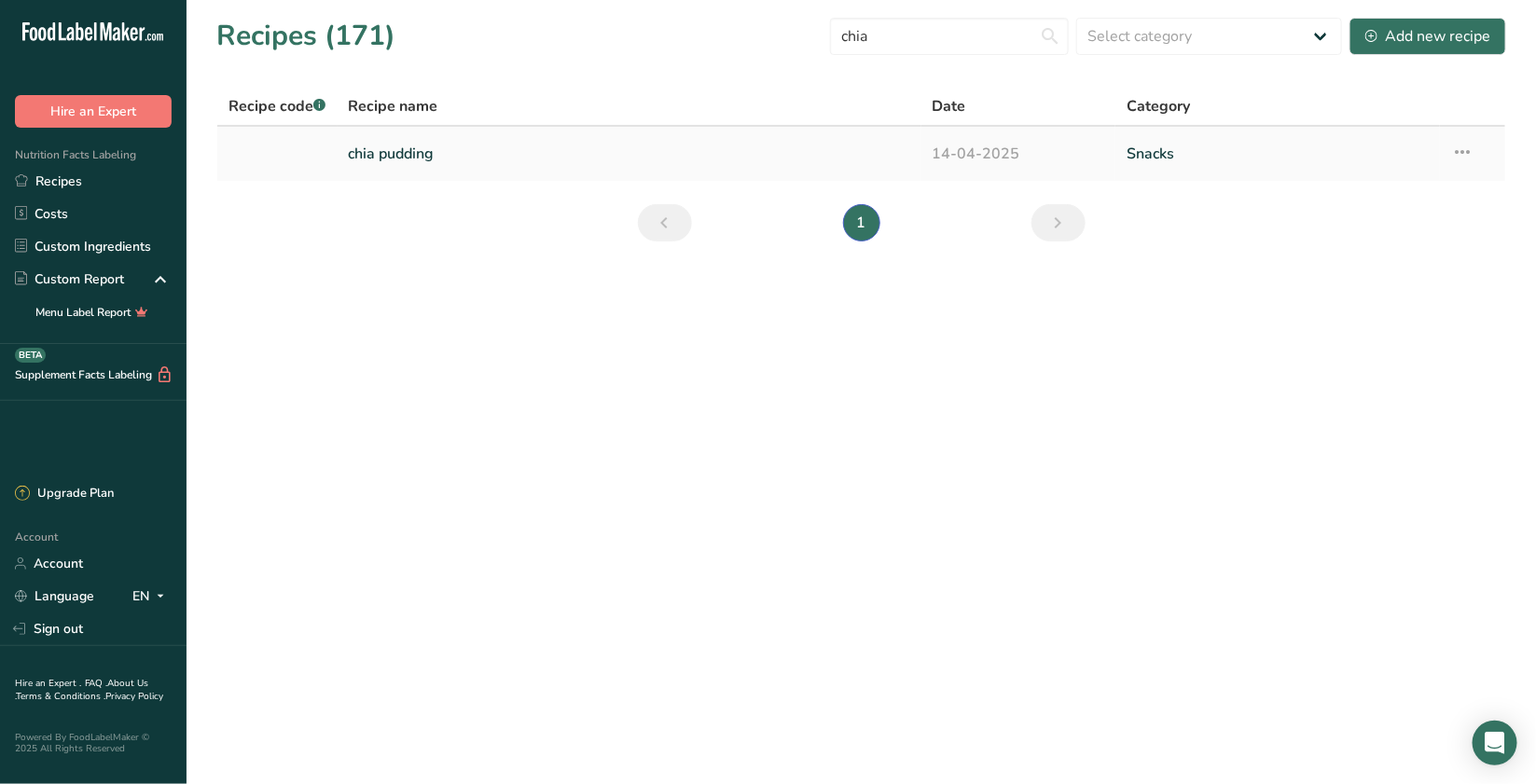 click on "chia pudding" at bounding box center (630, 154) 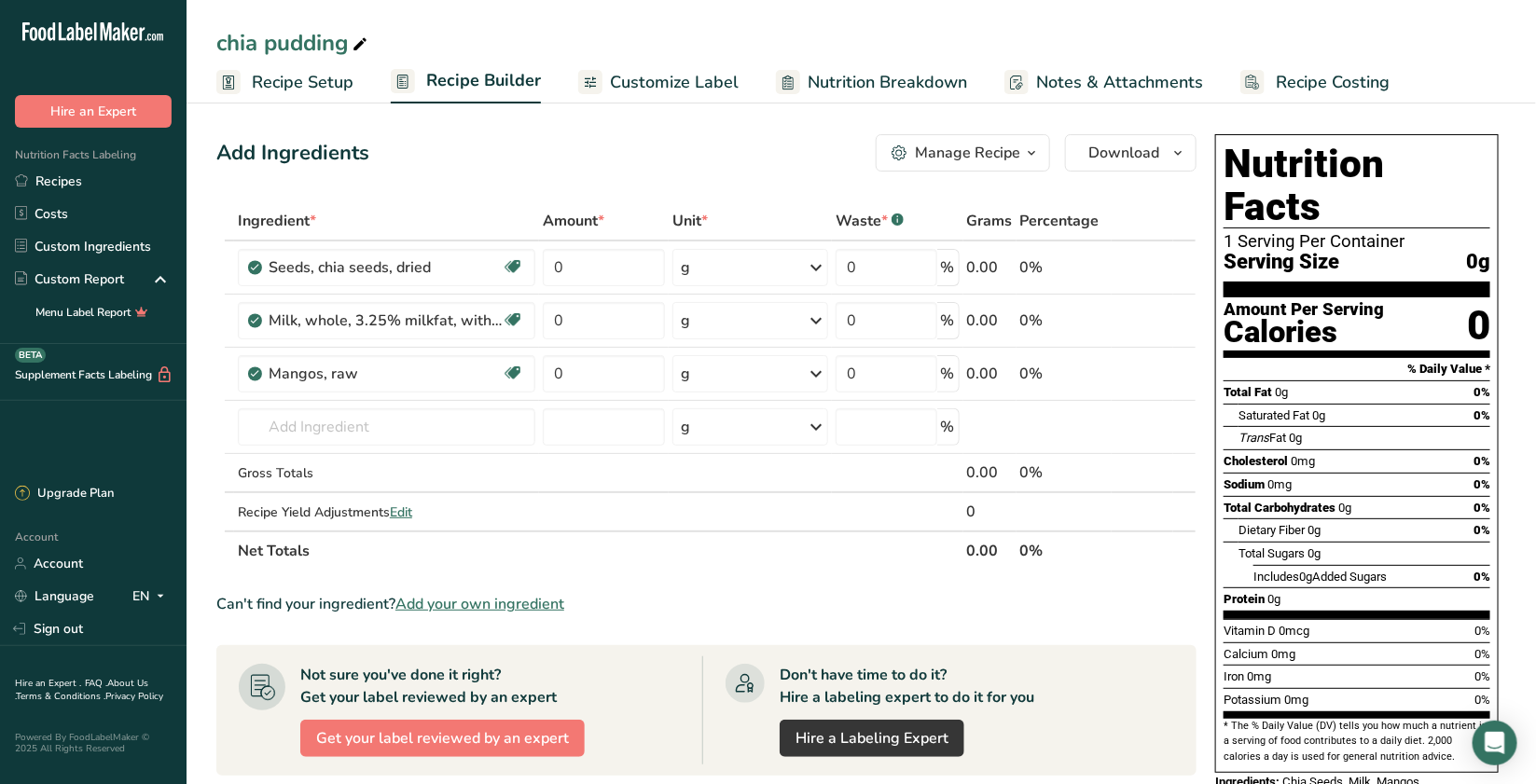 drag, startPoint x: 623, startPoint y: 779, endPoint x: 627, endPoint y: 884, distance: 105.0762 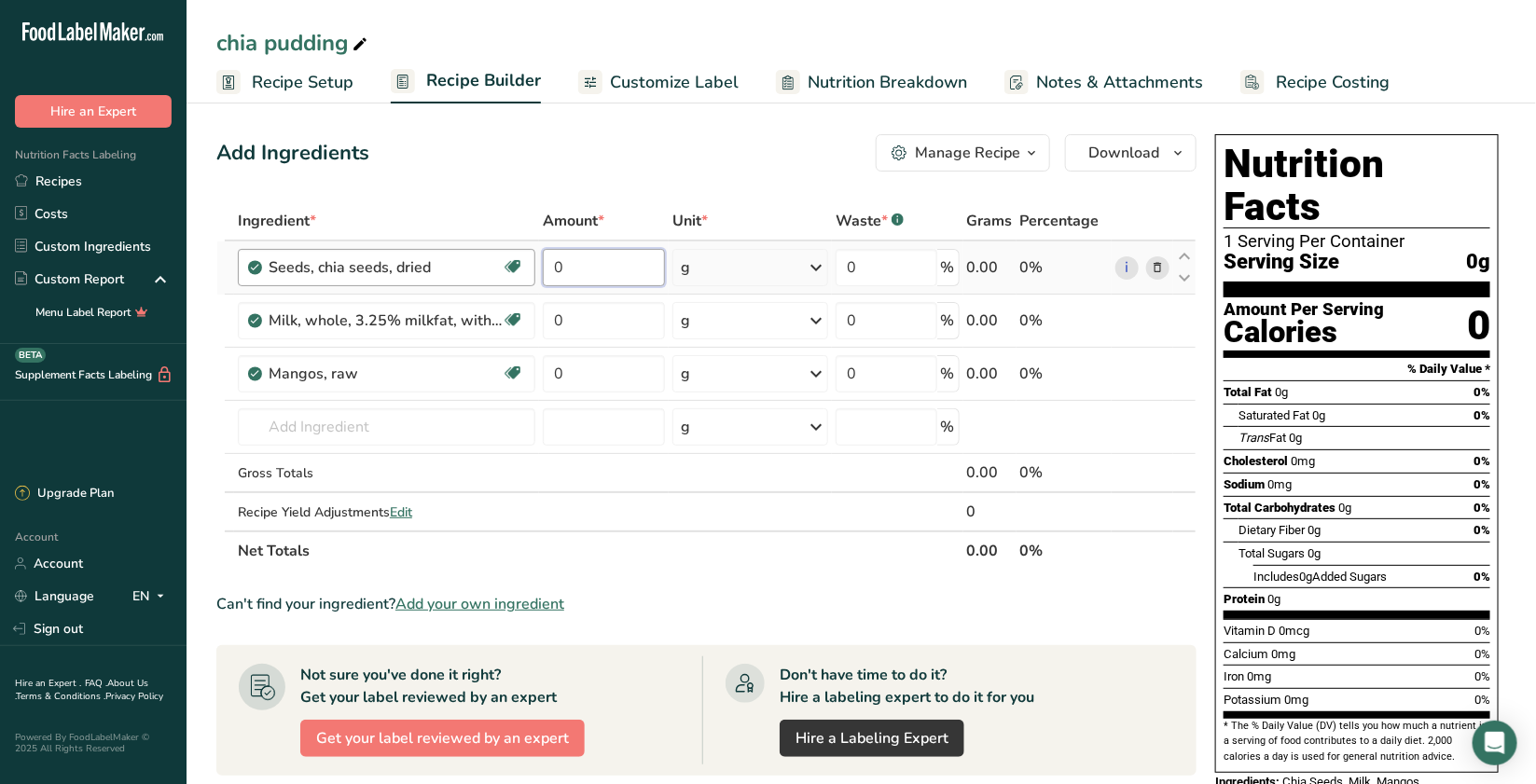 drag, startPoint x: 598, startPoint y: 278, endPoint x: 527, endPoint y: 264, distance: 72.36712 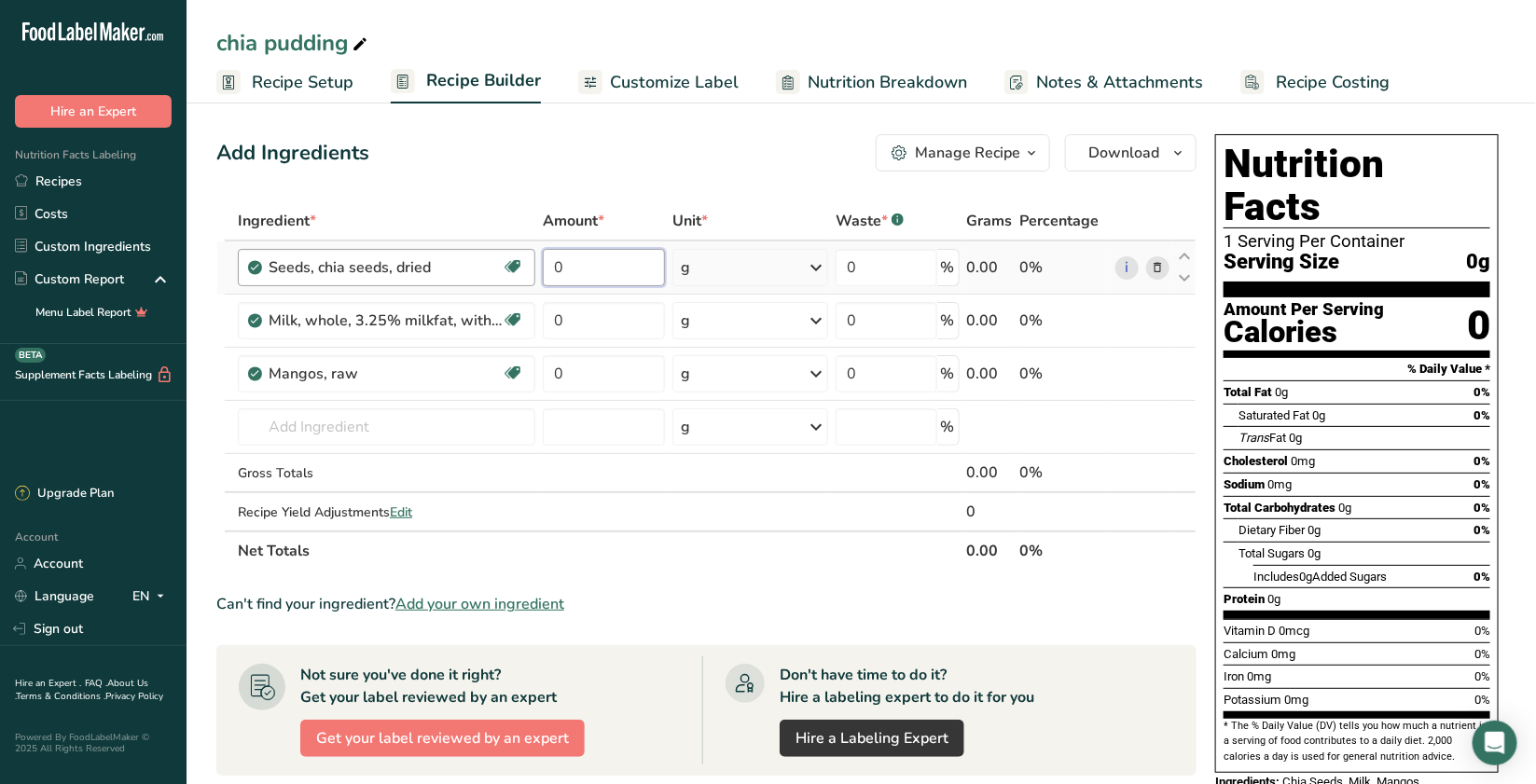 click on "Seeds, chia seeds, dried
Dairy free
Gluten free
Vegan
Vegetarian
Soy free
0
g
Portions
1 oz
Weight Units
g
kg
mg
See more
Volume Units
l
Volume units require a density conversion. If you know your ingredient's density enter it below. Otherwise, click on "RIA" our AI Regulatory bot - she will be able to help you
lb/ft3
g/cm3
Confirm
mL
Volume units require a density conversion. If you know your ingredient's density enter it below. Otherwise, click on "RIA" our AI Regulatory bot - she will be able to help you
lb/ft3" at bounding box center (706, 268) 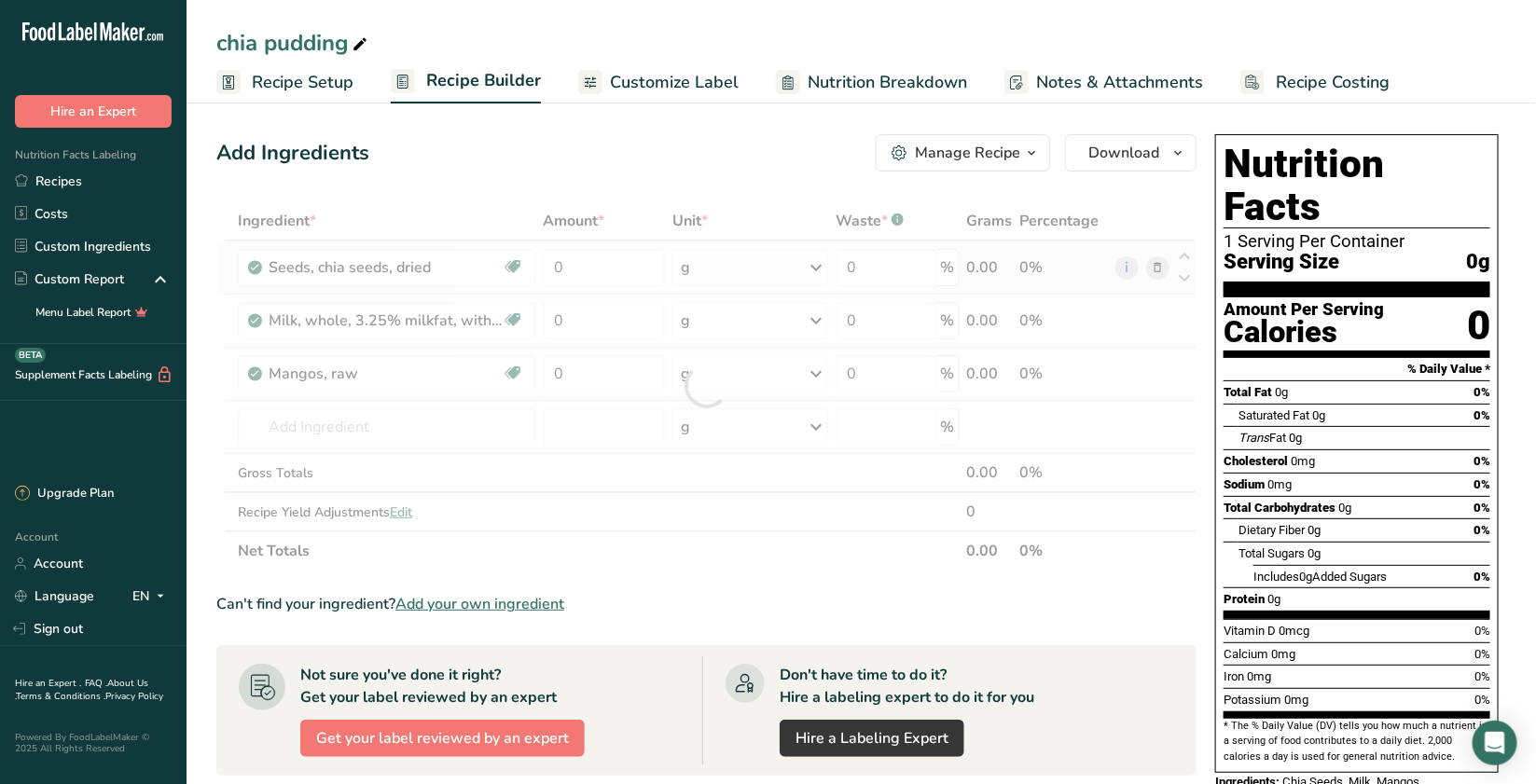 click on "Ingredient *
Amount *
Unit *
Waste *   .a-a{fill:#347362;}.b-a{fill:#fff;}          Grams
Percentage
Seeds, chia seeds, dried
Dairy free
Gluten free
Vegan
Vegetarian
Soy free
0
g
Portions
1 oz
Weight Units
g
kg
mg
See more
Volume Units
l
Volume units require a density conversion. If you know your ingredient's density enter it below. Otherwise, click on "RIA" our AI Regulatory bot - she will be able to help you
lb/ft3
g/cm3
Confirm
mL
lb/ft3
fl oz" at bounding box center (706, 386) 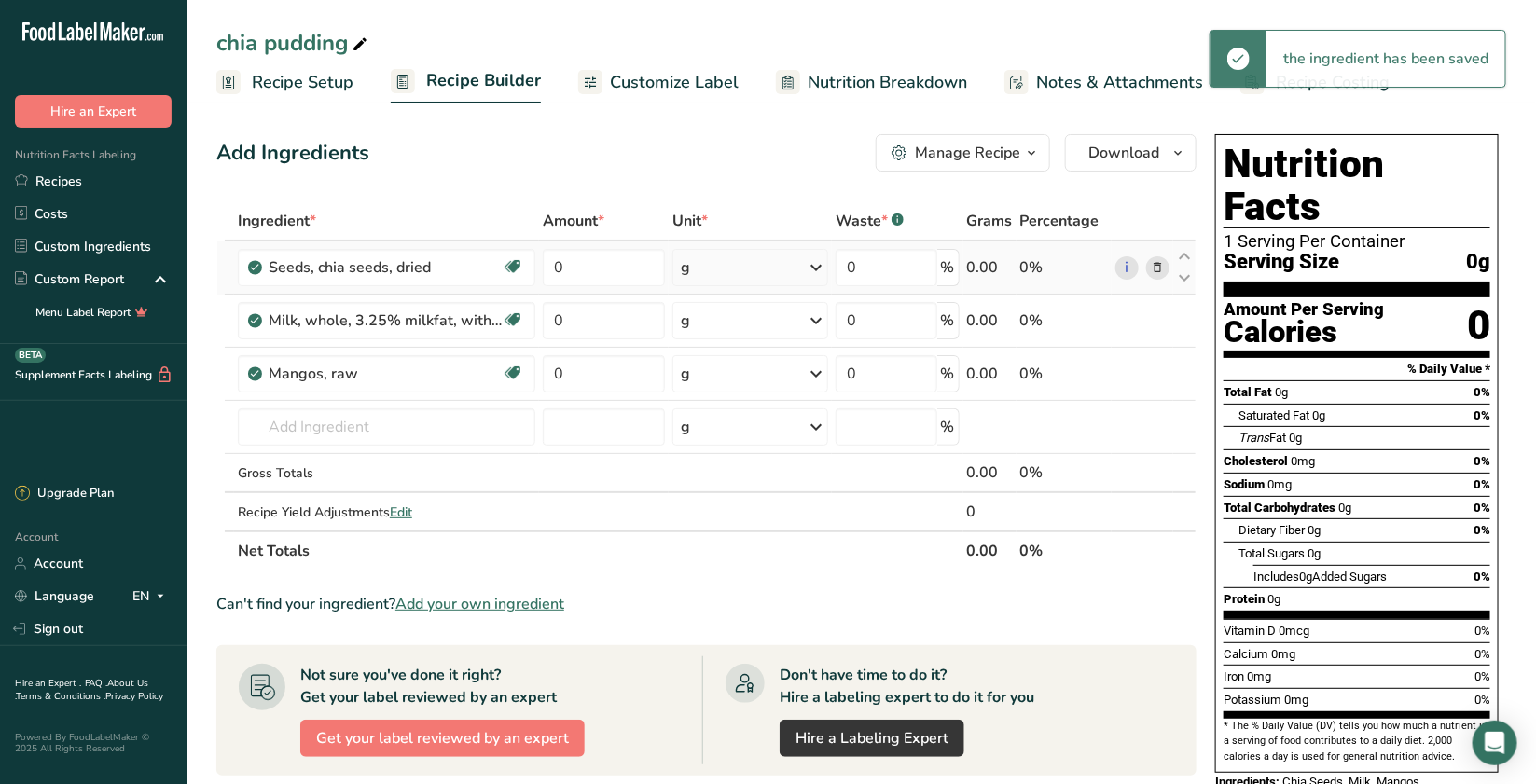 click at bounding box center [816, 268] 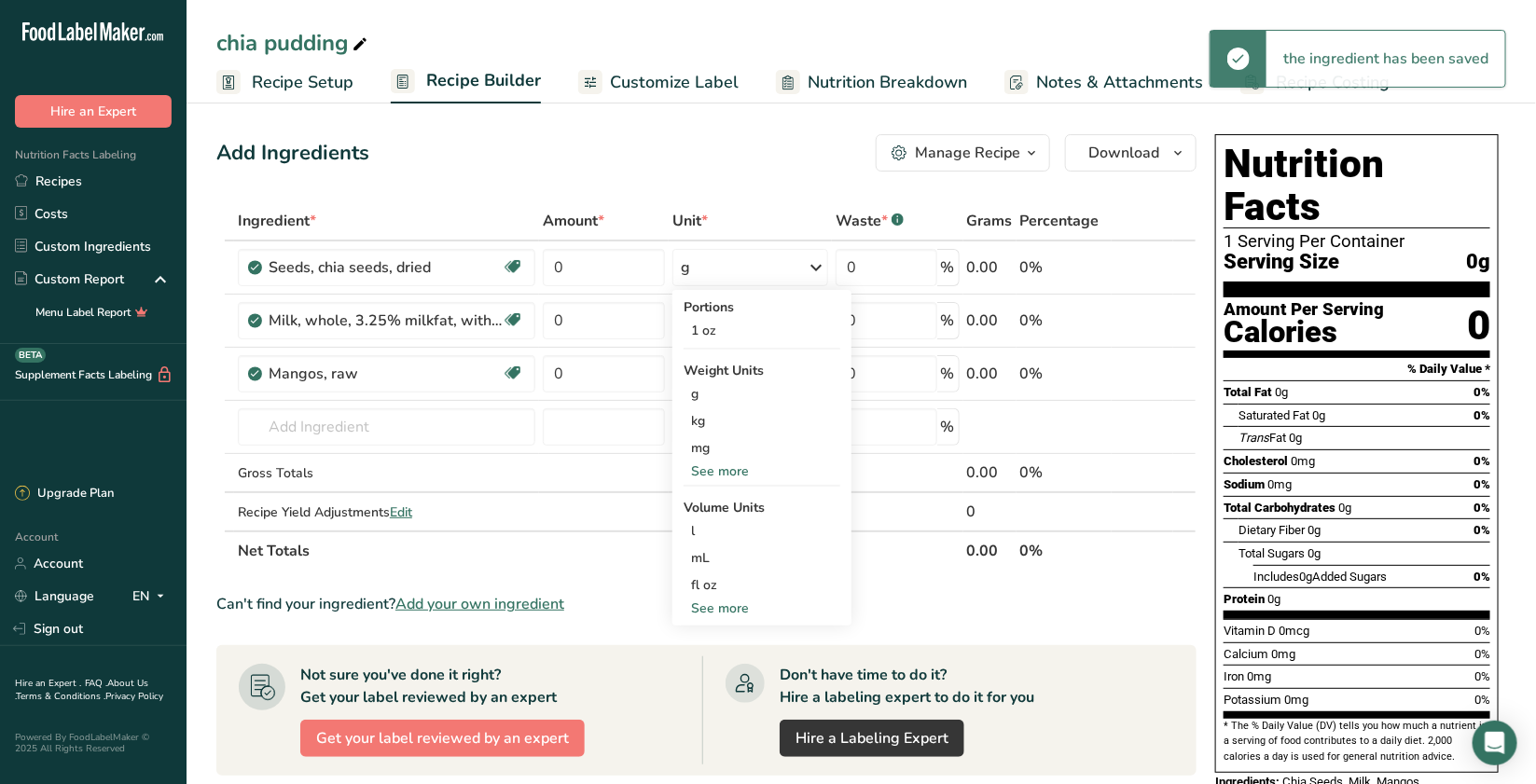 click on "Add Ingredients
Manage Recipe         Delete Recipe           Duplicate Recipe             Scale Recipe             Save as Sub-Recipe   .a-a{fill:#347362;}.b-a{fill:#fff;}                               Nutrition Breakdown                 Recipe Card
NEW
Amino Acids Pattern Report             Activity History
Download
Choose your preferred label style
Standard FDA label
Standard FDA label
The most common format for nutrition facts labels in compliance with the FDA's typeface, style and requirements
Tabular FDA label
A label format compliant with the FDA regulations presented in a tabular (horizontal) display.
Linear FDA label
A simple linear display for small sized packages.
Simplified FDA label" at bounding box center [712, 645] 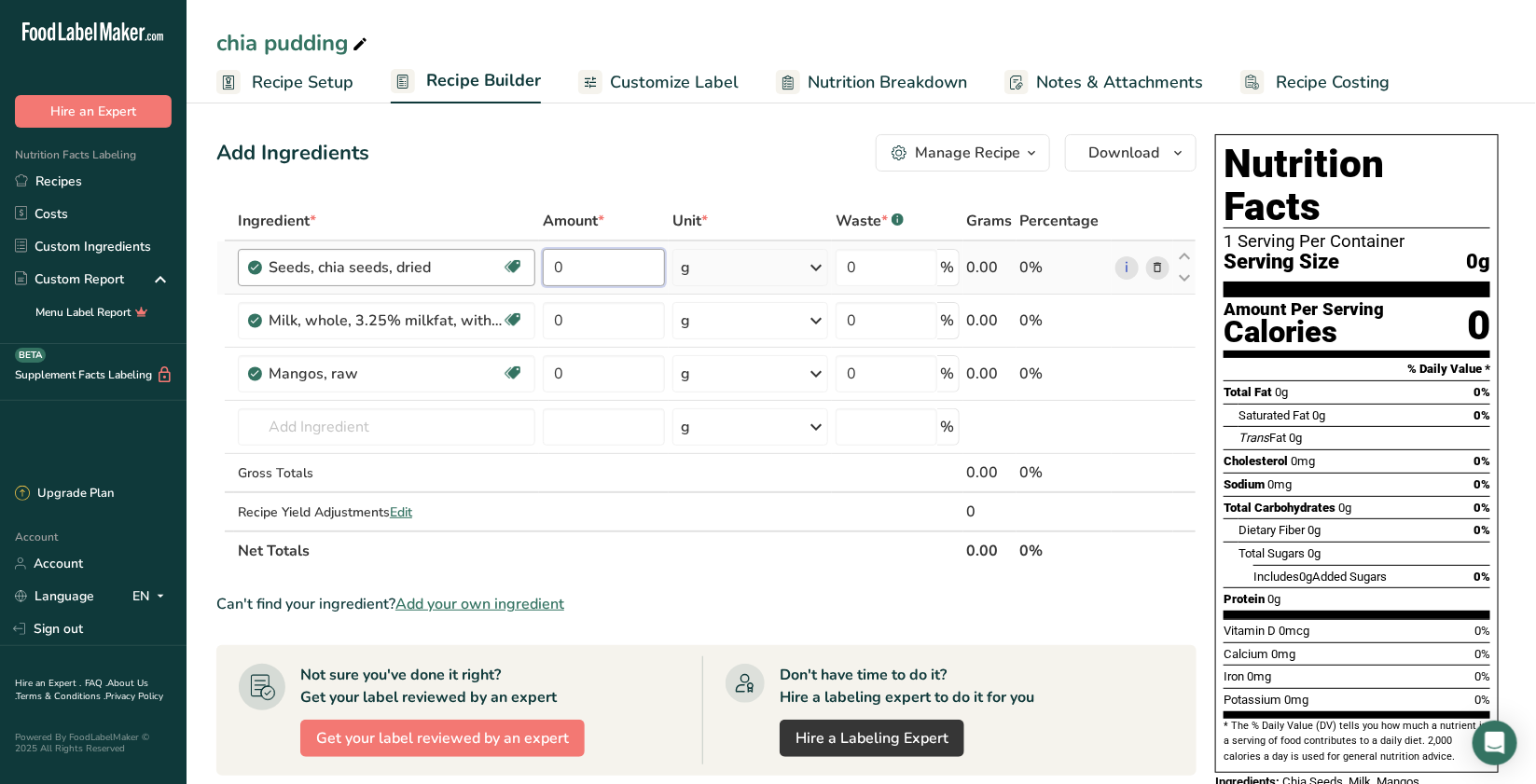 drag, startPoint x: 569, startPoint y: 268, endPoint x: 509, endPoint y: 265, distance: 60.07495 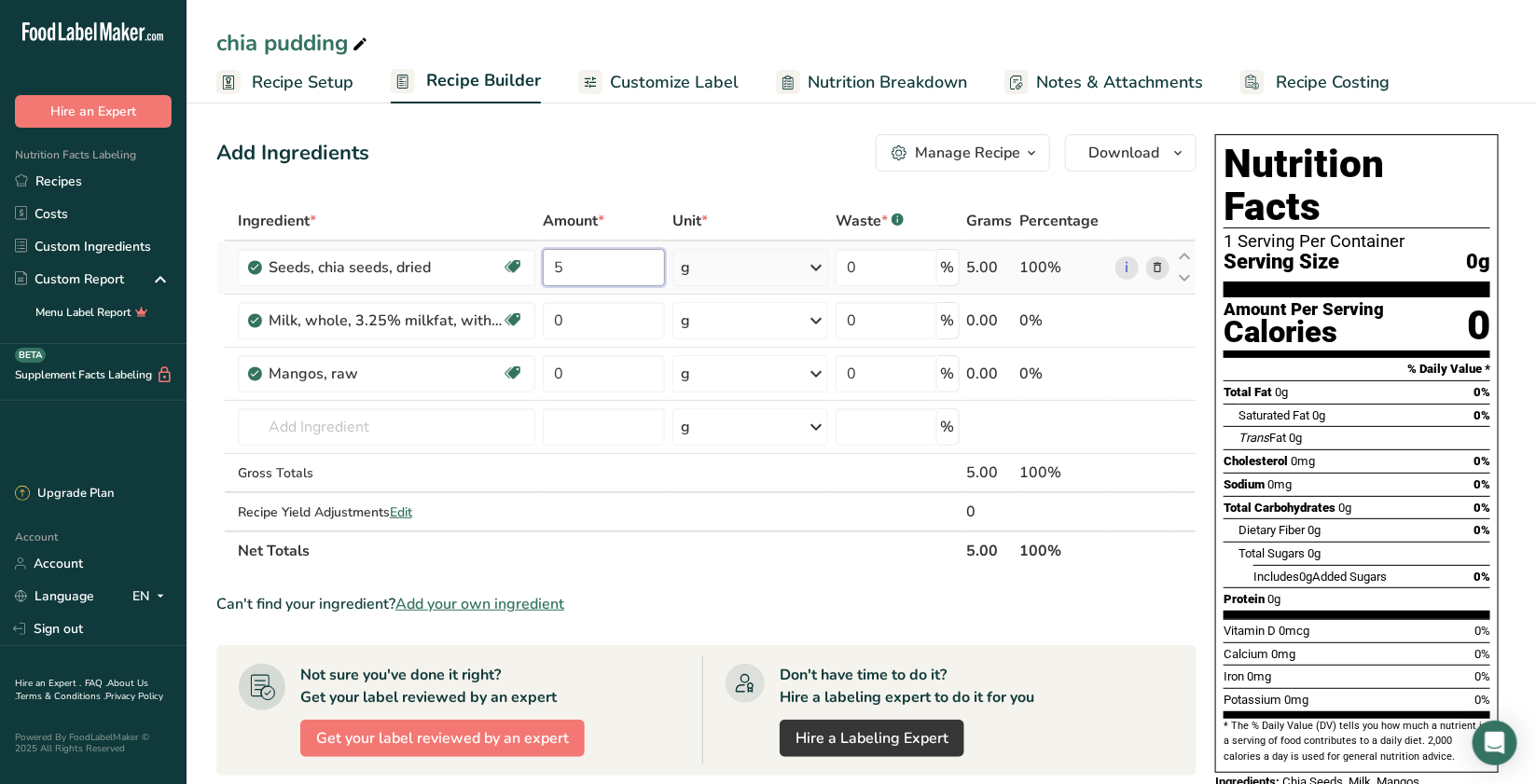 type on "5" 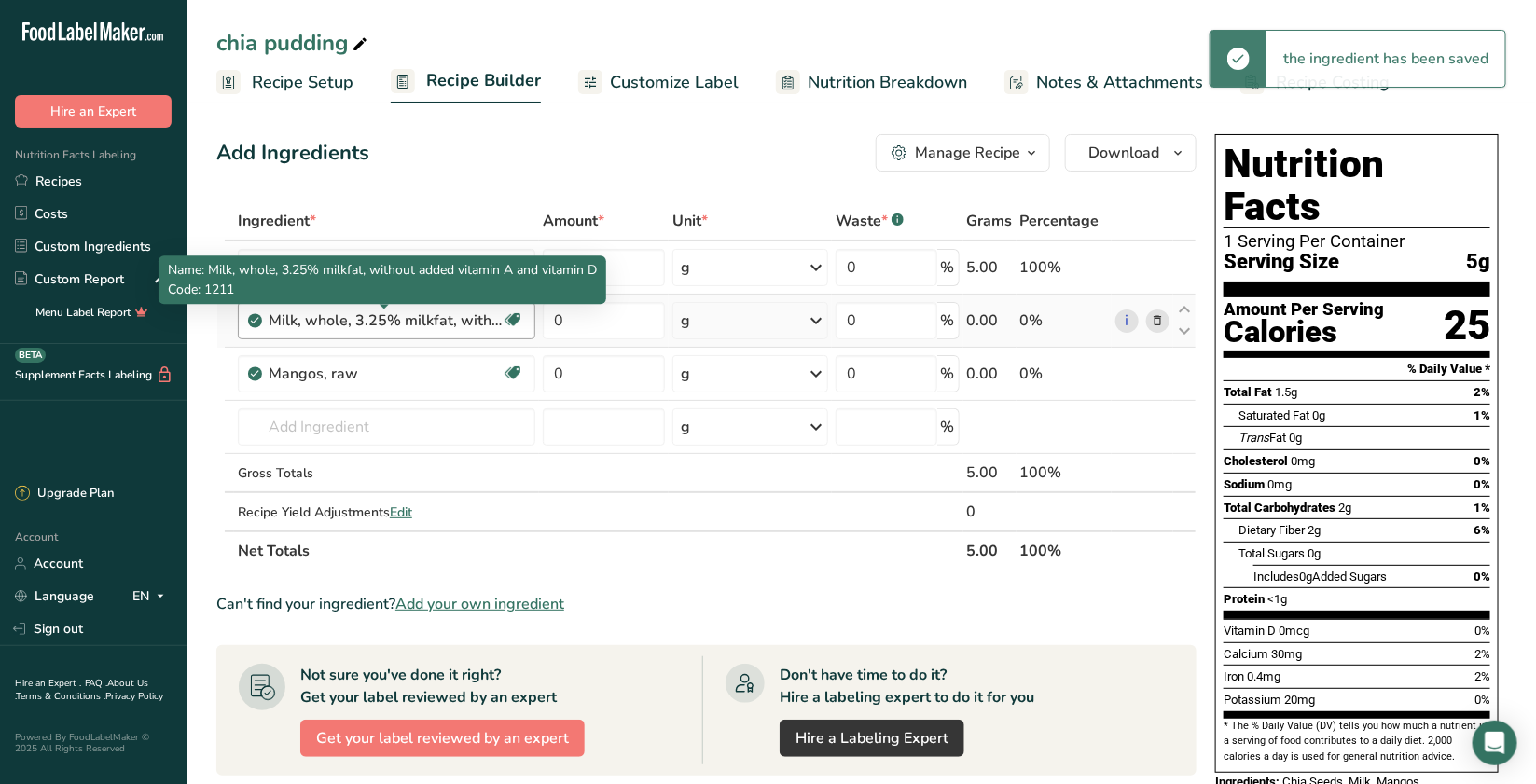 click on "Milk, whole, 3.25% milkfat, without added vitamin A and vitamin D" at bounding box center [385, 321] 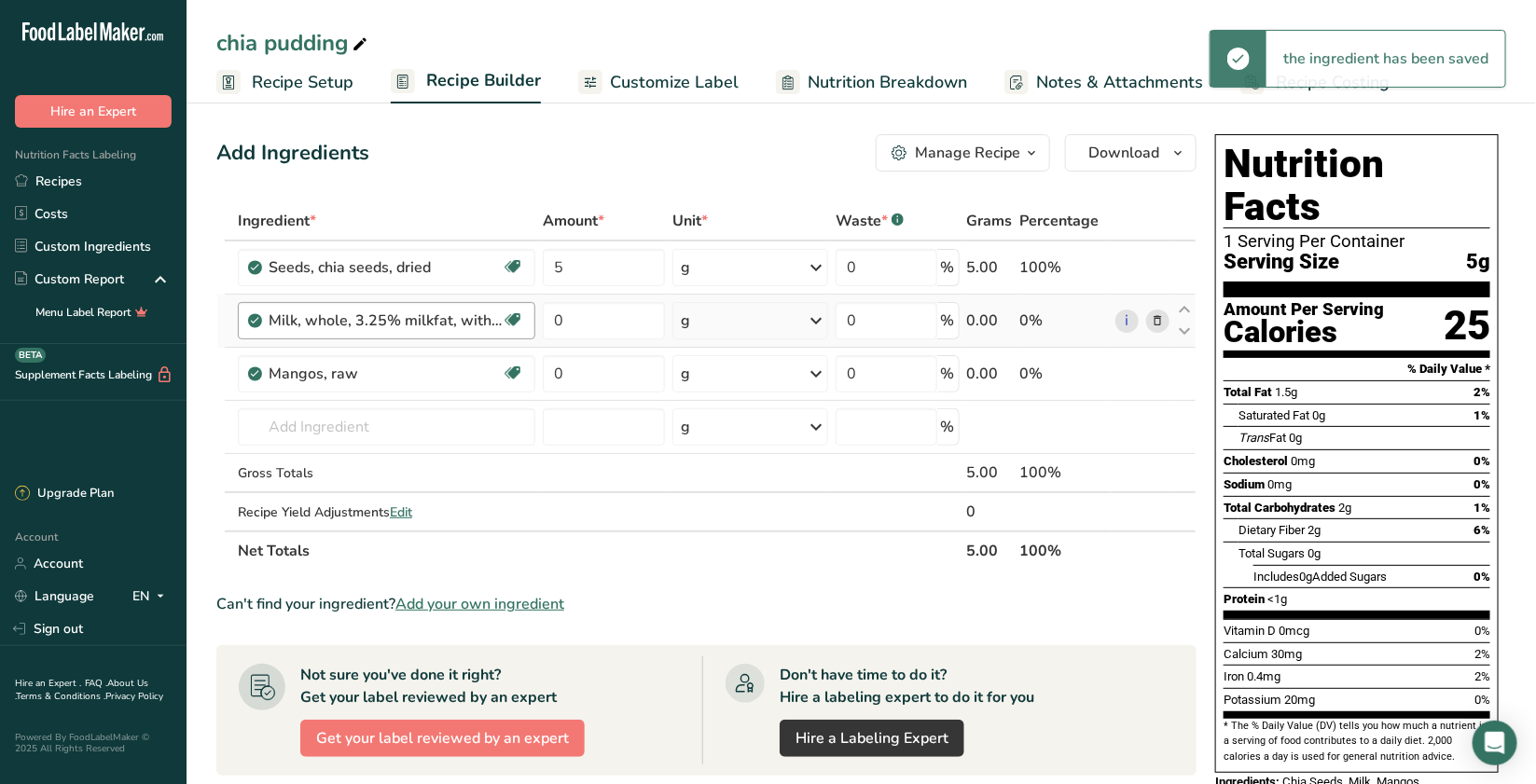 click on "Milk, whole, 3.25% milkfat, without added vitamin A and vitamin D" at bounding box center [385, 321] 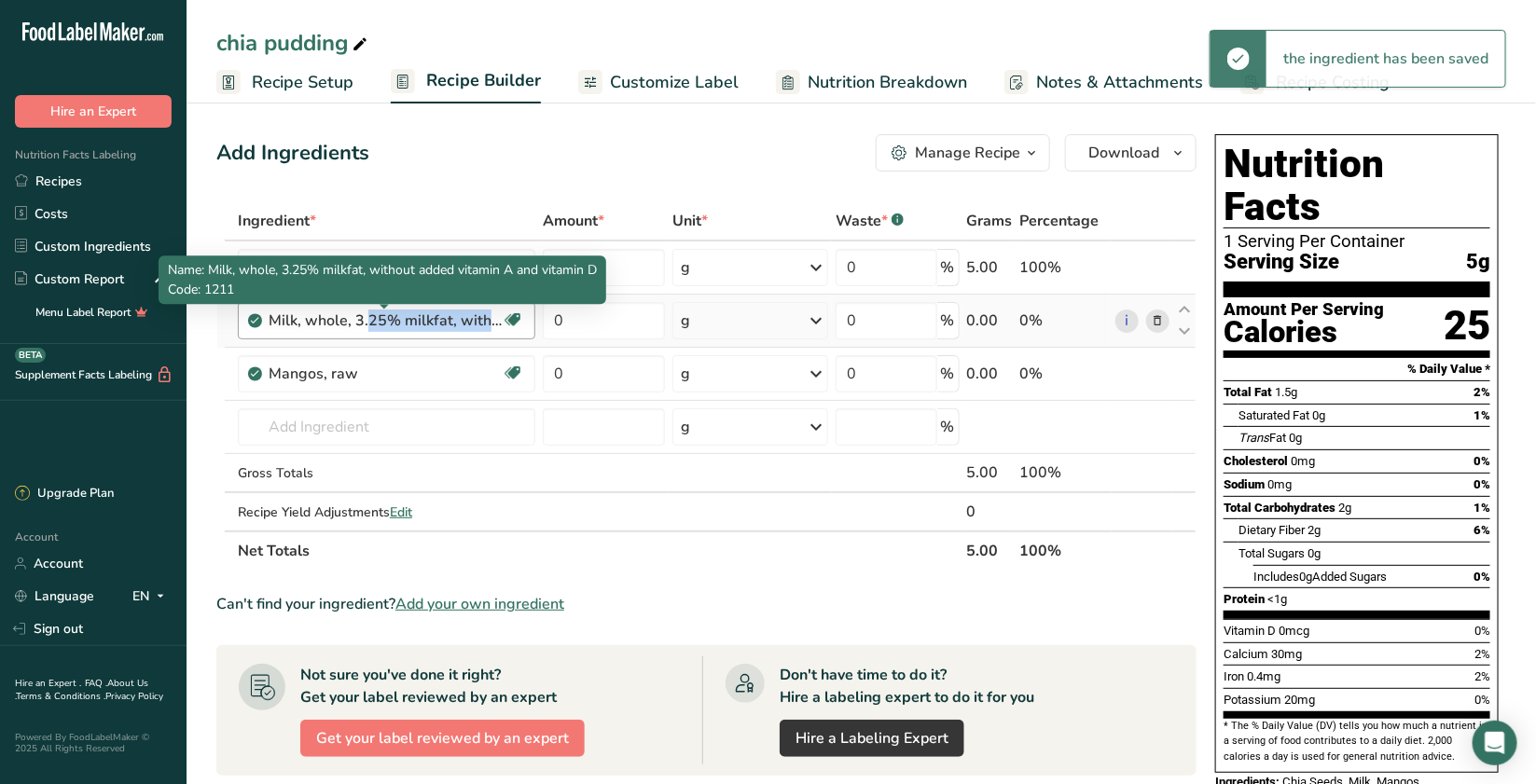 click on "Milk, whole, 3.25% milkfat, without added vitamin A and vitamin D" at bounding box center (385, 321) 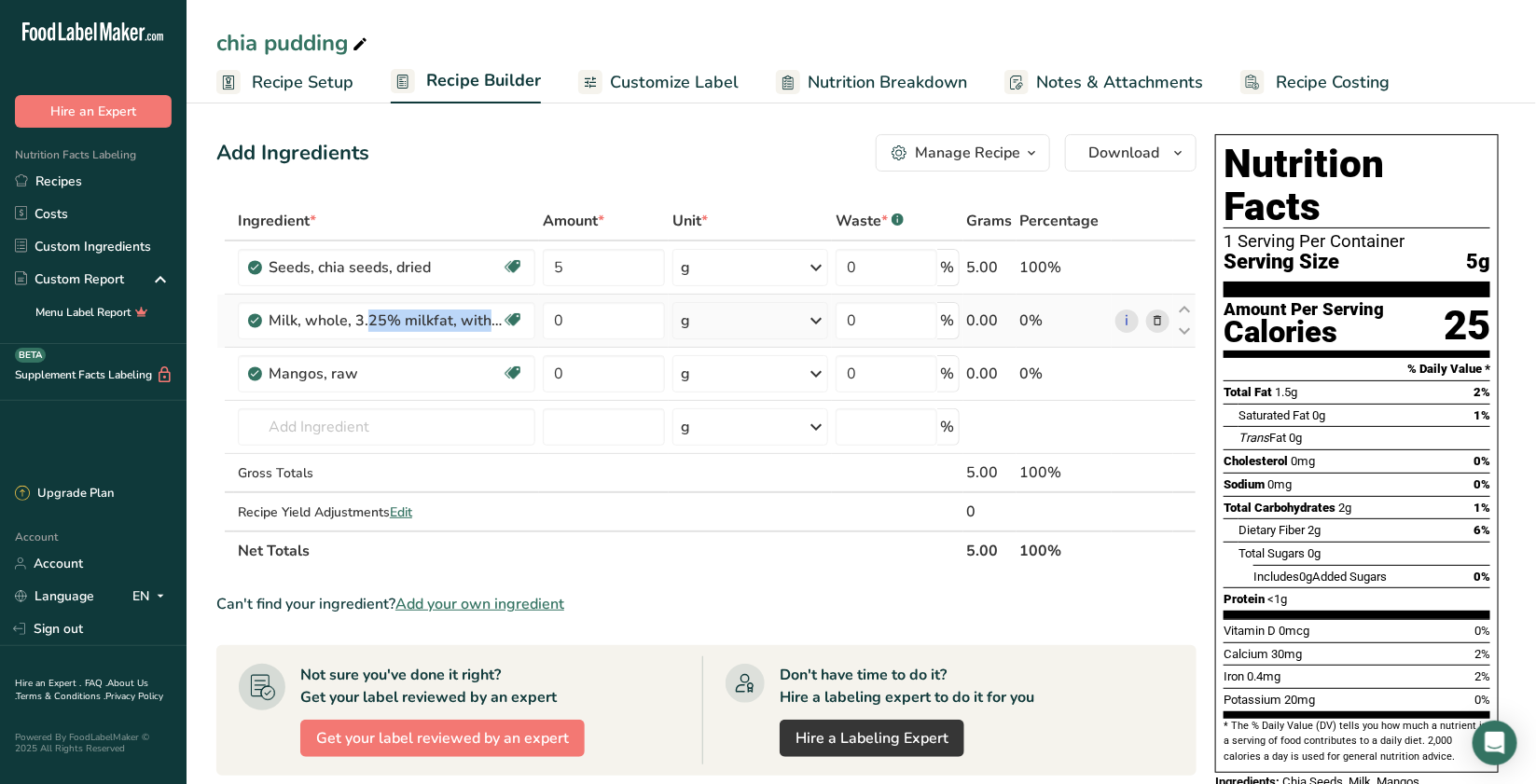 click at bounding box center [1157, 321] 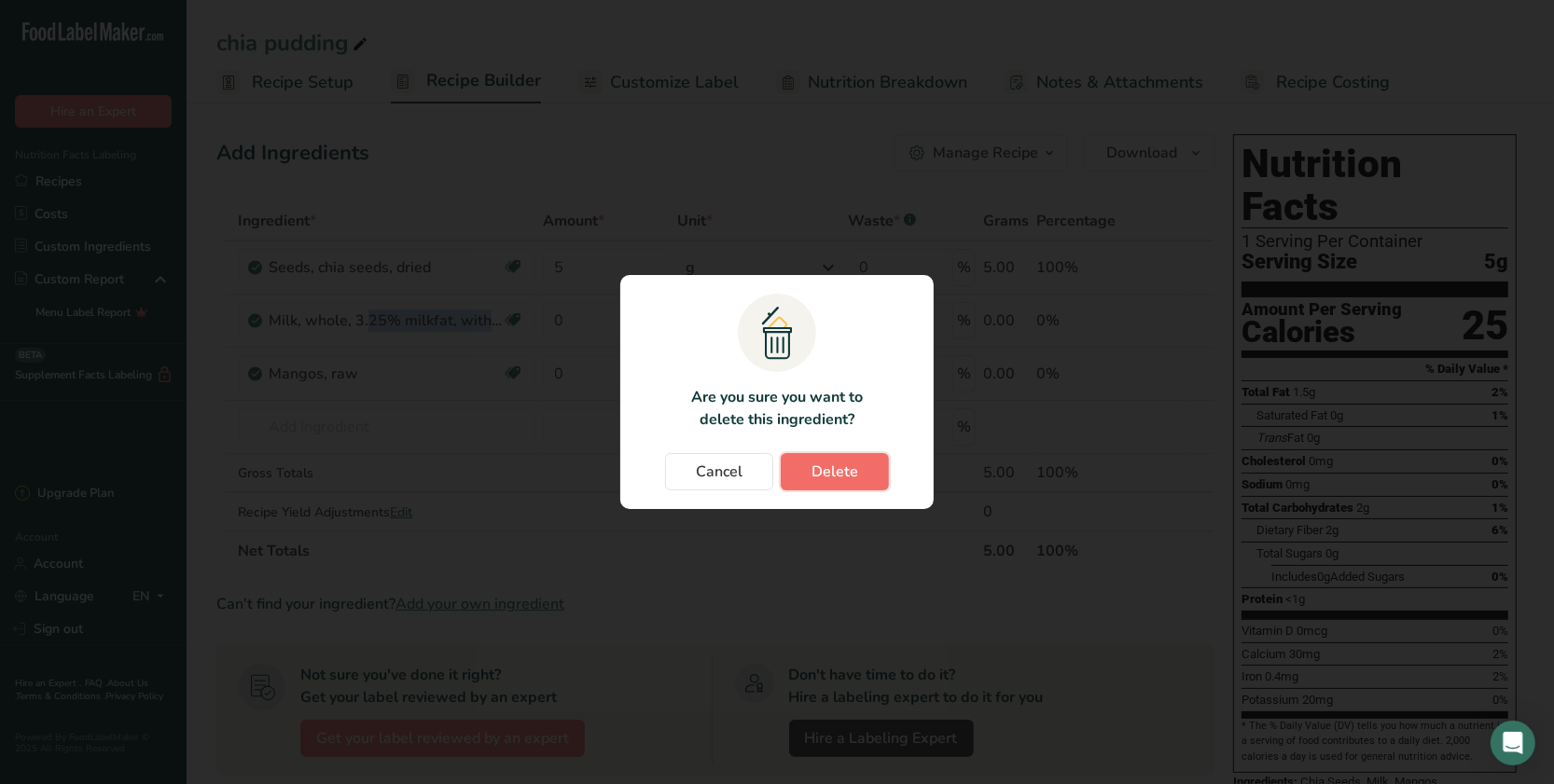 click on "Delete" at bounding box center (835, 472) 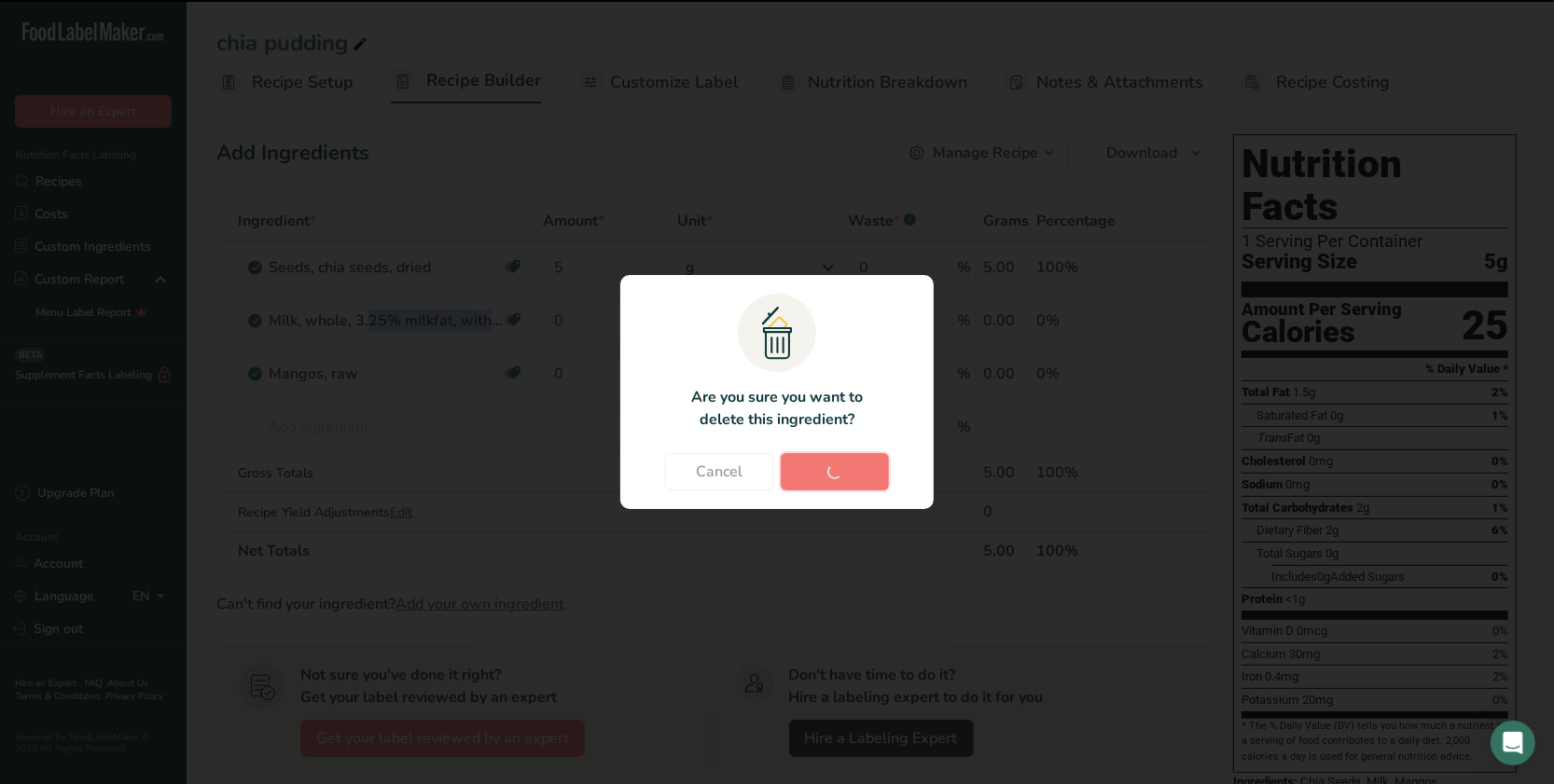 type 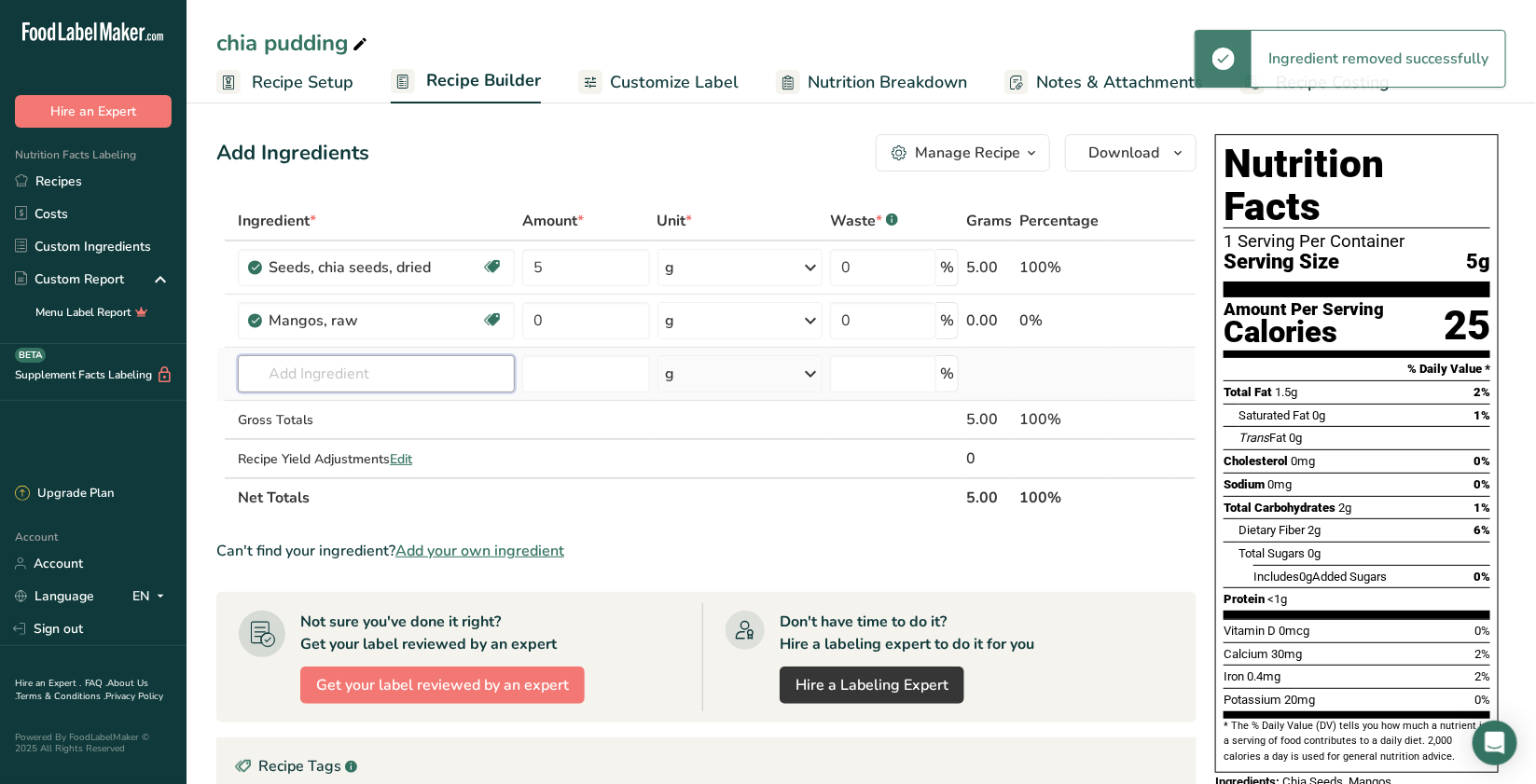 click at bounding box center (376, 374) 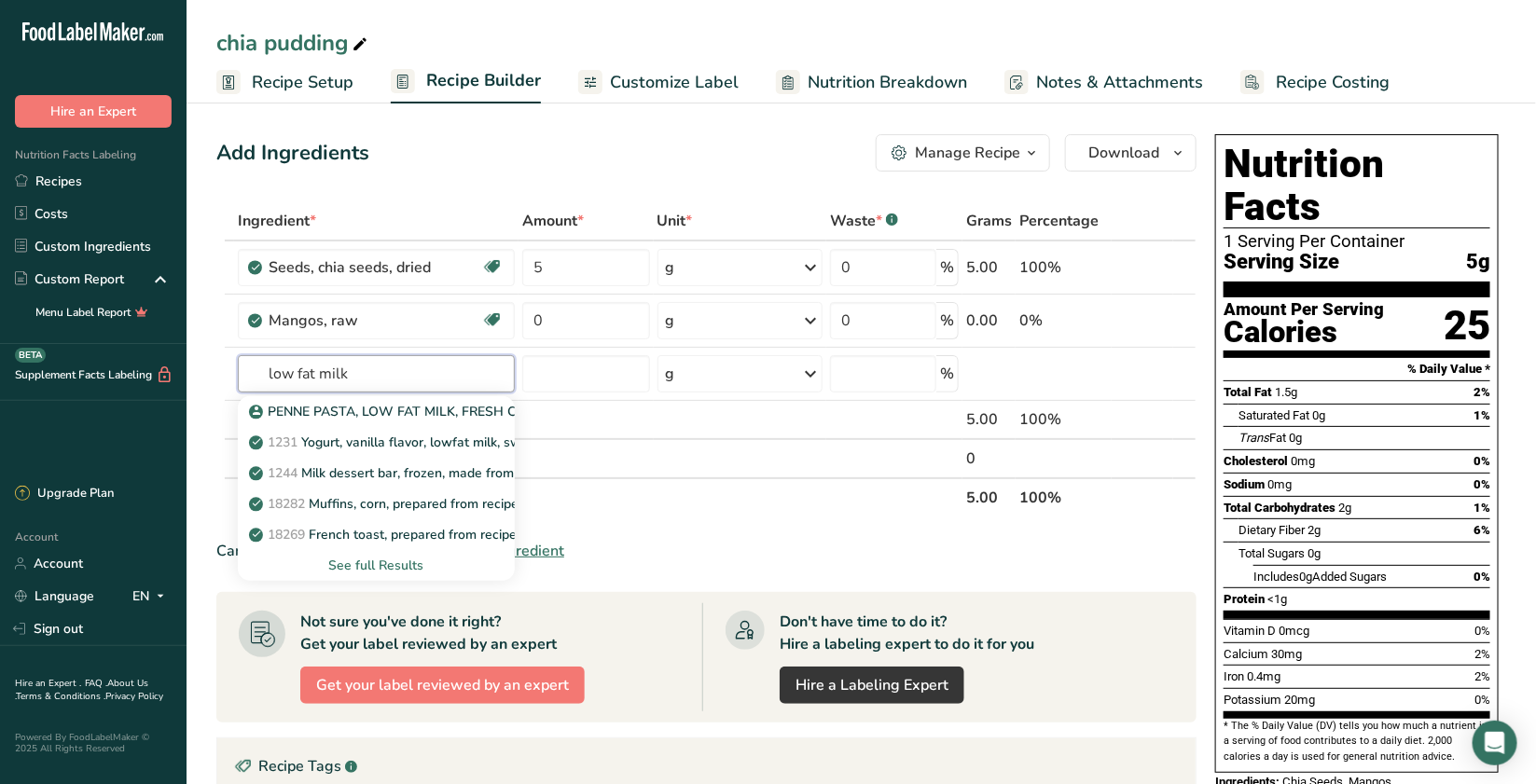 type on "low fat milk" 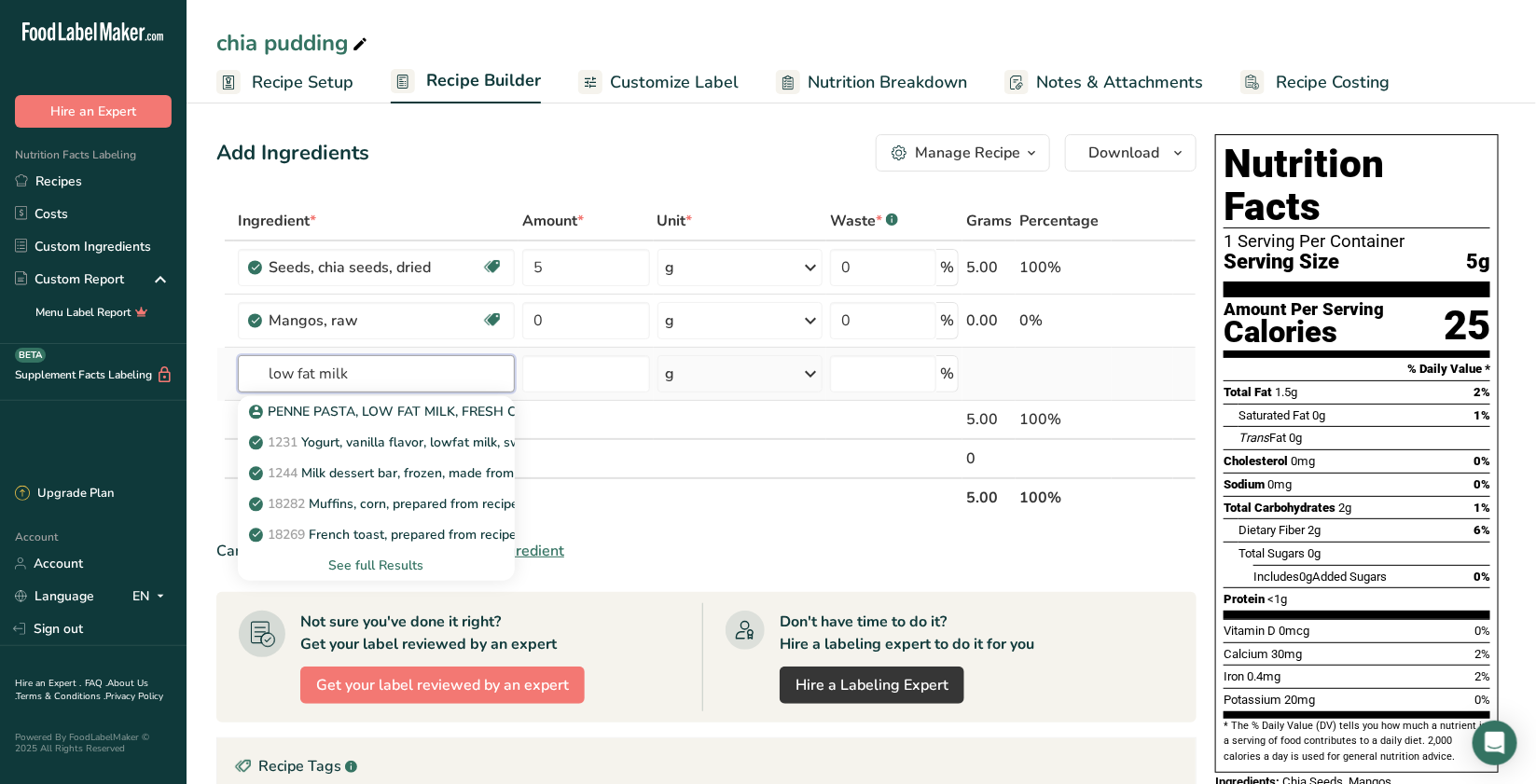type on "low fat milk" 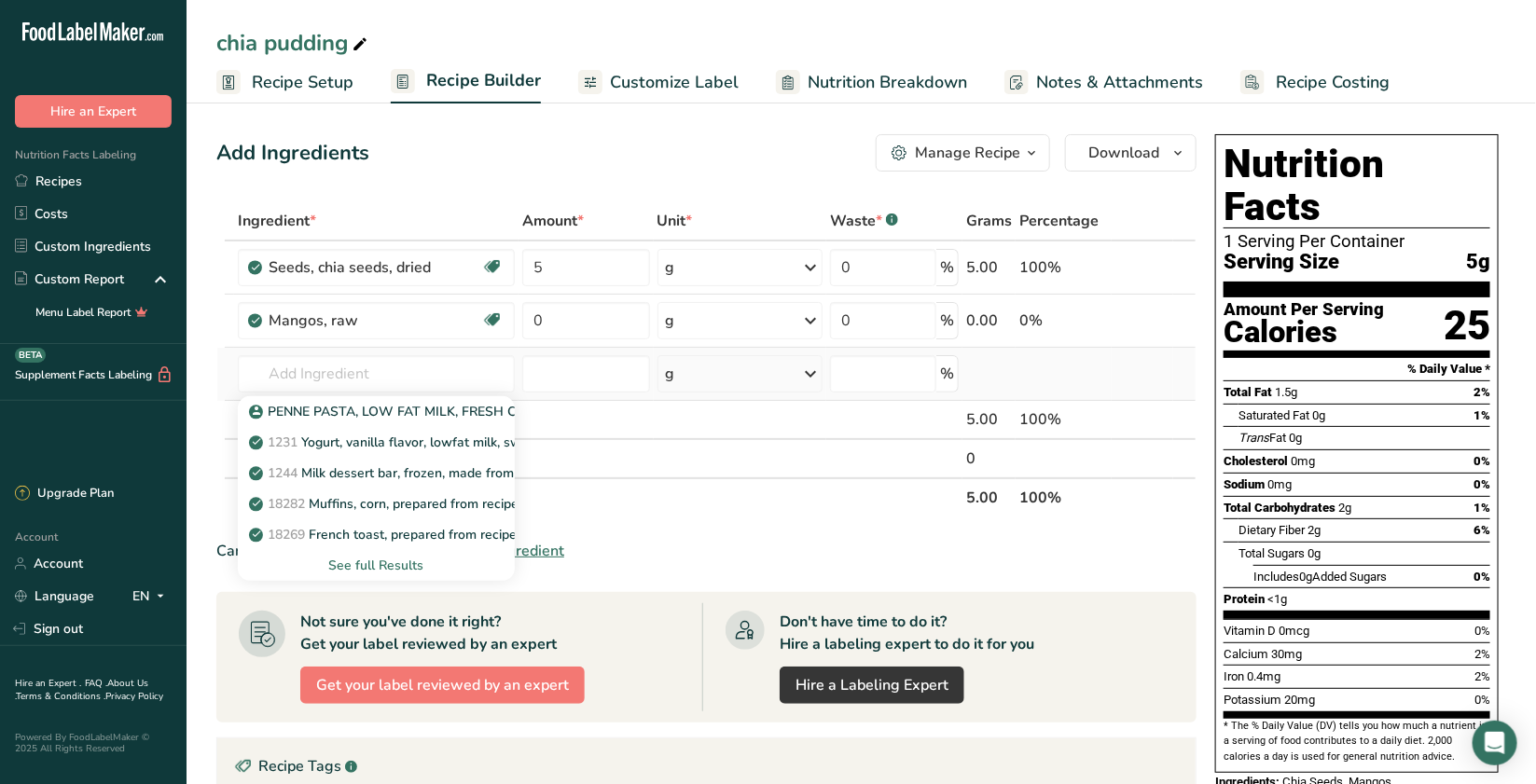 click on "See full Results" at bounding box center (376, 565) 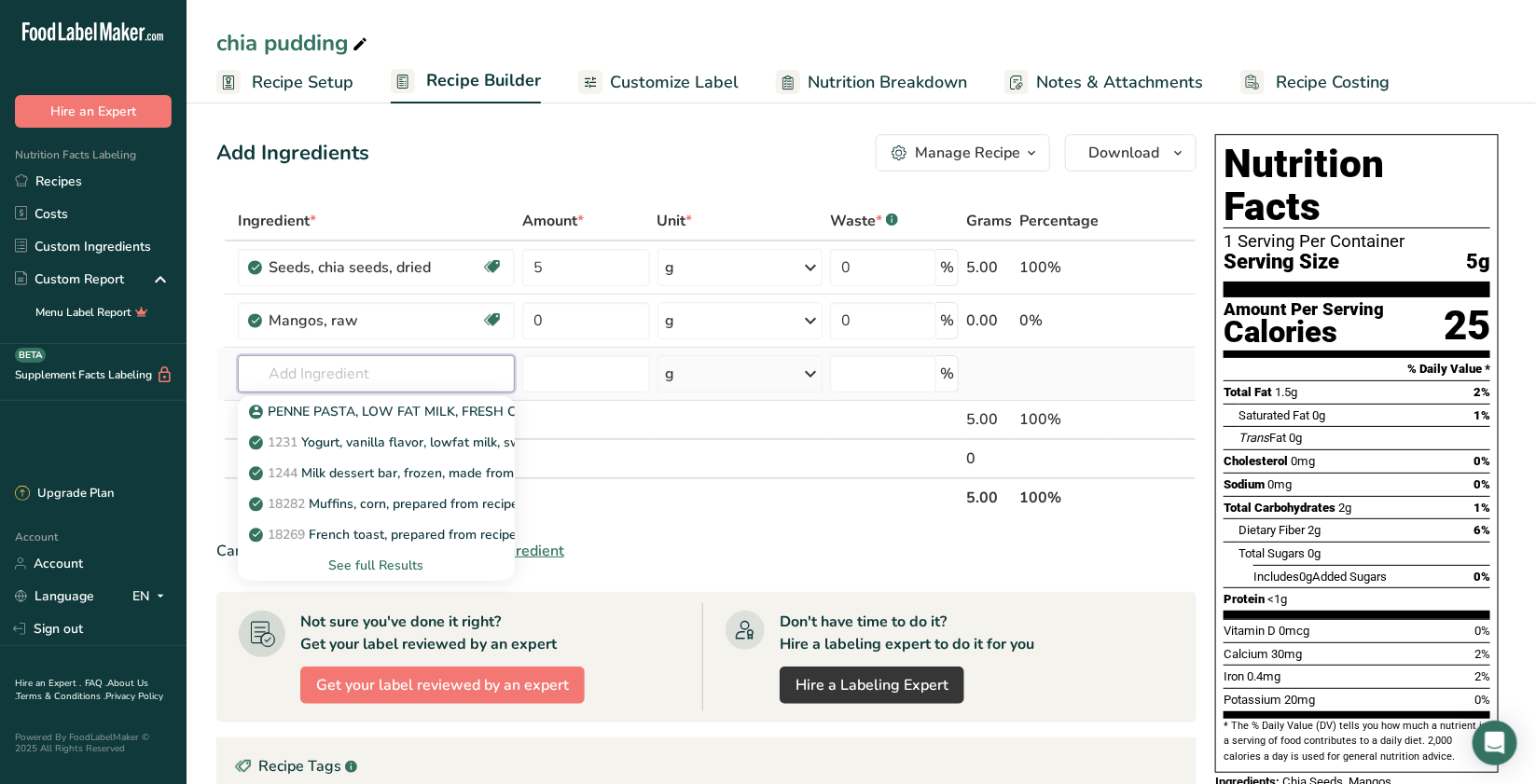 click at bounding box center [376, 374] 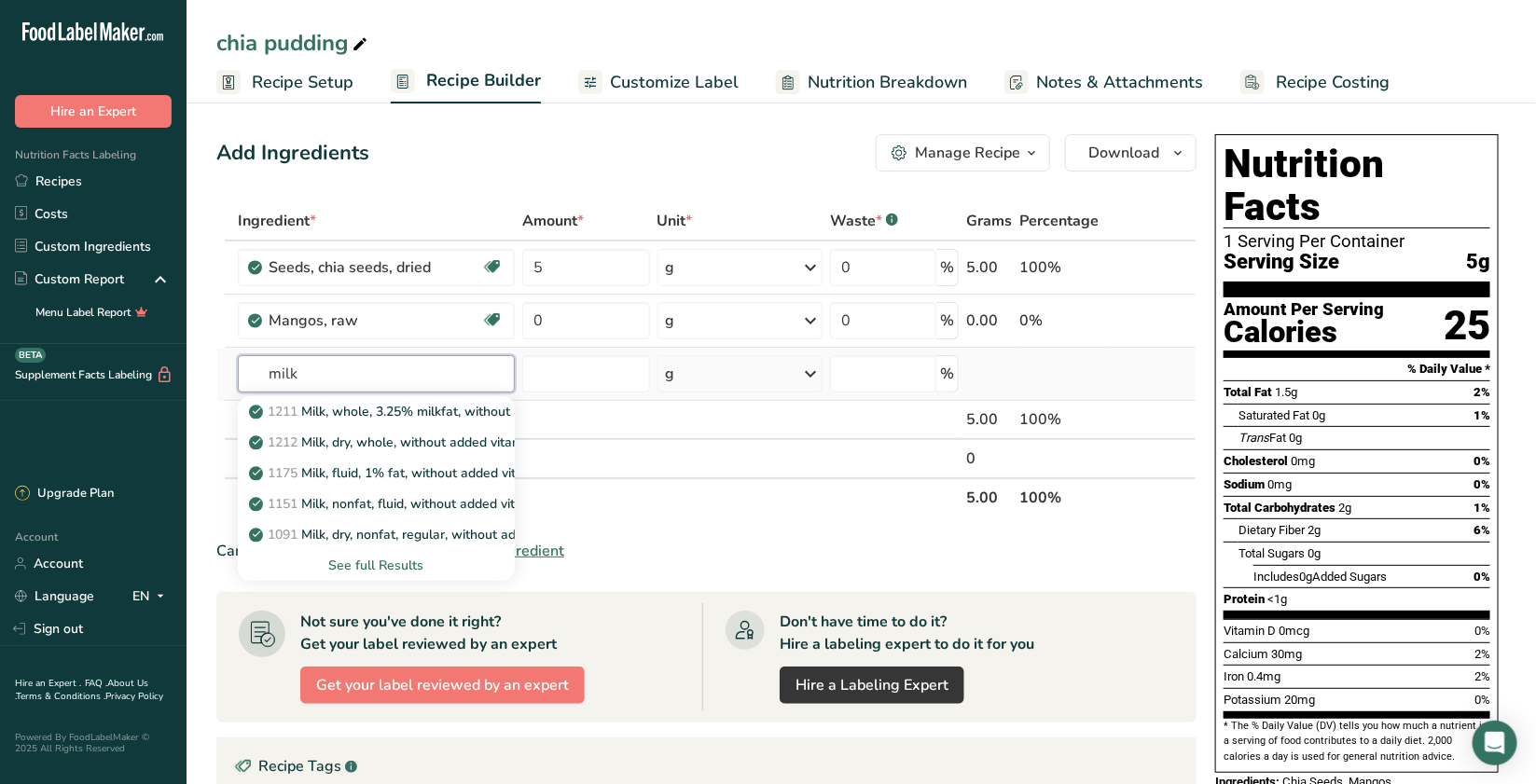 type on "milk" 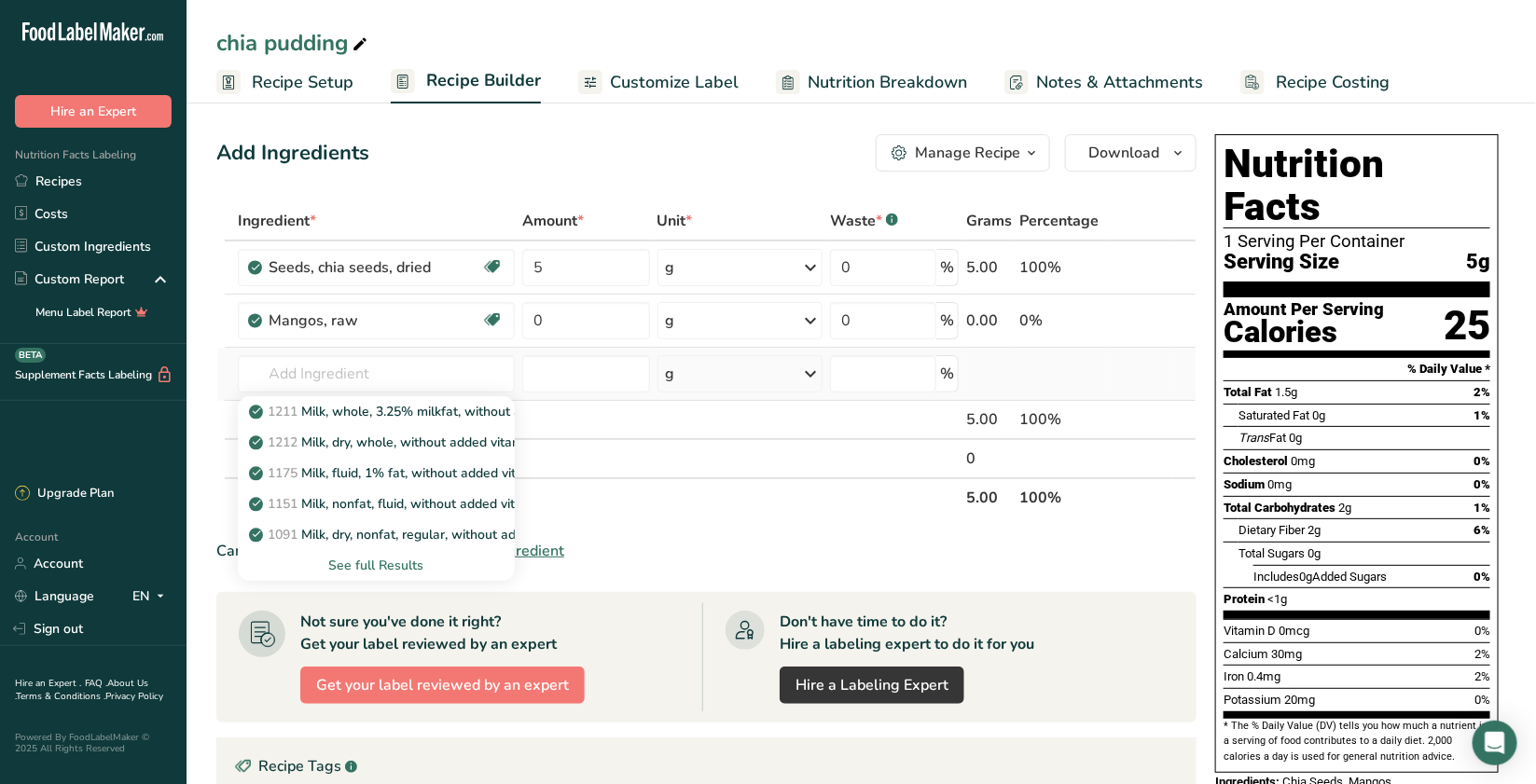 click on "See full Results" at bounding box center (376, 565) 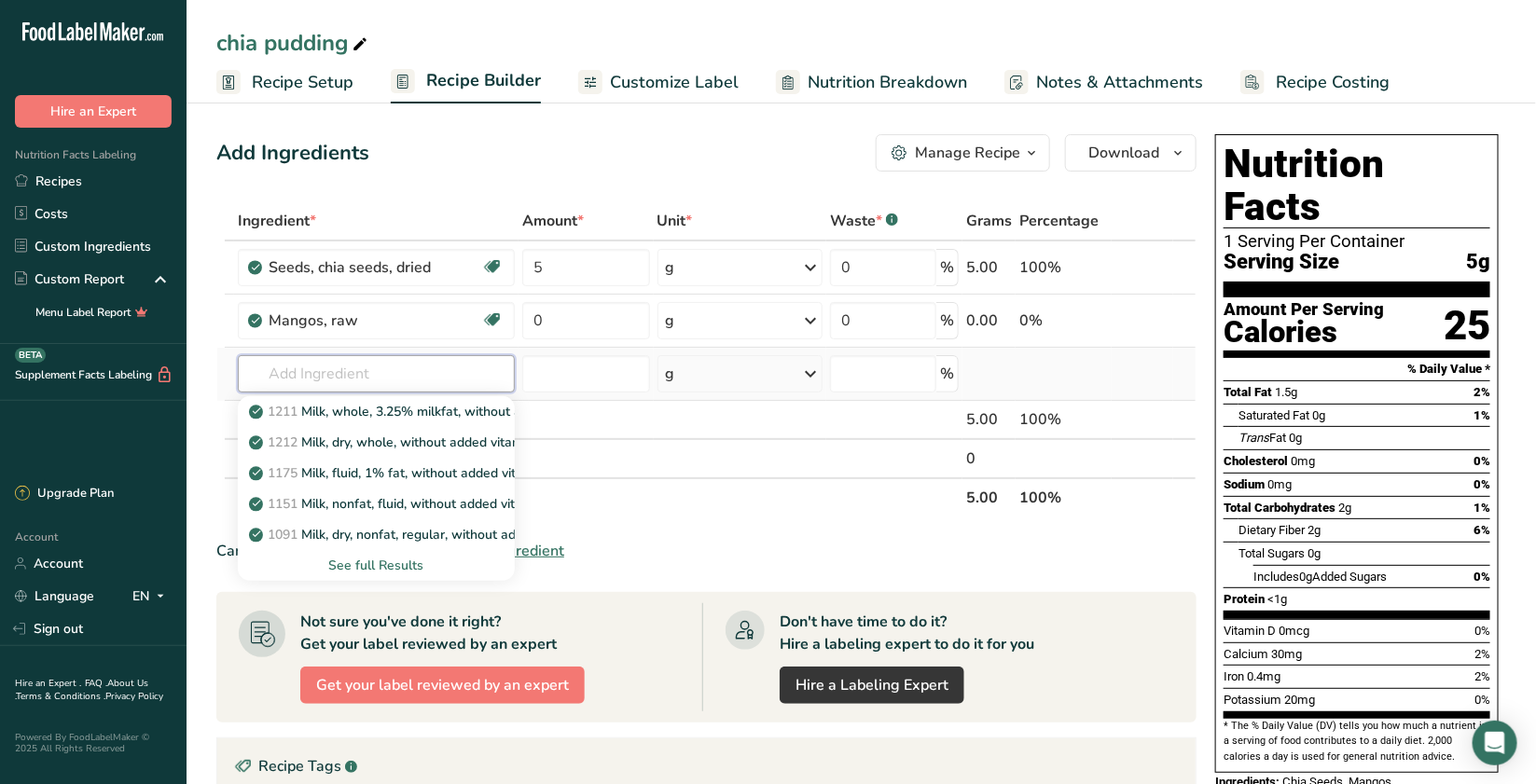 click at bounding box center [376, 374] 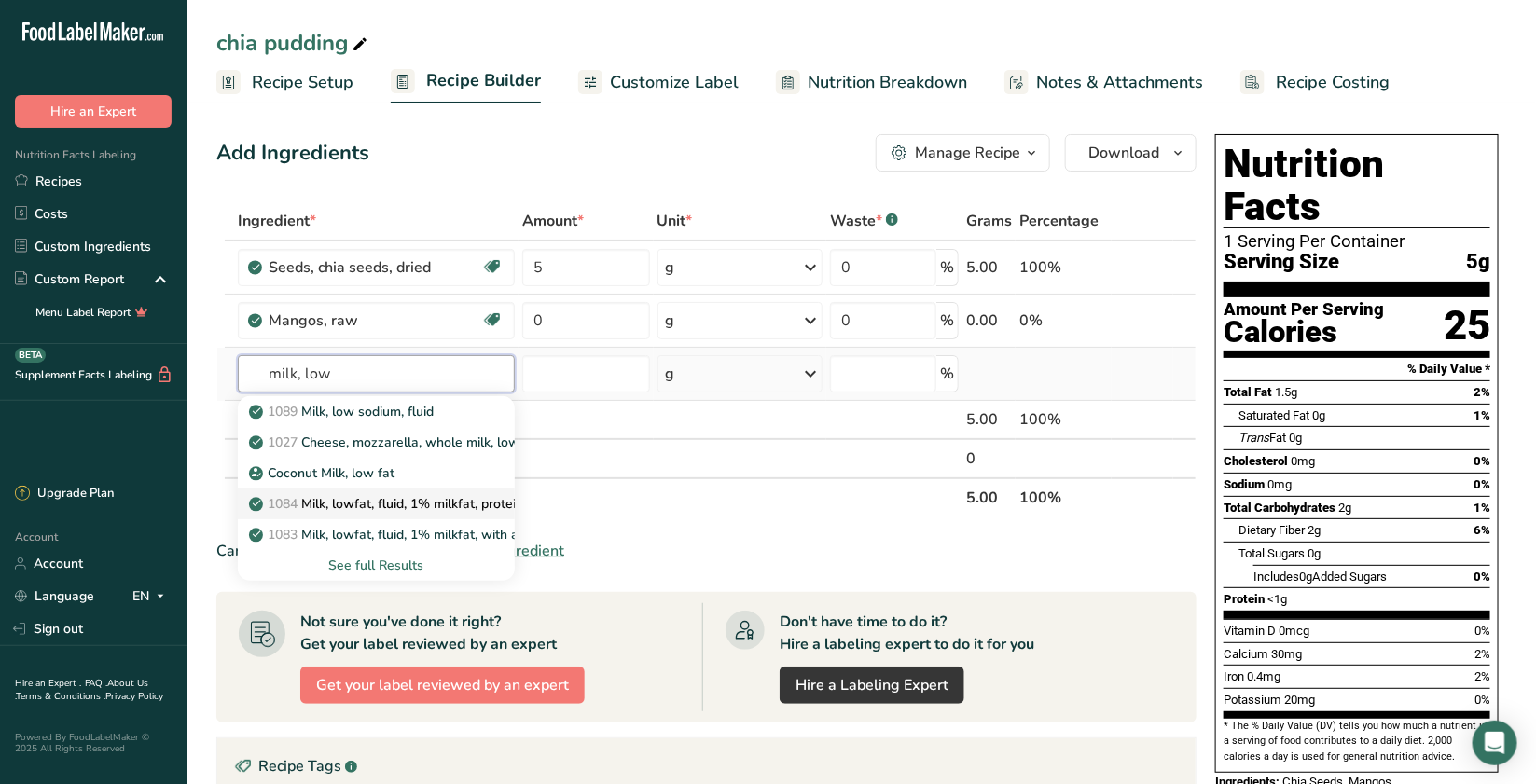 type on "milk, low" 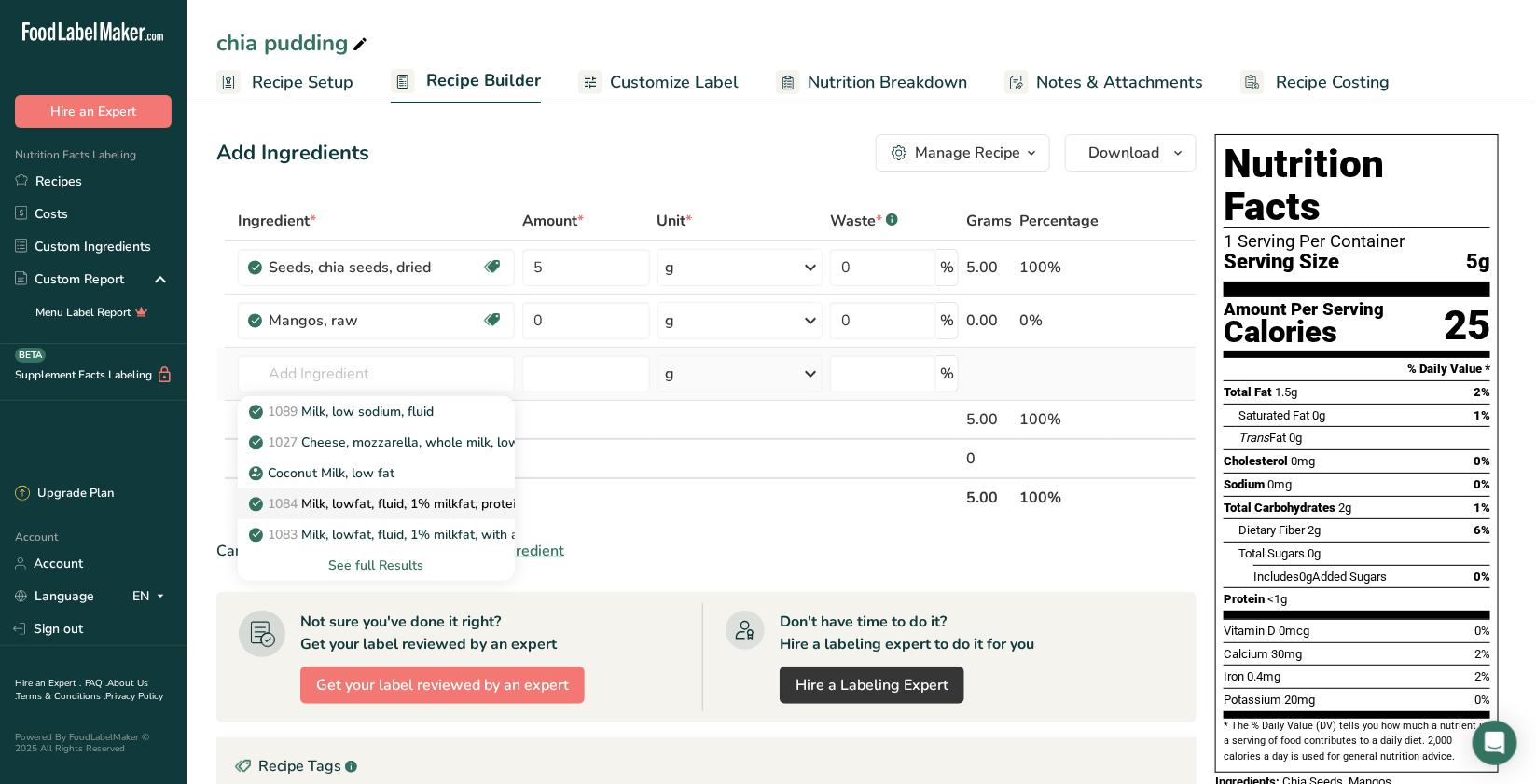 click on "1084
Milk, lowfat, fluid, 1% milkfat, protein fortified, with added vitamin A and vitamin D" at bounding box center (523, 503) 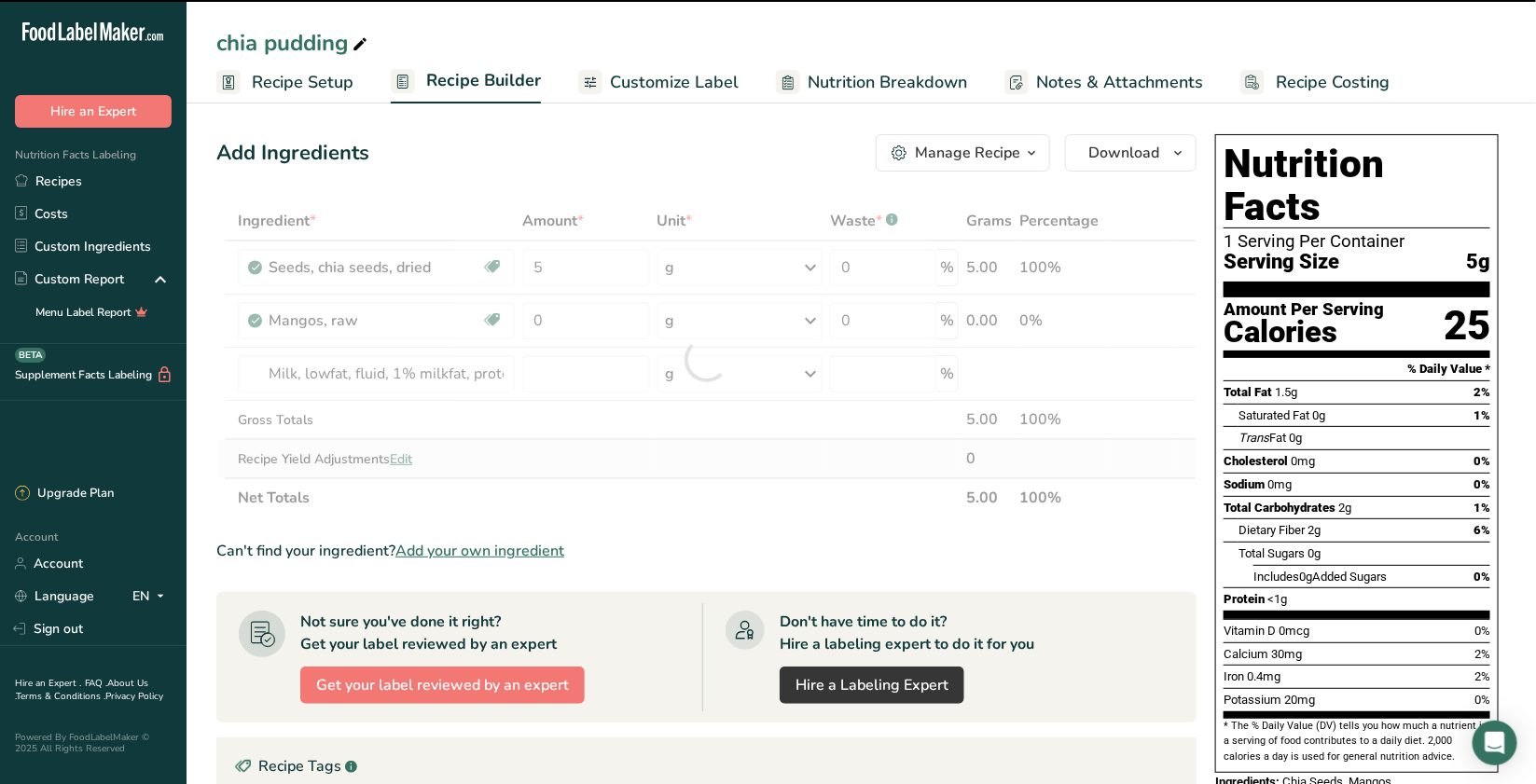 type on "0" 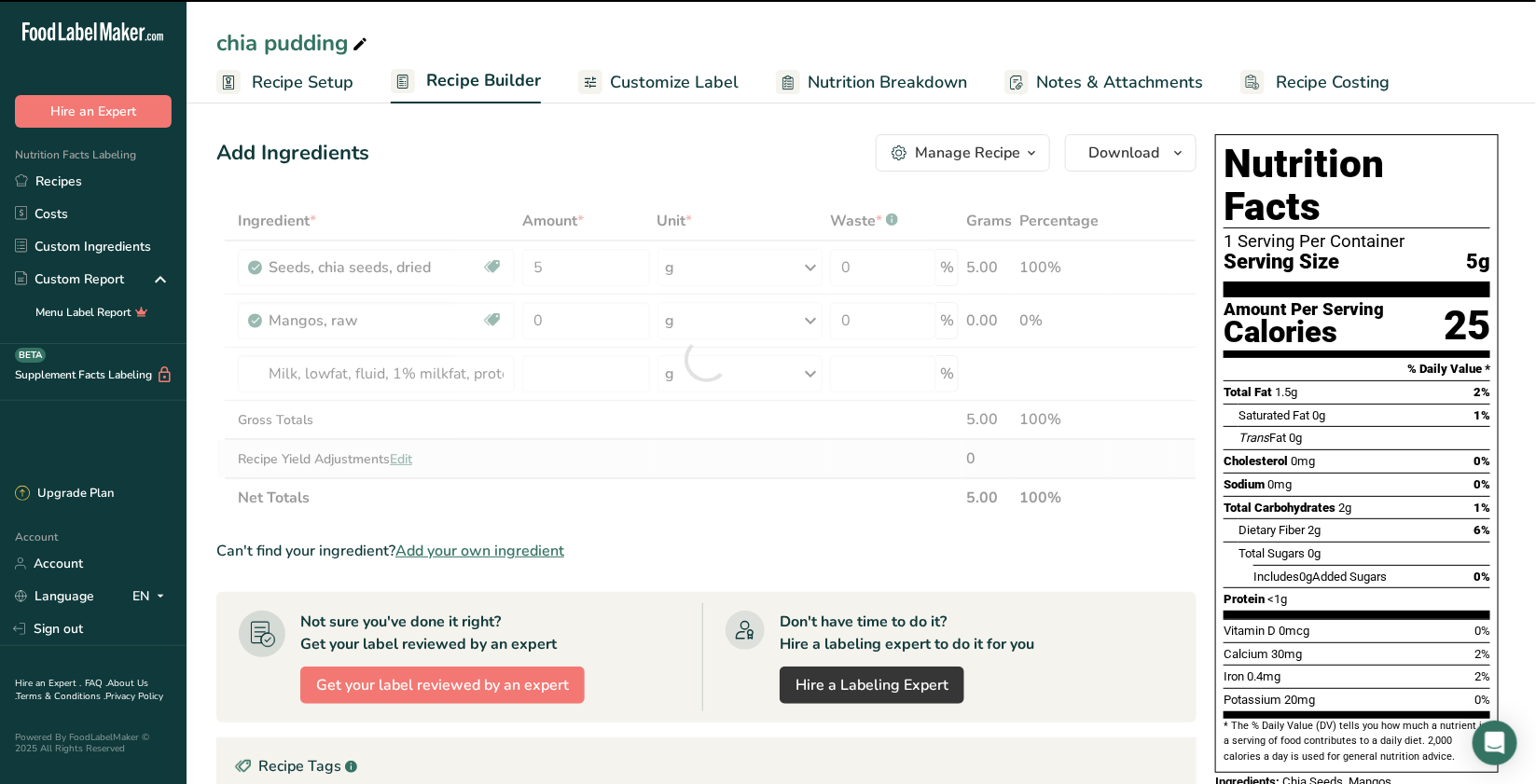 type on "0" 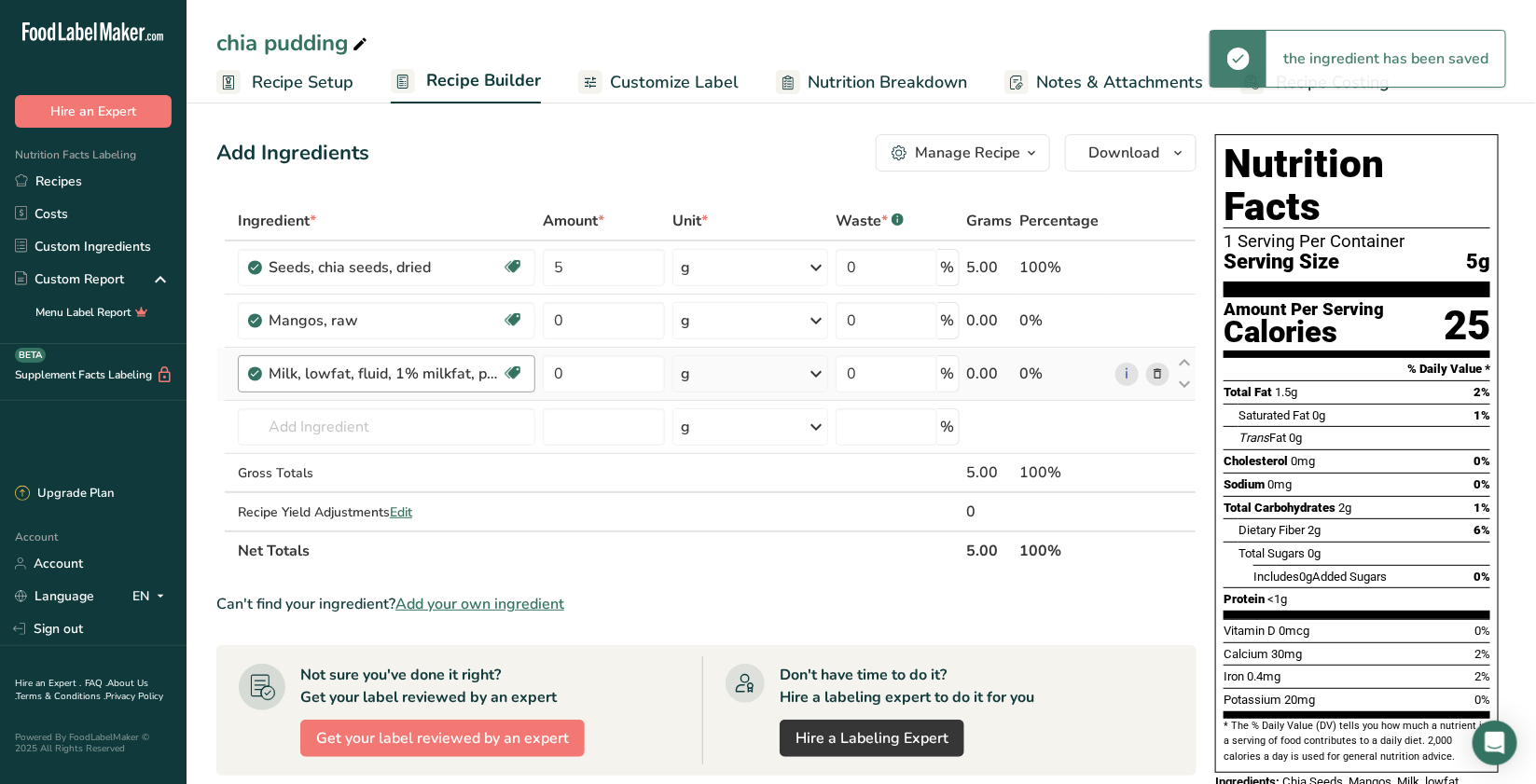 drag, startPoint x: 471, startPoint y: 373, endPoint x: 528, endPoint y: 365, distance: 57.558666 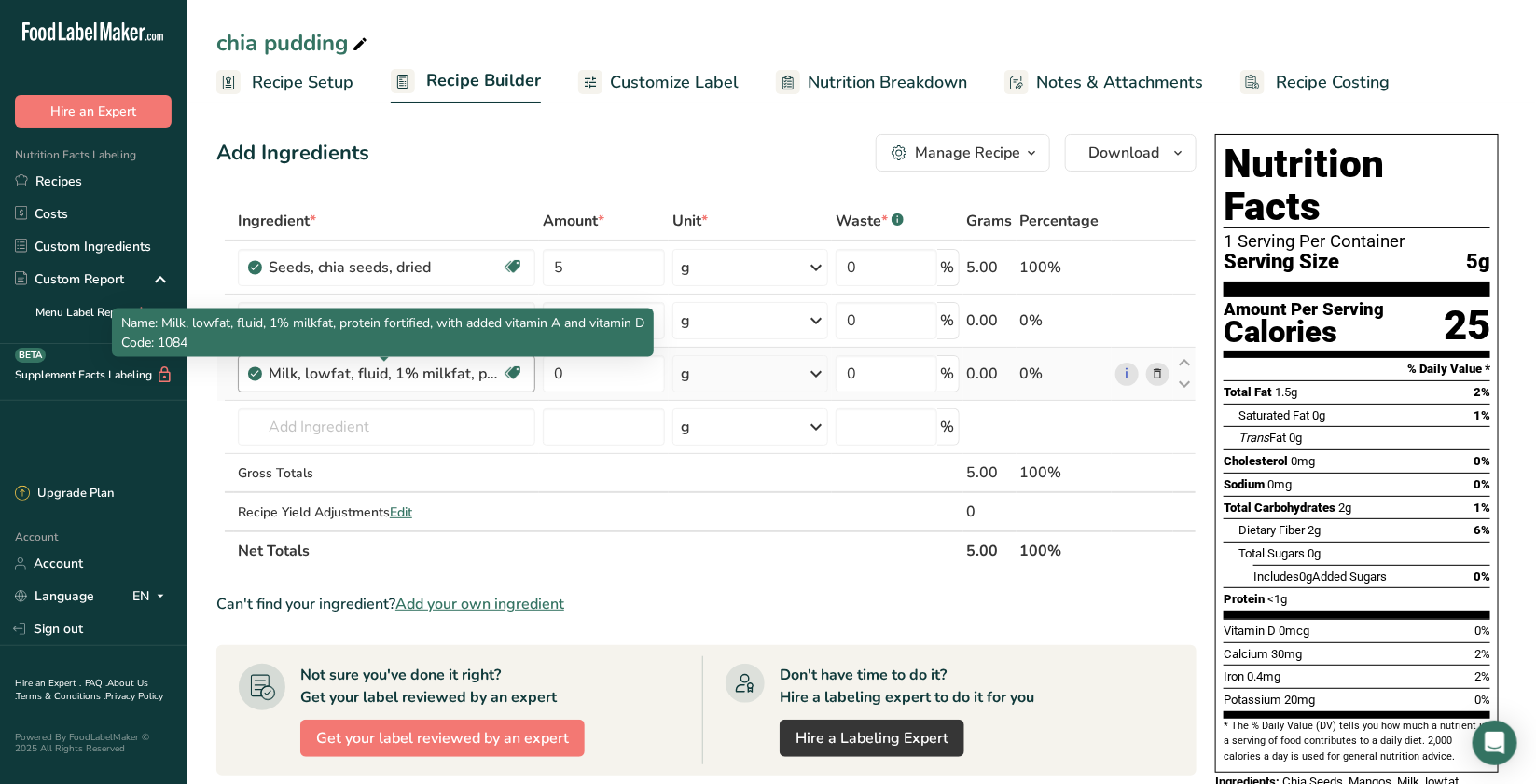 click on "Milk, lowfat, fluid, 1% milkfat, protein fortified, with added vitamin A and vitamin D" at bounding box center [385, 374] 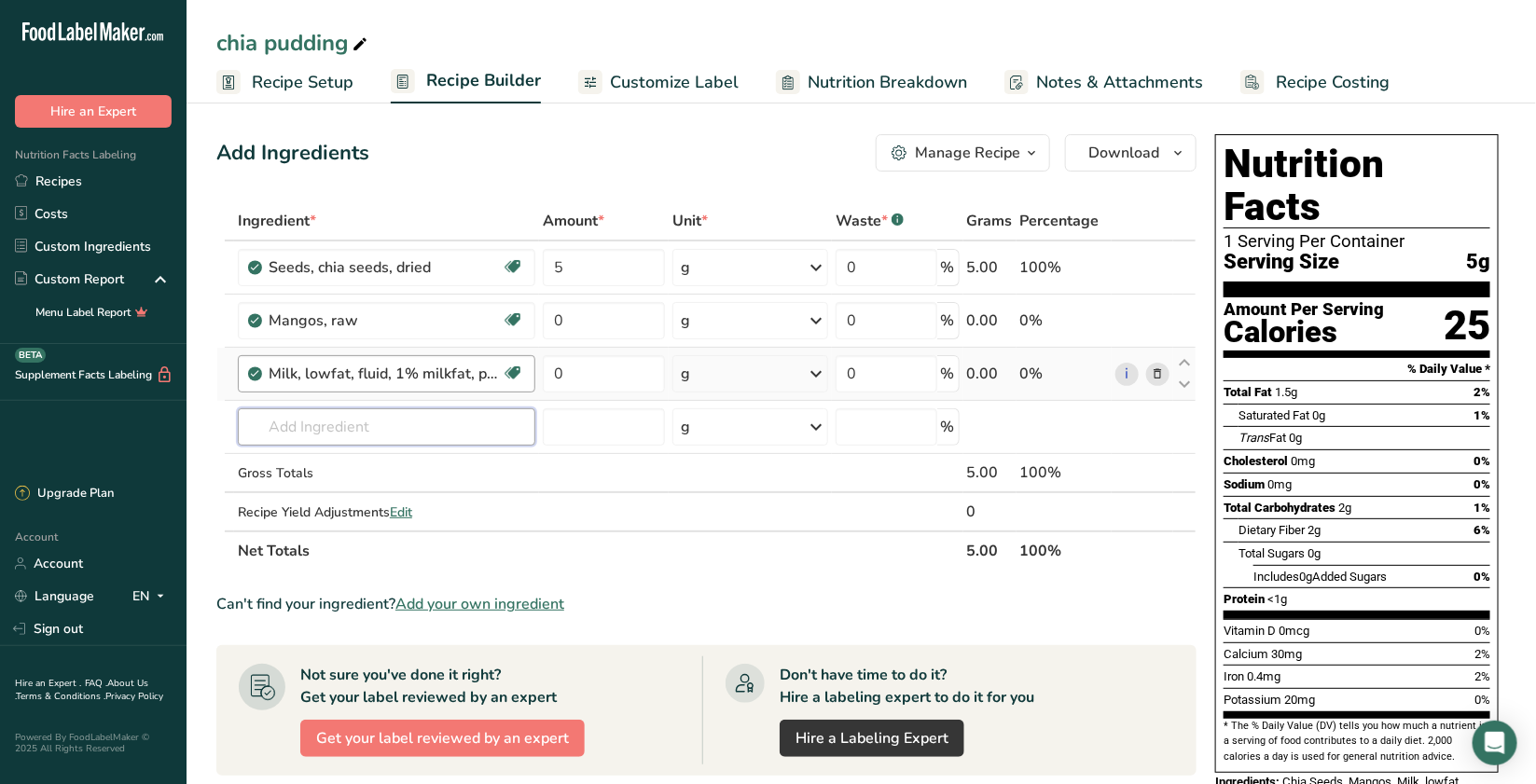 drag, startPoint x: 379, startPoint y: 410, endPoint x: 381, endPoint y: 388, distance: 22.090722 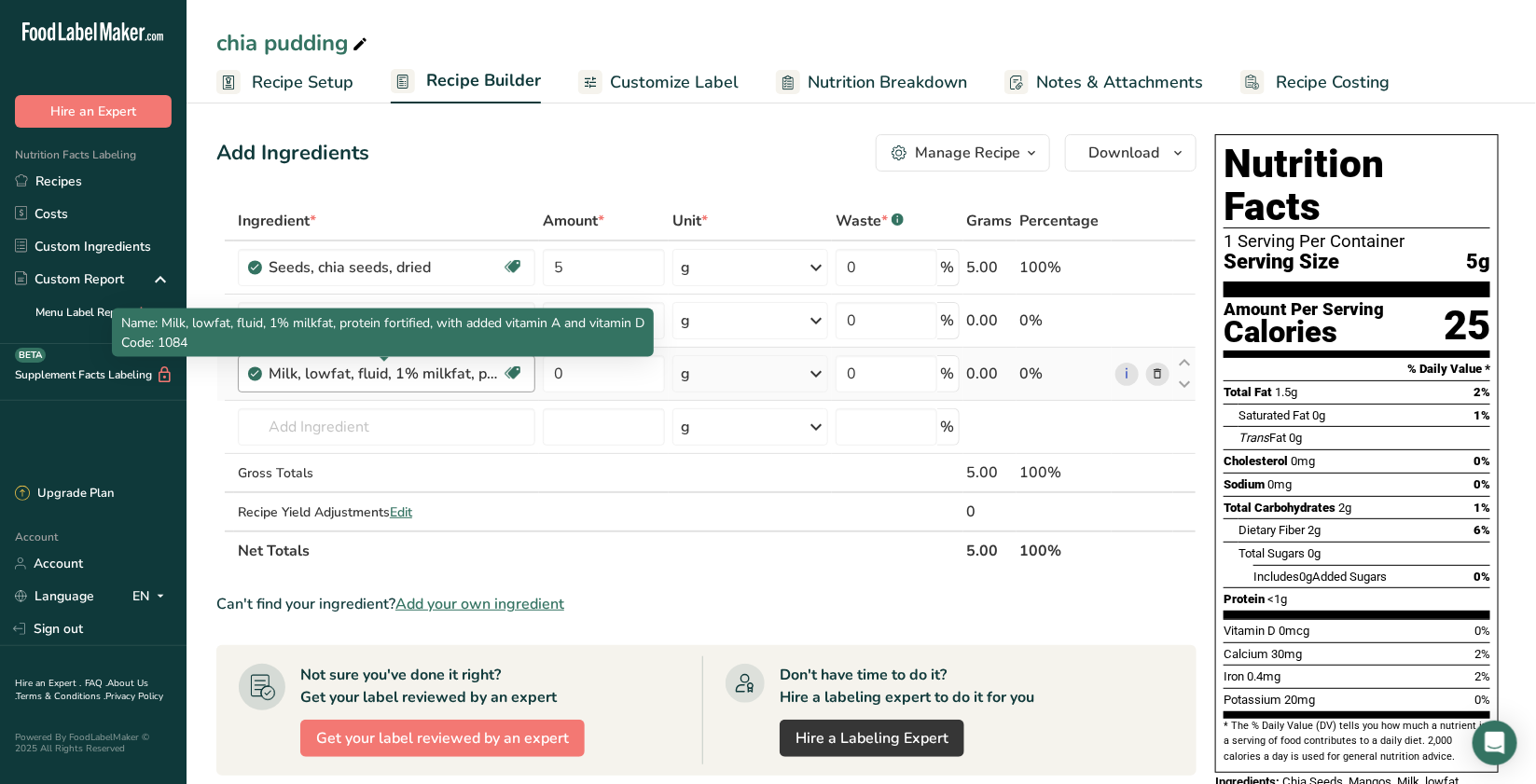 click on "Milk, lowfat, fluid, 1% milkfat, protein fortified, with added vitamin A and vitamin D" at bounding box center [385, 374] 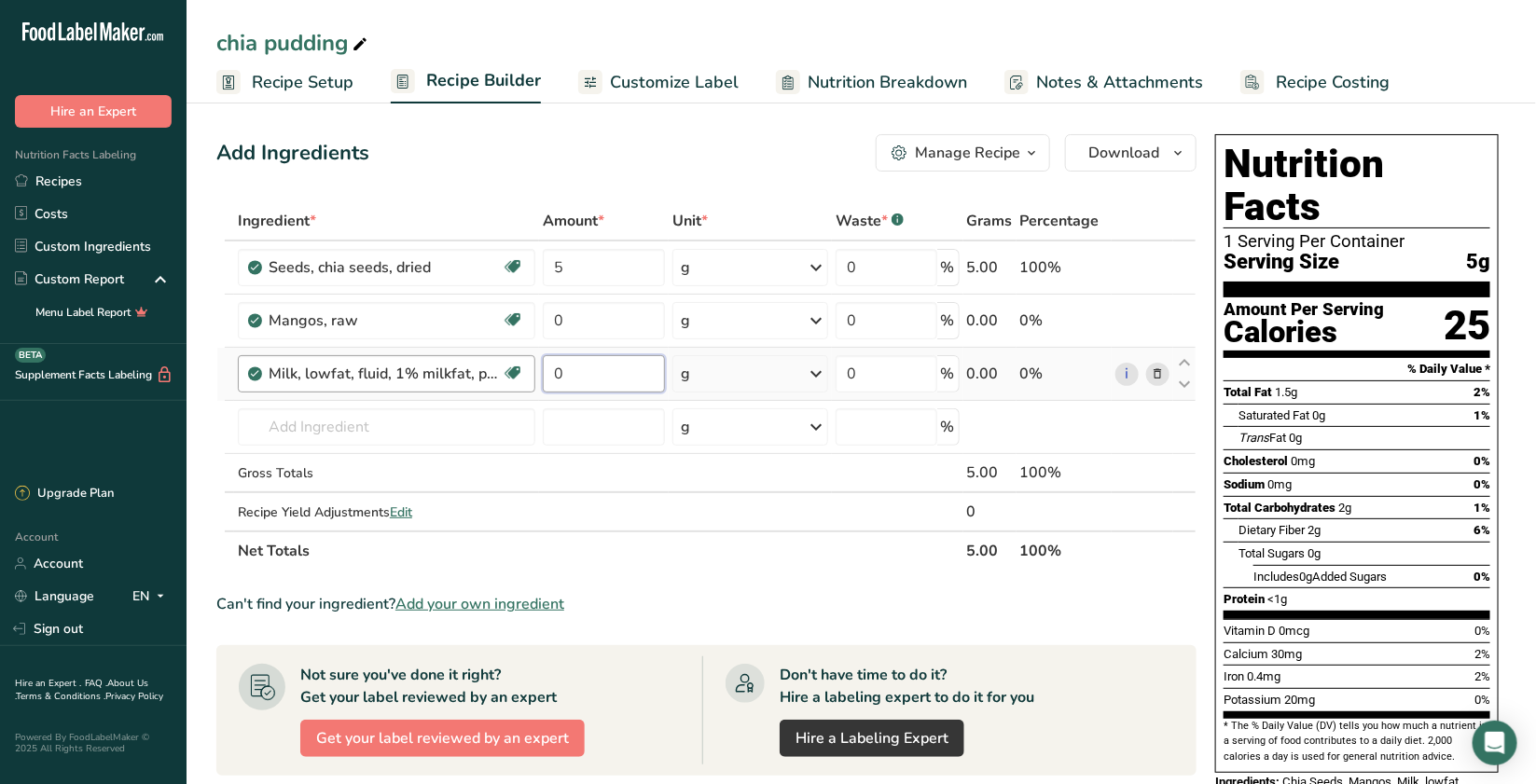 drag, startPoint x: 586, startPoint y: 376, endPoint x: 491, endPoint y: 371, distance: 95.131488 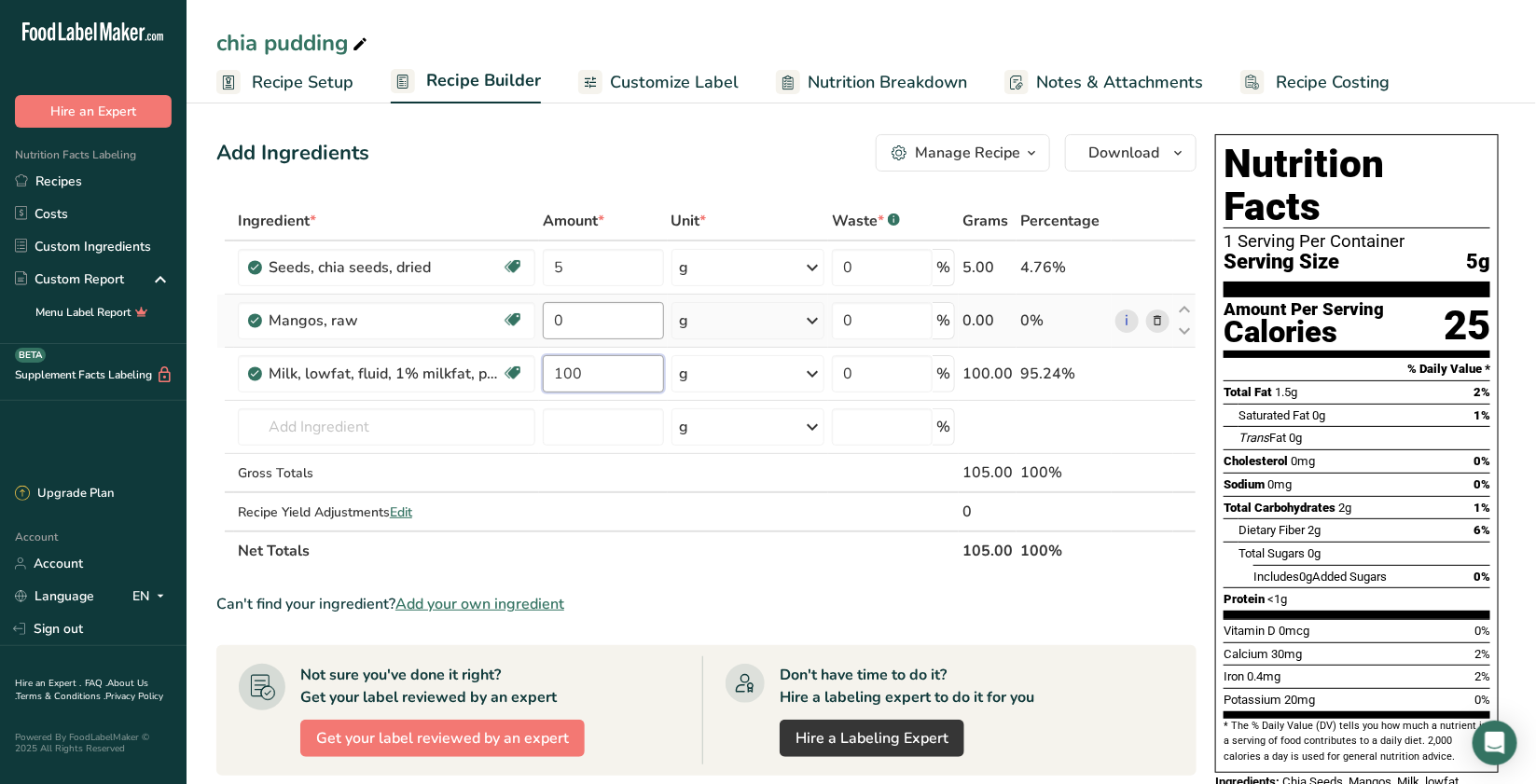 type on "100" 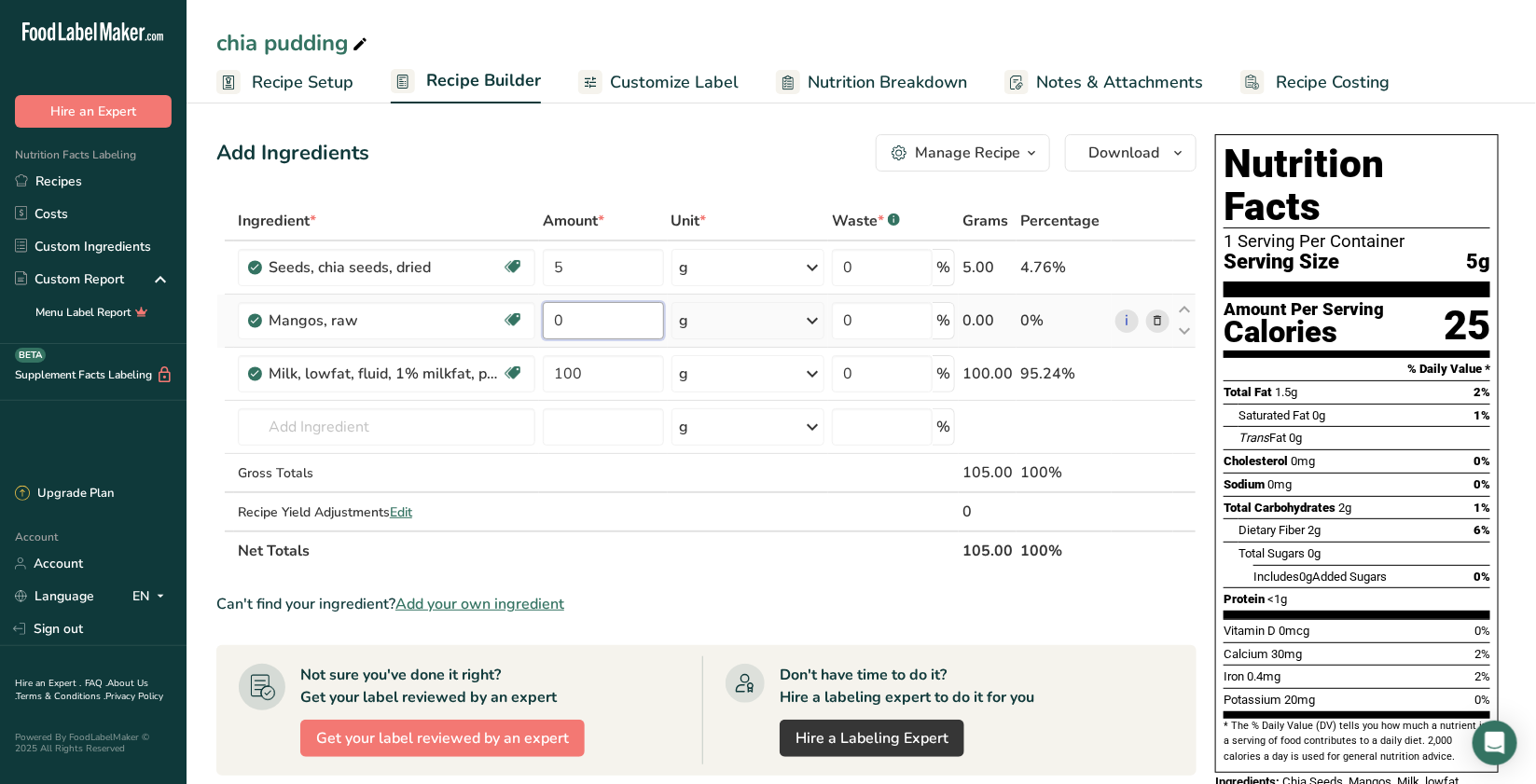 click on "Ingredient *
Amount *
Unit *
Waste *   .a-a{fill:#347362;}.b-a{fill:#fff;}          Grams
Percentage
Seeds, chia seeds, dried
Dairy free
Gluten free
Vegan
Vegetarian
Soy free
5
g
Portions
1 oz
Weight Units
g
kg
mg
See more
Volume Units
l
Volume units require a density conversion. If you know your ingredient's density enter it below. Otherwise, click on "RIA" our AI Regulatory bot - she will be able to help you
lb/ft3
g/cm3
Confirm
mL
lb/ft3
fl oz" at bounding box center [706, 386] 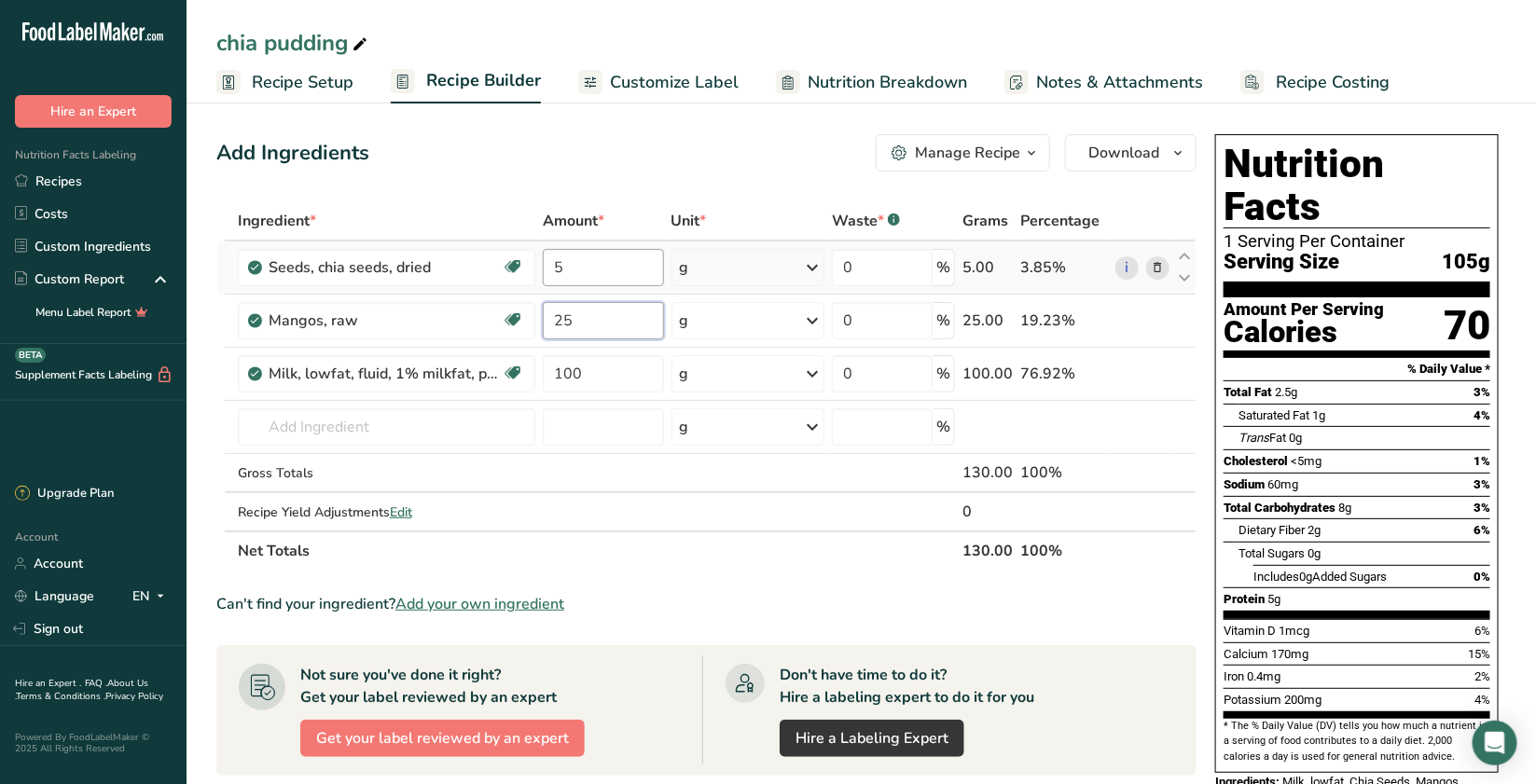type on "25" 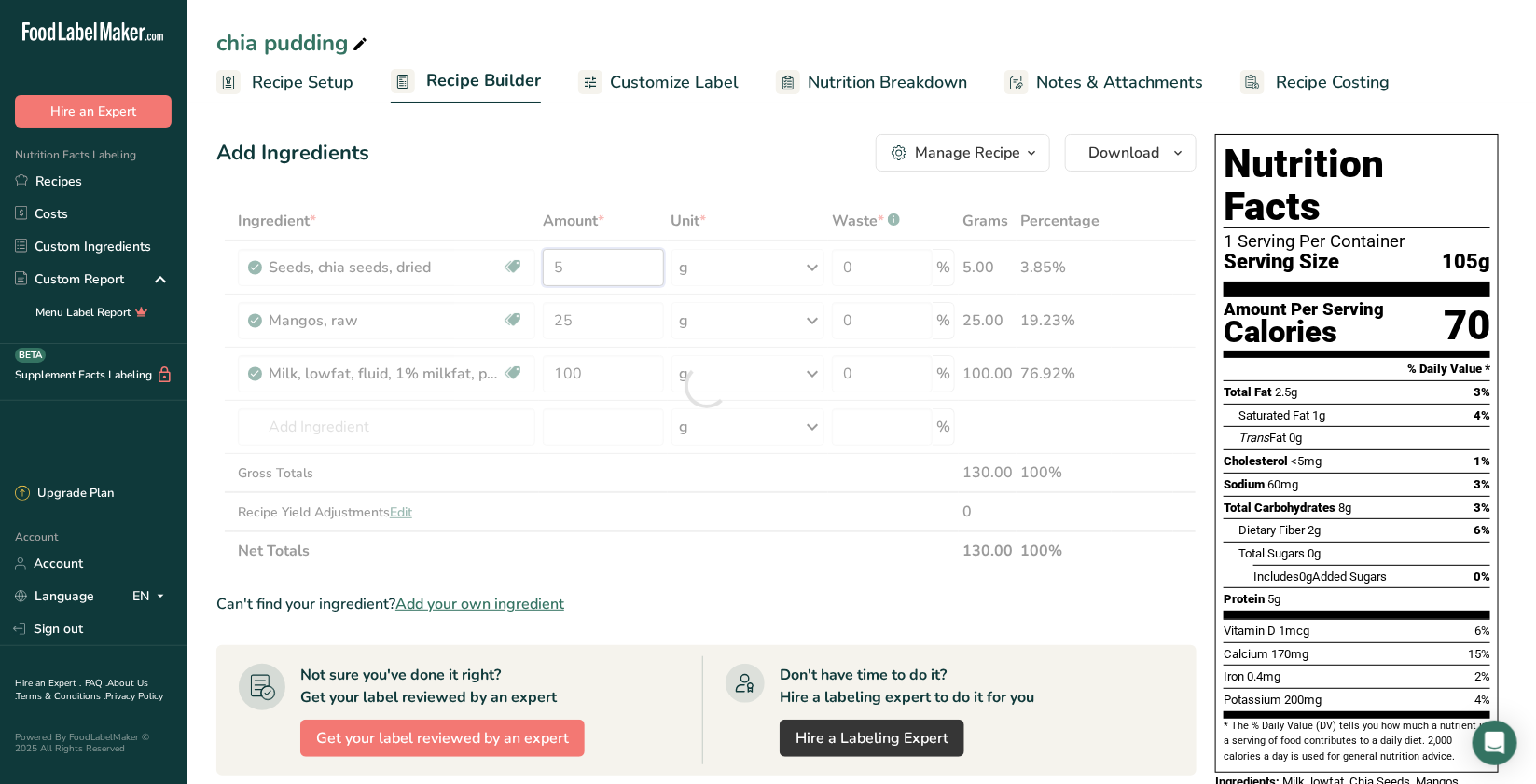 drag, startPoint x: 588, startPoint y: 279, endPoint x: 519, endPoint y: 272, distance: 69.354164 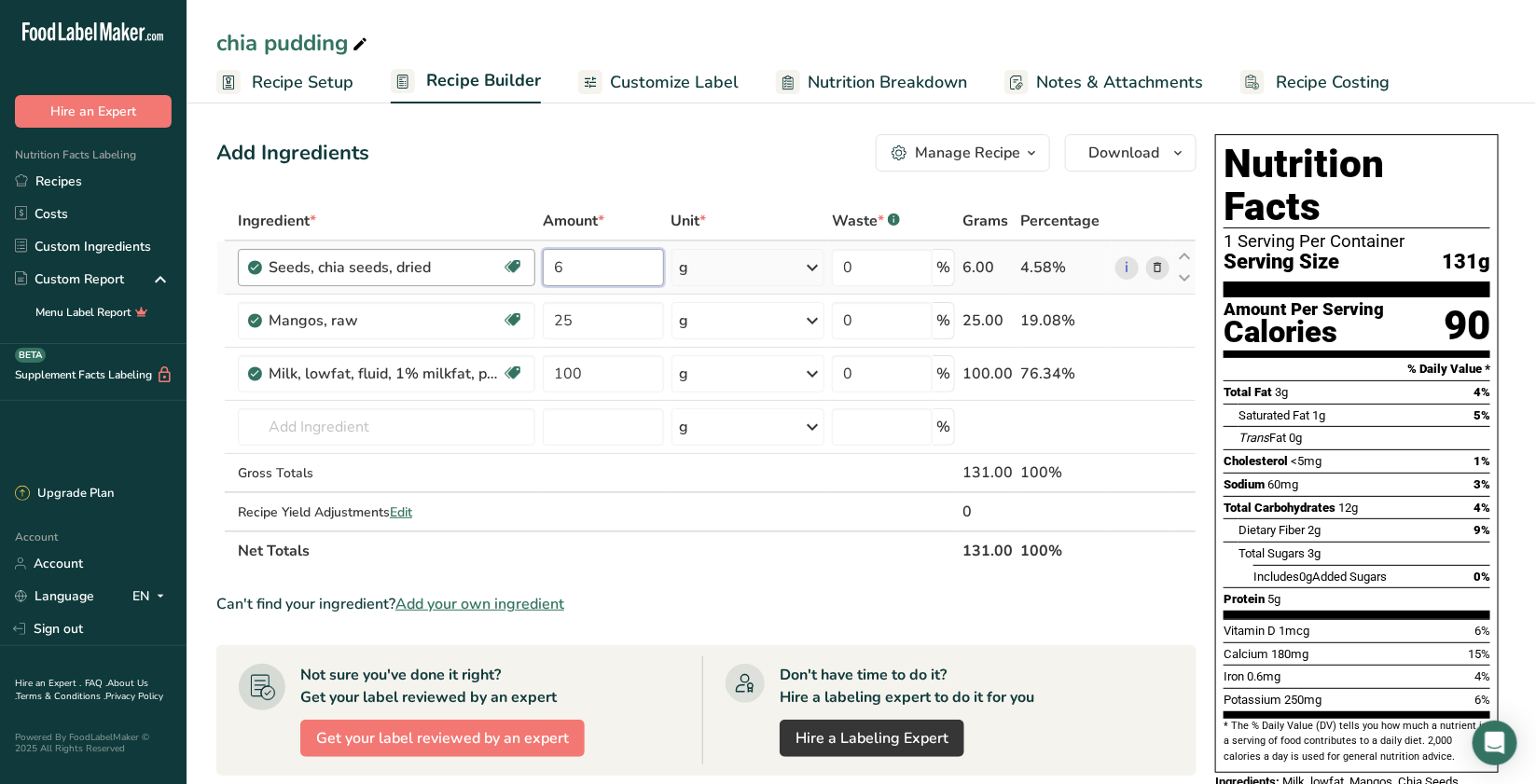 drag, startPoint x: 581, startPoint y: 263, endPoint x: 517, endPoint y: 255, distance: 64.49806 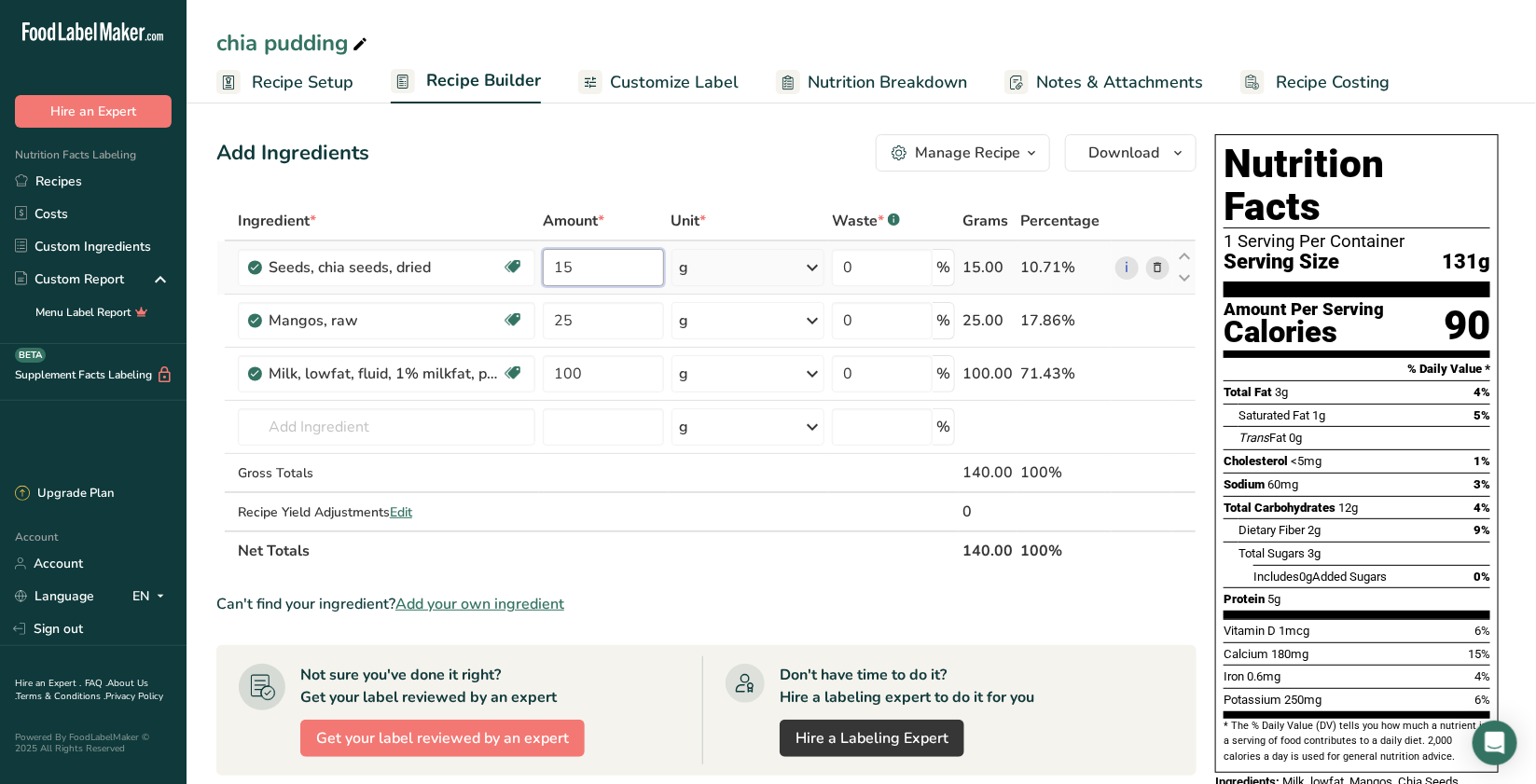 type on "15" 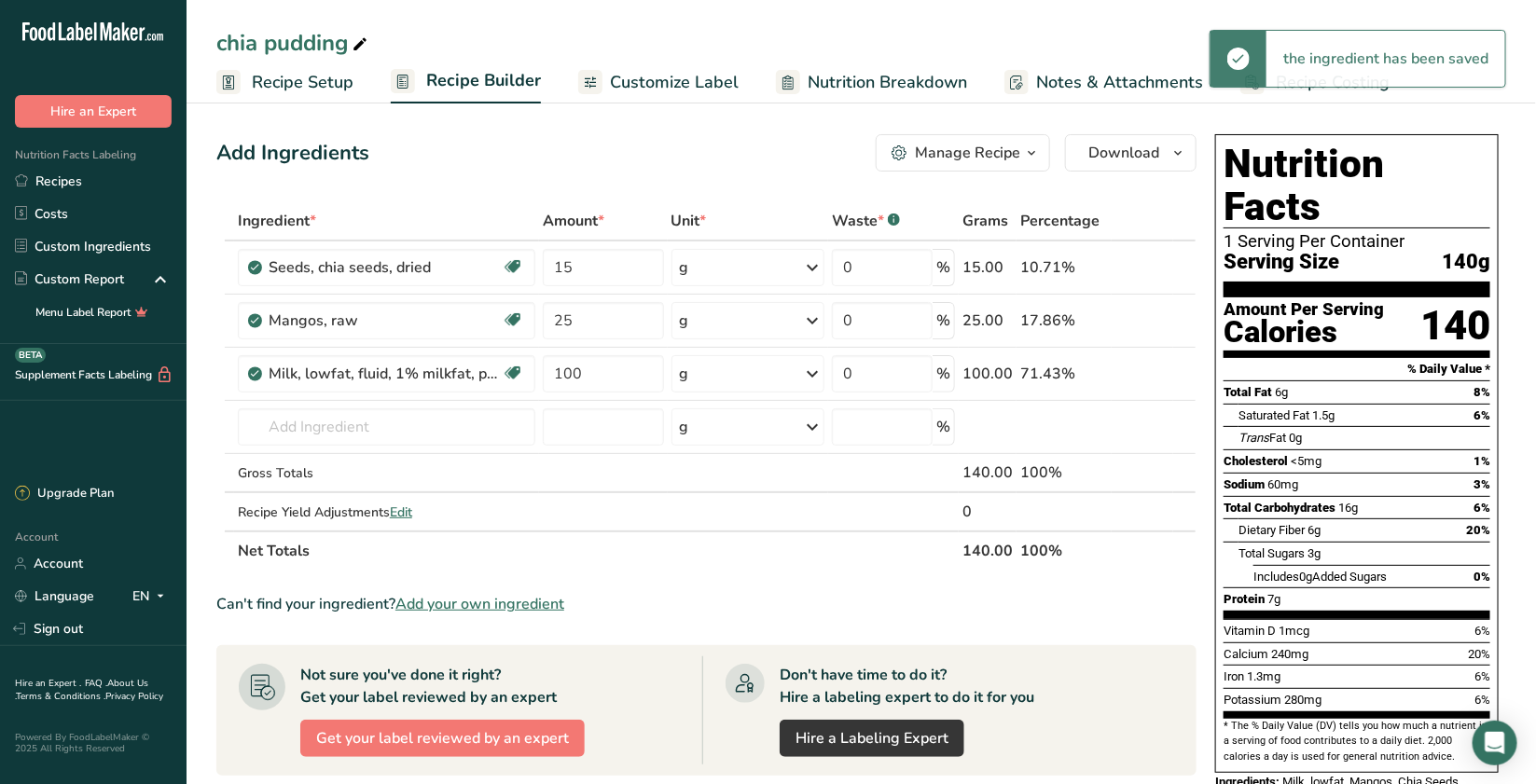 click on "Customize Label" at bounding box center [674, 82] 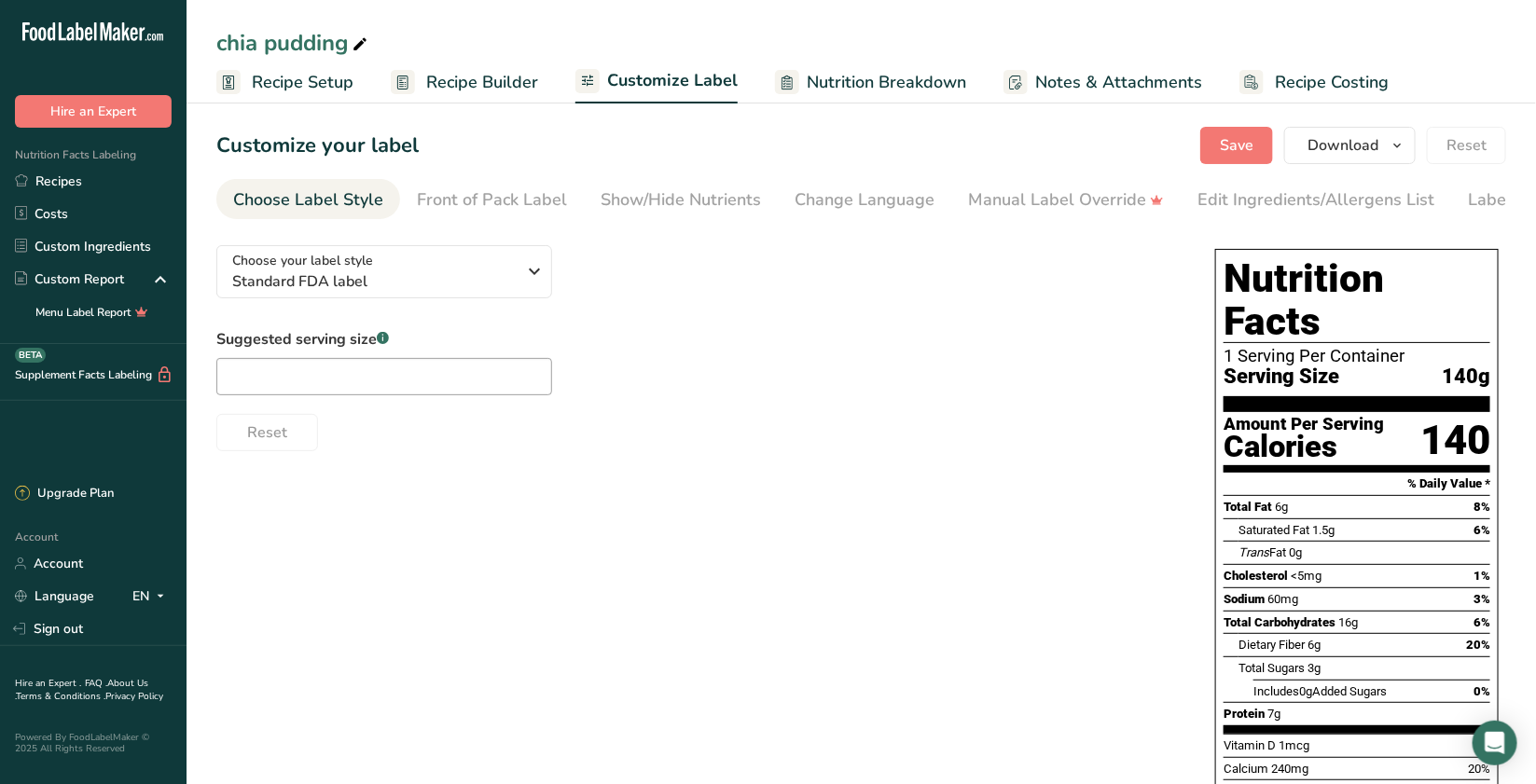 click on "Recipe Setup" at bounding box center (302, 82) 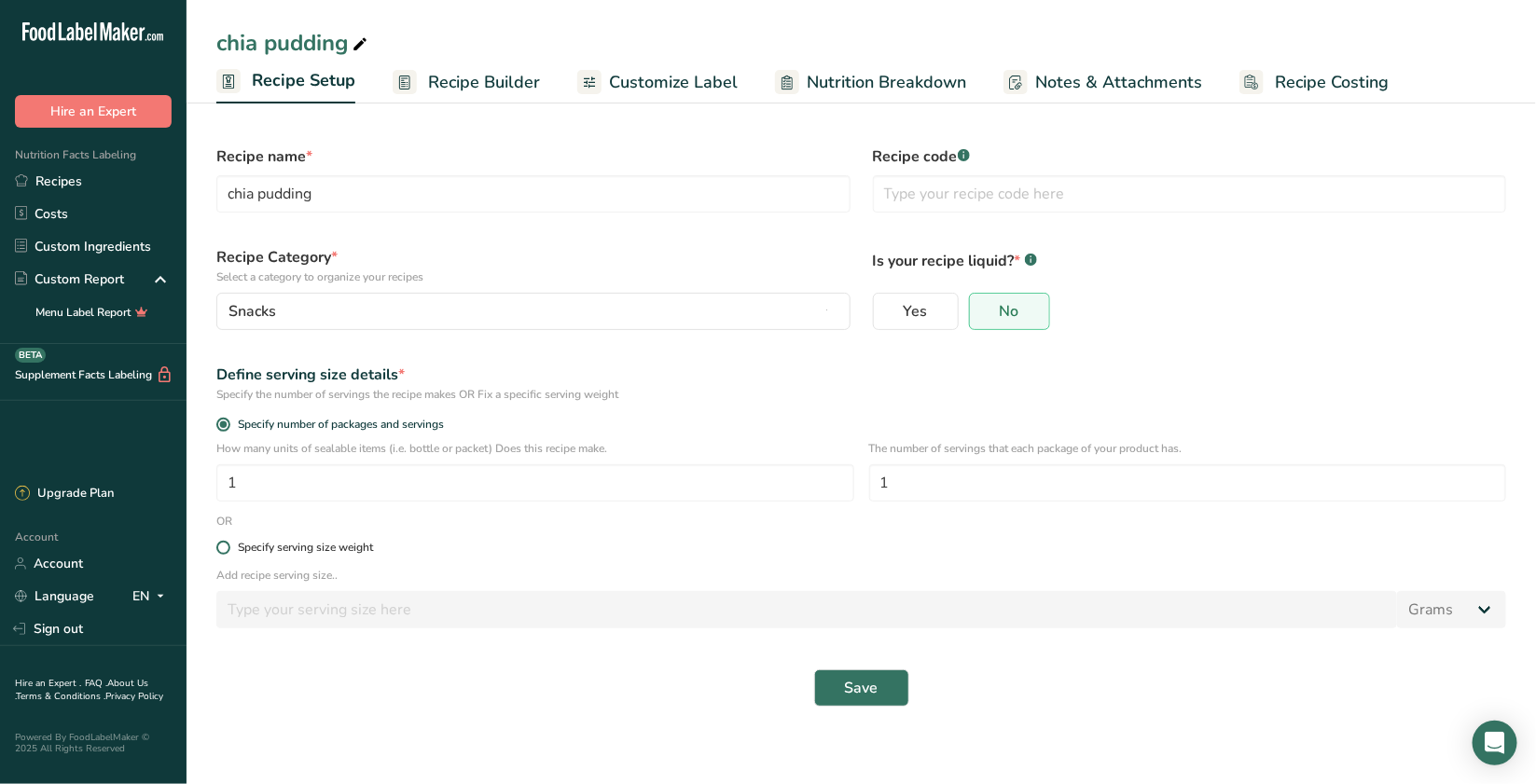 click at bounding box center (223, 547) 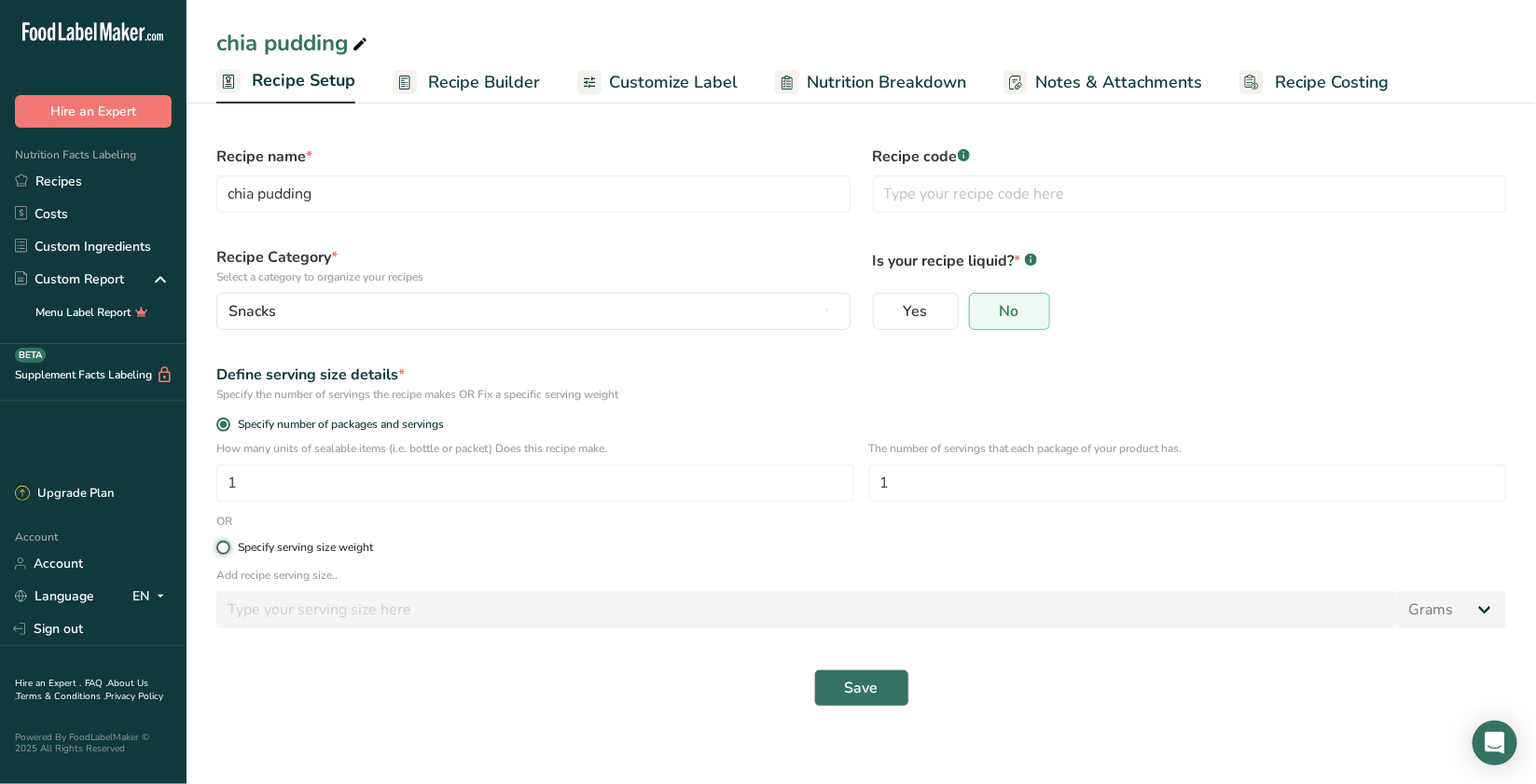 click on "Specify serving size weight" at bounding box center [222, 547] 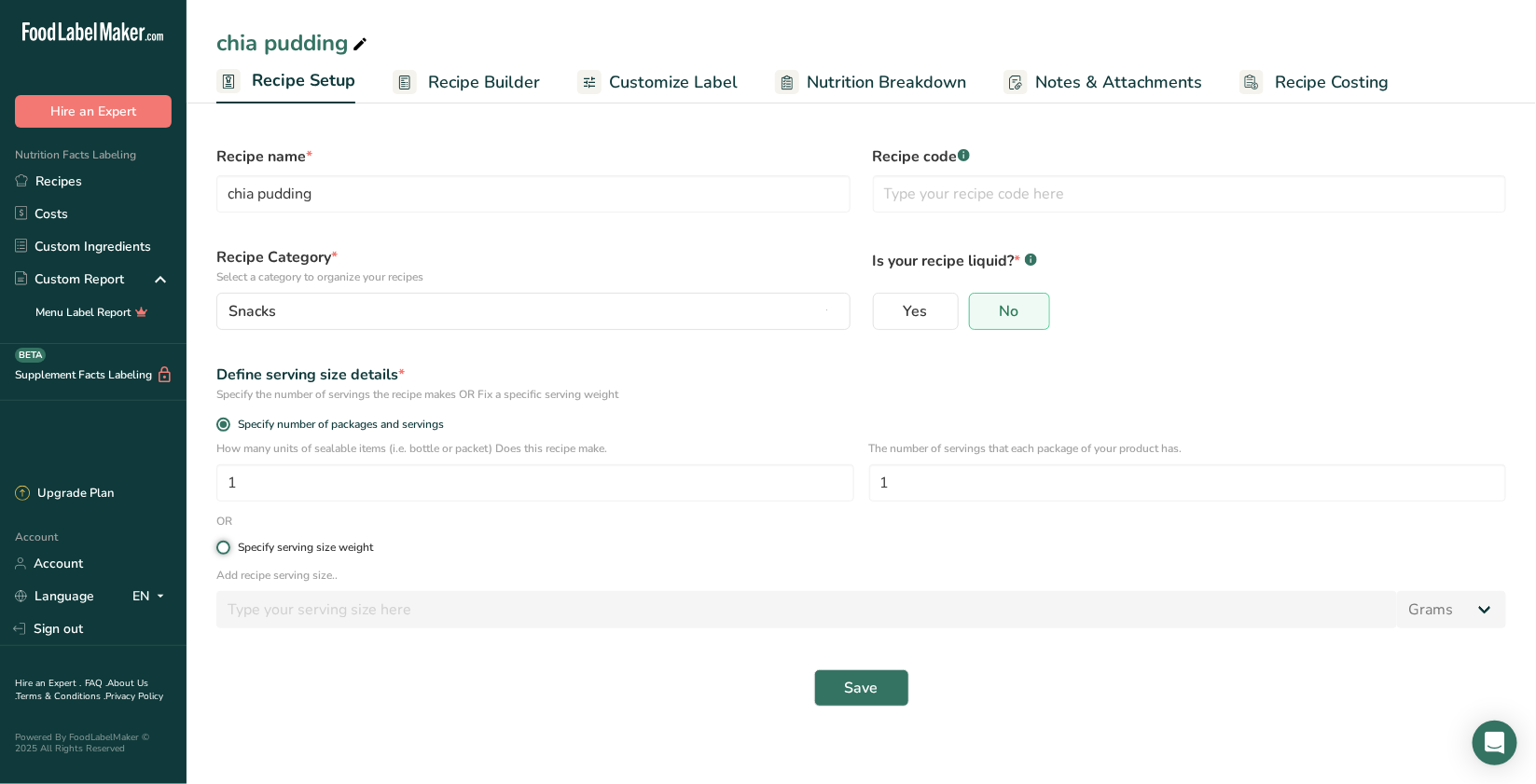 radio on "true" 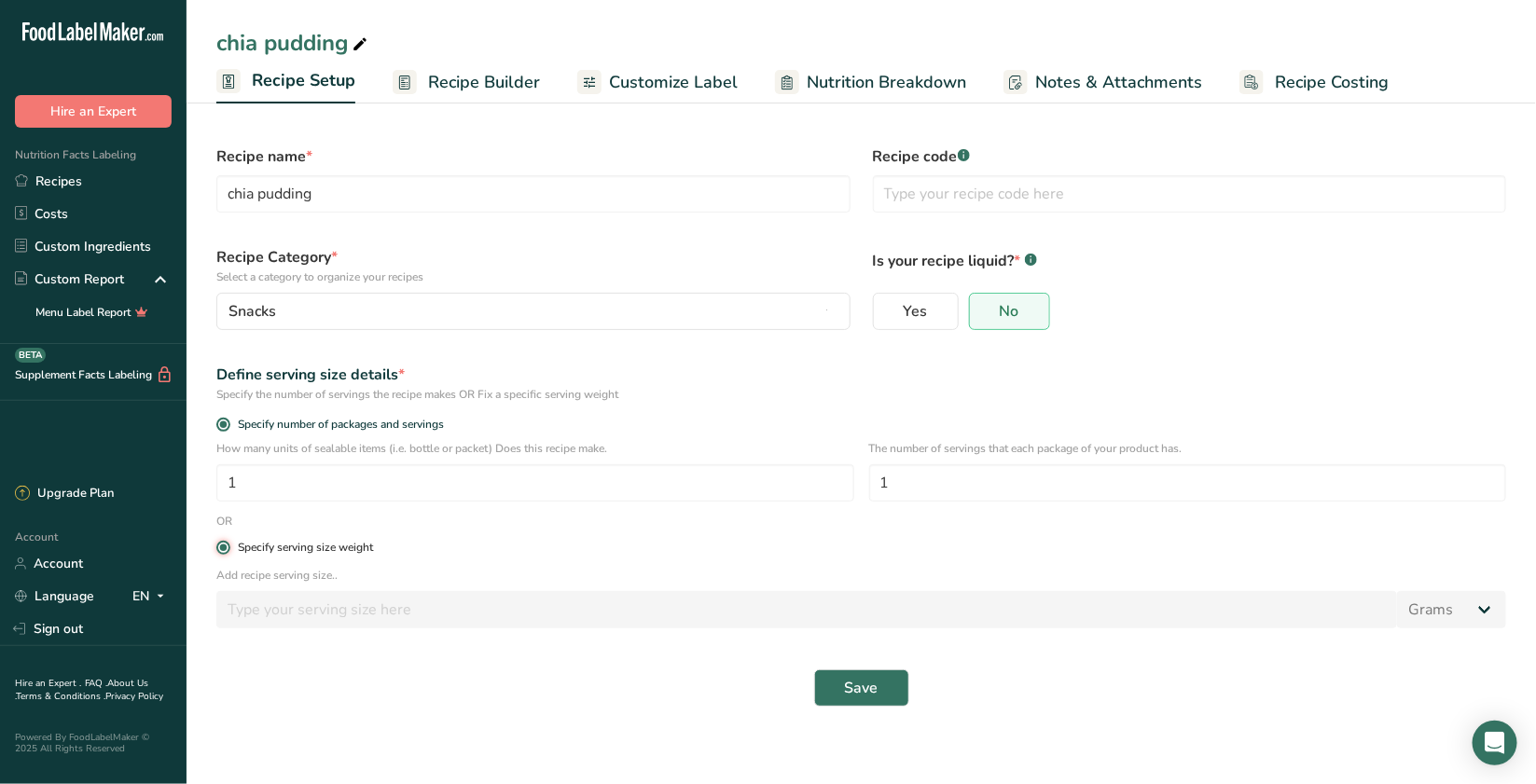 radio on "false" 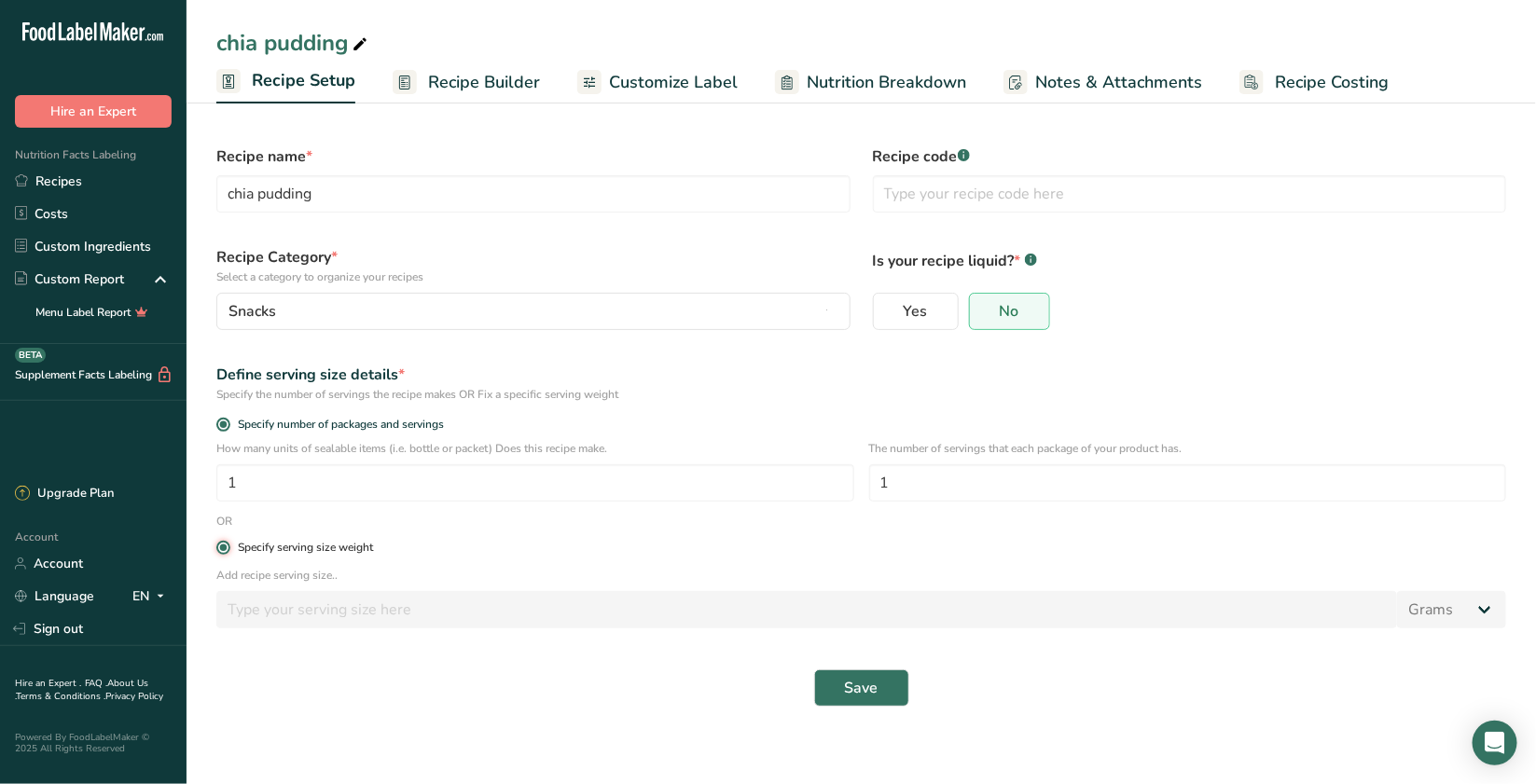 type 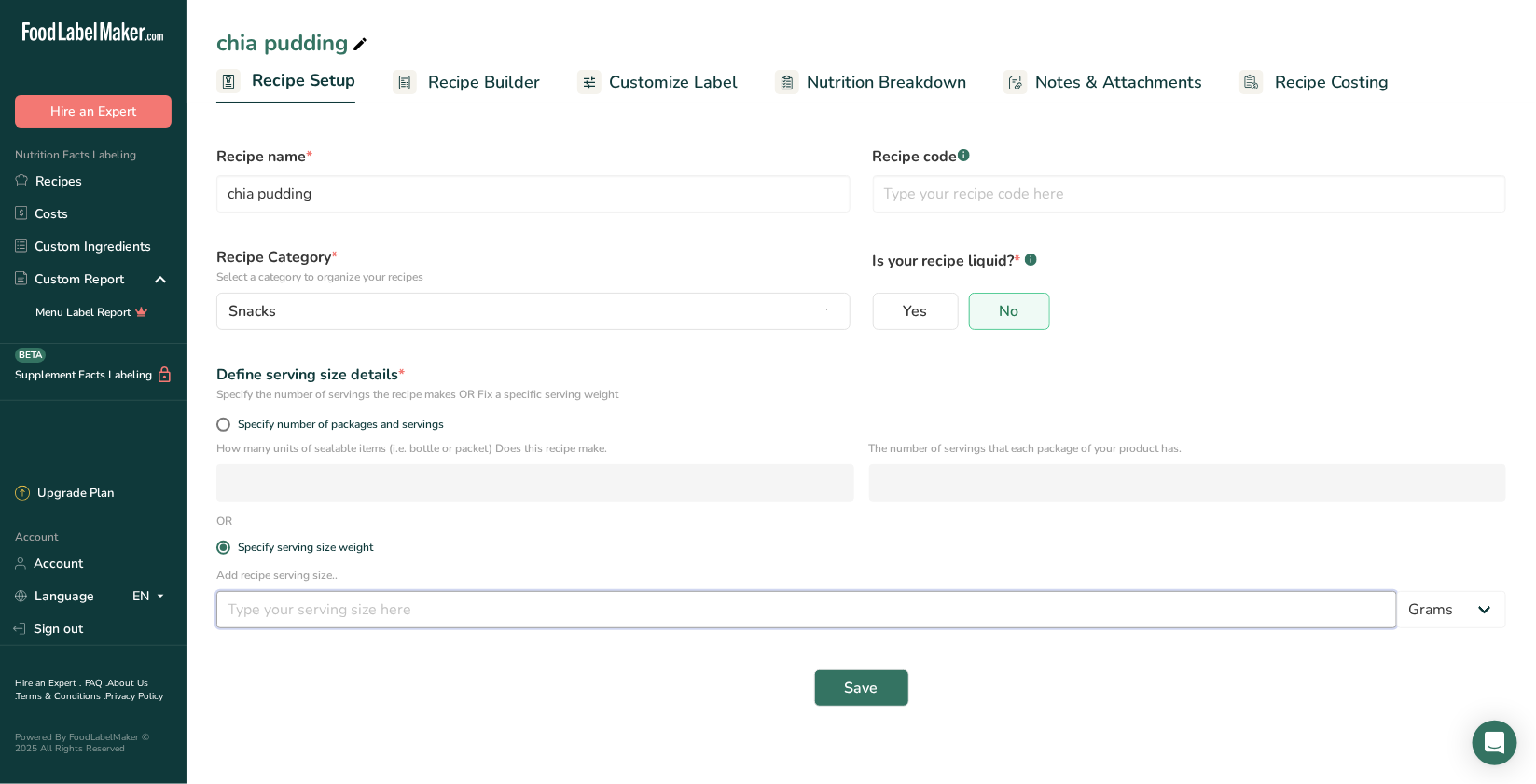 click at bounding box center [807, 610] 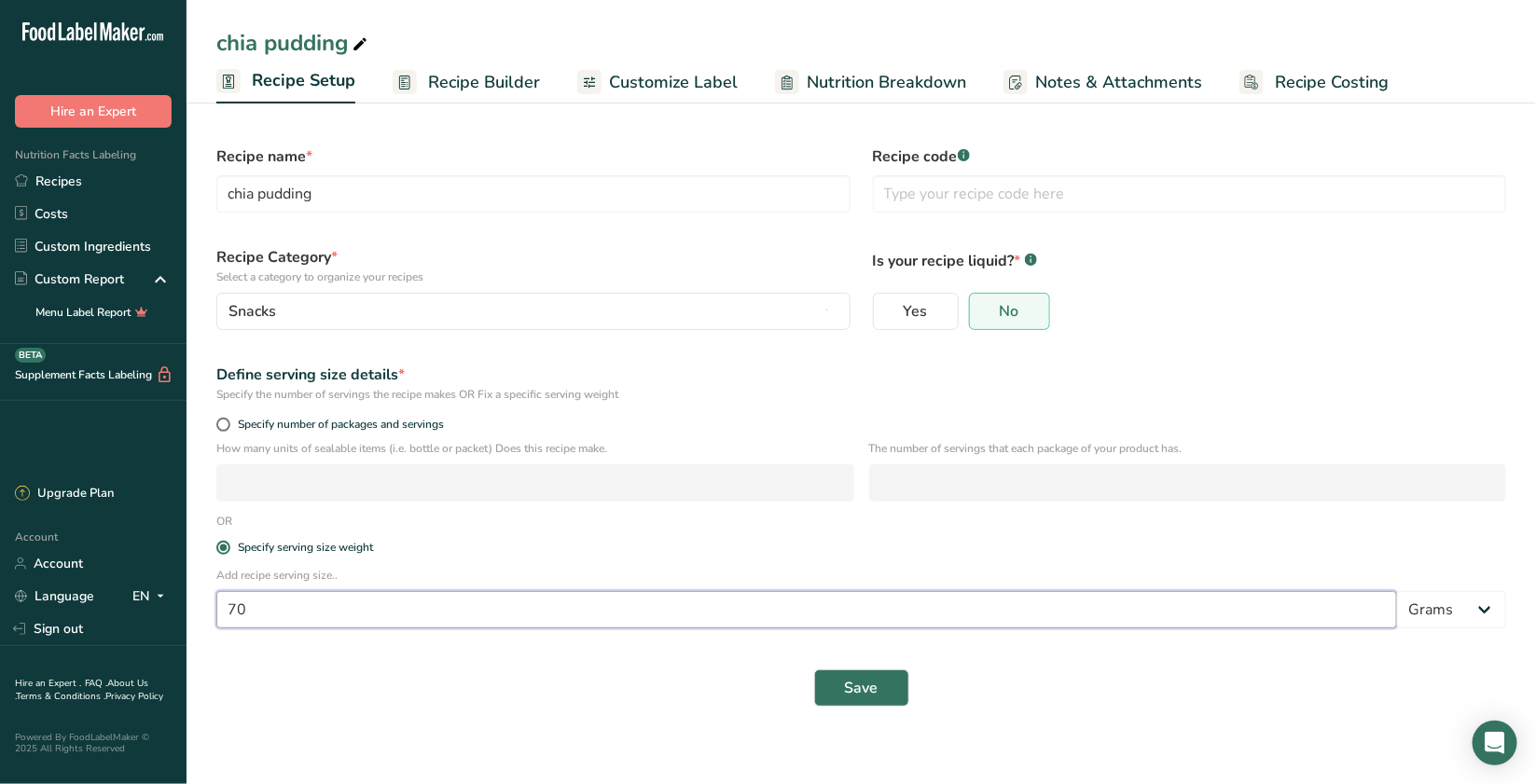type on "70" 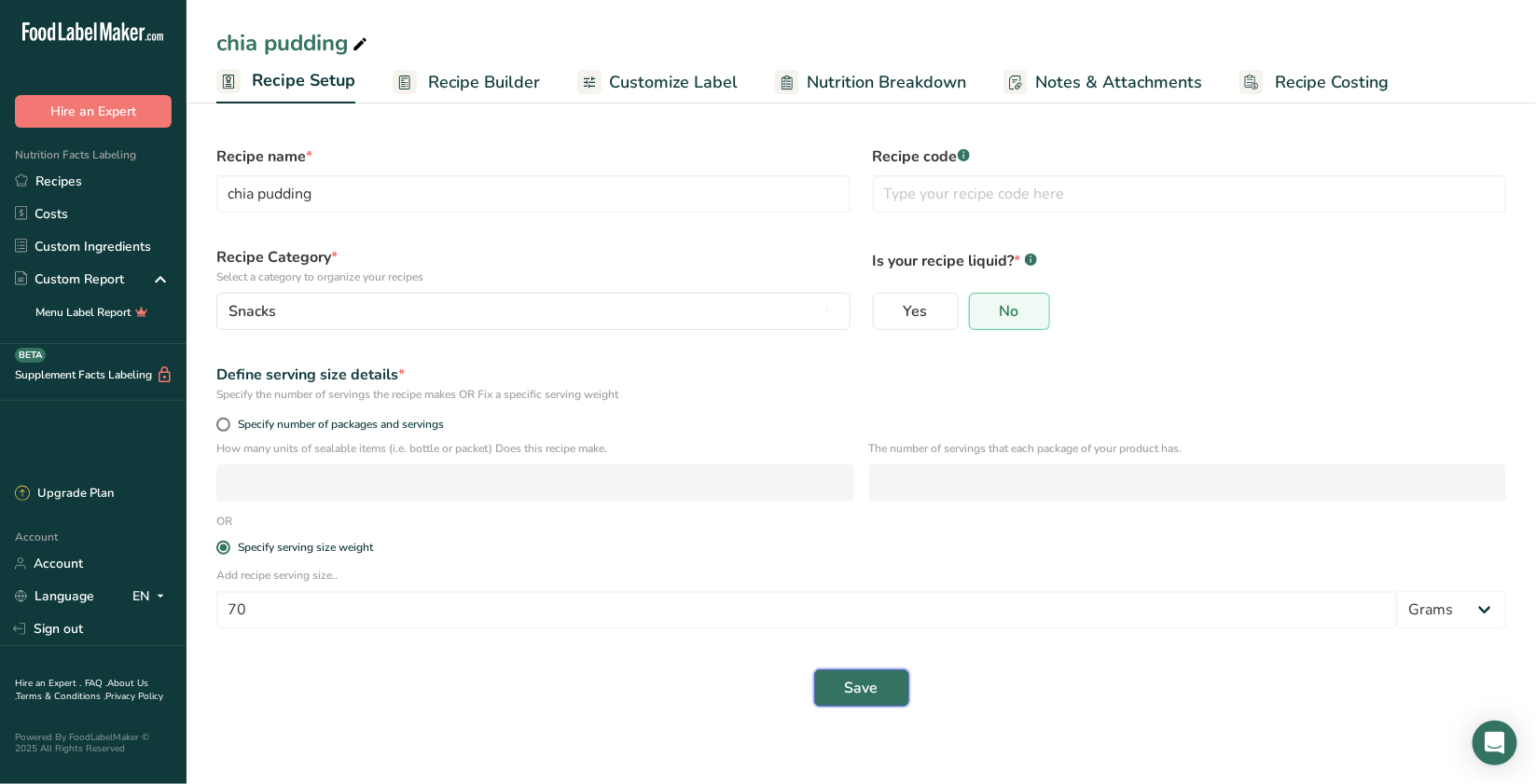 click on "Save" at bounding box center [862, 688] 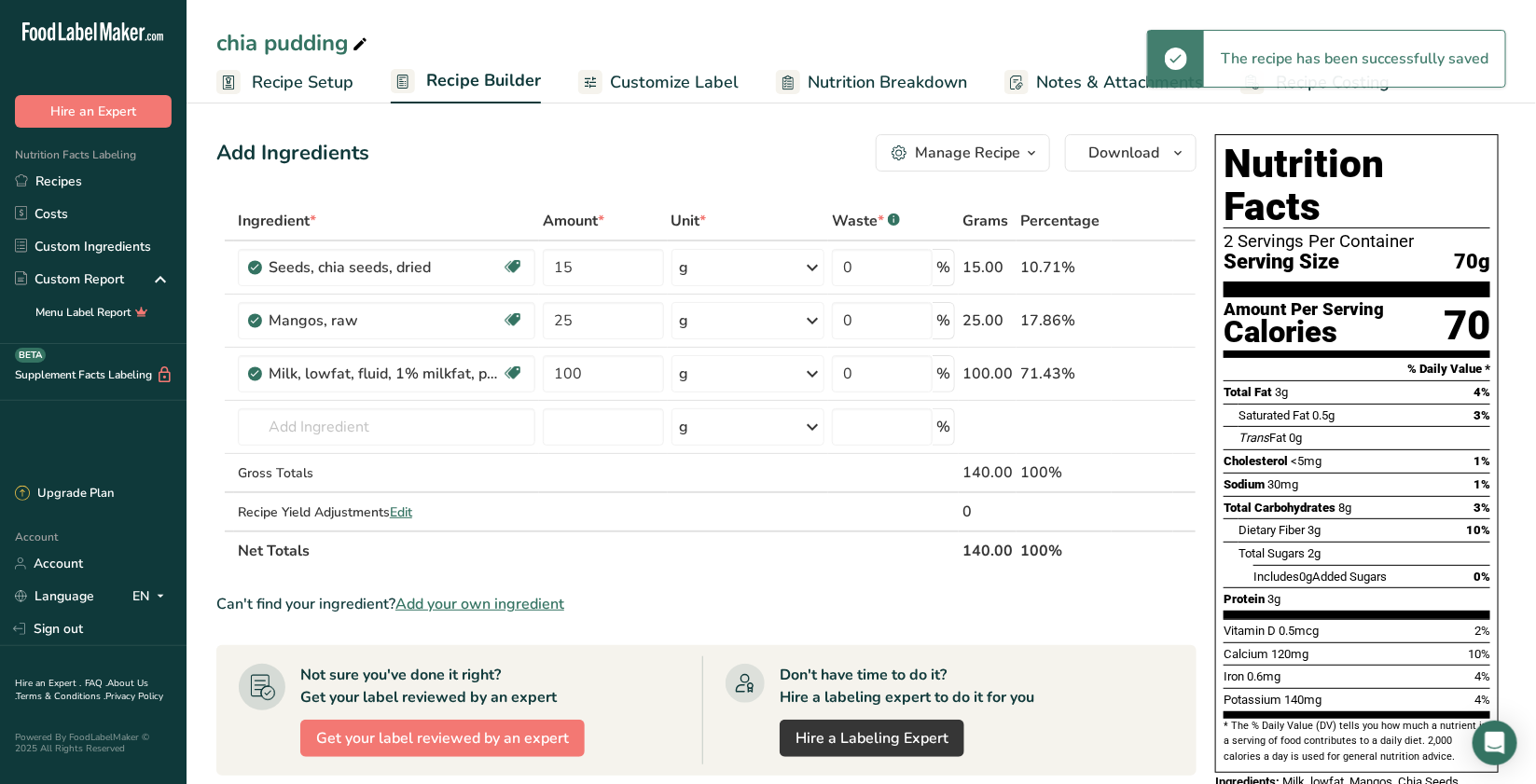 click on "Recipe Setup" at bounding box center [284, 82] 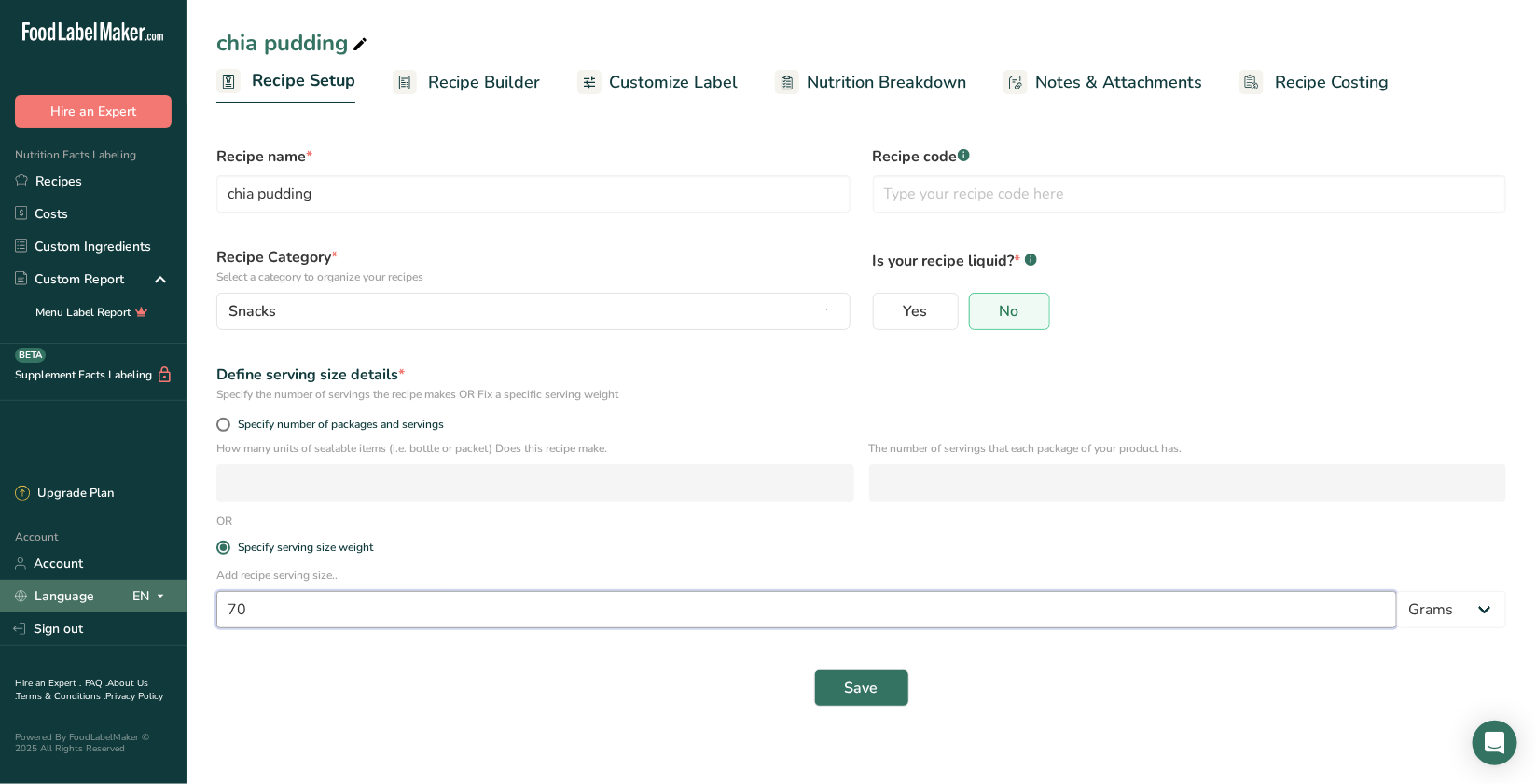click on ".a-20{fill:#fff;}
Hire an Expert
Nutrition Facts Labeling
Recipes
Costs
Custom Ingredients
Custom Report
Menu Label Report
Supplement Facts Labeling
BETA
Upgrade Plan
Account
Account
Language
EN
English
Spanish
Sign out
Hire an Expert .
FAQ .
About Us .
Terms & Conditions .
Privacy Policy
Powered By FoodLabelMaker ©   2025 All Rights Reserved" at bounding box center (768, 392) 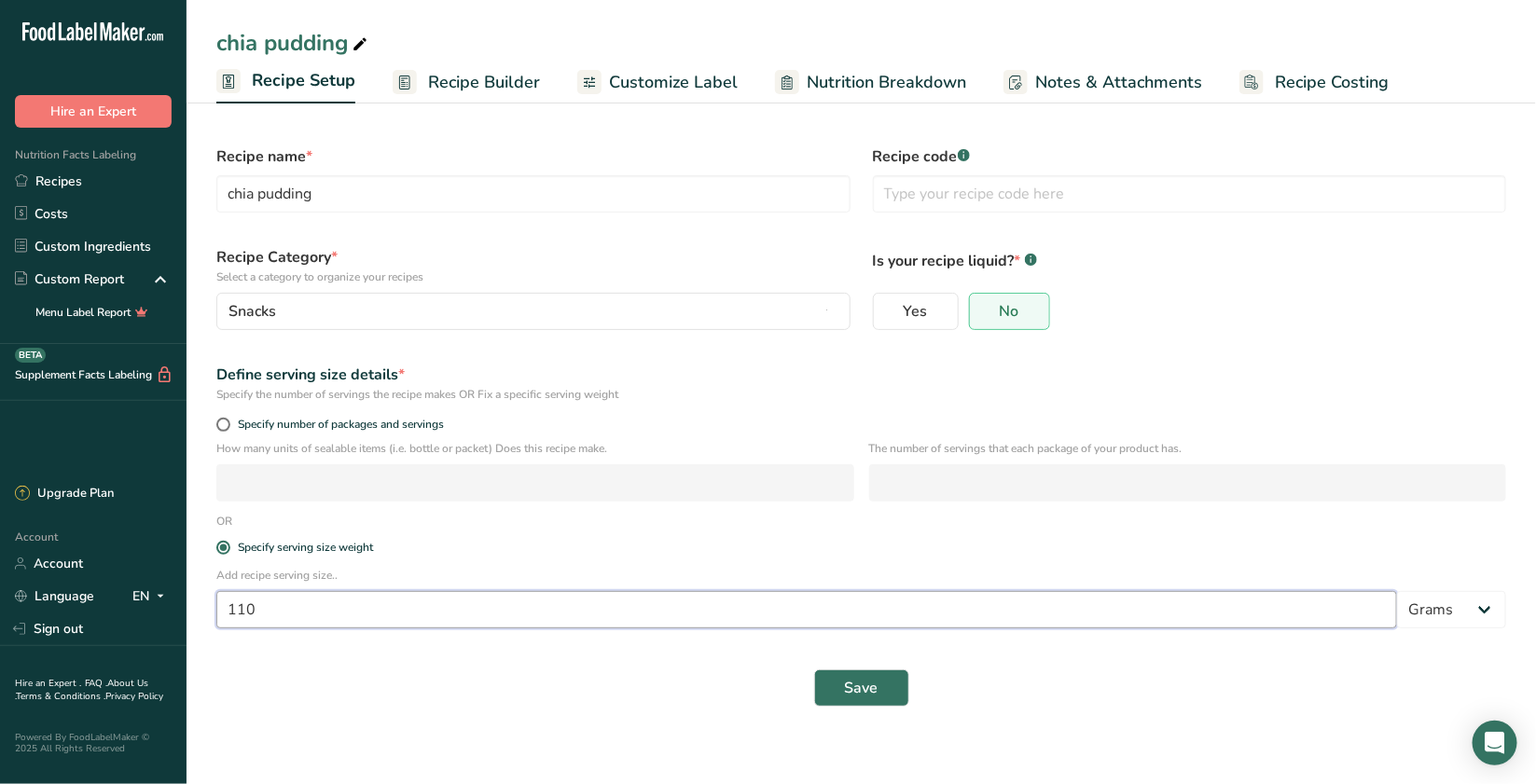 click on "110" at bounding box center [807, 610] 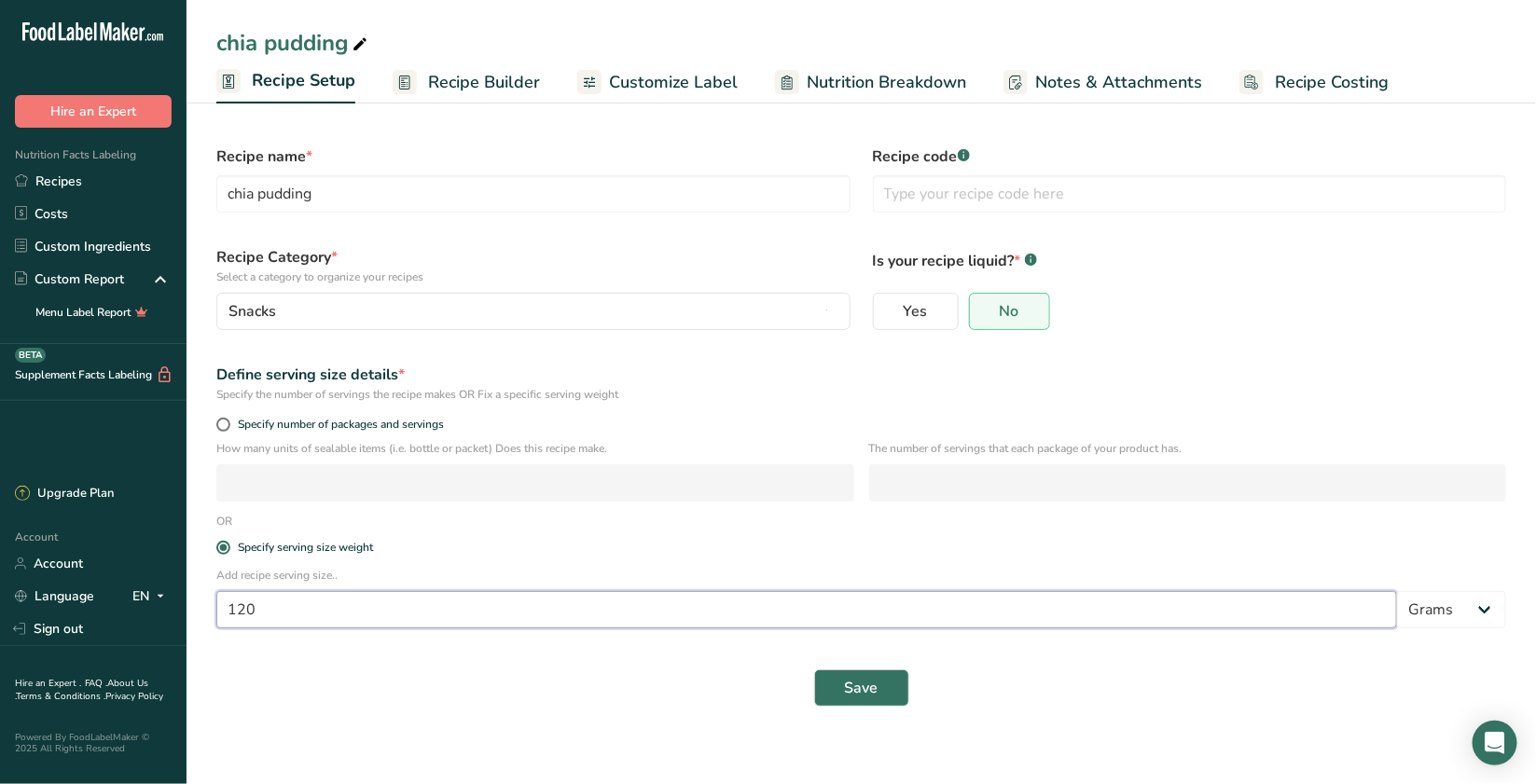 type on "120" 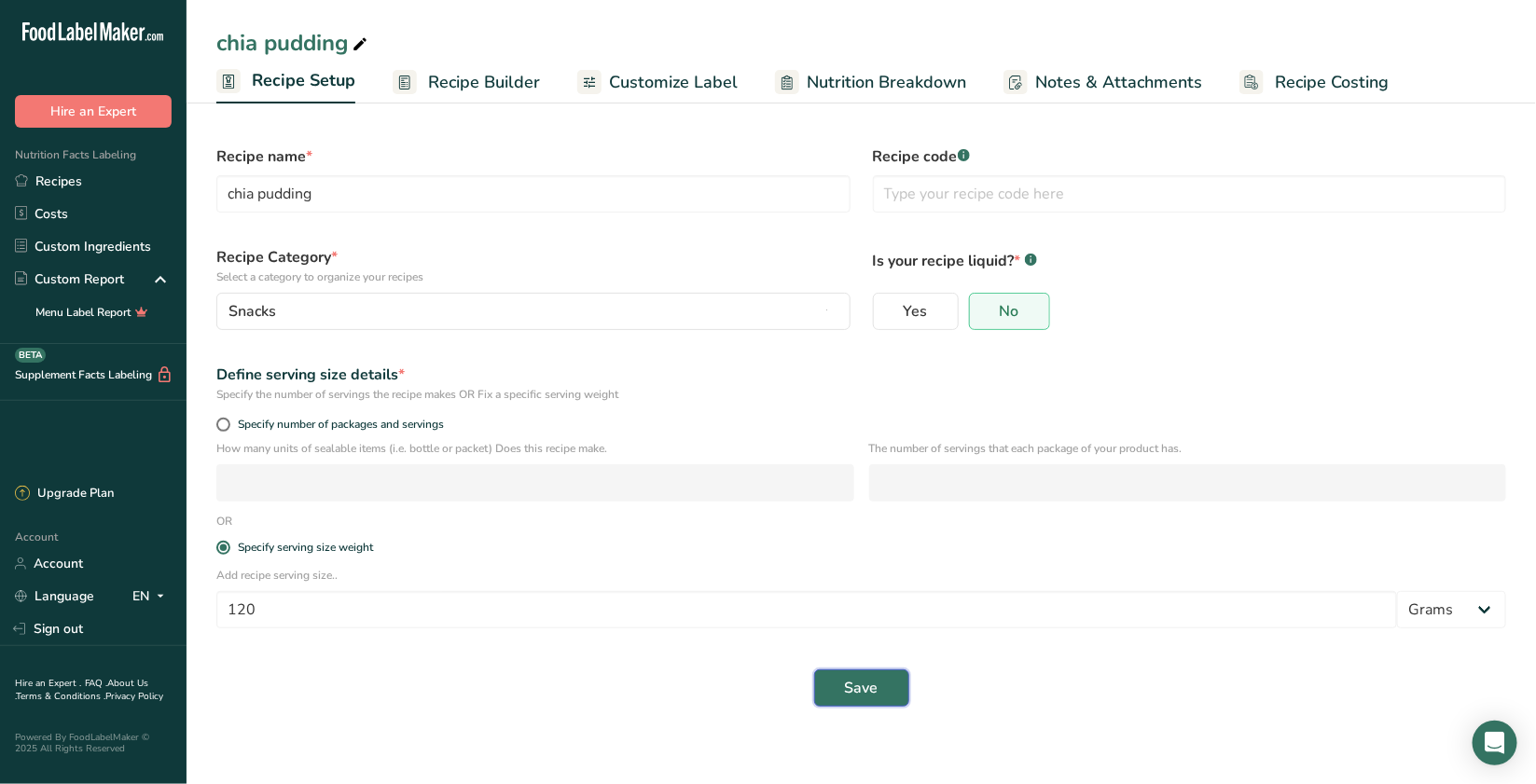 click on "Save" at bounding box center [862, 688] 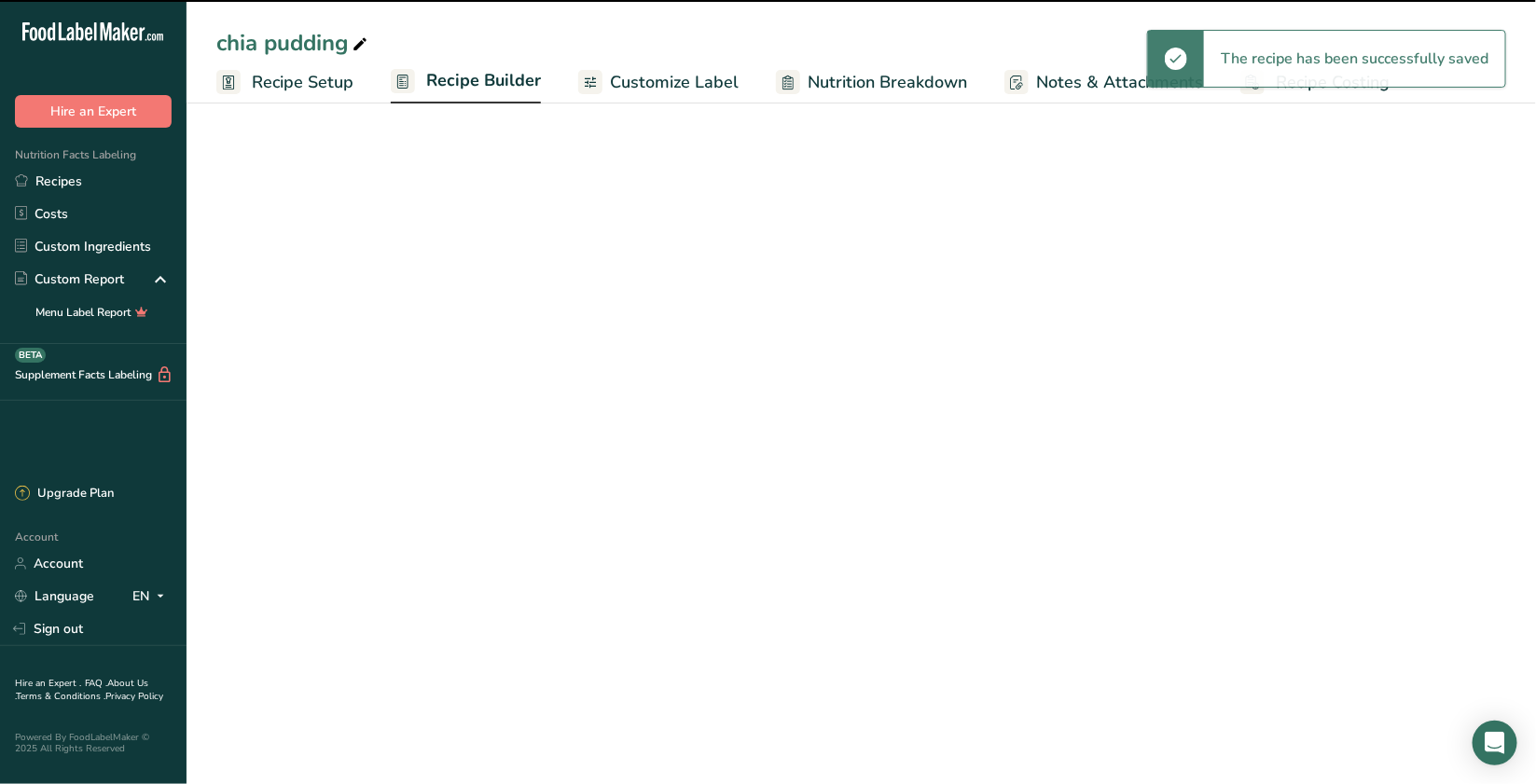 click on "Recipe Builder" at bounding box center [483, 80] 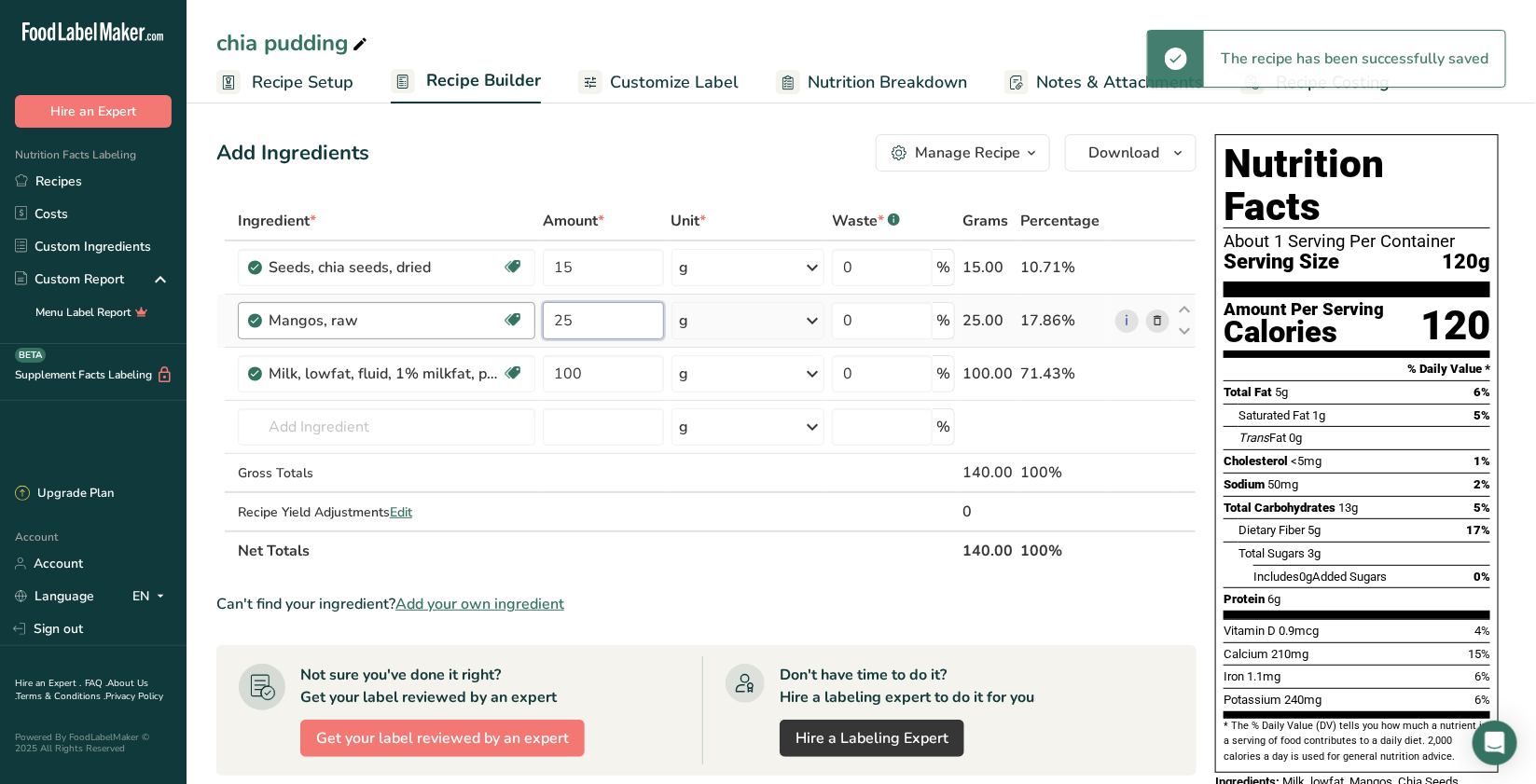 drag, startPoint x: 602, startPoint y: 309, endPoint x: 452, endPoint y: 312, distance: 150.03 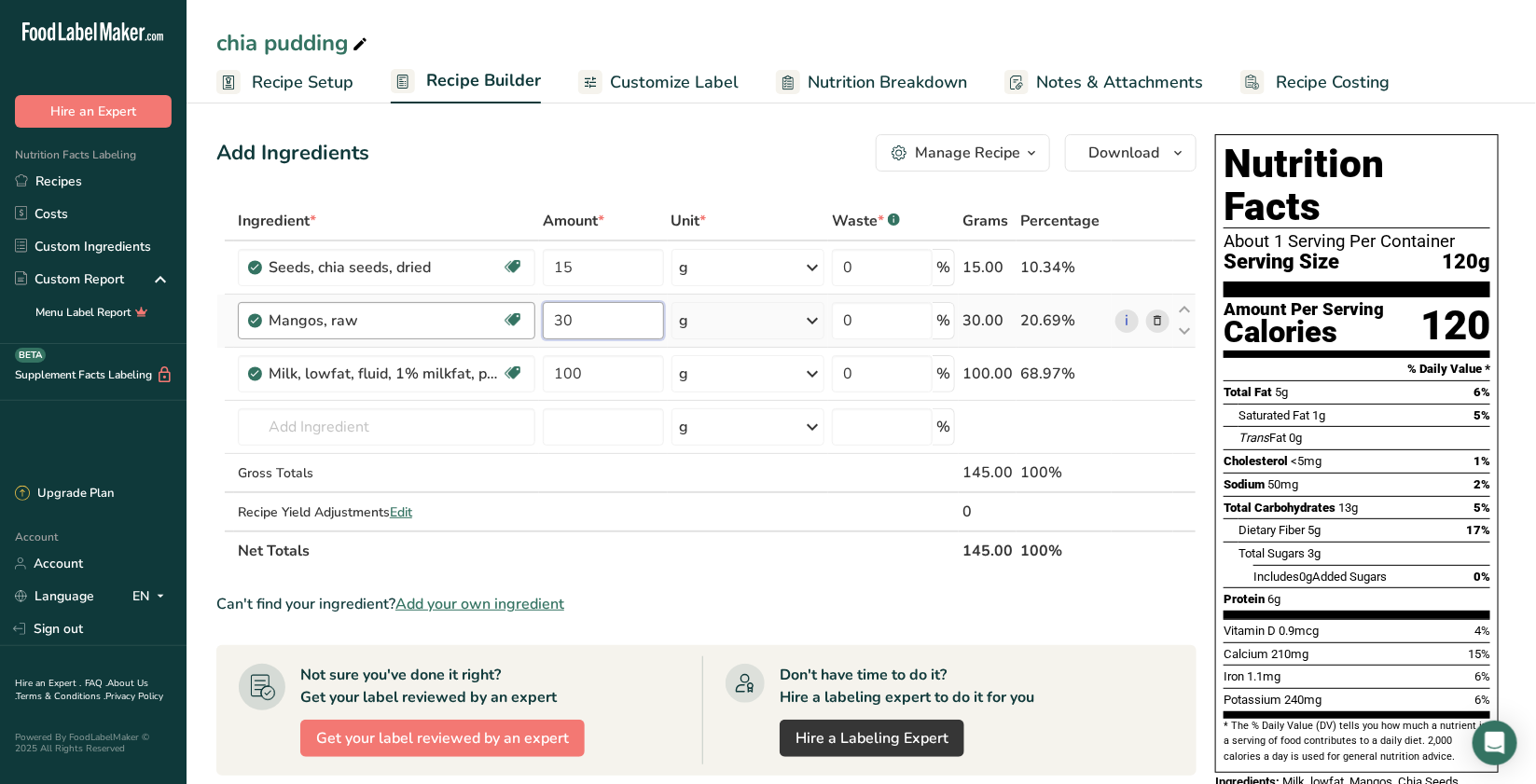 type on "30" 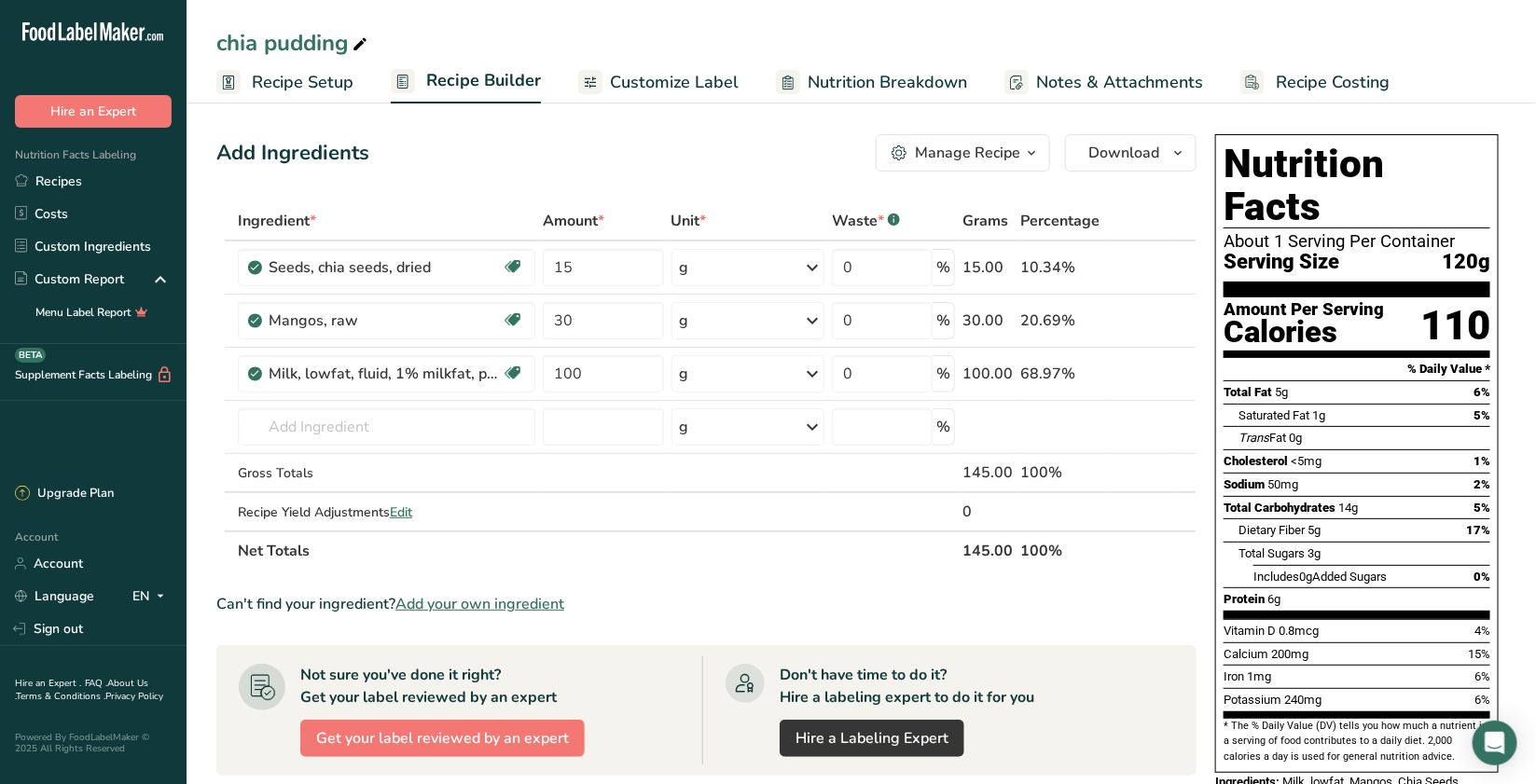 click on "chia pudding" at bounding box center (861, 43) 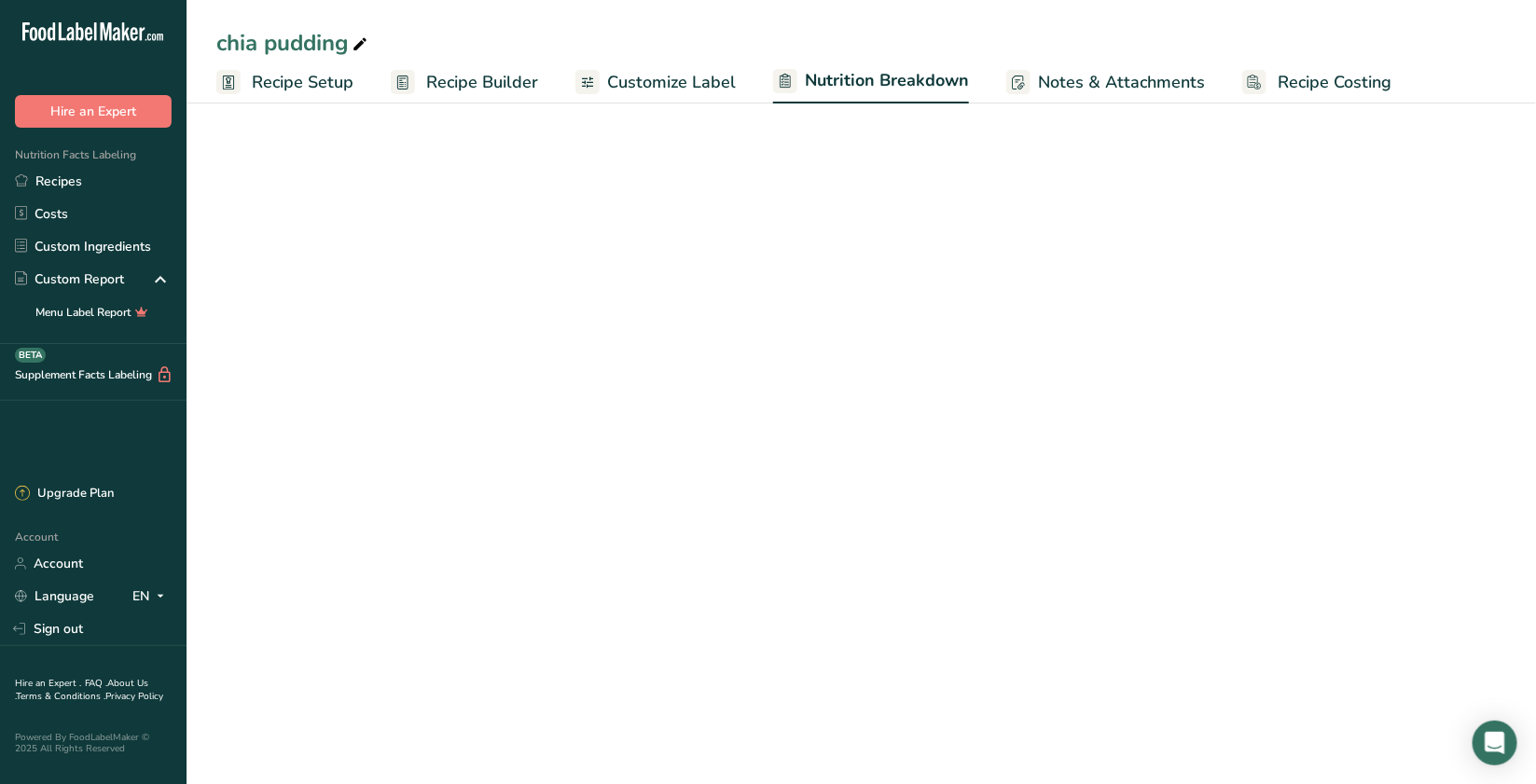 select on "Calories" 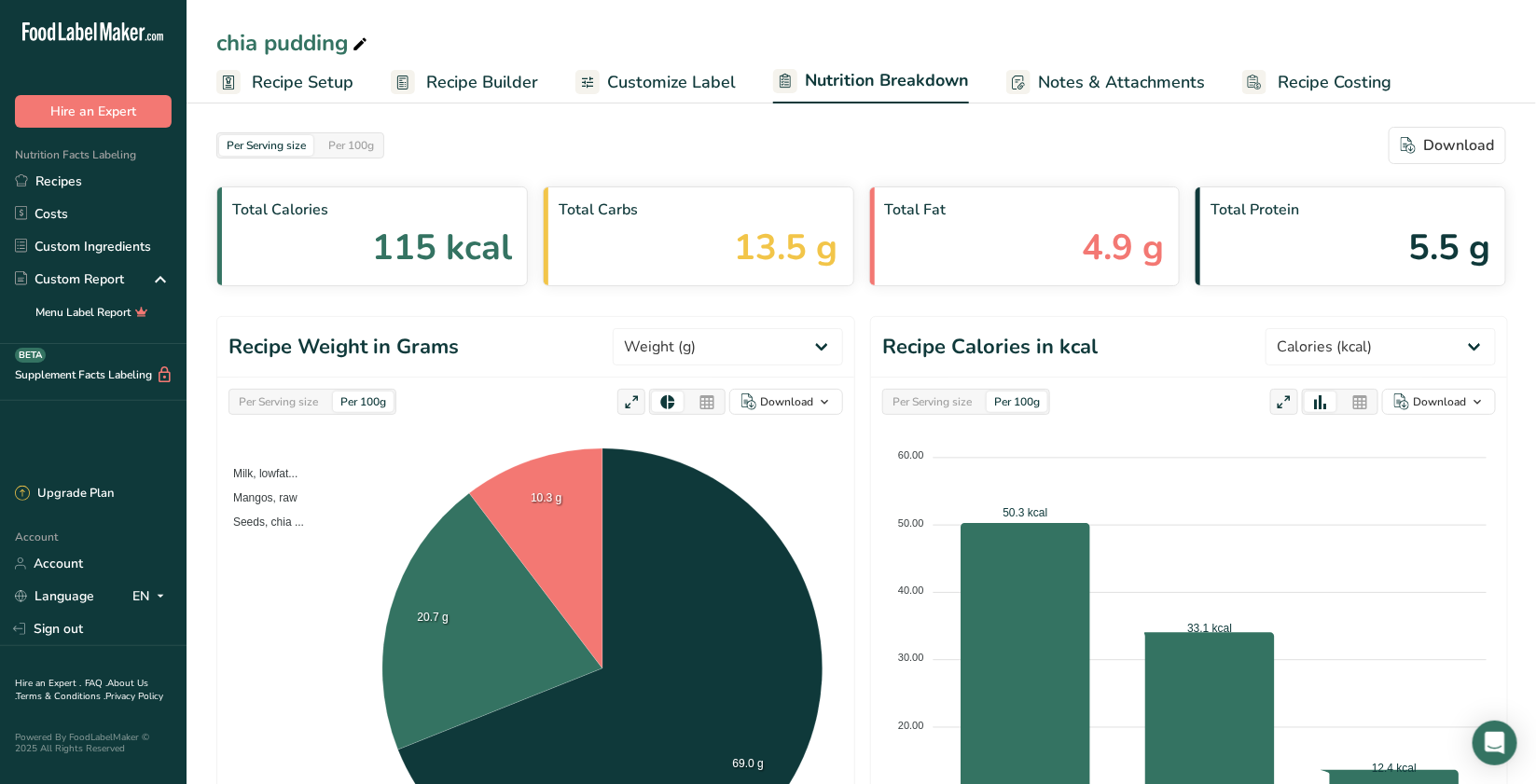 click on "Customize Label" at bounding box center (656, 82) 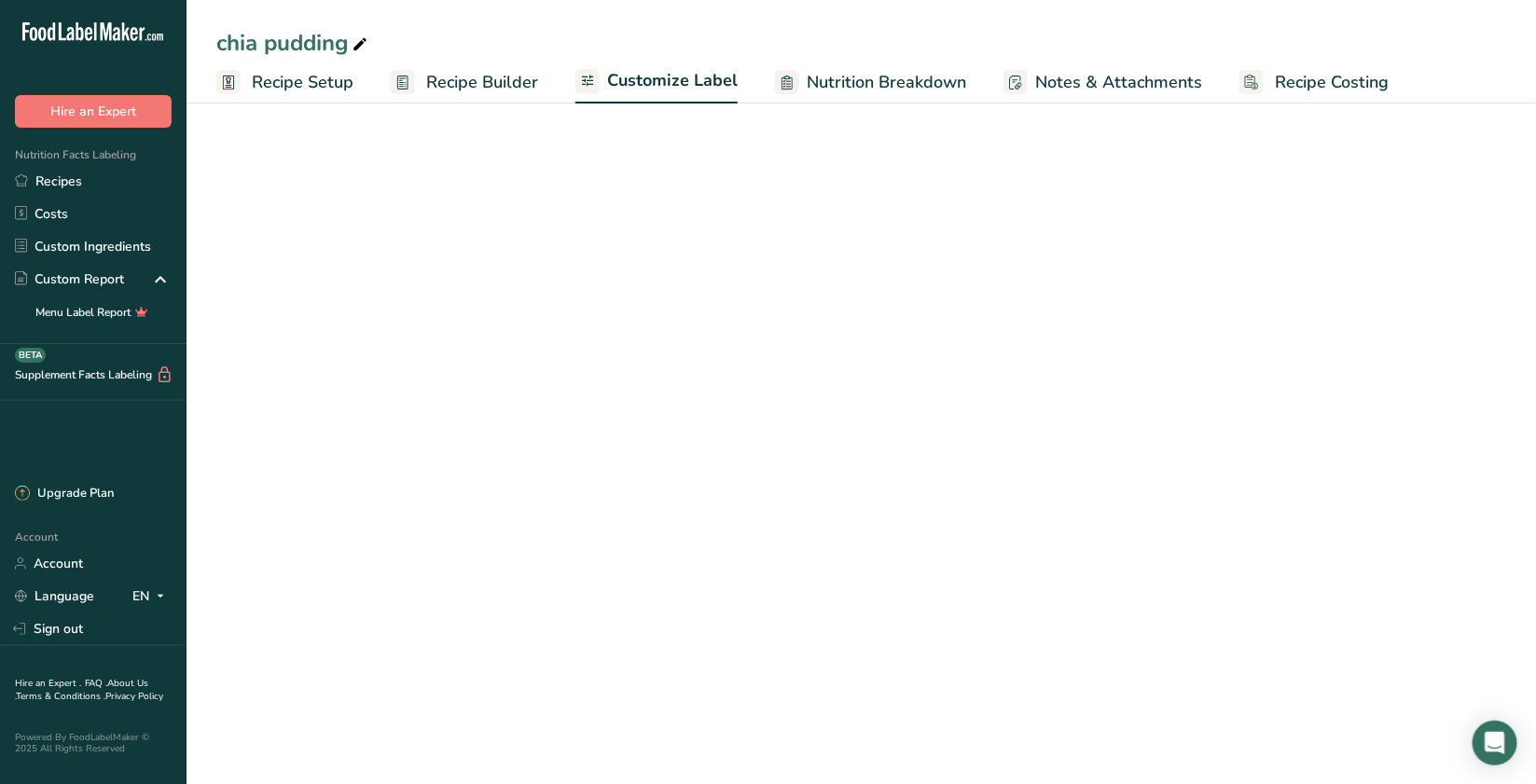 click on "Customize Label" at bounding box center [672, 80] 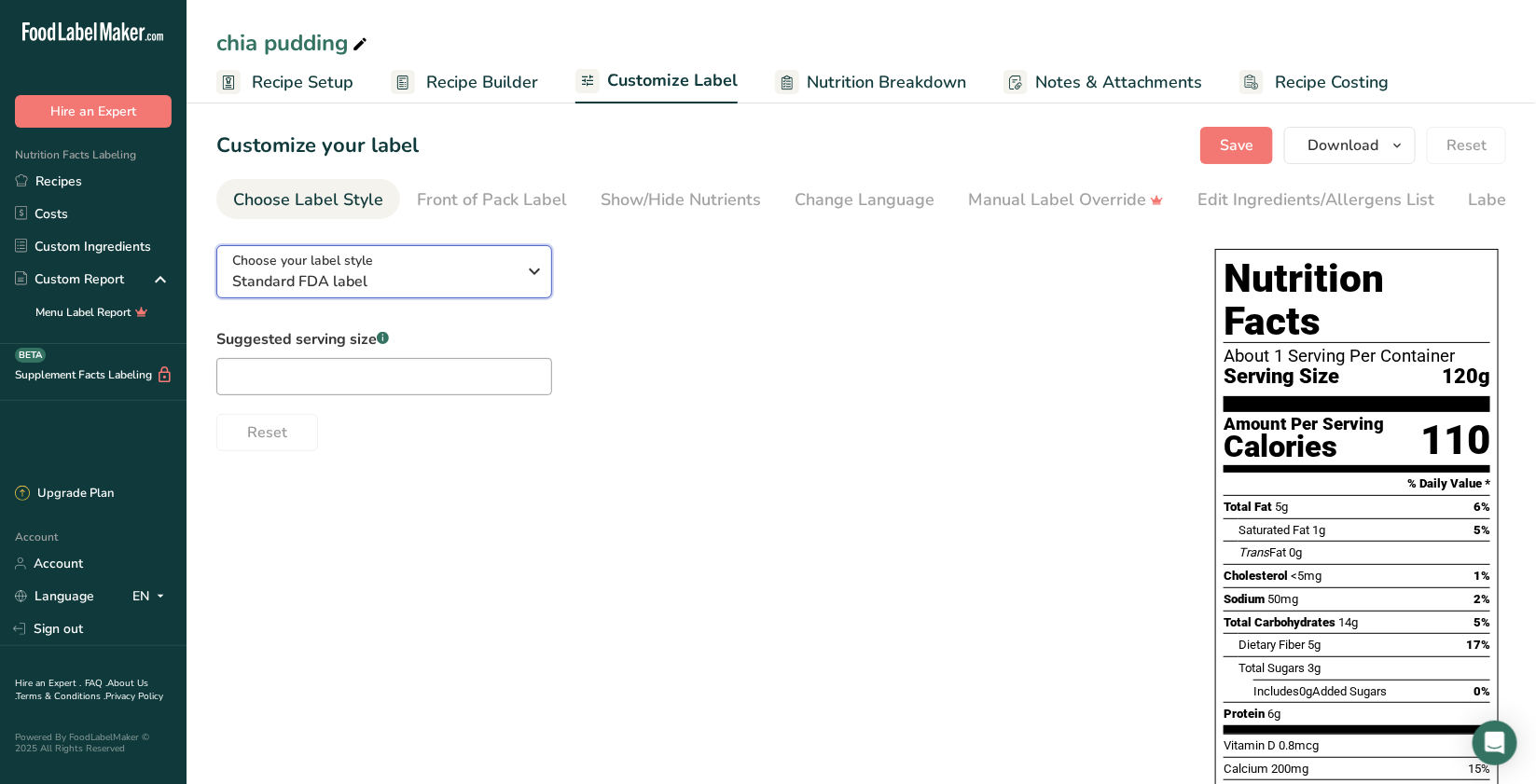 click on "Standard FDA label" at bounding box center (374, 282) 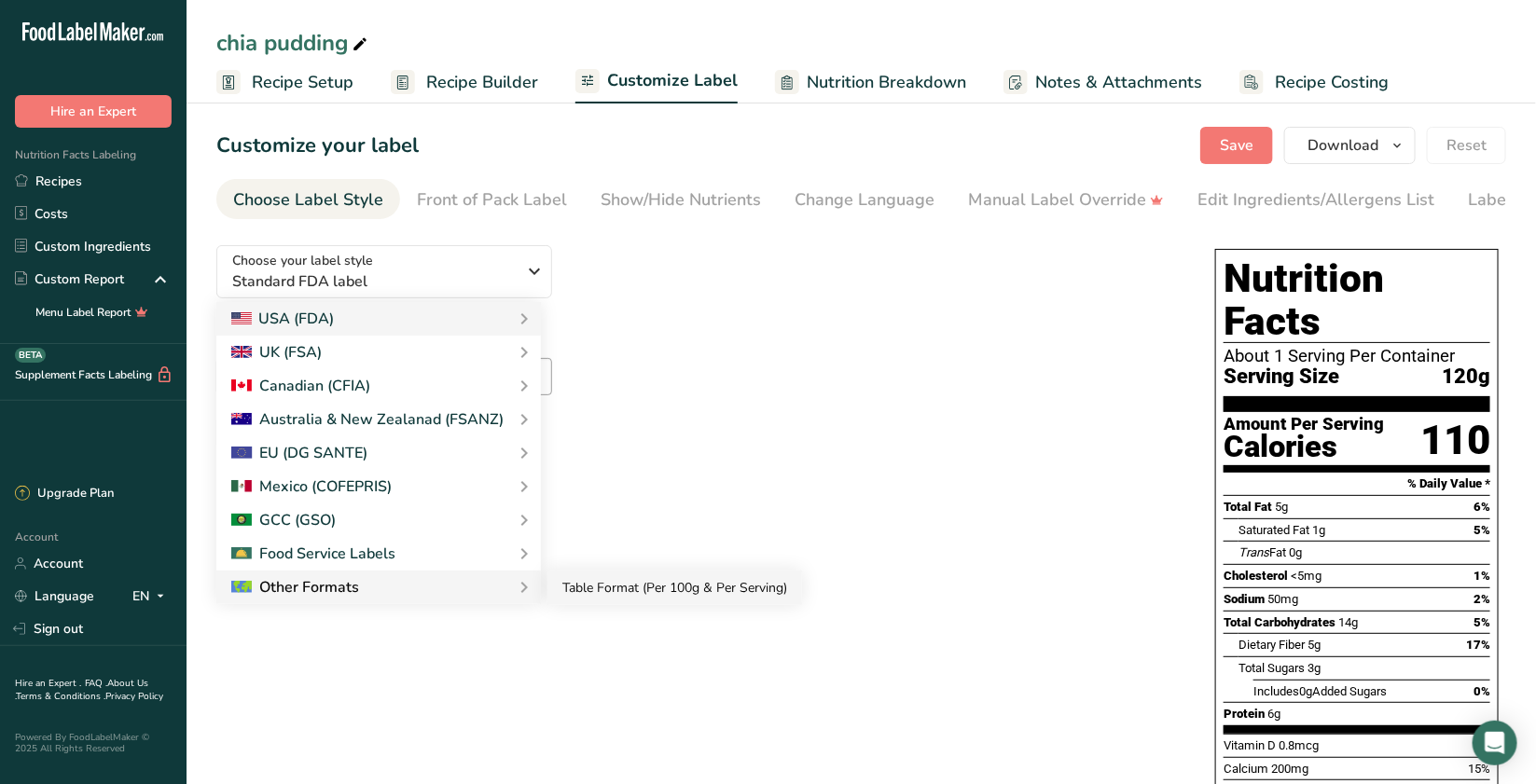 click on "Table Format (Per 100g & Per Serving)" at bounding box center [674, 587] 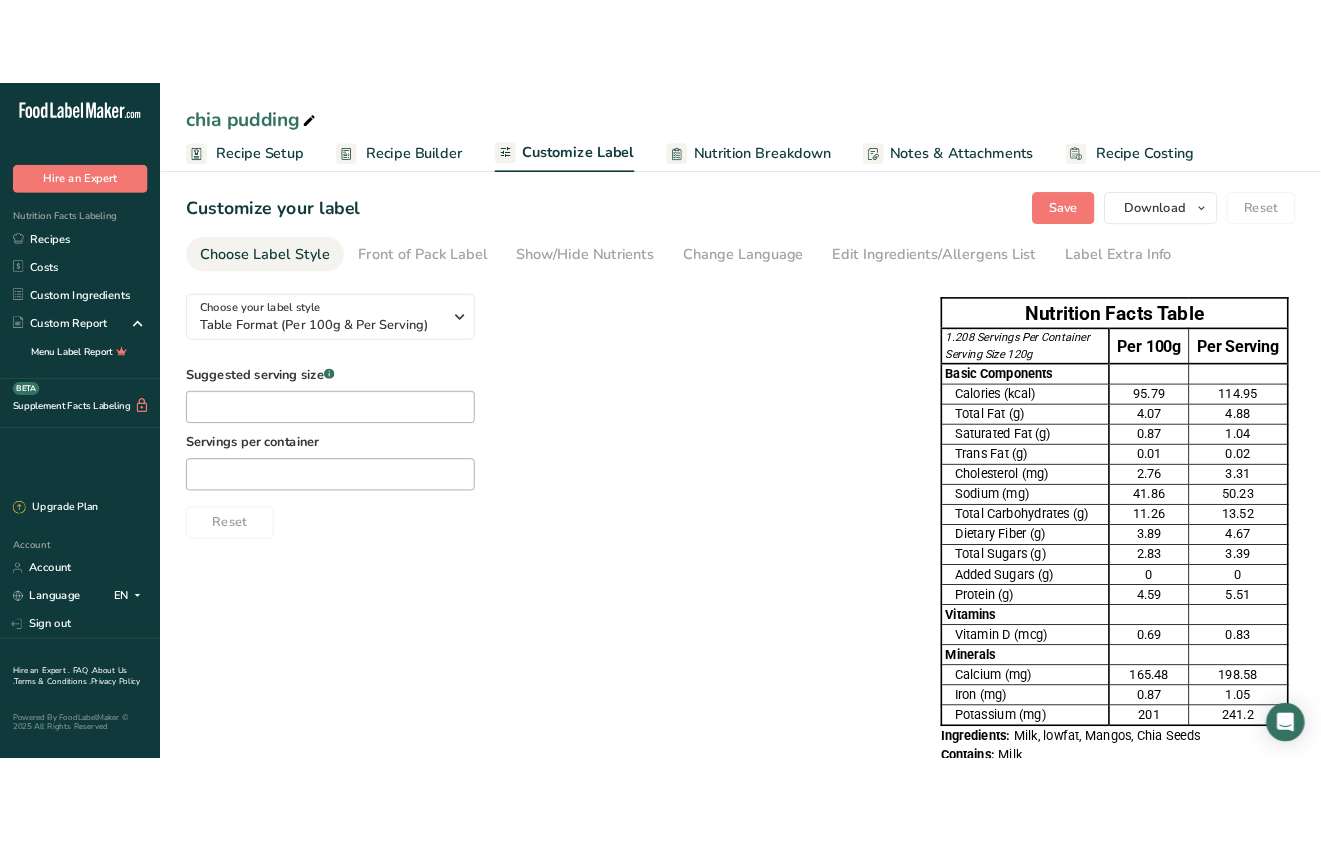 scroll, scrollTop: 0, scrollLeft: 0, axis: both 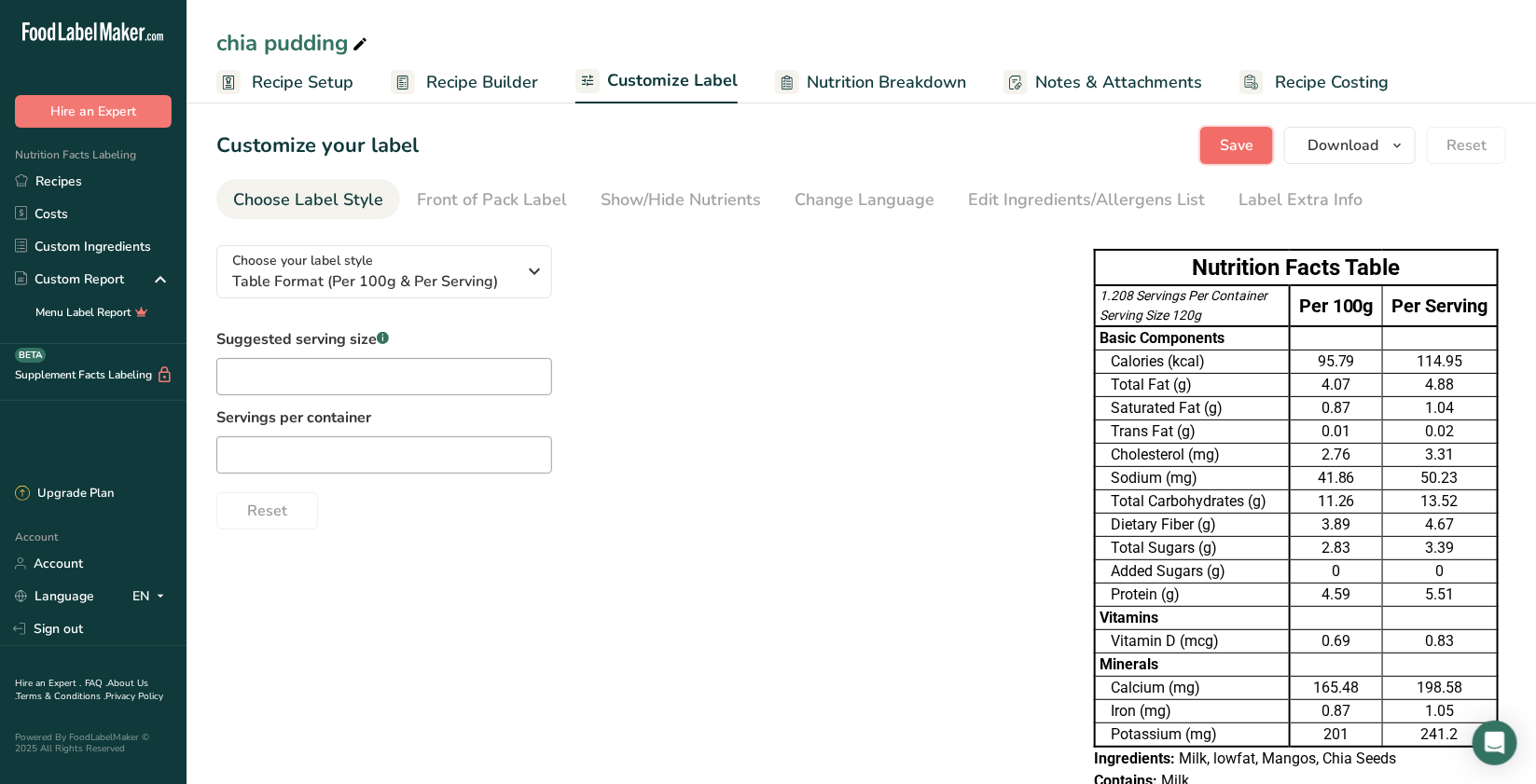 click on "Save" at bounding box center (1237, 145) 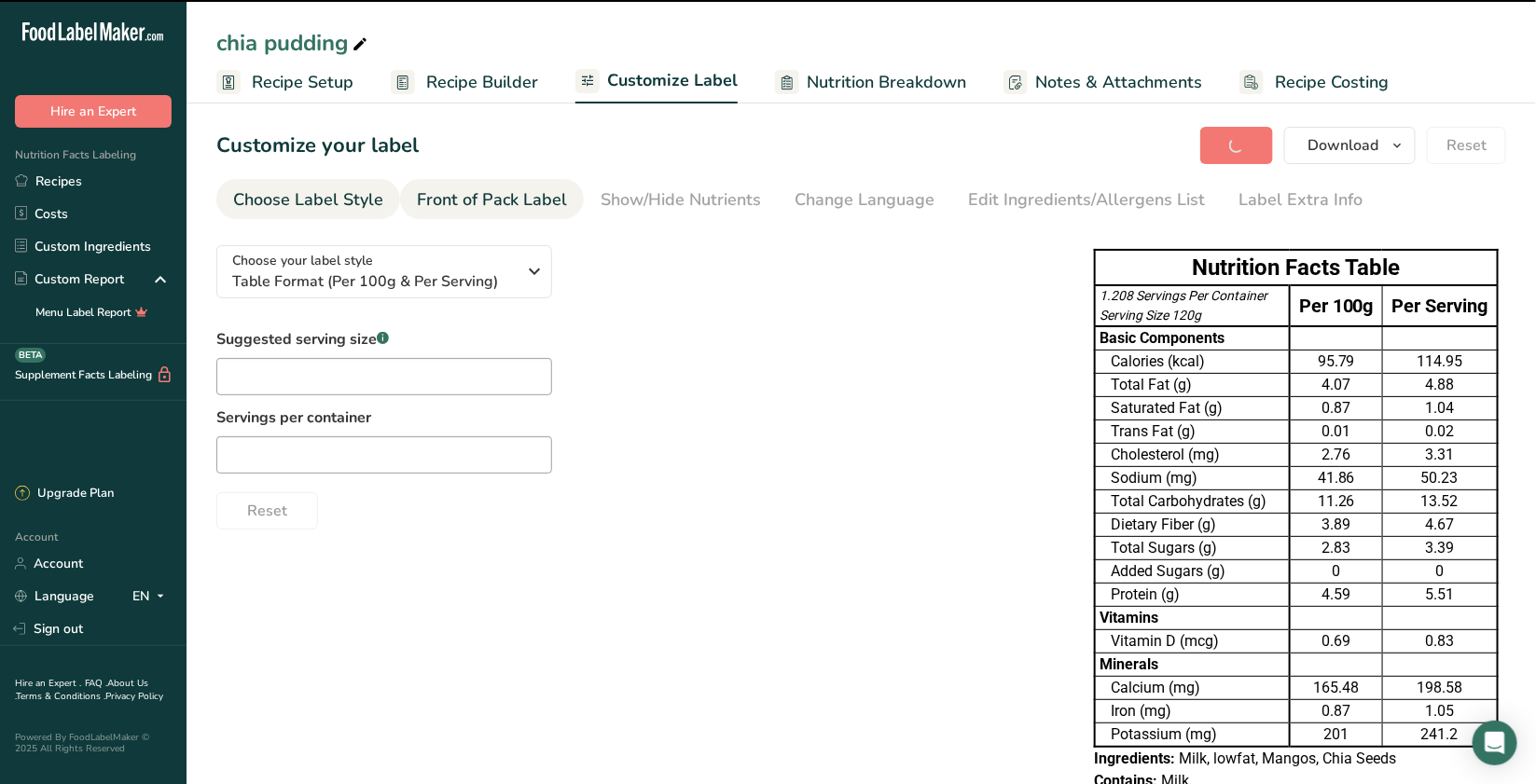 click on "Front of Pack Label" at bounding box center [491, 199] 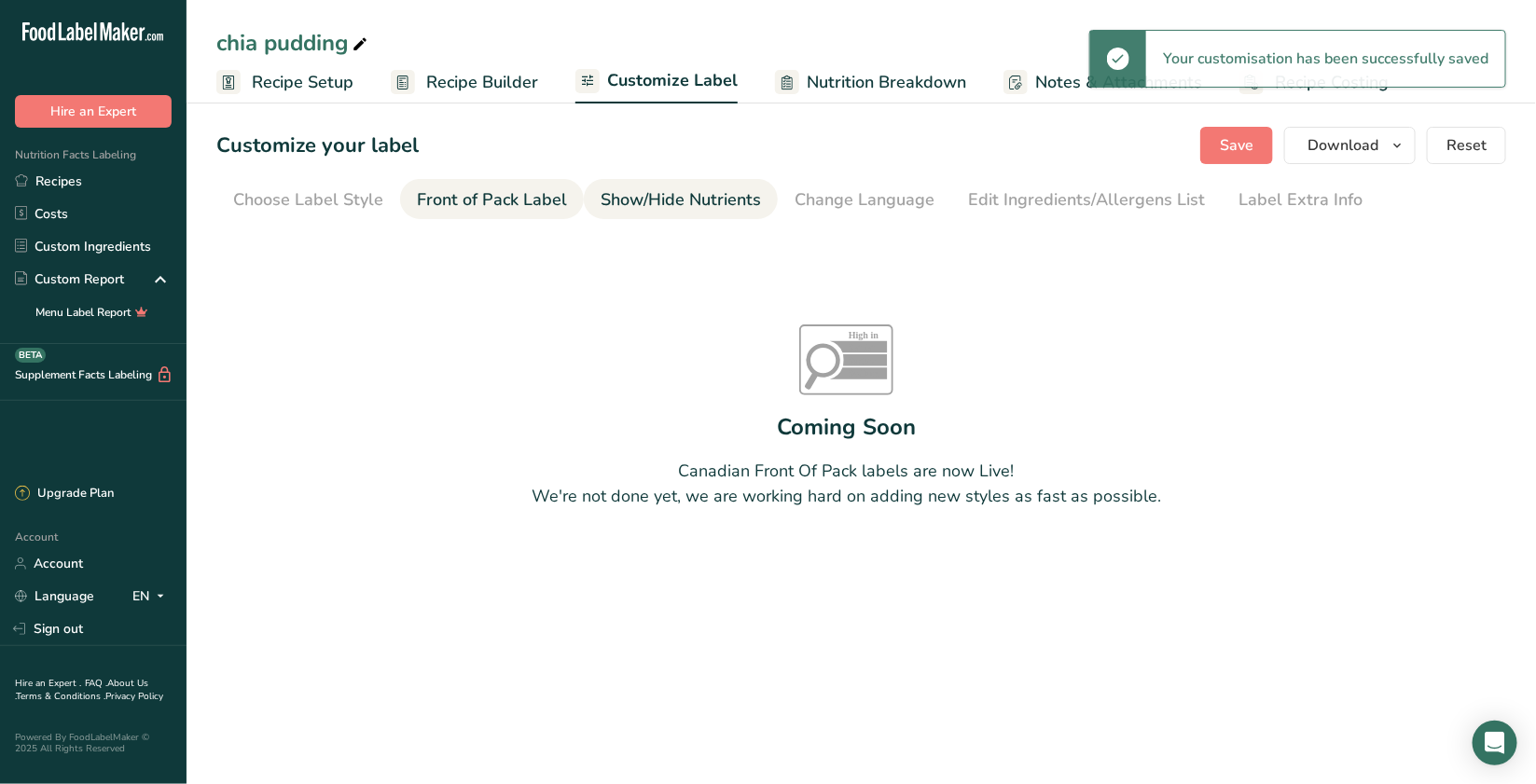 click on "Show/Hide Nutrients" at bounding box center [681, 199] 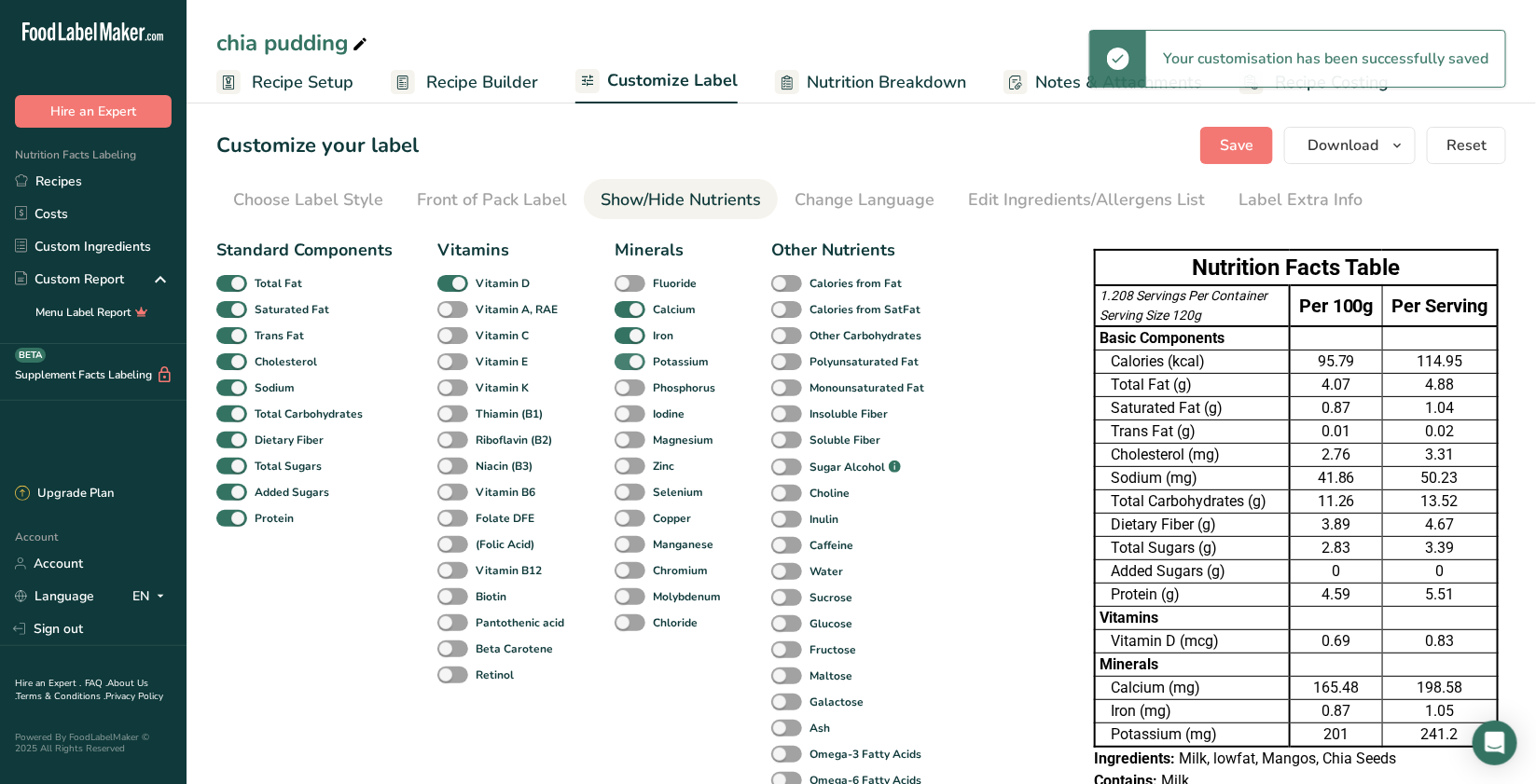 click at bounding box center (630, 362) 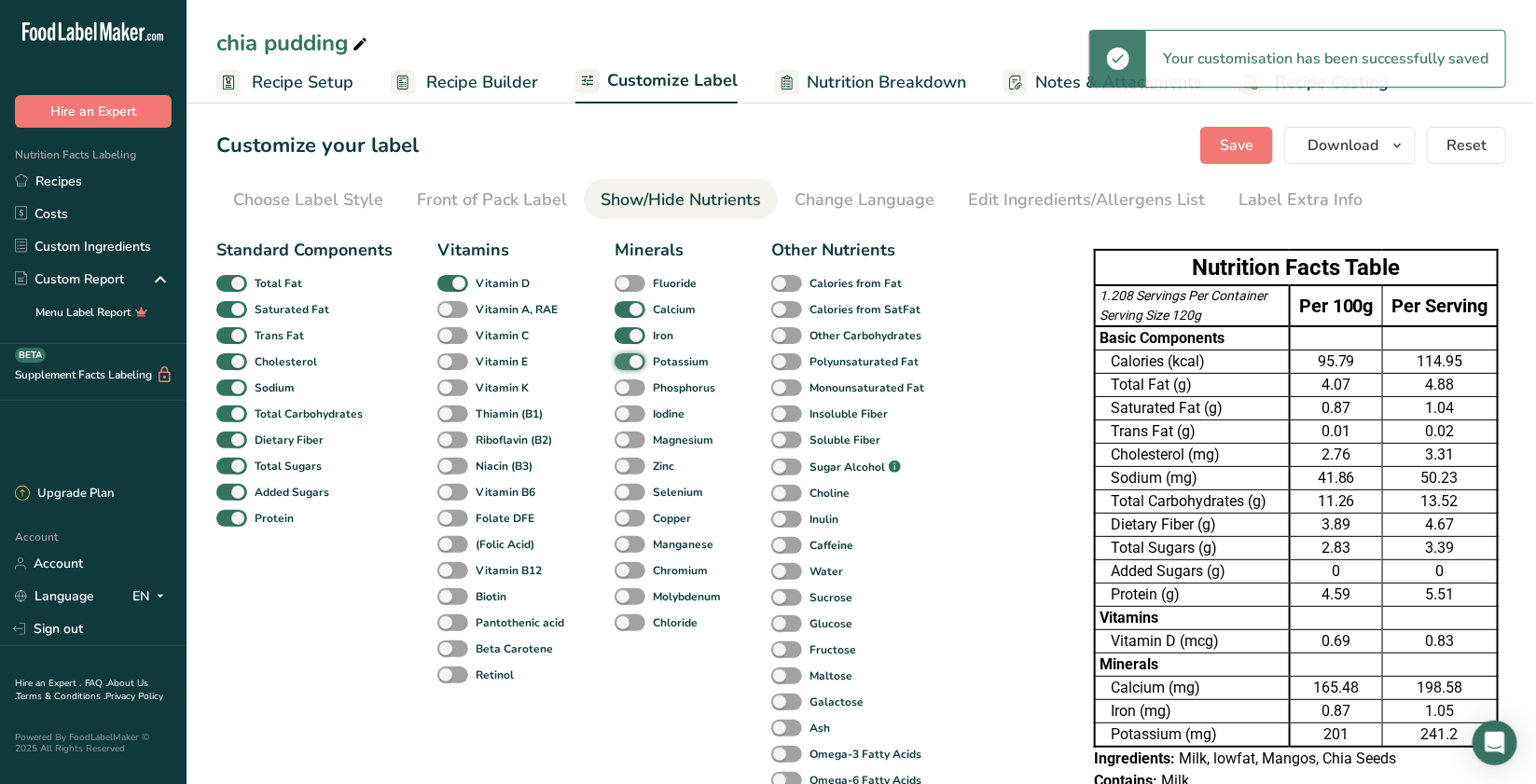 click on "Potassium" at bounding box center (620, 361) 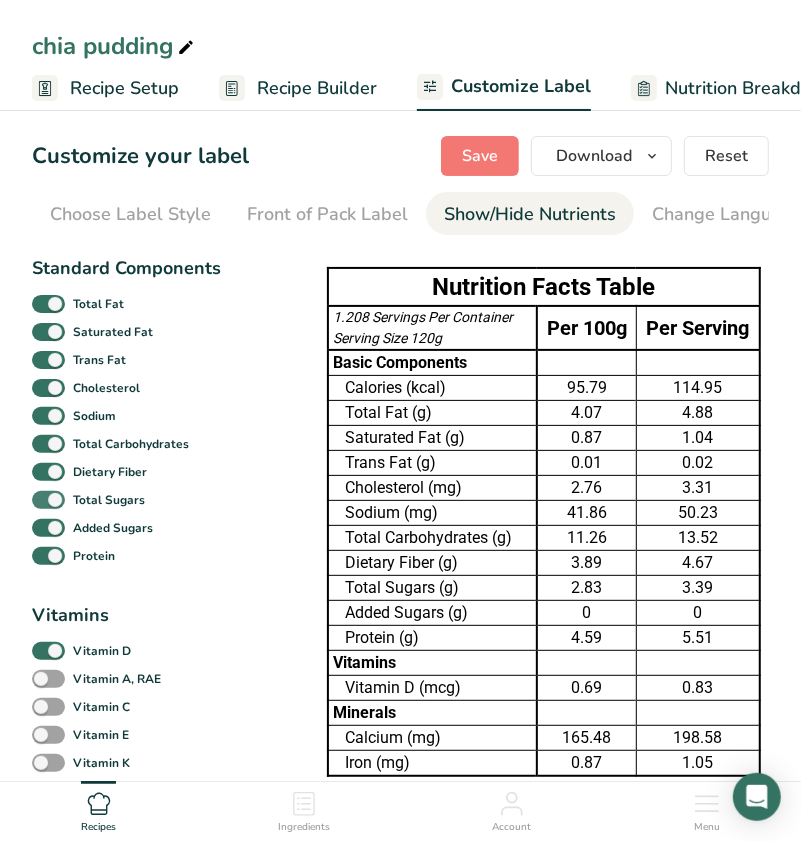 drag, startPoint x: 60, startPoint y: 509, endPoint x: 56, endPoint y: 495, distance: 14.56022 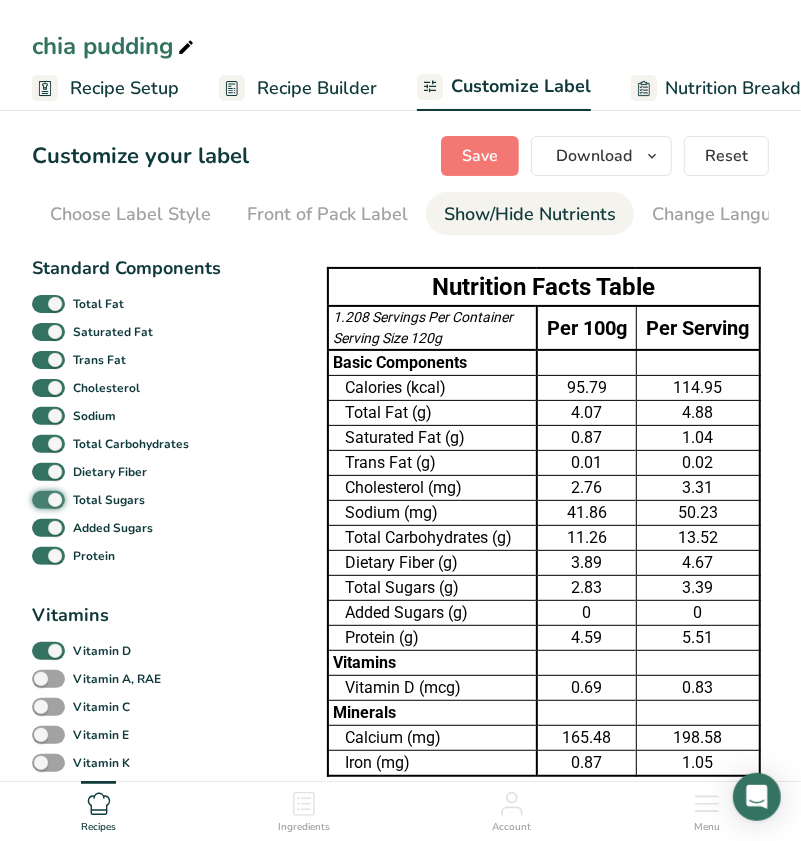 click on "Total Sugars" at bounding box center (38, 499) 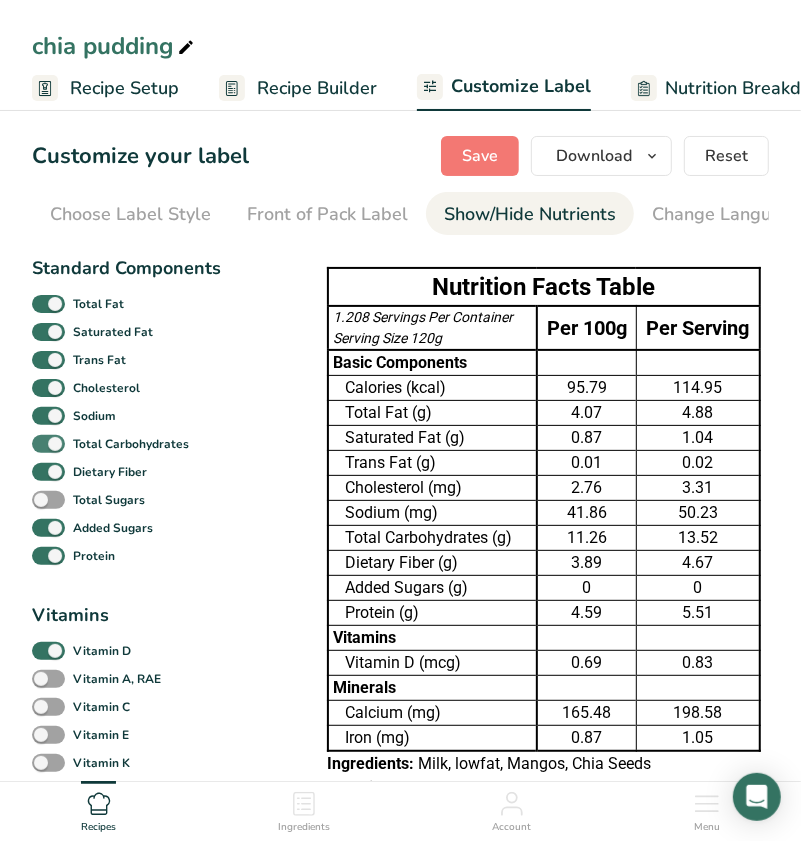 click at bounding box center (48, 444) 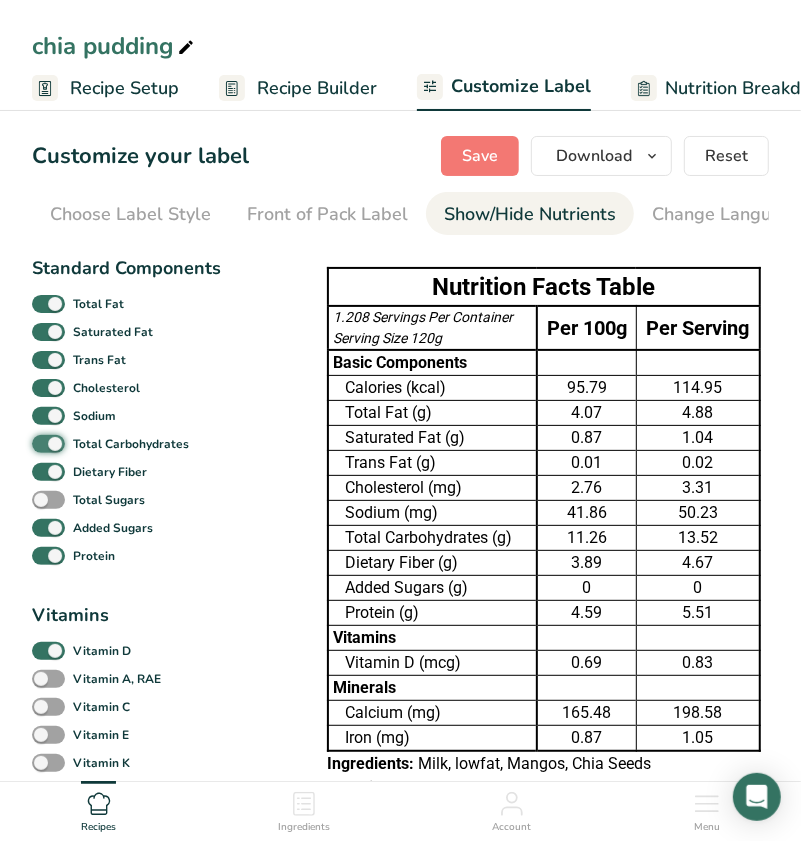 click on "Total Carbohydrates" at bounding box center (38, 443) 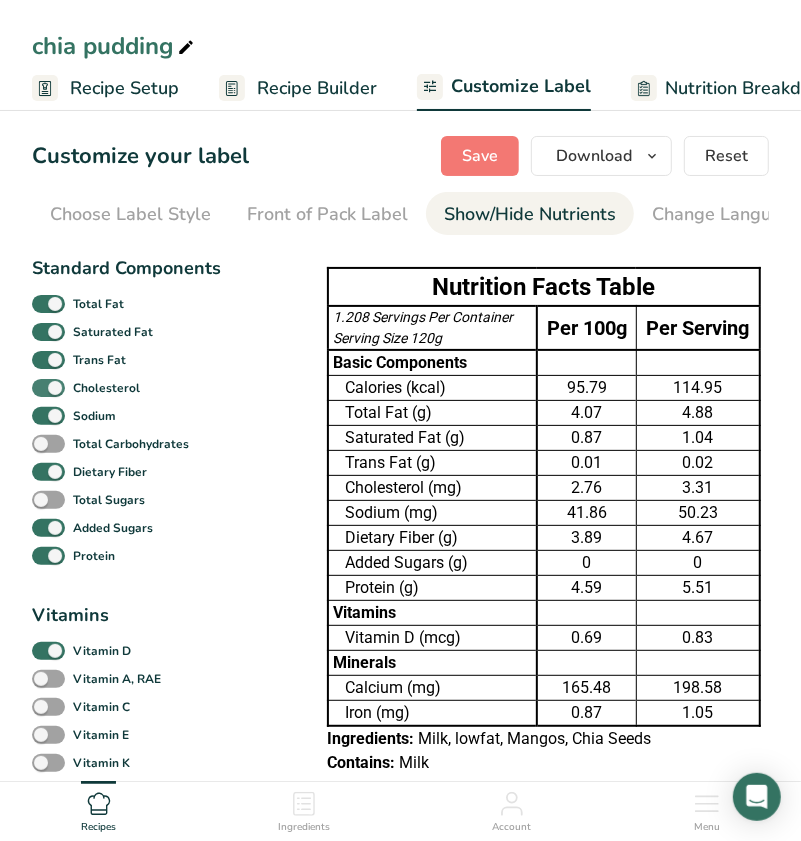 click at bounding box center [48, 388] 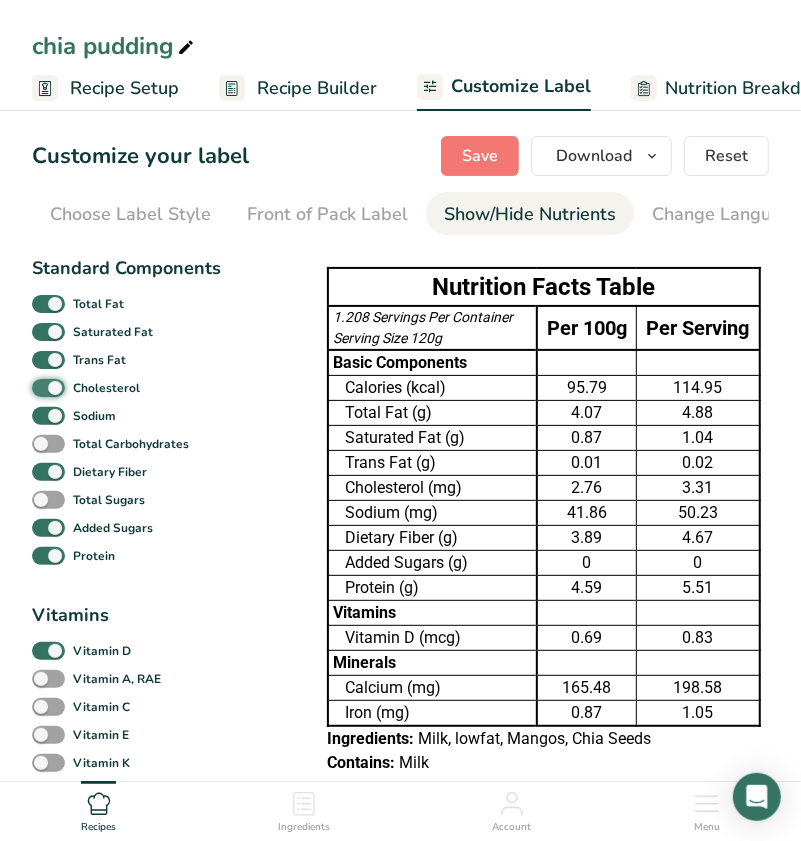 click on "Cholesterol" at bounding box center [38, 387] 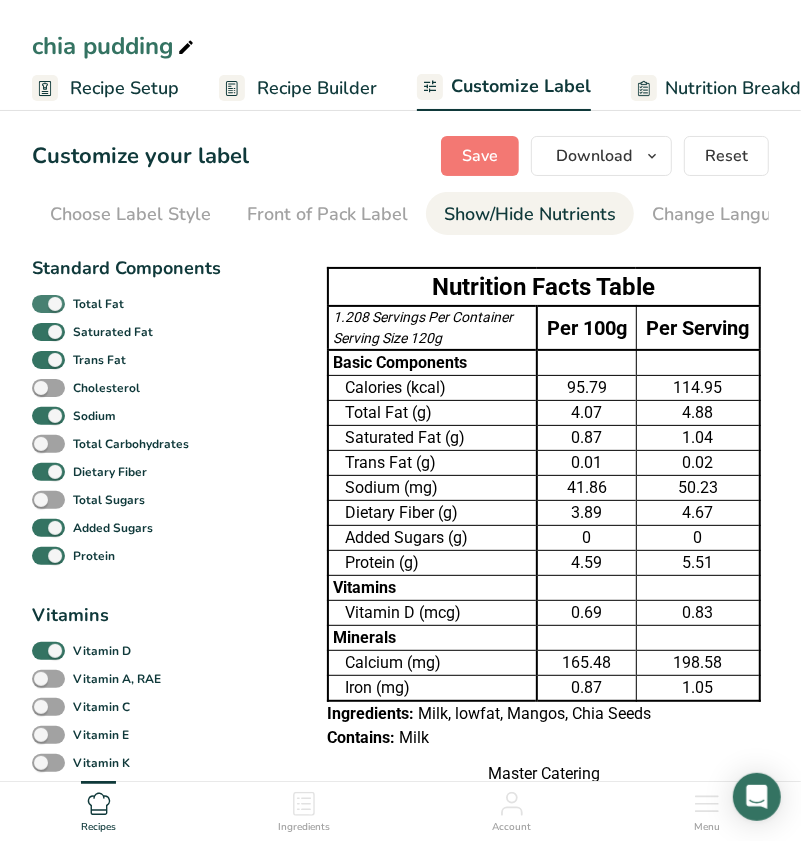 click at bounding box center [48, 304] 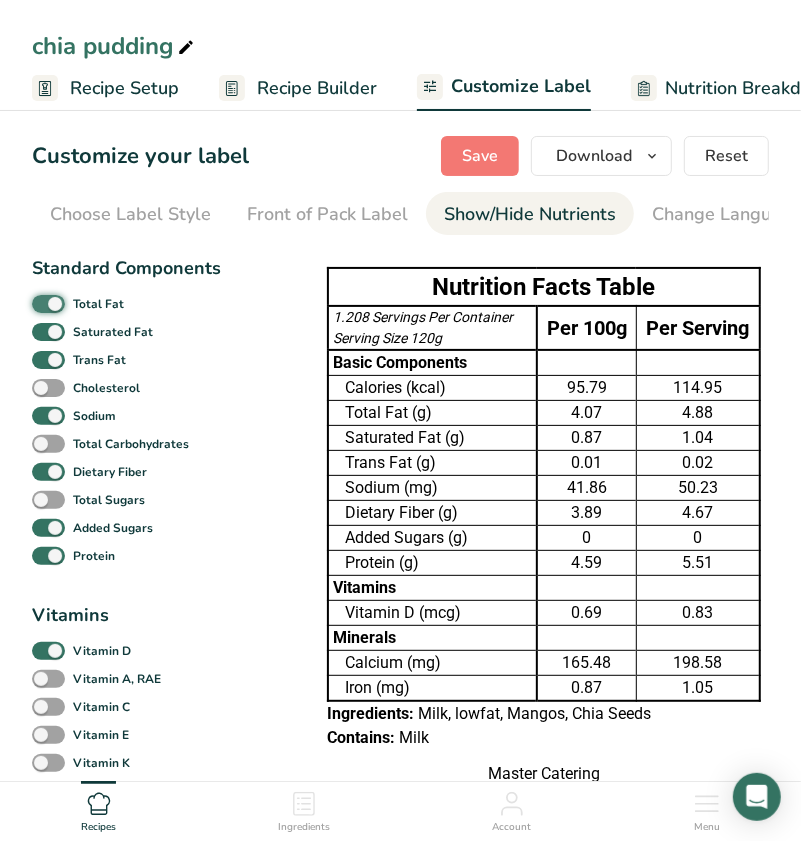 click on "Total Fat" at bounding box center (38, 303) 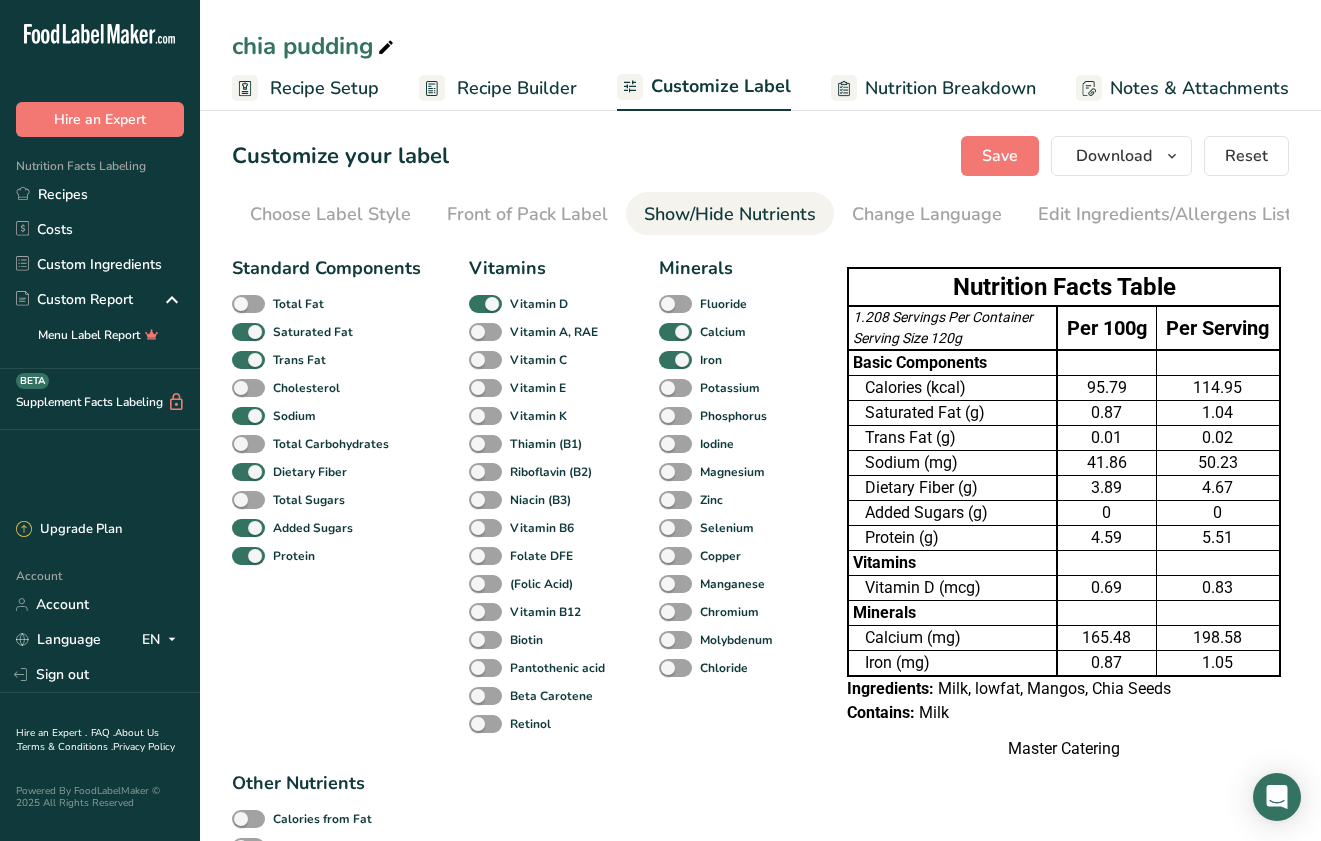 scroll, scrollTop: 0, scrollLeft: 0, axis: both 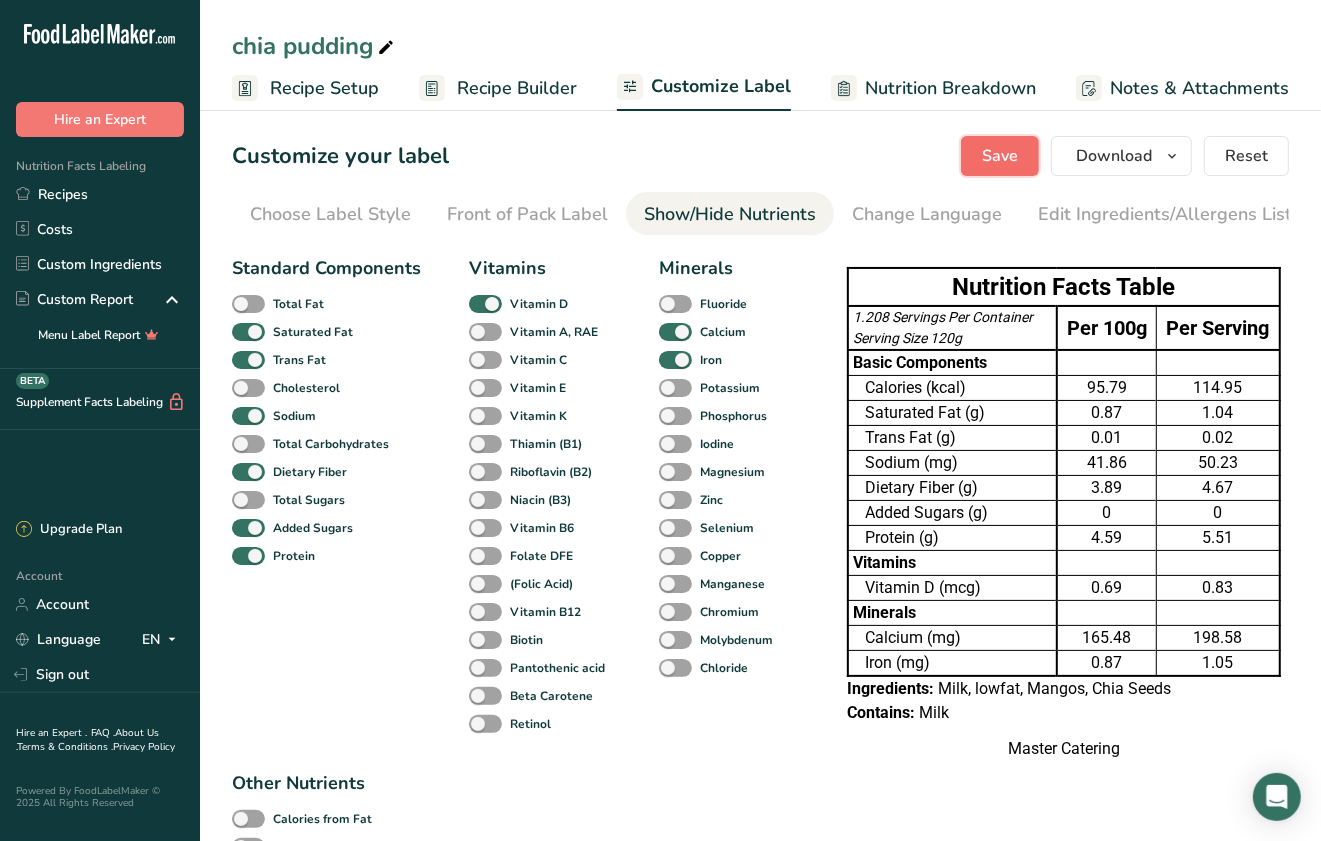 click on "Save" at bounding box center [1000, 156] 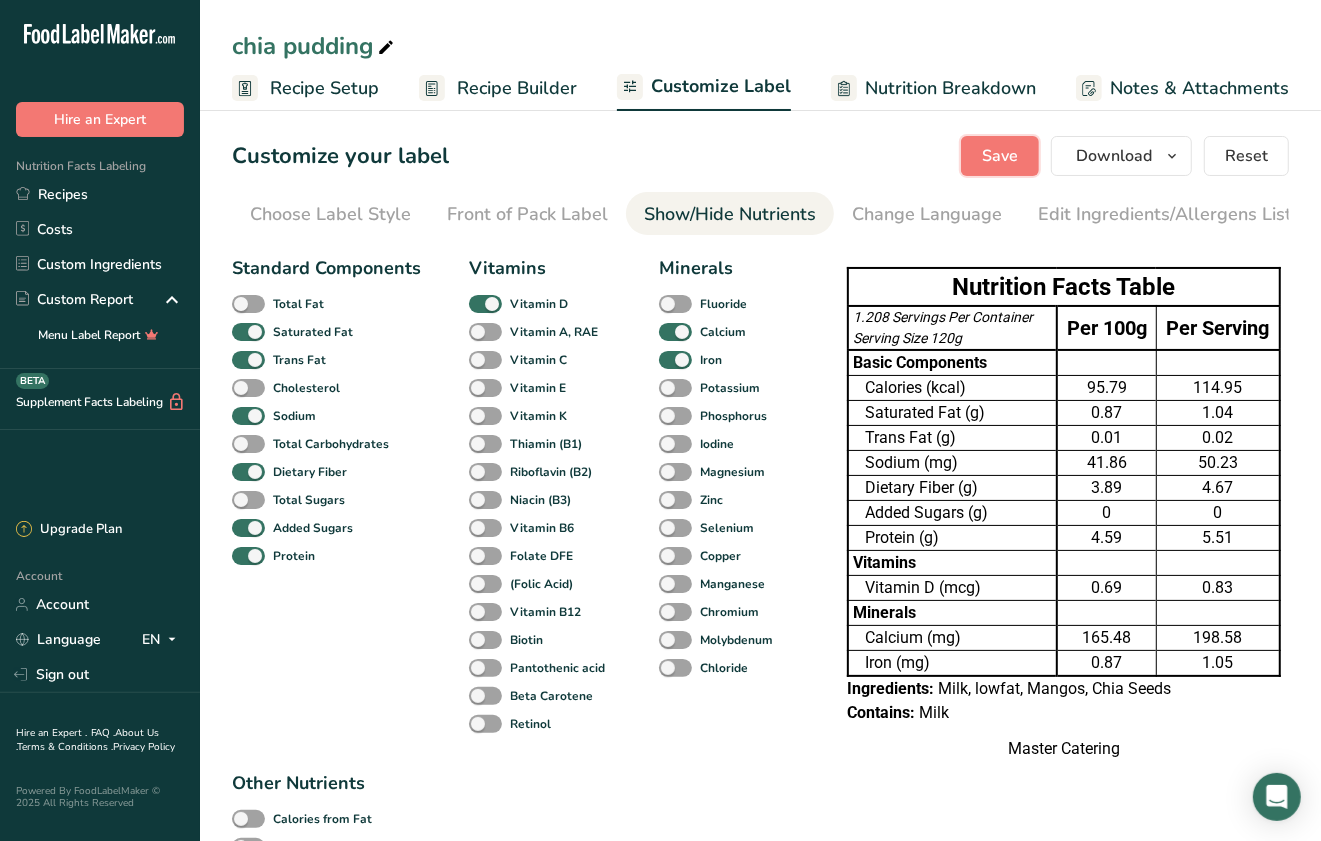 type 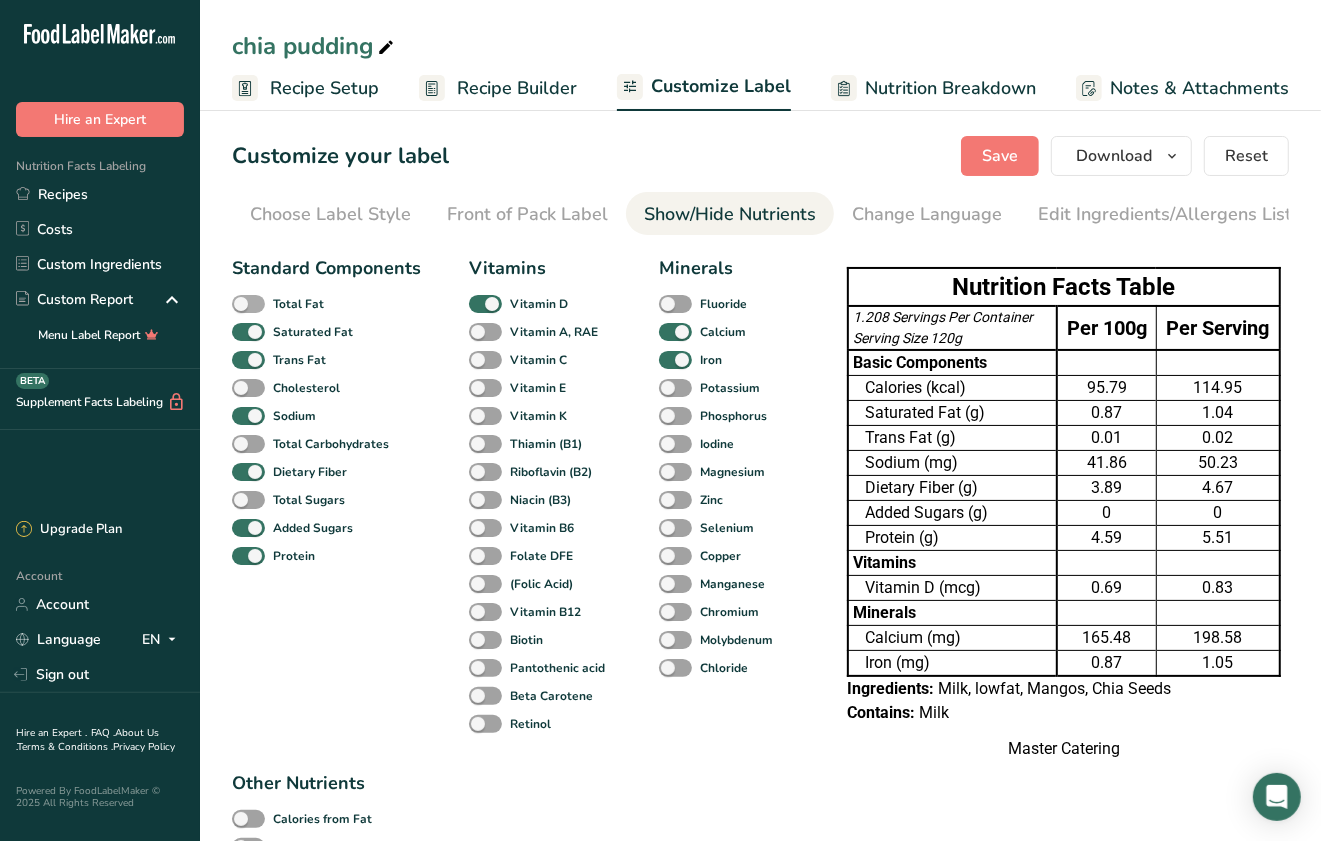click at bounding box center [248, 304] 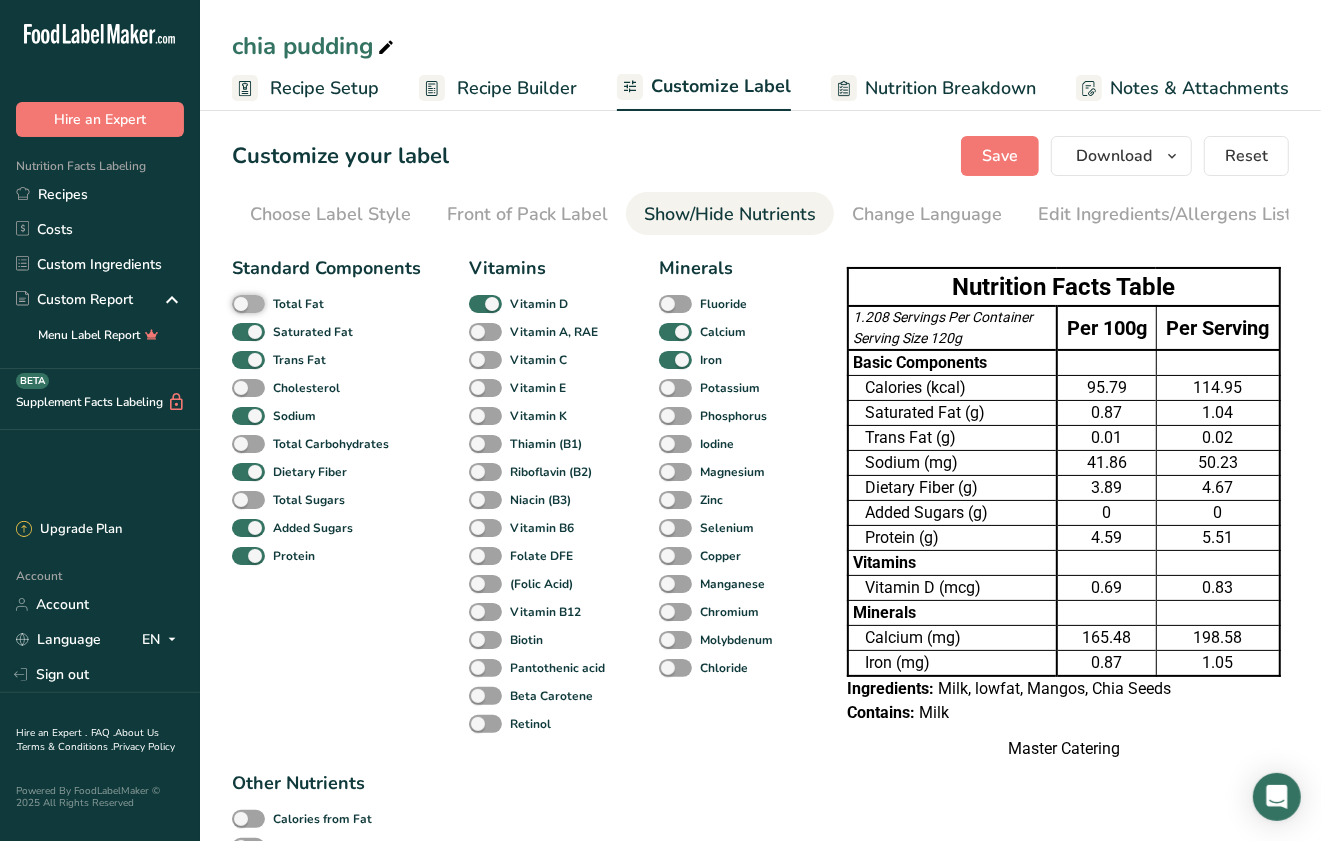 click on "Total Fat" at bounding box center (238, 303) 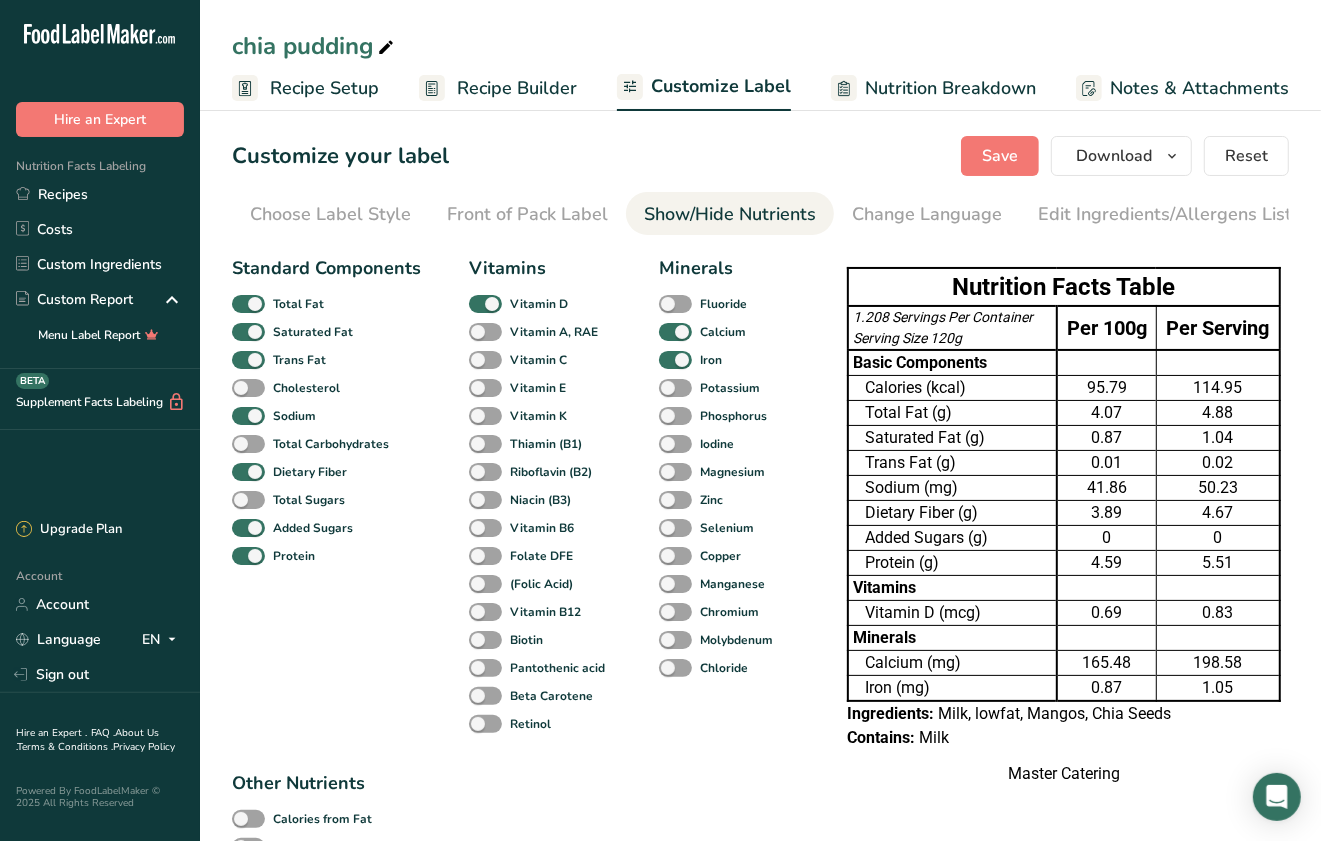 click on "Recipe Setup" at bounding box center [324, 88] 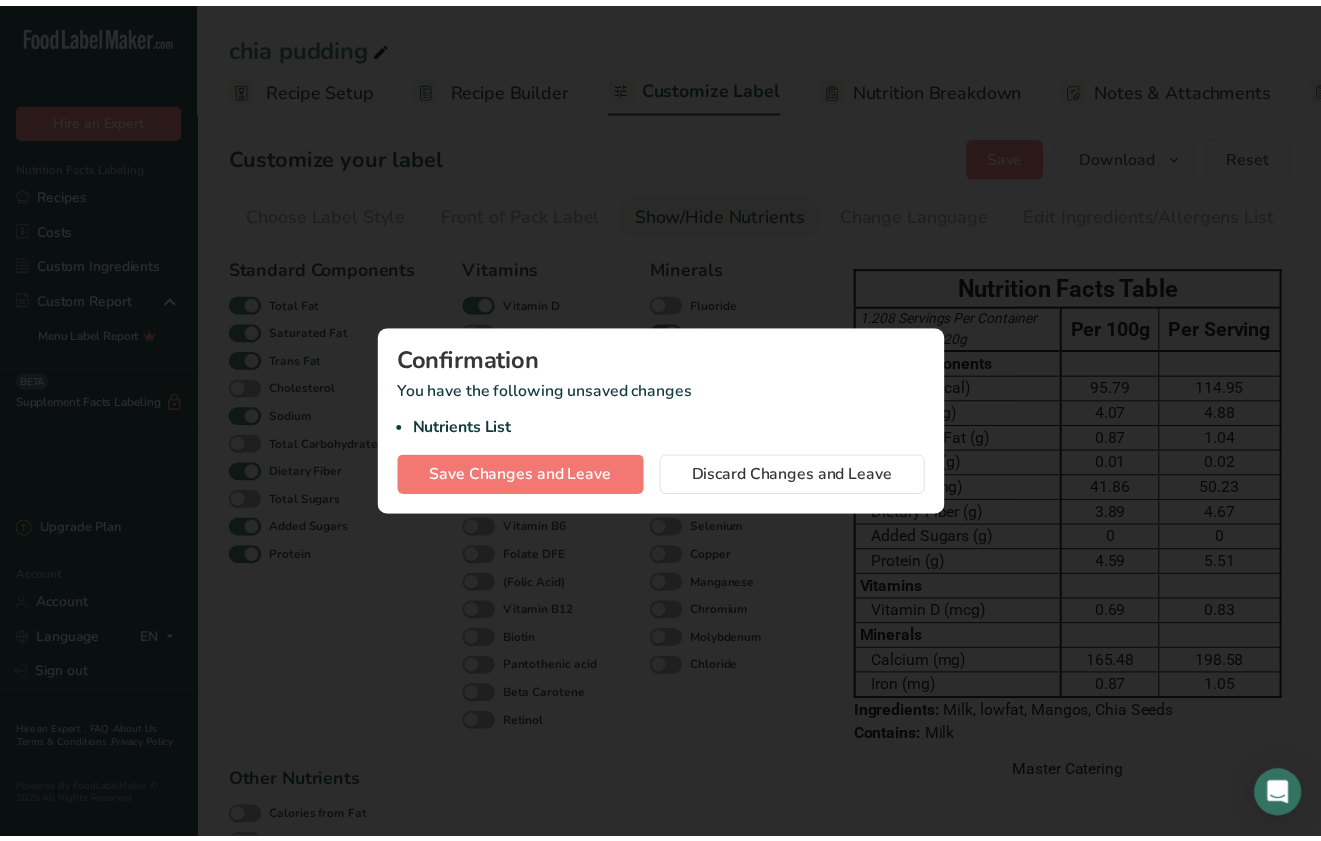 scroll, scrollTop: 0, scrollLeft: 6, axis: horizontal 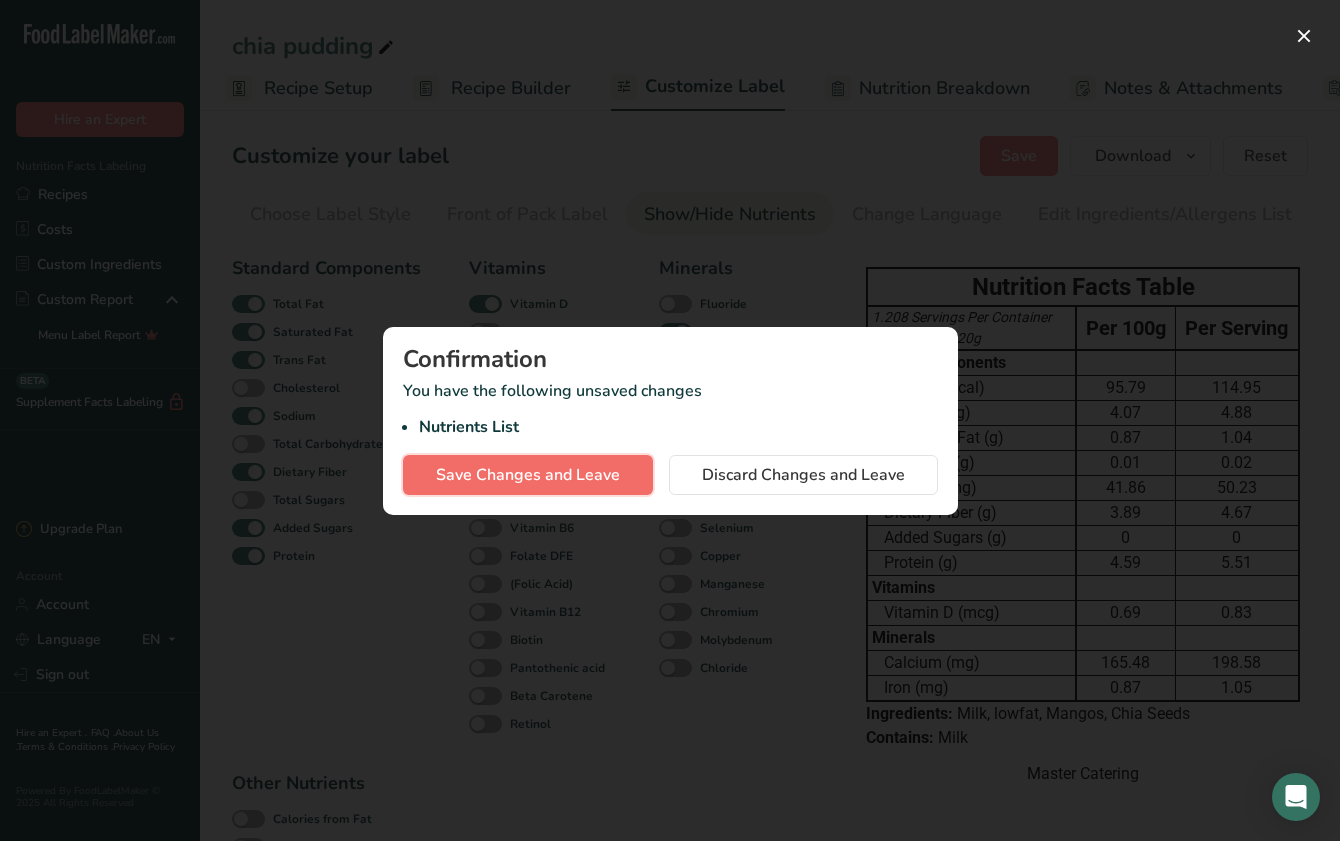 click on "Save Changes and Leave" at bounding box center (528, 475) 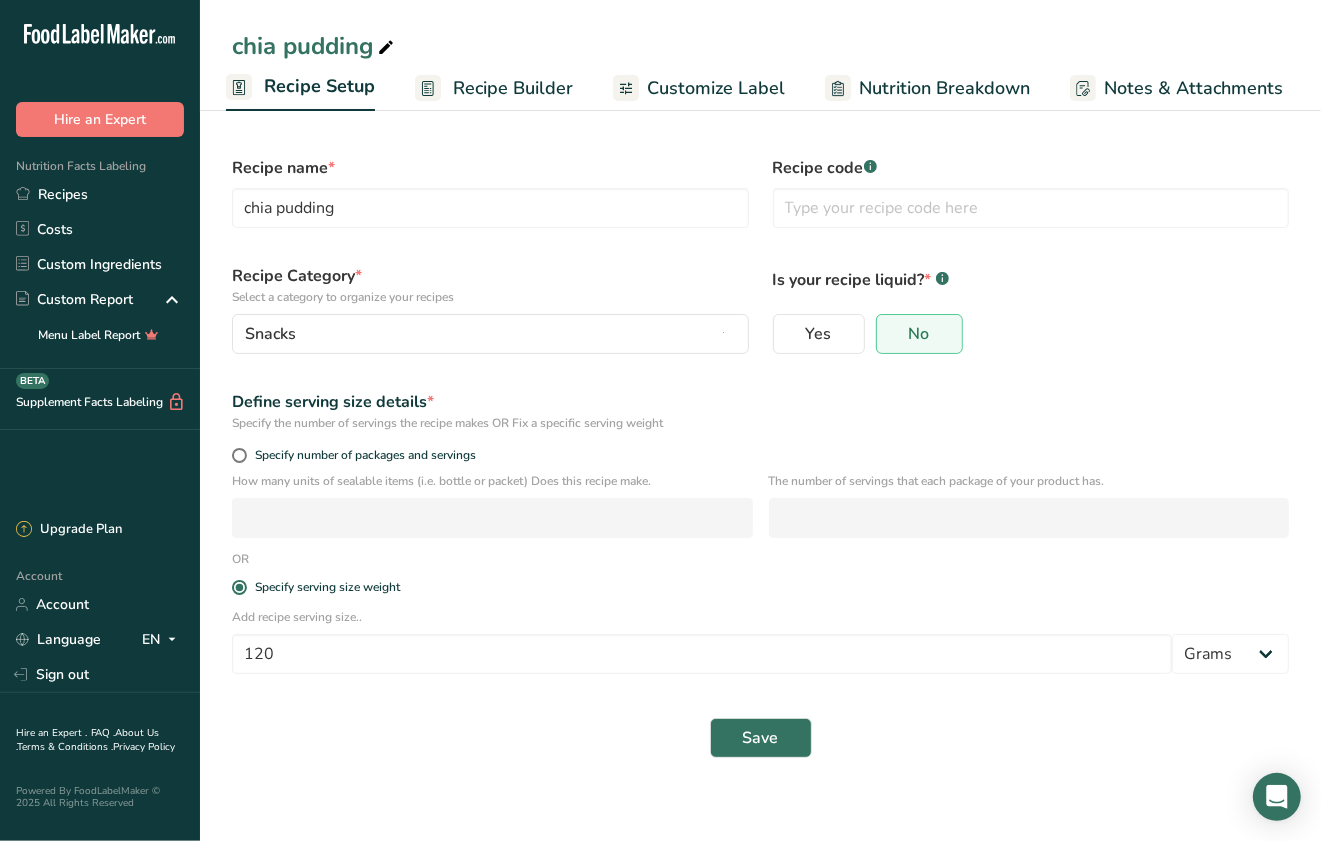 click on "Recipe Builder" at bounding box center (513, 88) 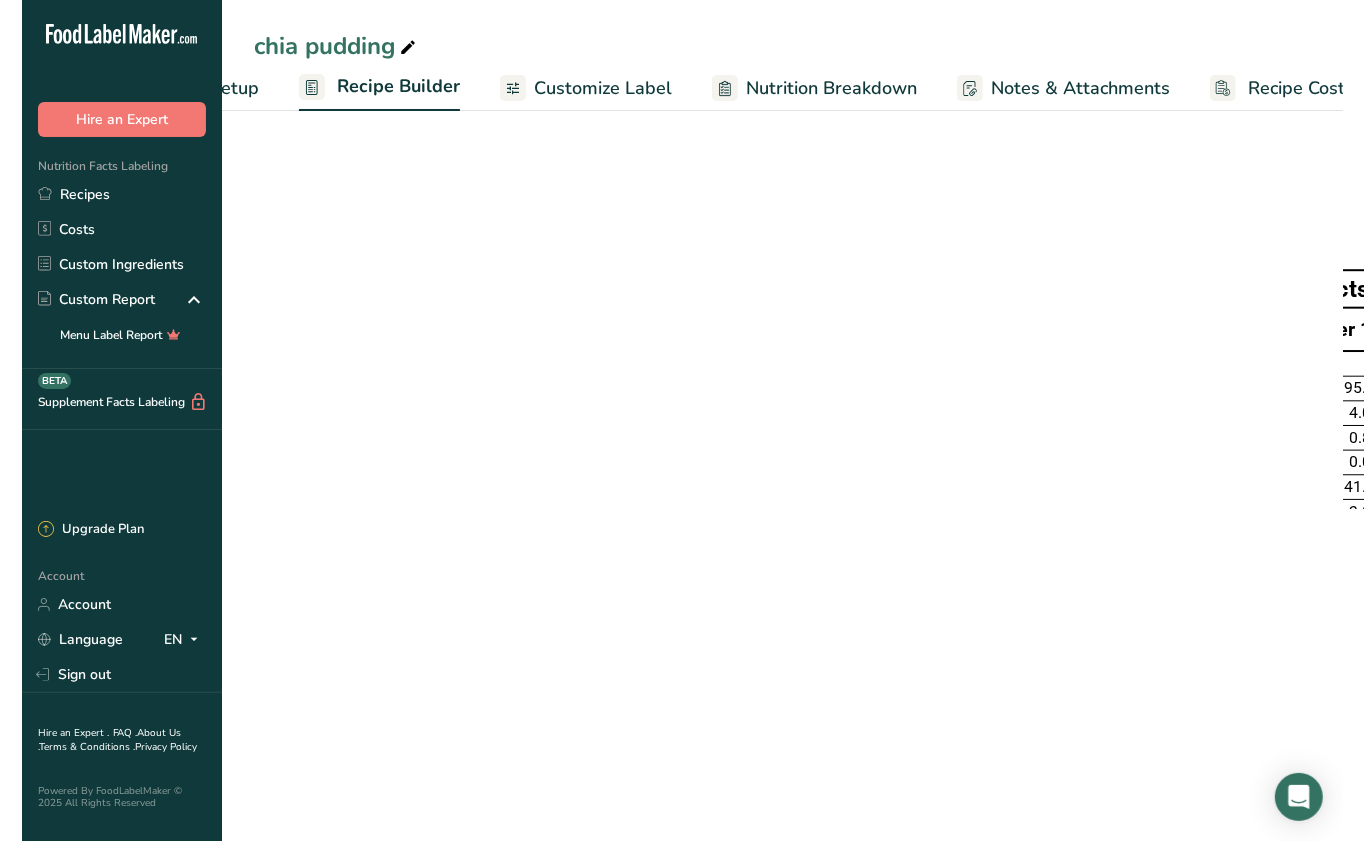 scroll, scrollTop: 0, scrollLeft: 193, axis: horizontal 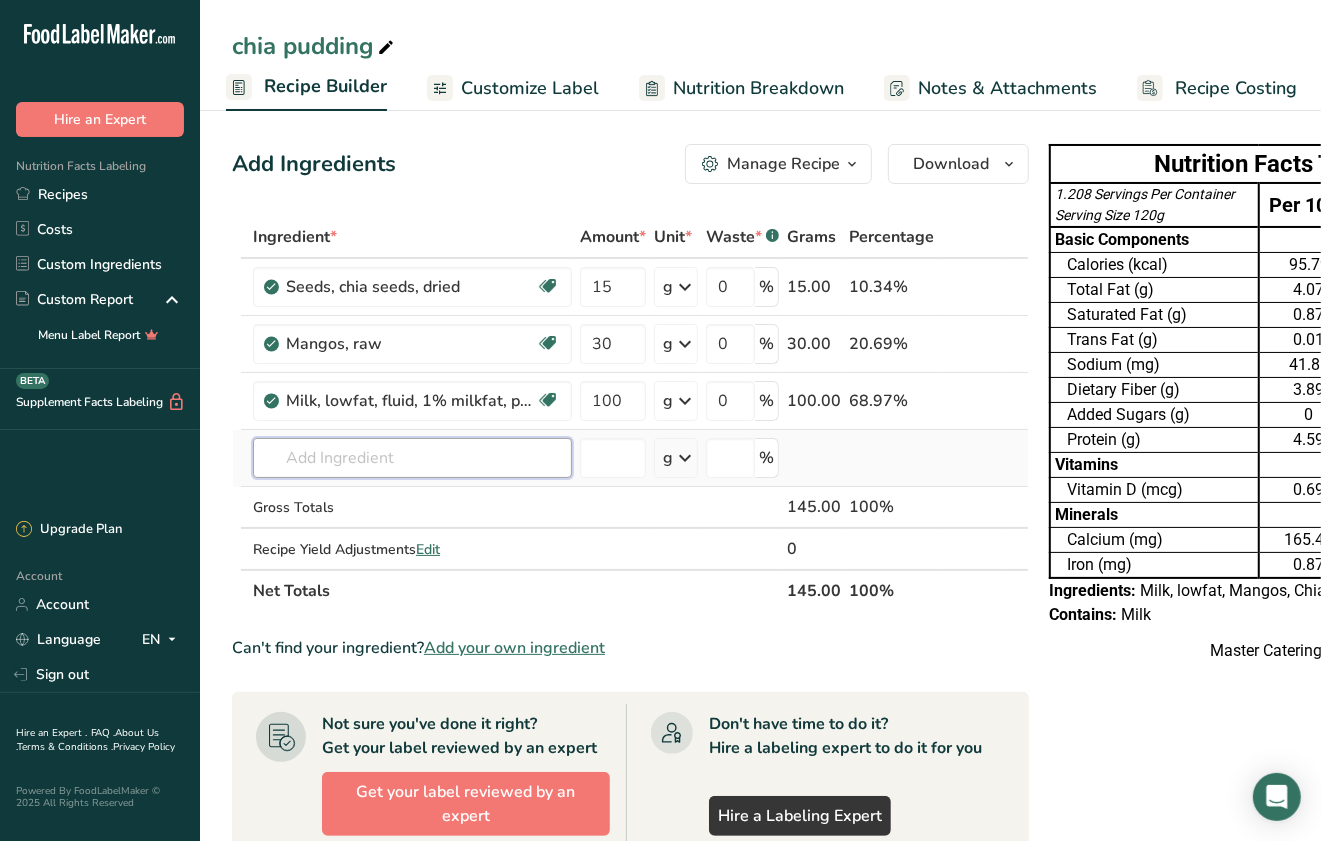 click at bounding box center (412, 458) 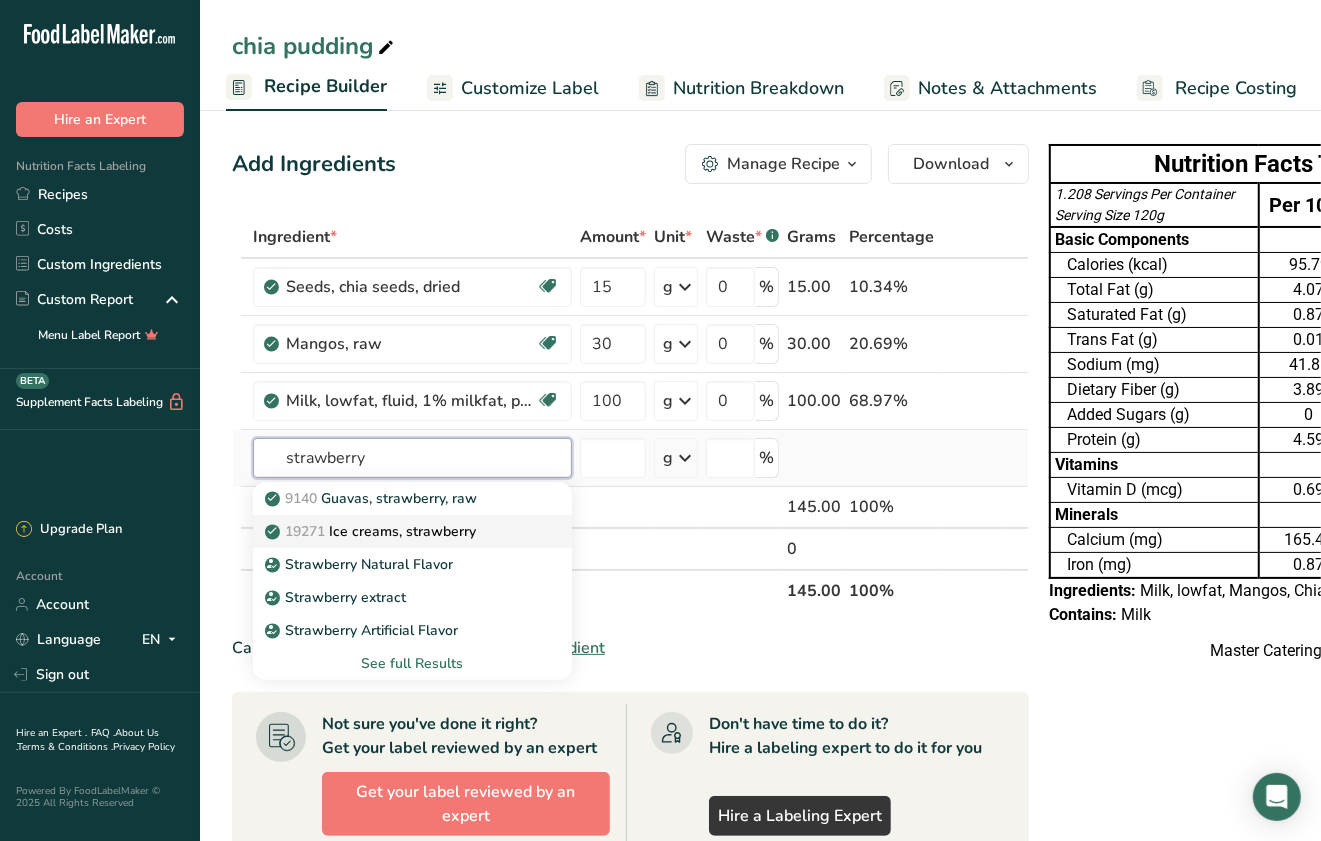 type on "strawberry" 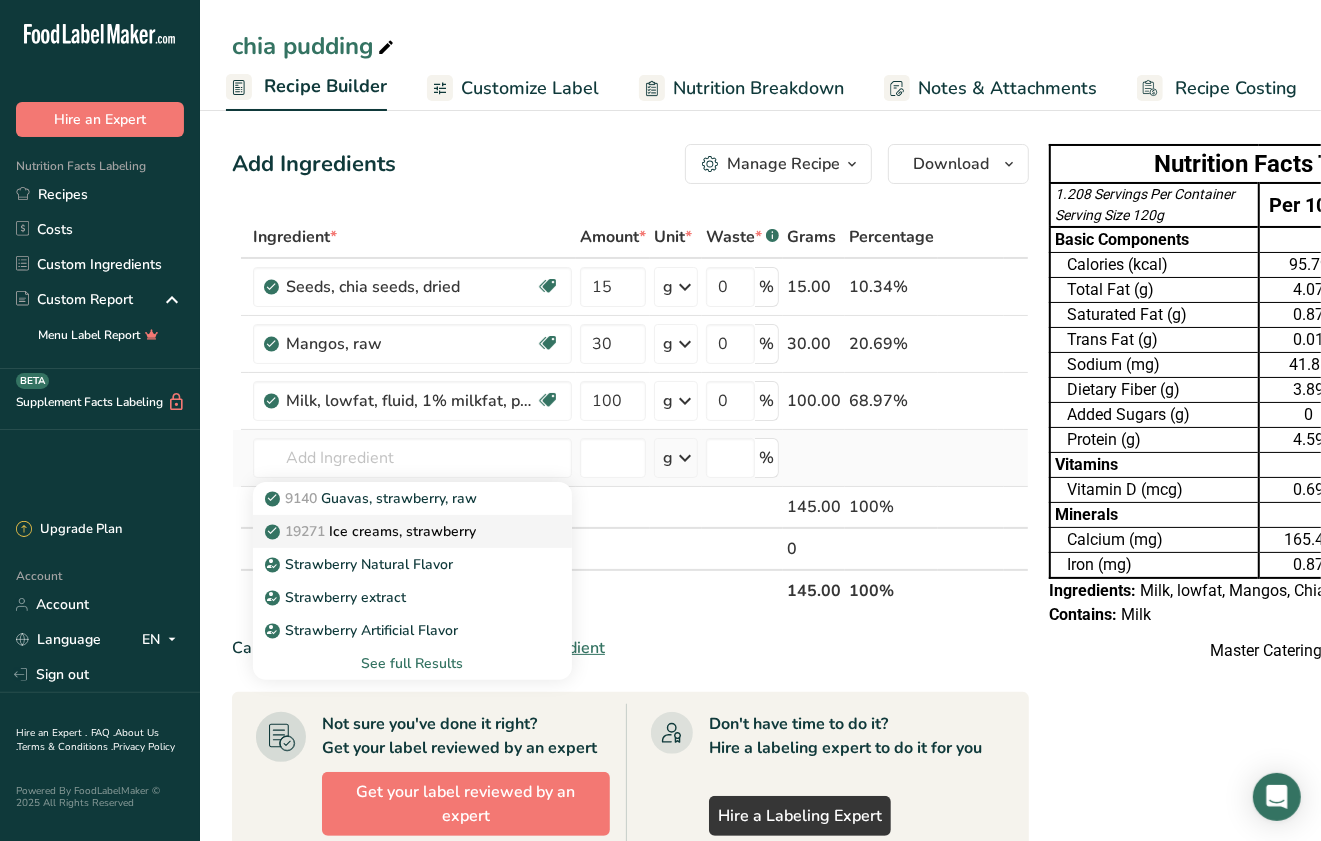 click on "19271
Ice creams, strawberry" at bounding box center [372, 531] 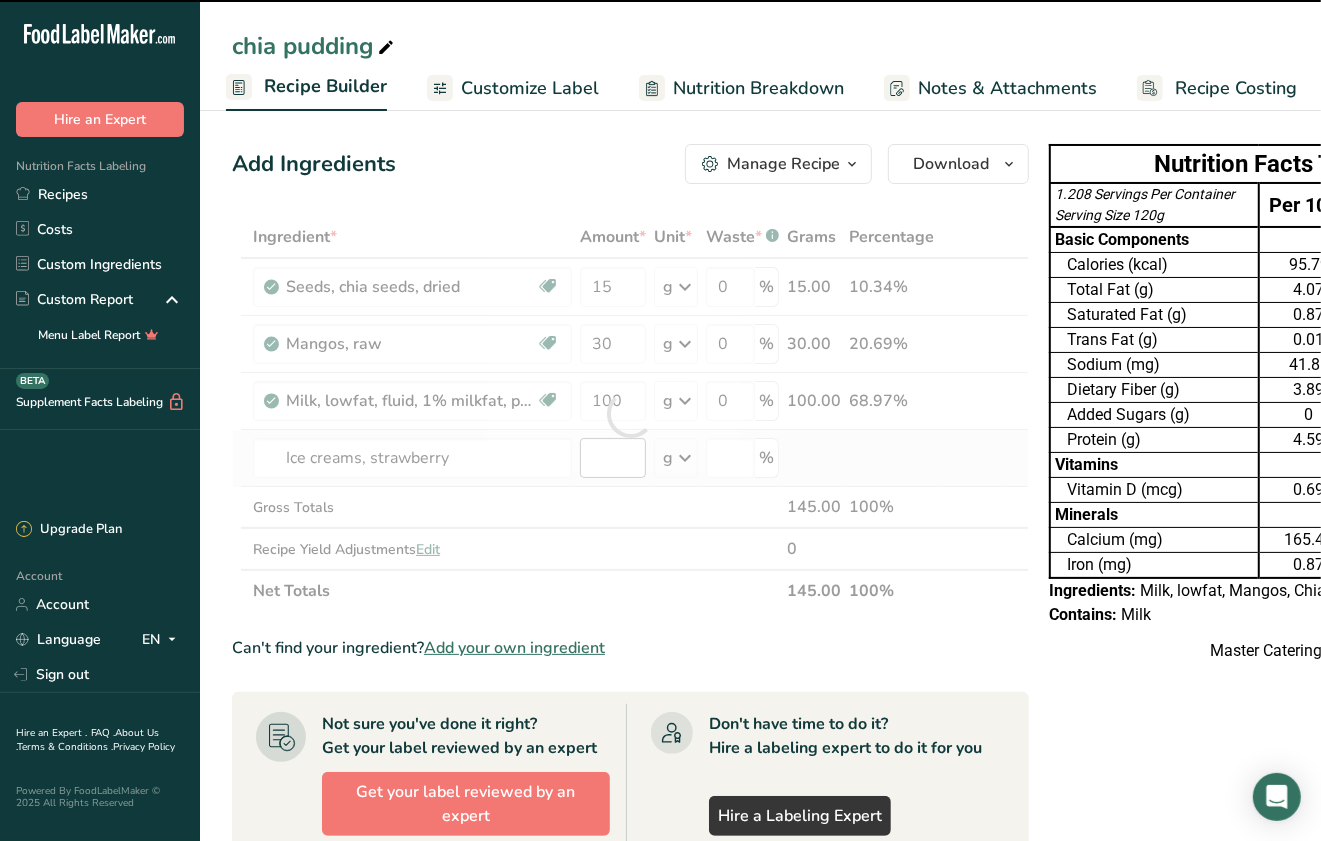 type on "0" 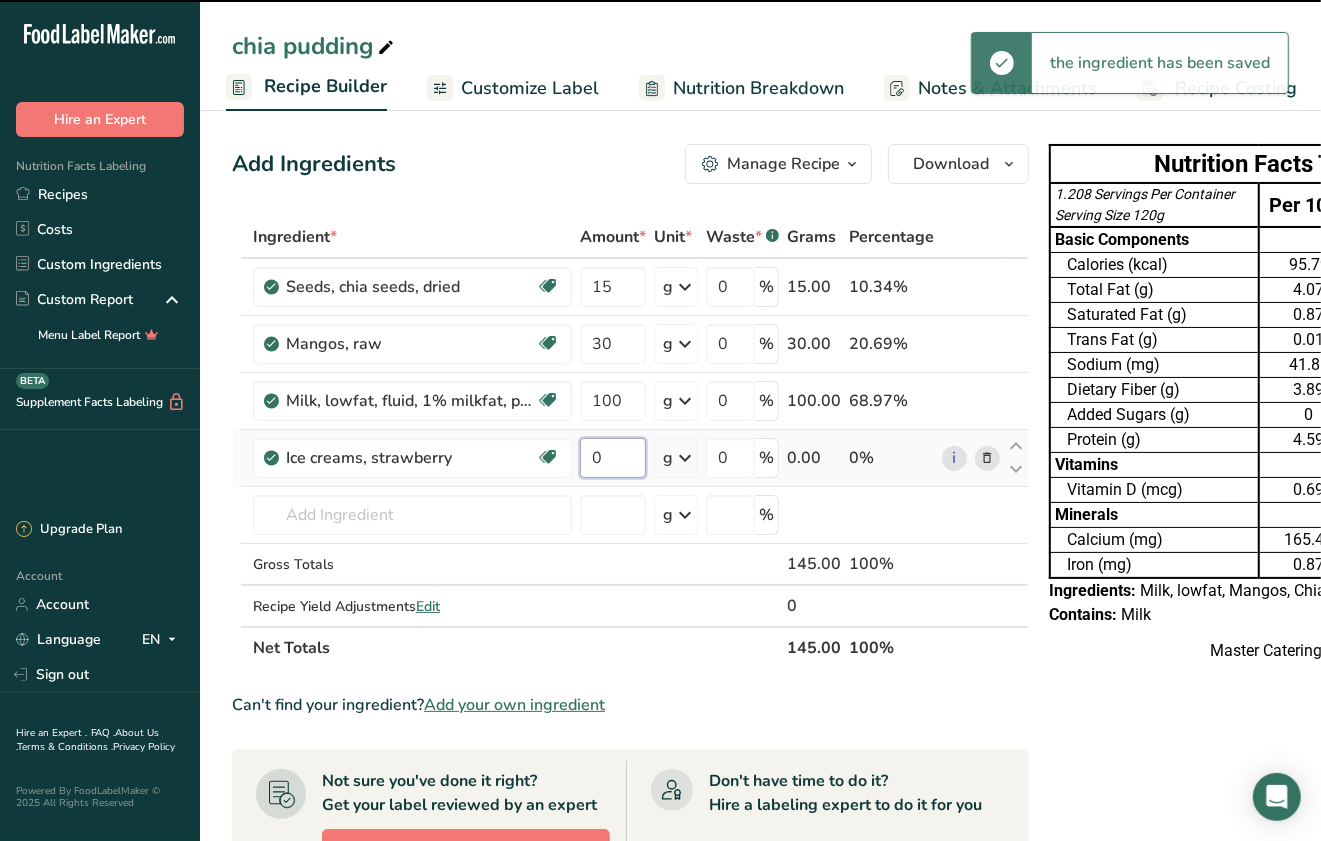 click on "0" at bounding box center [613, 458] 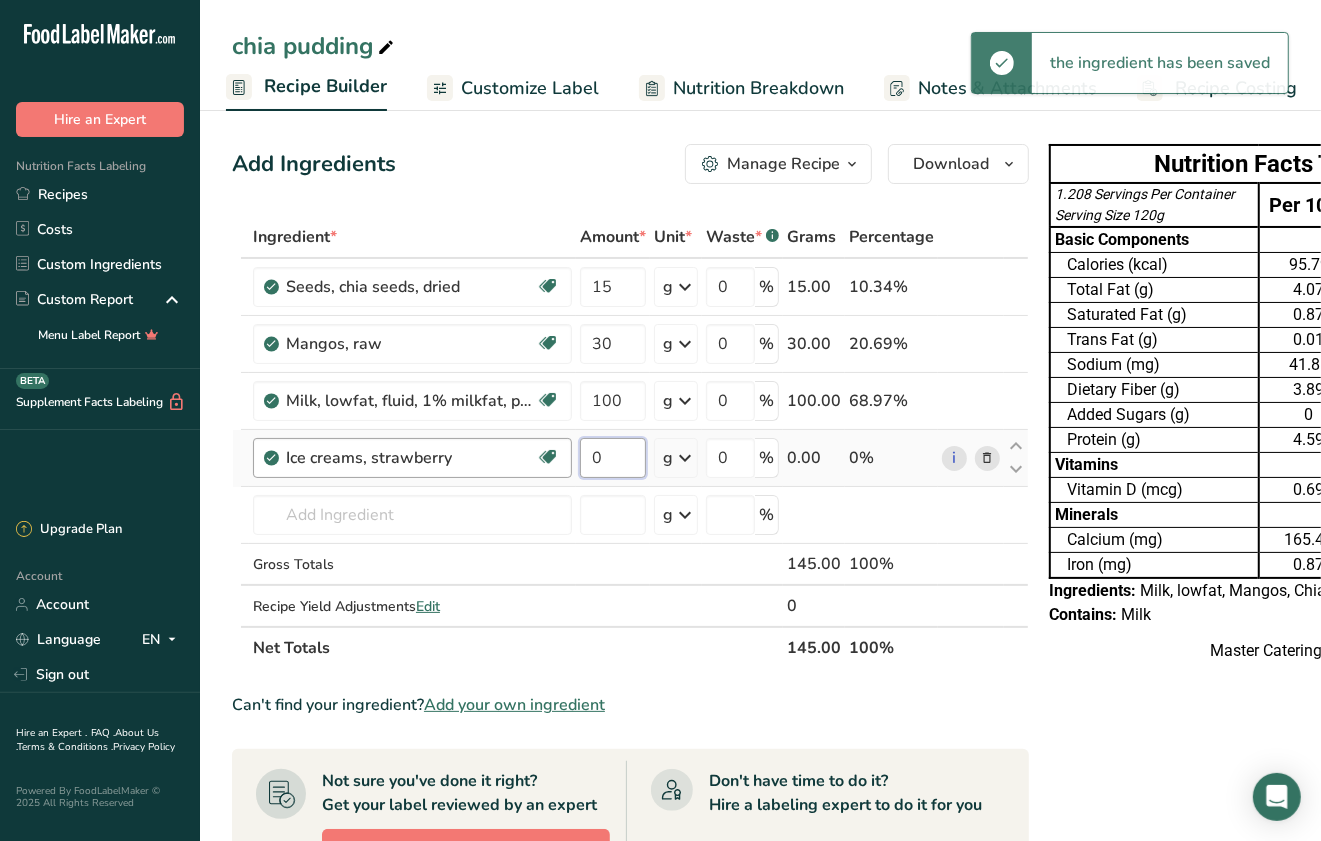 drag, startPoint x: 625, startPoint y: 459, endPoint x: 566, endPoint y: 460, distance: 59.008472 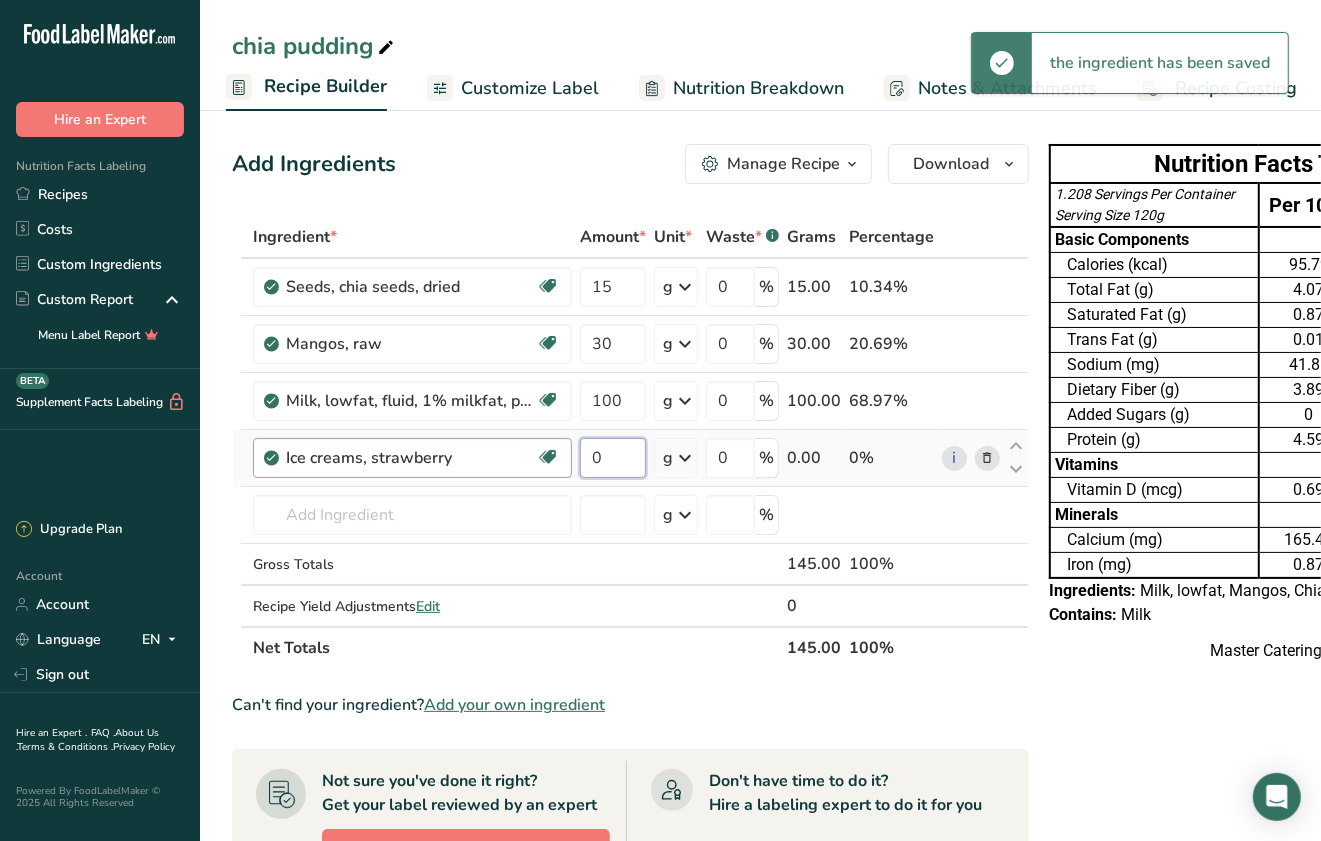 click on "Ice creams, strawberry
Gluten free
Vegan
Vegetarian
Soy free
0
g
Portions
1 individual (3.5 fl oz)
0.5 cup (4 fl oz)
Weight Units
g
kg
mg
See more
Volume Units
l
Volume units require a density conversion. If you know your ingredient's density enter it below. Otherwise, click on "RIA" our AI Regulatory bot - she will be able to help you
lb/ft3
g/cm3
Confirm
mL
Volume units require a density conversion. If you know your ingredient's density enter it below. Otherwise, click on "RIA" our AI Regulatory bot - she will be able to help you" at bounding box center (630, 458) 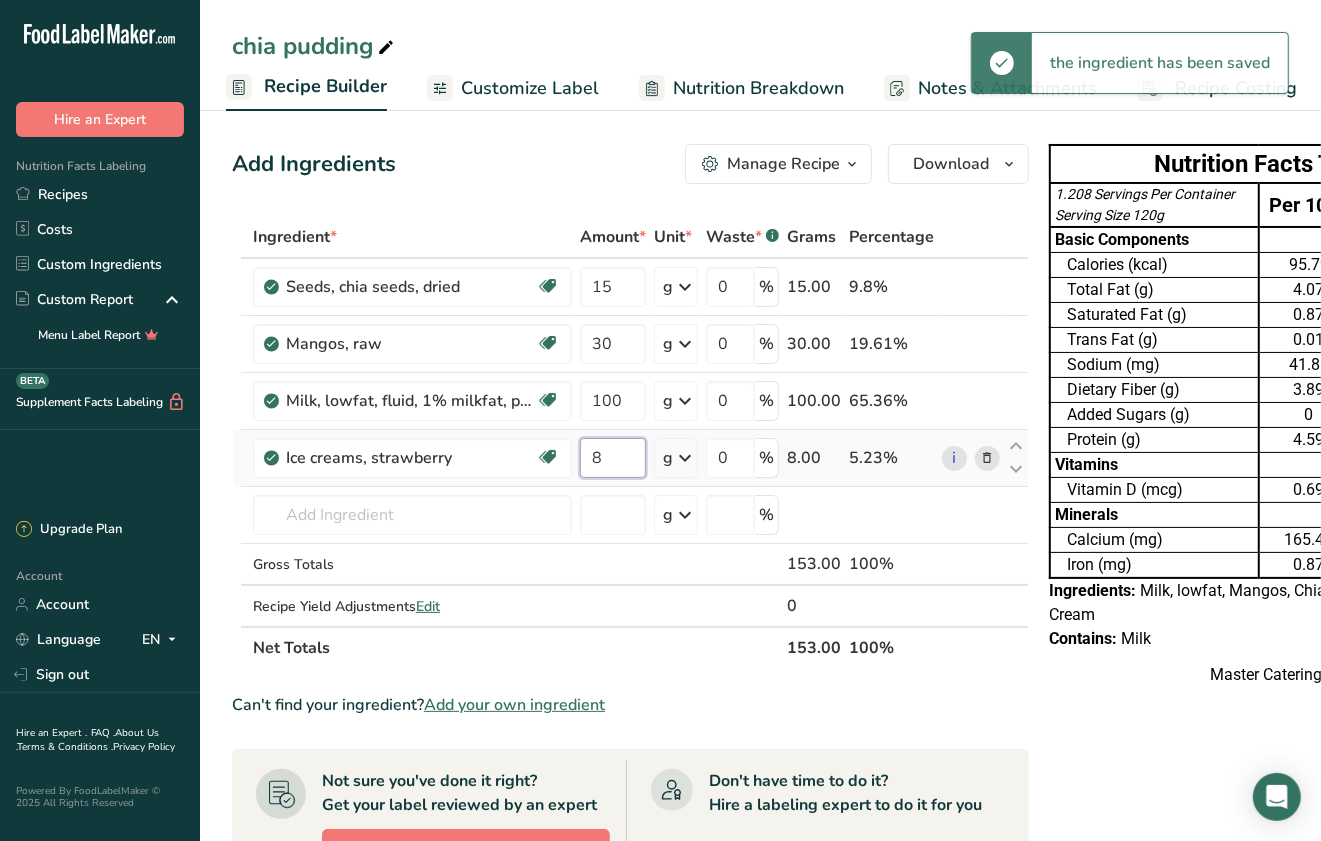 type on "8" 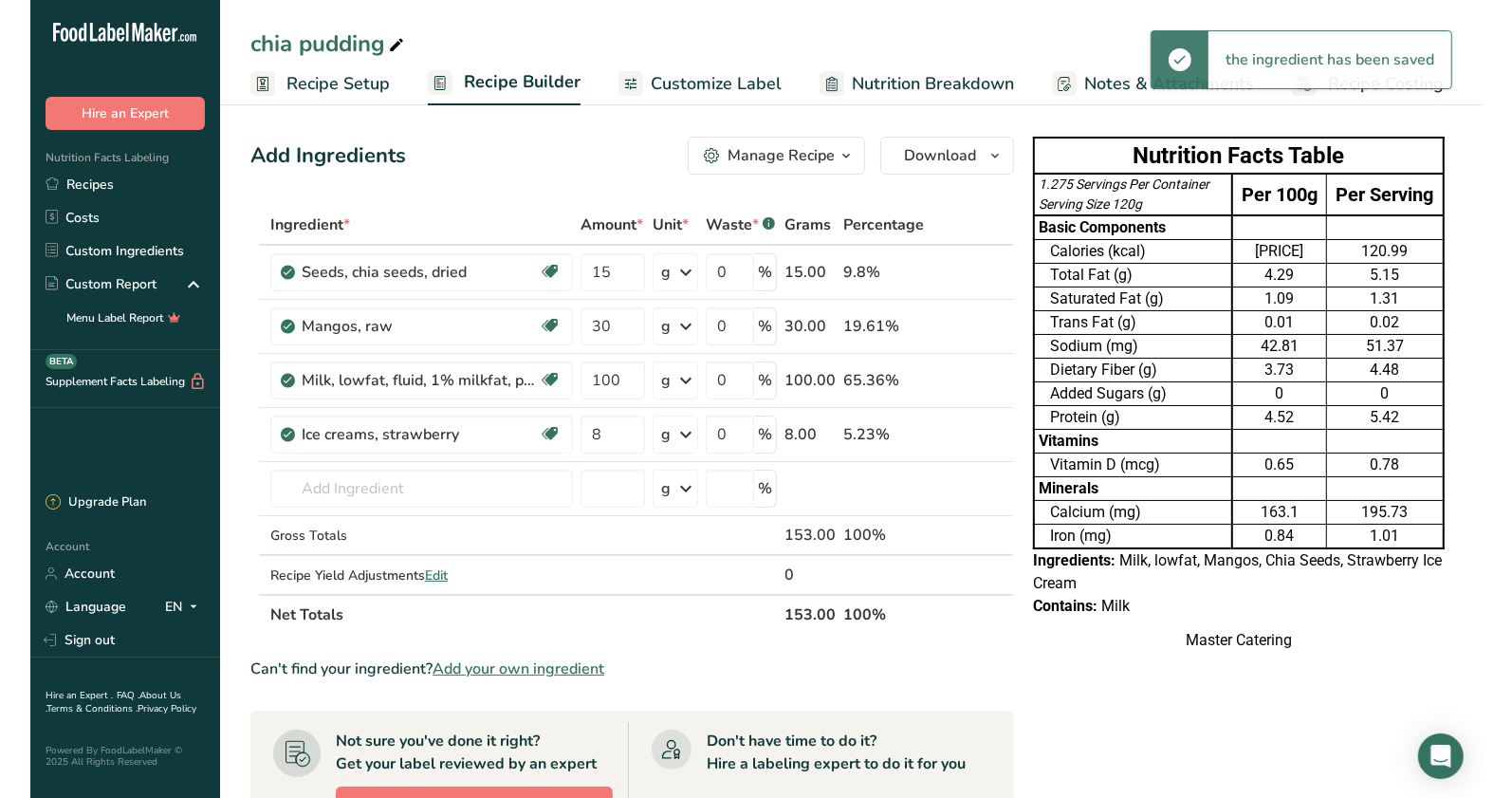 scroll, scrollTop: 0, scrollLeft: 0, axis: both 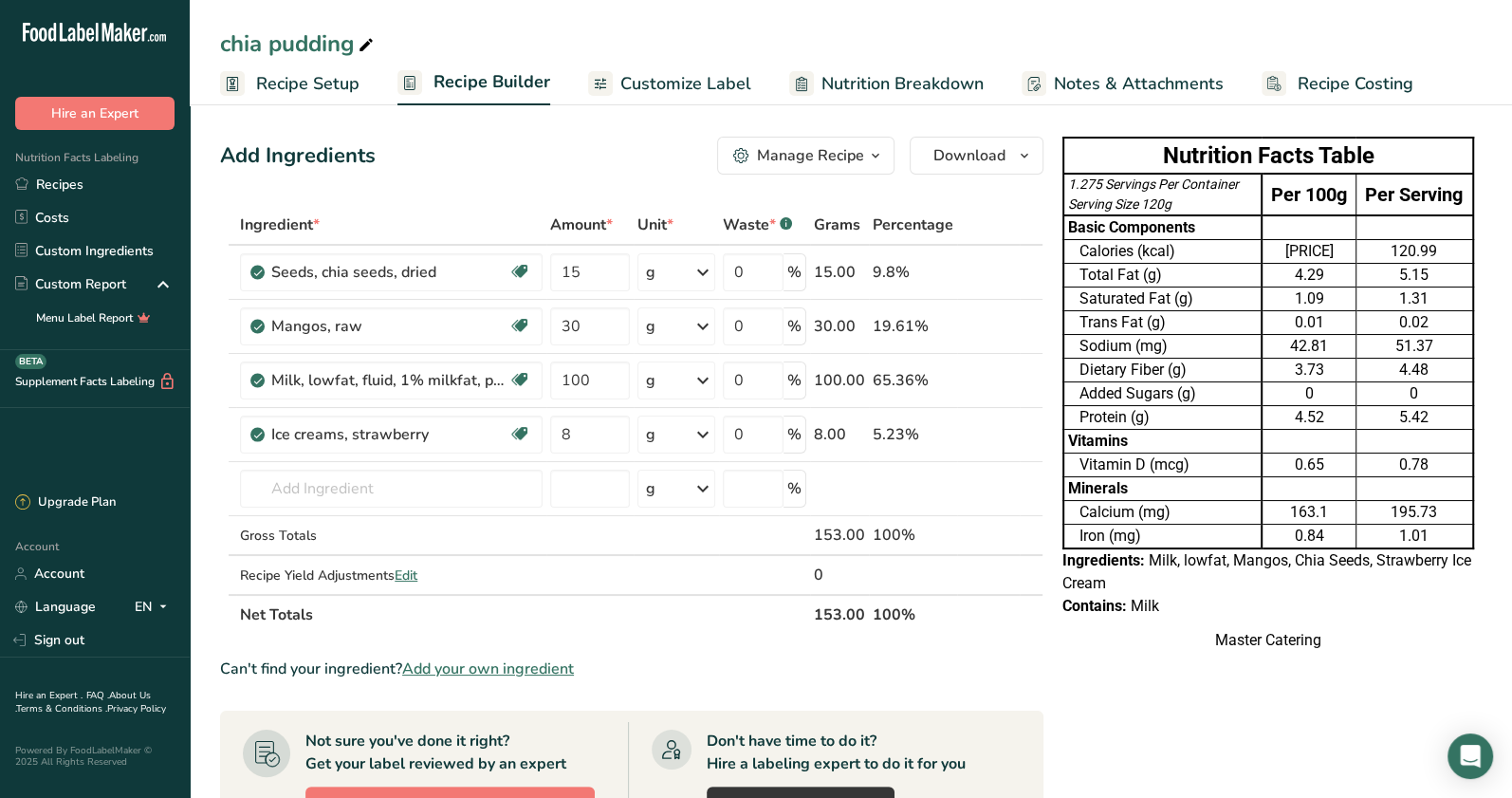 click on "Ingredient *
Amount *
Unit *
Waste *   .a-a{fill:#347362;}.b-a{fill:#fff;}          Grams
Percentage
Seeds, chia seeds, dried
Dairy free
Gluten free
Vegan
Vegetarian
Soy free
15
g
Portions
1 oz
Weight Units
g
kg
mg
See more
Volume Units
l
Volume units require a density conversion. If you know your ingredient's density enter it below. Otherwise, click on "RIA" our AI Regulatory bot - she will be able to help you
lb/ft3
g/cm3
Confirm
mL
lb/ft3" at bounding box center [632, 706] 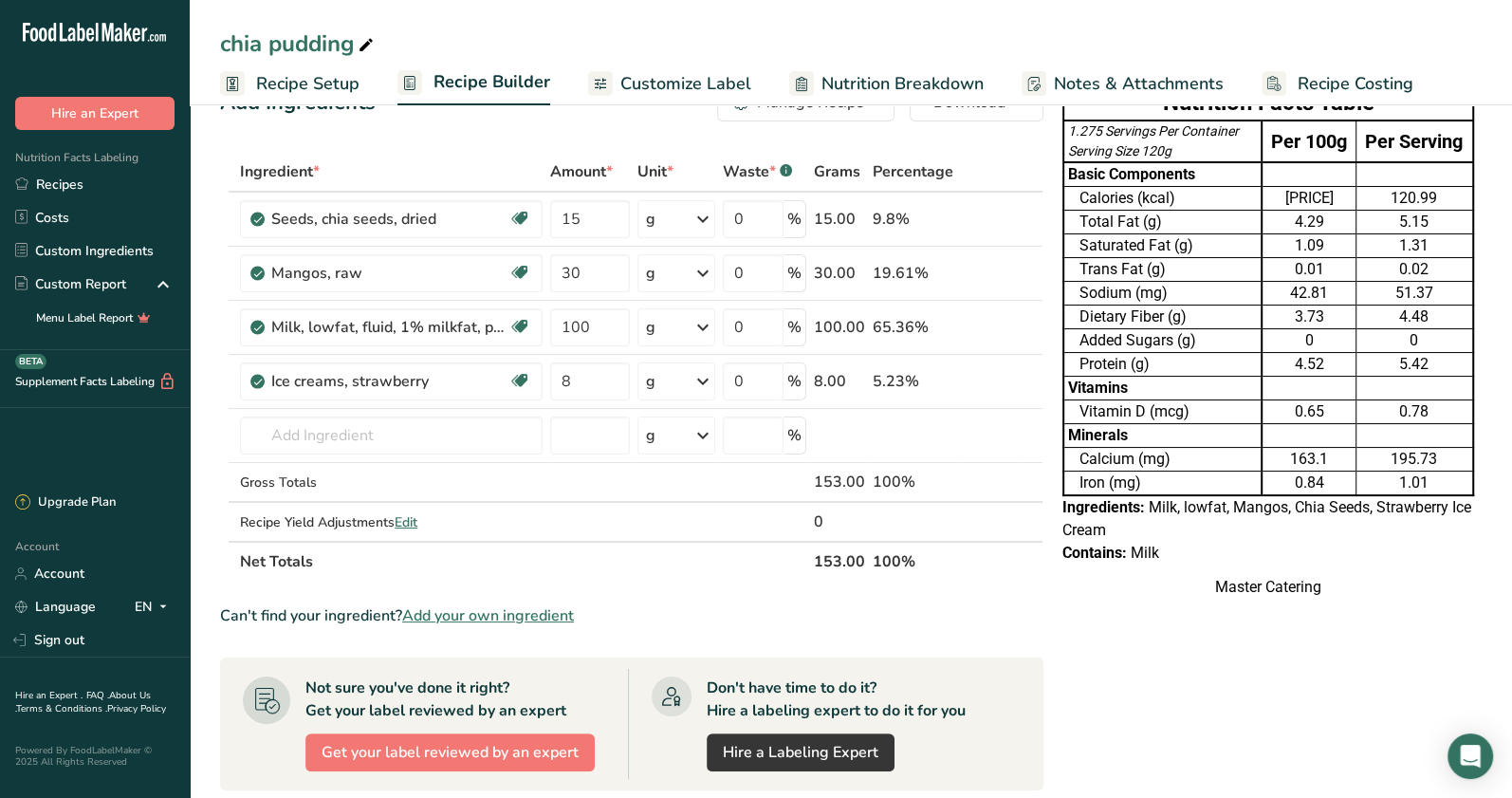 scroll, scrollTop: 0, scrollLeft: 0, axis: both 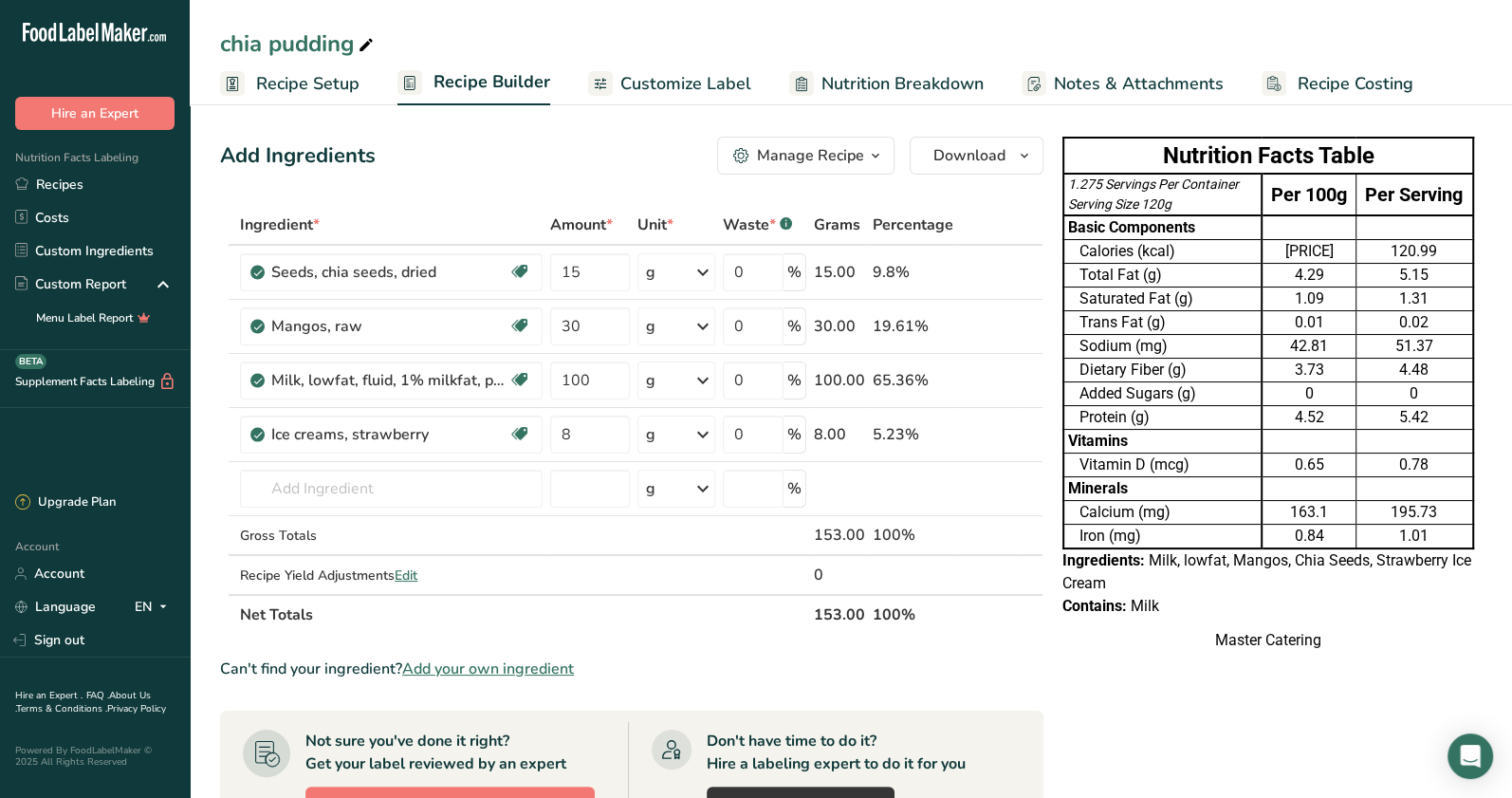 click on "Customize Label" at bounding box center [686, 84] 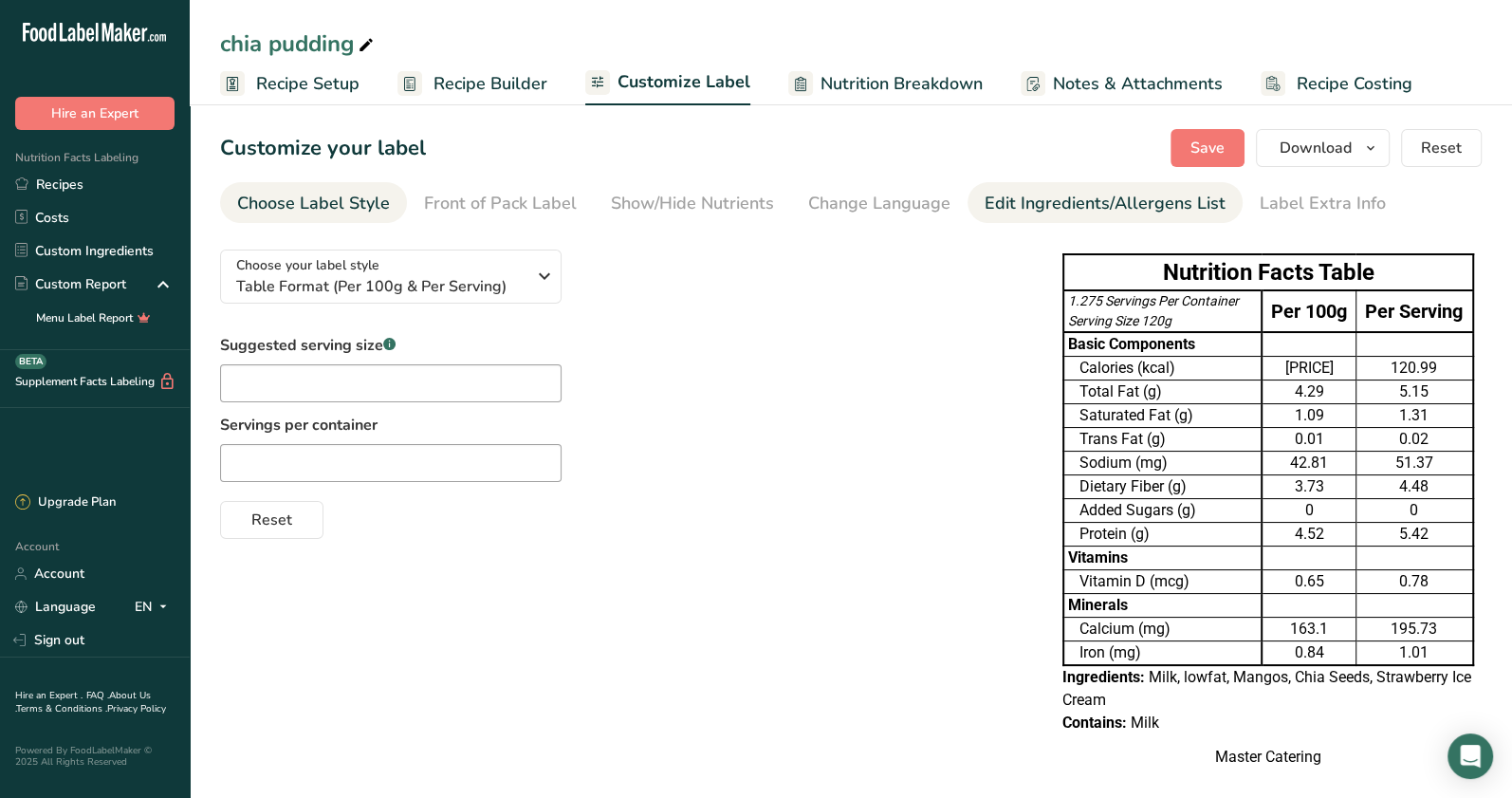 click on "Edit Ingredients/Allergens List" at bounding box center (1105, 203) 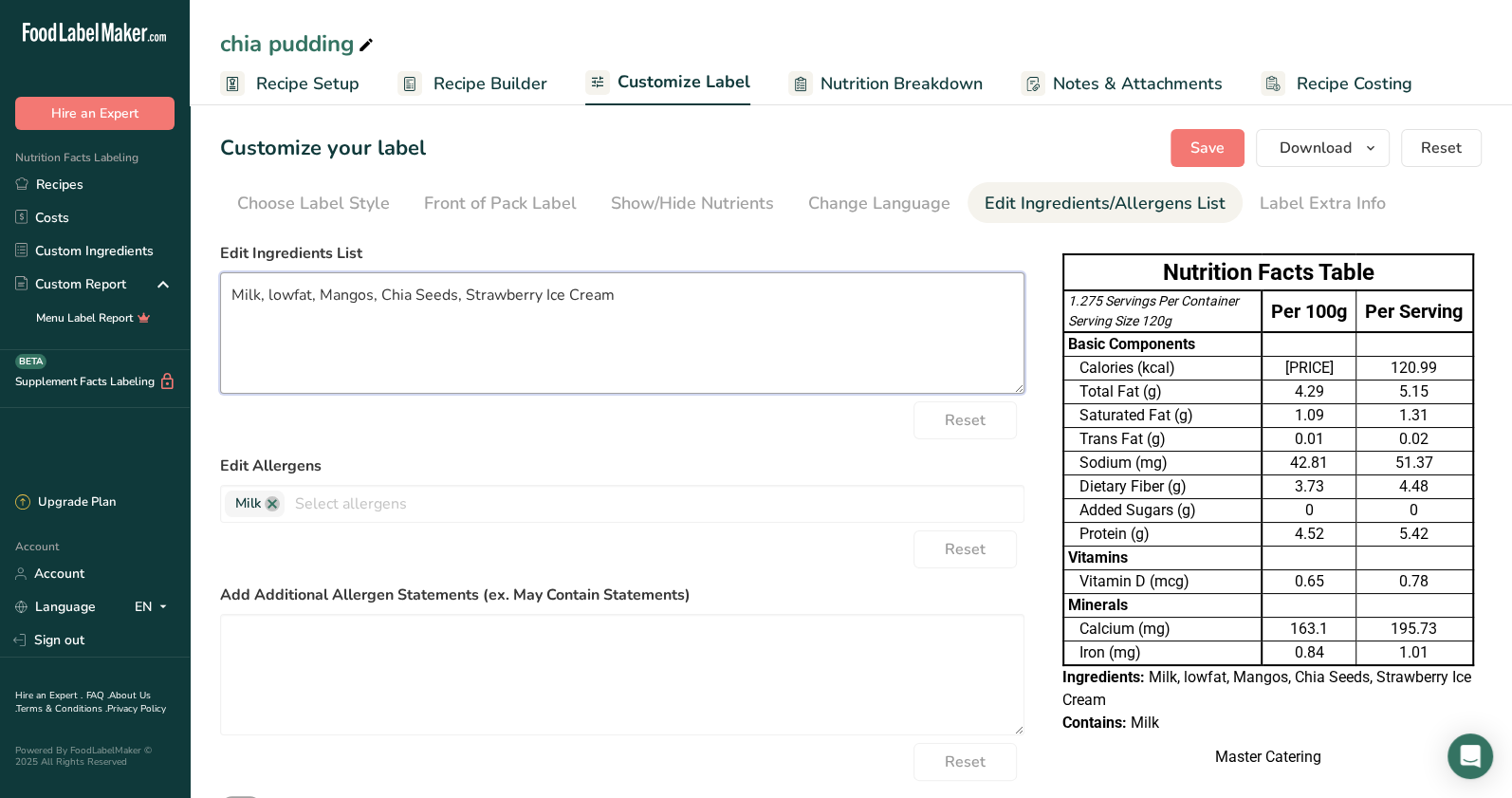 click on "Milk, lowfat, Mangos, Chia Seeds, Strawberry Ice Cream" at bounding box center [622, 333] 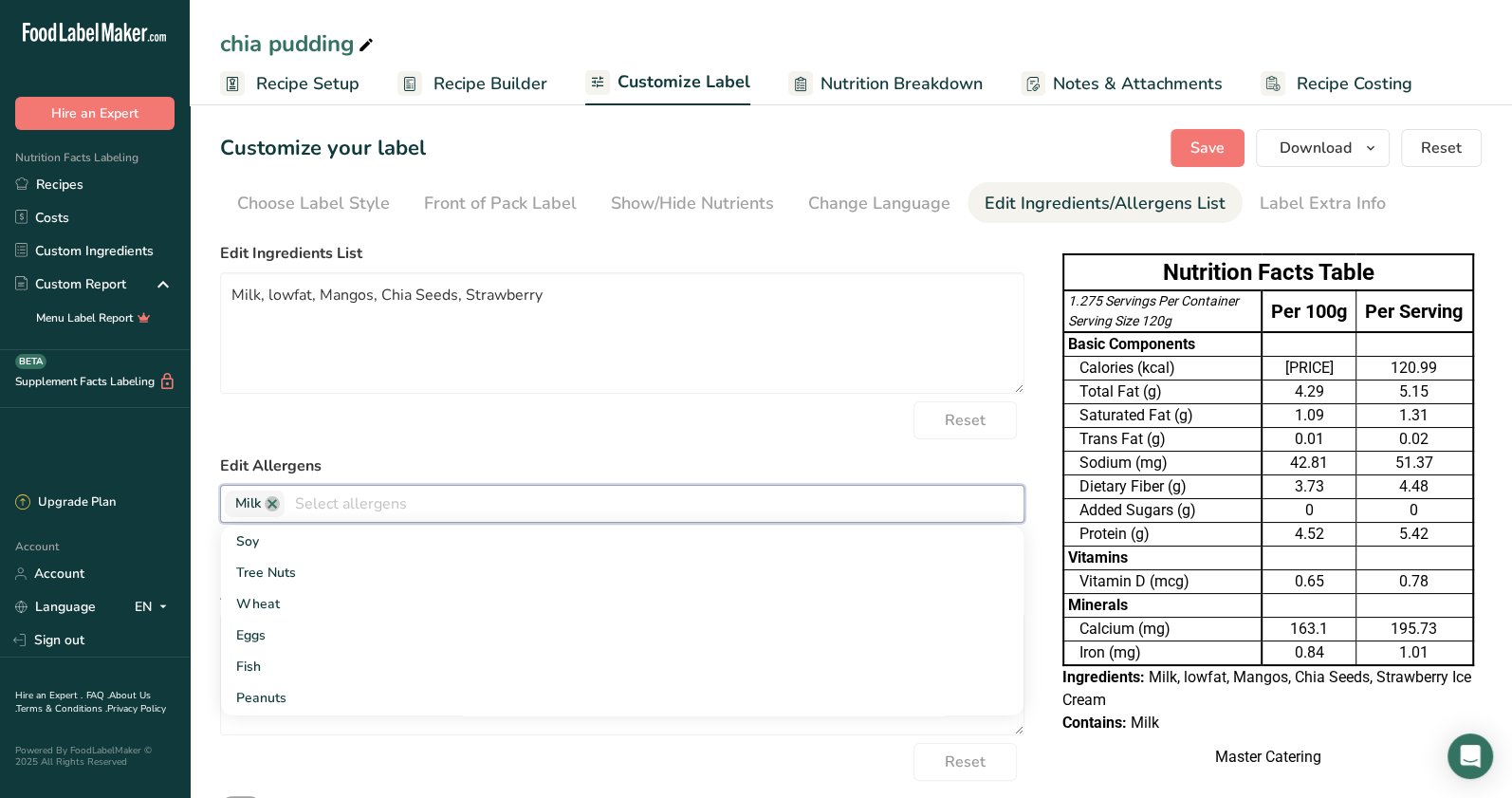 click on "Edit Ingredients List" at bounding box center (622, 253) 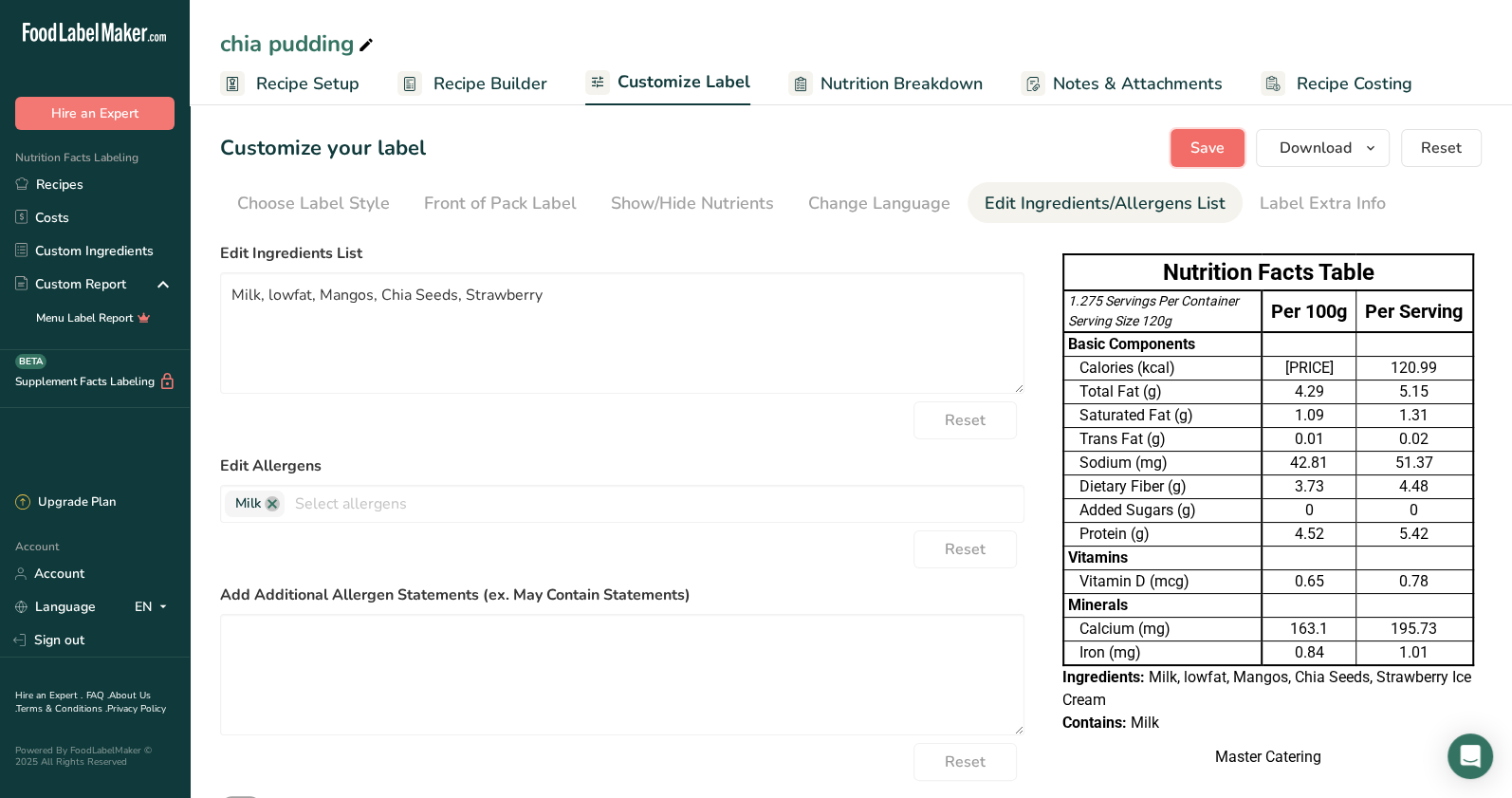 click on "Save" at bounding box center (1208, 148) 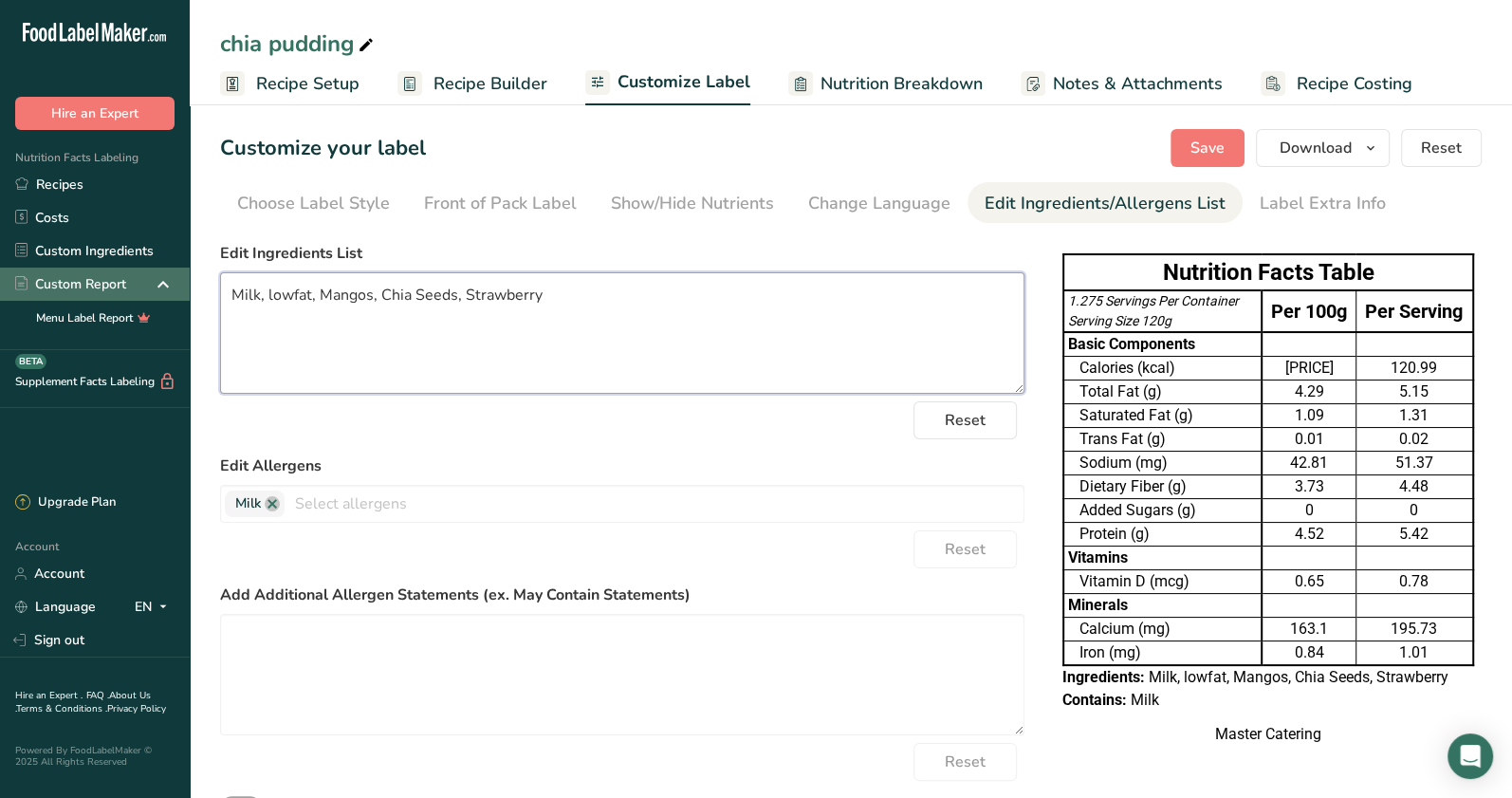 drag, startPoint x: 315, startPoint y: 297, endPoint x: 130, endPoint y: 297, distance: 185 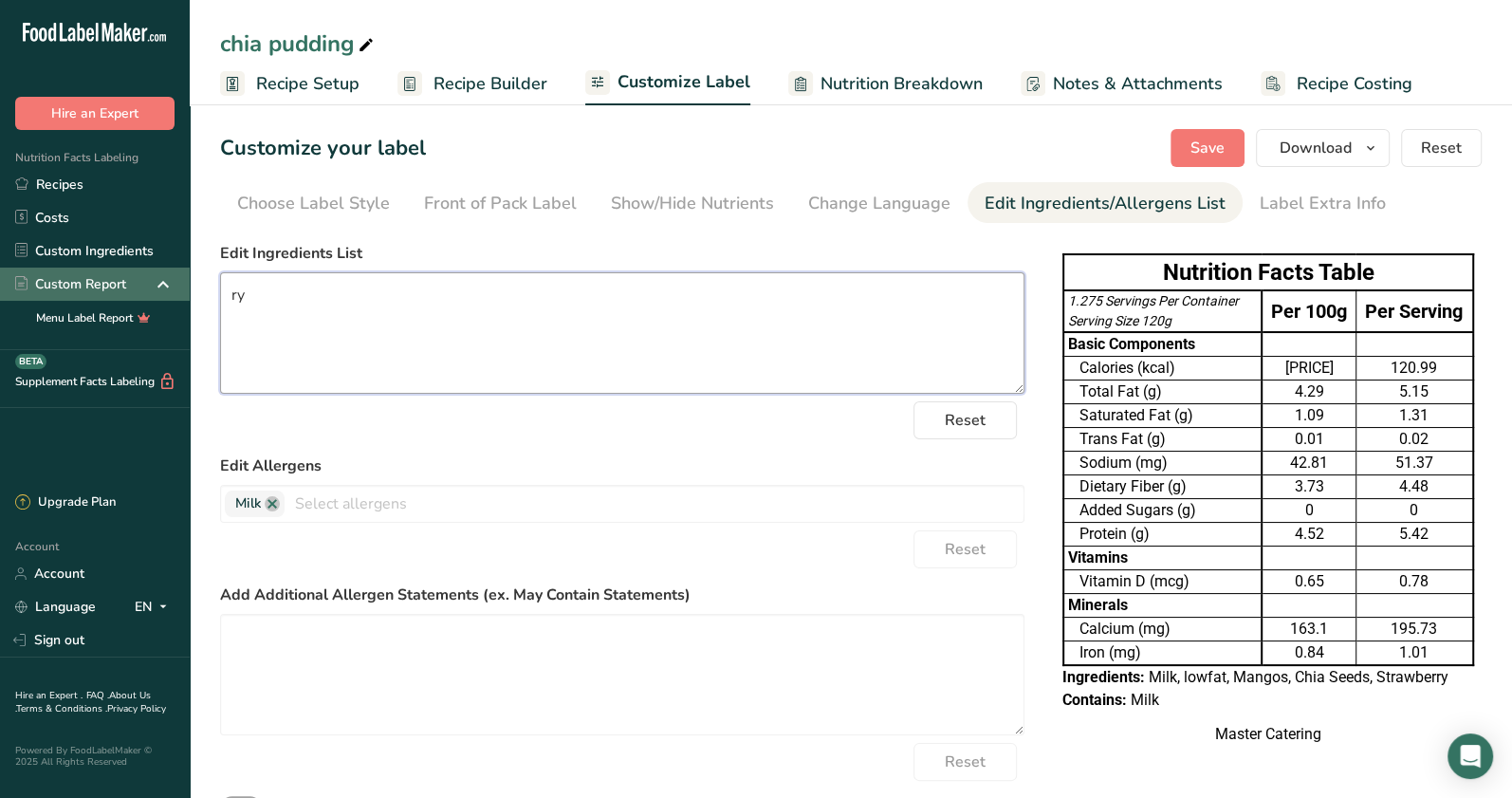 type on "y" 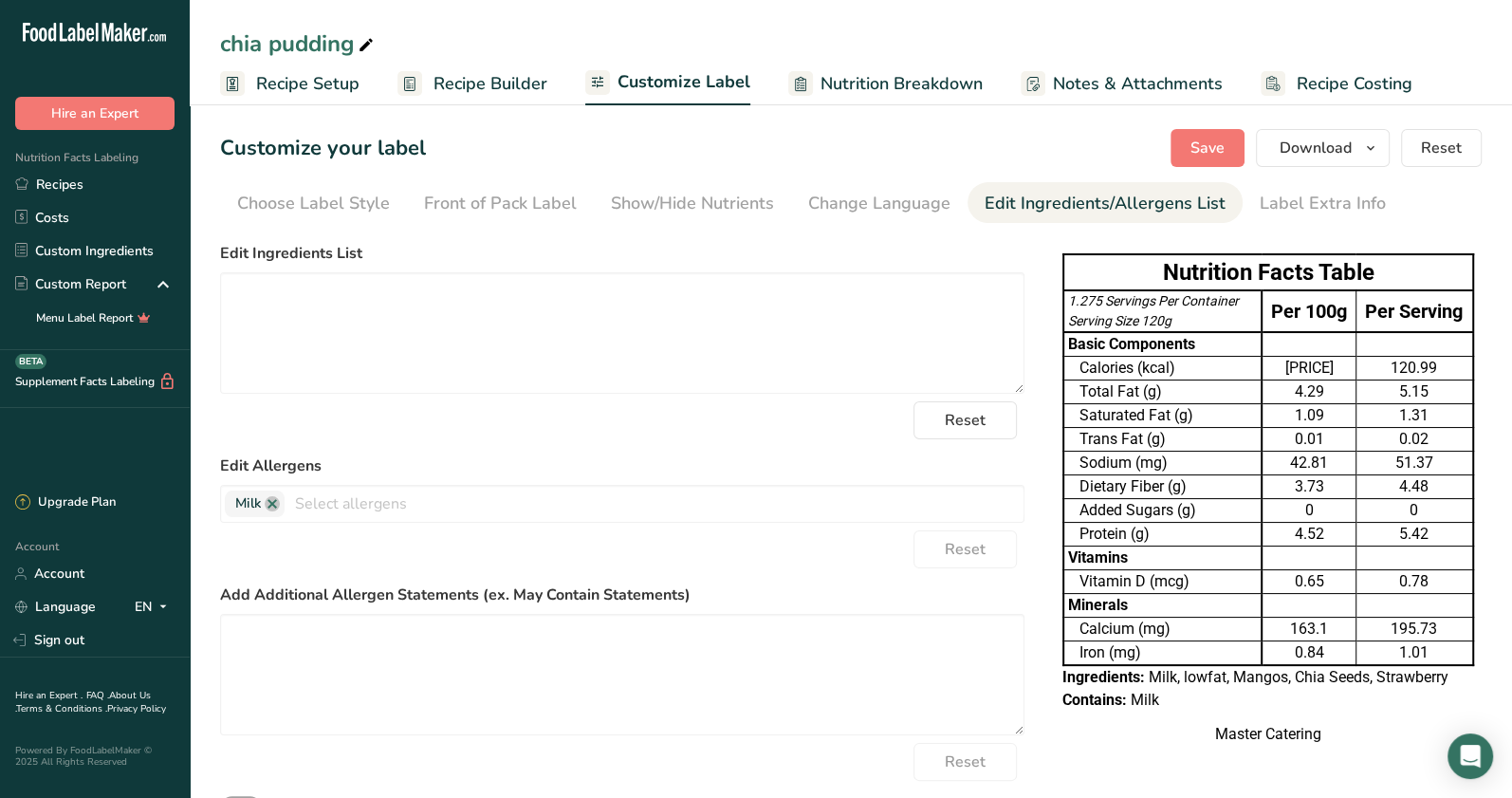 click on "Reset" at bounding box center (622, 420) 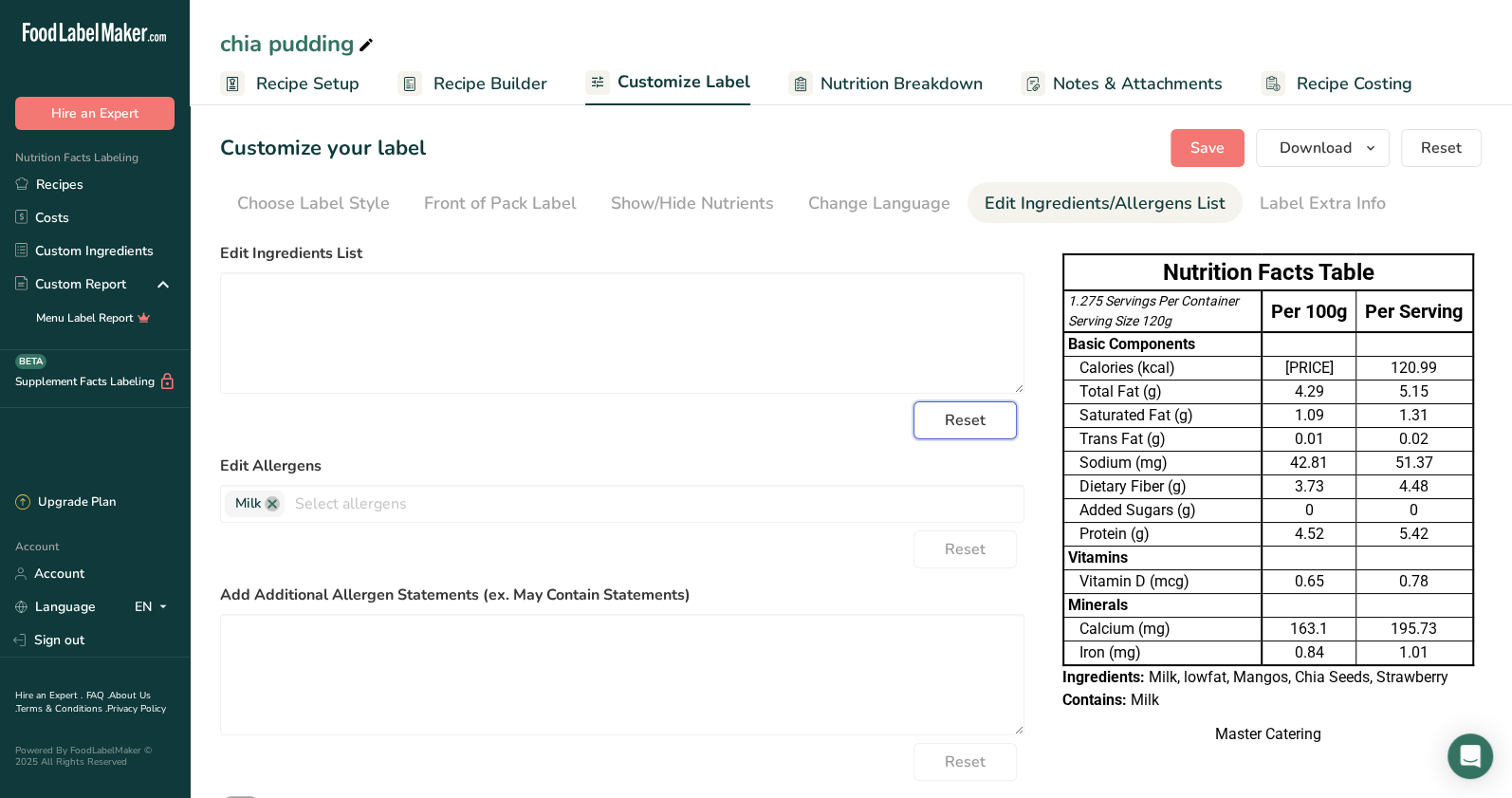click on "Reset" at bounding box center [965, 420] 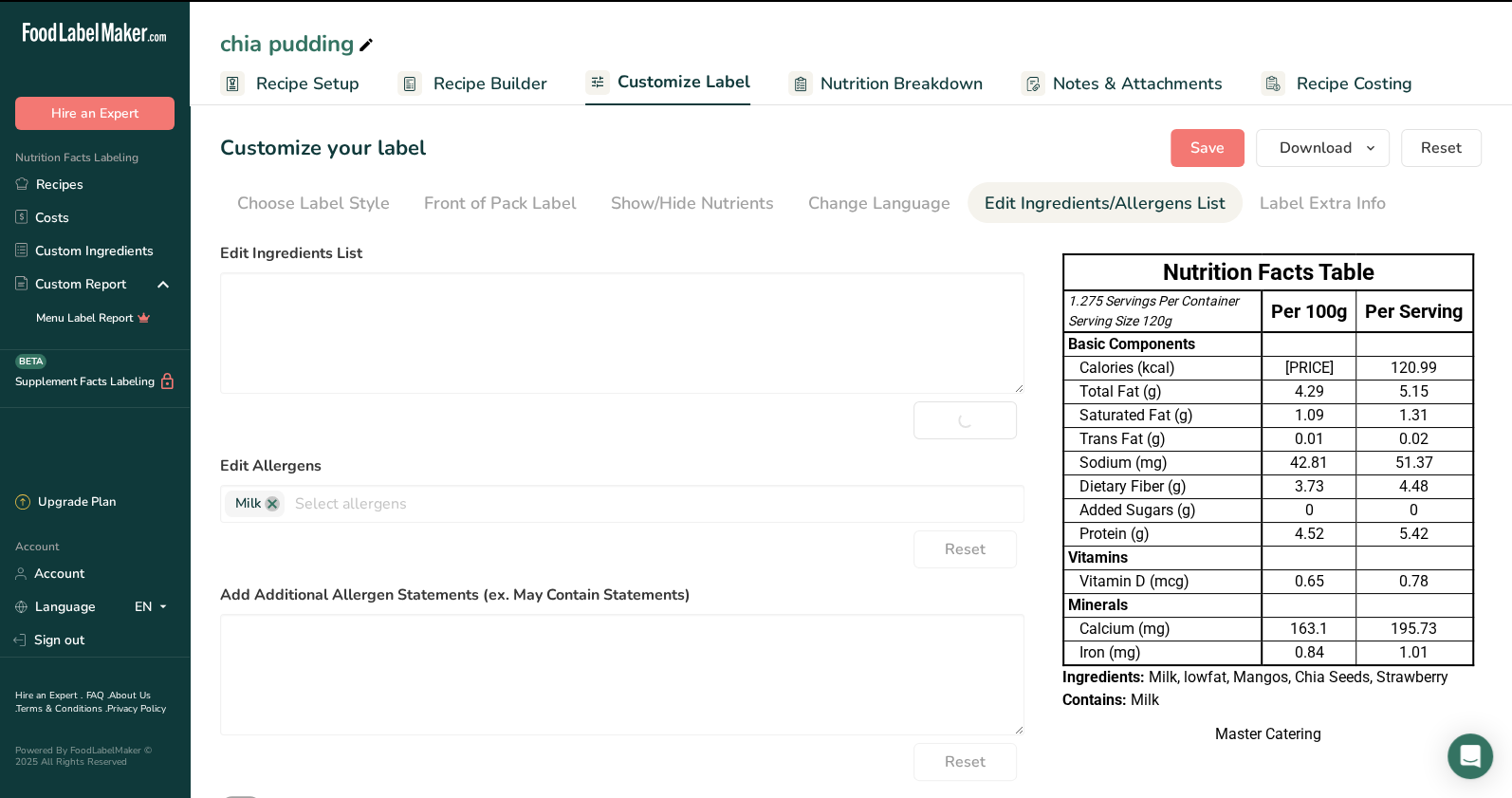 type on "Milk, lowfat, Mangos, Chia Seeds, Strawberry Ice Cream" 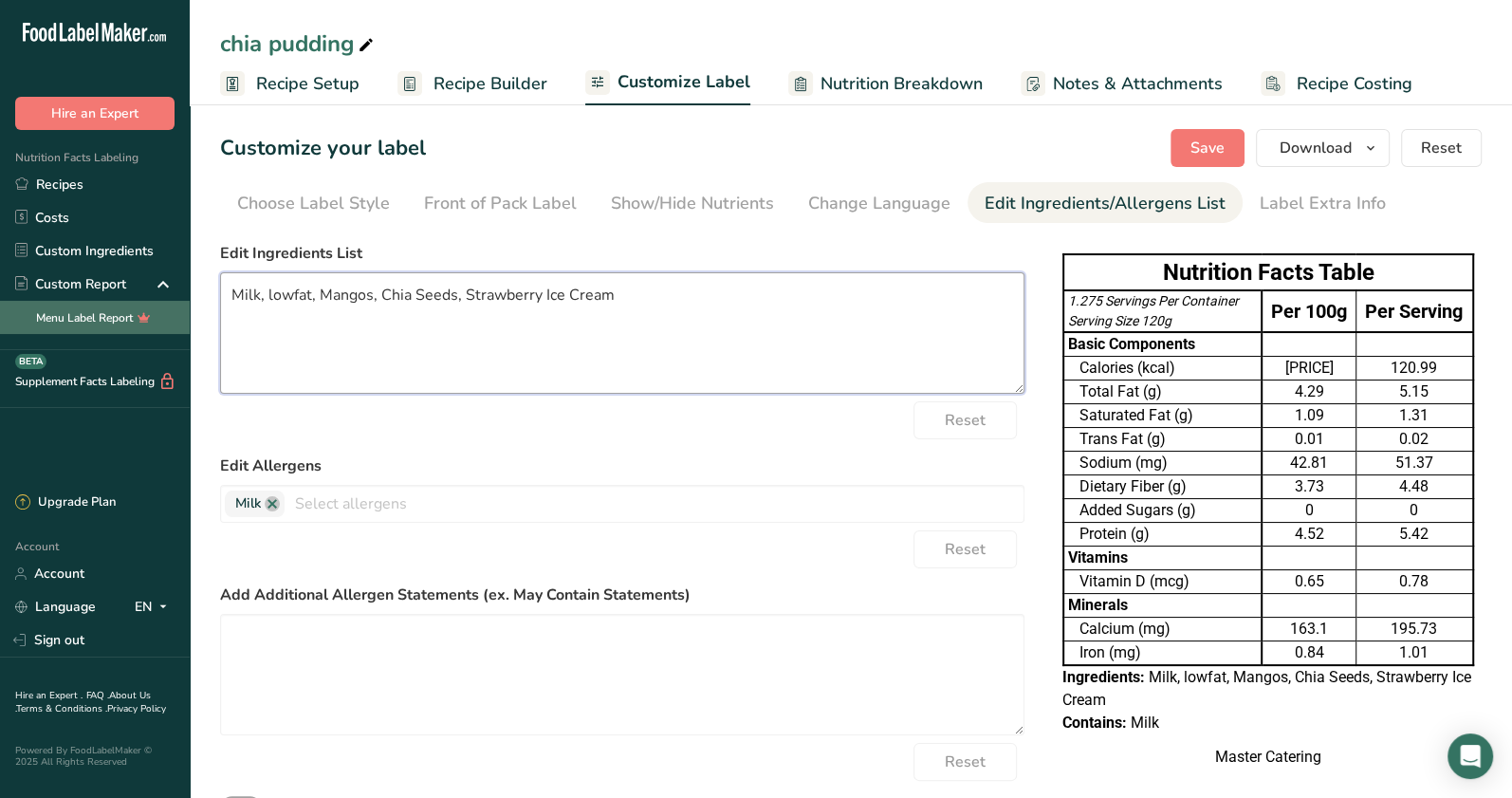 drag, startPoint x: 638, startPoint y: 317, endPoint x: 138, endPoint y: 316, distance: 500.001 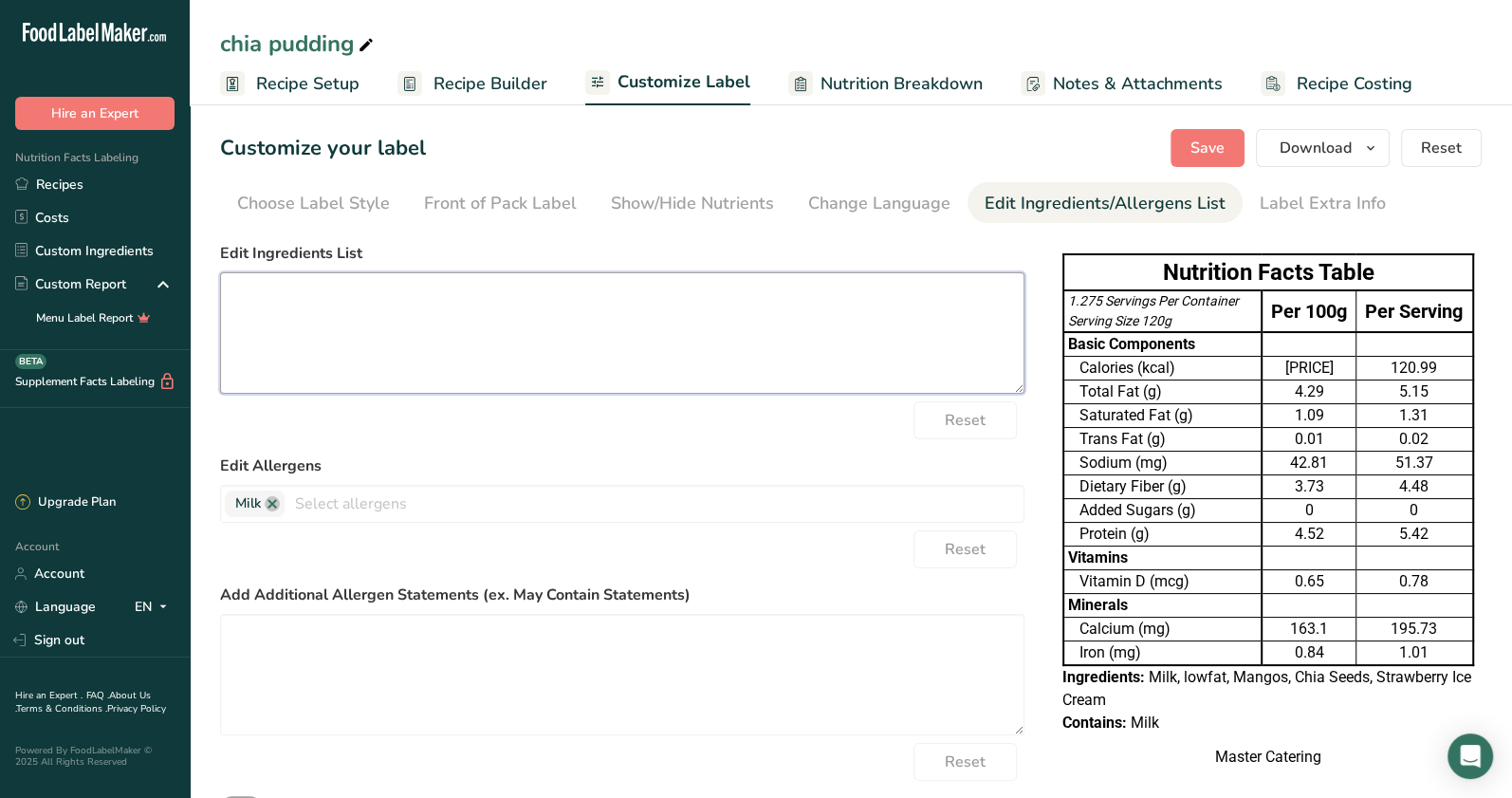 type 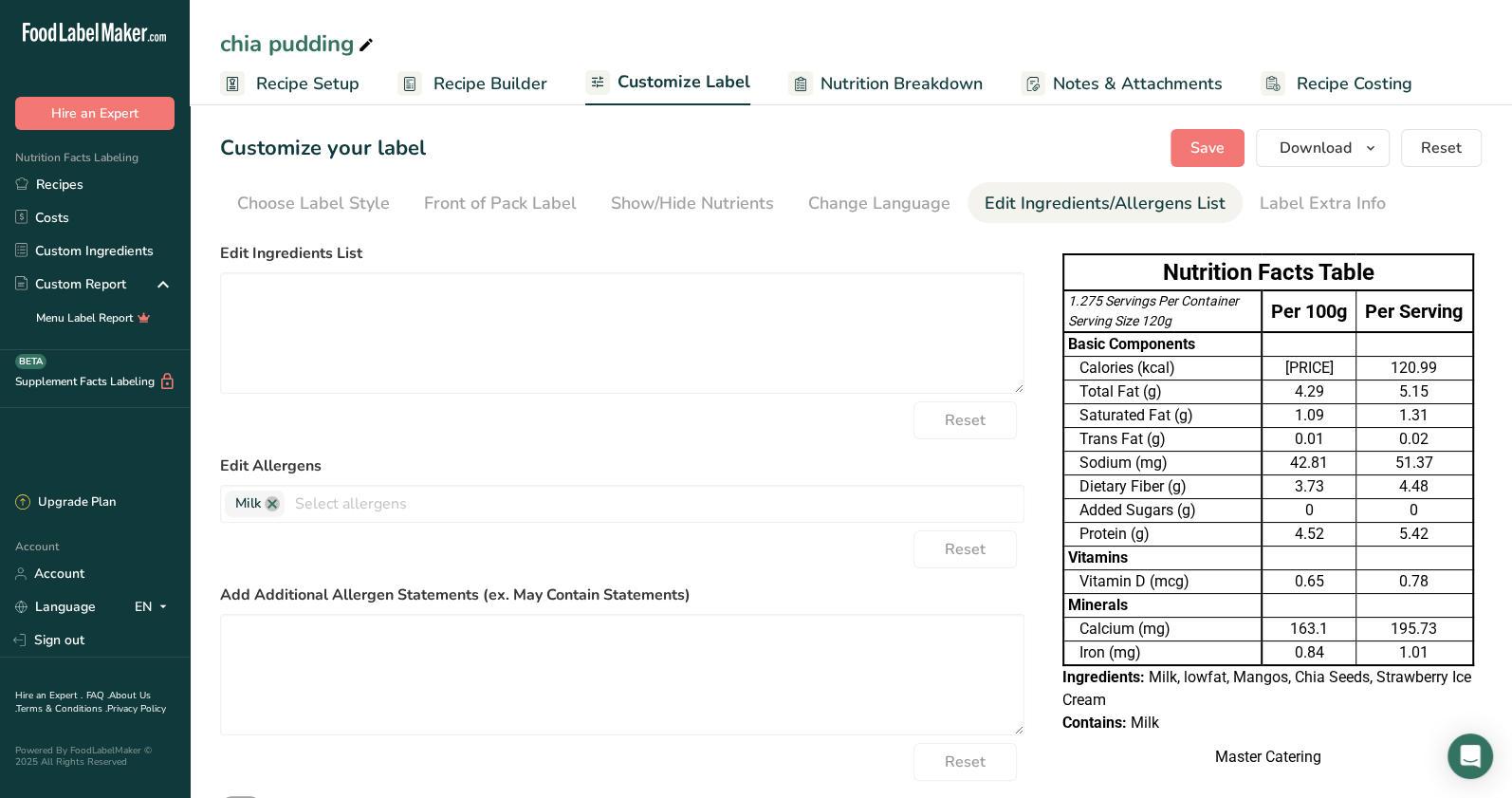 click on "Edit Ingredients List
Reset
Edit Allergens
Milk
Soy
Tree Nuts
Wheat
Eggs
Fish
Peanuts
Sesame
Crustaceans
Sulphites
Celery
Mustard
Lupins
Mollusks
Gluten
Almond
Beech nut
Brazil nut
Butternut
Cashew
Chestnut
Chinquapin
Coconut
Hazelnut
Gingko nut
Hickory nut
Lichee nut
Macadamia nut
Pecan
Pine nut
Pili nut
Pistachio
Walnut" at bounding box center [622, 545] 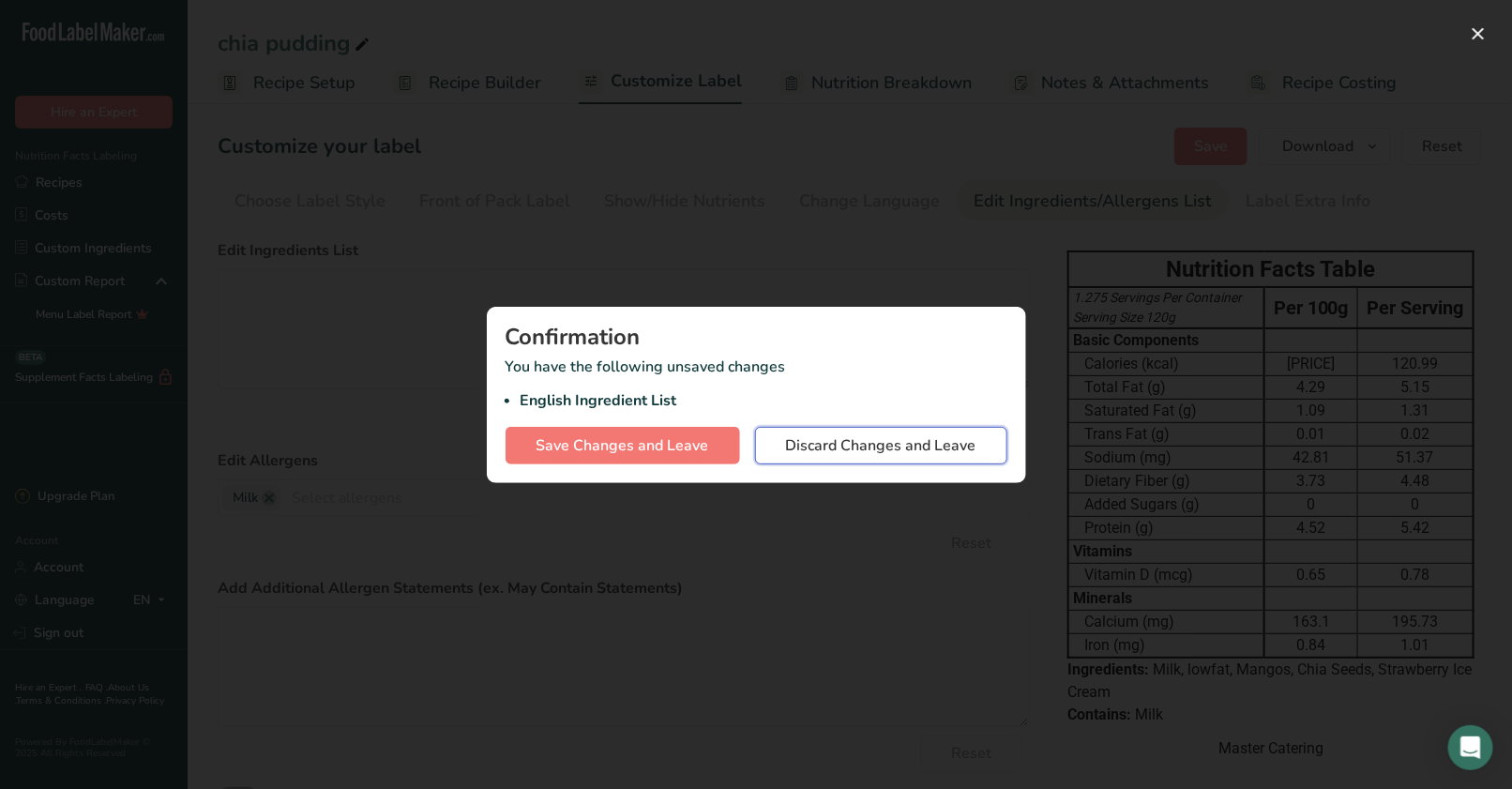 click on "Discard Changes and Leave" at bounding box center (881, 446) 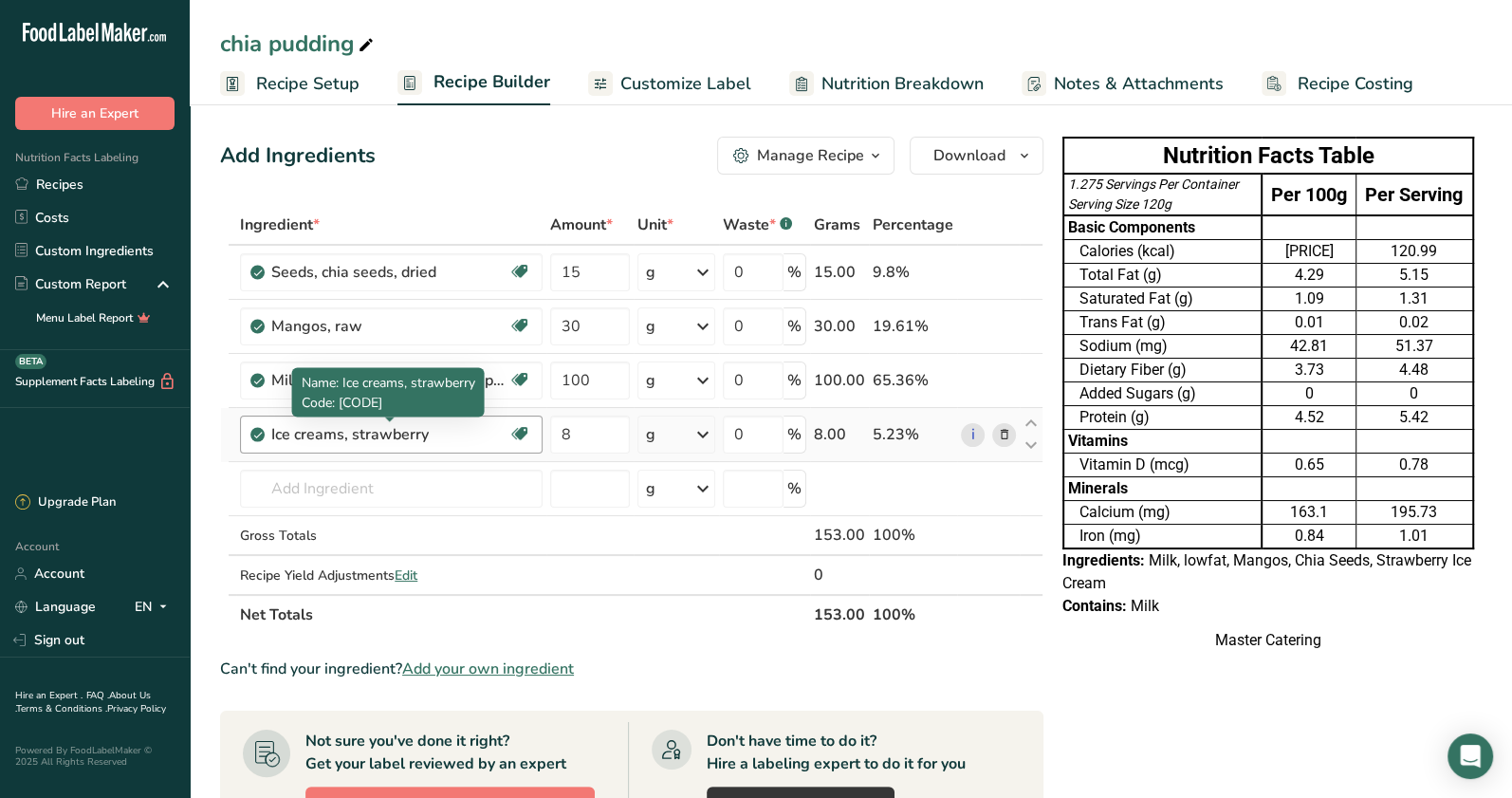 click on "Ice creams, strawberry" at bounding box center [390, 435] 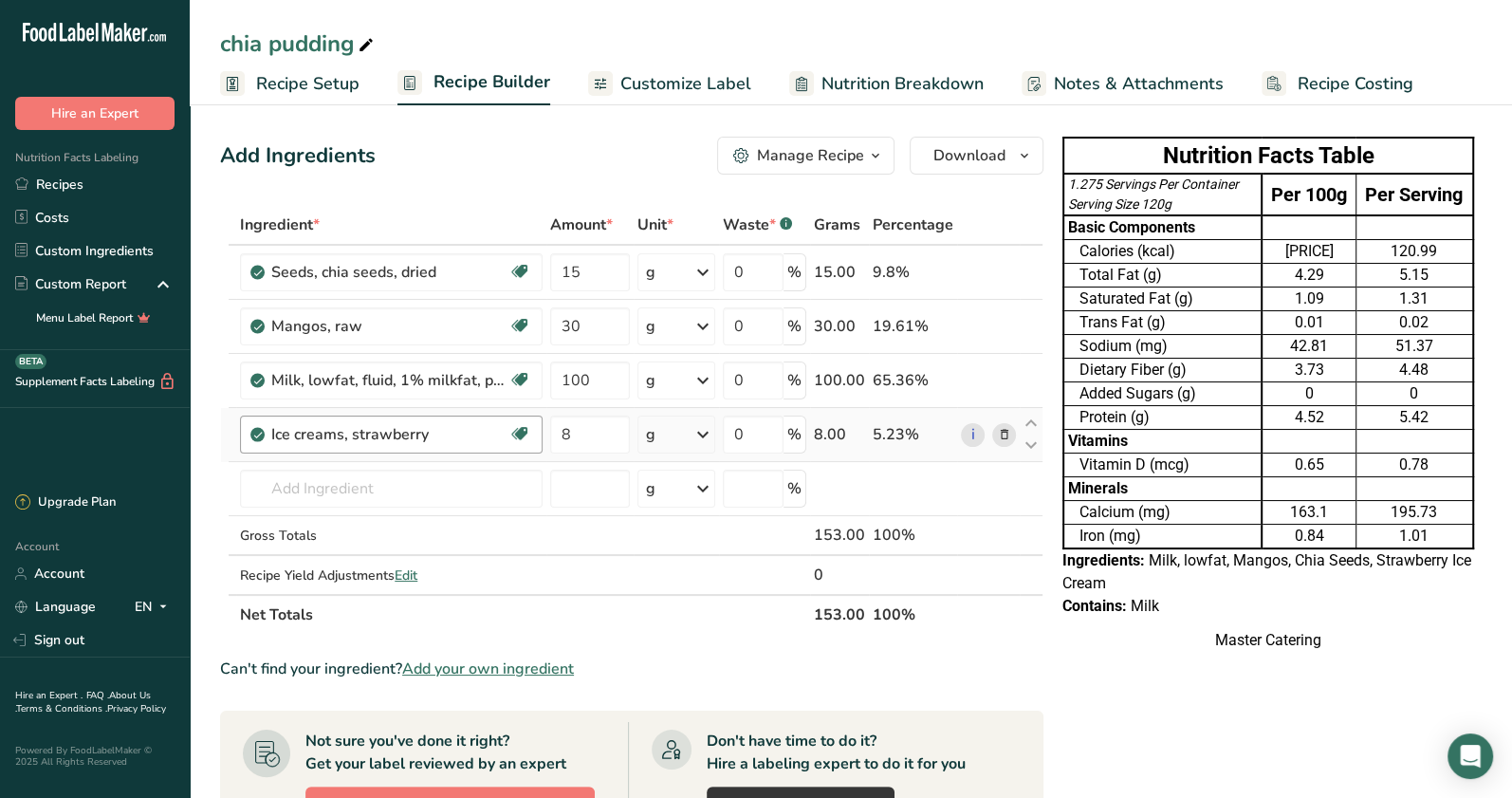 click on "Ice creams, strawberry" at bounding box center (390, 435) 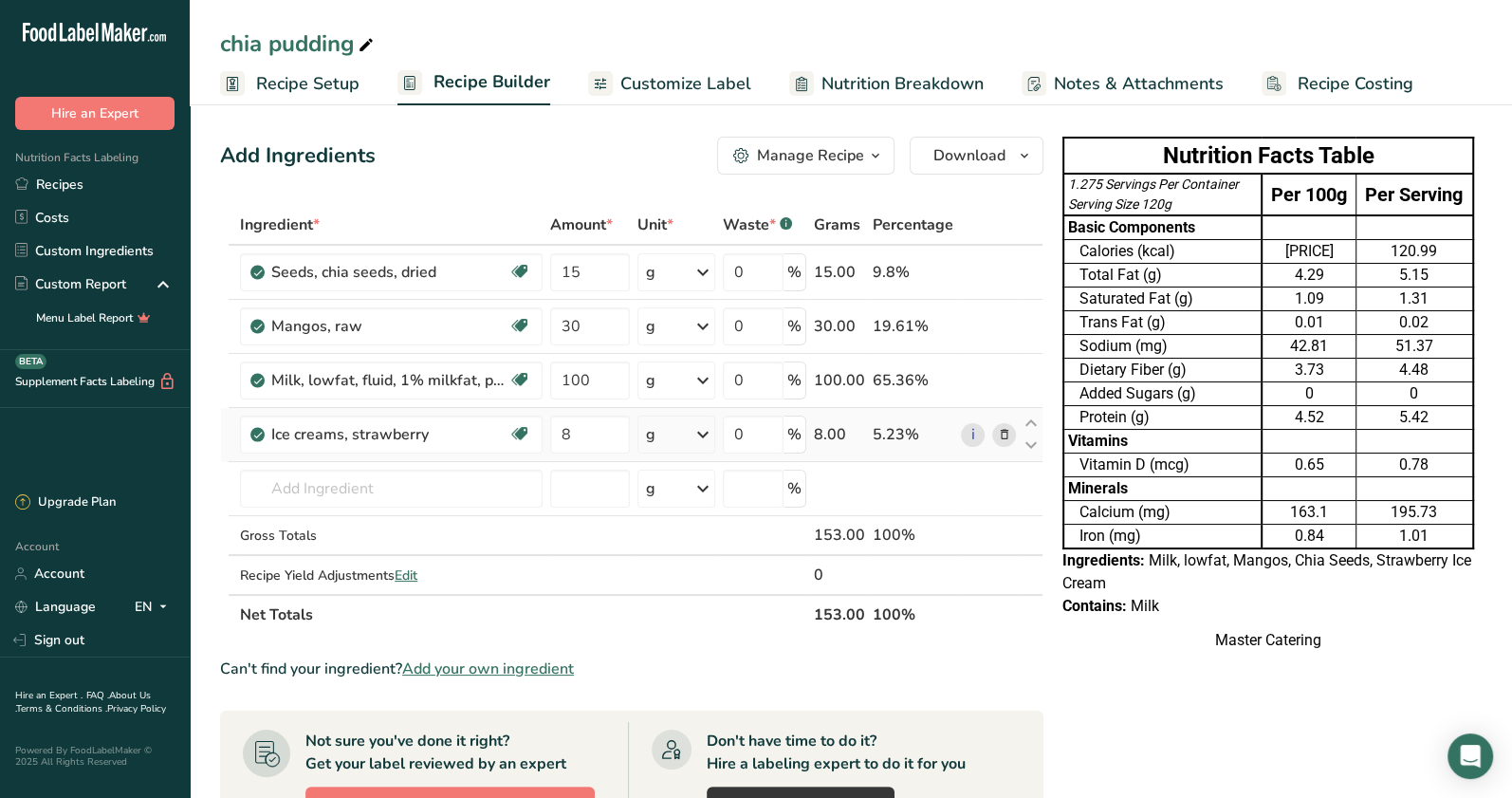 click at bounding box center [1004, 435] 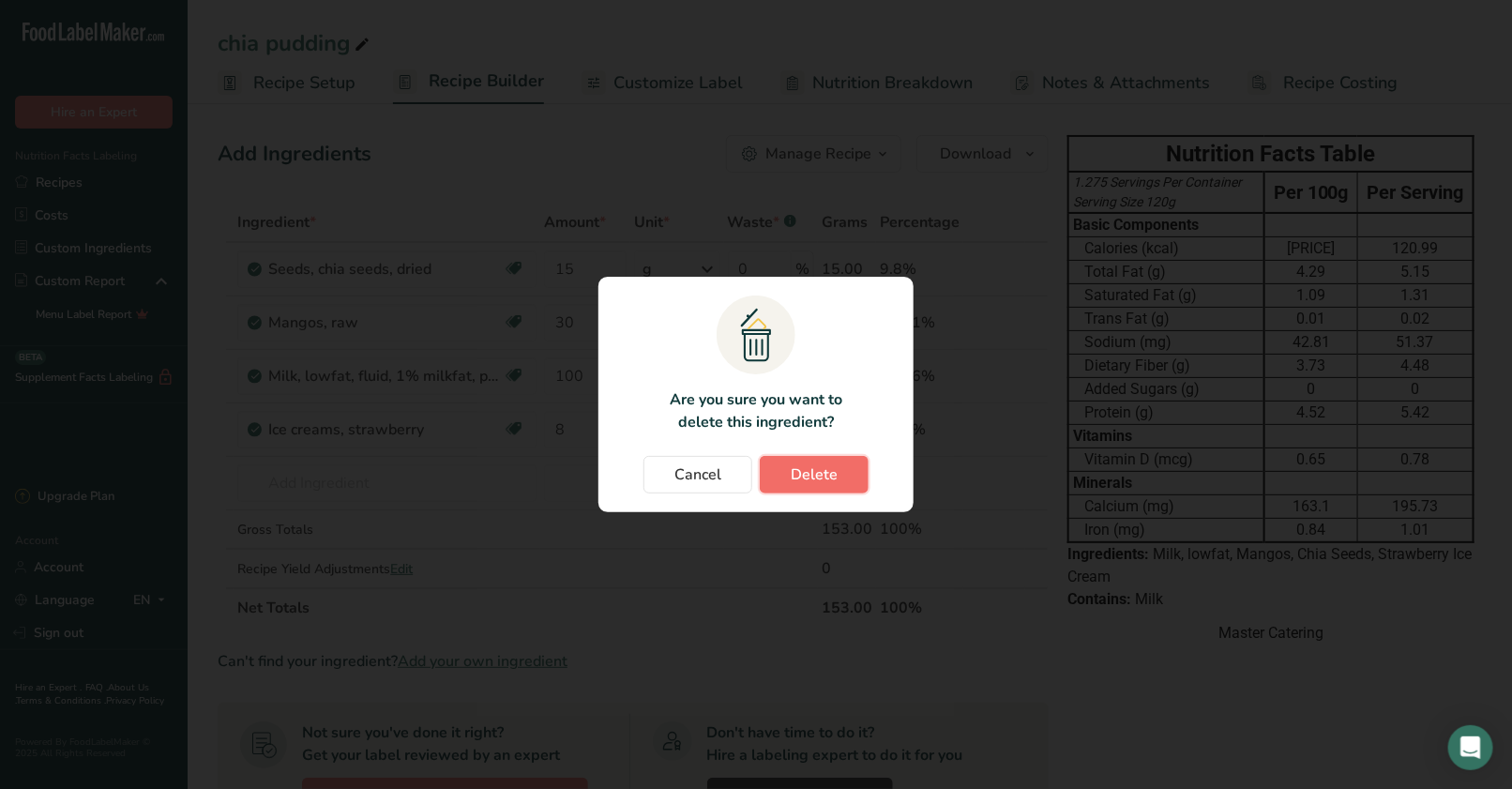 click on "Delete" at bounding box center [814, 475] 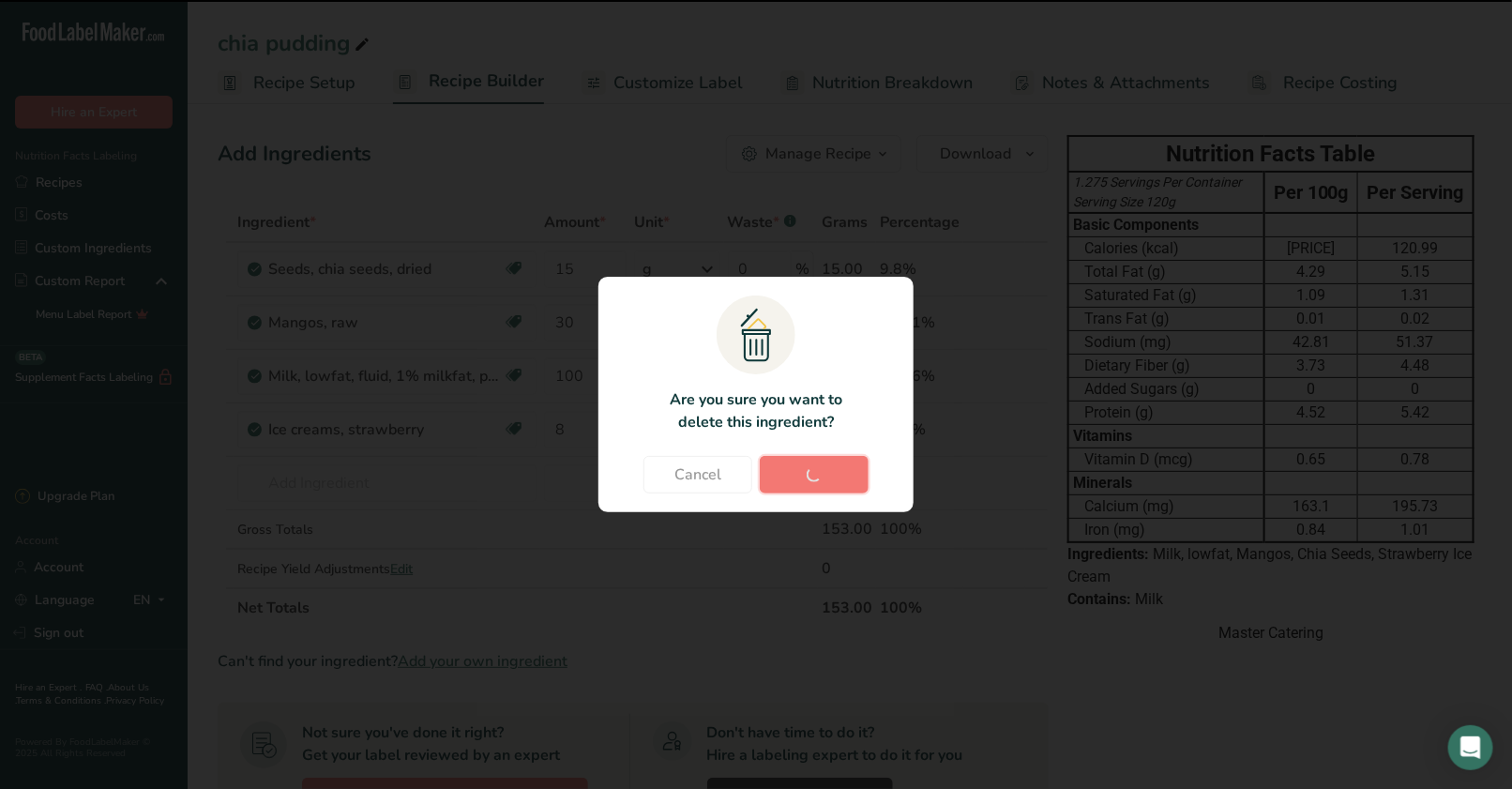 type 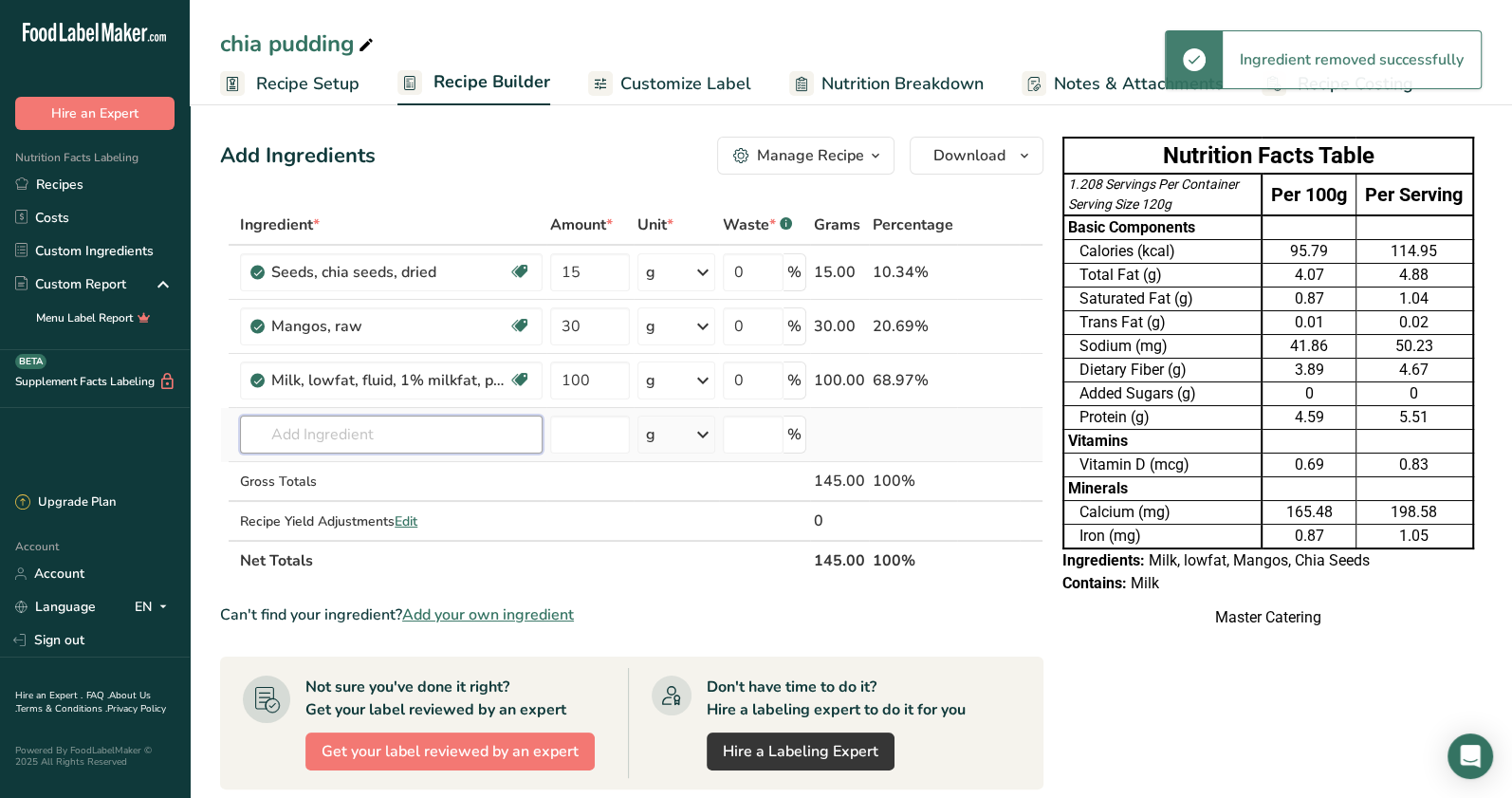 click at bounding box center [391, 435] 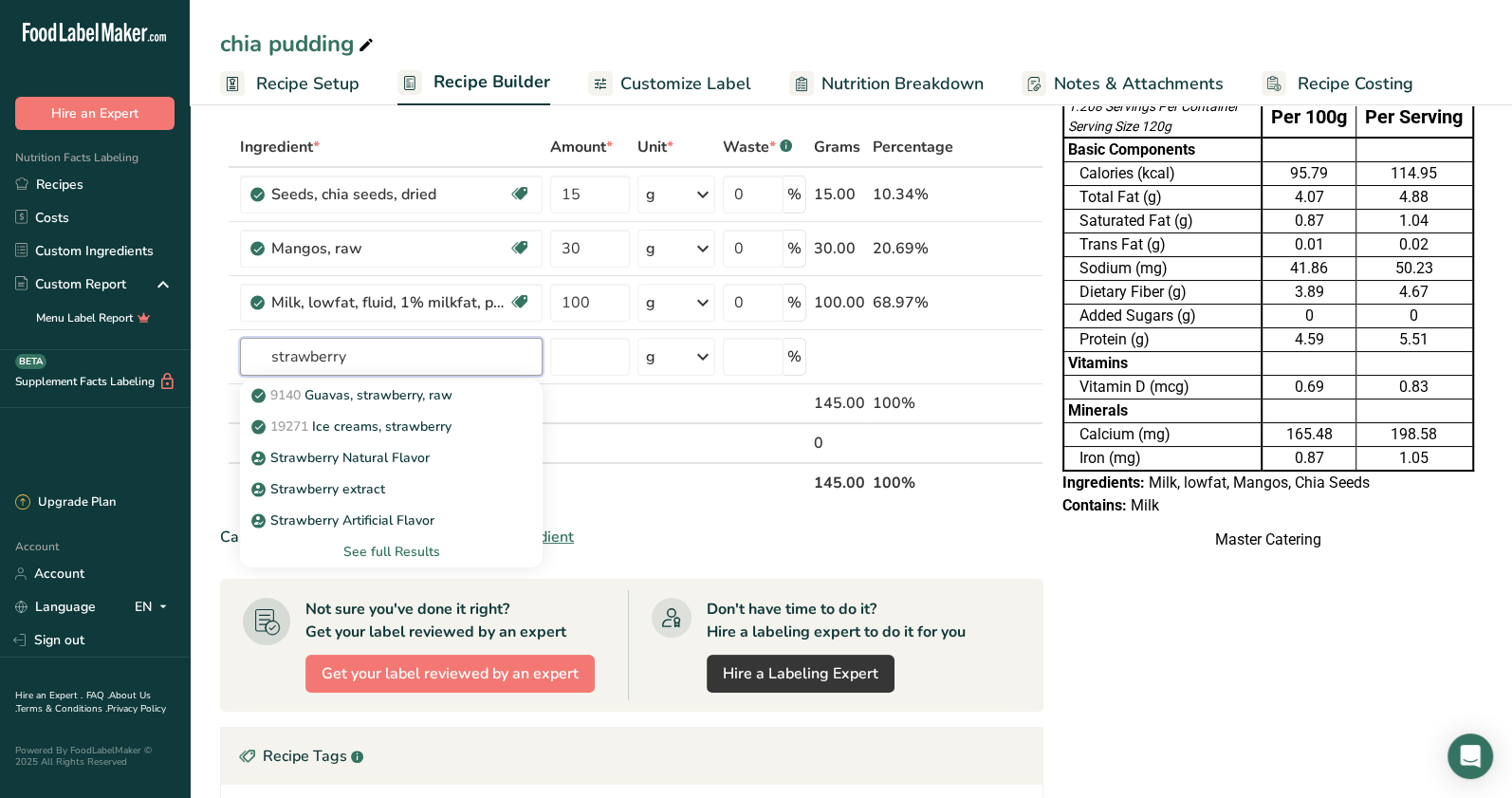 scroll, scrollTop: 79, scrollLeft: 0, axis: vertical 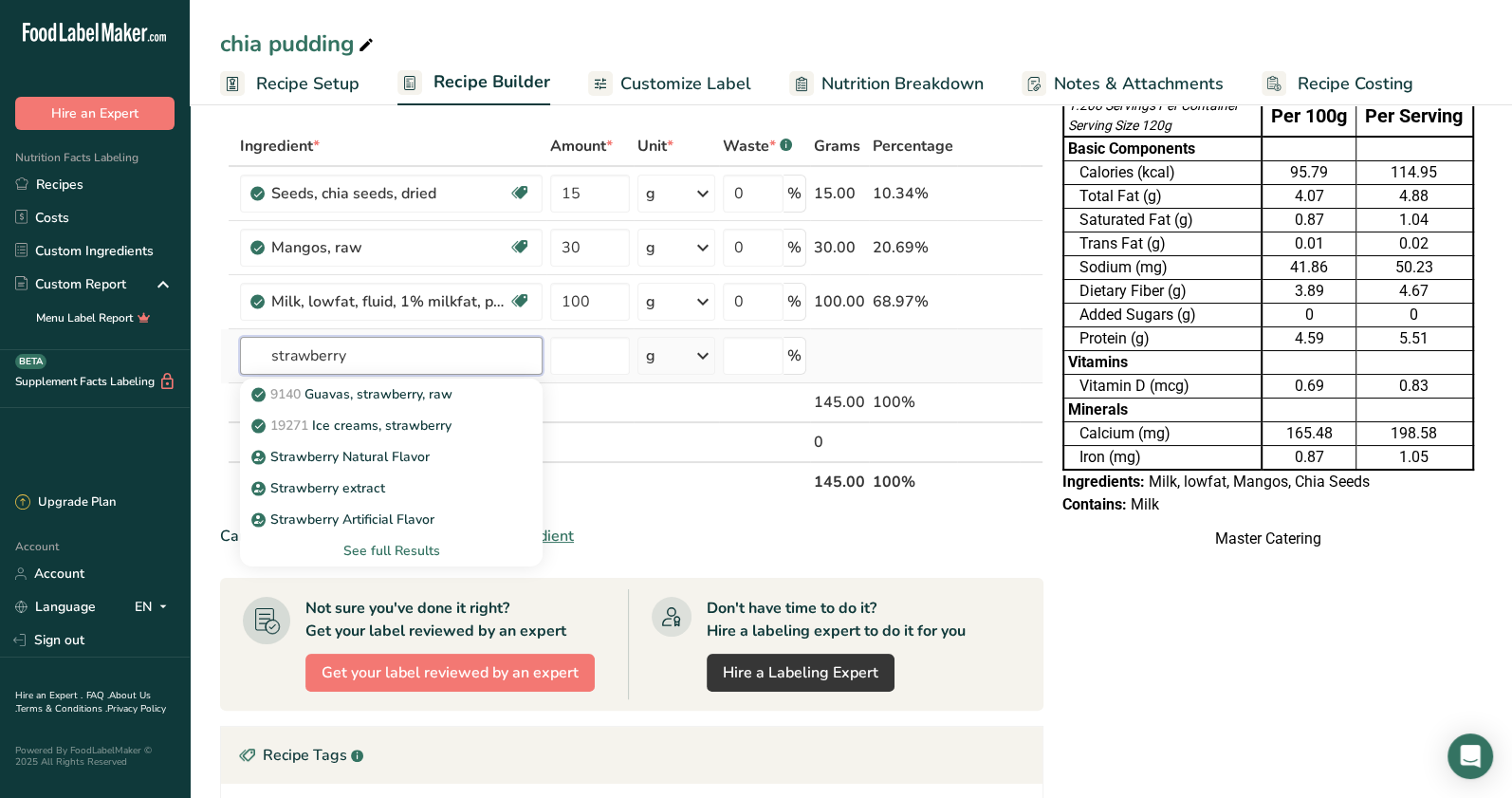 type on "strawberry" 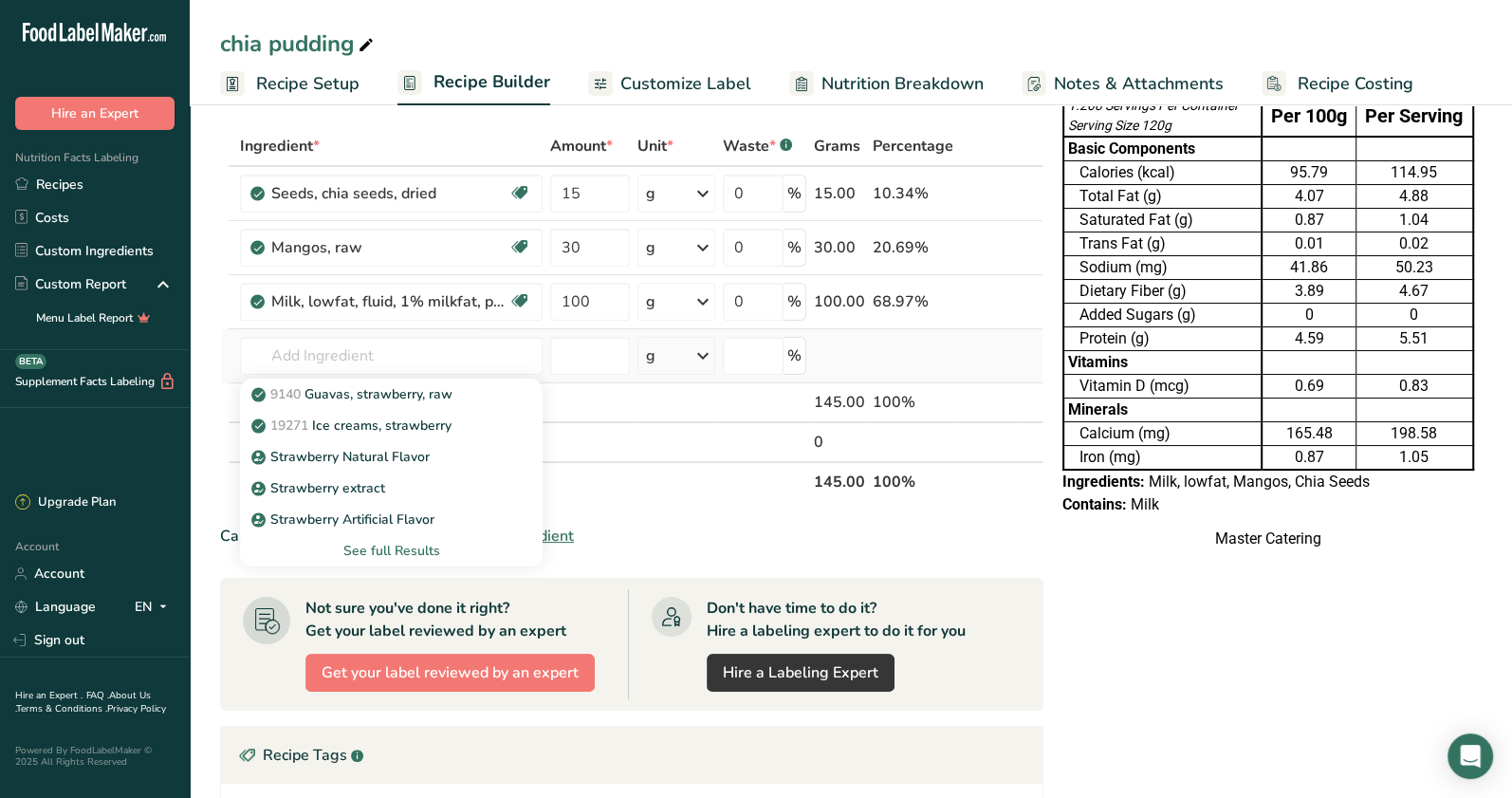 click on "See full Results" at bounding box center [391, 550] 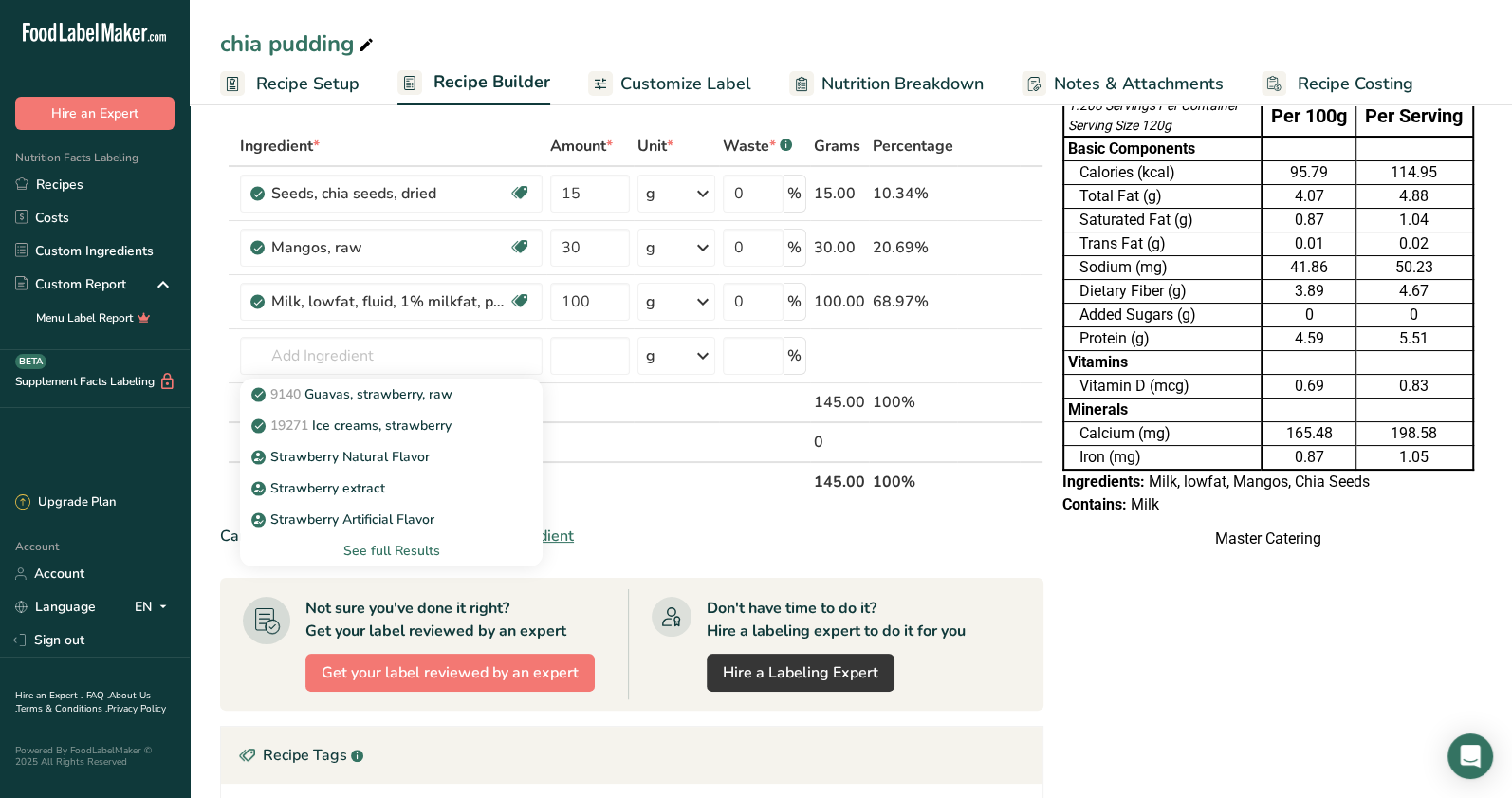 click on "Ingredient *
Amount *
Unit *
Waste *   .a-a{fill:#347362;}.b-a{fill:#fff;}          Grams
Percentage
Seeds, chia seeds, dried
Dairy free
Gluten free
Vegan
Vegetarian
Soy free
15
g
Portions
1 oz
Weight Units
g
kg
mg
See more
Volume Units
l
Volume units require a density conversion. If you know your ingredient's density enter it below. Otherwise, click on "RIA" our AI Regulatory bot - she will be able to help you
lb/ft3
g/cm3
Confirm
mL
lb/ft3" at bounding box center (632, 601) 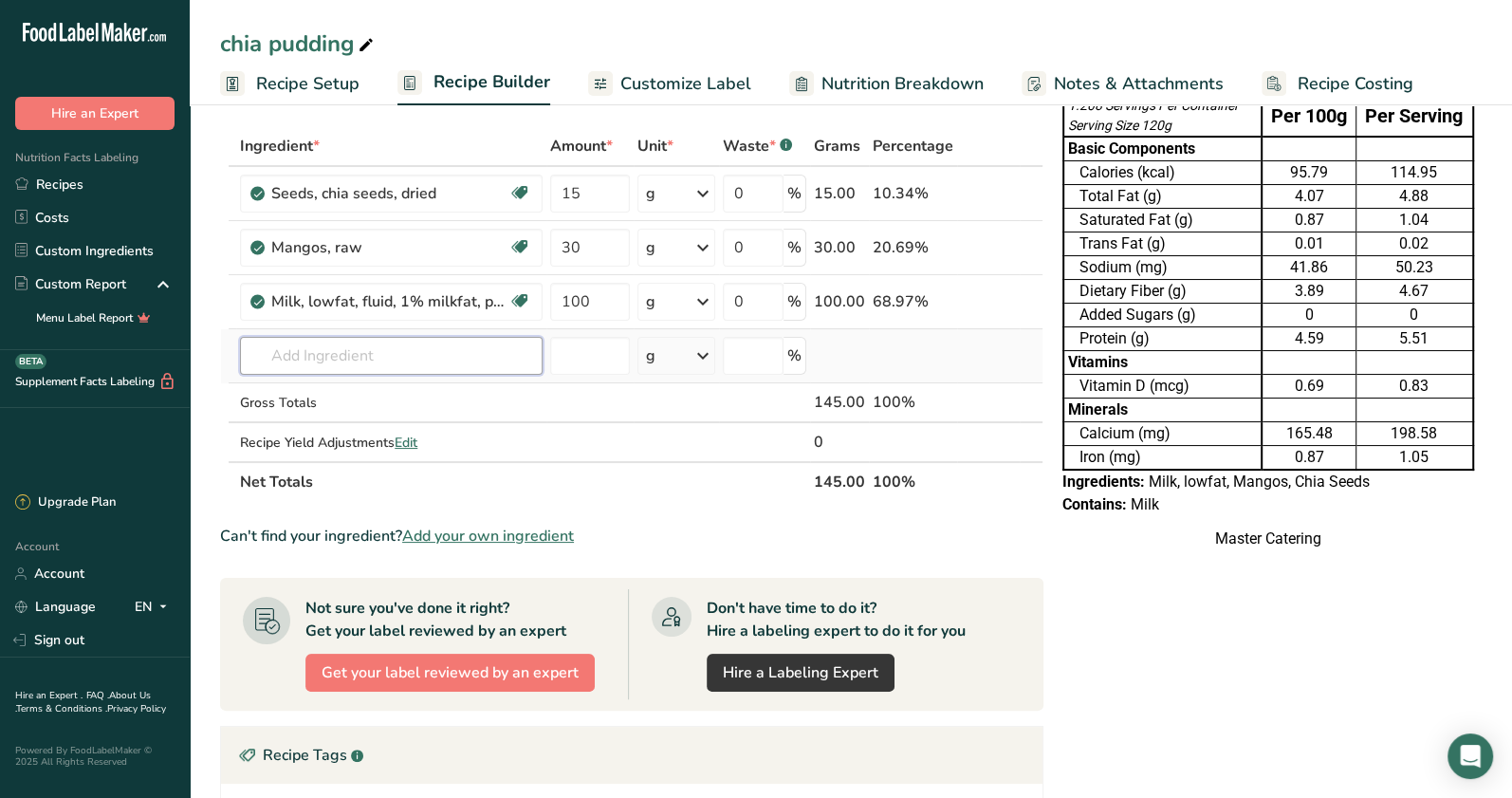 click at bounding box center (391, 356) 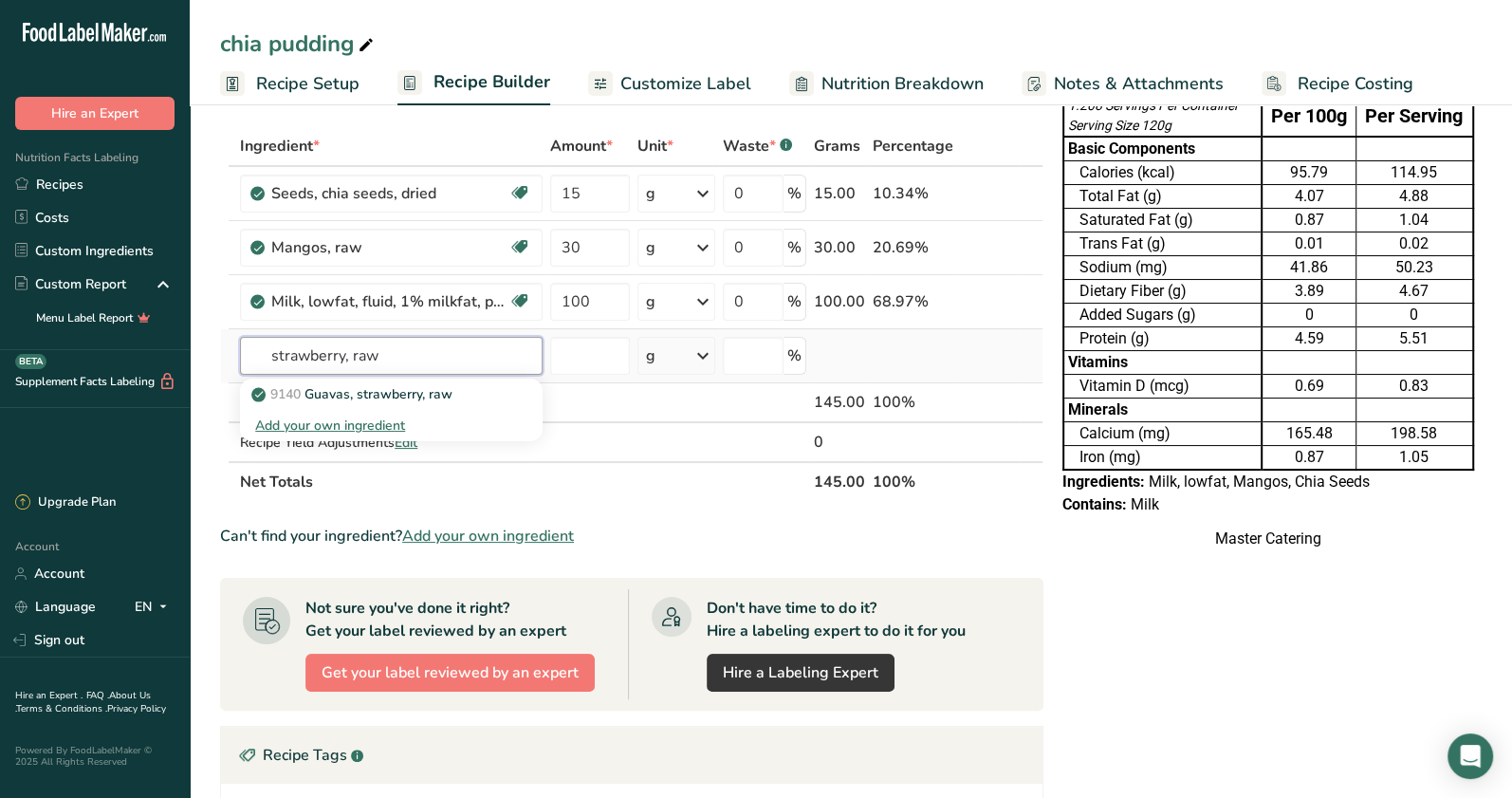 drag, startPoint x: 418, startPoint y: 367, endPoint x: 260, endPoint y: 363, distance: 158.0506 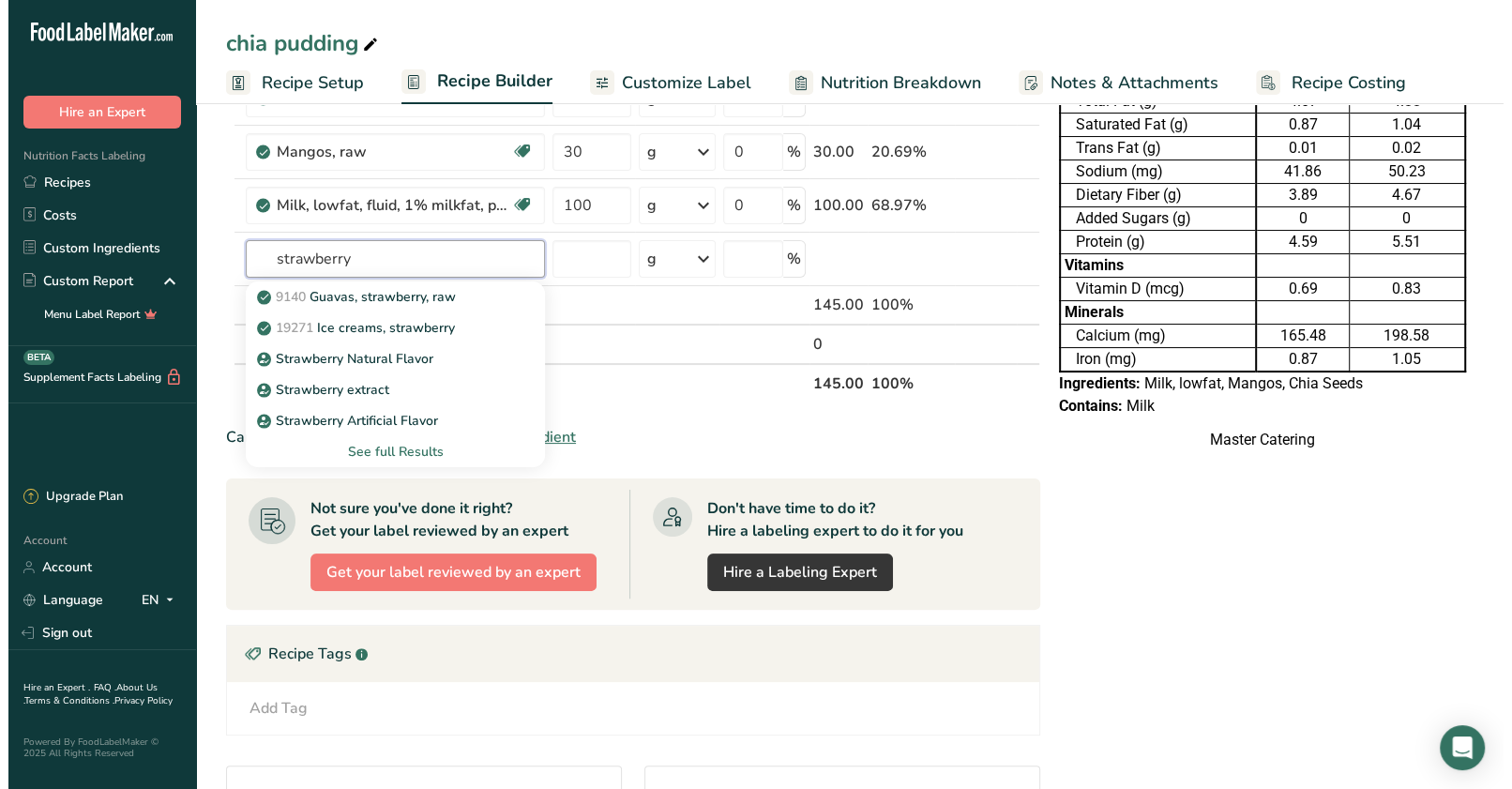 scroll, scrollTop: 195, scrollLeft: 0, axis: vertical 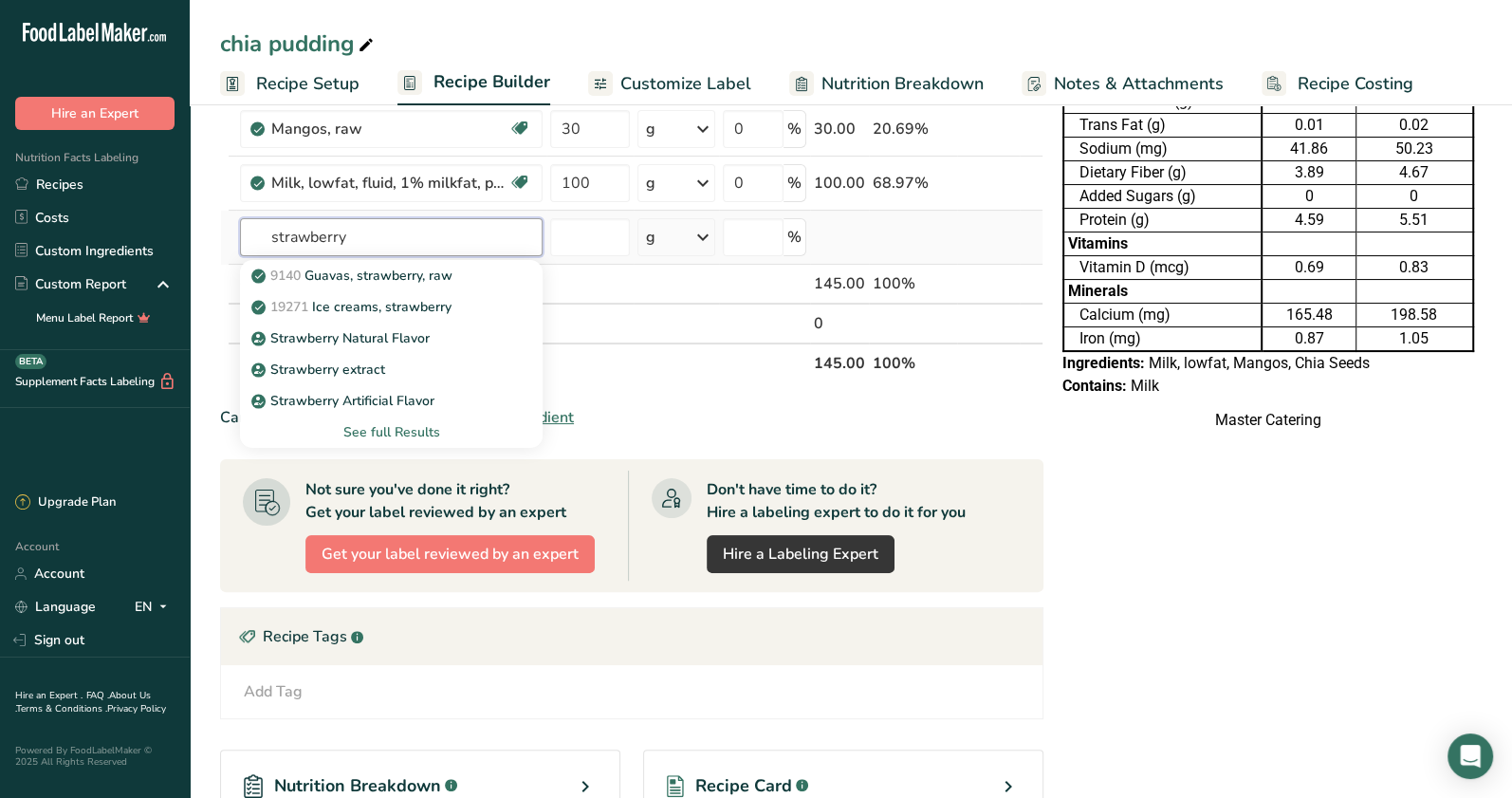 type on "strawberry" 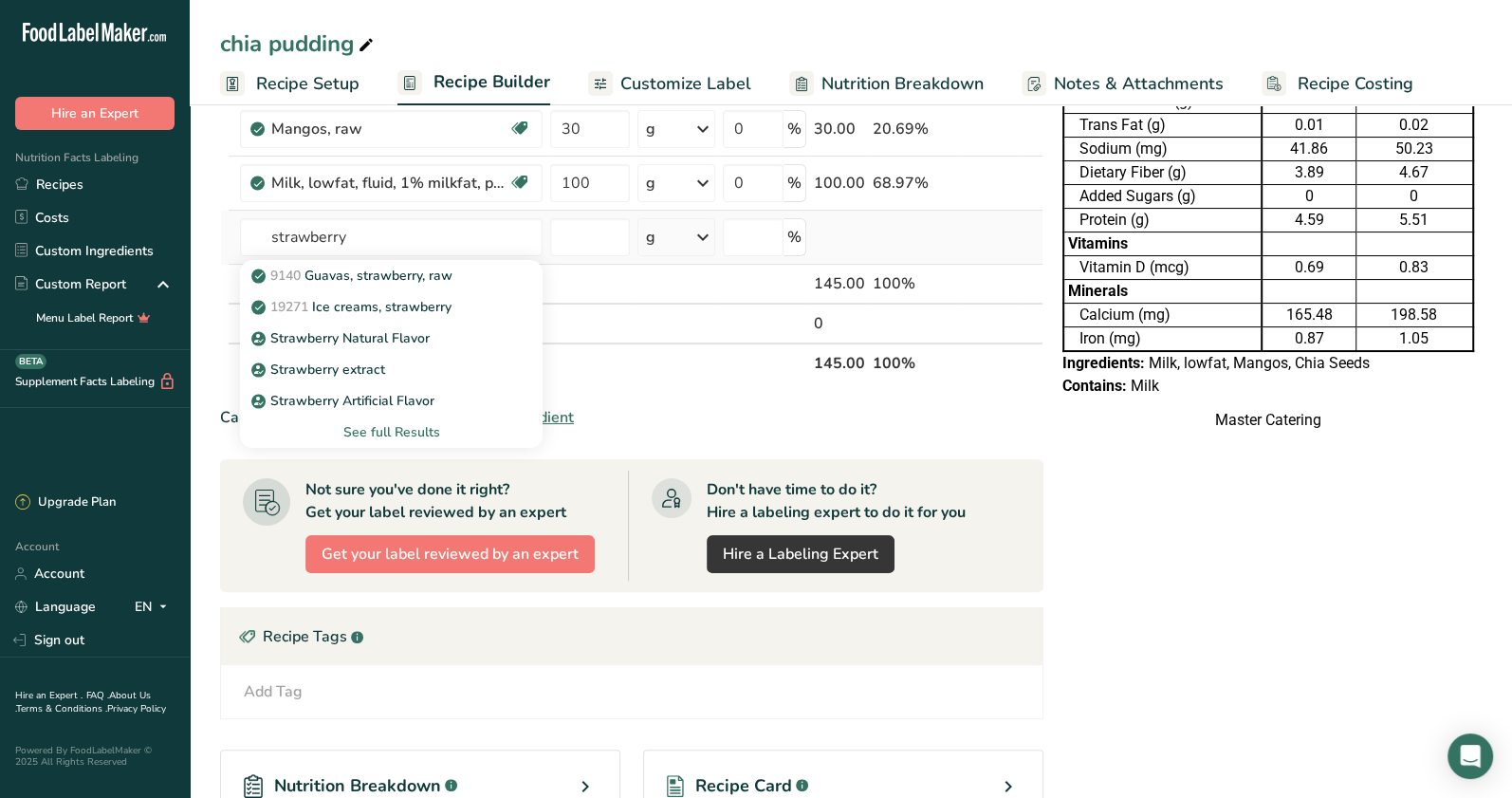 type 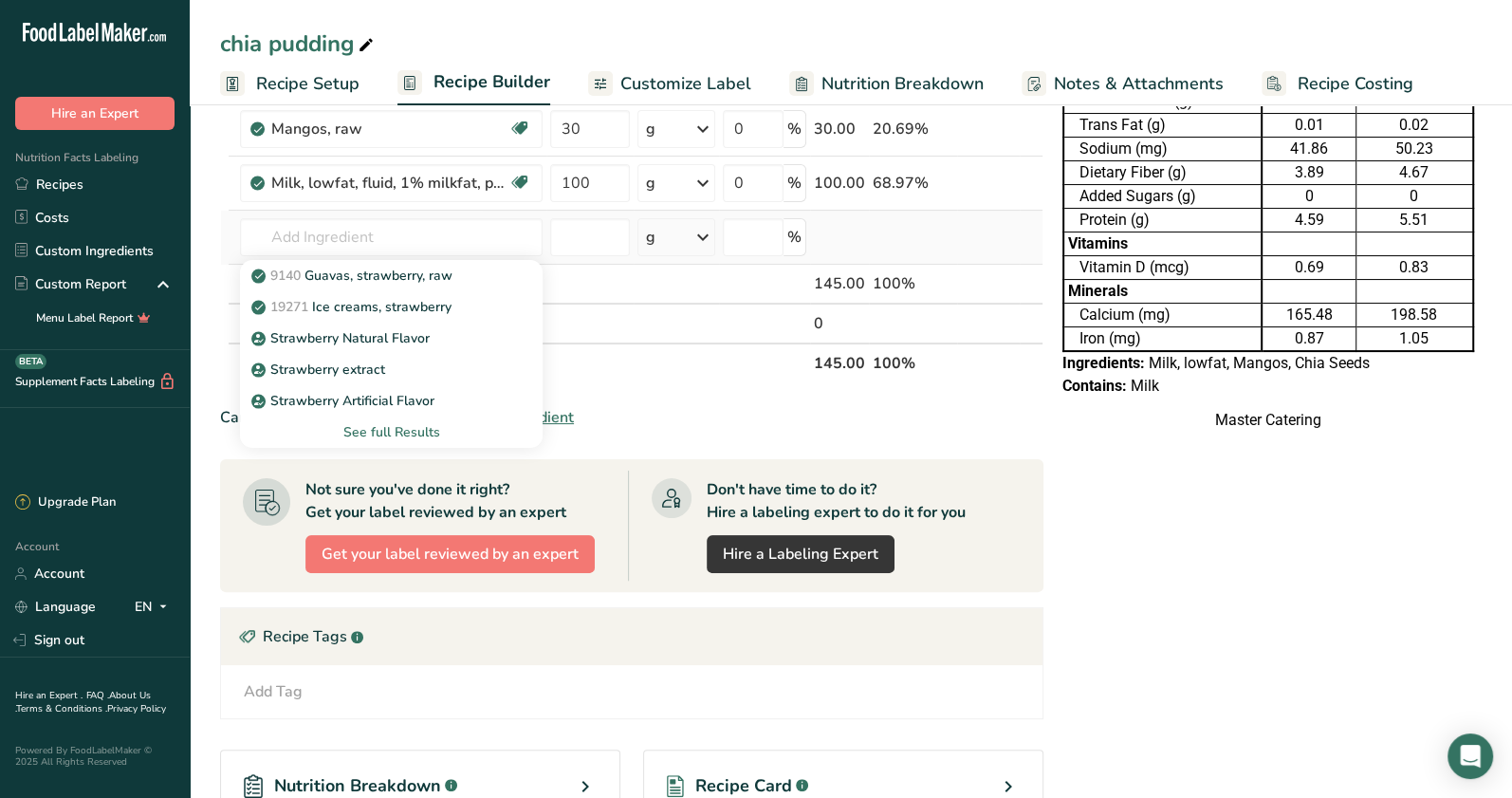 click on "See full Results" at bounding box center [391, 432] 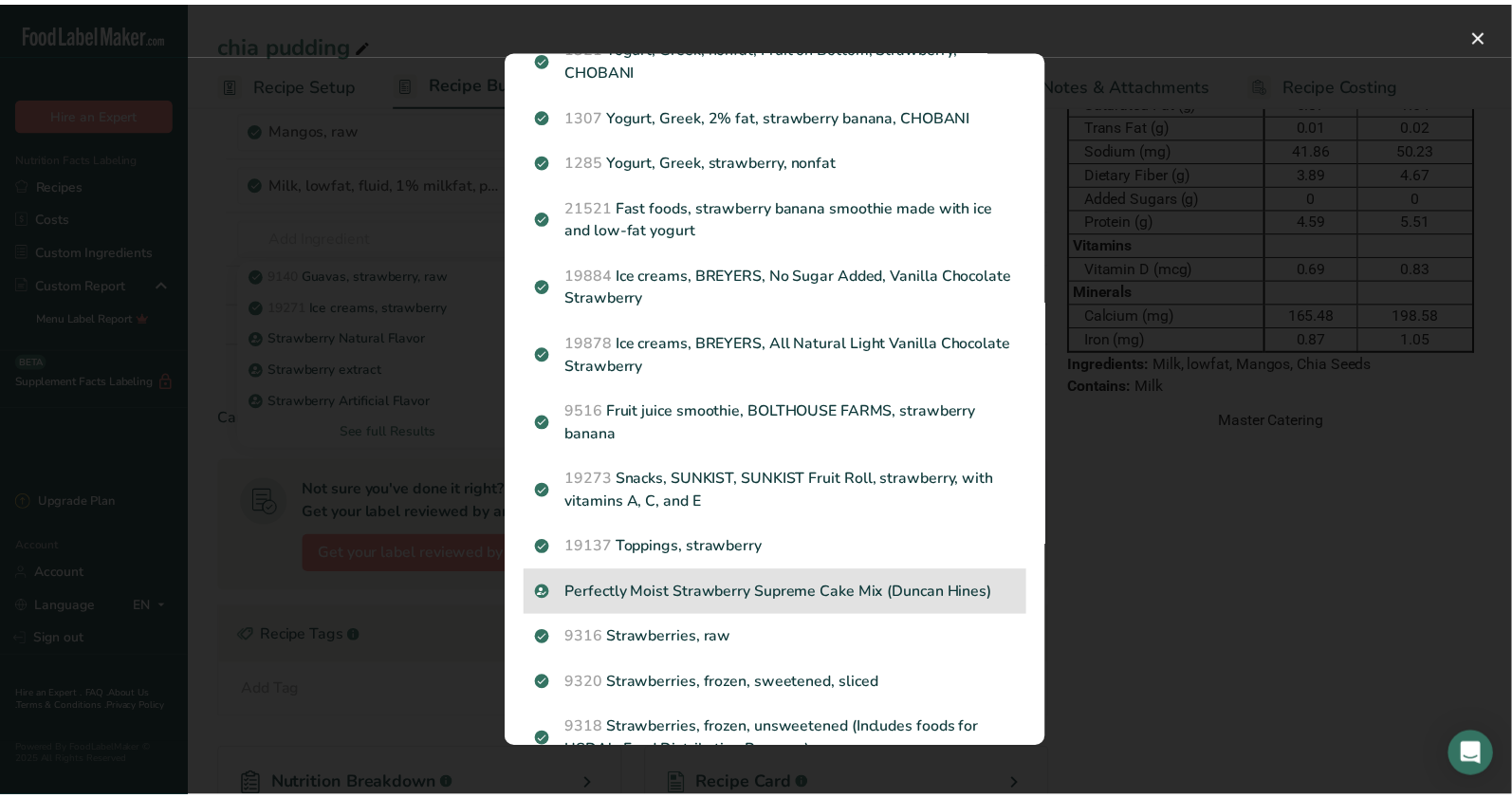 scroll, scrollTop: 1818, scrollLeft: 0, axis: vertical 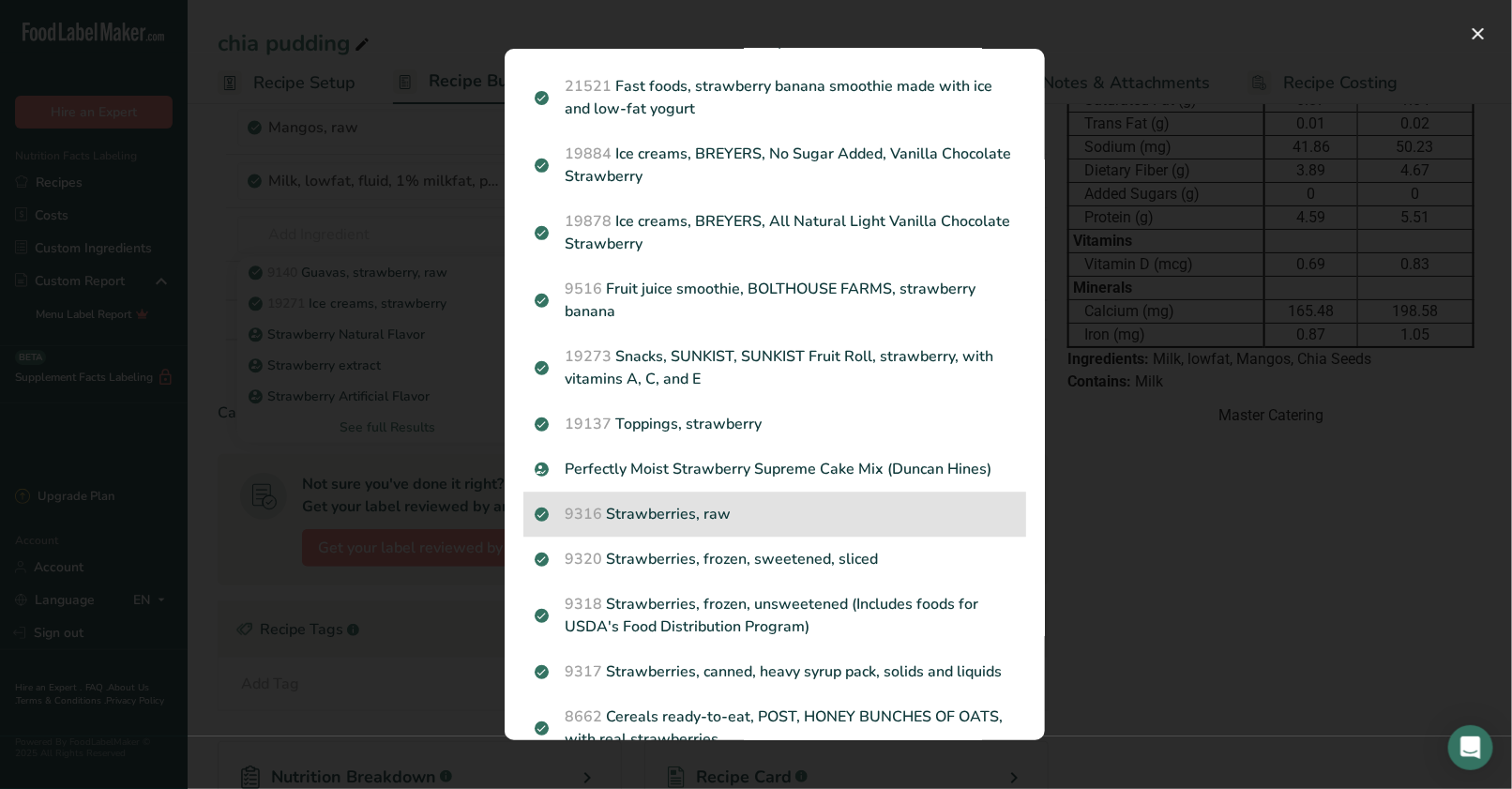 click on "9316
Strawberries, raw" at bounding box center [775, 514] 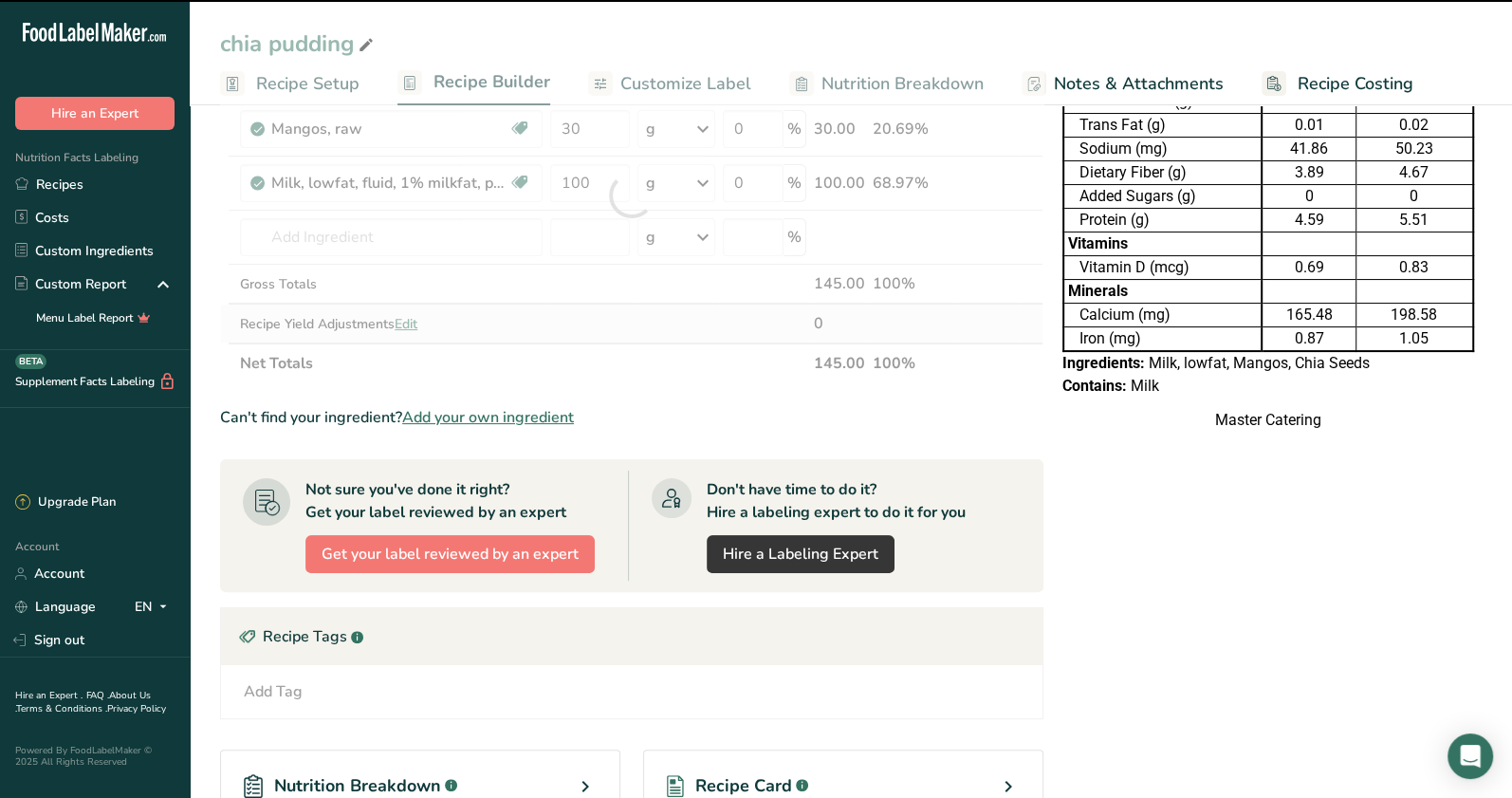 type on "0" 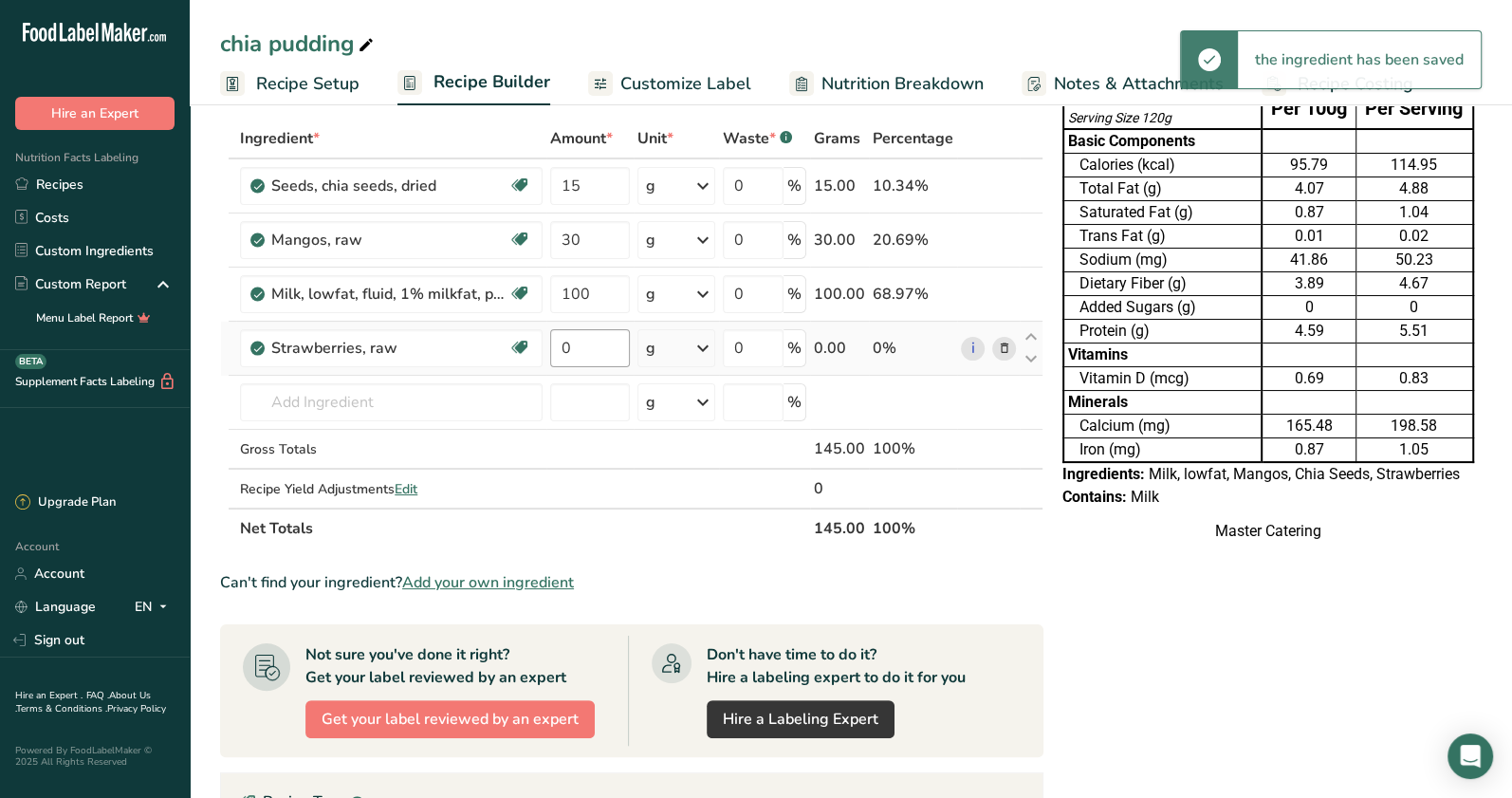 scroll, scrollTop: 79, scrollLeft: 0, axis: vertical 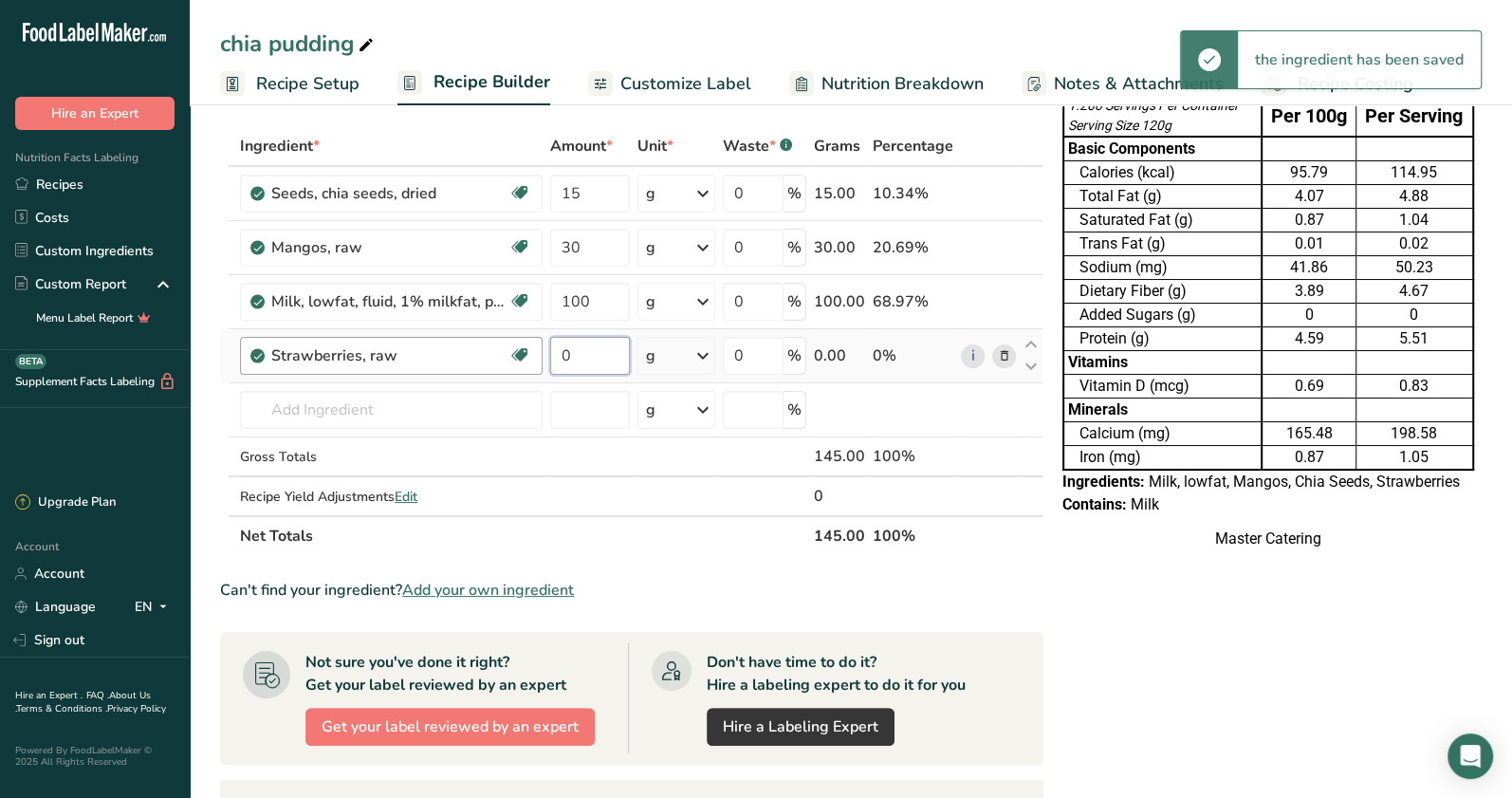 drag, startPoint x: 605, startPoint y: 354, endPoint x: 468, endPoint y: 343, distance: 137.4409 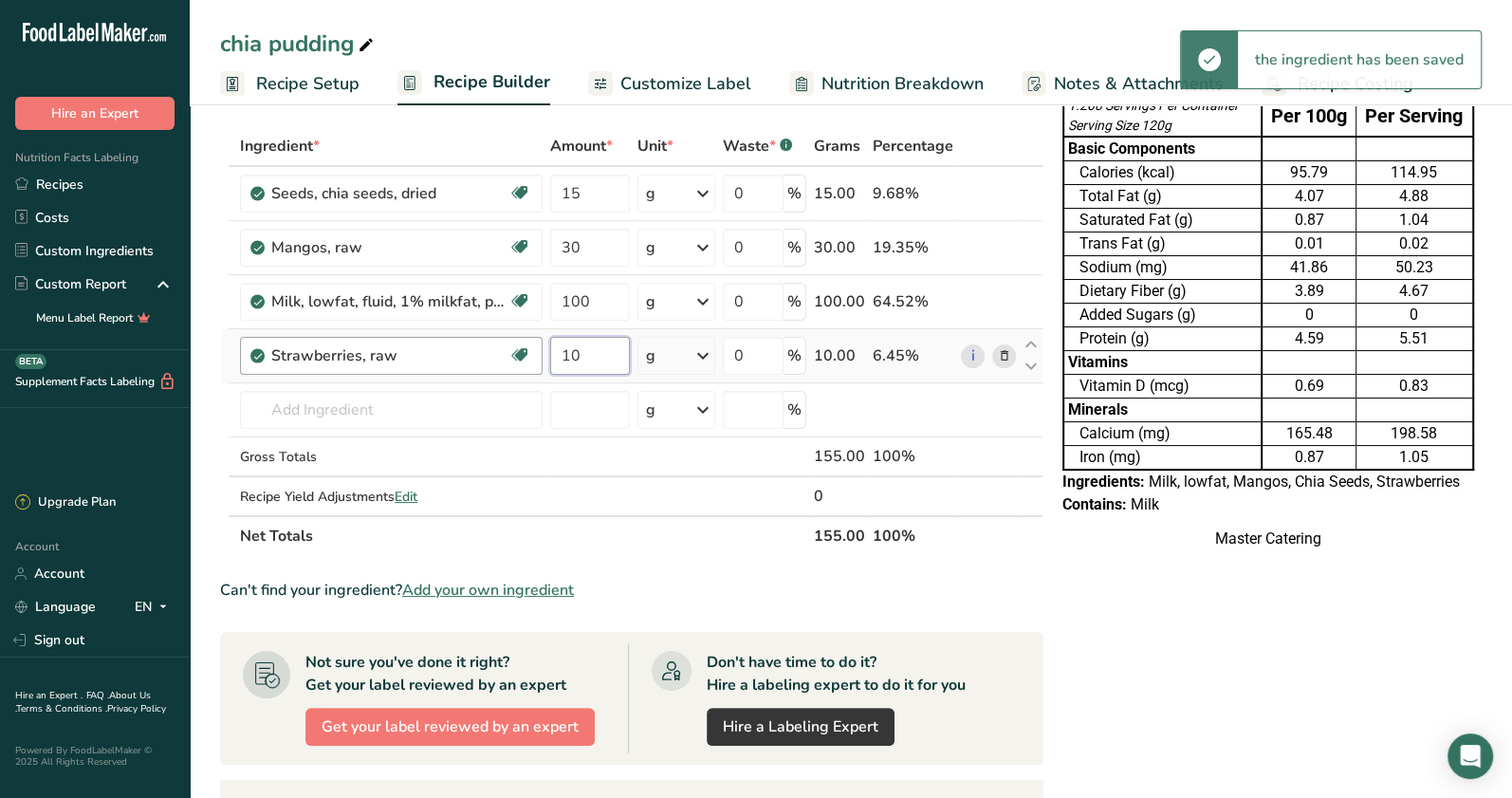 type on "10" 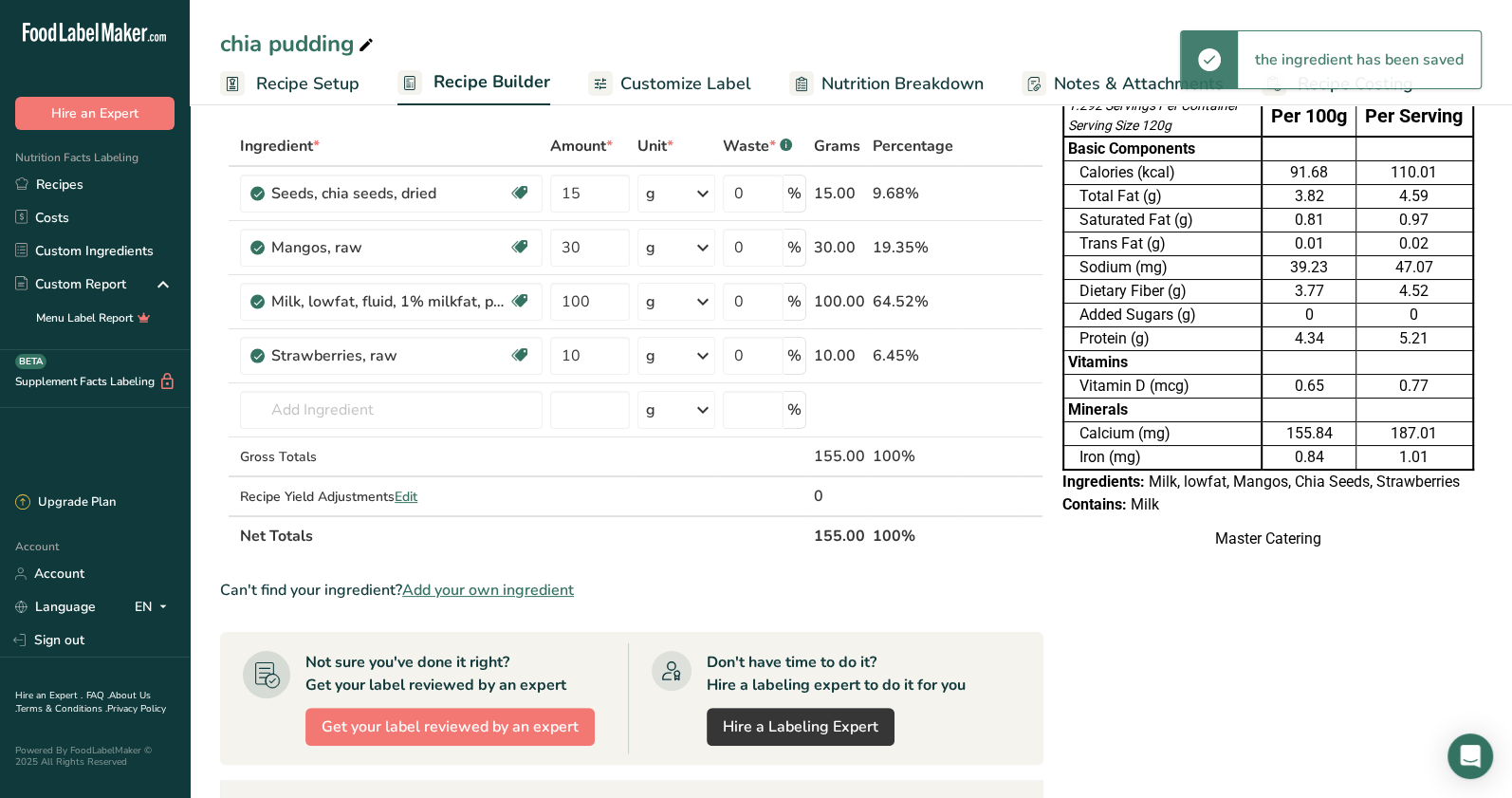 click on "Nutrition Facts Table
1.292
Servings
Per Container
Serving Size
120g
Per
100g
Per Serving
Basic Components
Calories (kcal)
91.68
110.01
Total Fat (g)
3.82
4.59
Saturated Fat (g)
0.81
0.97
Trans Fat (g)
0.01
0.02
Sodium (mg)
39.23" at bounding box center [1268, 604] 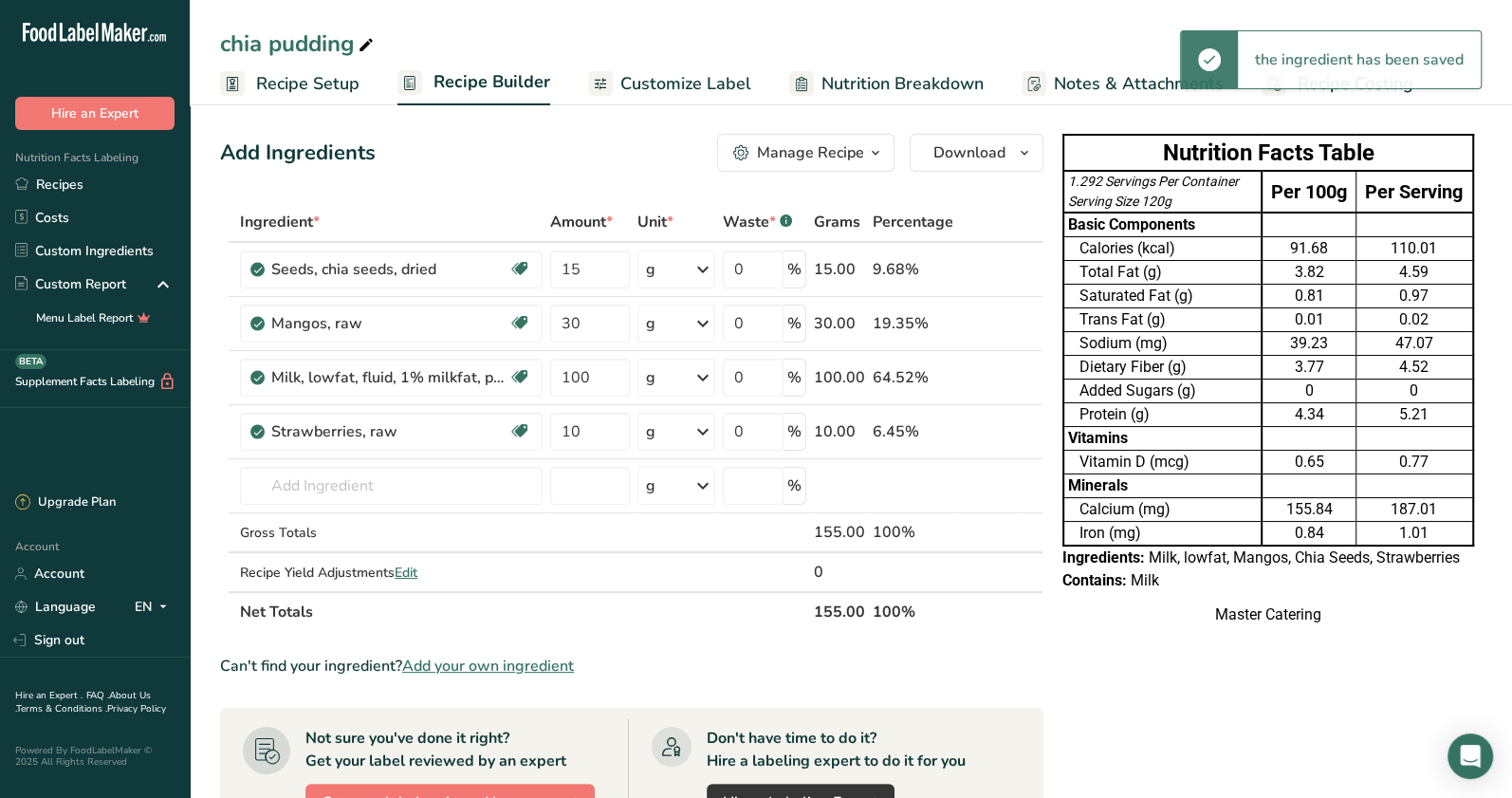 scroll, scrollTop: 0, scrollLeft: 0, axis: both 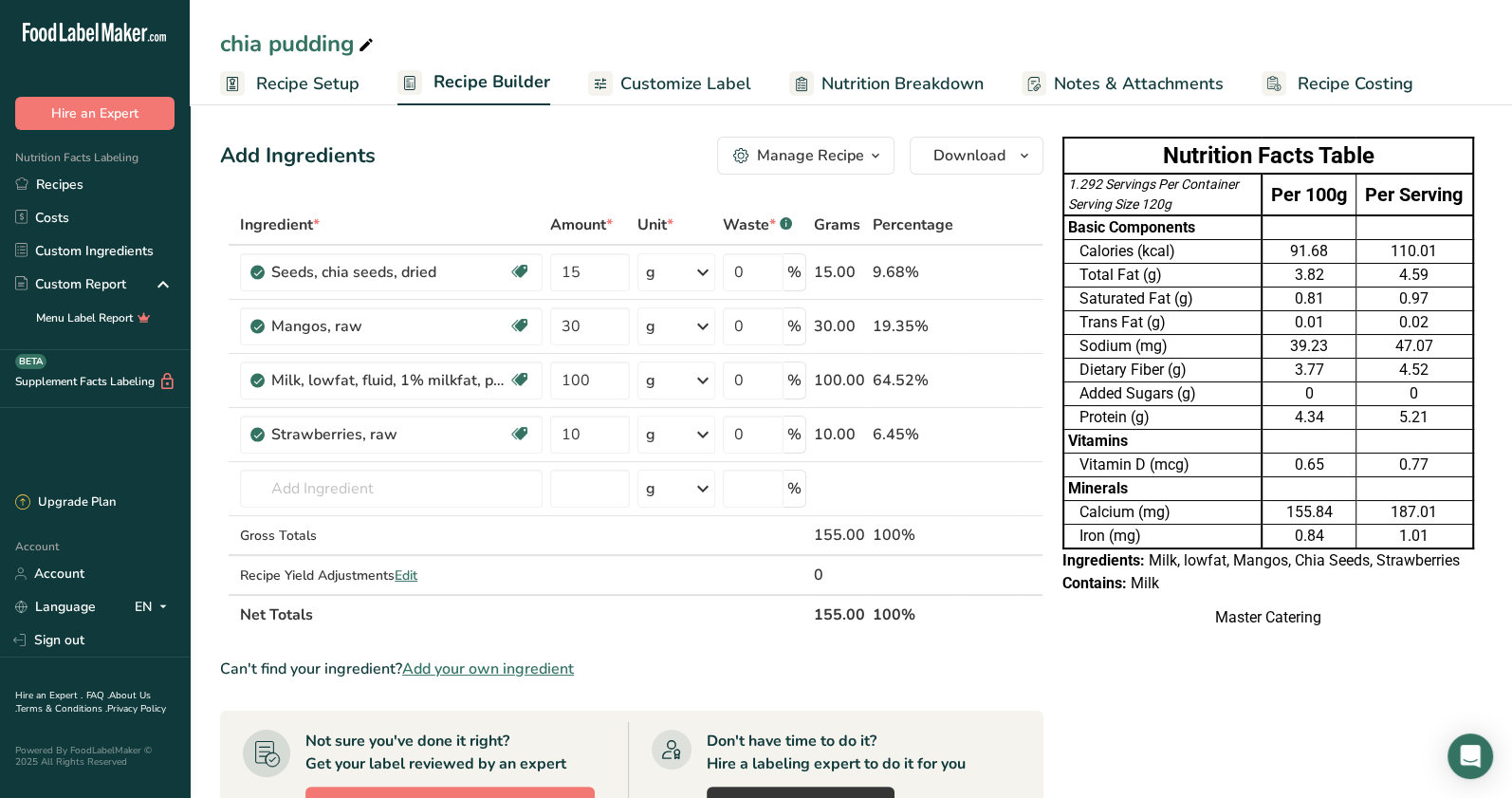 click on "Nutrition Facts Table
1.292
Servings
Per Container
Serving Size
120g
Per
100g
Per Serving
Basic Components
Calories (kcal)
91.68
110.01
Total Fat (g)
3.82
4.59
Saturated Fat (g)
0.81
0.97
Trans Fat (g)
0.01
0.02
Sodium (mg)
39.23" at bounding box center (1268, 683) 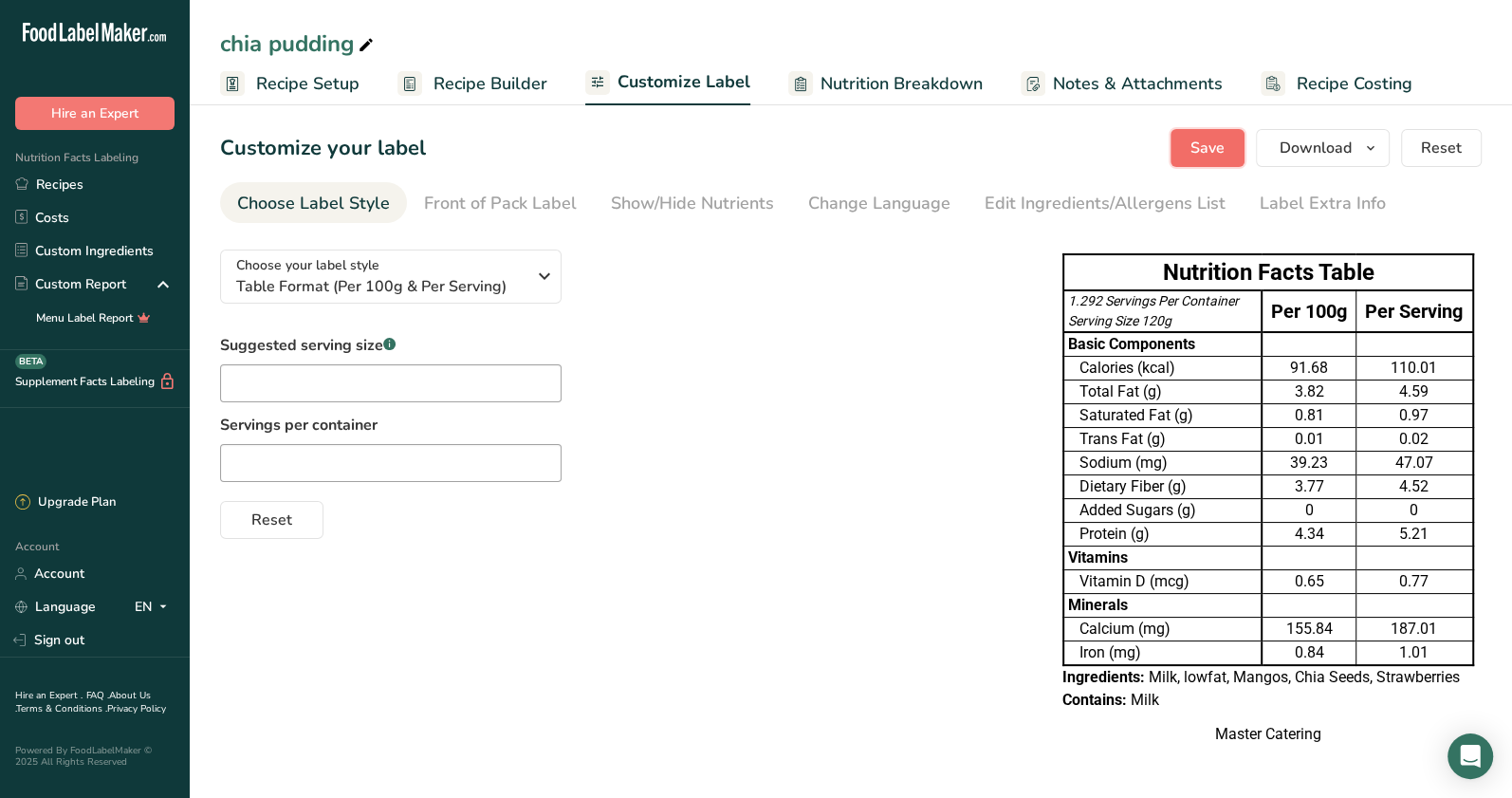 click on "Save" at bounding box center [1208, 148] 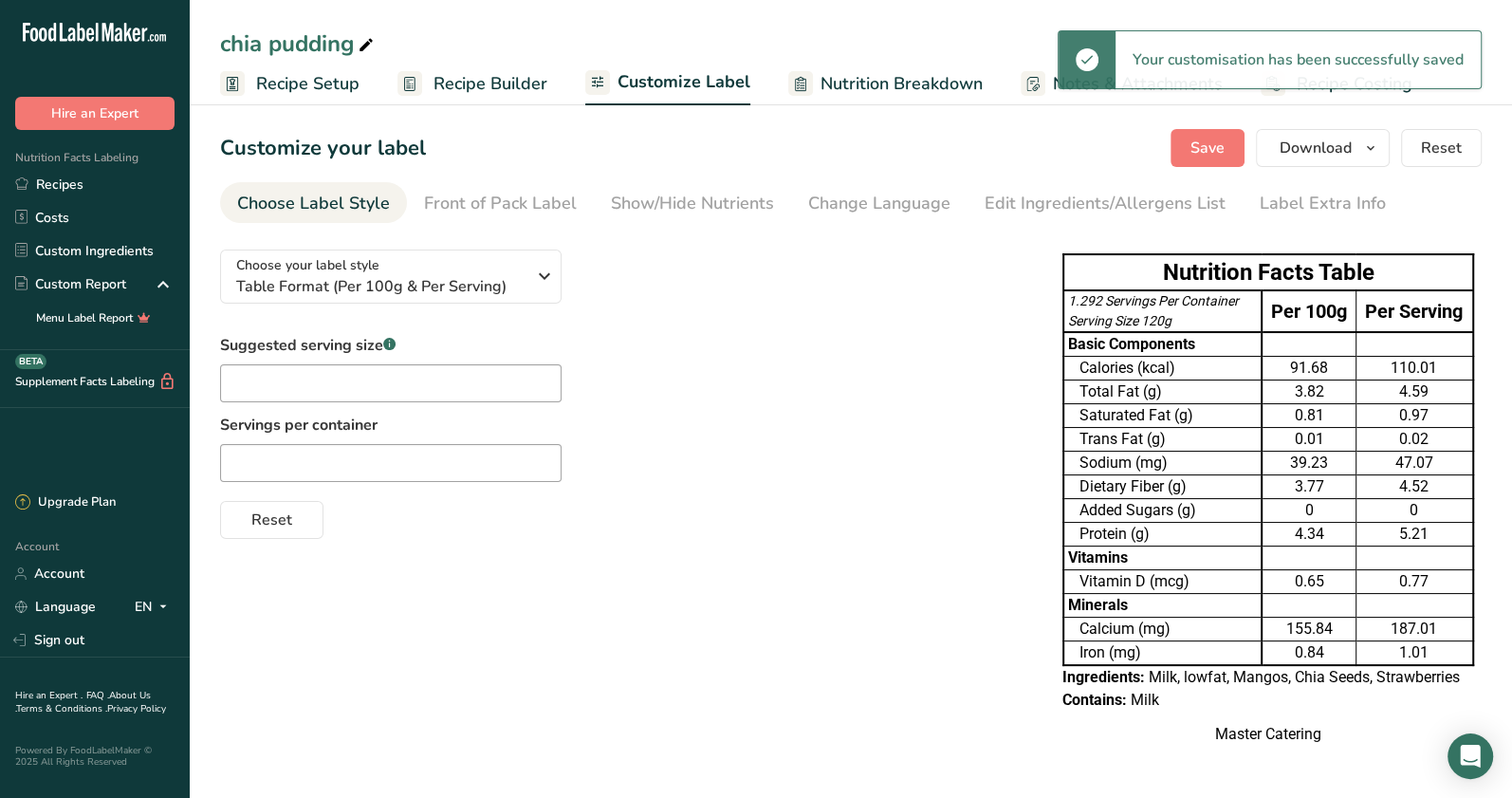 click on "Suggested serving size
.a-a{fill:#347362;}.b-a{fill:#fff;}
Servings per container
Reset" at bounding box center (622, 436) 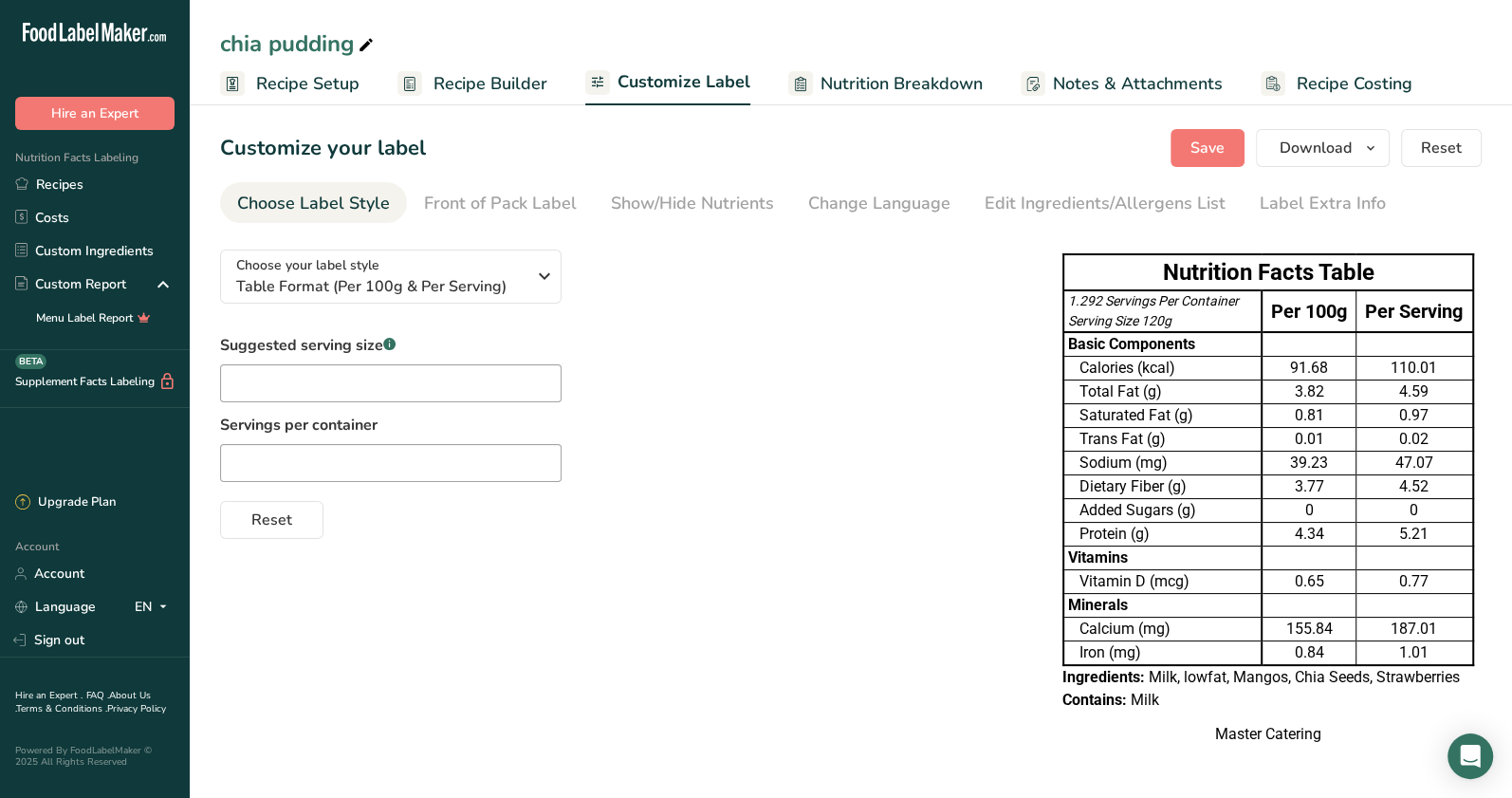 click on "Customize your label
Save
Download
Choose what to show on your downloaded label
Recipe Name to appear above label
Nutrition Facts Panel
Ingredient Statement List
Allergen Declaration/ Allergy Statement
Business Address
Label Notes
Recipe Tags
Recipe Card QR Code
Front of Pack Label
Download
PNG
PNG
BMP
SVG
PDF
XLSX
Reset
Choose Label Style
Front of Pack Label
Show/Hide Nutrients
Change Language
Manual Label Override
Edit Ingredients/Allergens List
Label Extra Info" at bounding box center [851, 447] 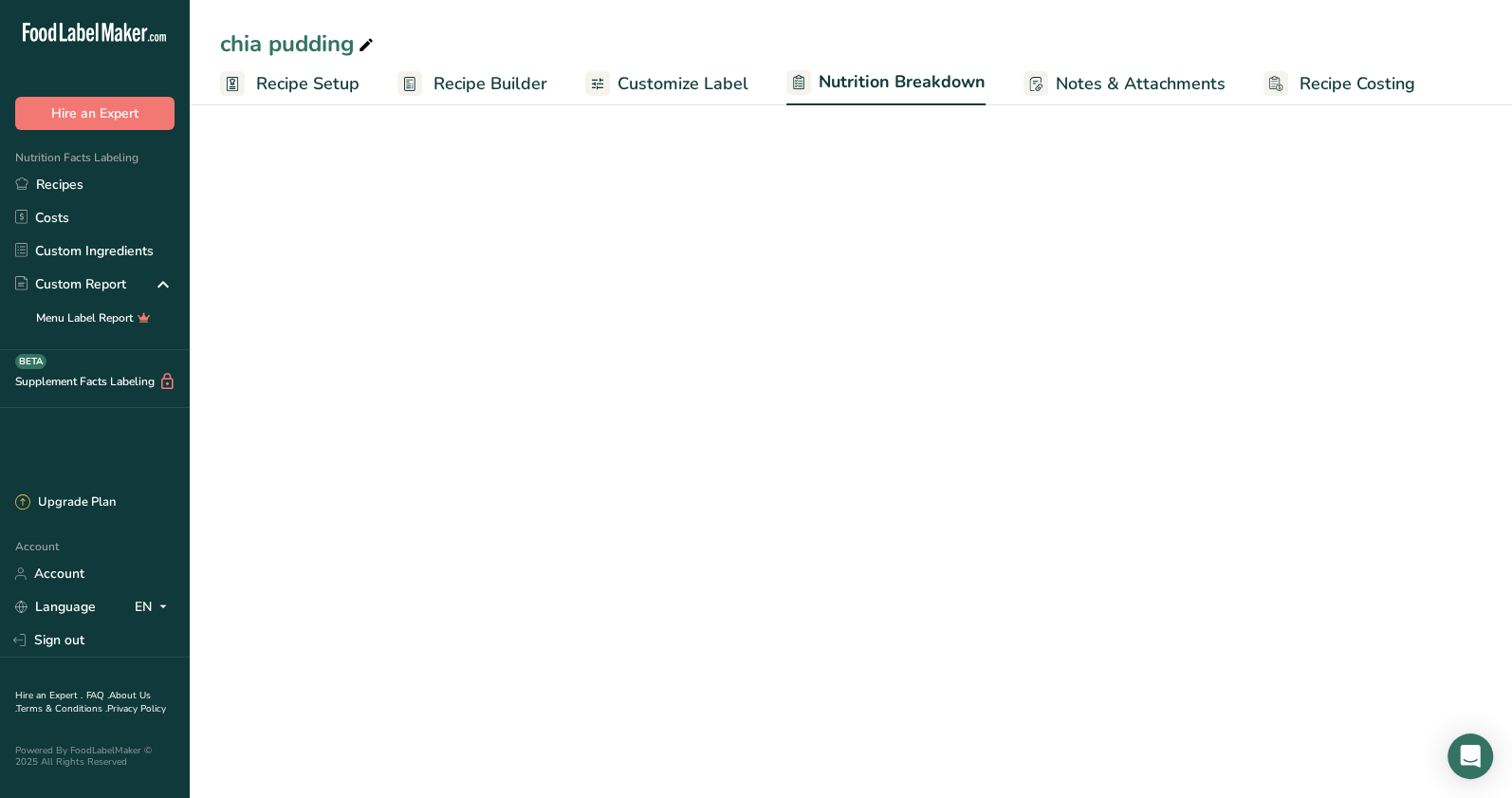 select on "Calories" 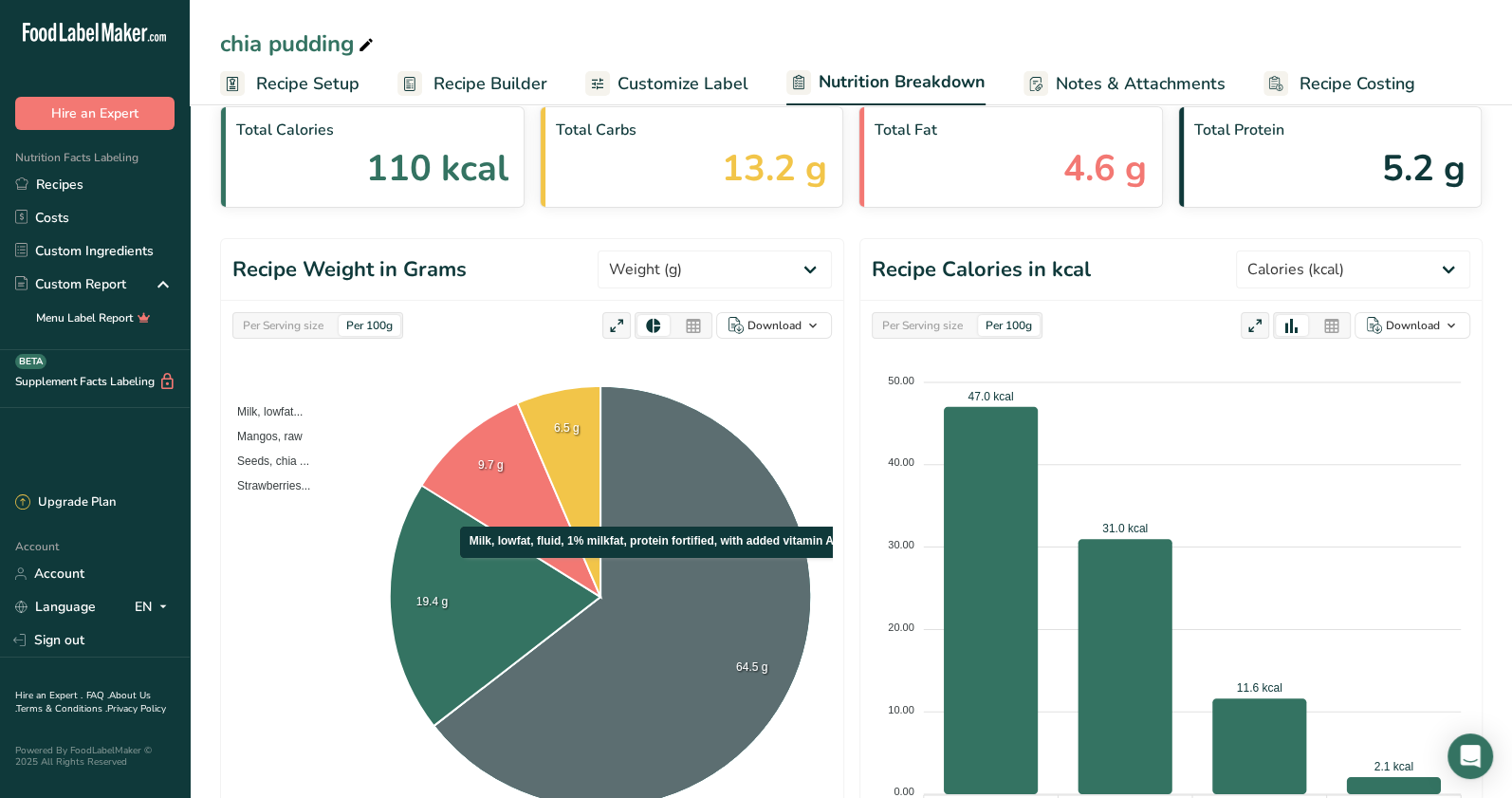 scroll, scrollTop: 0, scrollLeft: 0, axis: both 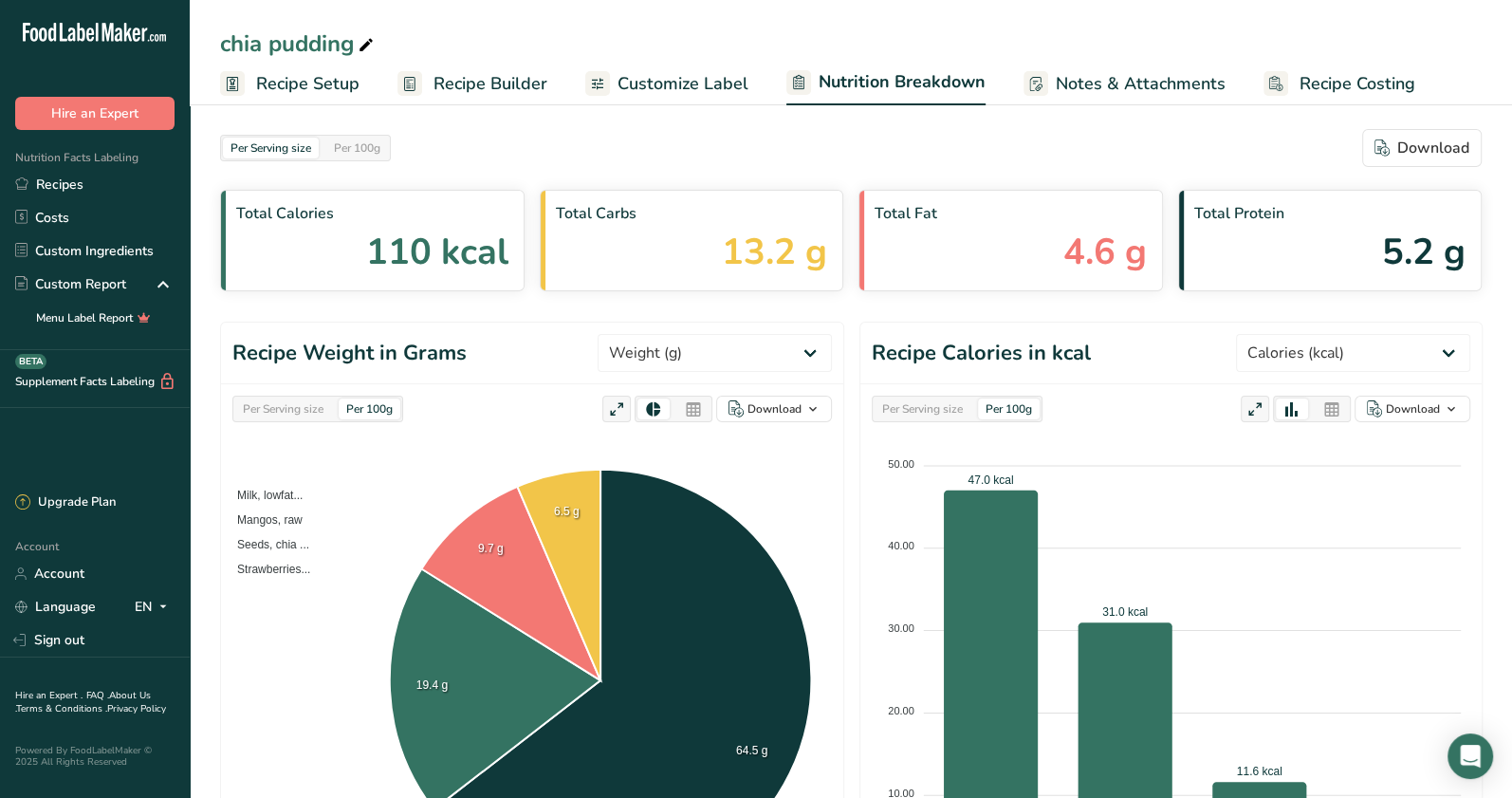 click on "Per 100g" at bounding box center (369, 409) 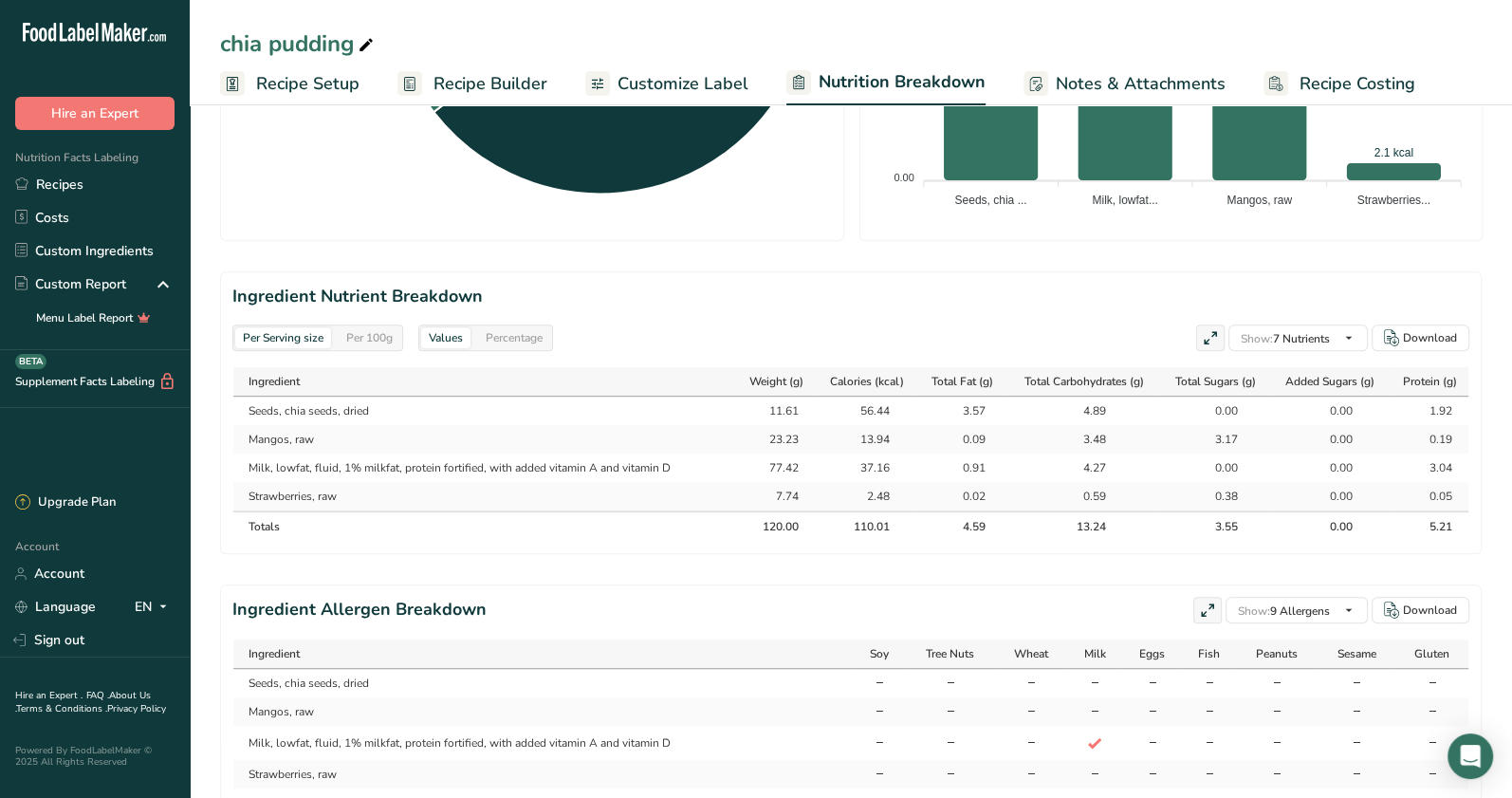 scroll, scrollTop: 712, scrollLeft: 0, axis: vertical 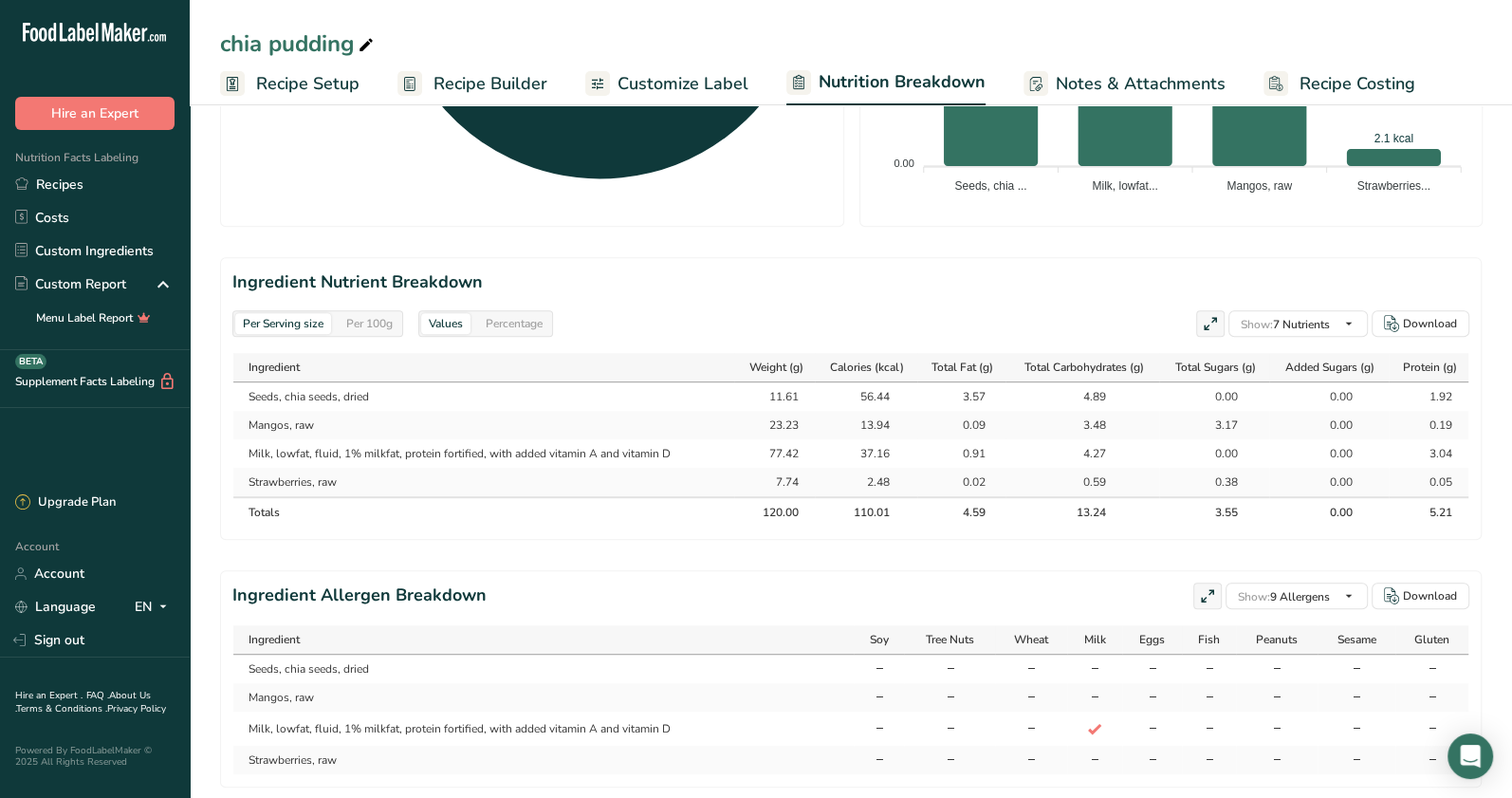 click on "Per 100g" at bounding box center (369, 324) 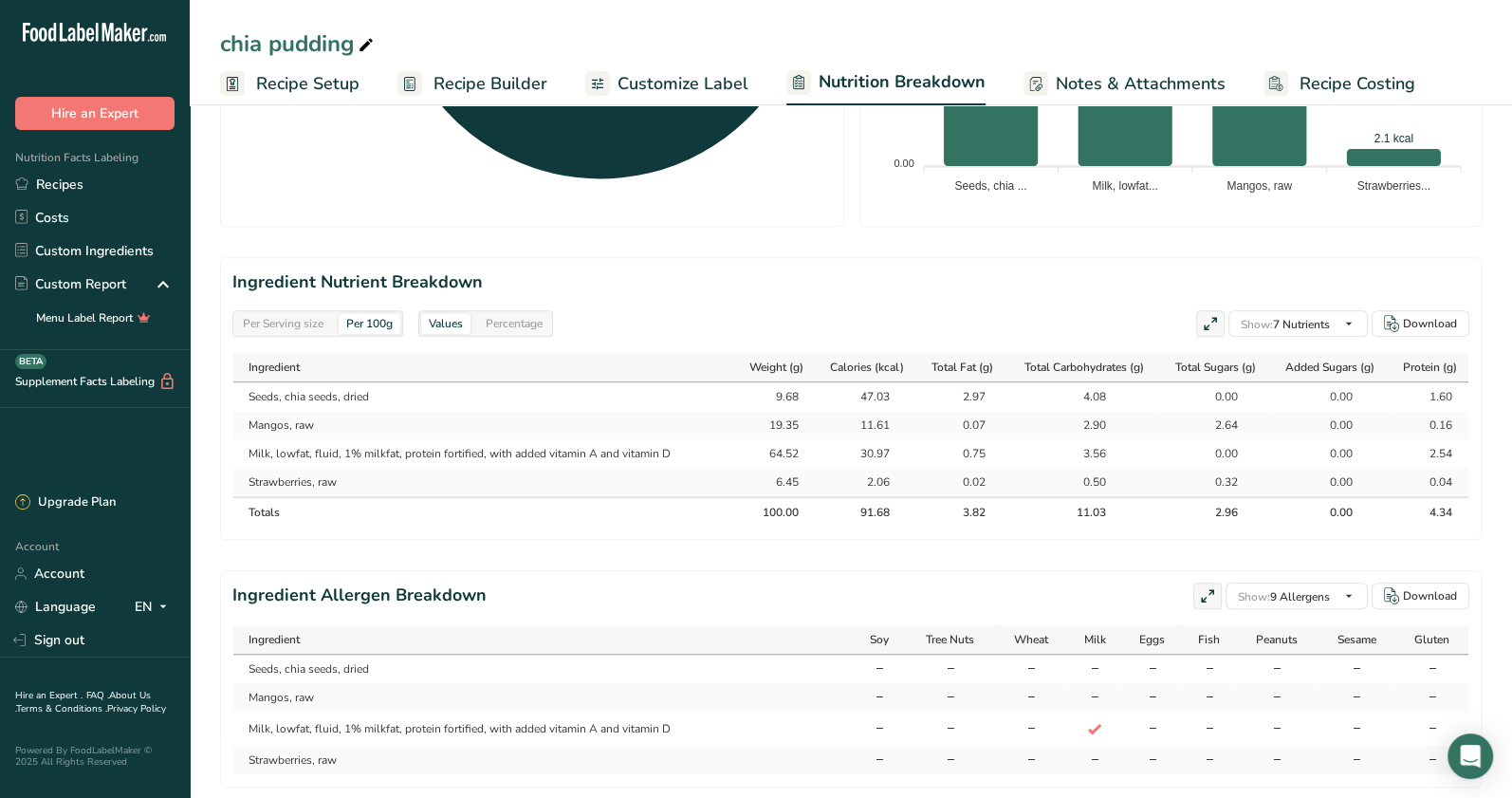 scroll, scrollTop: 0, scrollLeft: 3, axis: horizontal 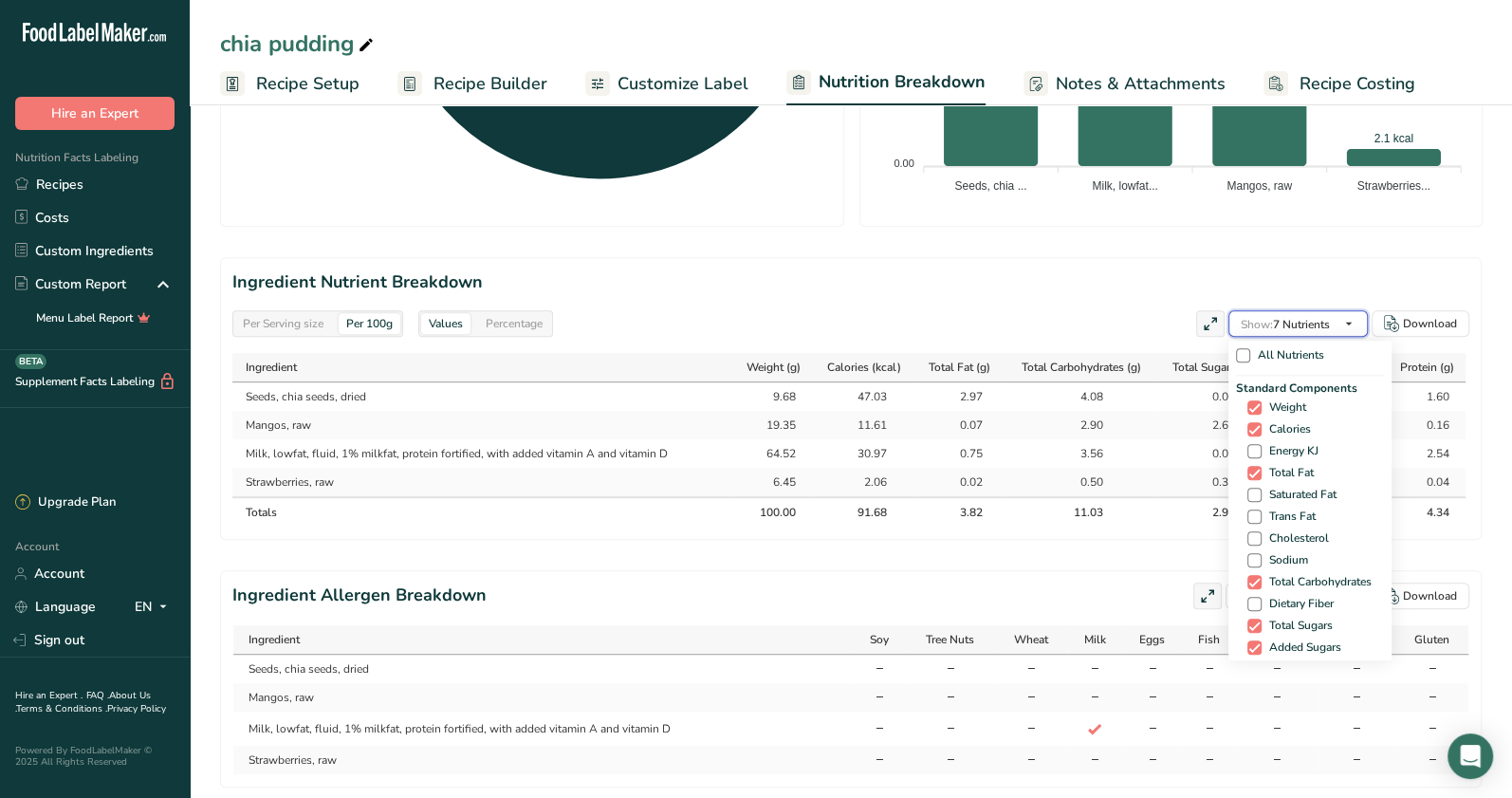 click on "Show:
7 Nutrients" at bounding box center [1285, 324] 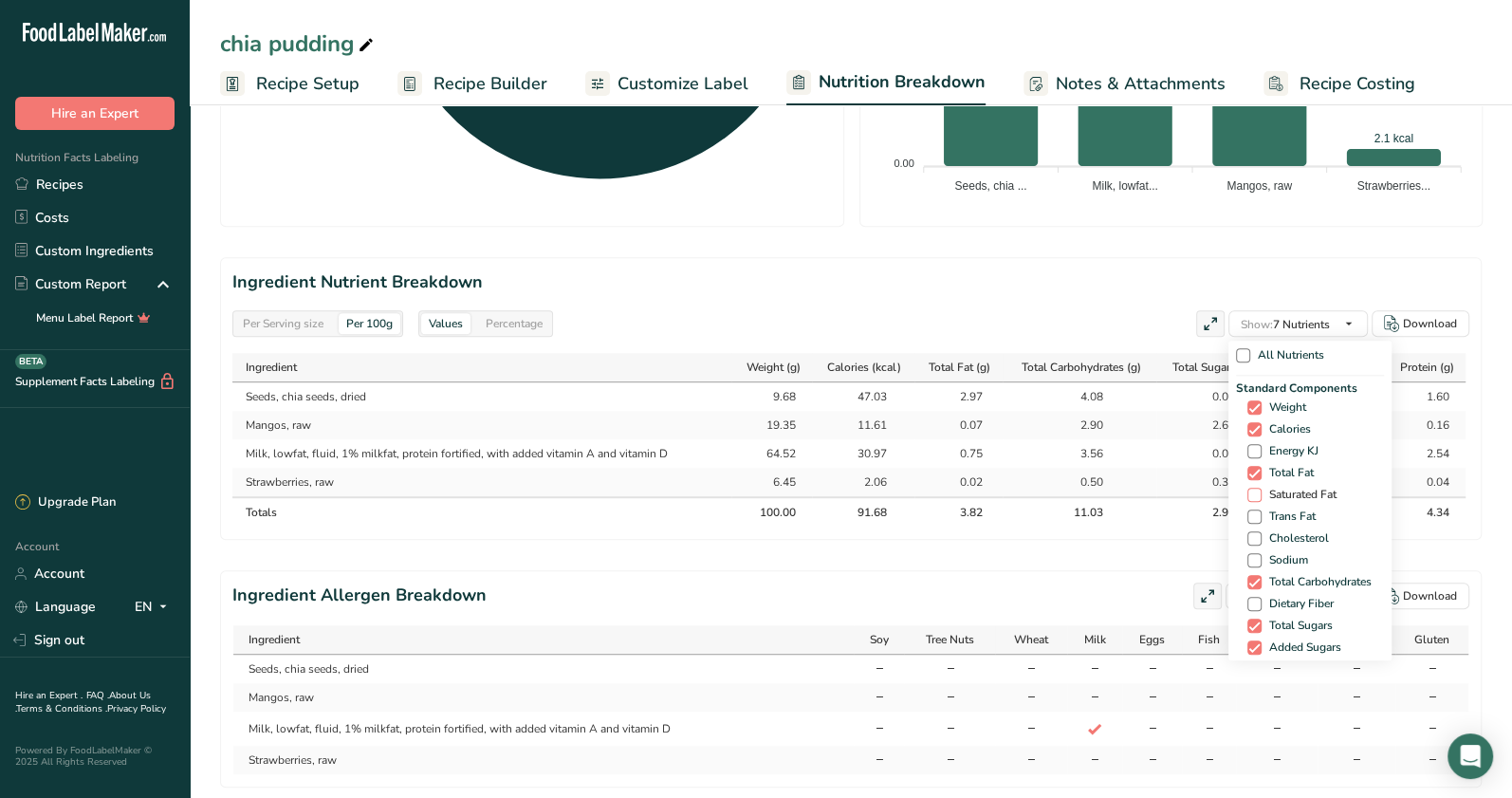 click at bounding box center (1254, 494) 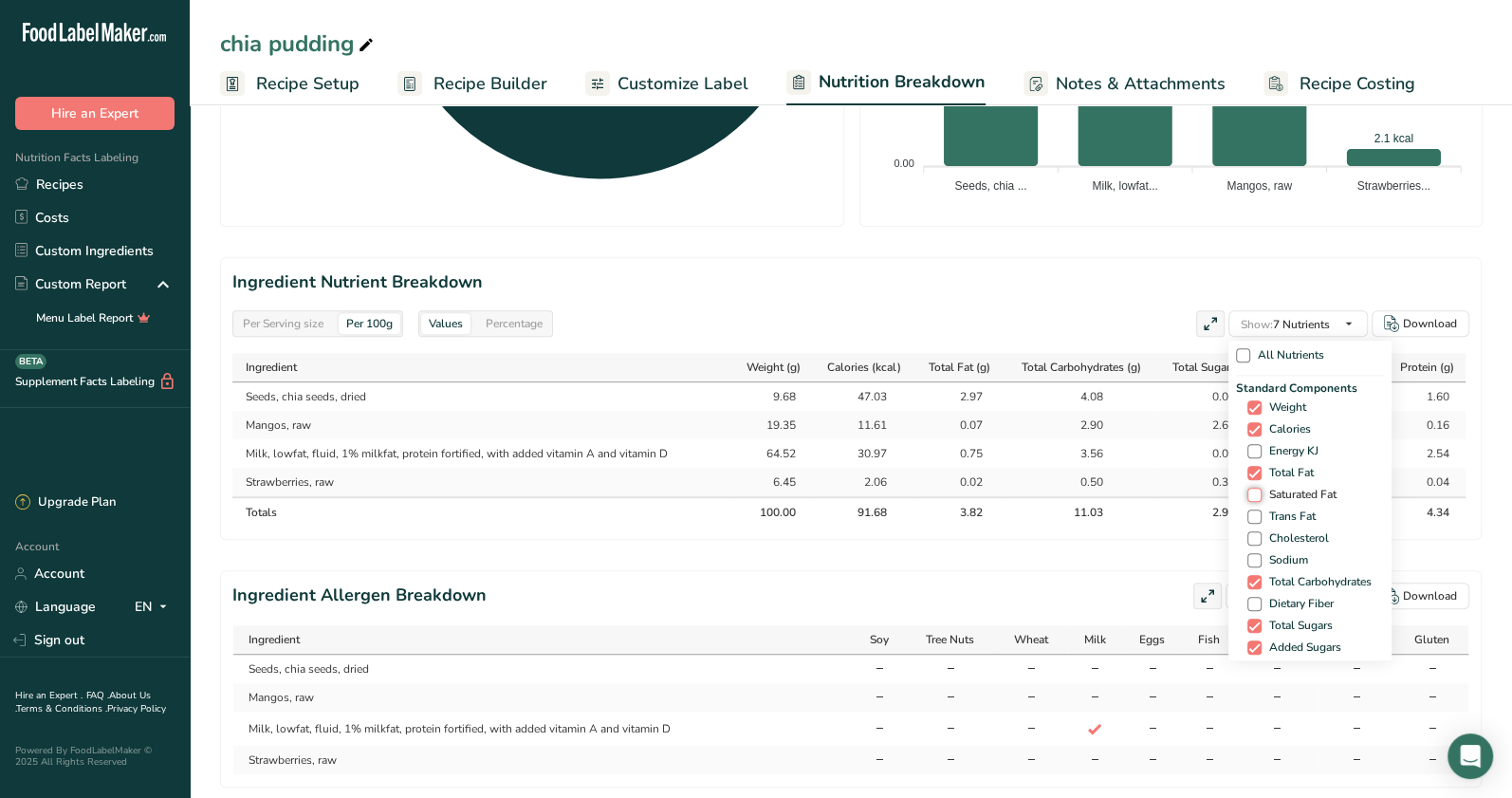 click on "Saturated Fat" at bounding box center [1253, 494] 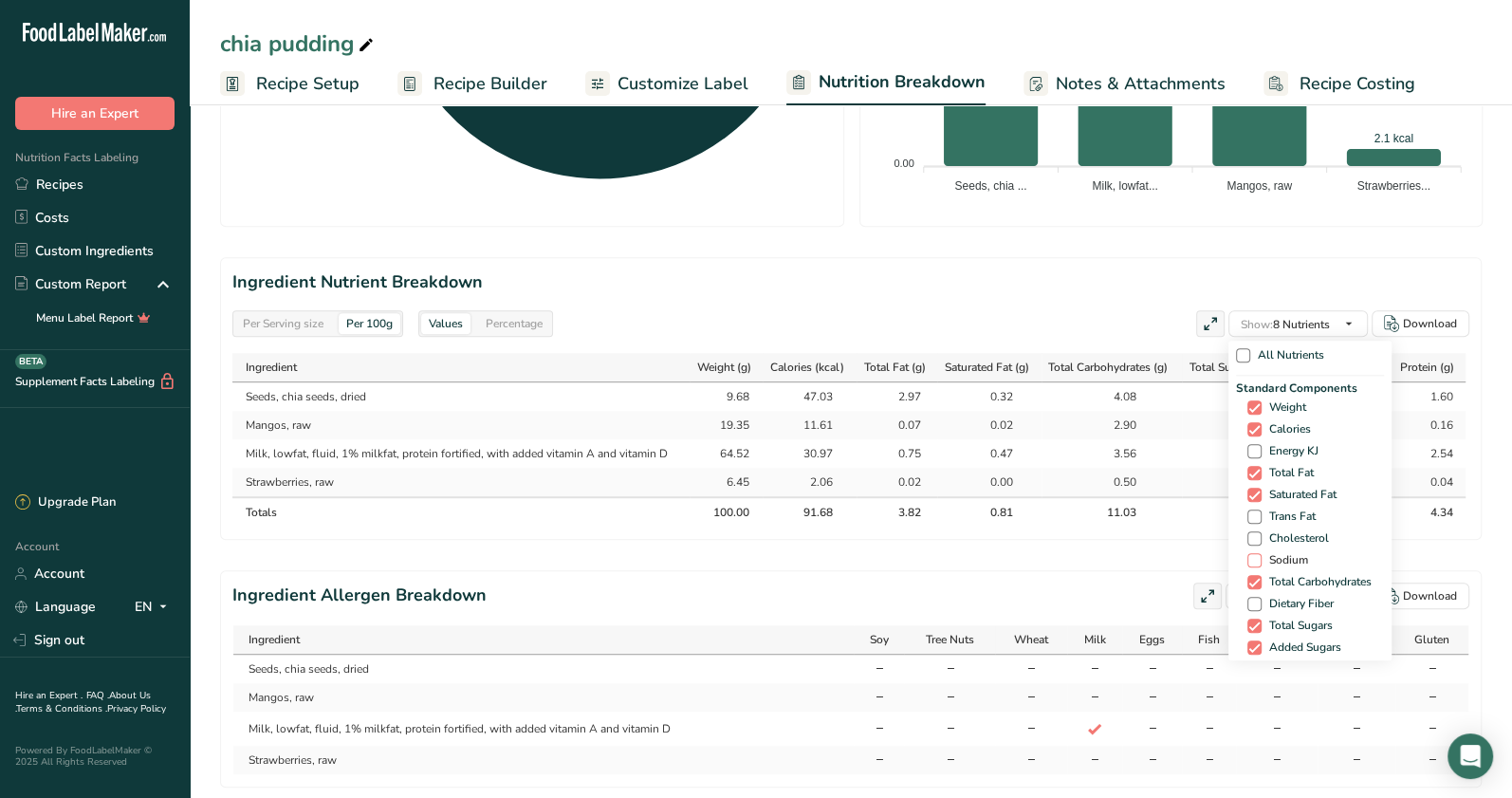 click at bounding box center (1254, 560) 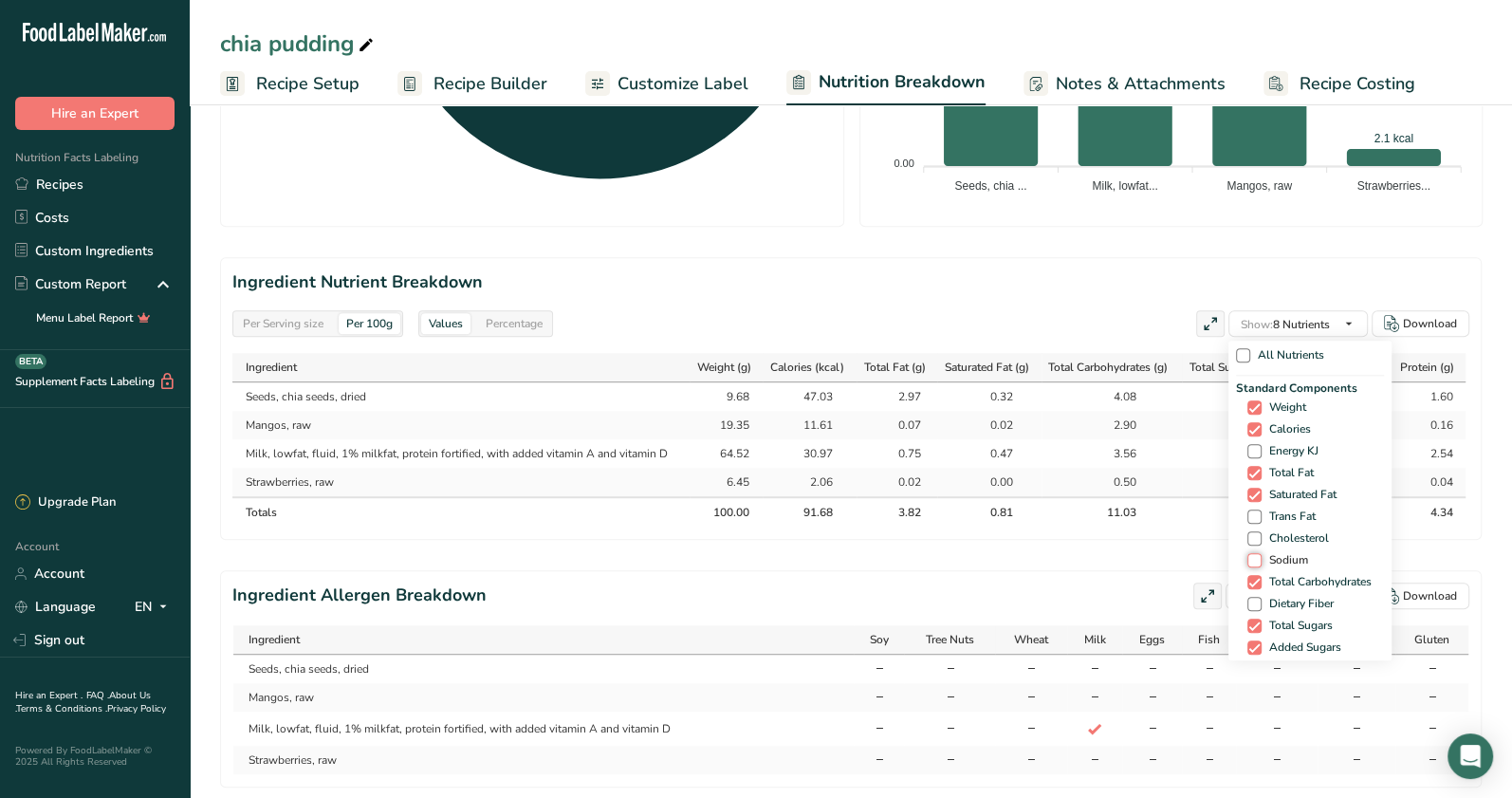 click on "Sodium" at bounding box center [1253, 560] 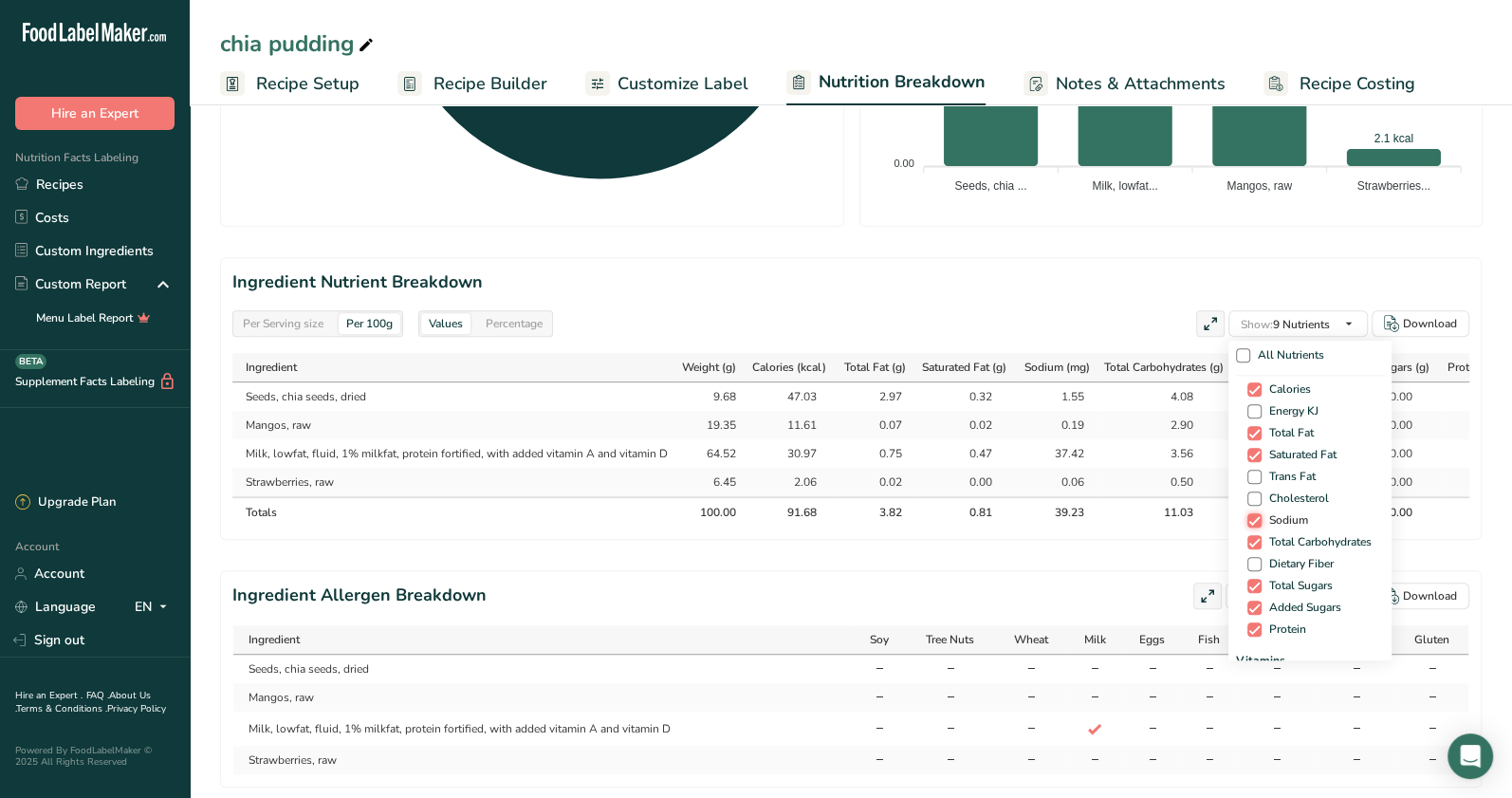 scroll, scrollTop: 79, scrollLeft: 0, axis: vertical 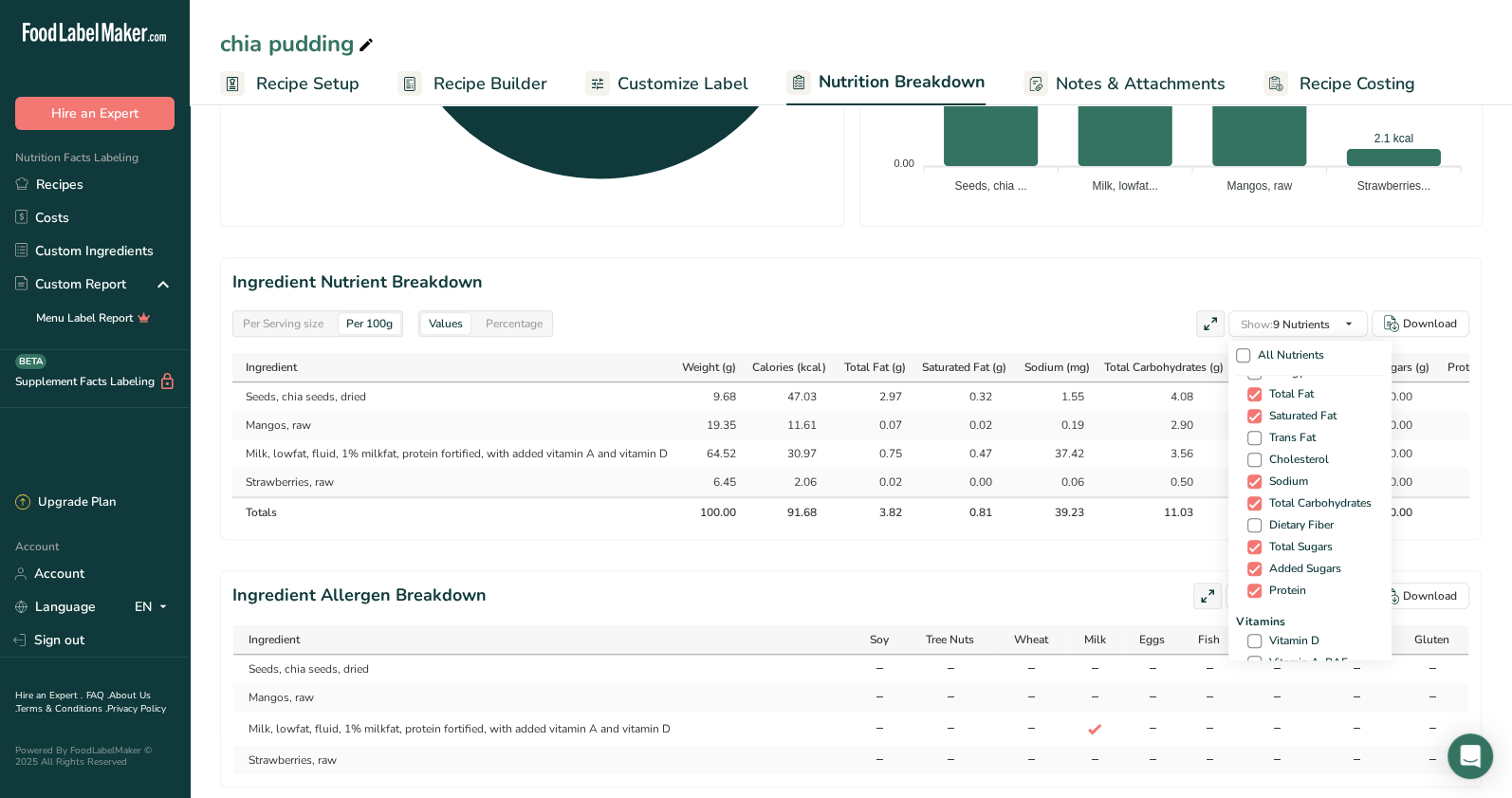click on "Standard Components
Weight
Calories
Energy KJ
Total Fat
Saturated Fat
Trans Fat
Cholesterol
Sodium
Total Carbohydrates
Dietary Fiber
Total Sugars
Added Sugars
Protein" at bounding box center (1310, 451) 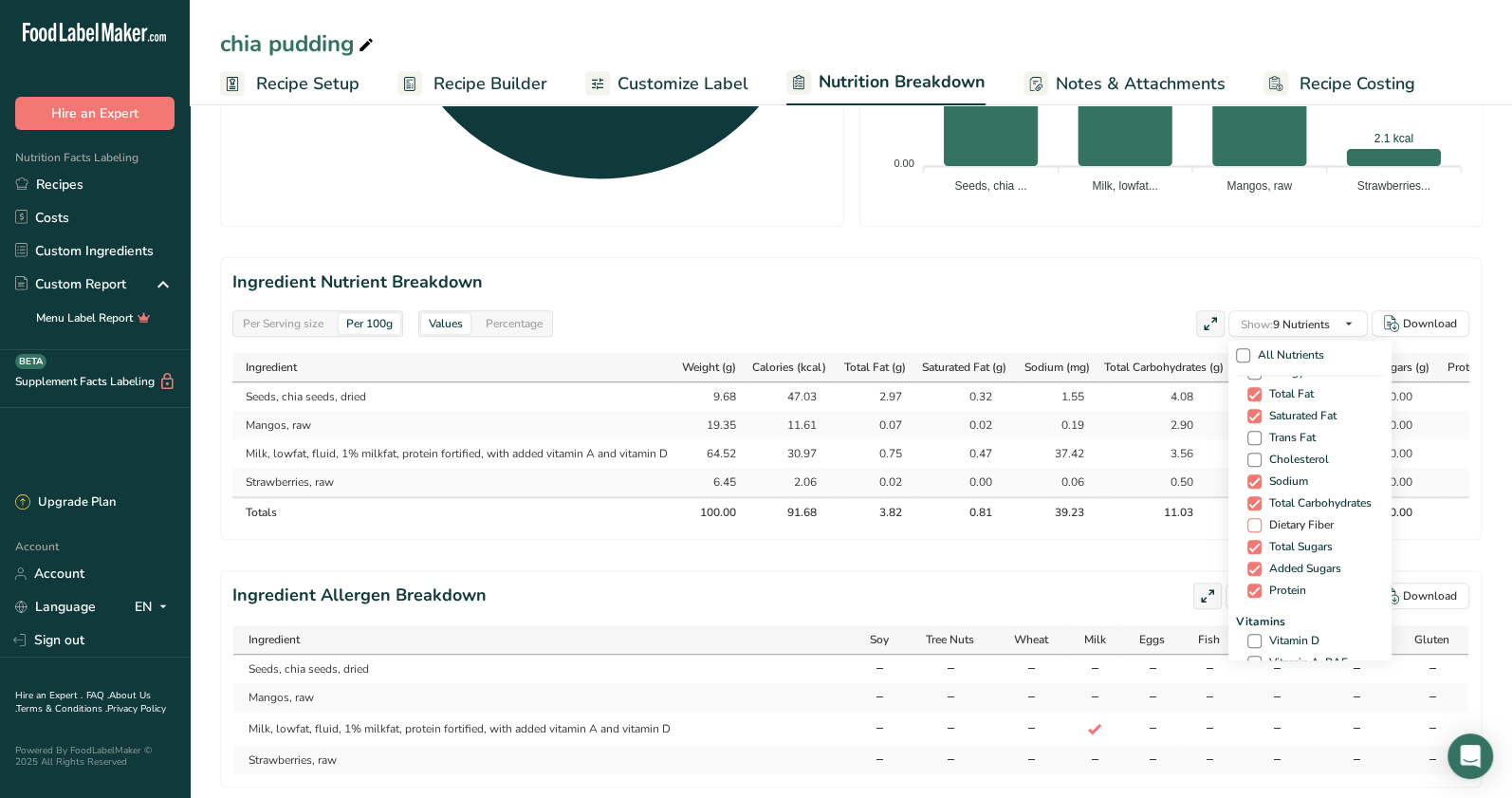 click at bounding box center [1254, 525] 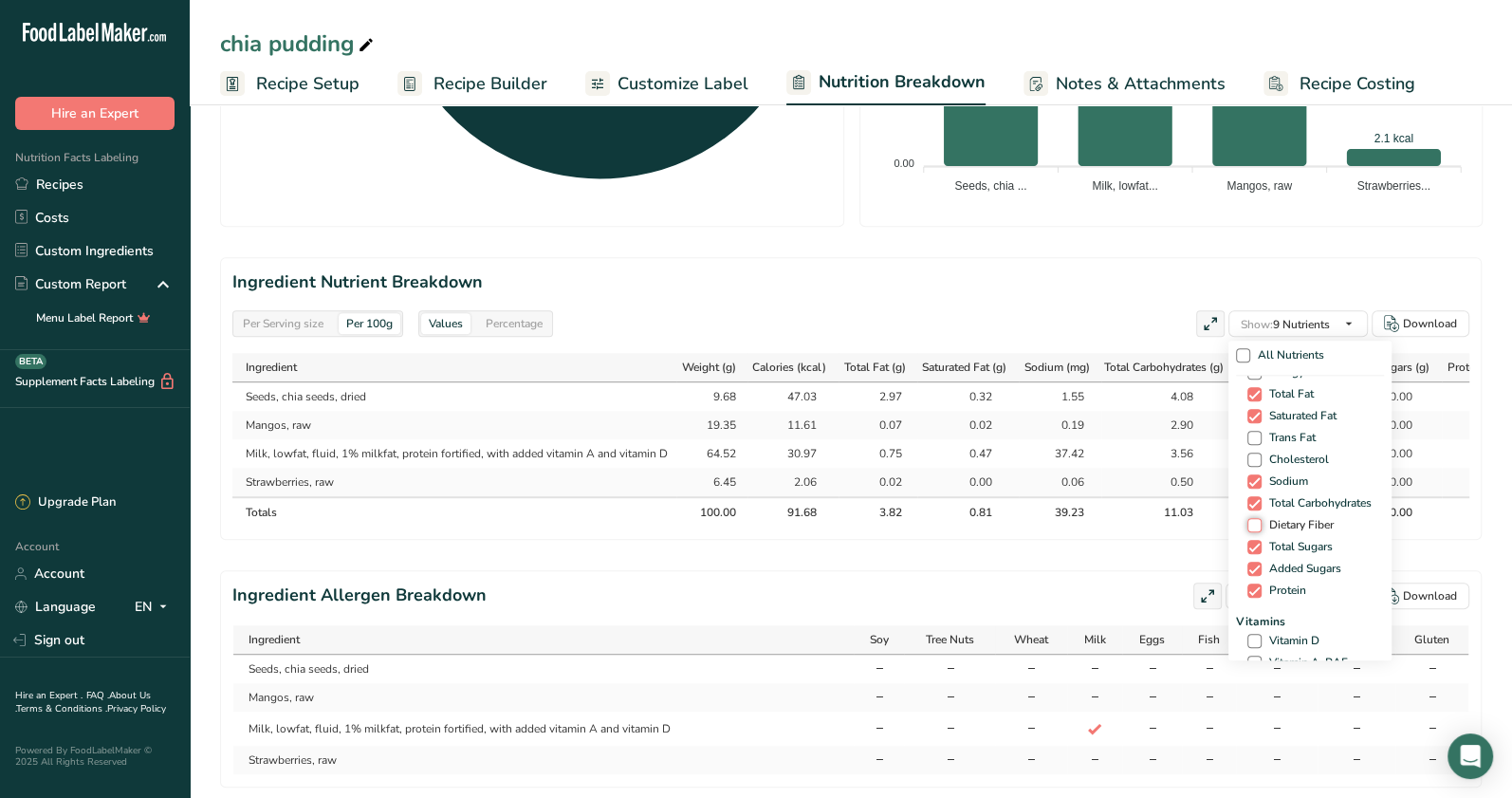 click on "Dietary Fiber" at bounding box center [1253, 525] 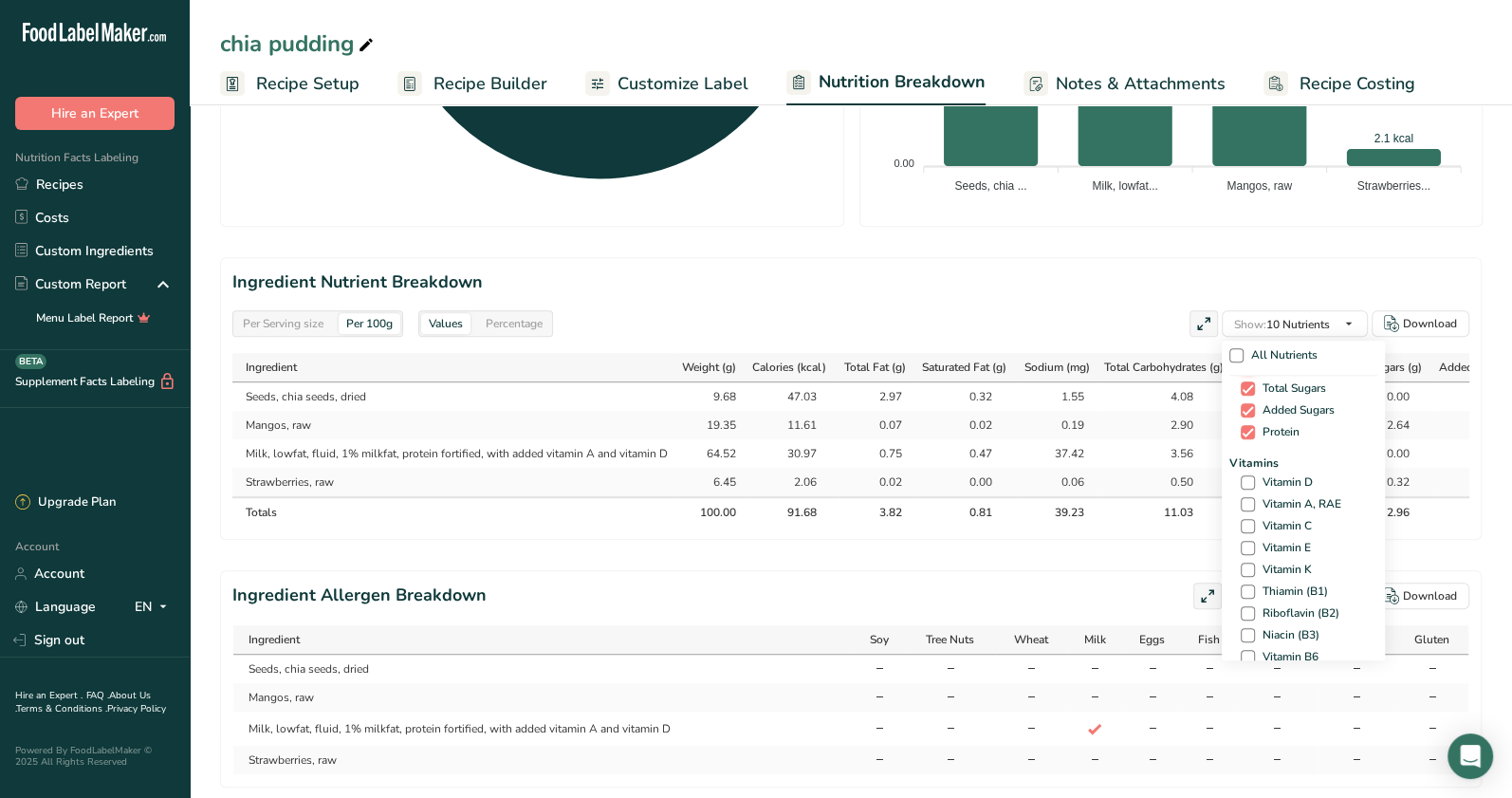 scroll, scrollTop: 0, scrollLeft: 0, axis: both 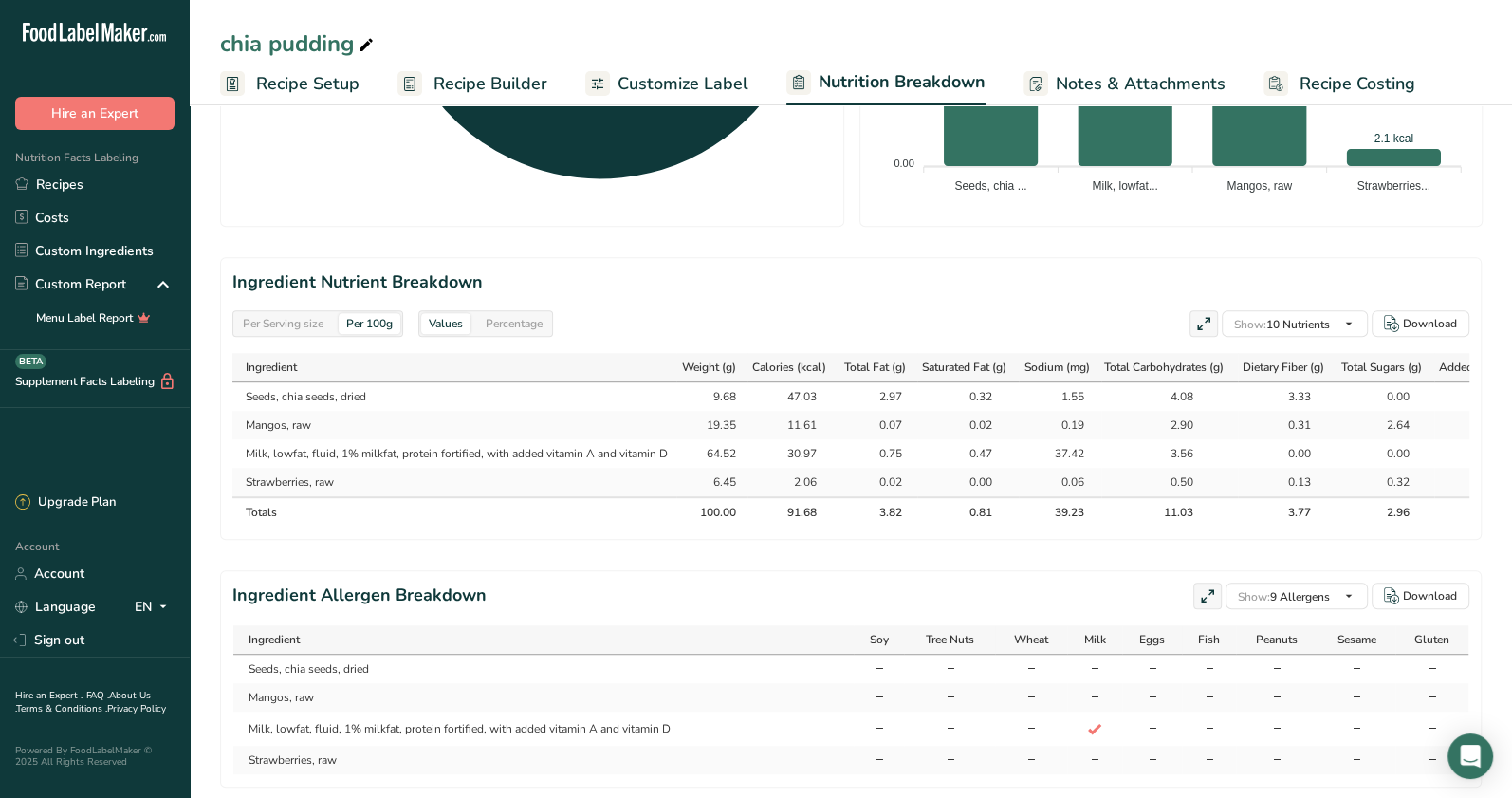 click on "Per Serving size
Per 100g
Values
Percentage
Show:
10 Nutrients
All Nutrients
Standard Components
Weight
Calories
Energy KJ
Total Fat
Saturated Fat
Trans Fat
Cholesterol
Sodium
Total Carbohydrates
Dietary Fiber
Total Sugars
Added Sugars
Protein
Vitamins
Vitamin D
Vitamin A, RAE
Vitamin C
Vitamin E
Minerals   Other Nutrients" at bounding box center [851, 324] 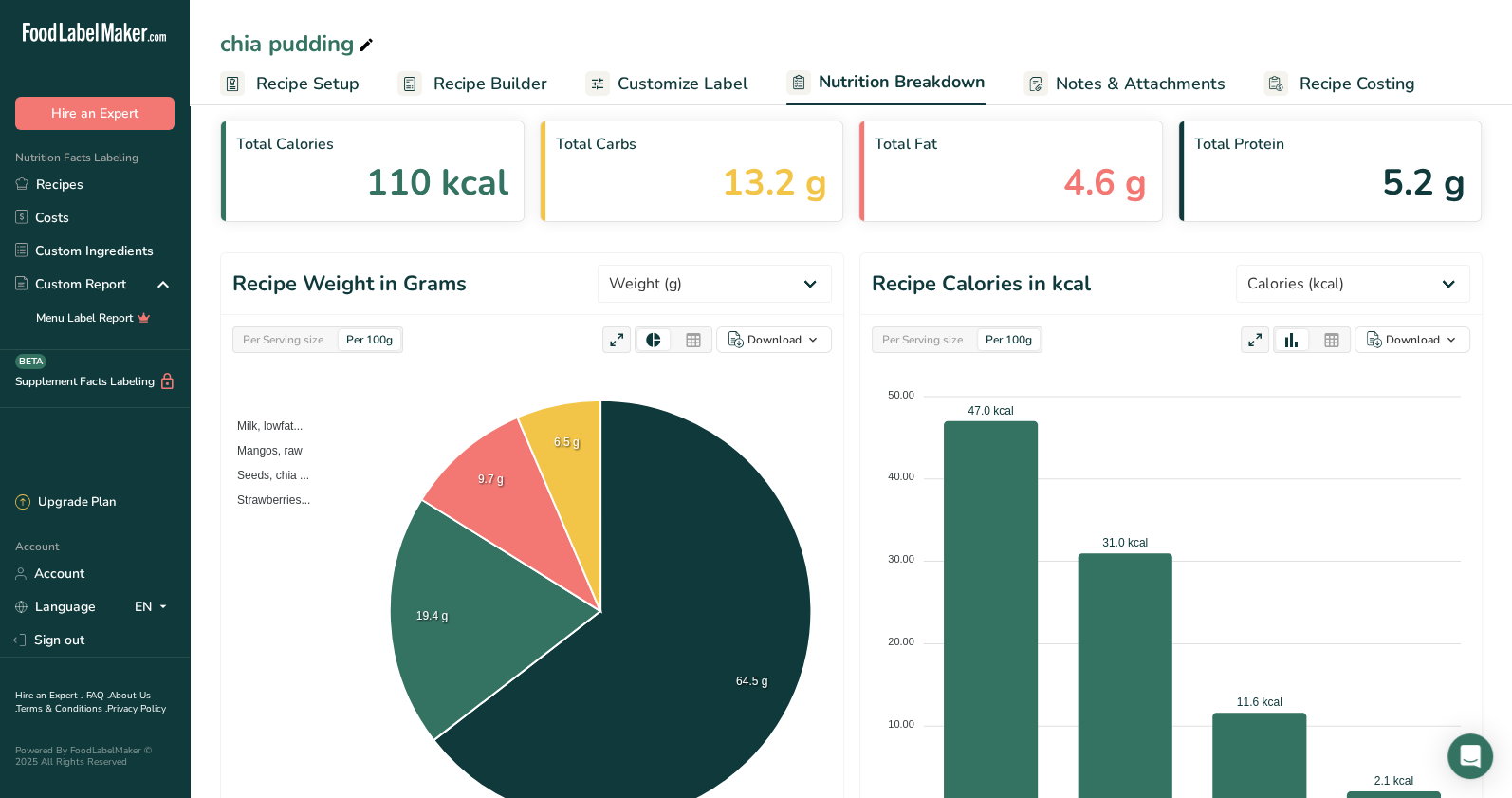 scroll, scrollTop: 0, scrollLeft: 0, axis: both 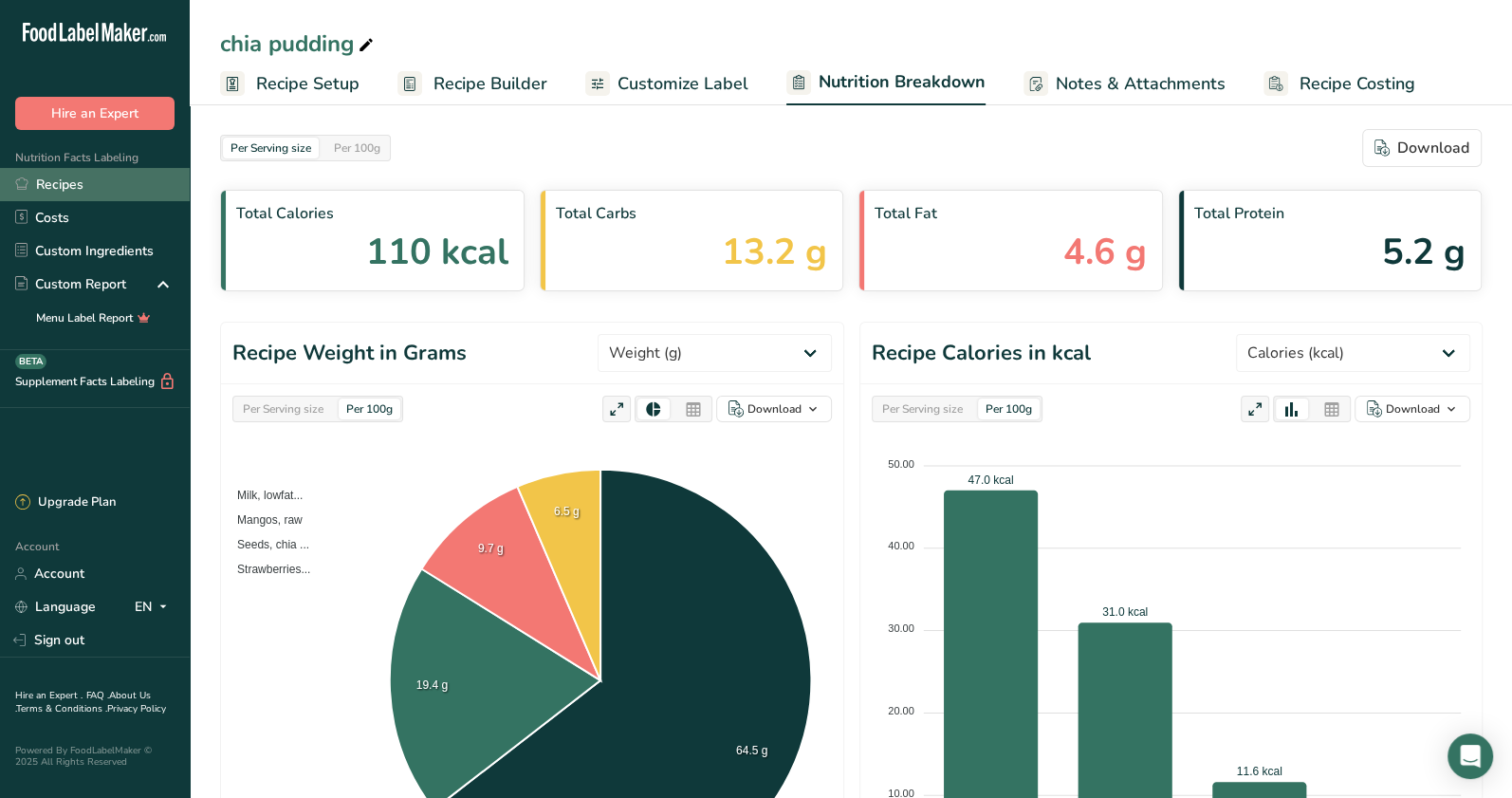 click on "Recipes" at bounding box center [95, 184] 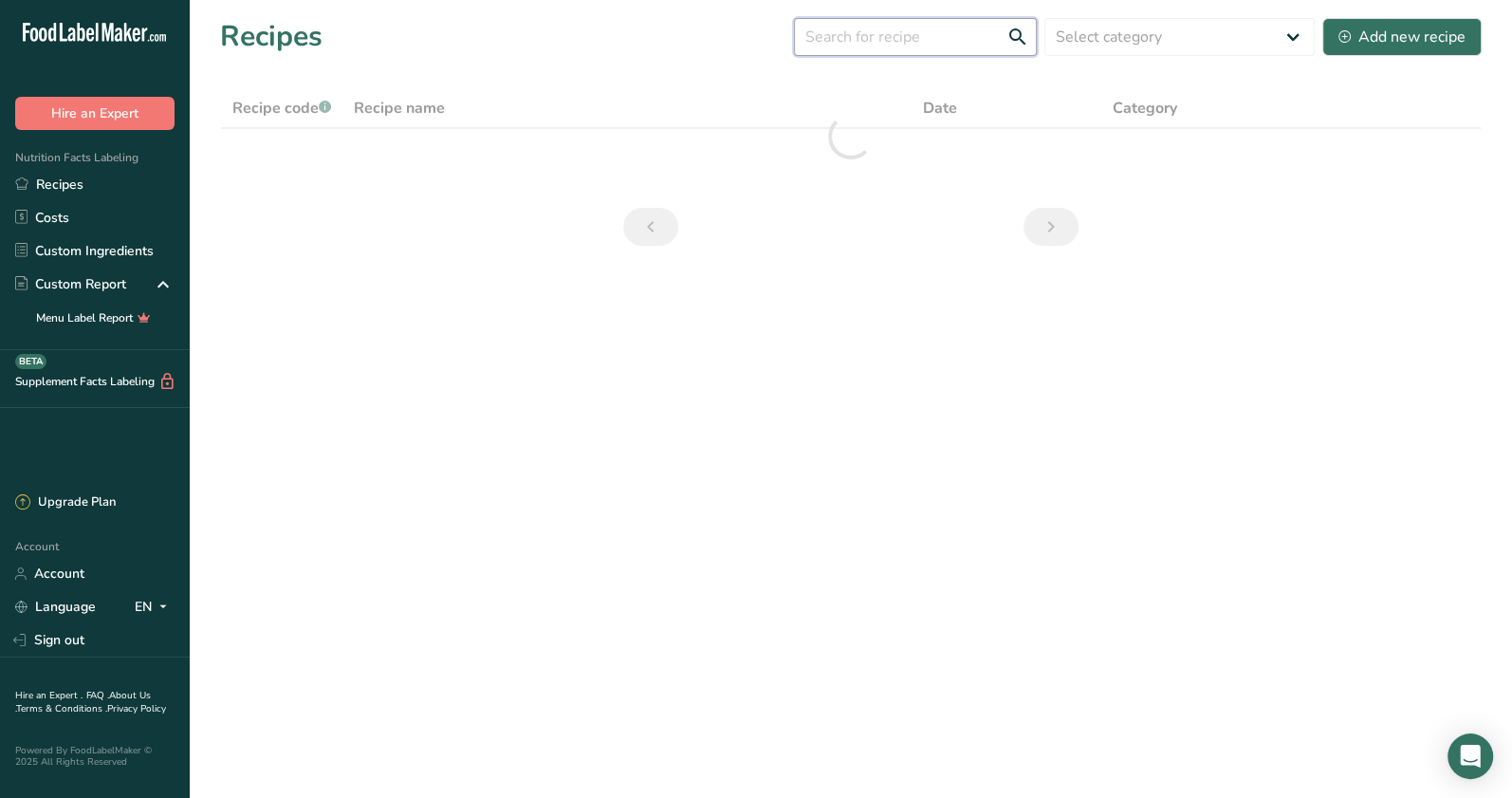 click at bounding box center [915, 37] 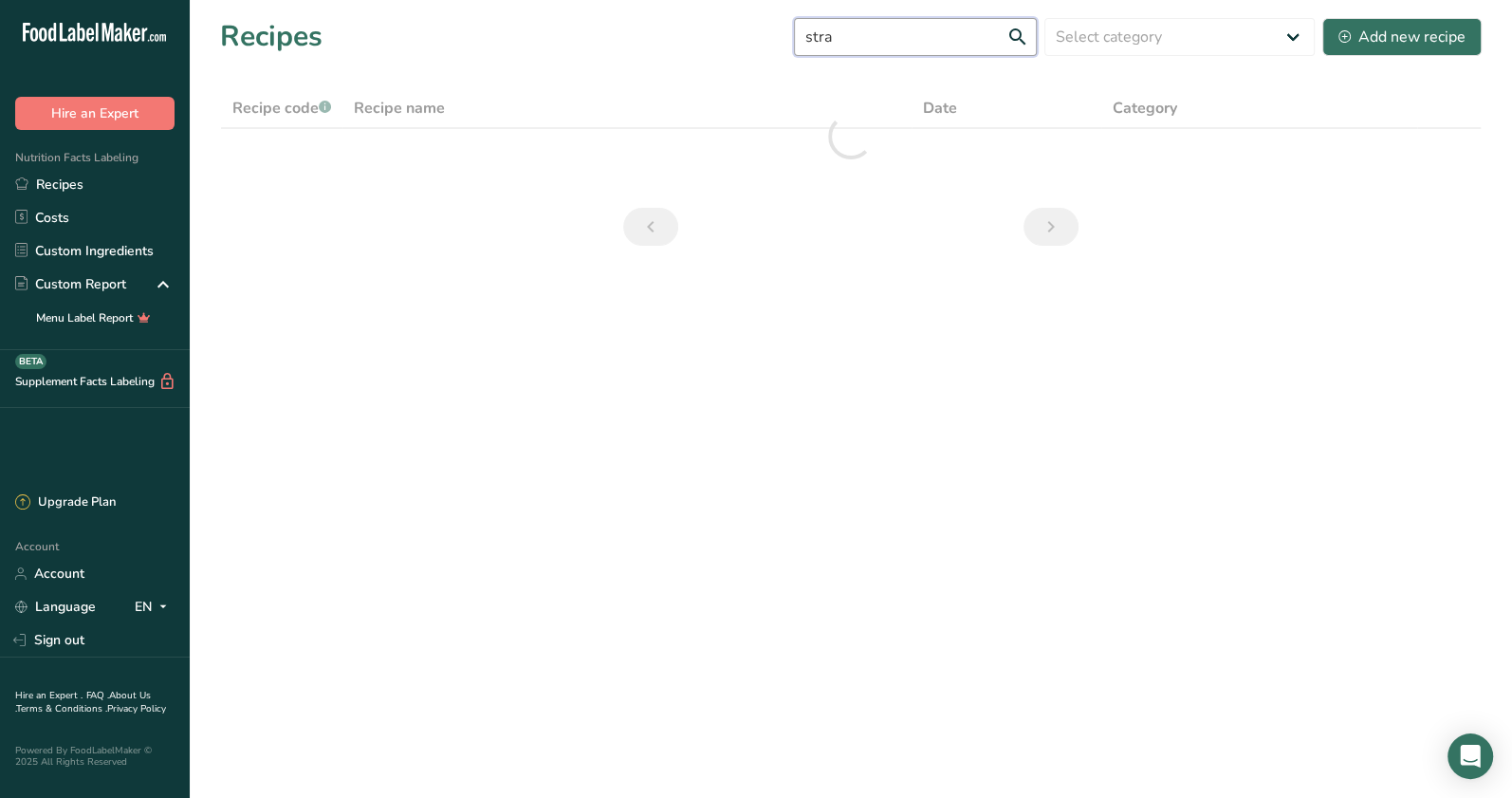 type on "straw" 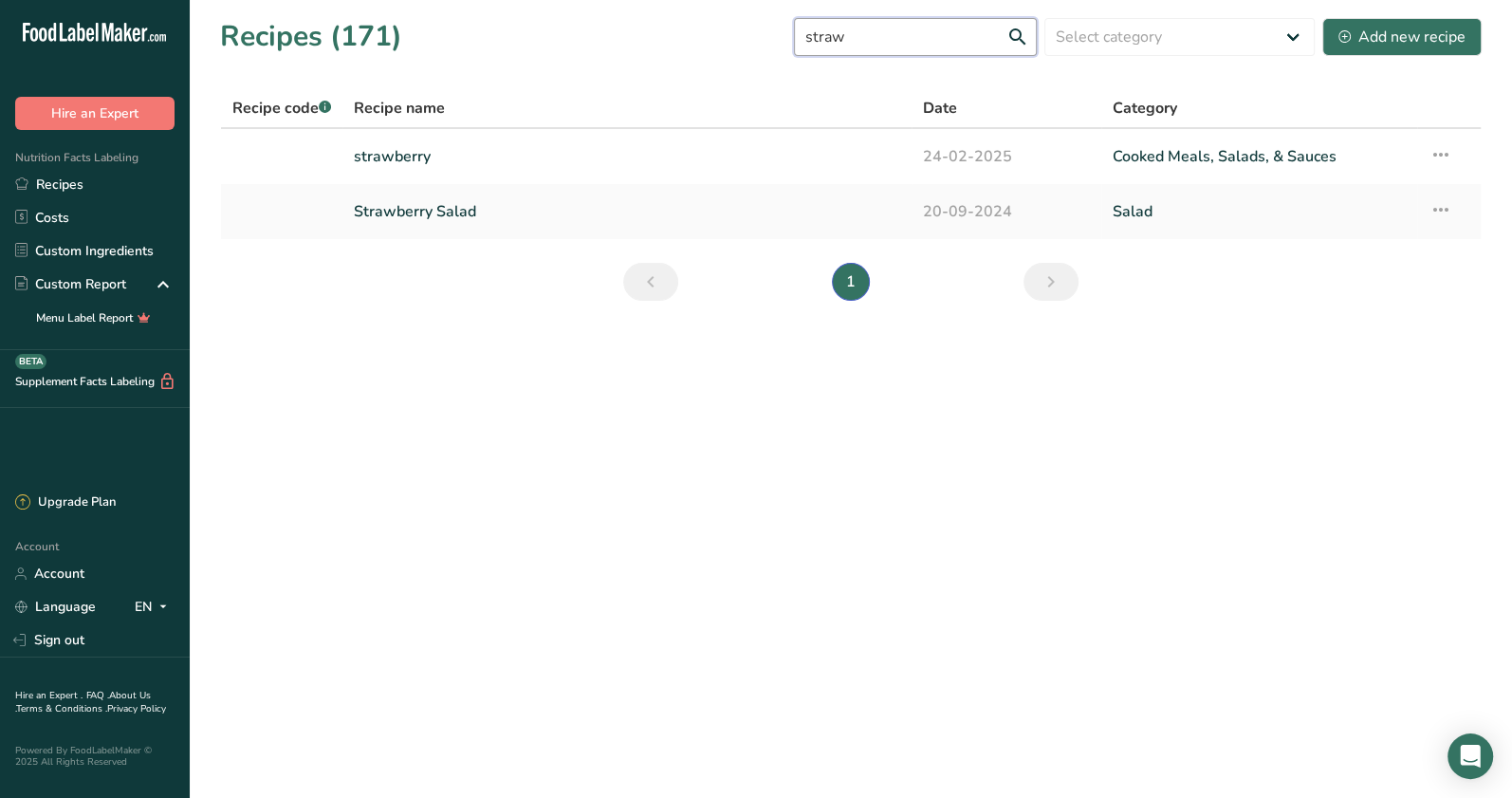 drag, startPoint x: 875, startPoint y: 43, endPoint x: 712, endPoint y: 66, distance: 164.6147 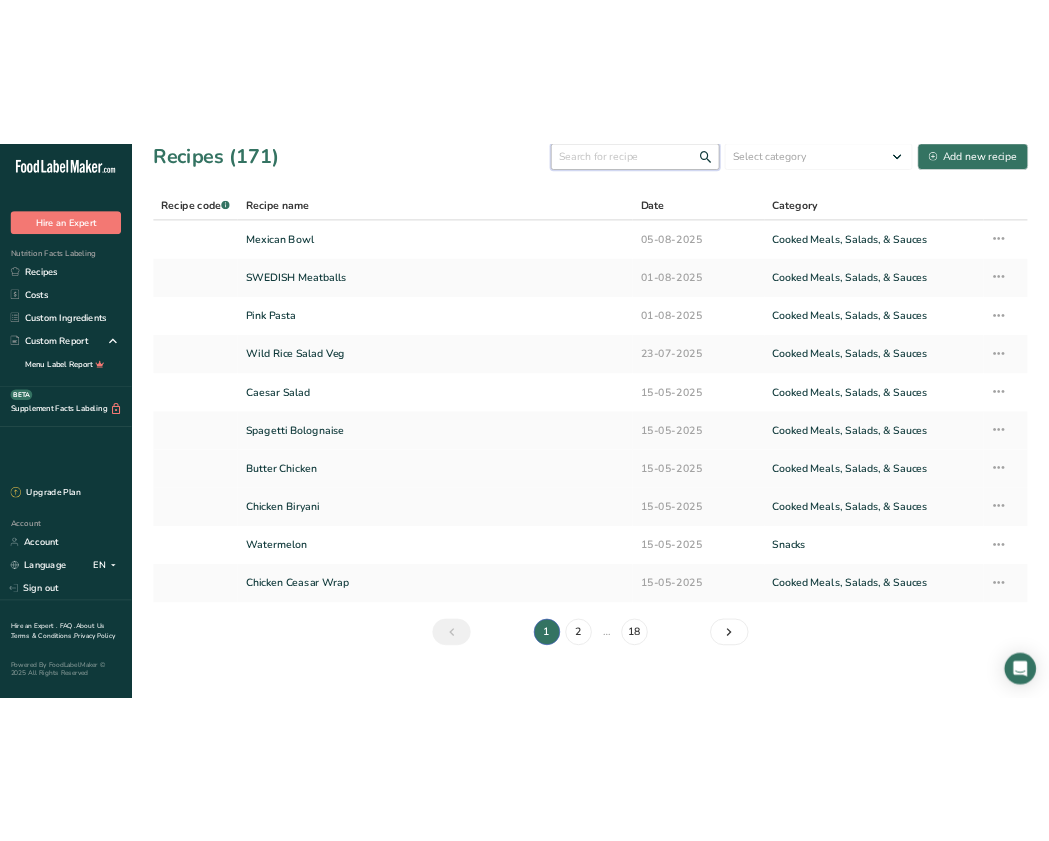 scroll, scrollTop: 0, scrollLeft: 0, axis: both 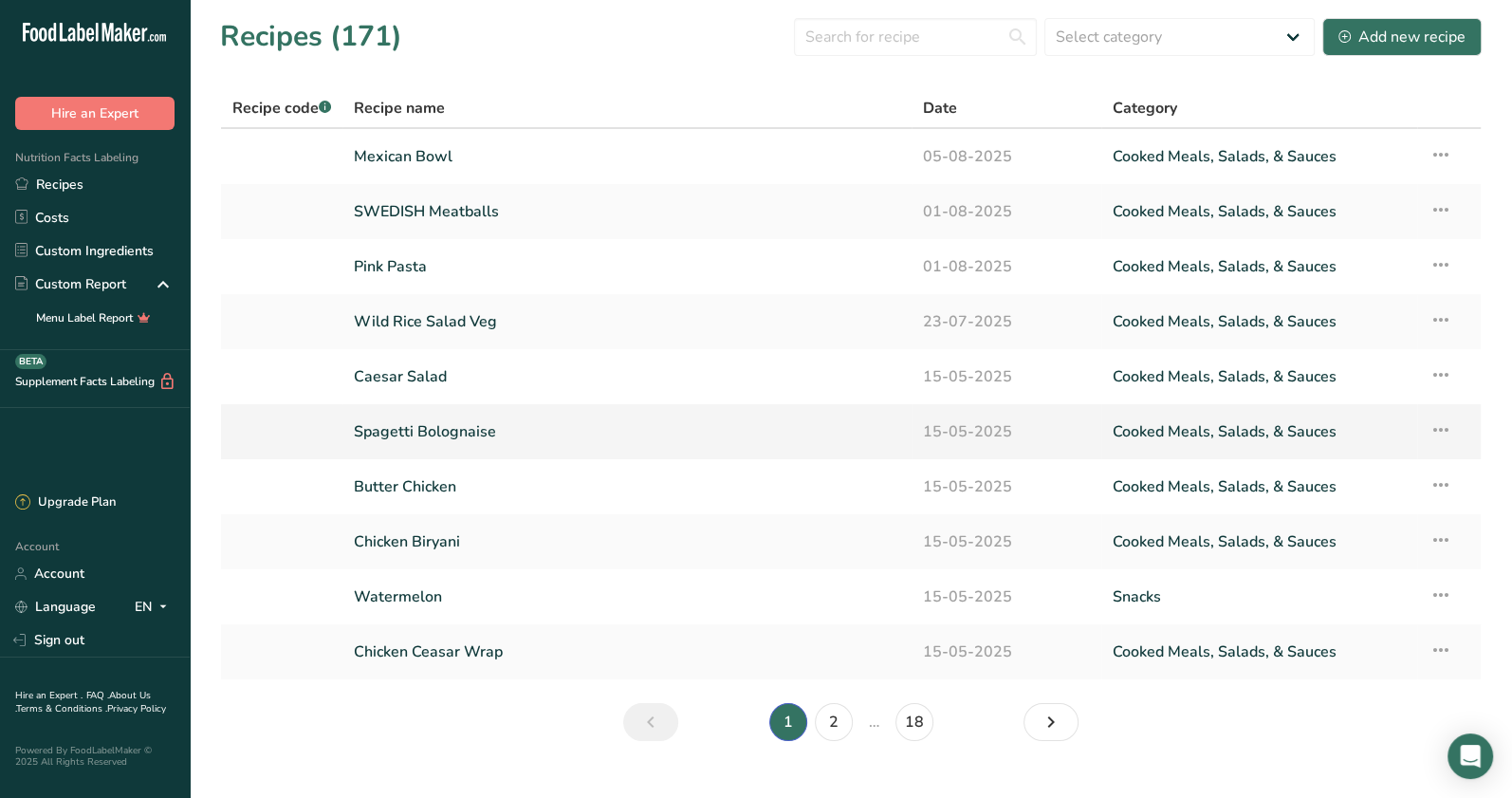 click on "Spagetti Bolognaise" at bounding box center (627, 432) 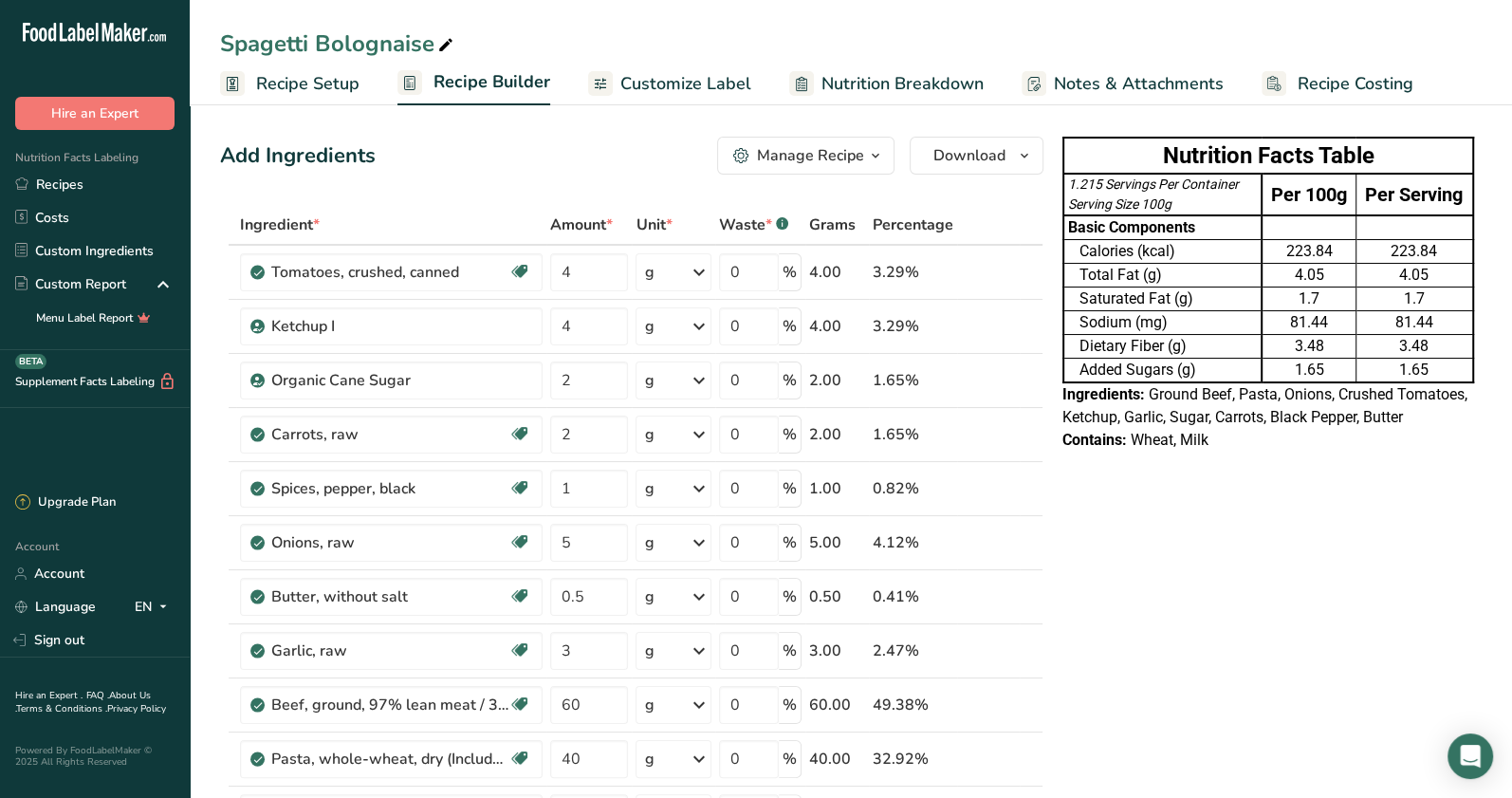 click on "Nutrition Breakdown" at bounding box center (902, 84) 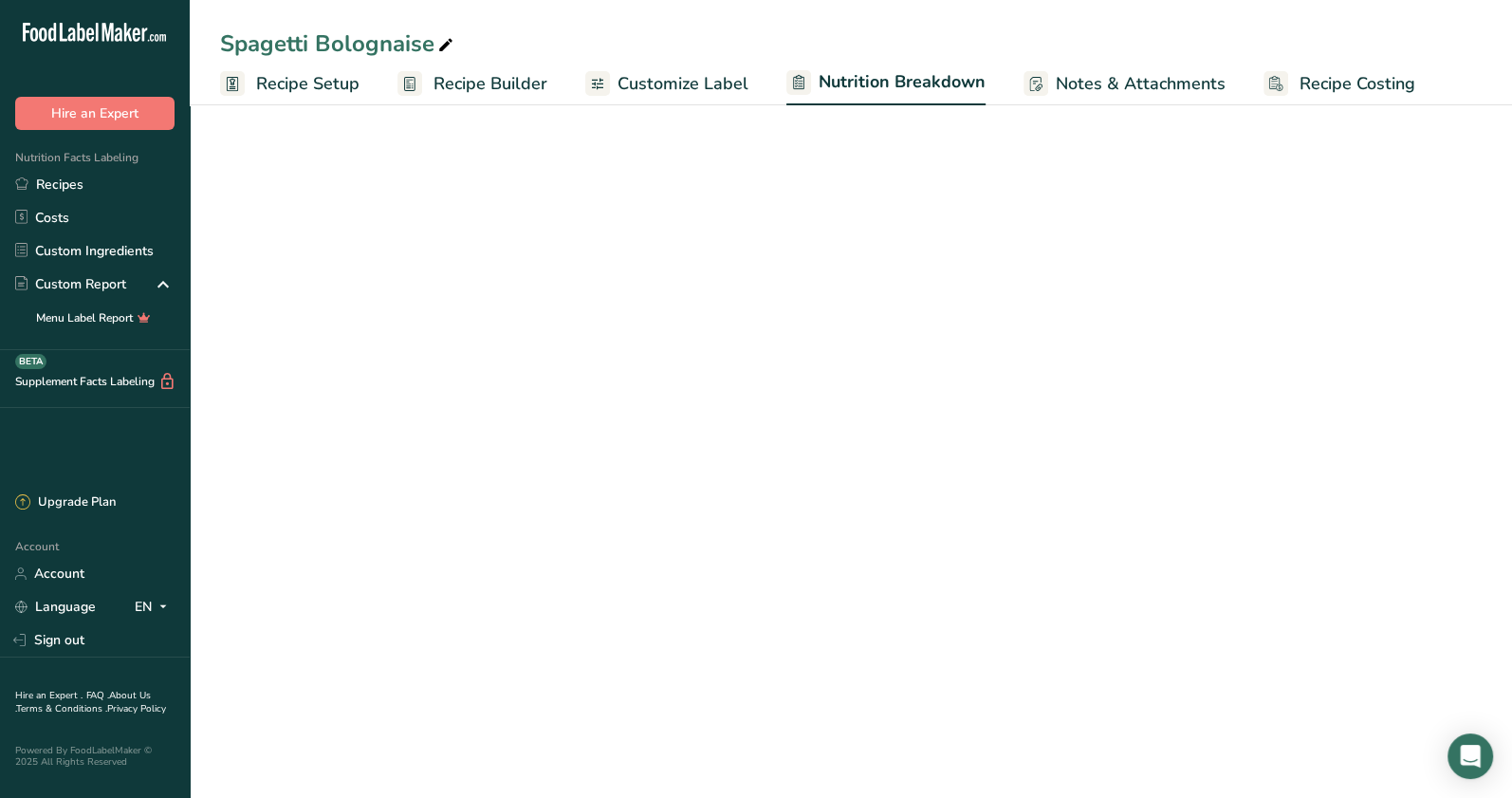 select on "Calories" 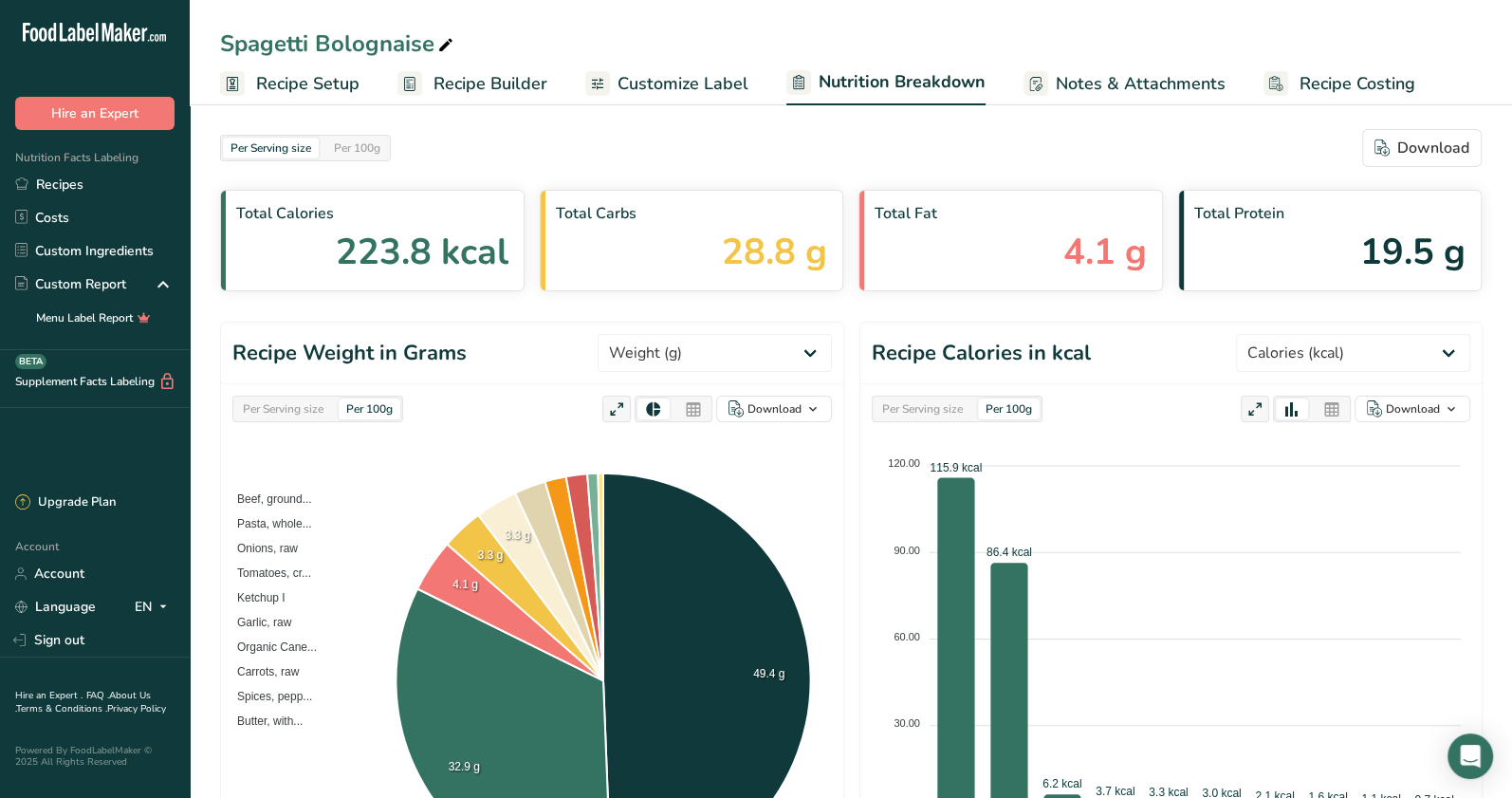 click on "Customize Label" at bounding box center (683, 84) 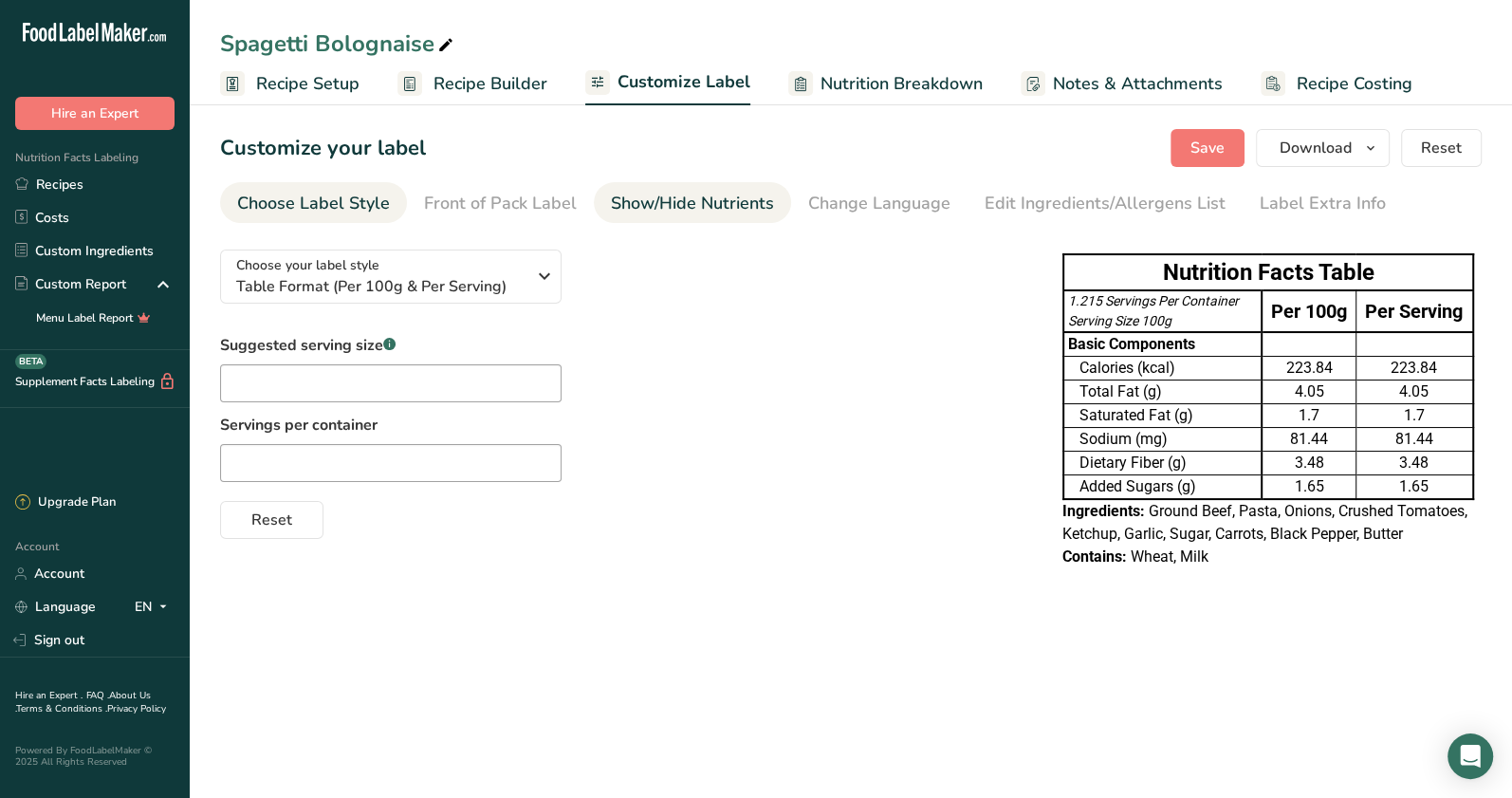 click on "Show/Hide Nutrients" at bounding box center (692, 203) 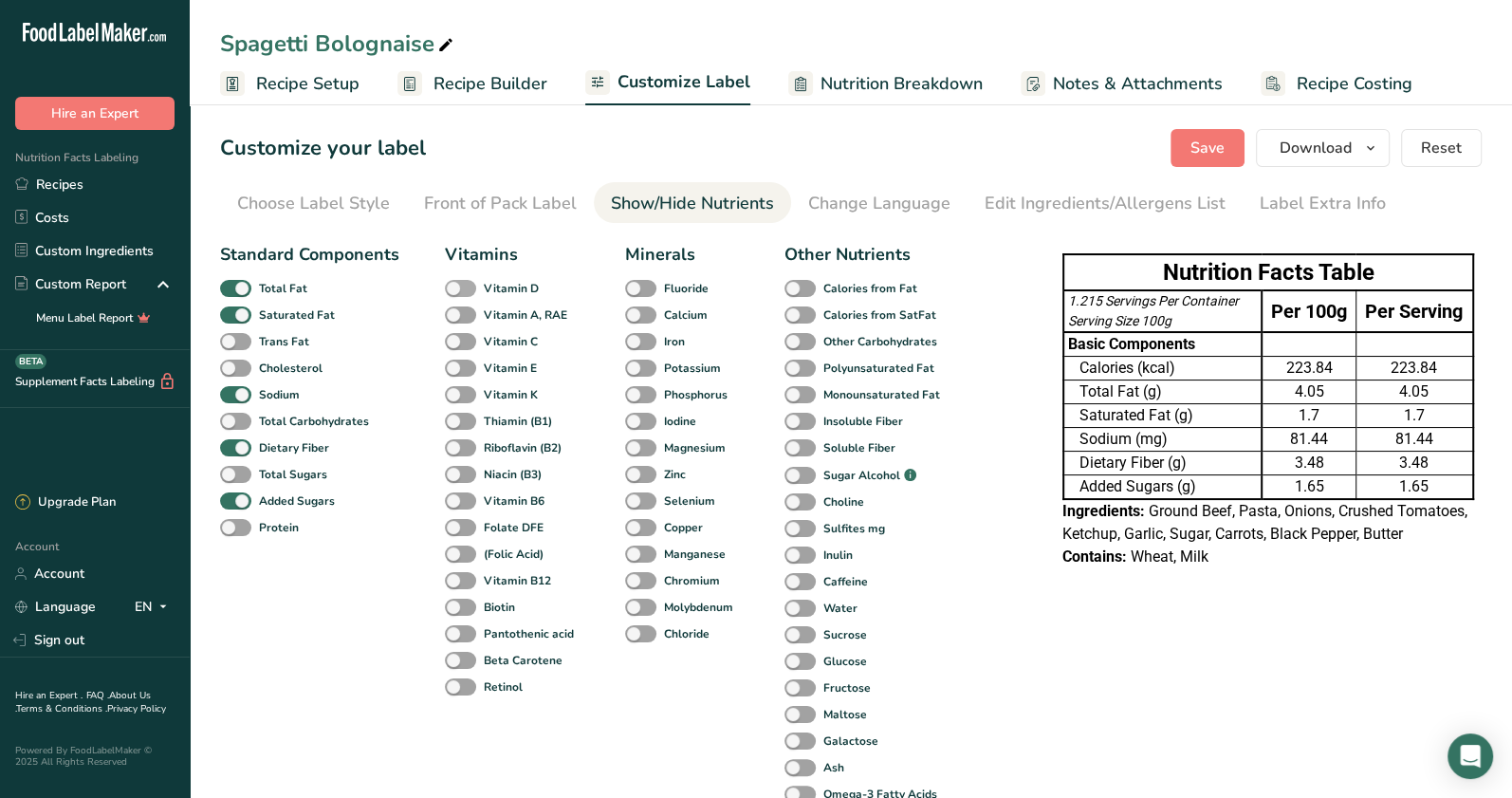 click at bounding box center (460, 288) 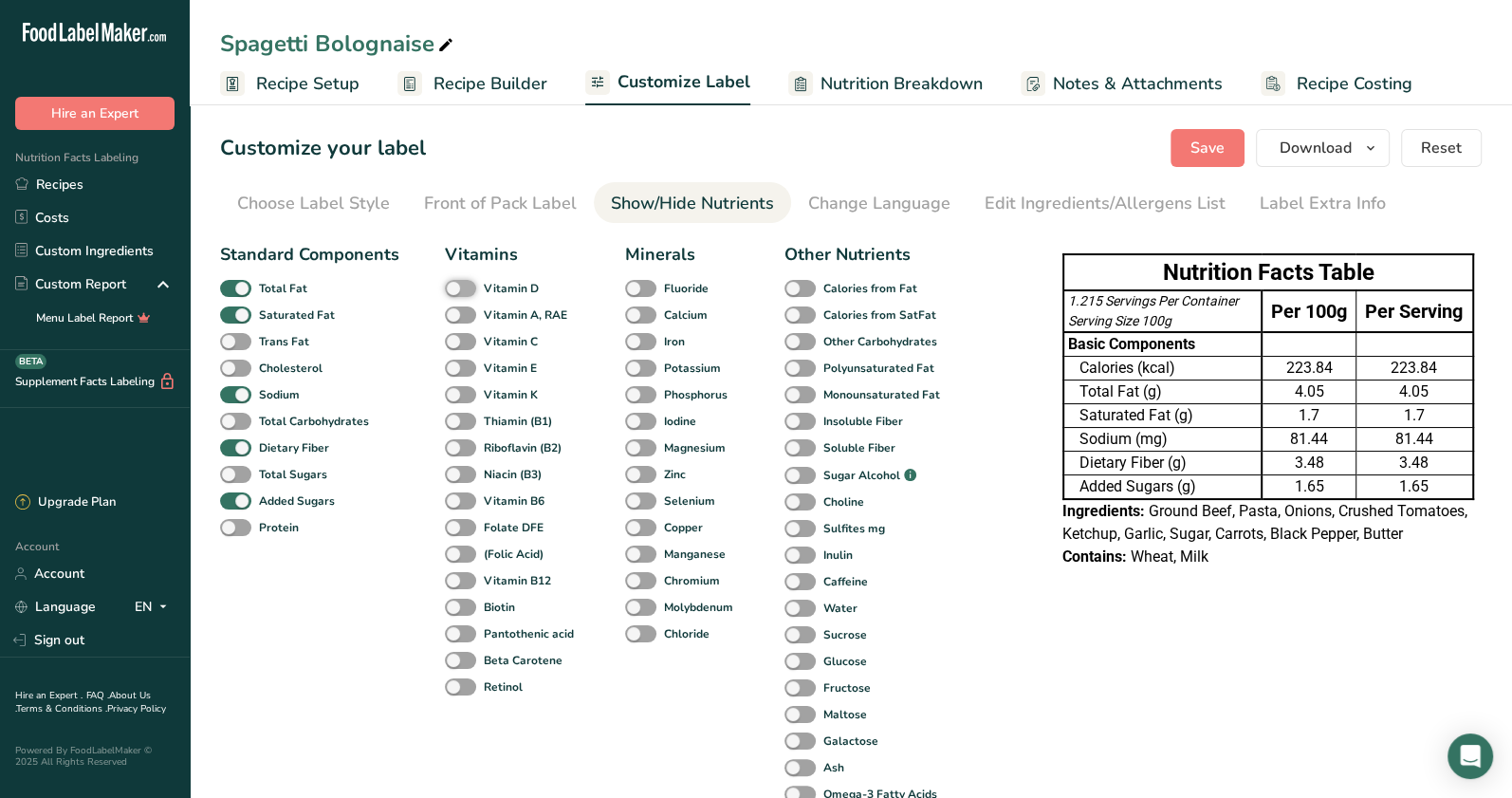 click on "Vitamin D" at bounding box center [451, 288] 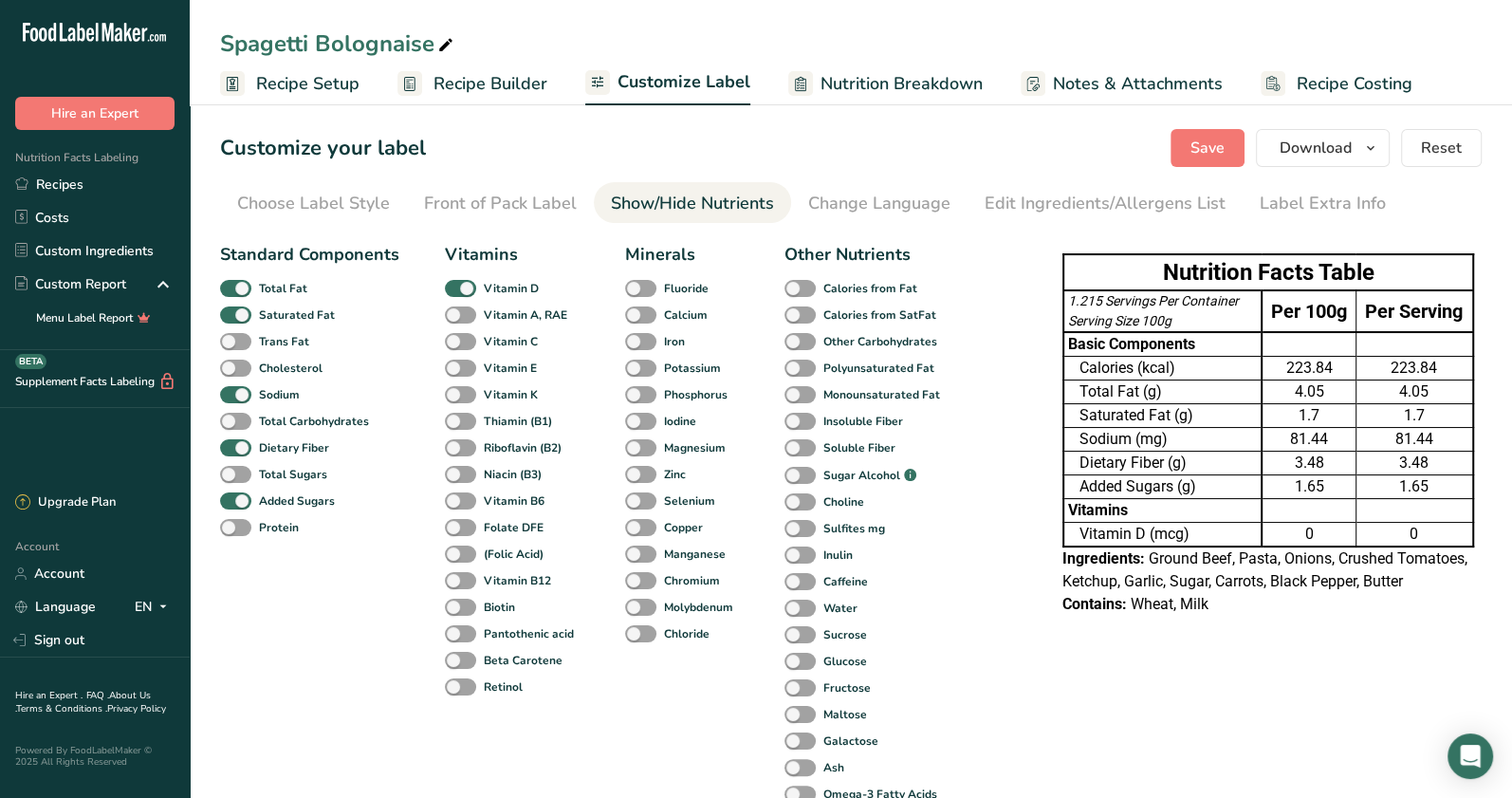 click on "Protein" at bounding box center [242, 528] 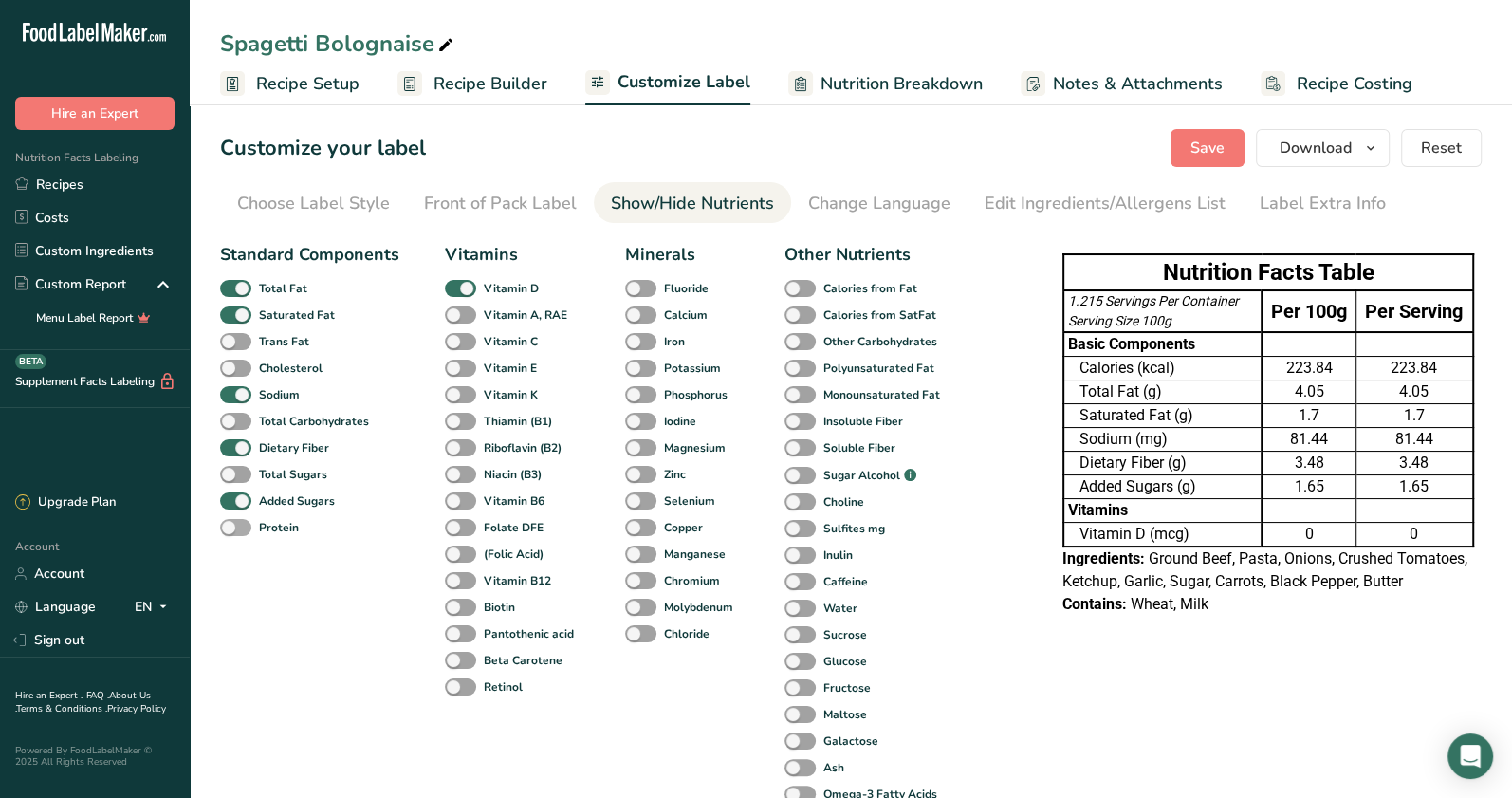 click at bounding box center [235, 528] 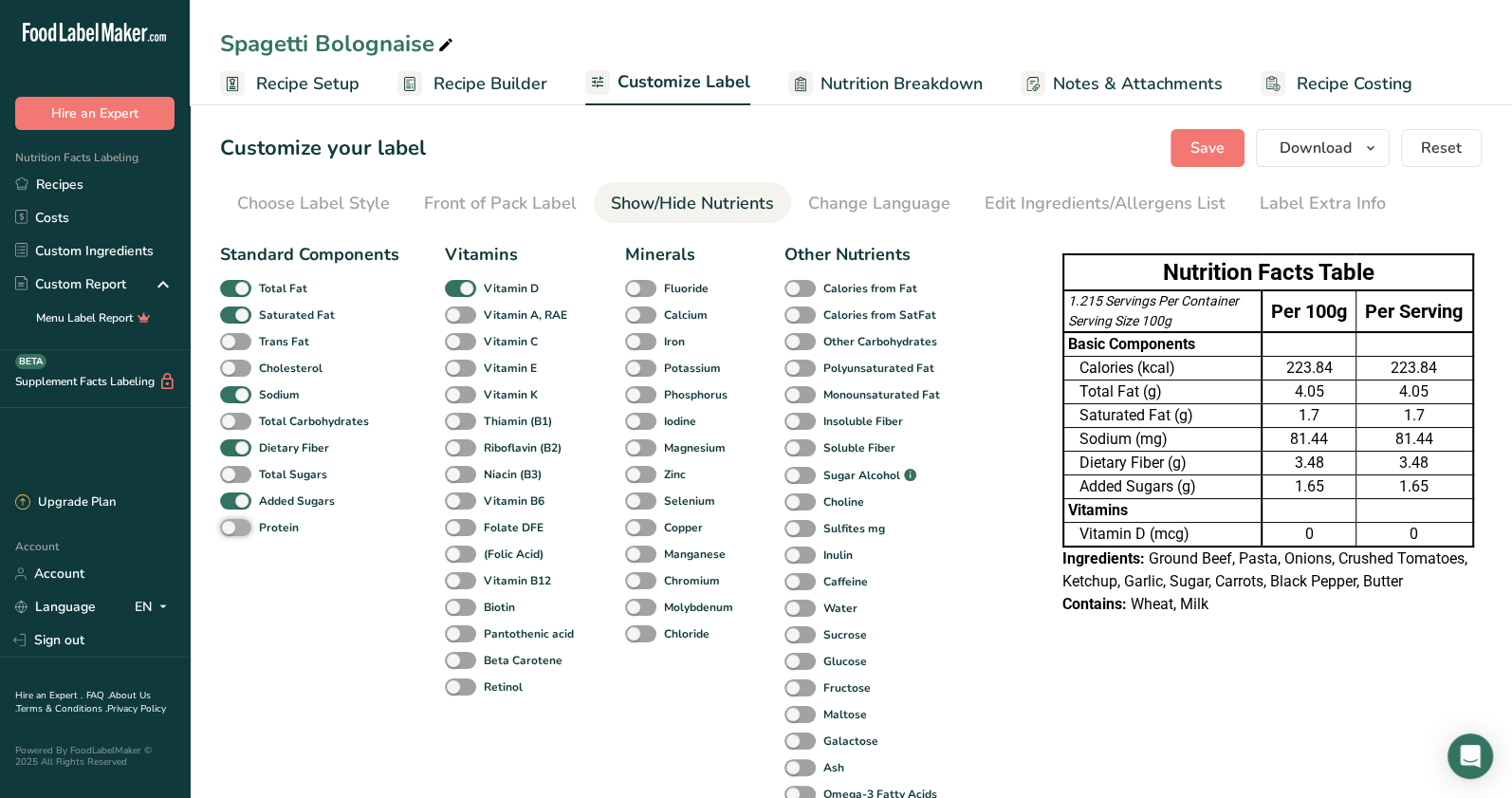click on "Protein" at bounding box center (226, 527) 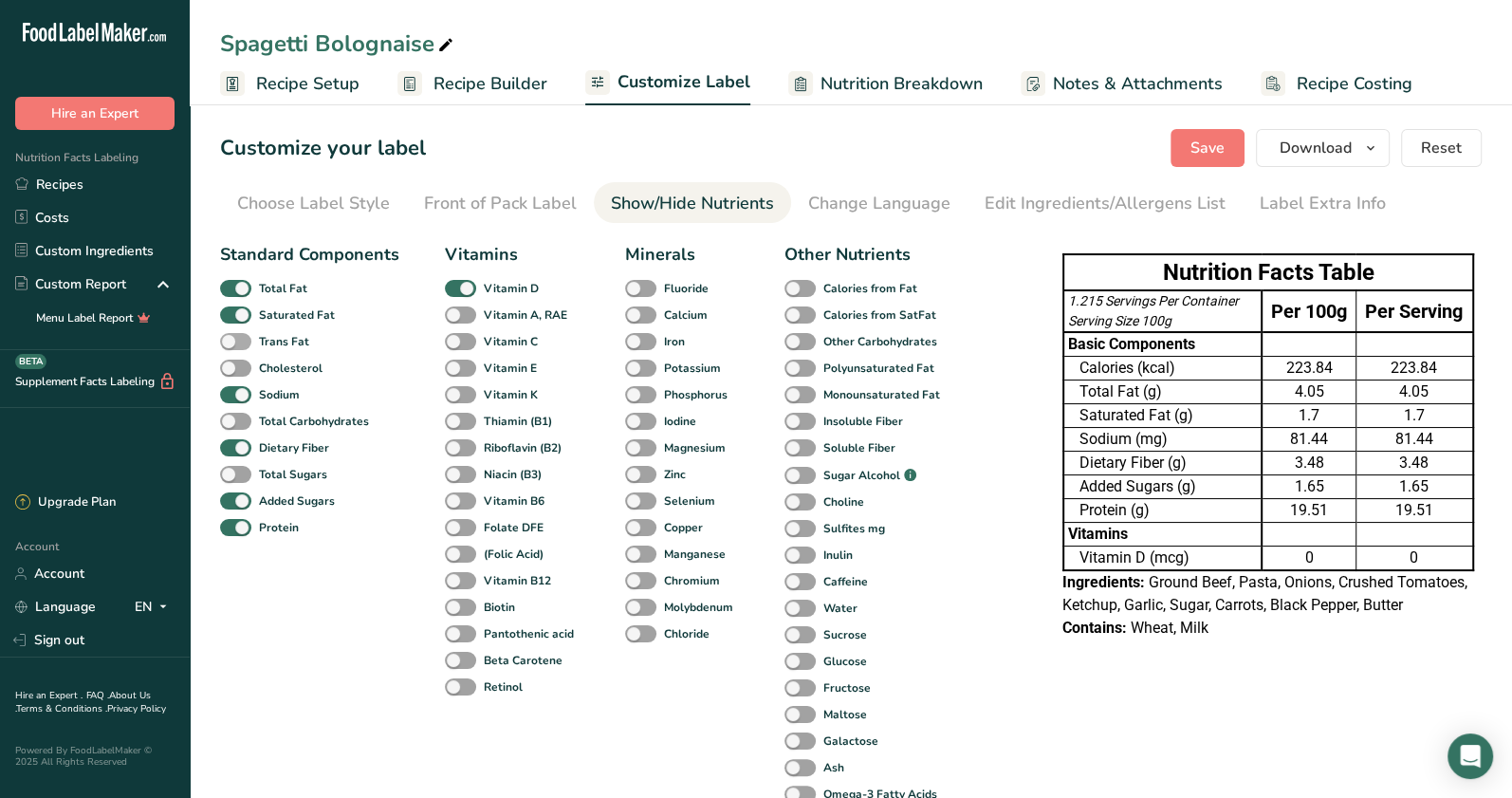 click at bounding box center [235, 342] 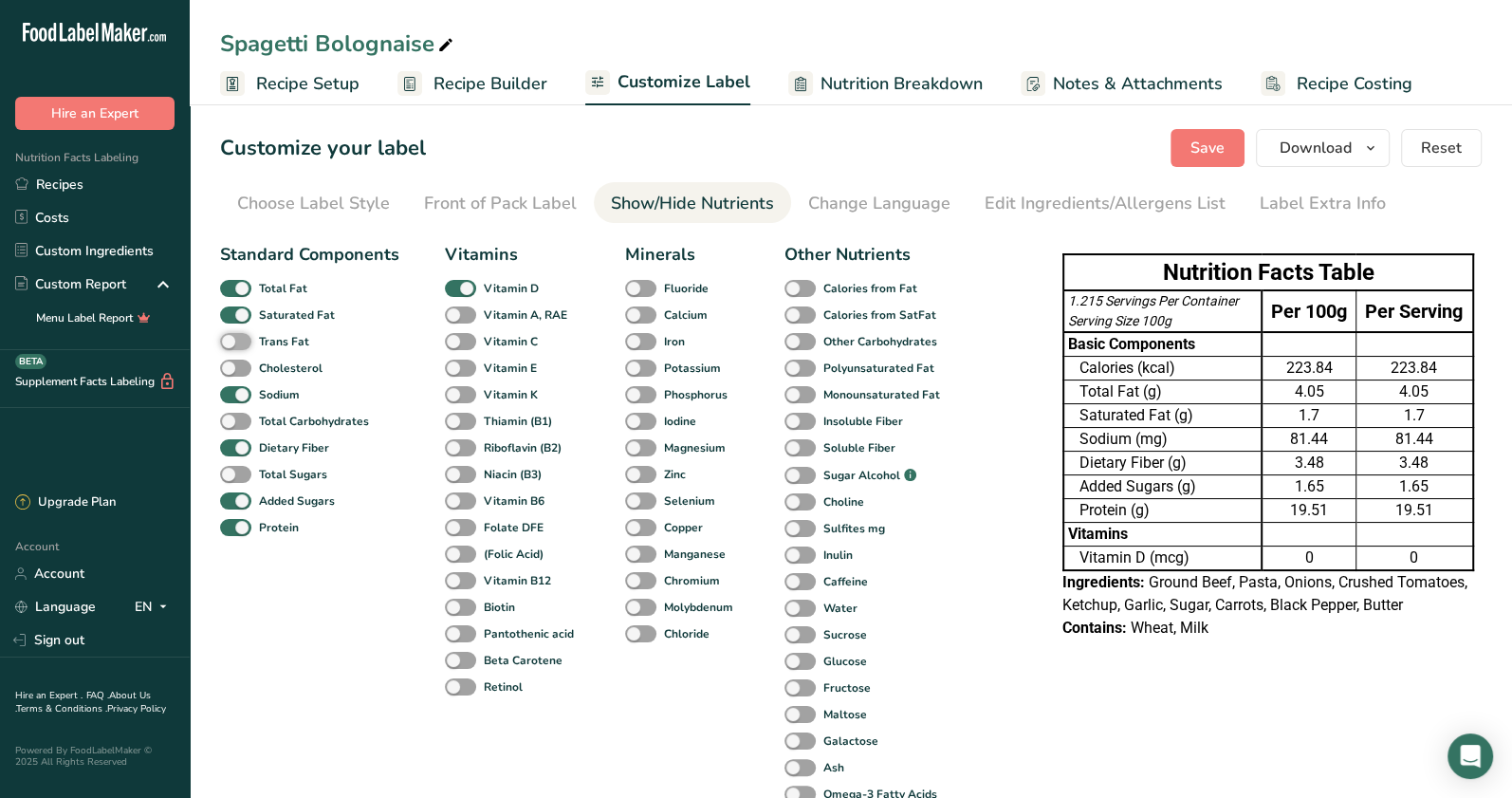 click on "Trans Fat" at bounding box center [226, 341] 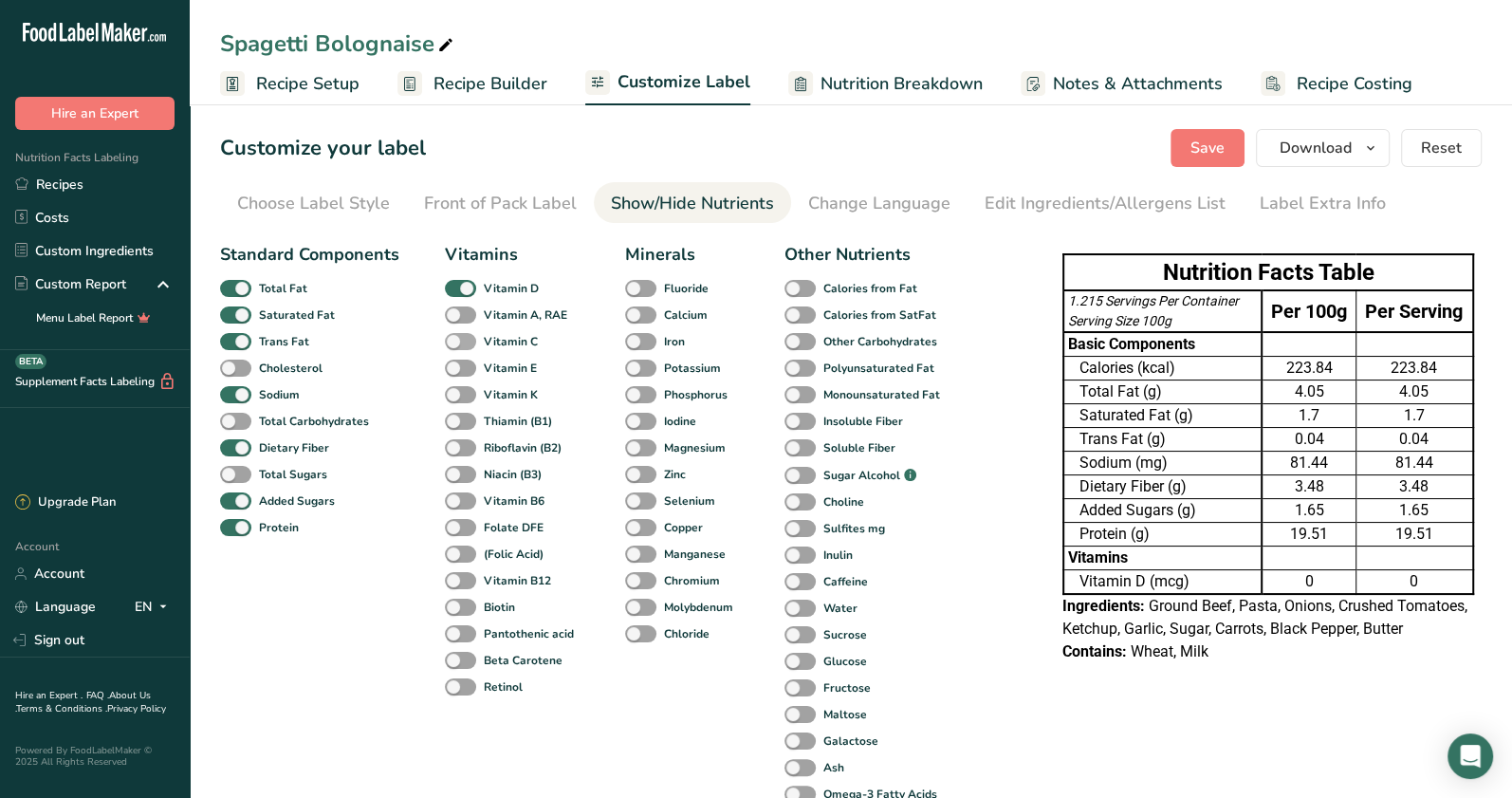 click at bounding box center (460, 342) 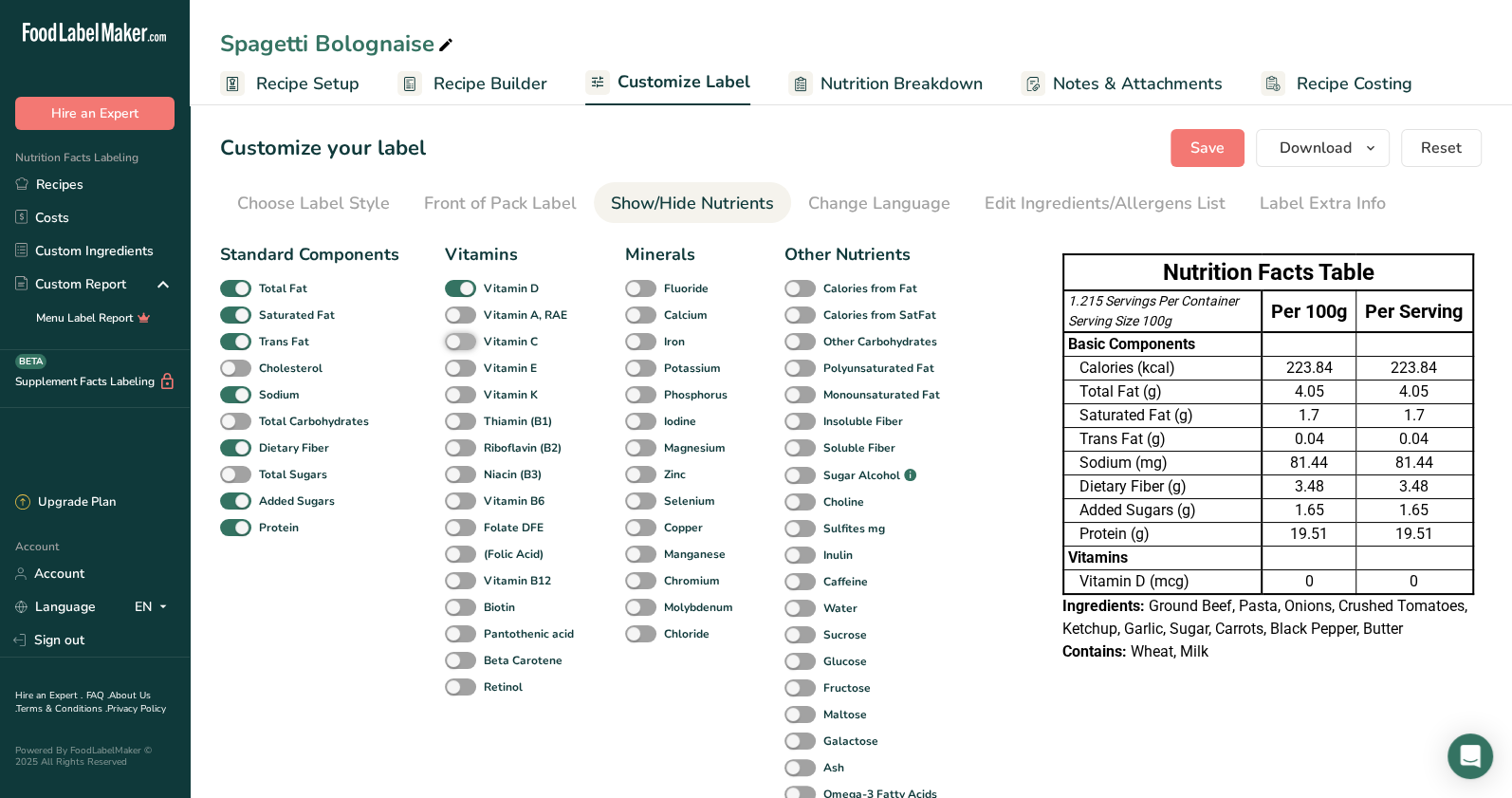 click on "Vitamin C" at bounding box center [451, 341] 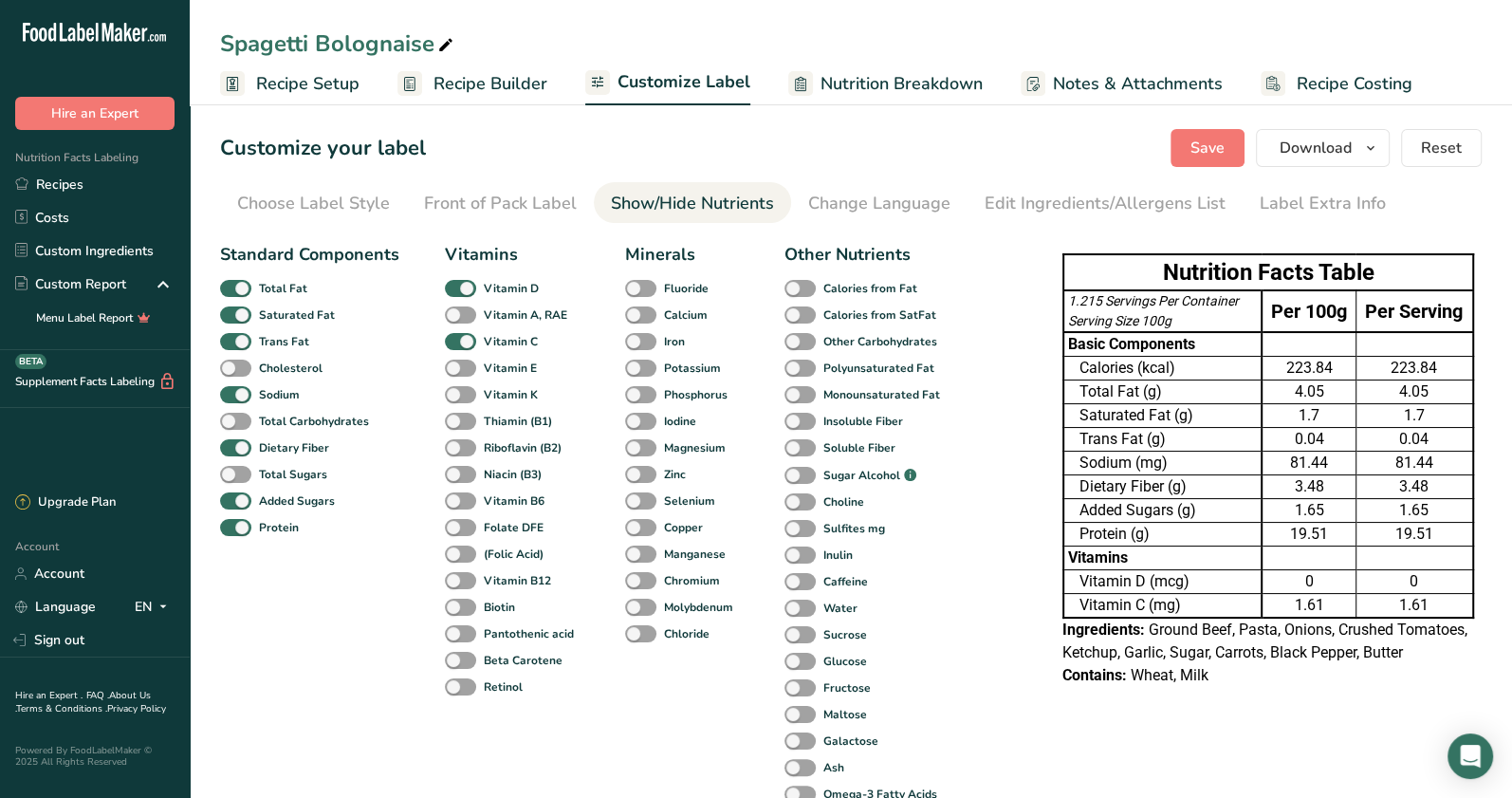 click on "Choose your label style
Table Format (Per 100g & Per Serving)
USA (FDA)
Standard FDA label
Tabular FDA label
Linear FDA label
Simplified FDA label
Dual Column FDA label (Per Serving/Per Container)
Dual Column FDA label (As Sold/As Prepared)
Aggregate Standard FDA label
Standard FDA label with Micronutrients listed side-by-side
UK (FSA)
UK Mandatory Label "Back of Pack"
UK Traffic Light Label  "Front of Pack"
Canadian (CFIA)
Canadian Standard label
Canadian Dual Column label" at bounding box center (851, 591) 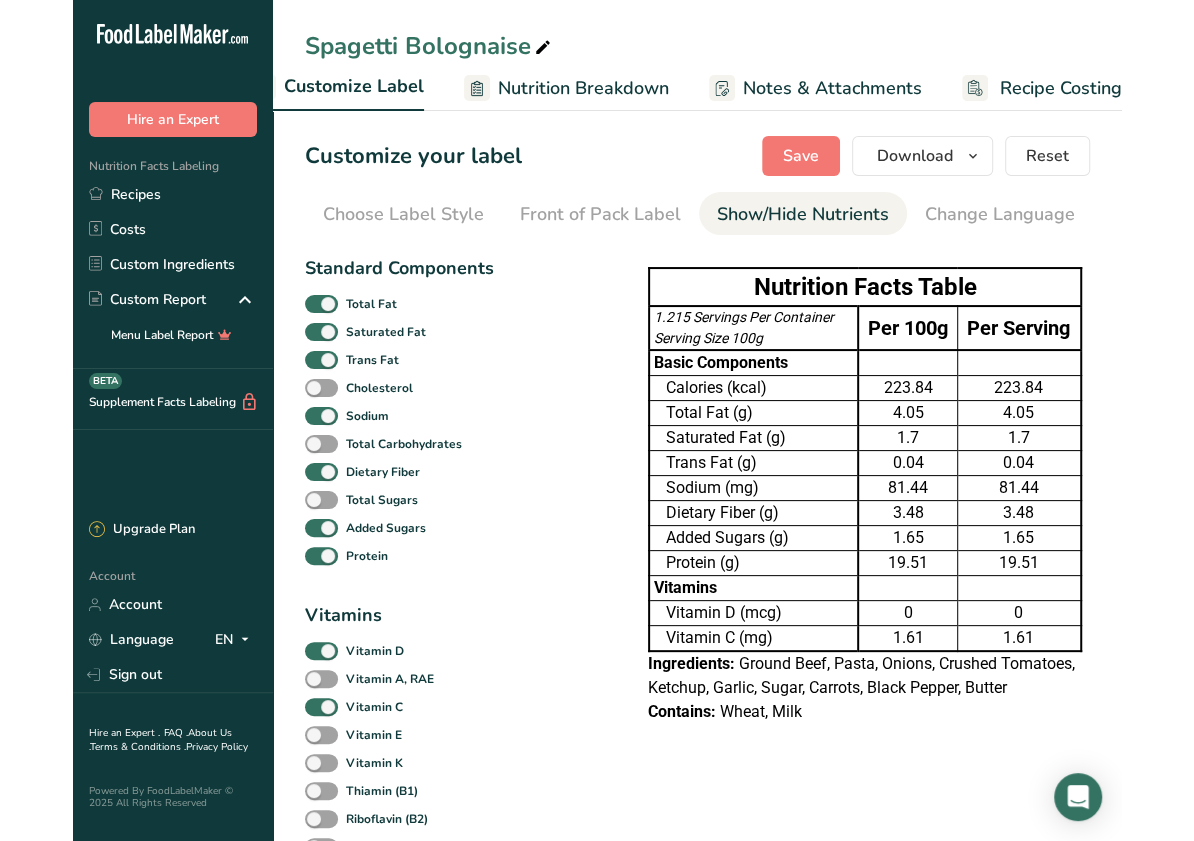 scroll, scrollTop: 0, scrollLeft: 472, axis: horizontal 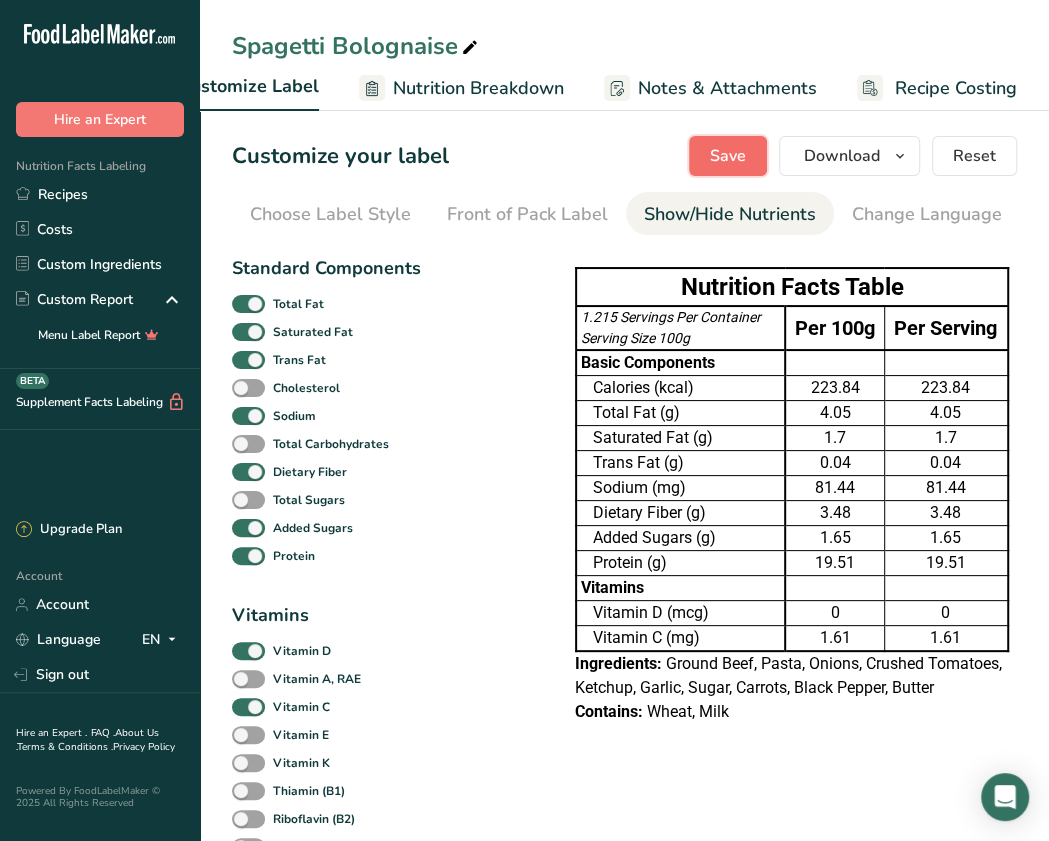 click on "Save" at bounding box center (728, 156) 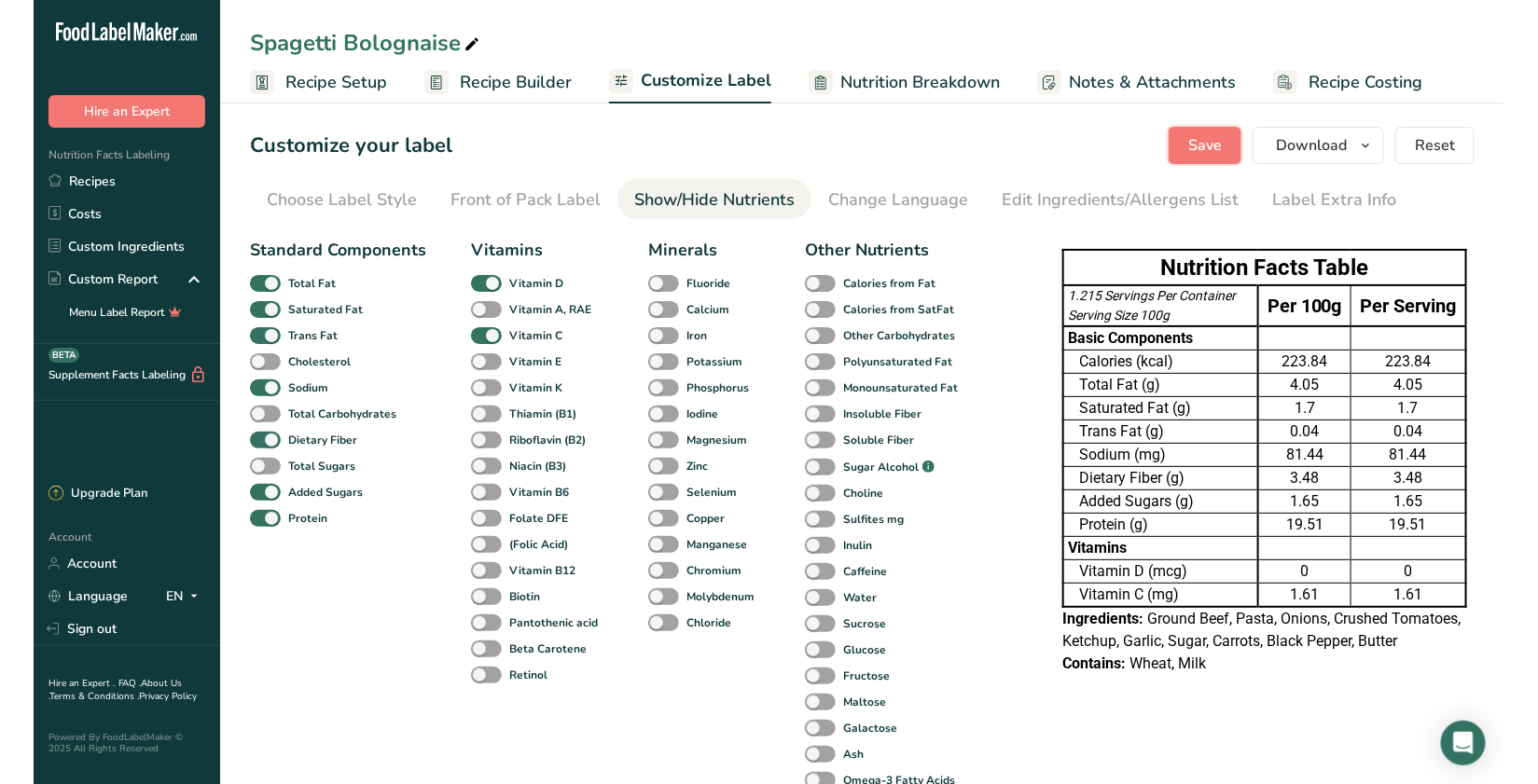 scroll, scrollTop: 0, scrollLeft: 0, axis: both 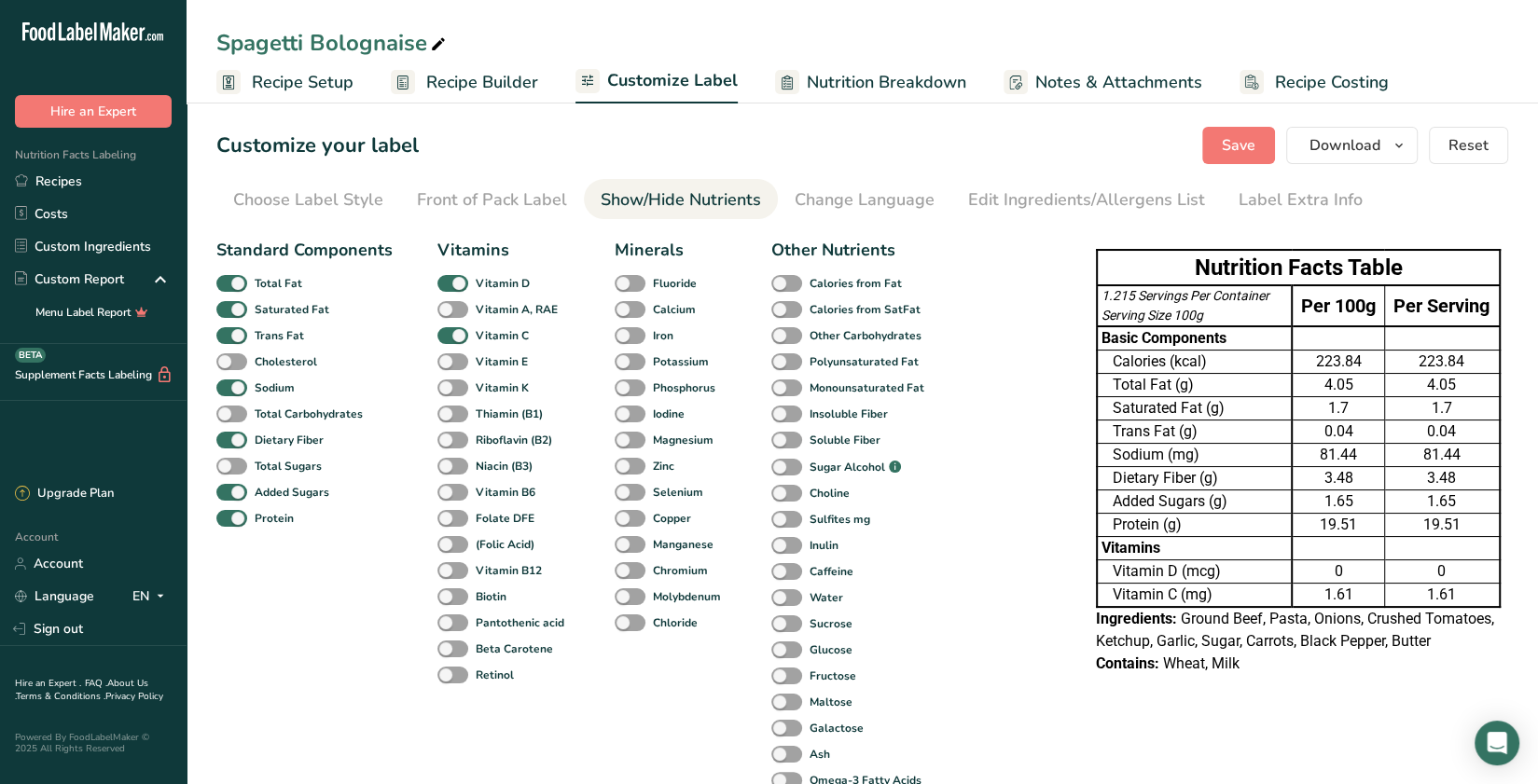 click on "Recipe Setup" at bounding box center (302, 82) 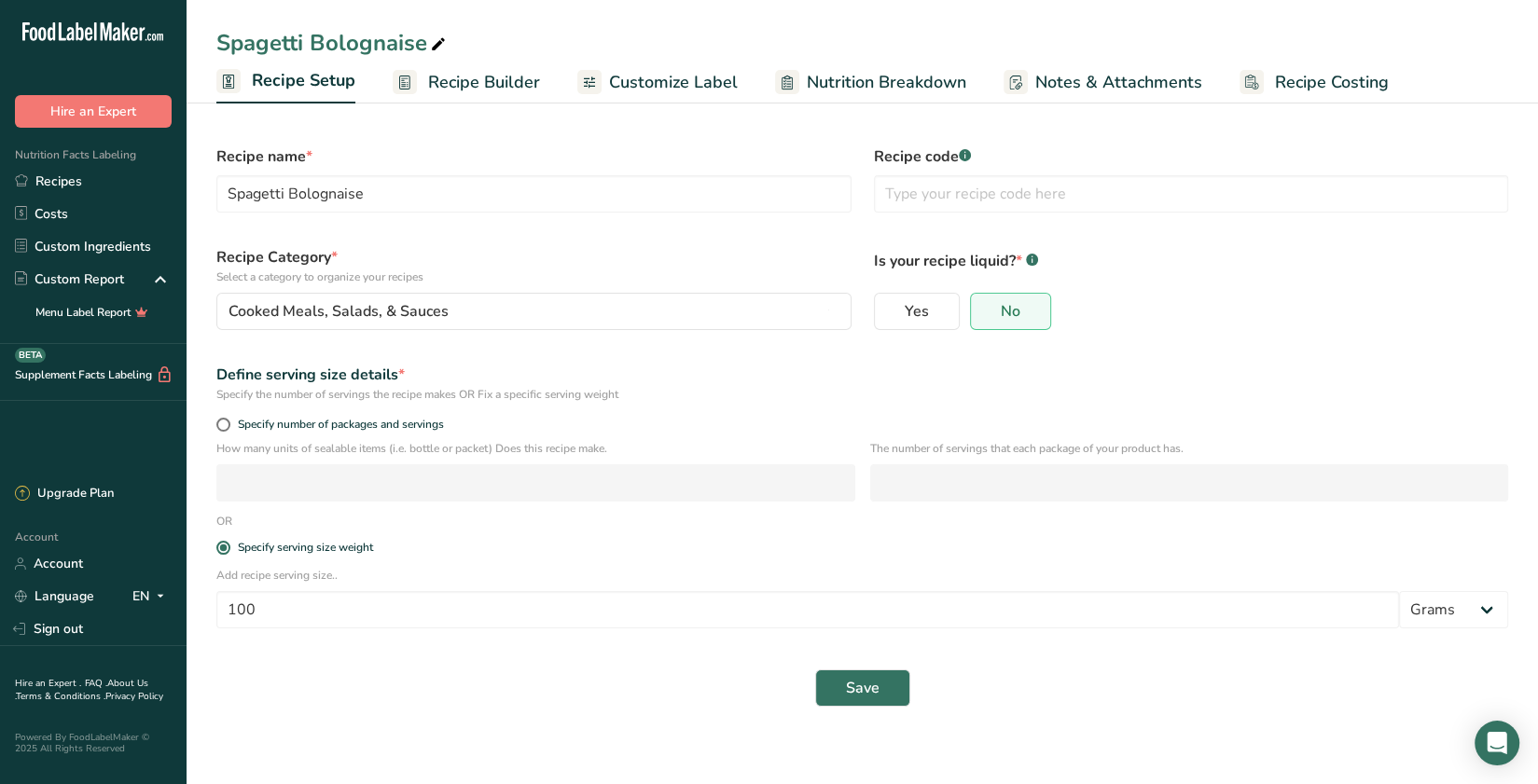 click on "Recipe Builder" at bounding box center (484, 82) 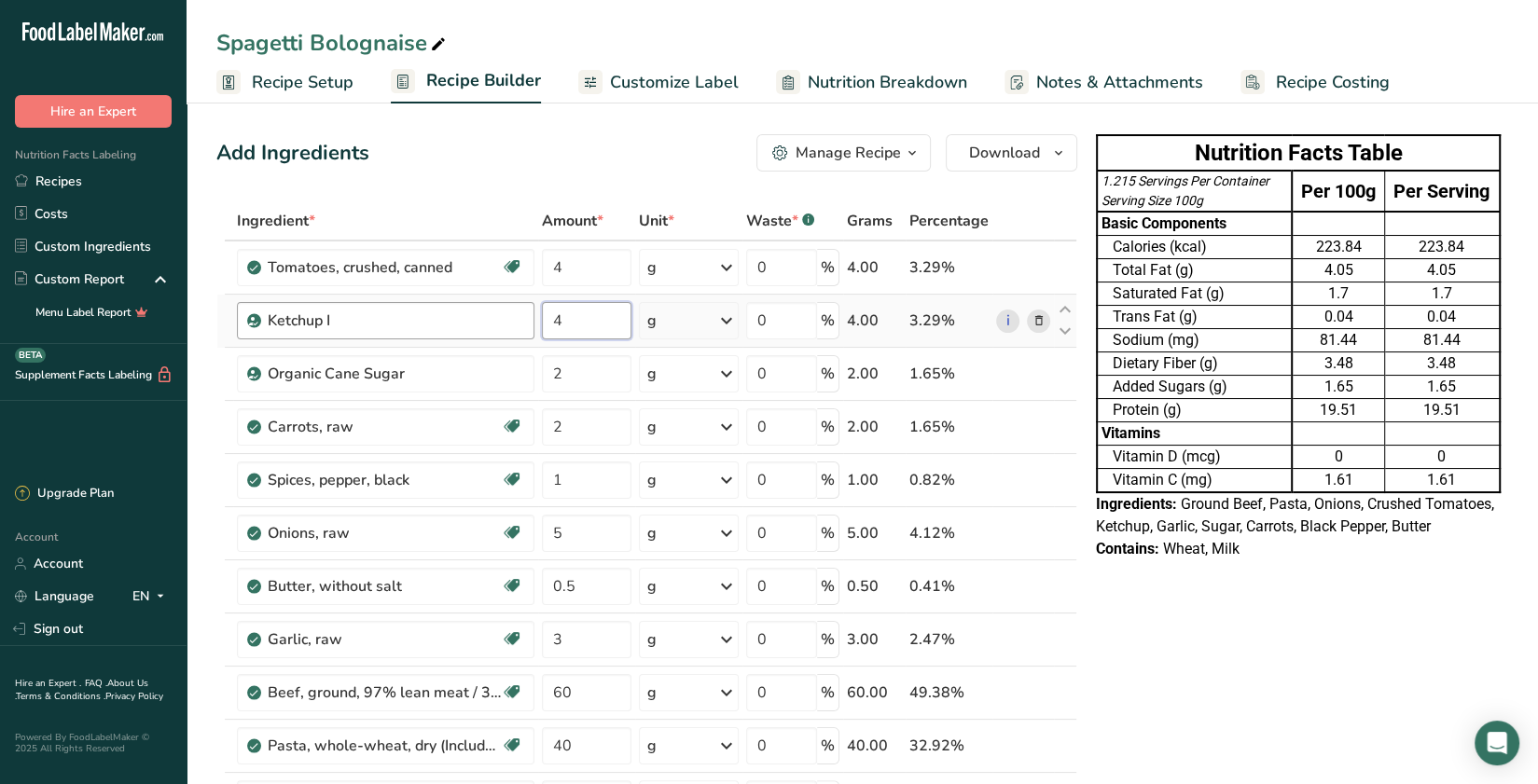 drag, startPoint x: 579, startPoint y: 324, endPoint x: 511, endPoint y: 303, distance: 71.168813 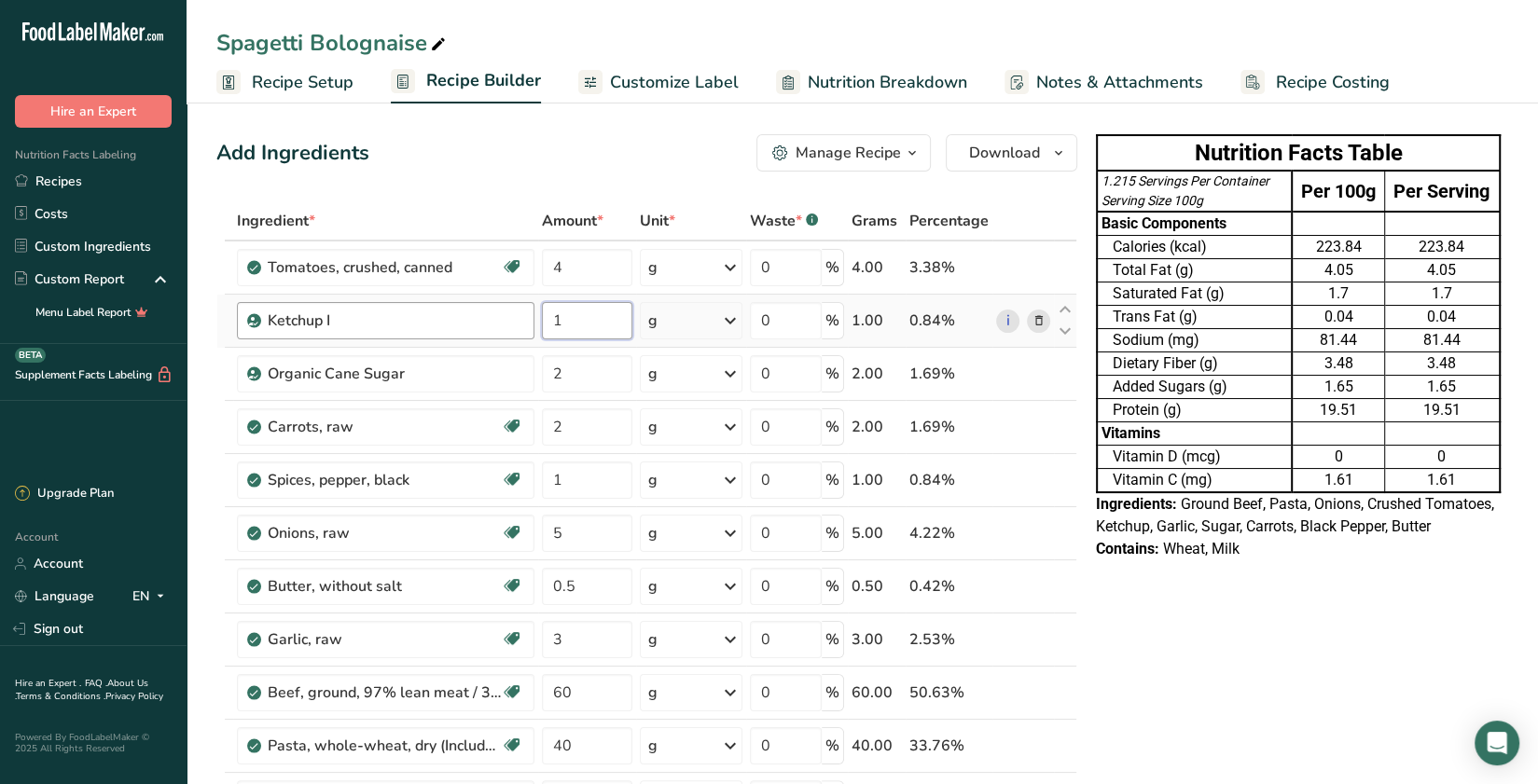 type on "1" 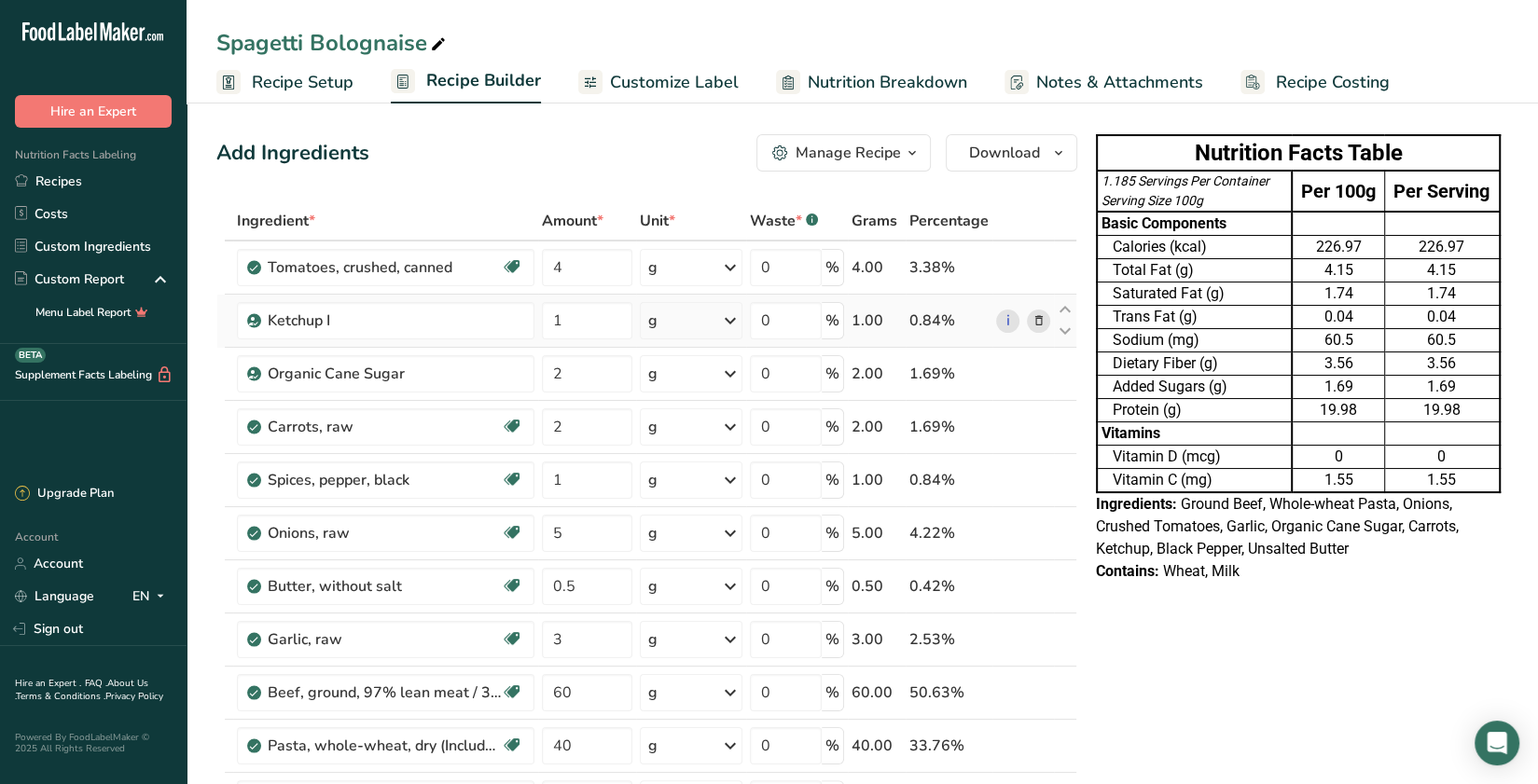 scroll, scrollTop: 38, scrollLeft: 0, axis: vertical 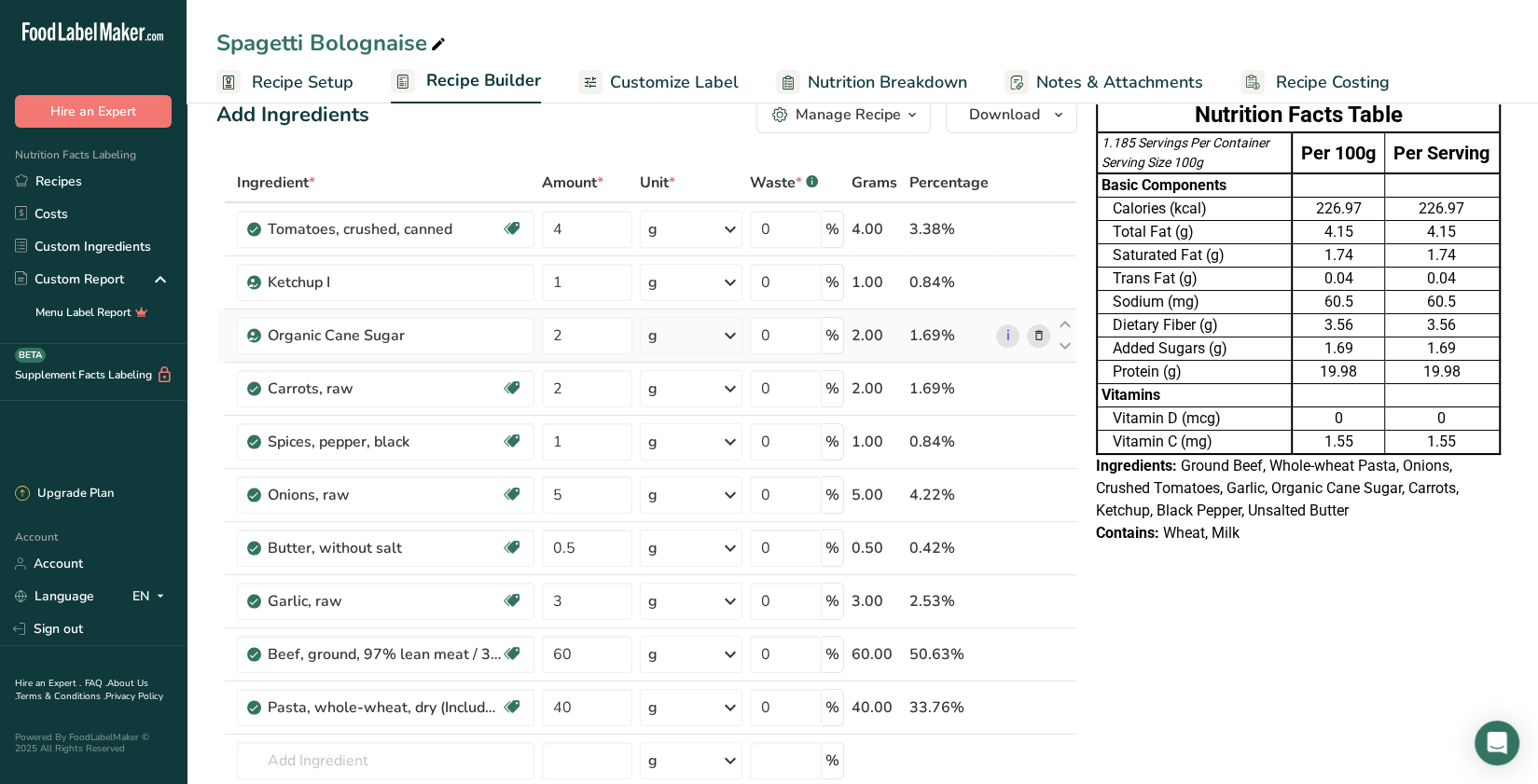 click at bounding box center [1038, 336] 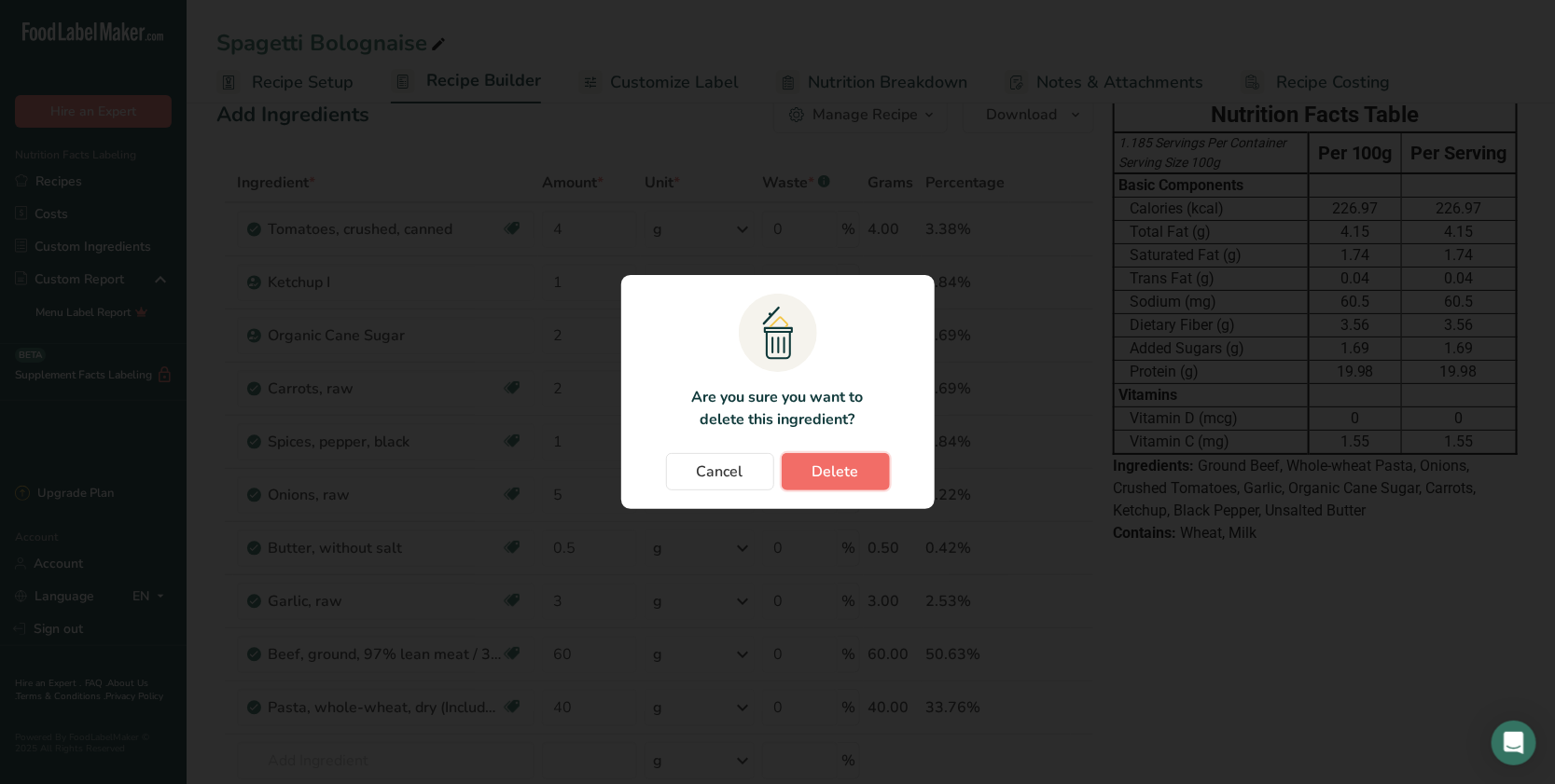 click on "Delete" at bounding box center (836, 472) 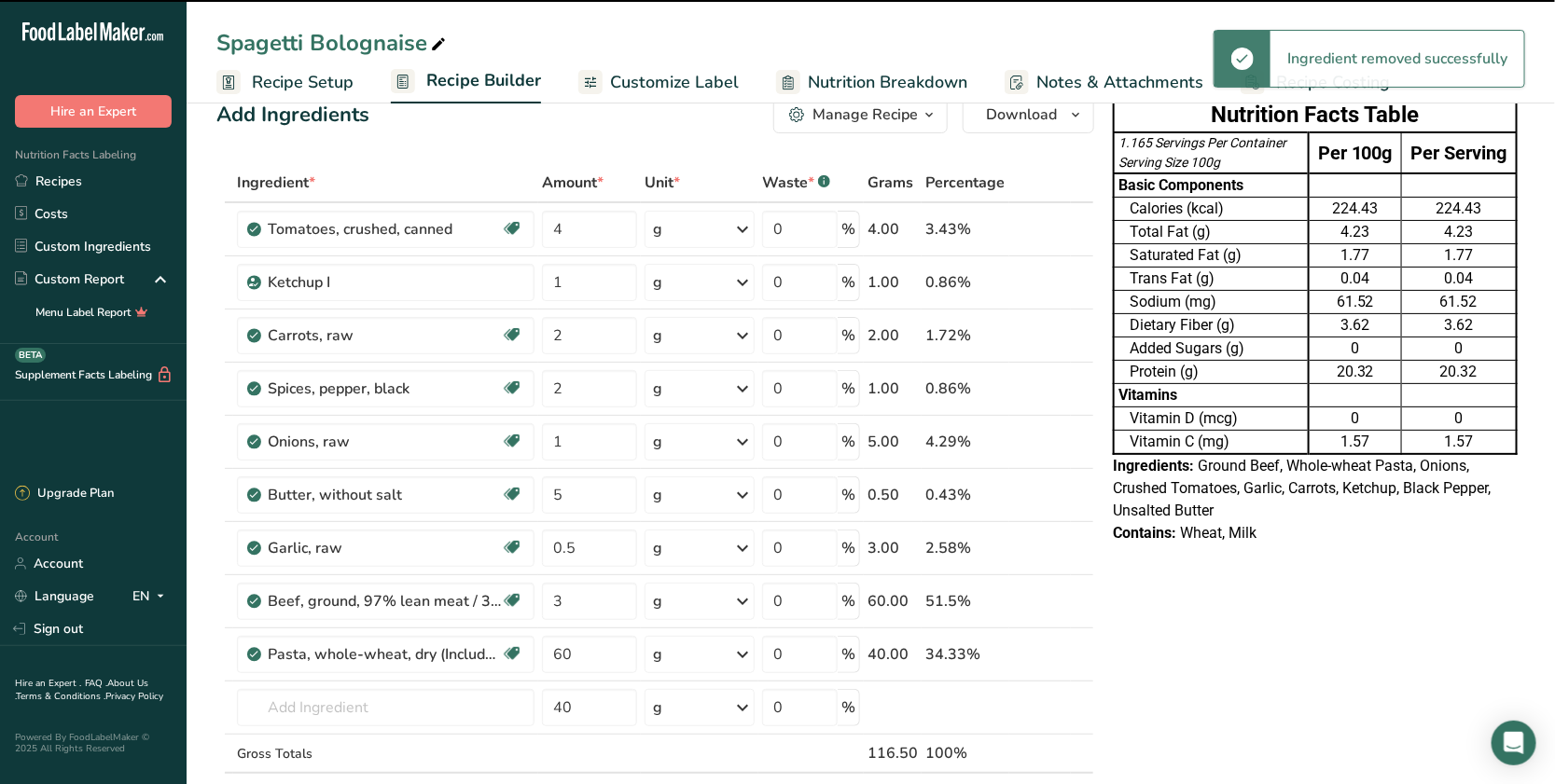 type on "1" 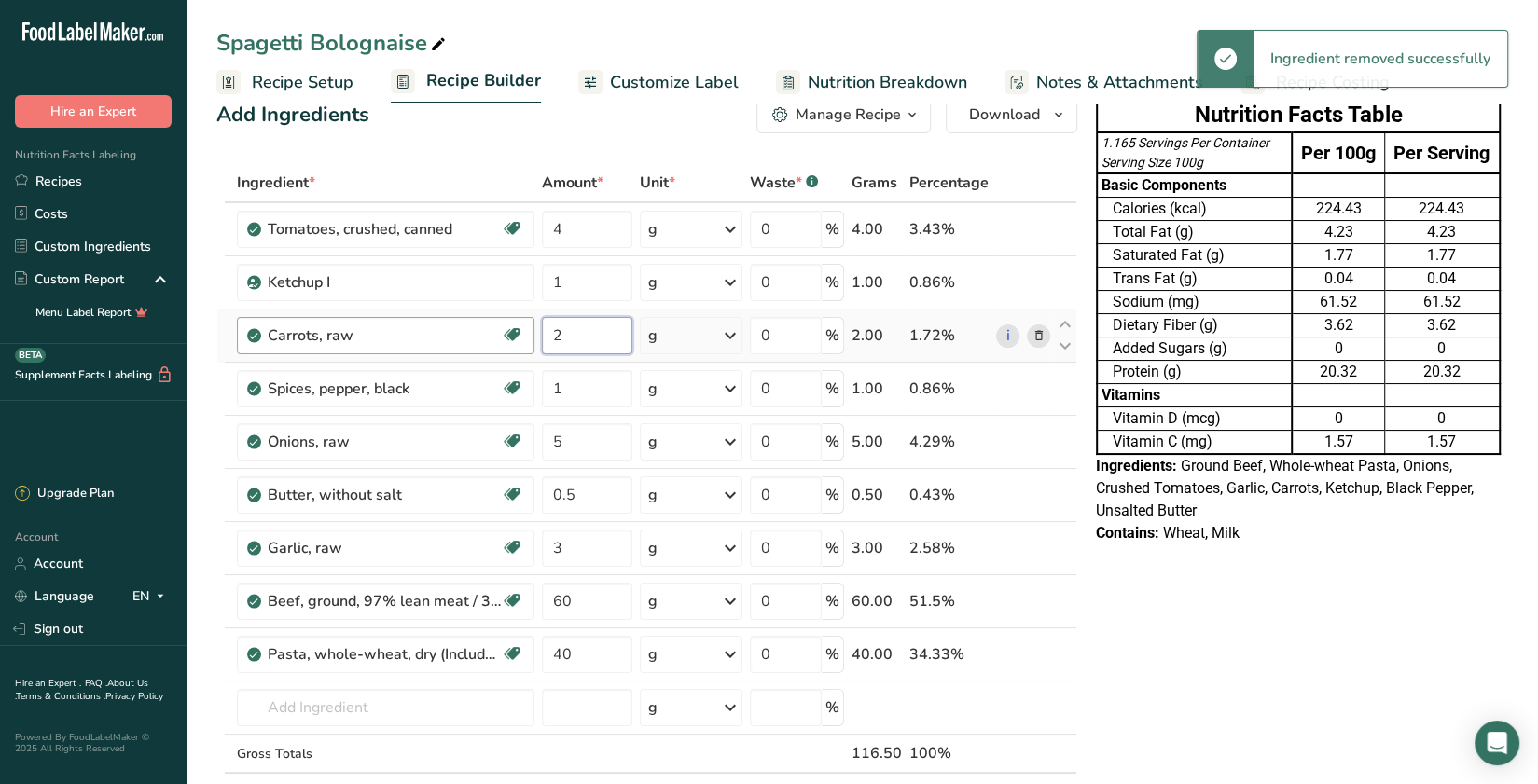drag, startPoint x: 543, startPoint y: 338, endPoint x: 505, endPoint y: 336, distance: 38.052595 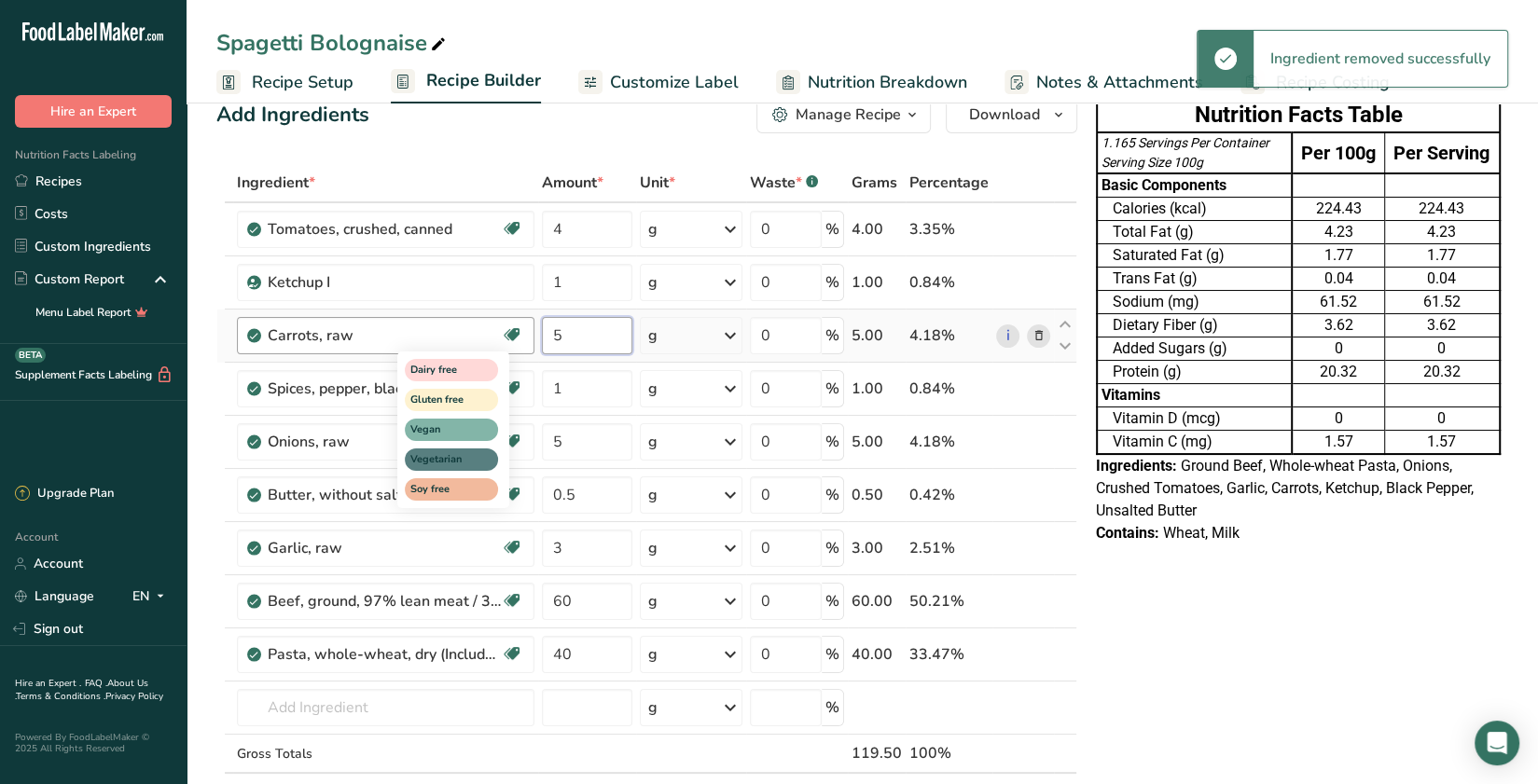 type on "5" 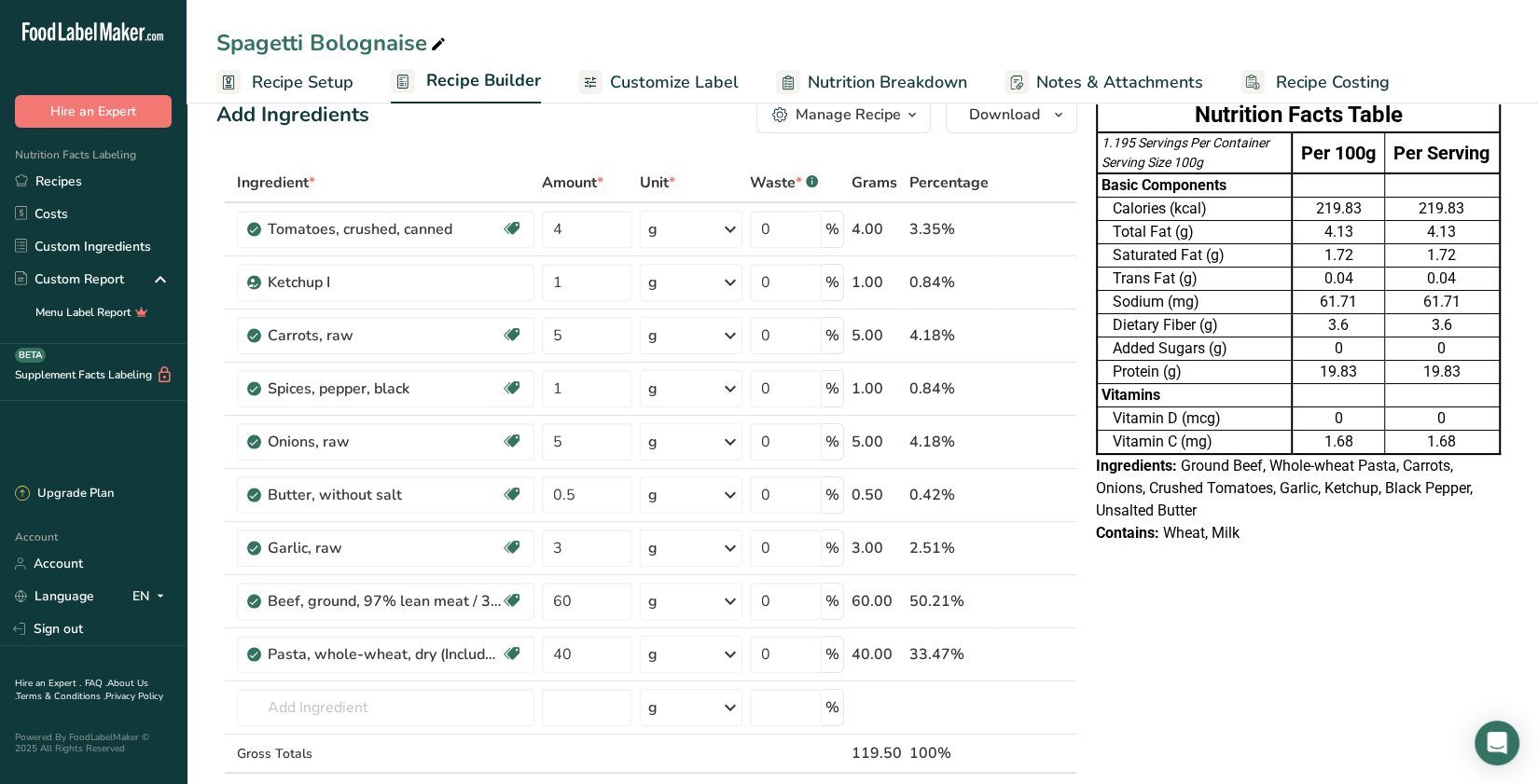 scroll, scrollTop: 77, scrollLeft: 0, axis: vertical 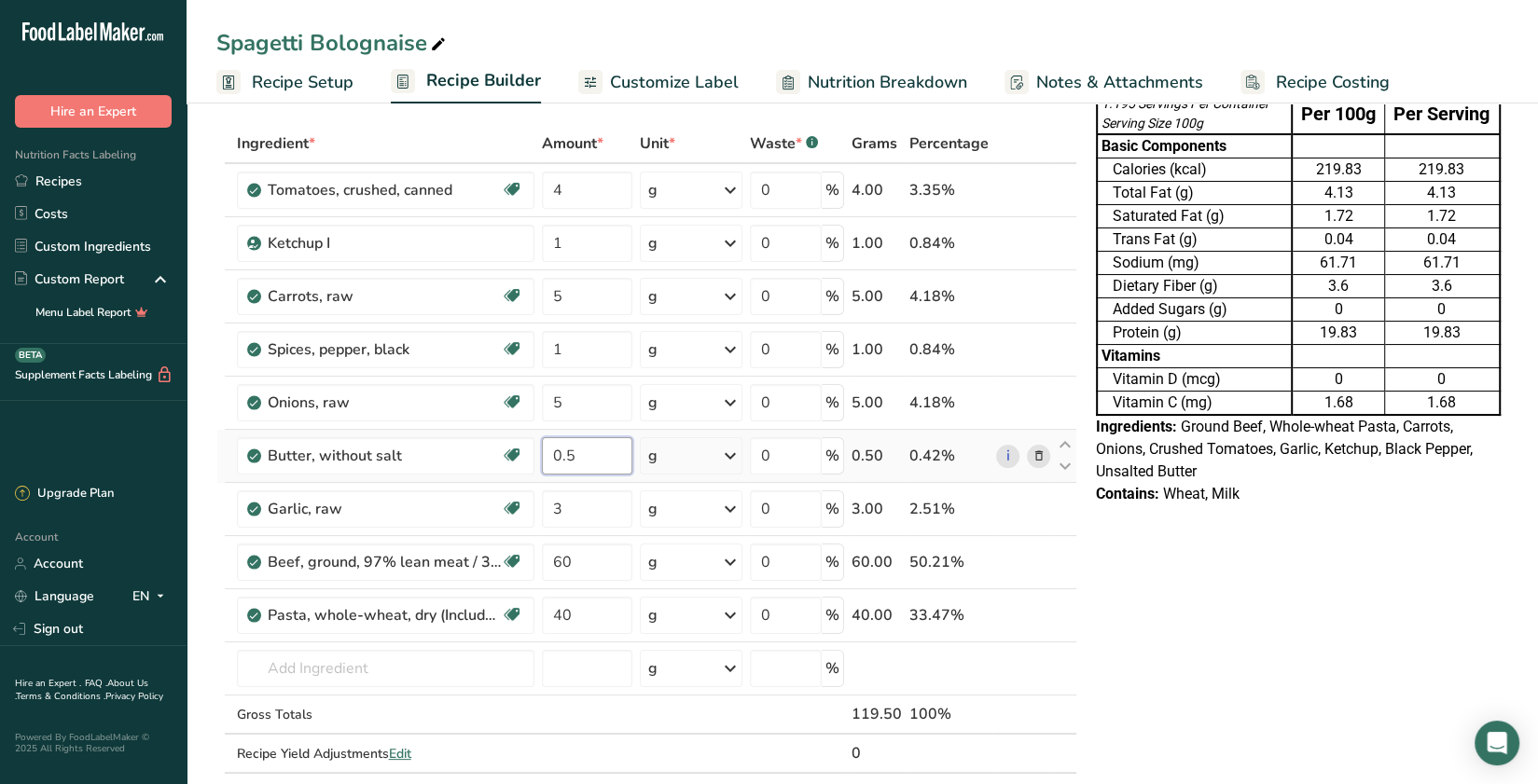 click on "0.5" at bounding box center (588, 456) 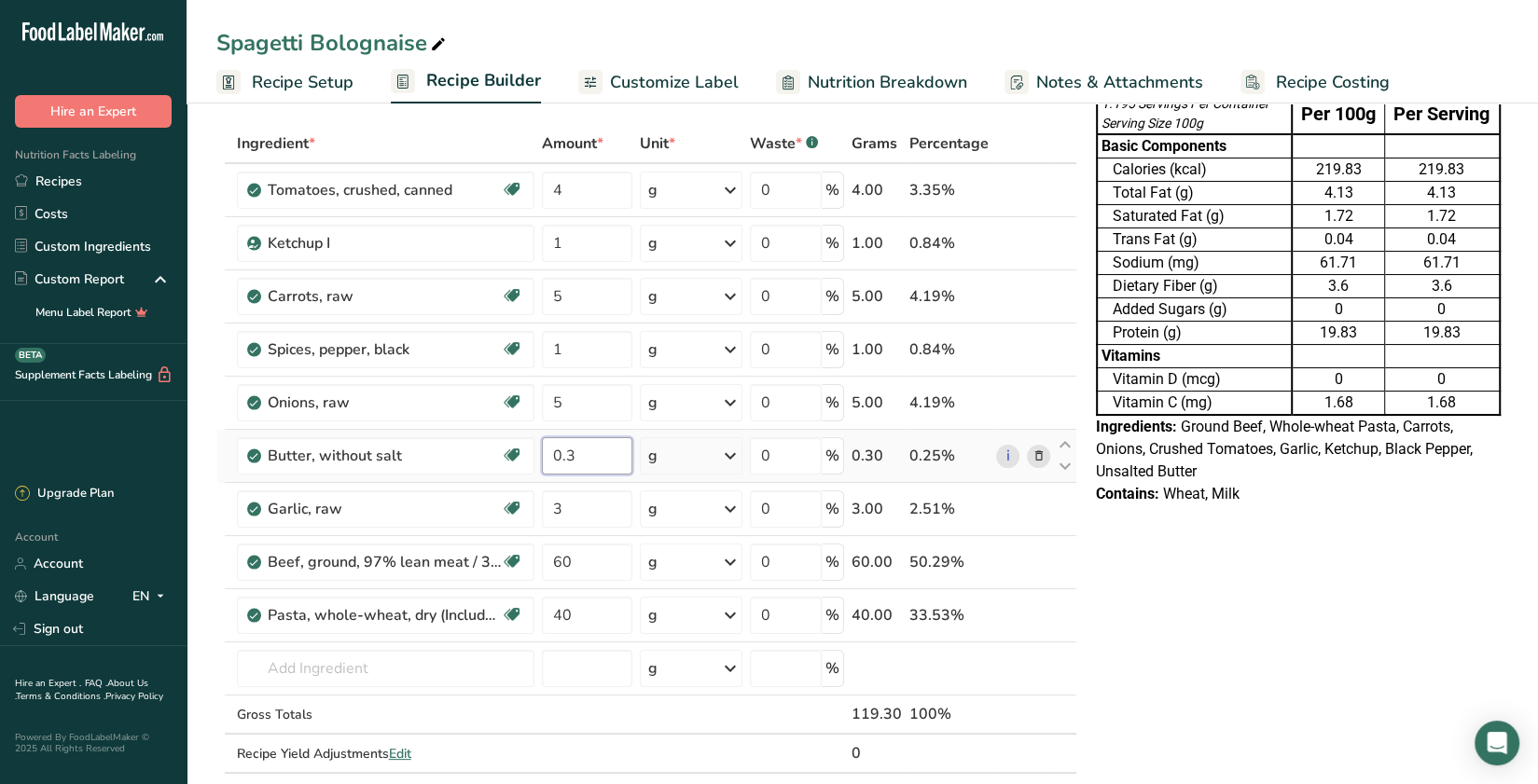 type on "0.3" 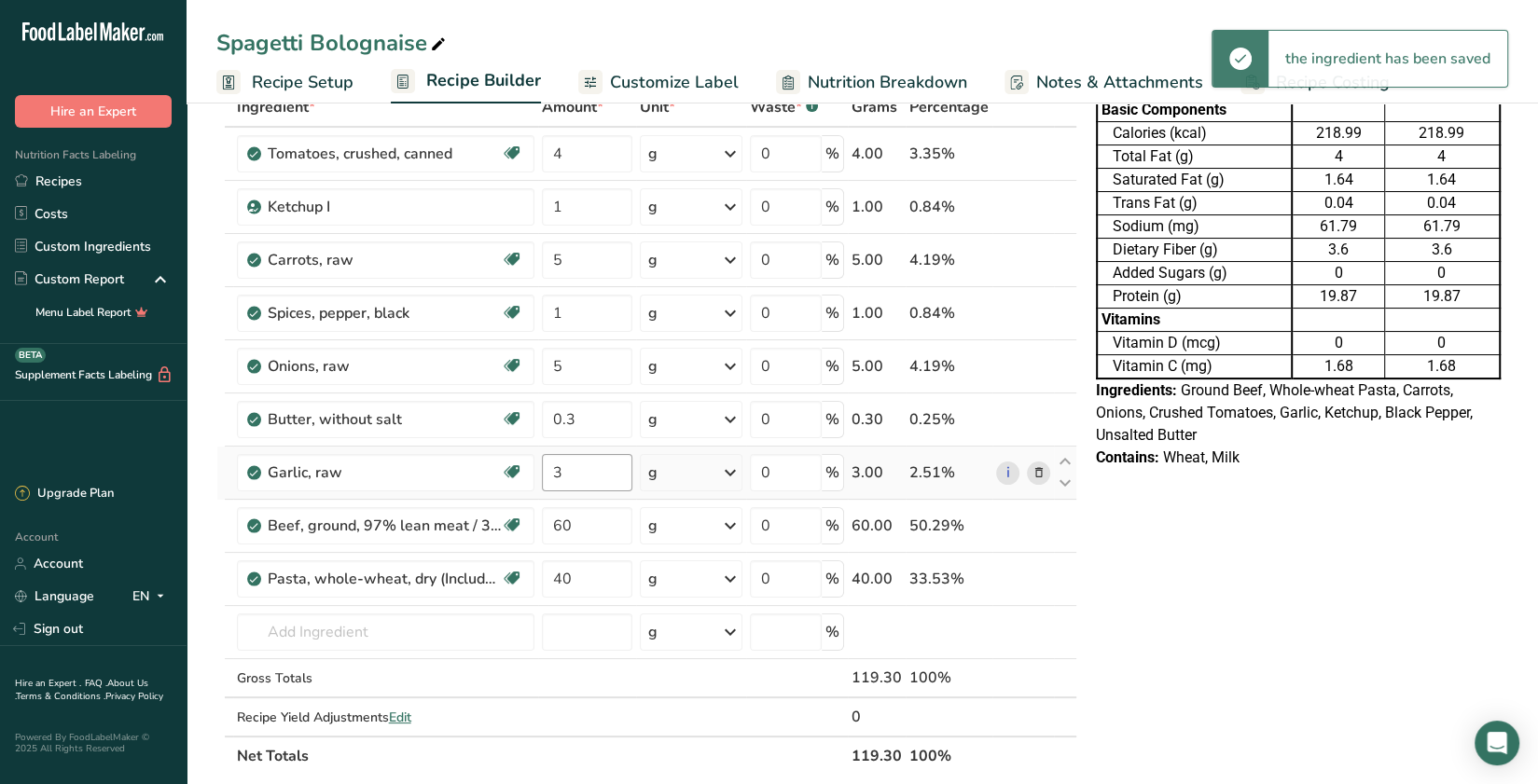 scroll, scrollTop: 117, scrollLeft: 0, axis: vertical 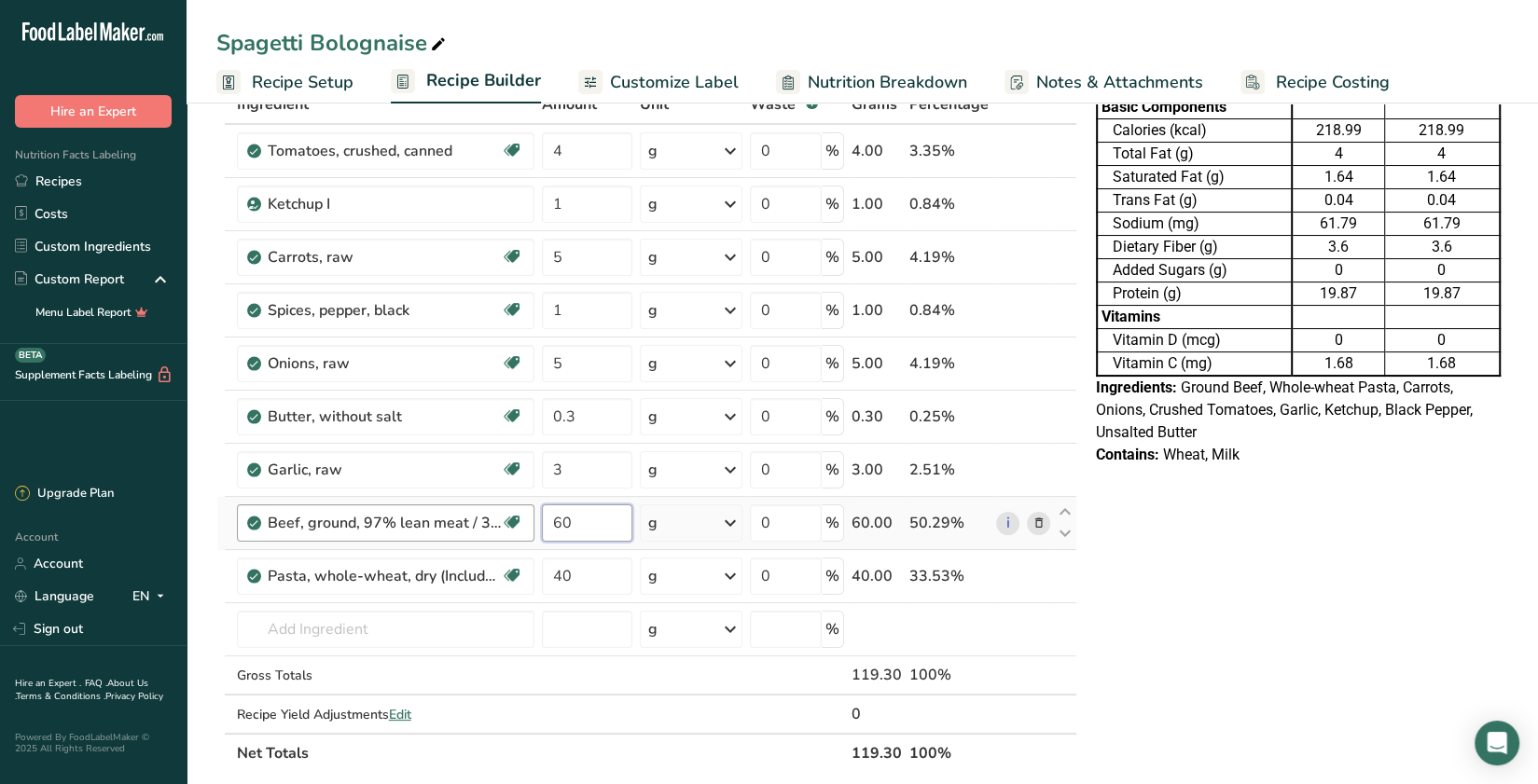 drag, startPoint x: 604, startPoint y: 521, endPoint x: 485, endPoint y: 513, distance: 119.2686 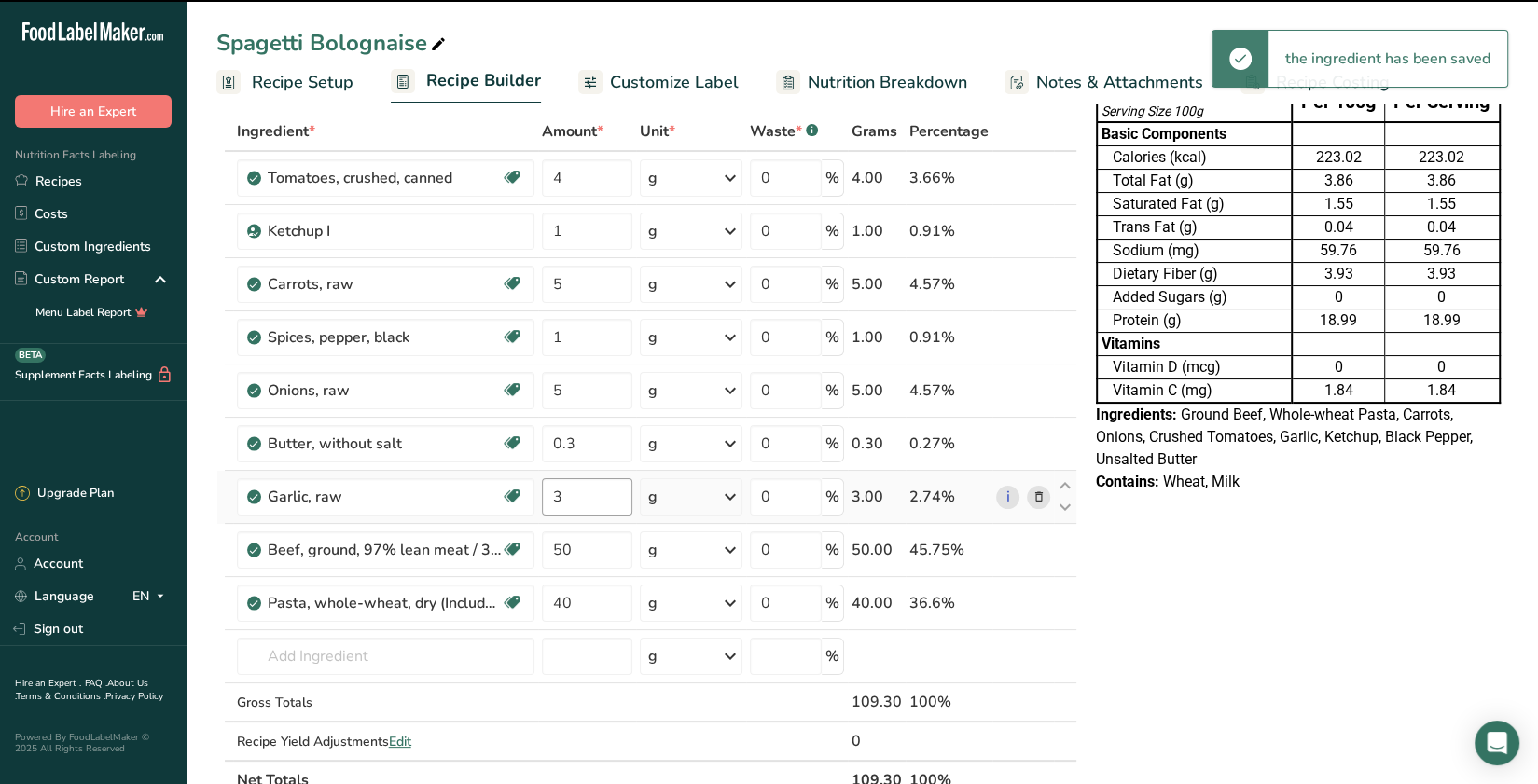 scroll, scrollTop: 0, scrollLeft: 0, axis: both 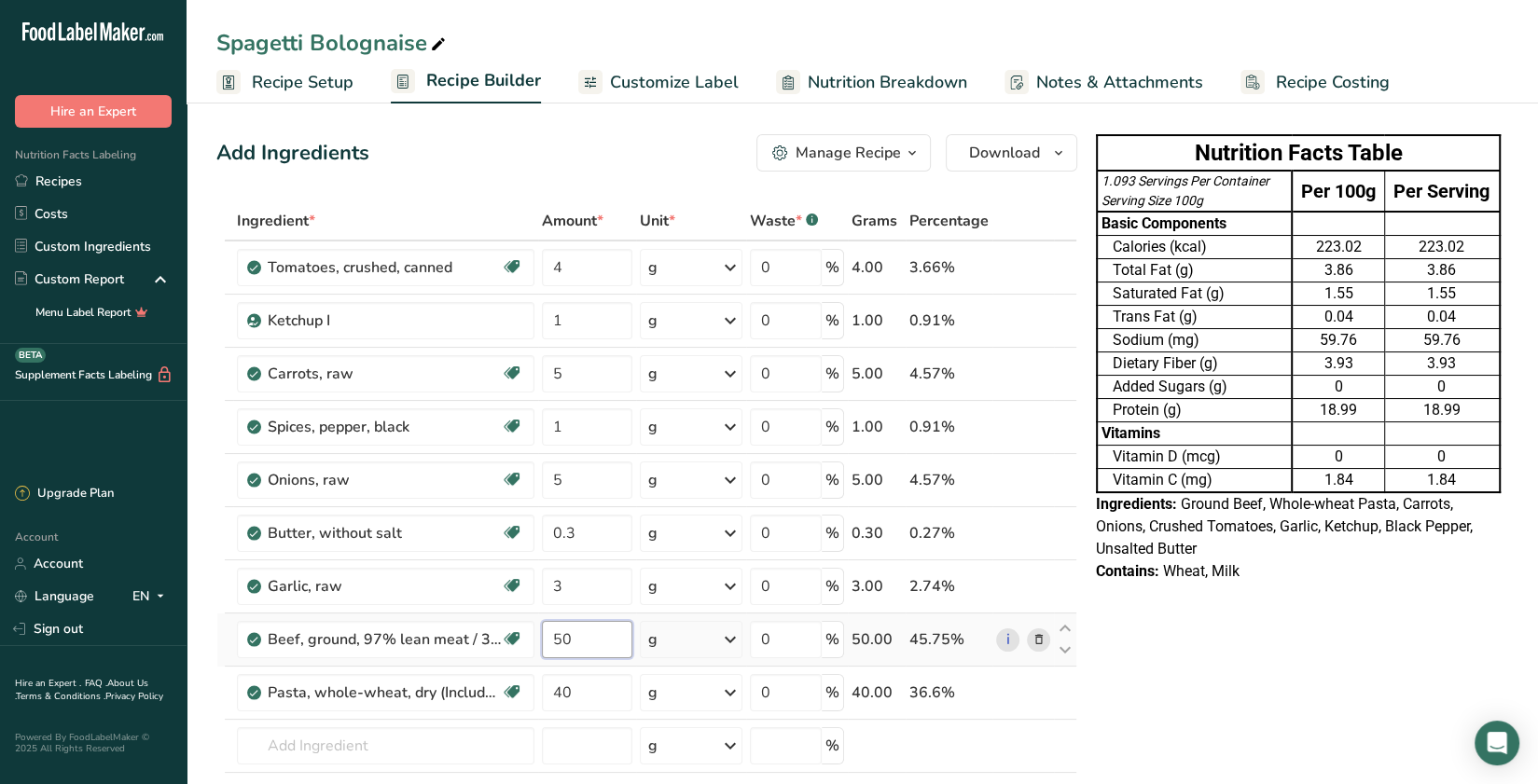 drag, startPoint x: 607, startPoint y: 637, endPoint x: 544, endPoint y: 627, distance: 63.78871 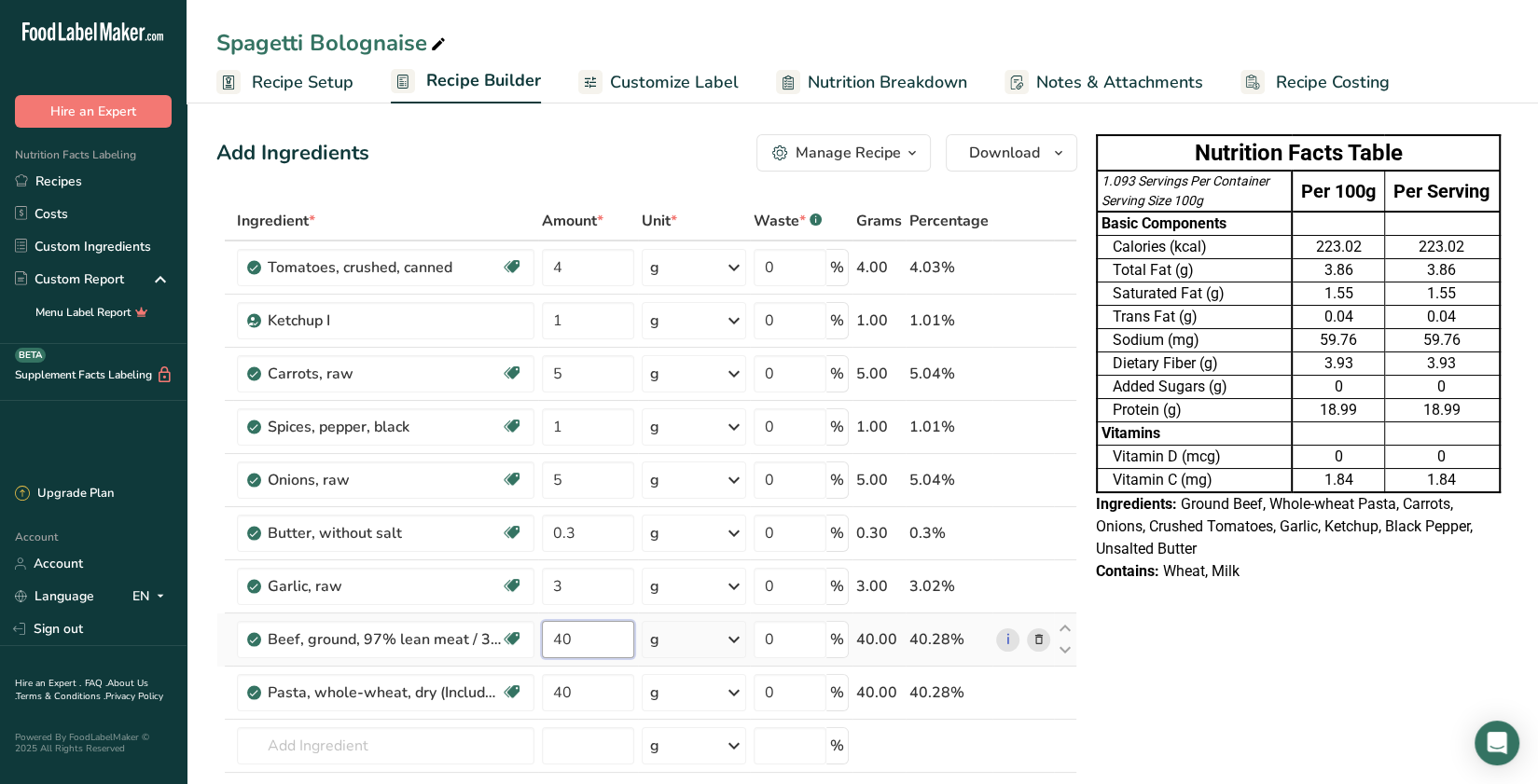type on "40" 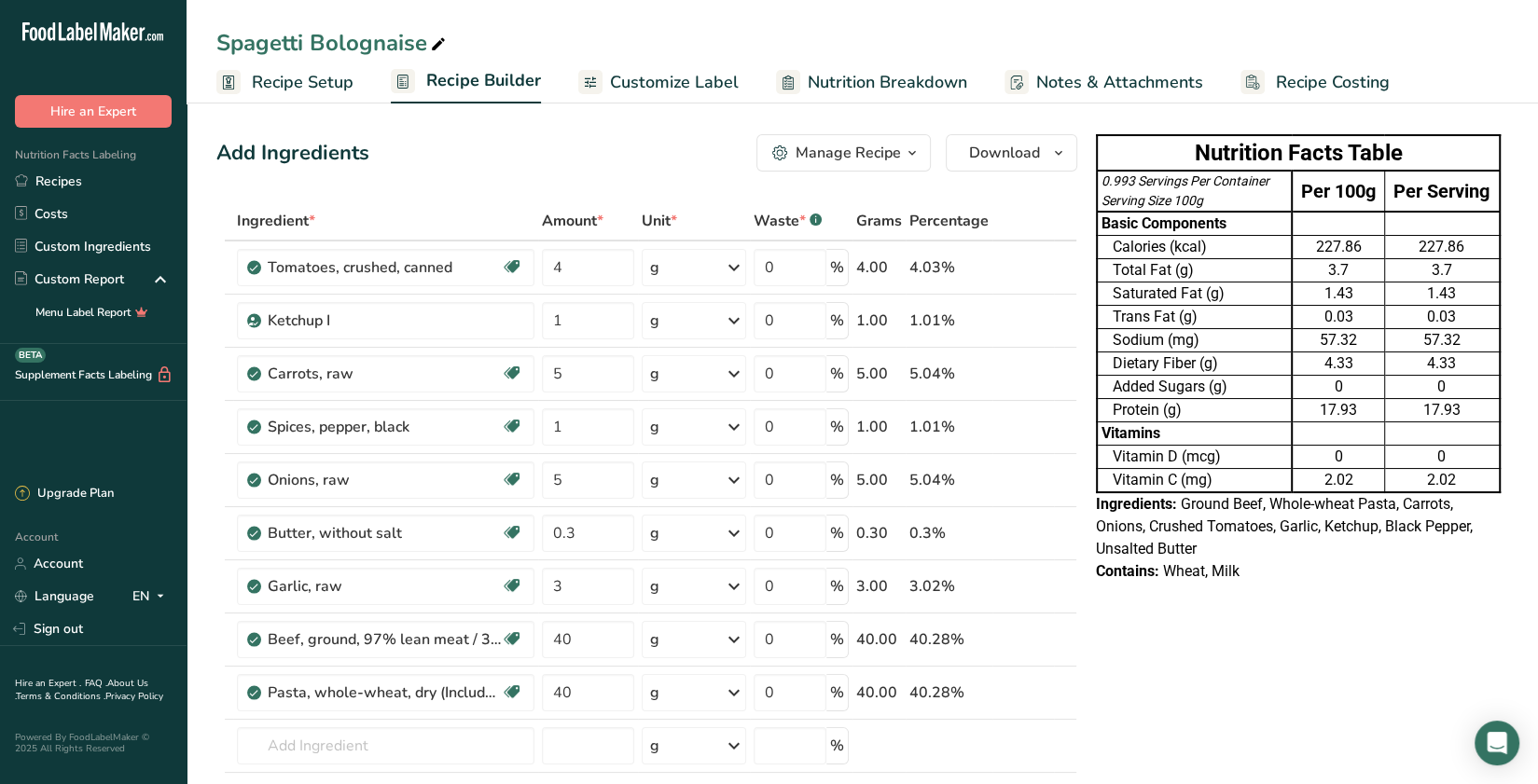 click on "Recipe Setup" at bounding box center (302, 82) 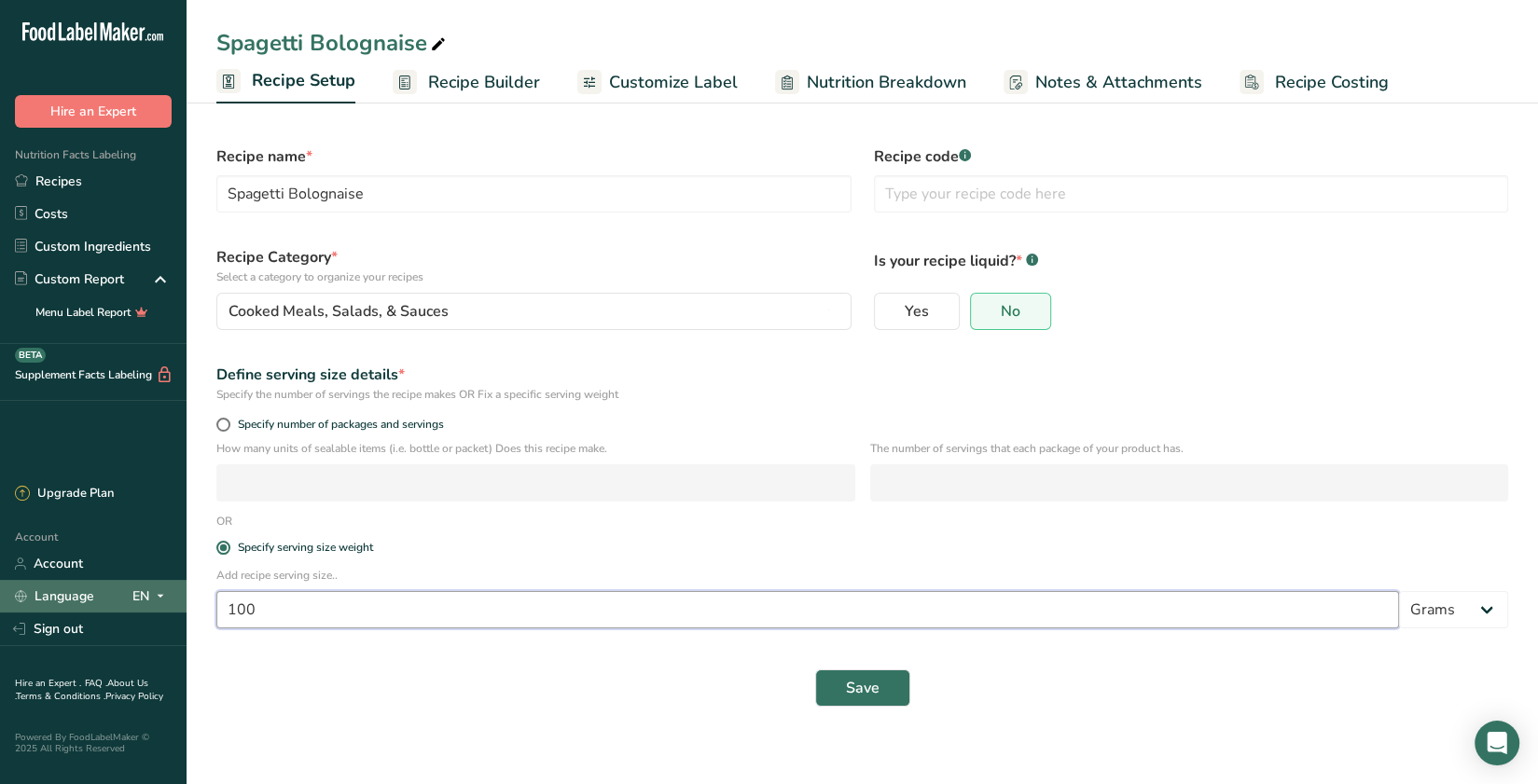 drag, startPoint x: 355, startPoint y: 613, endPoint x: 159, endPoint y: 584, distance: 198.13379 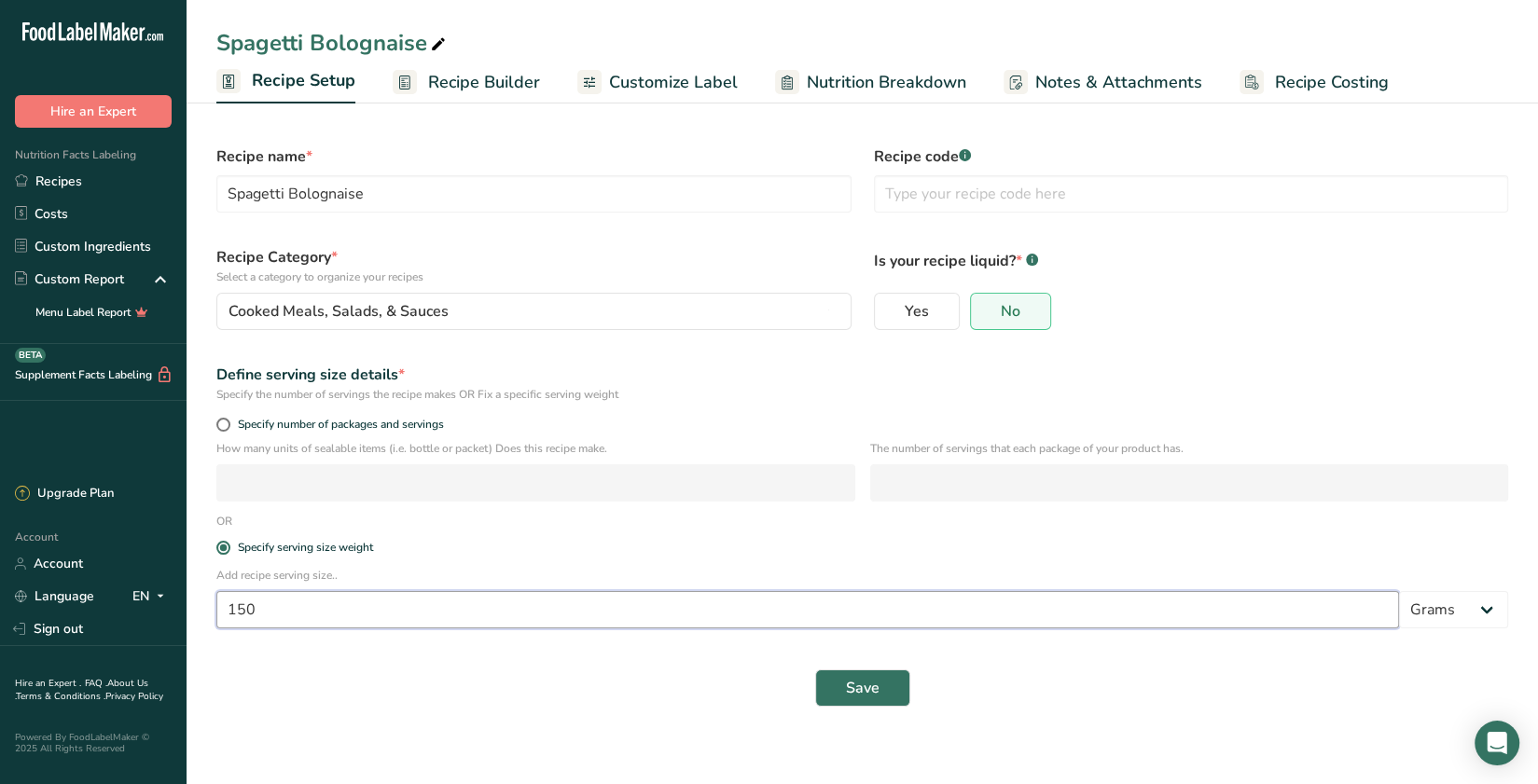 click on "150" at bounding box center (808, 610) 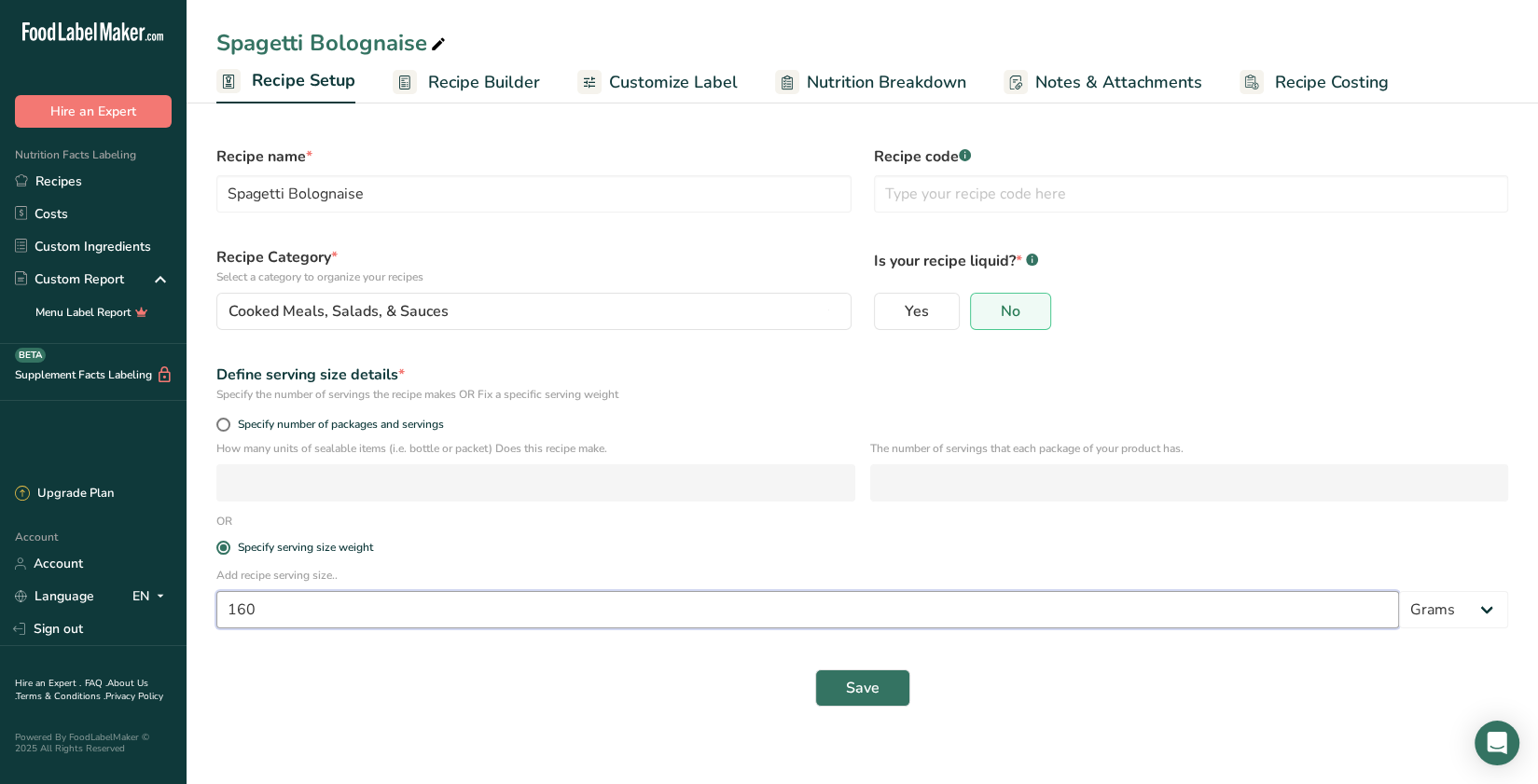 type on "160" 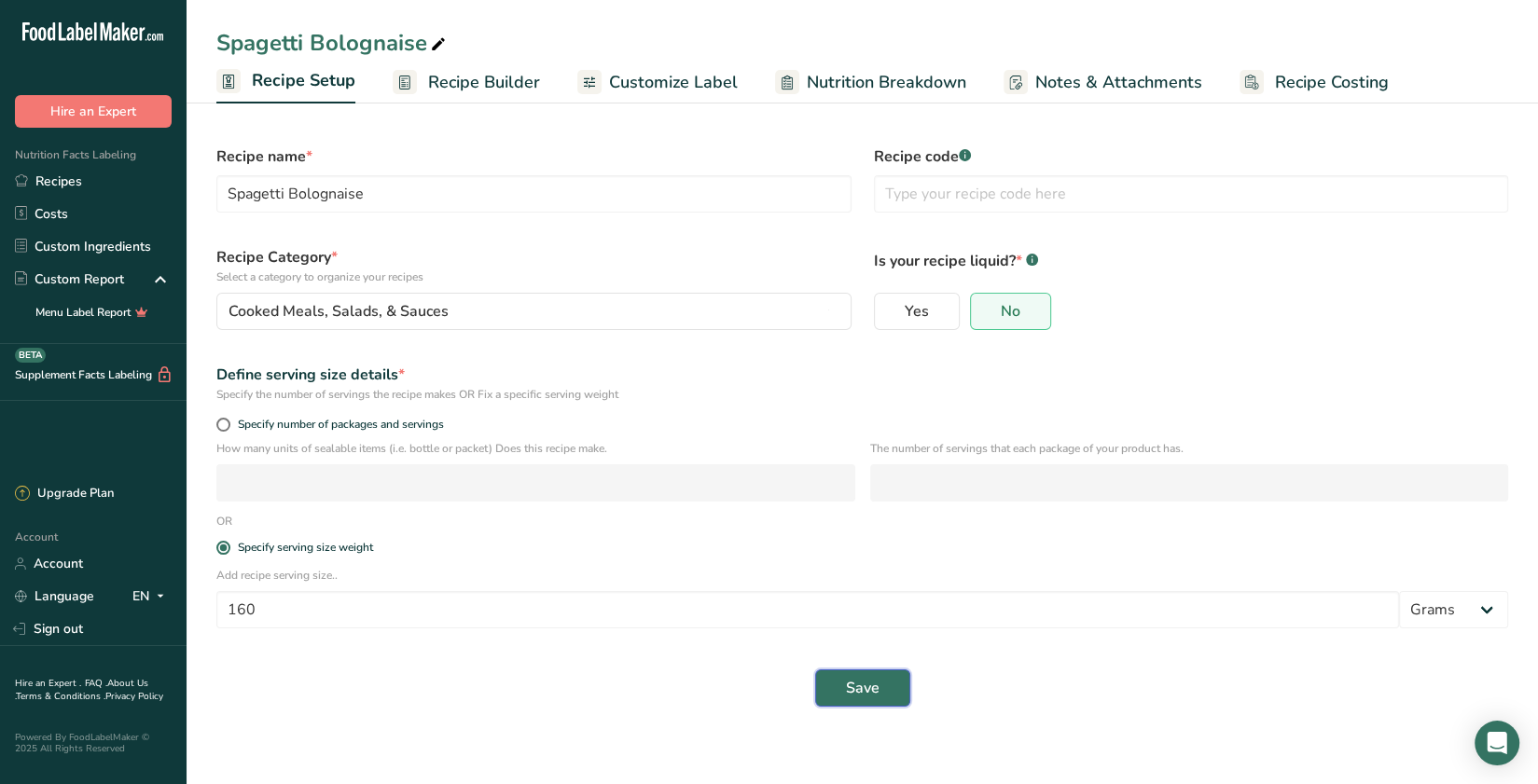 click on "Save" at bounding box center [863, 688] 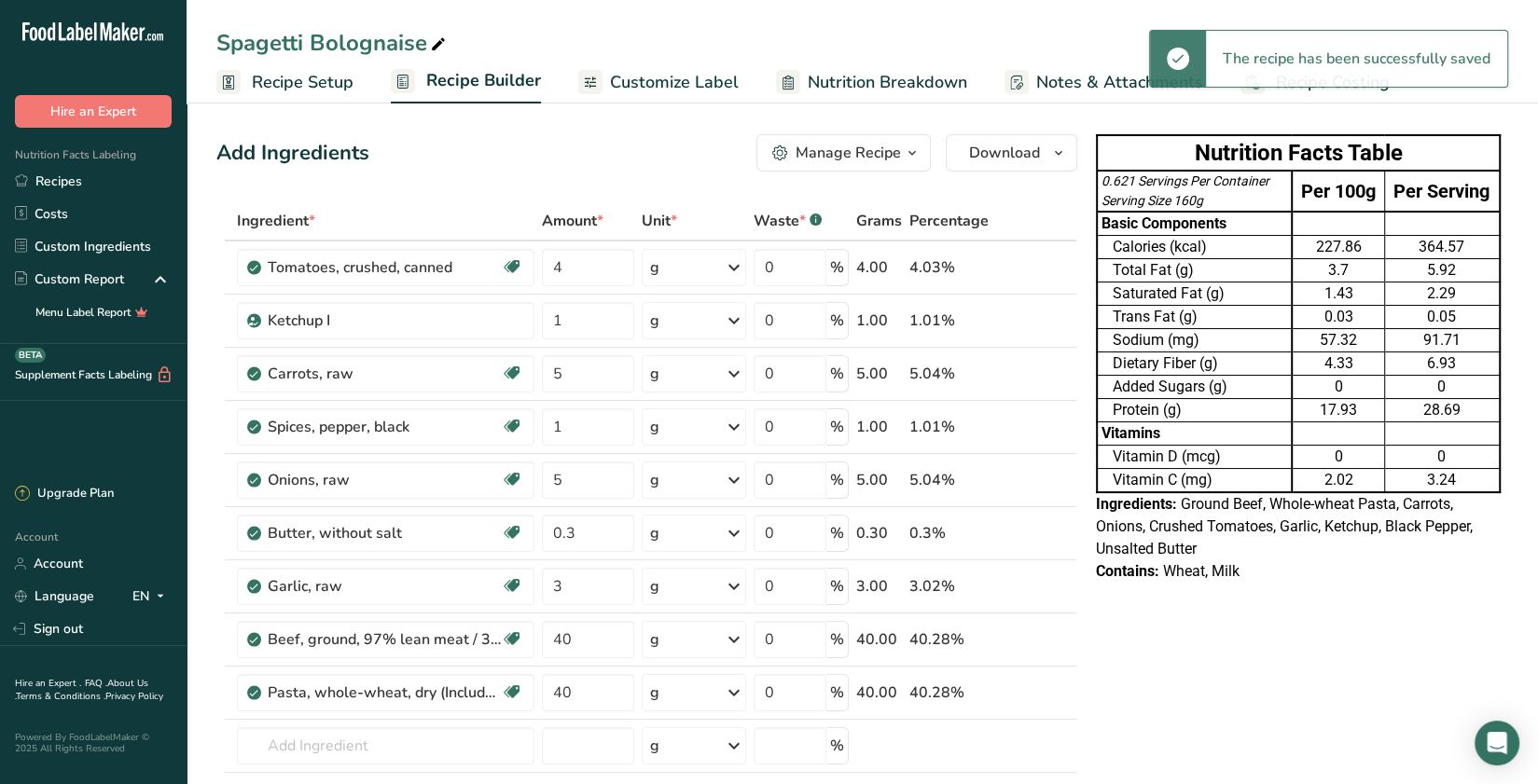 click on "Recipe Setup" at bounding box center (302, 82) 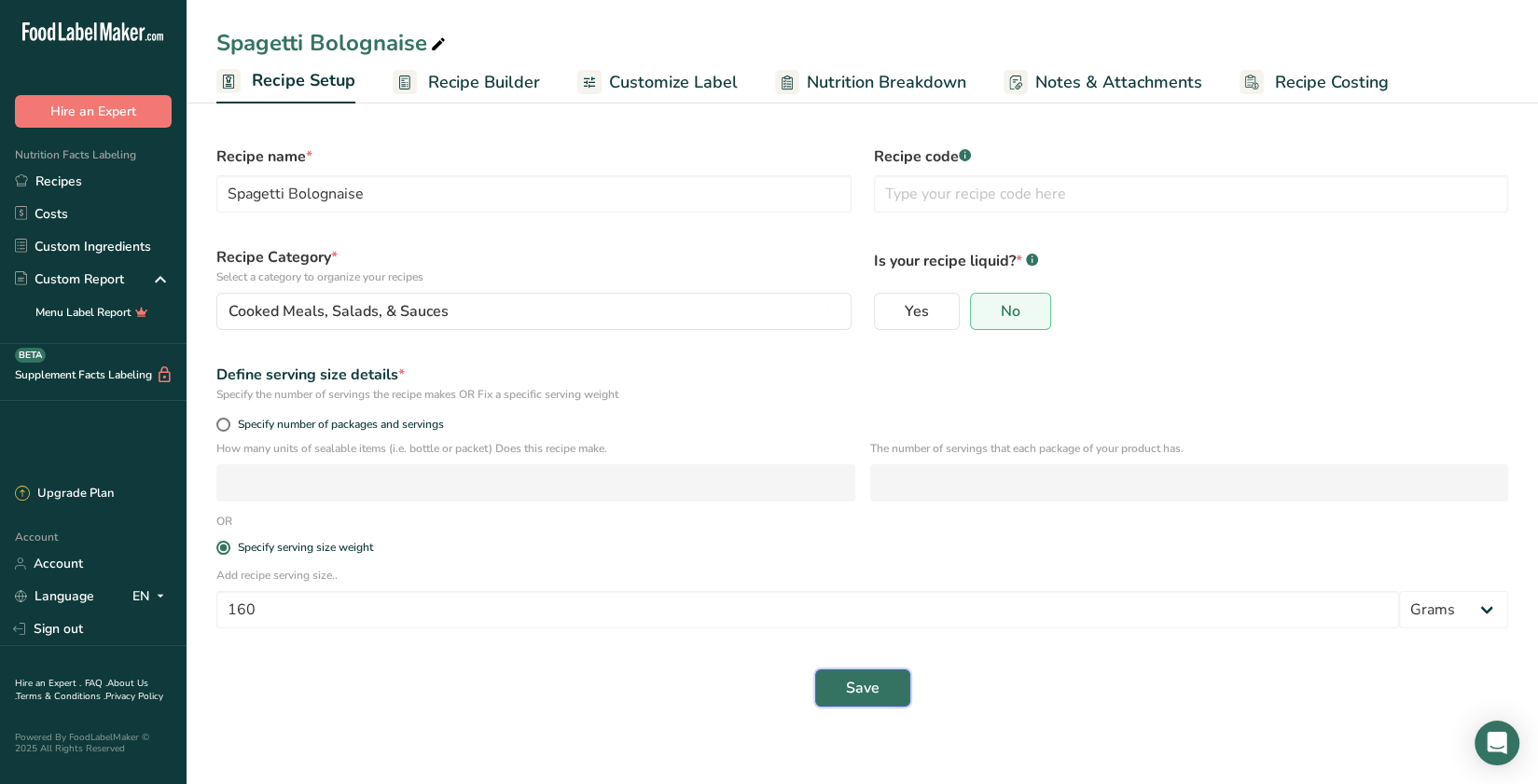 click on "Save" at bounding box center [863, 688] 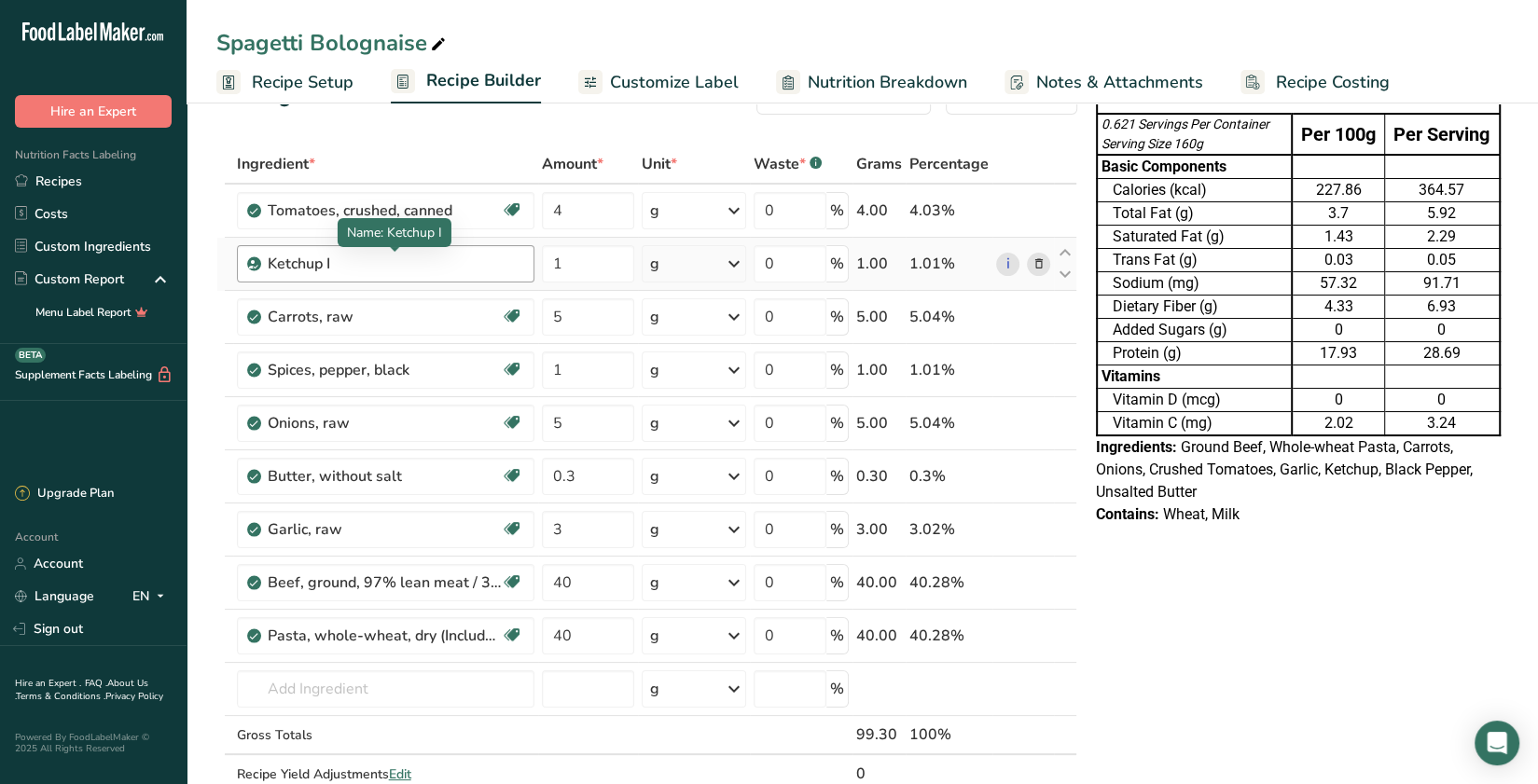 scroll, scrollTop: 0, scrollLeft: 0, axis: both 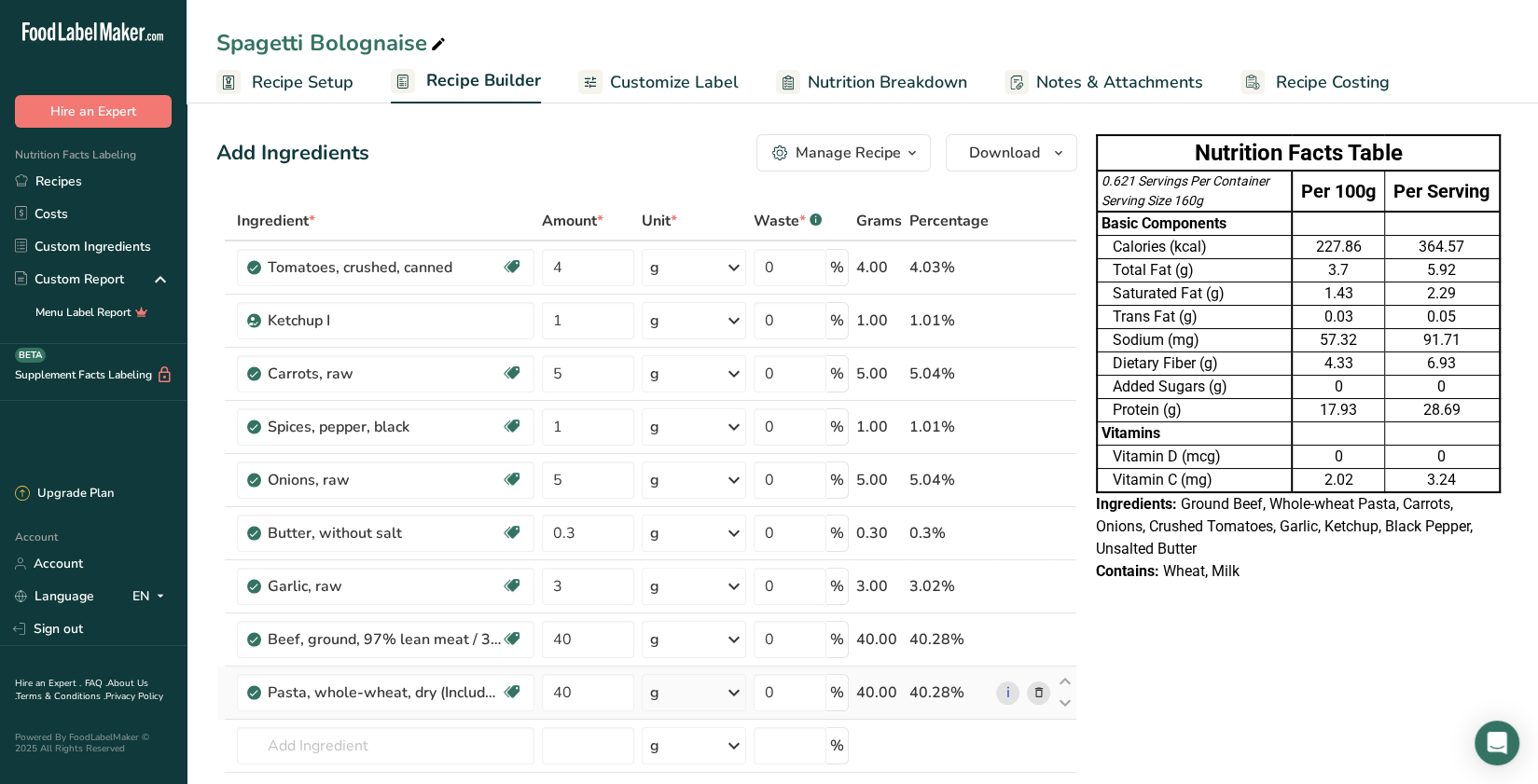 click at bounding box center [1038, 693] 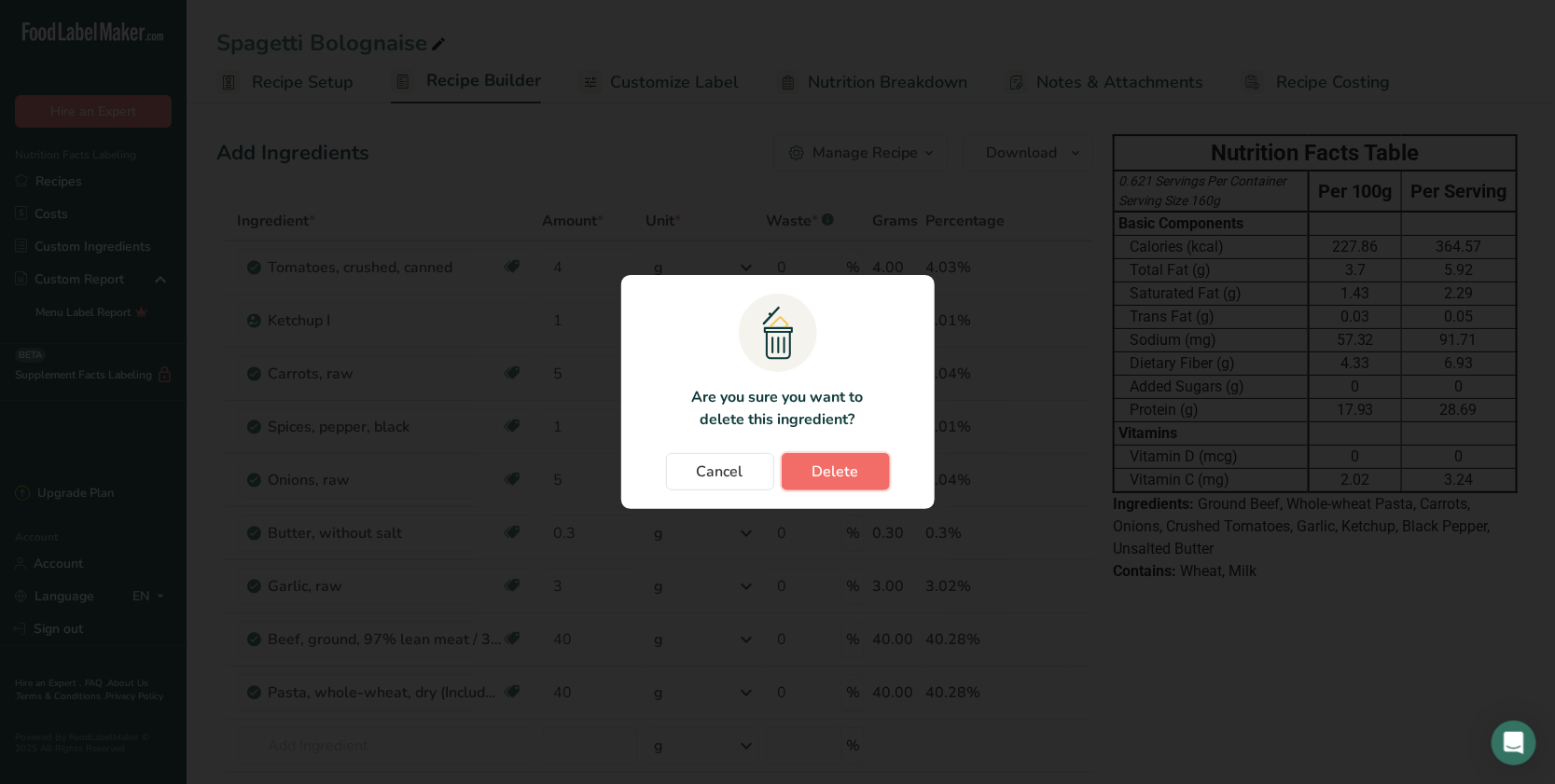 click on "Delete" at bounding box center [836, 472] 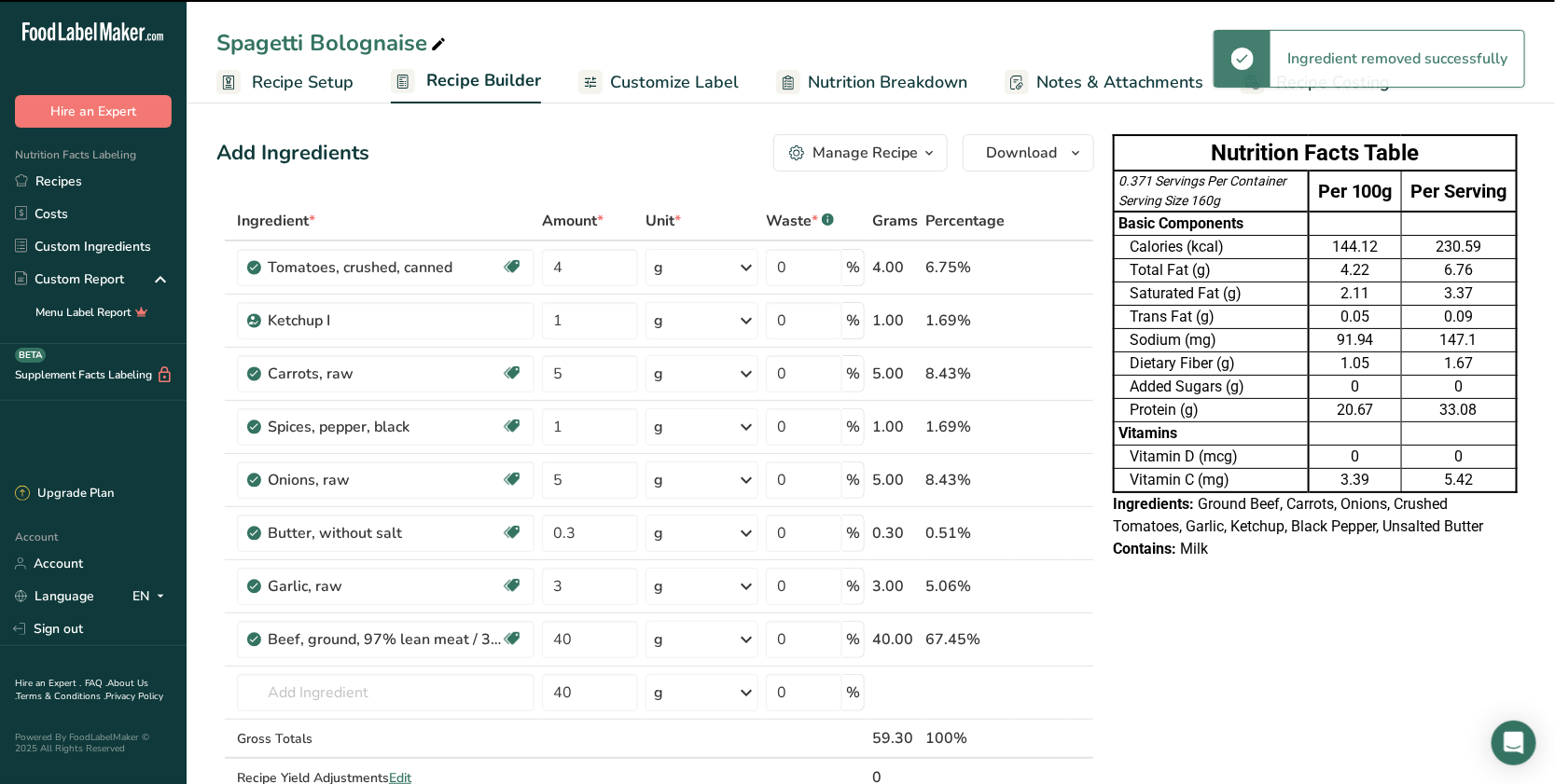 type 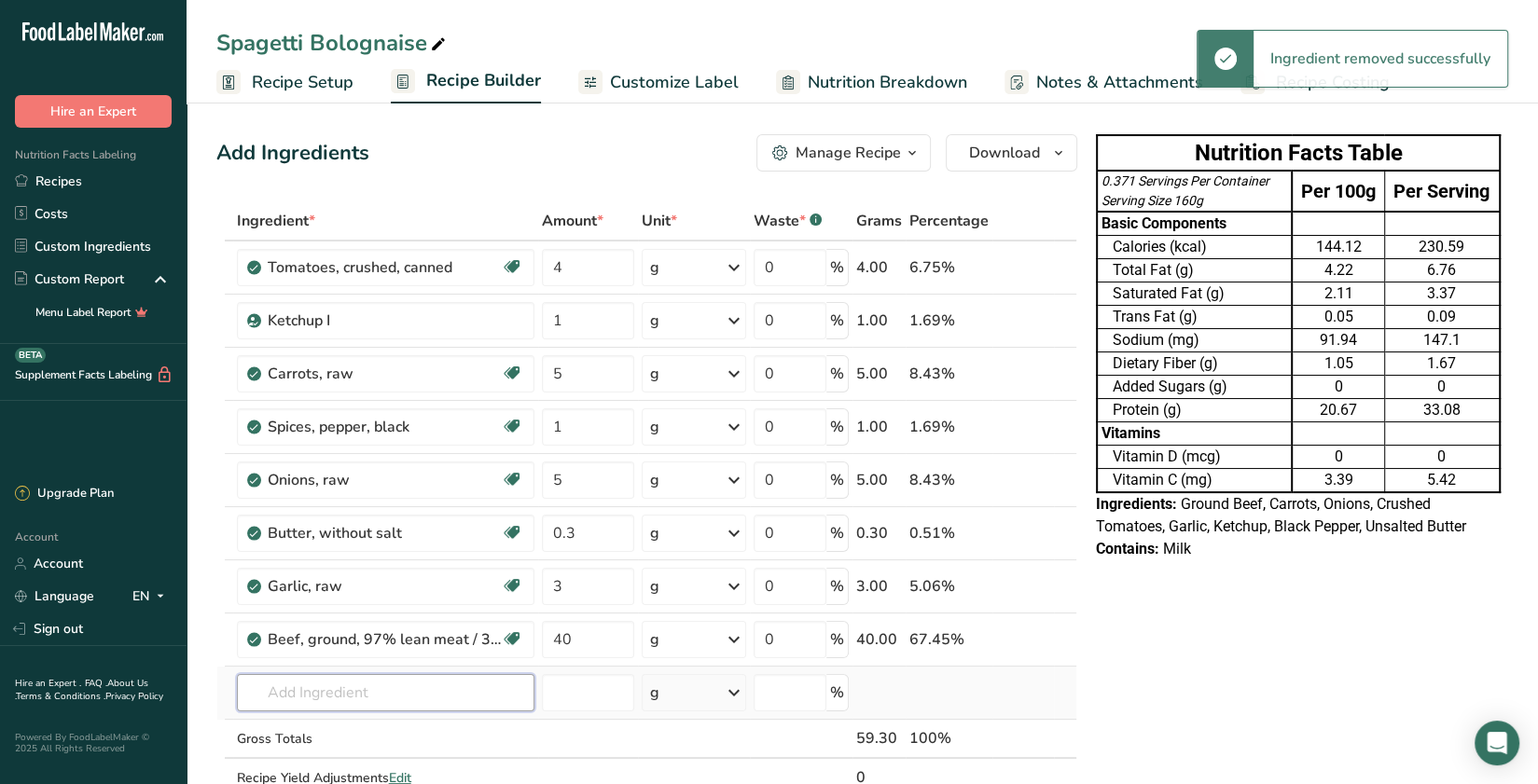 click at bounding box center (385, 693) 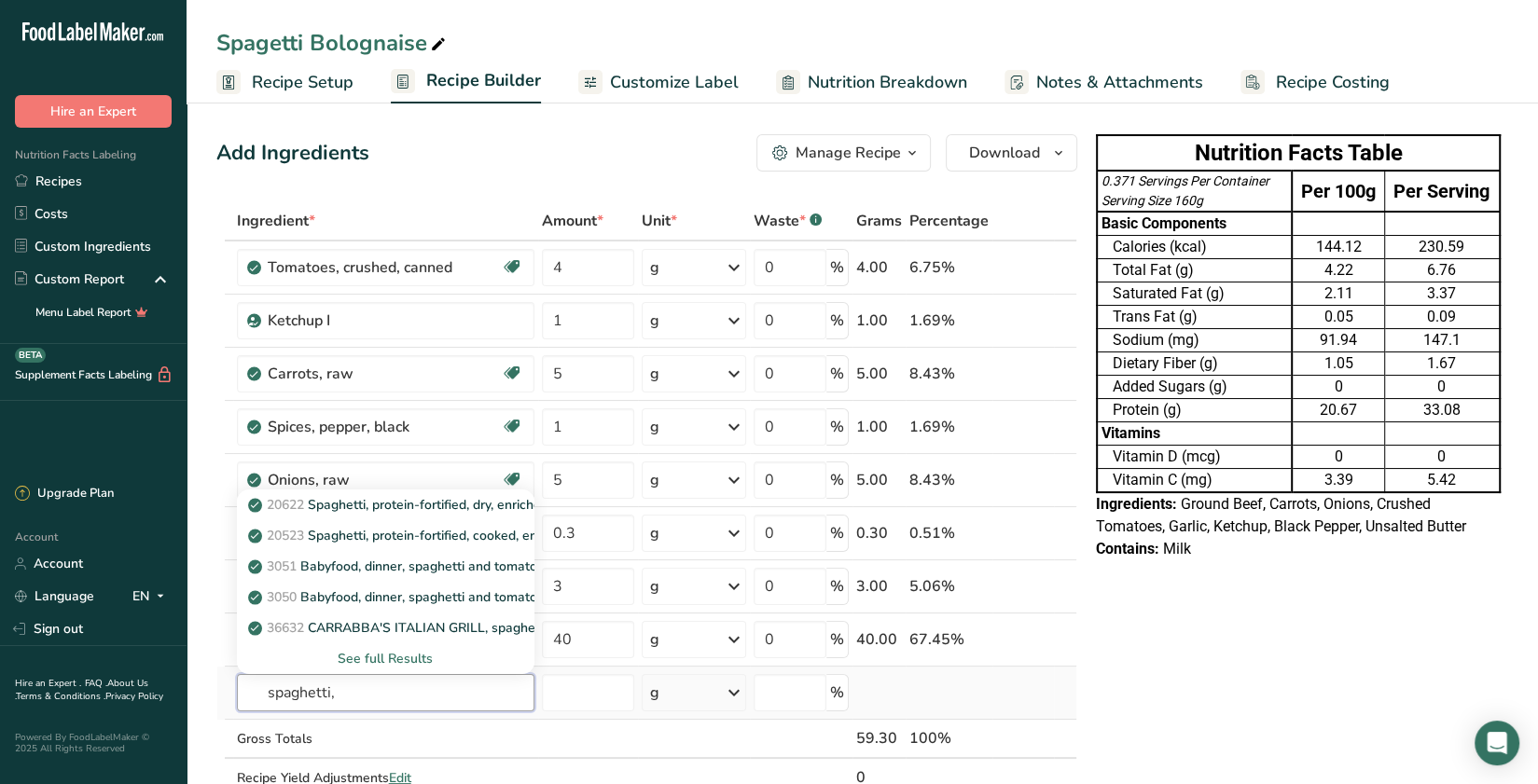 click on "spaghetti," at bounding box center [385, 693] 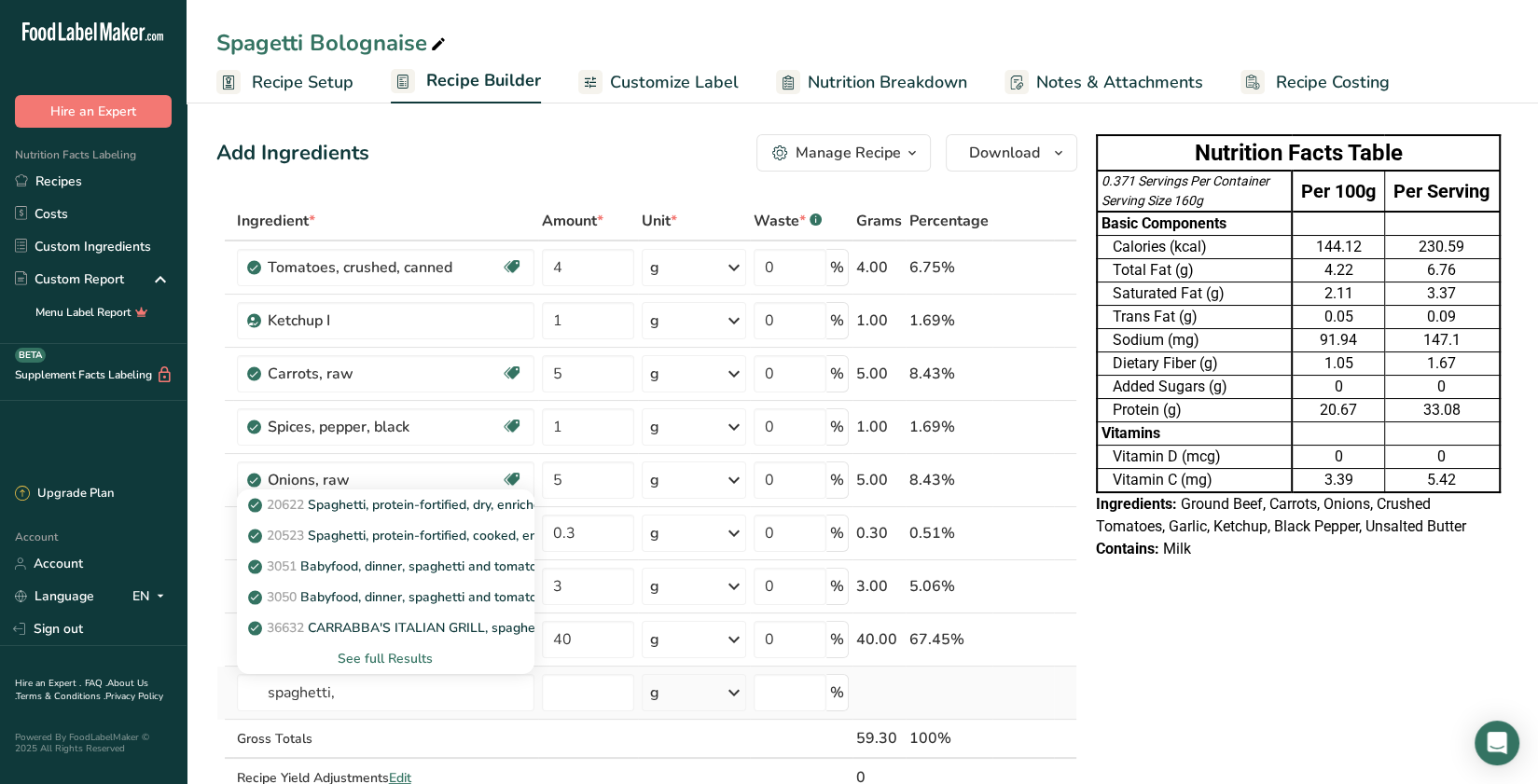 type 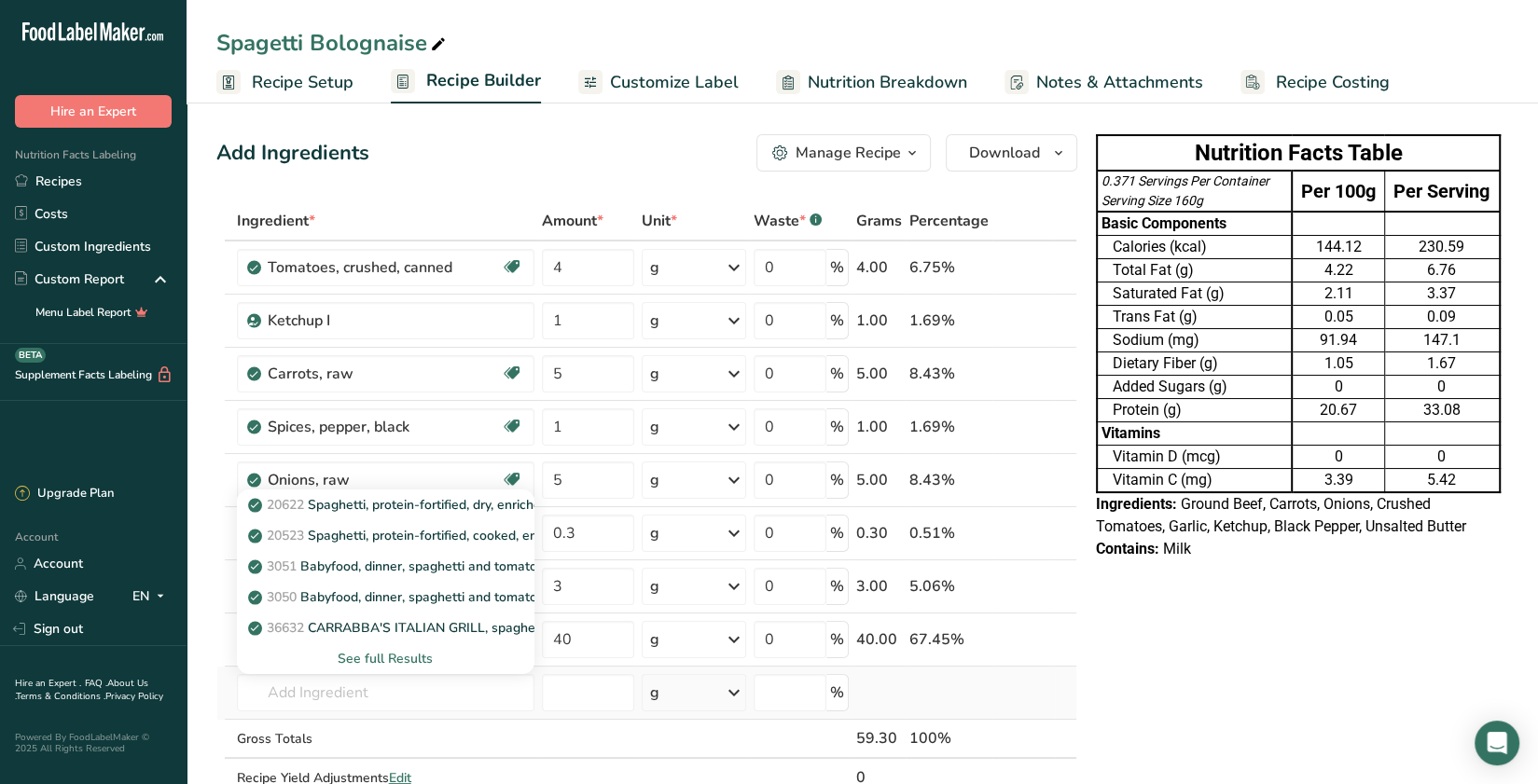 click on "See full Results" at bounding box center [385, 658] 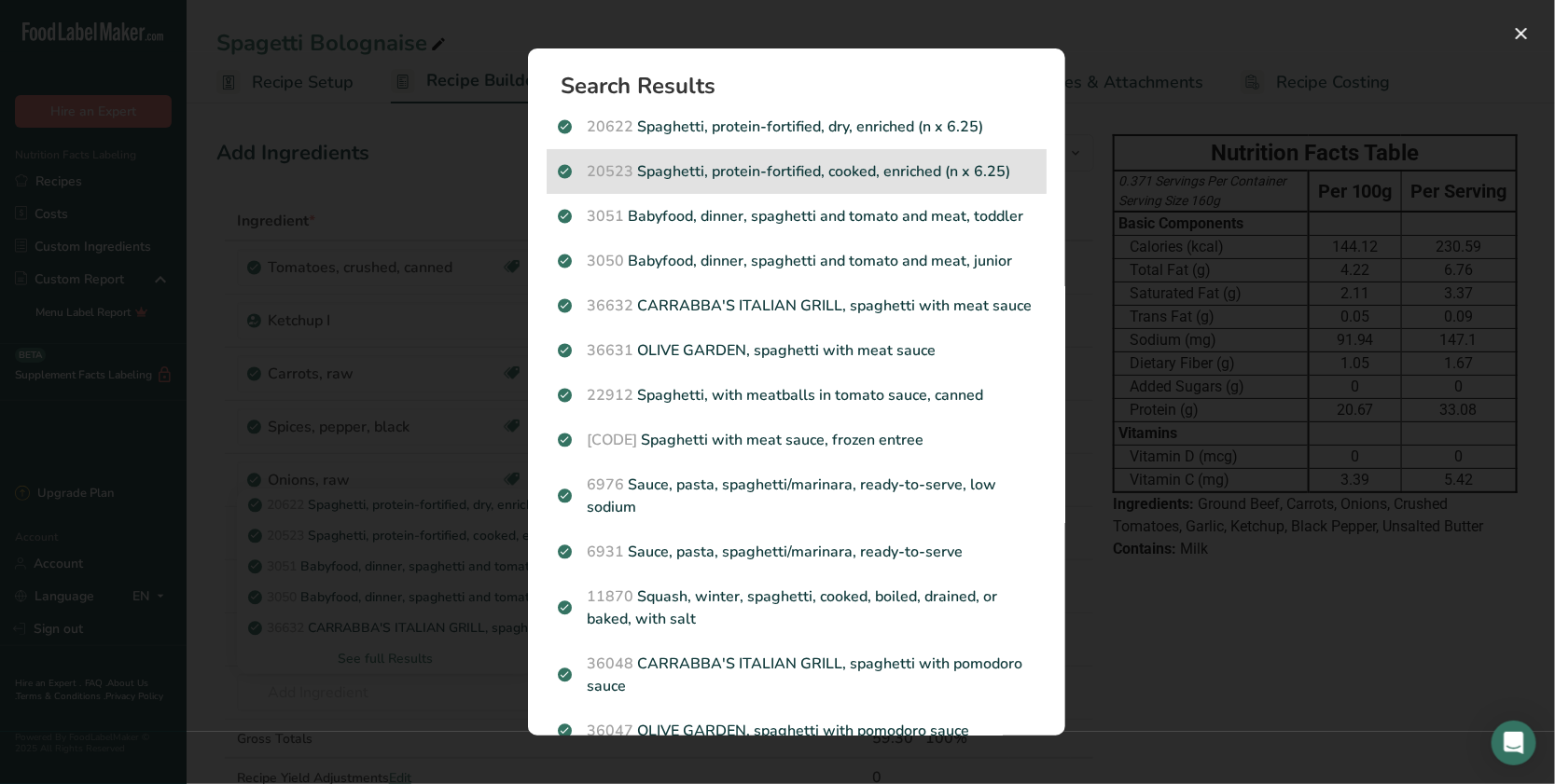 click on "20523
Spaghetti, protein-fortified, cooked, enriched (n x 6.25)" at bounding box center (797, 172) 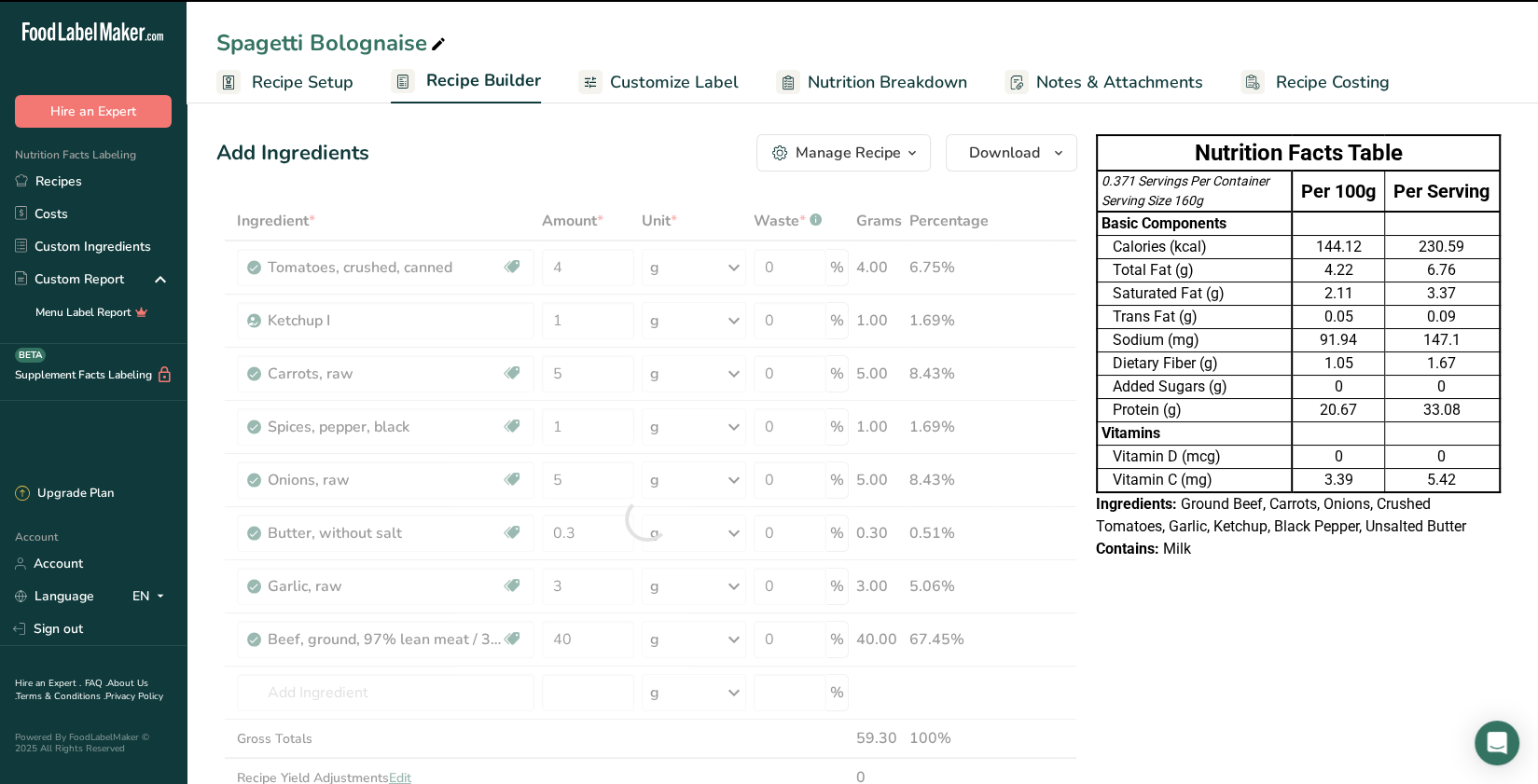 type on "0" 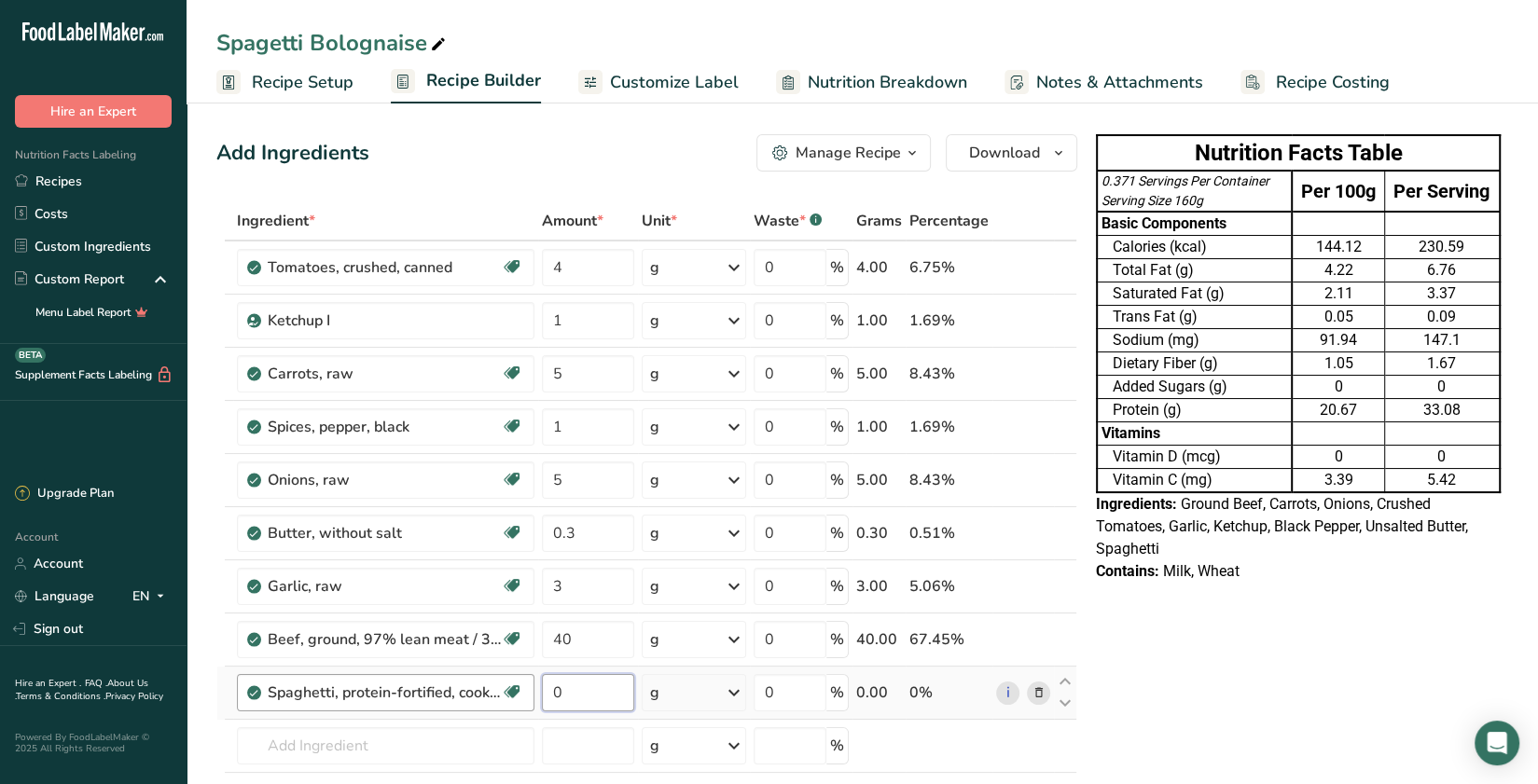 drag, startPoint x: 547, startPoint y: 690, endPoint x: 446, endPoint y: 676, distance: 101.96568 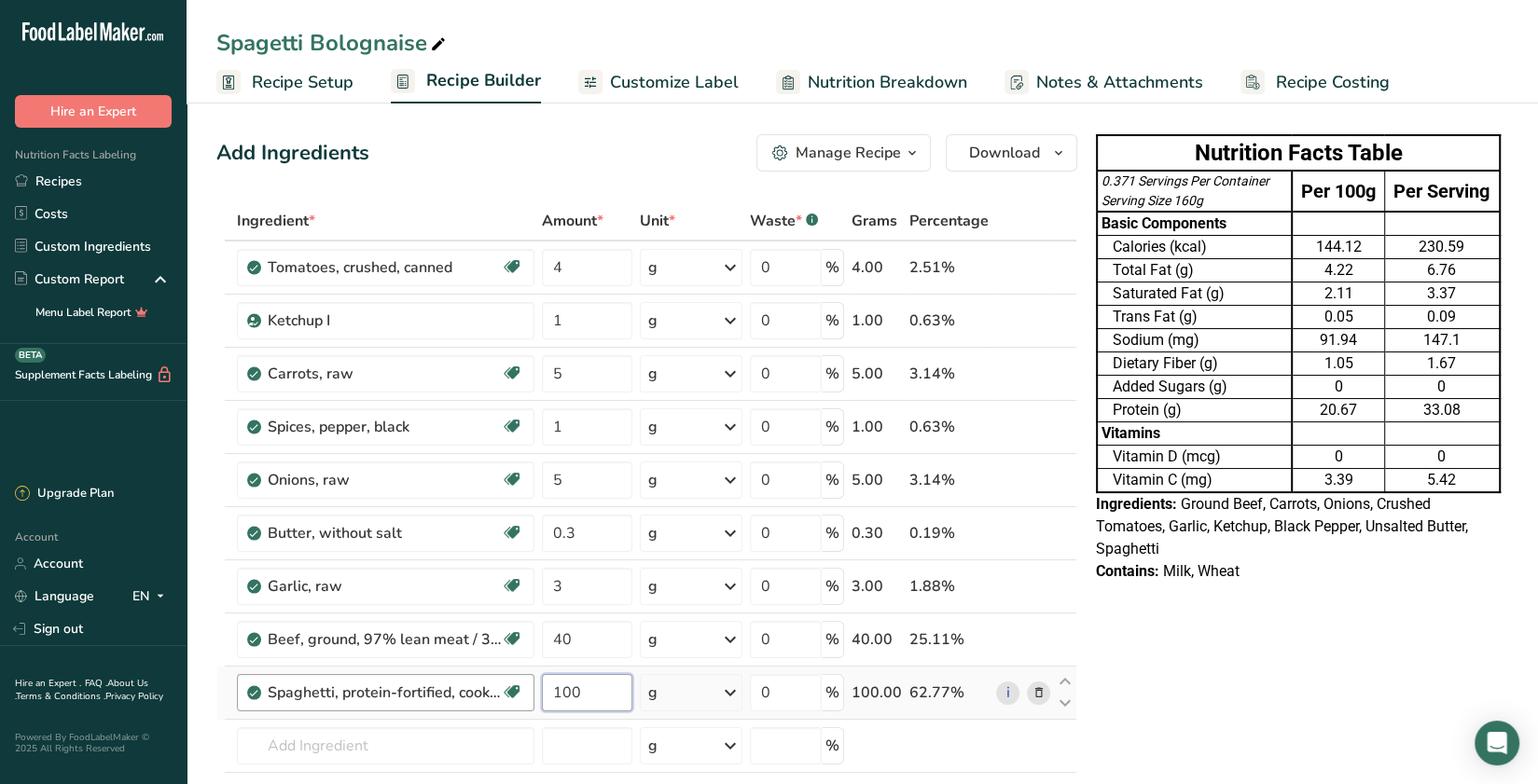 type on "100" 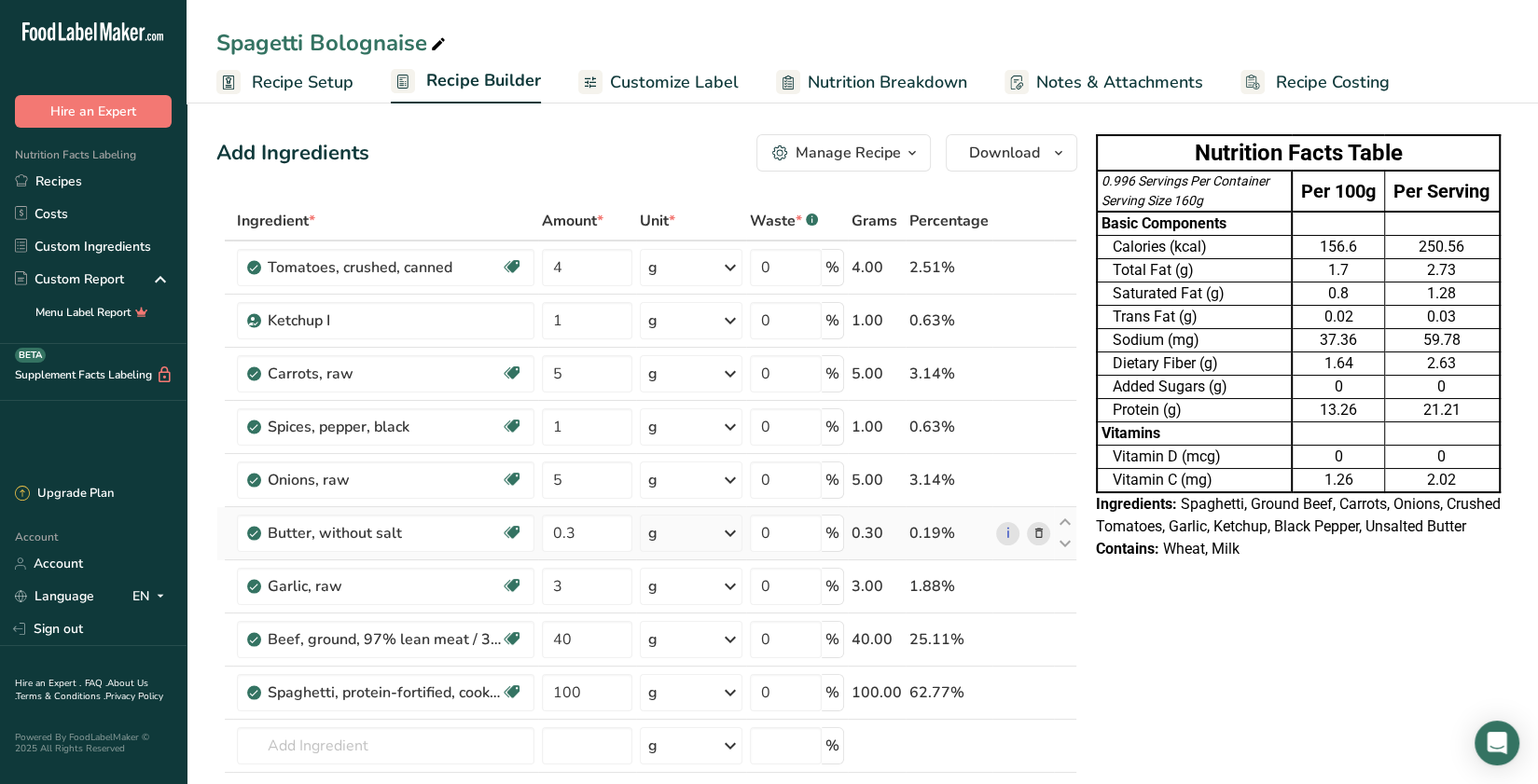 click at bounding box center (1038, 533) 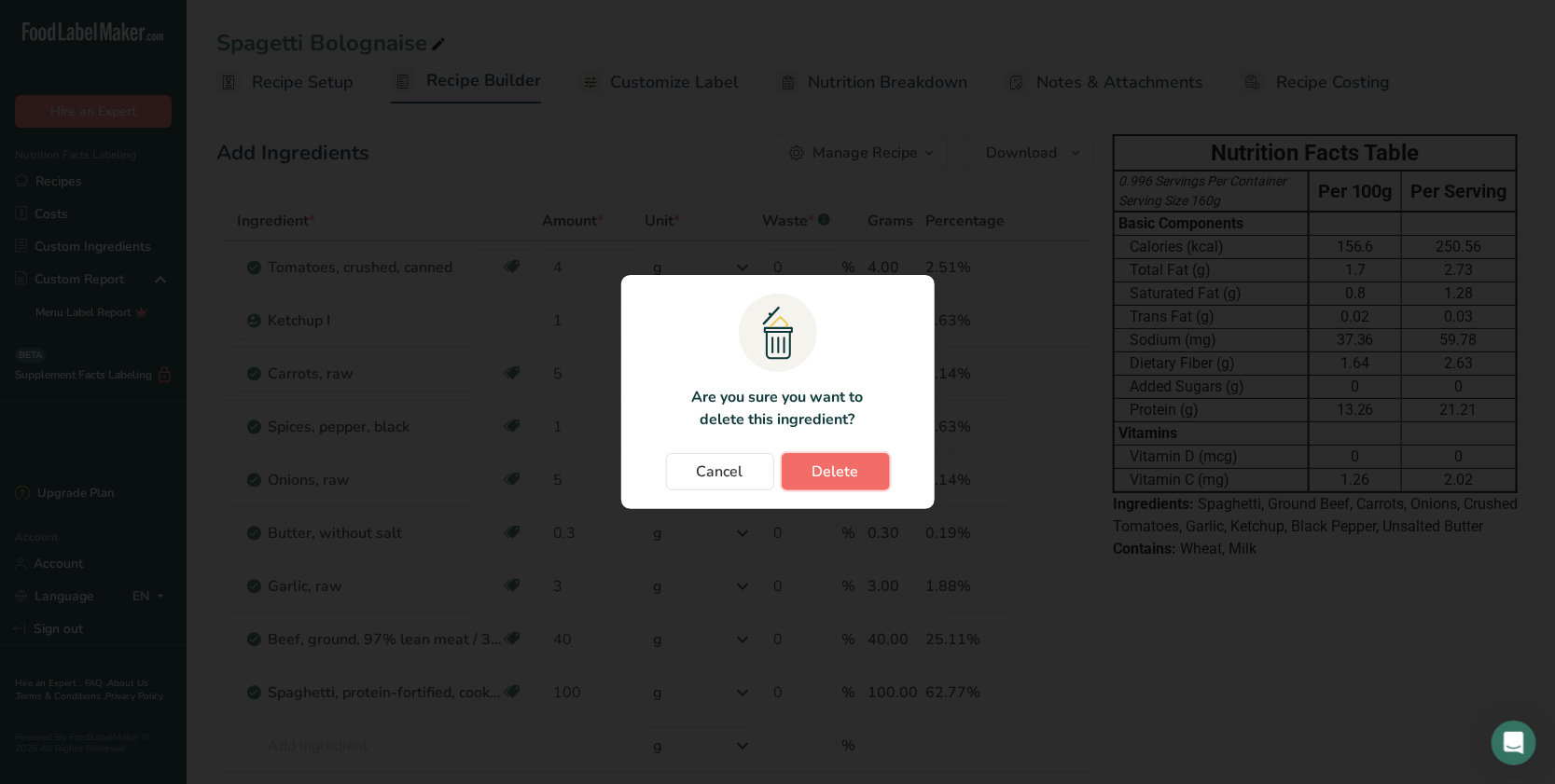 click on "Delete" at bounding box center [836, 472] 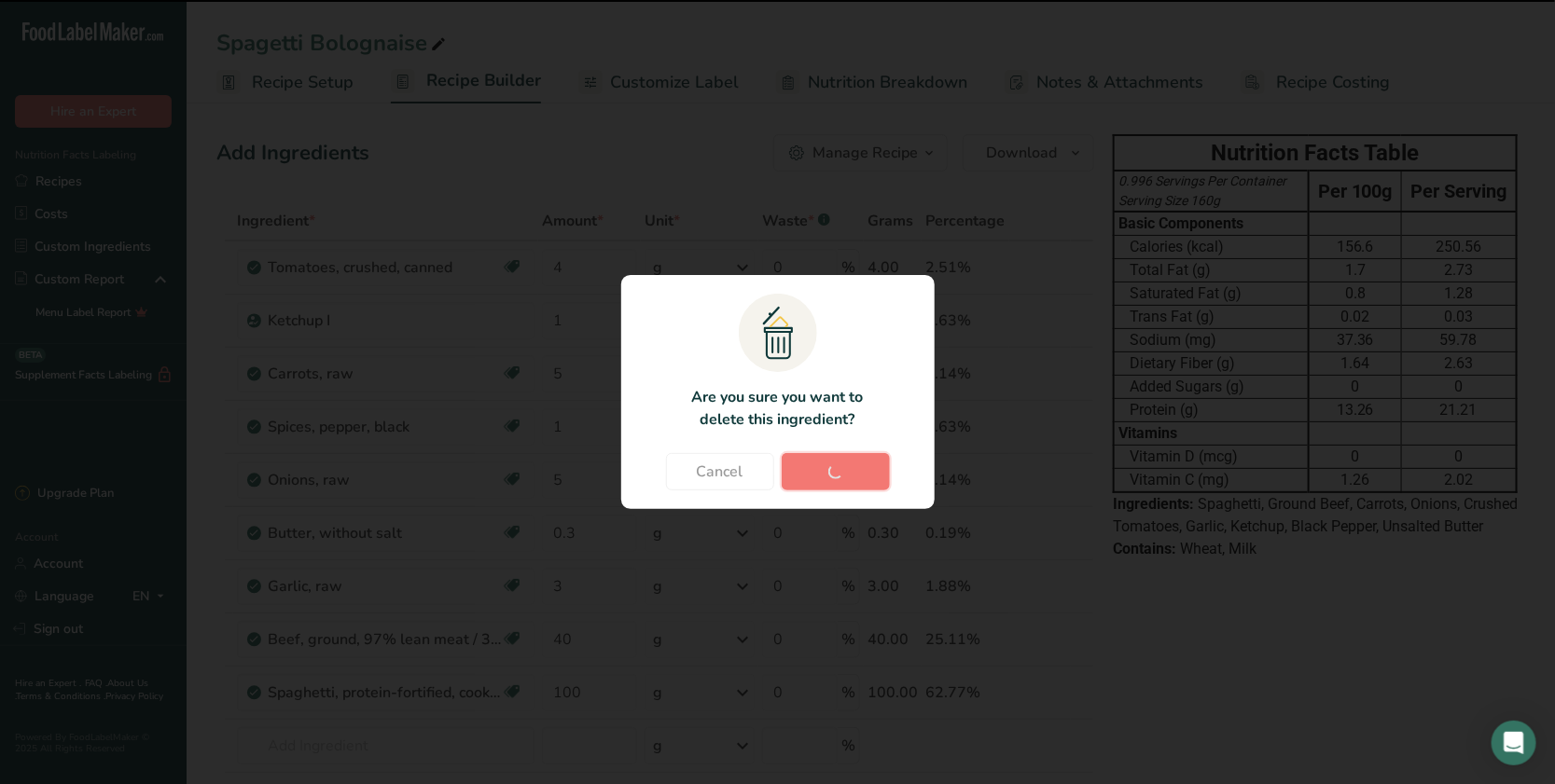 type on "3" 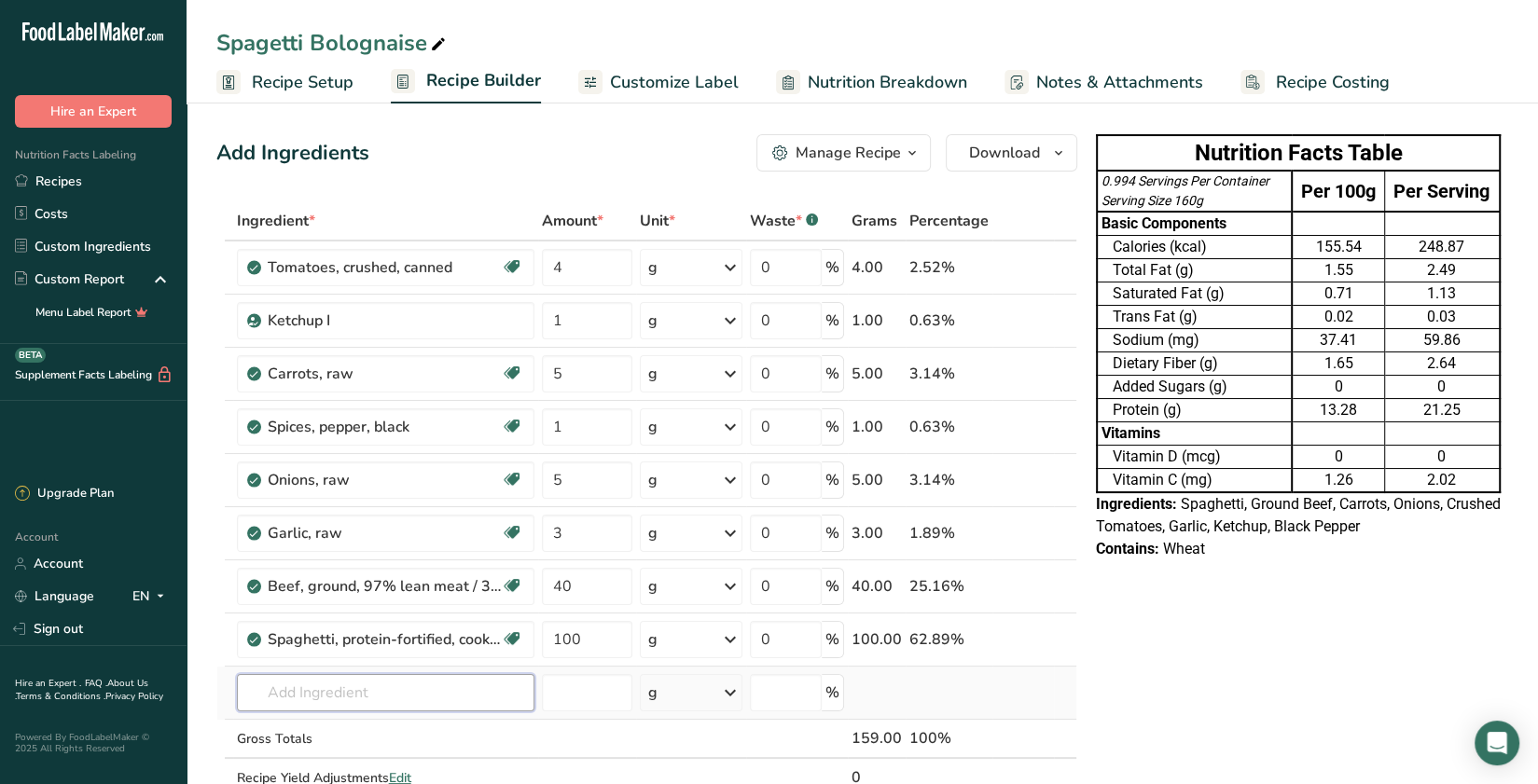 click at bounding box center [385, 693] 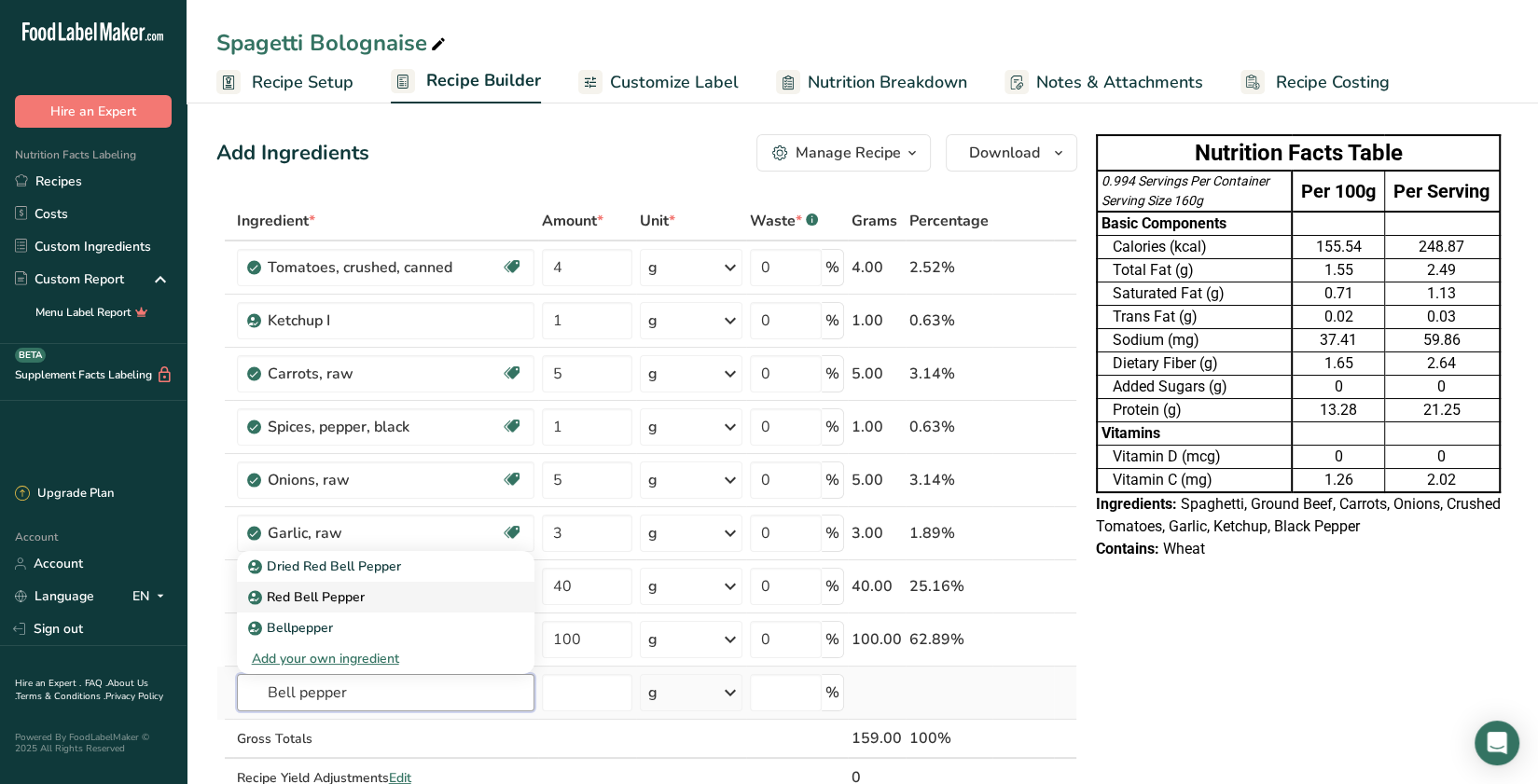 type on "Bell pepper" 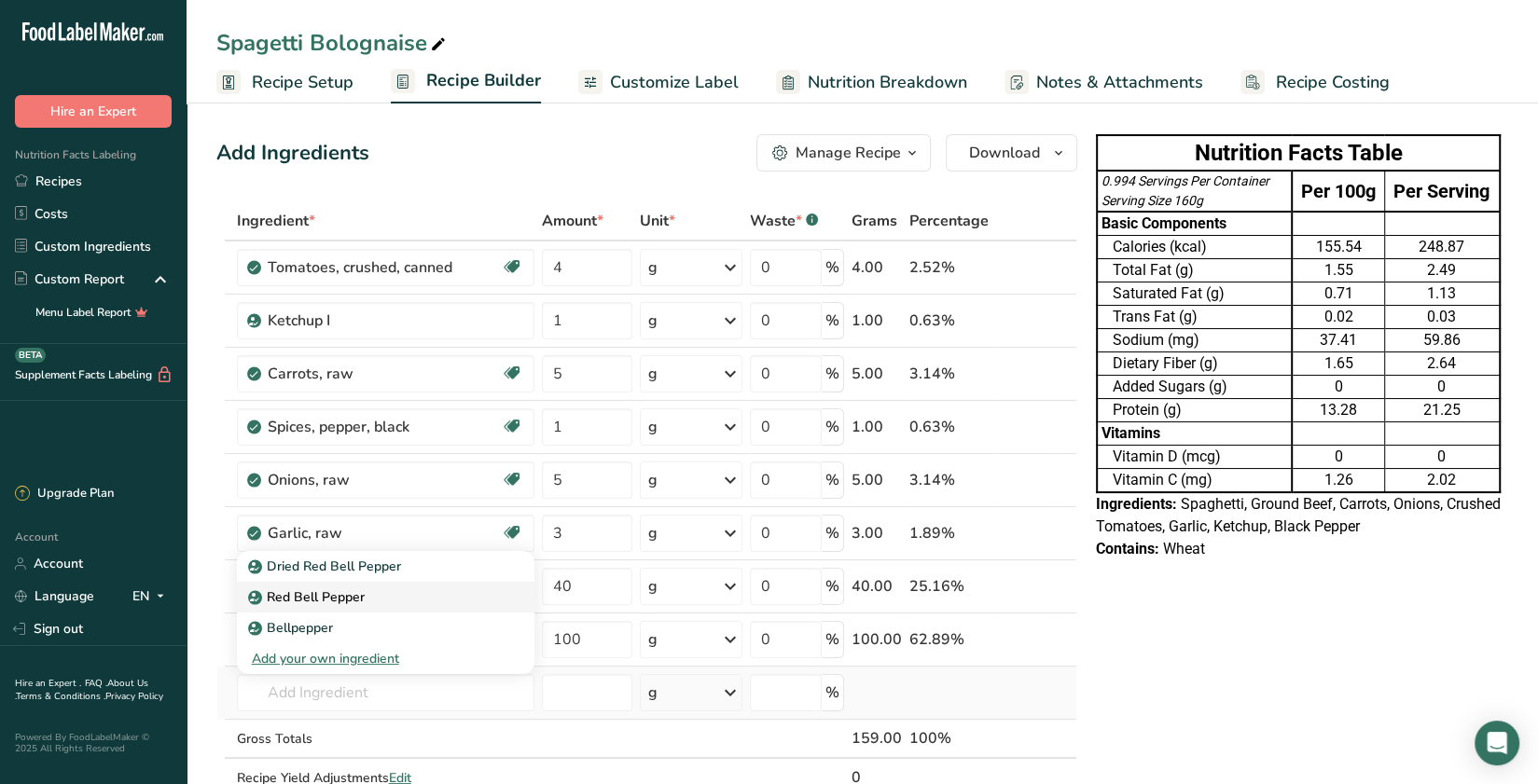 click on "Red Bell Pepper" at bounding box center [370, 597] 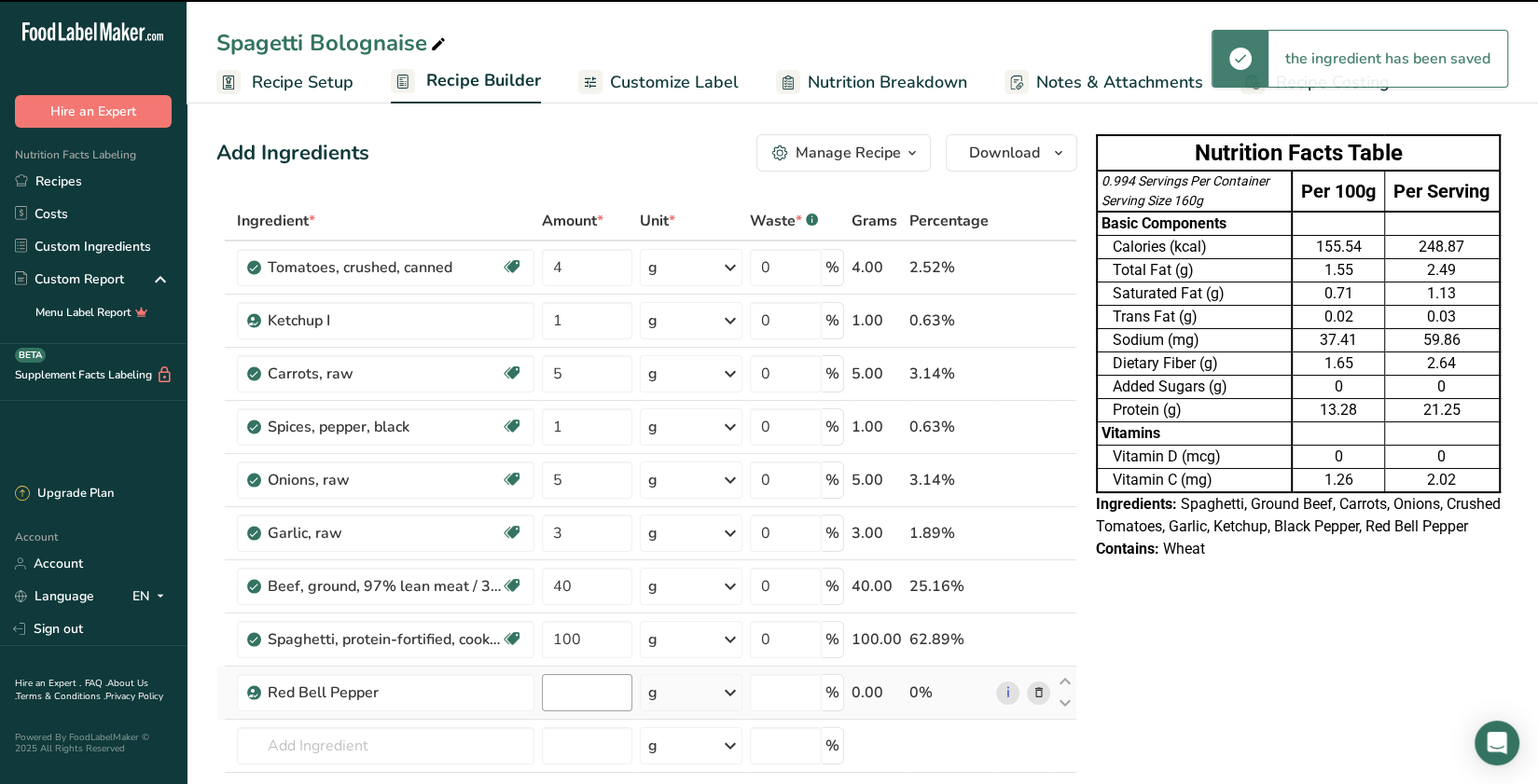 type on "0" 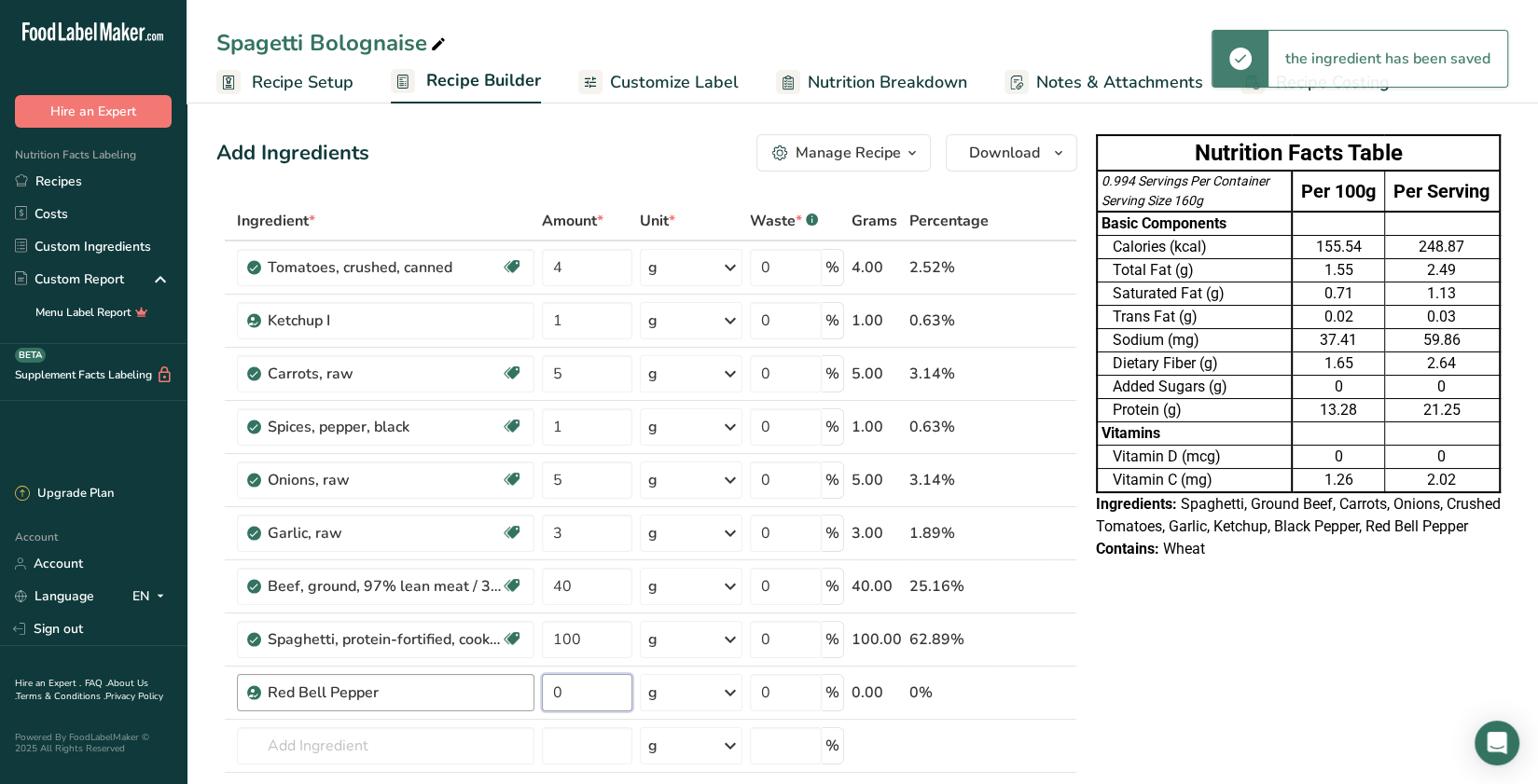 drag, startPoint x: 571, startPoint y: 695, endPoint x: 509, endPoint y: 685, distance: 62.801274 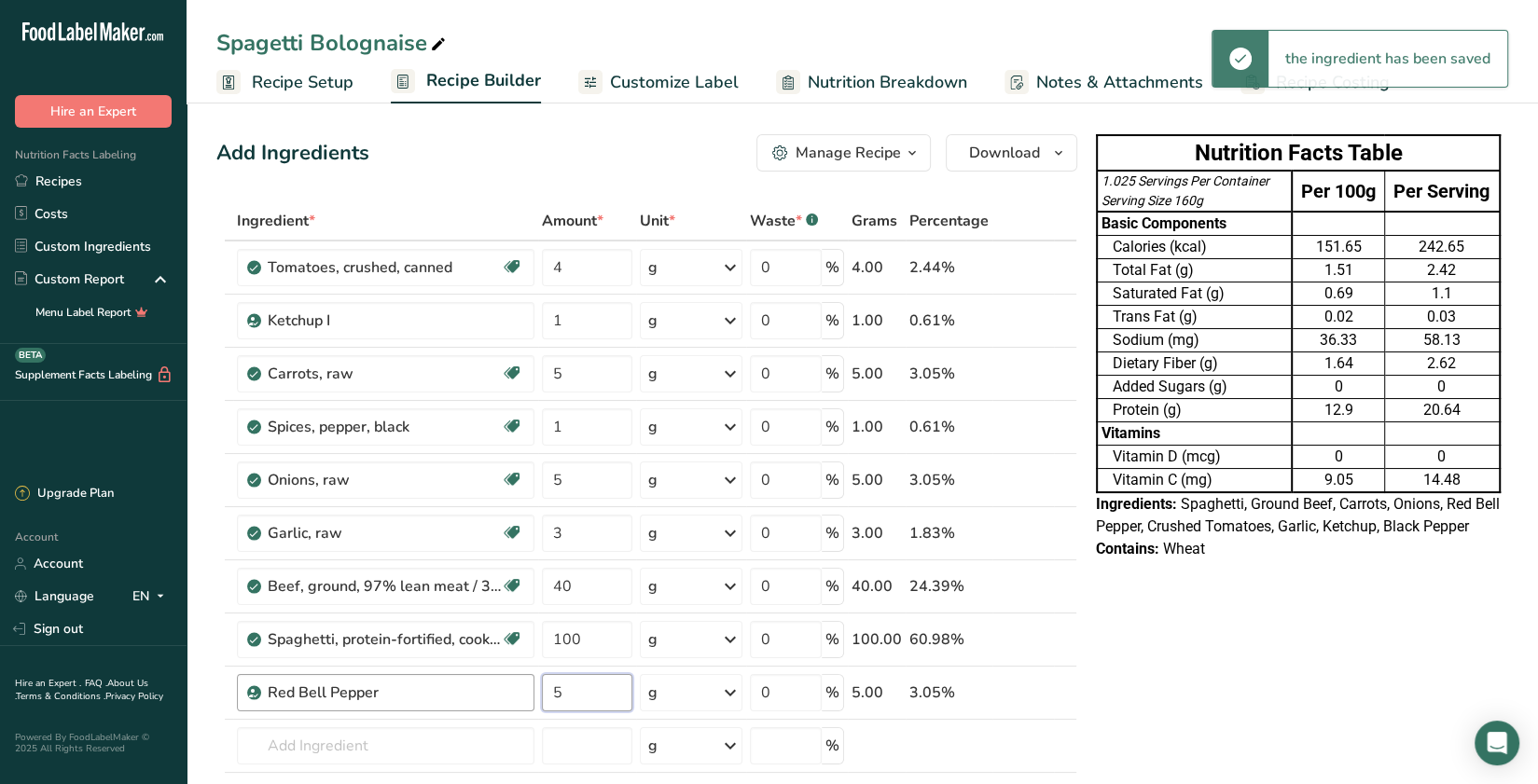 drag, startPoint x: 584, startPoint y: 695, endPoint x: 461, endPoint y: 684, distance: 123.49089 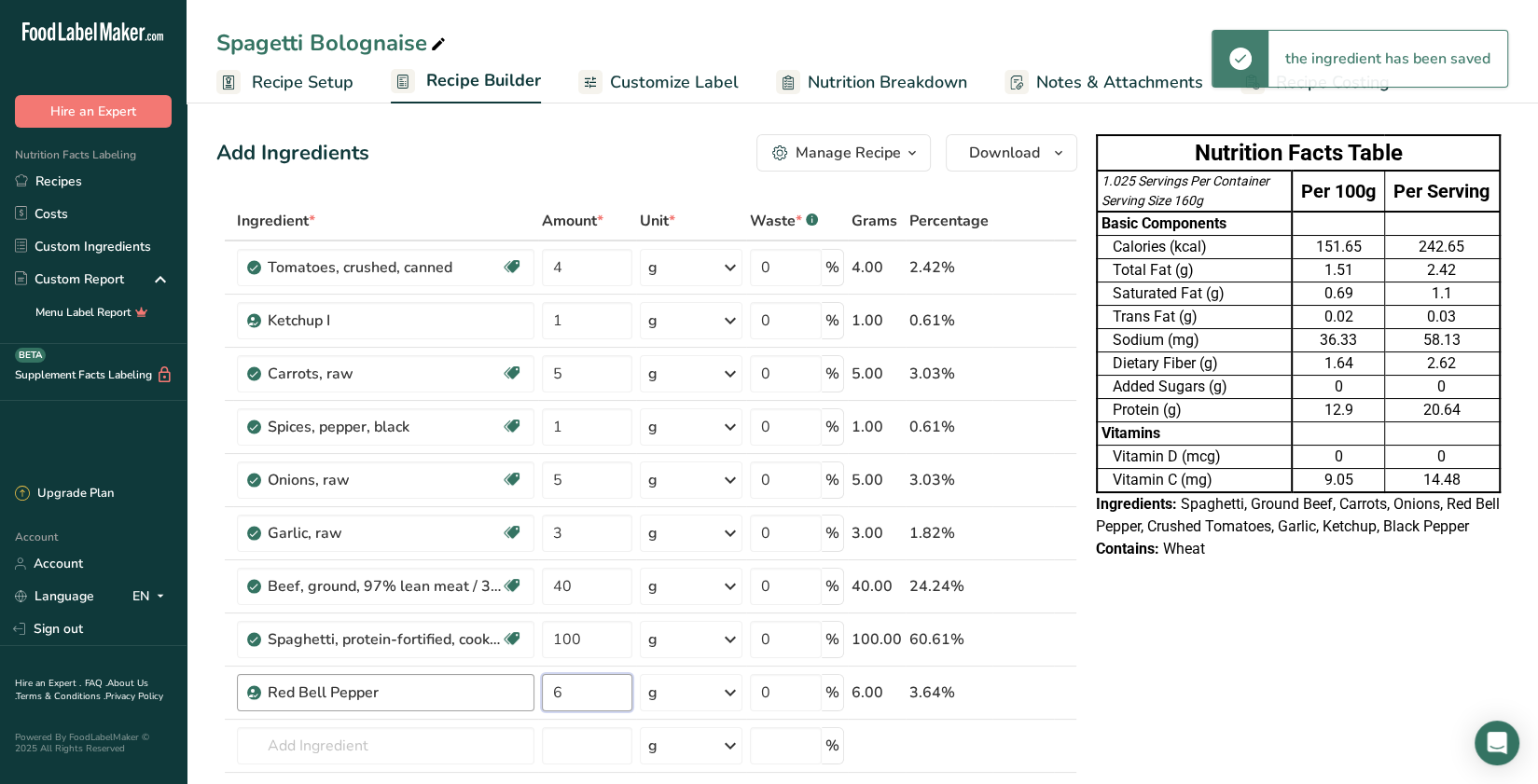 type on "6" 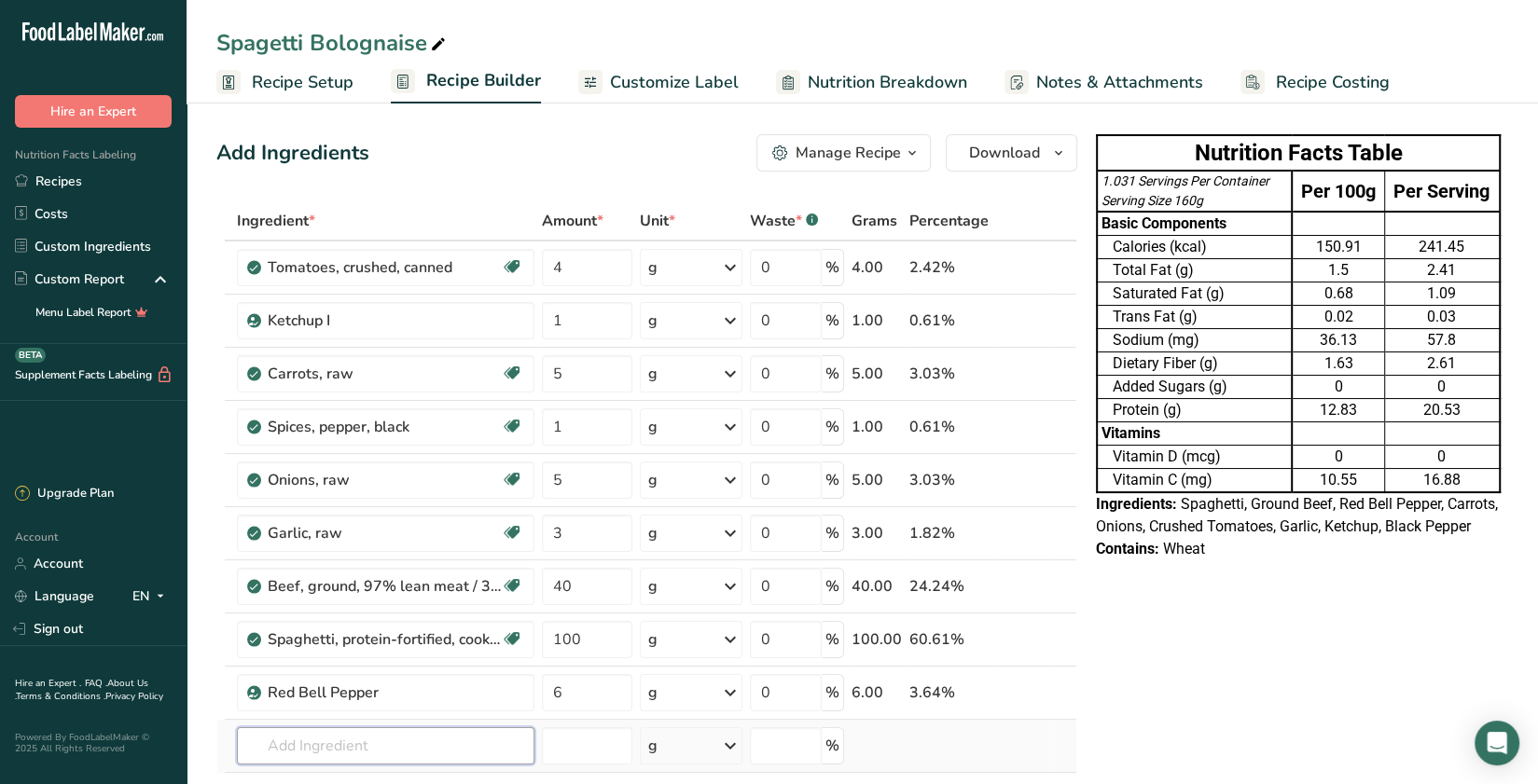 click at bounding box center [385, 746] 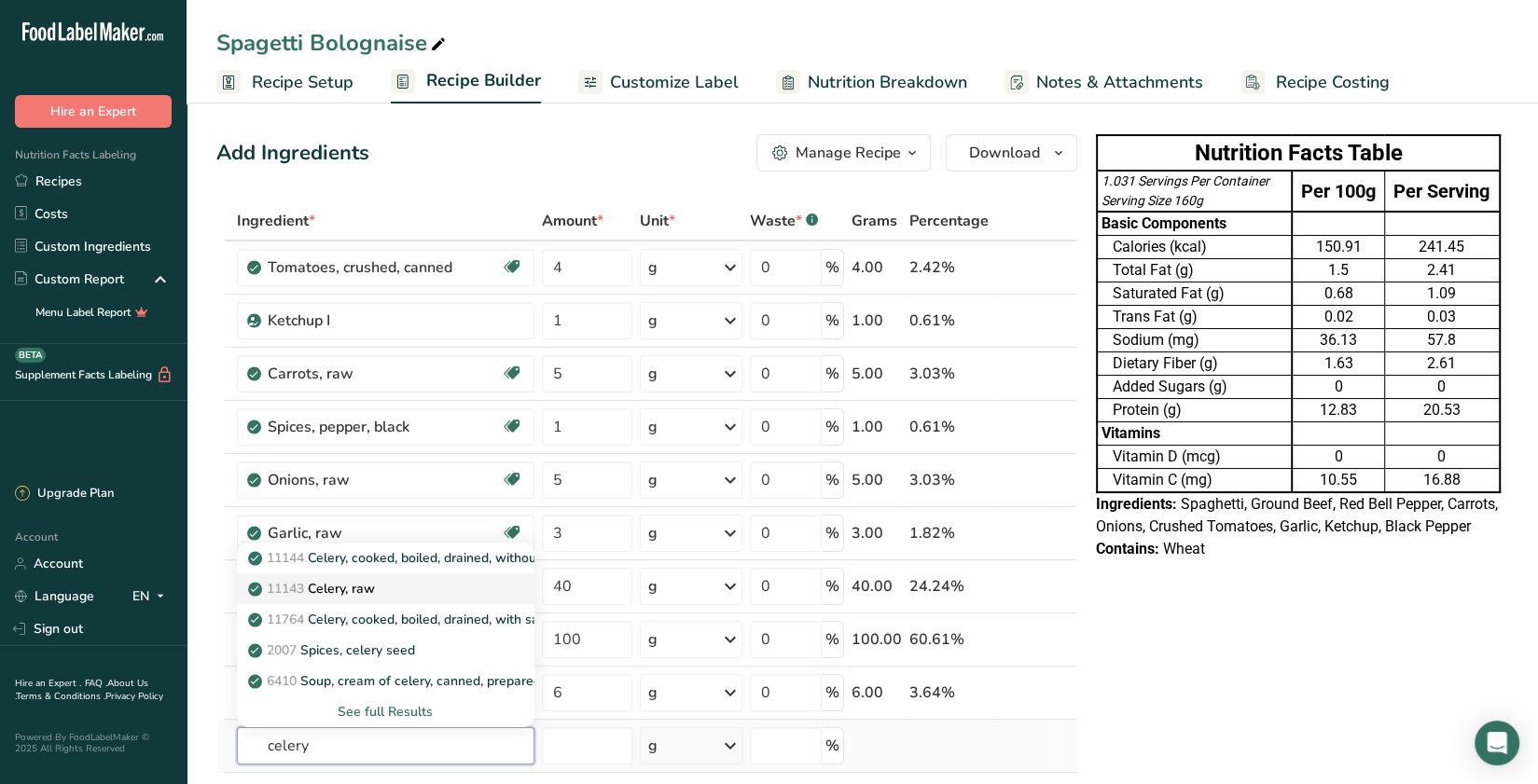 type on "celery" 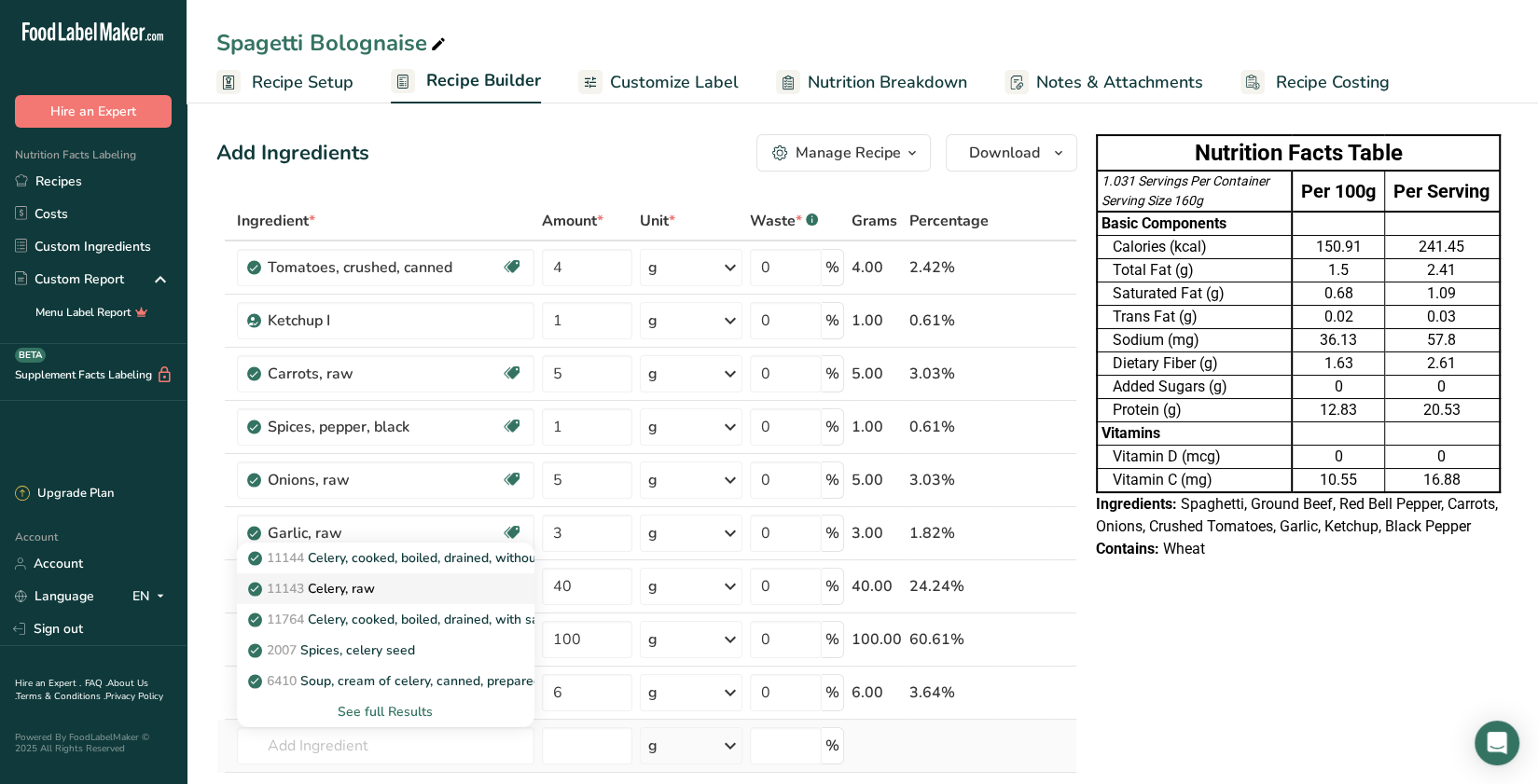click on "11143
Celery, raw" at bounding box center [385, 588] 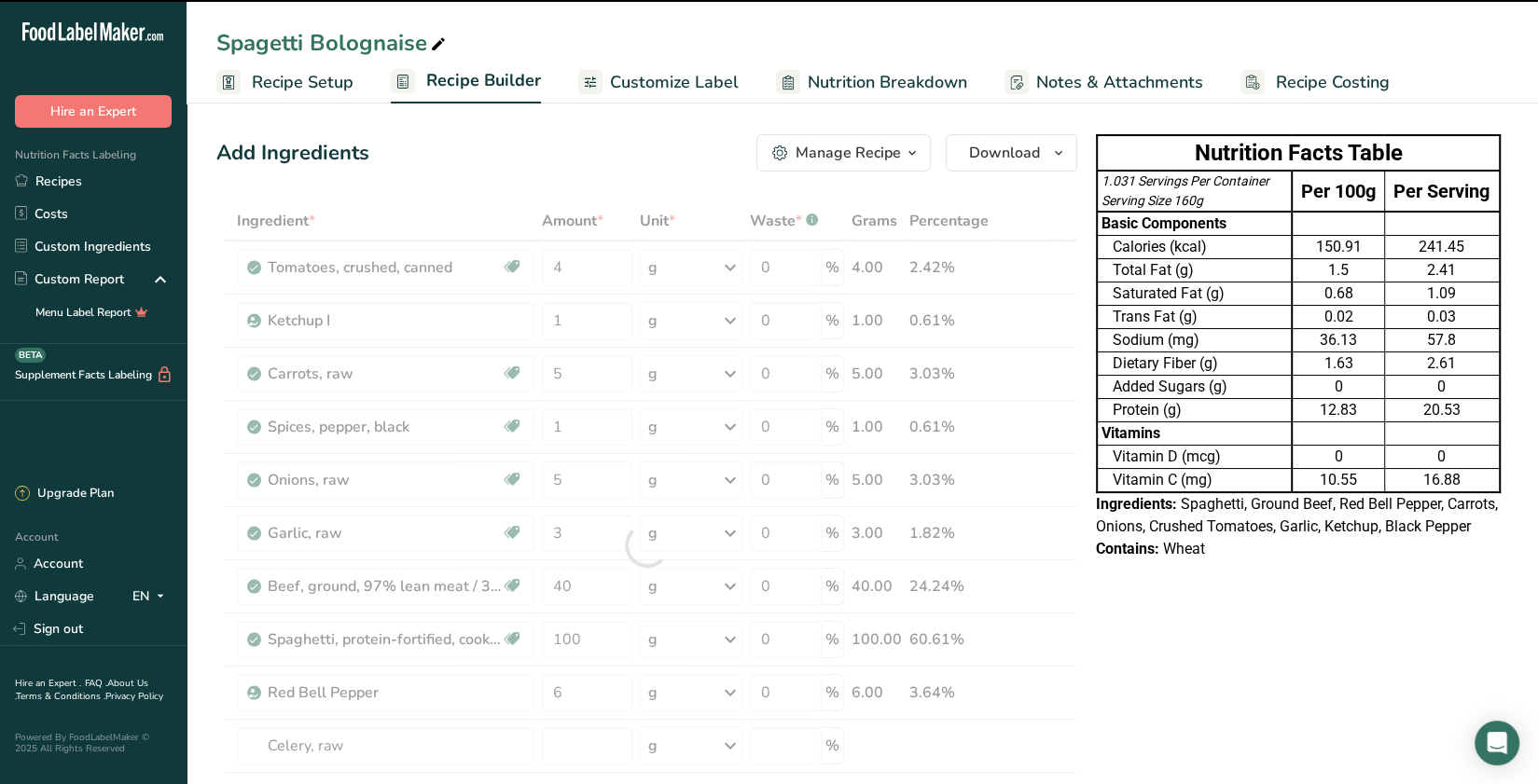 type on "0" 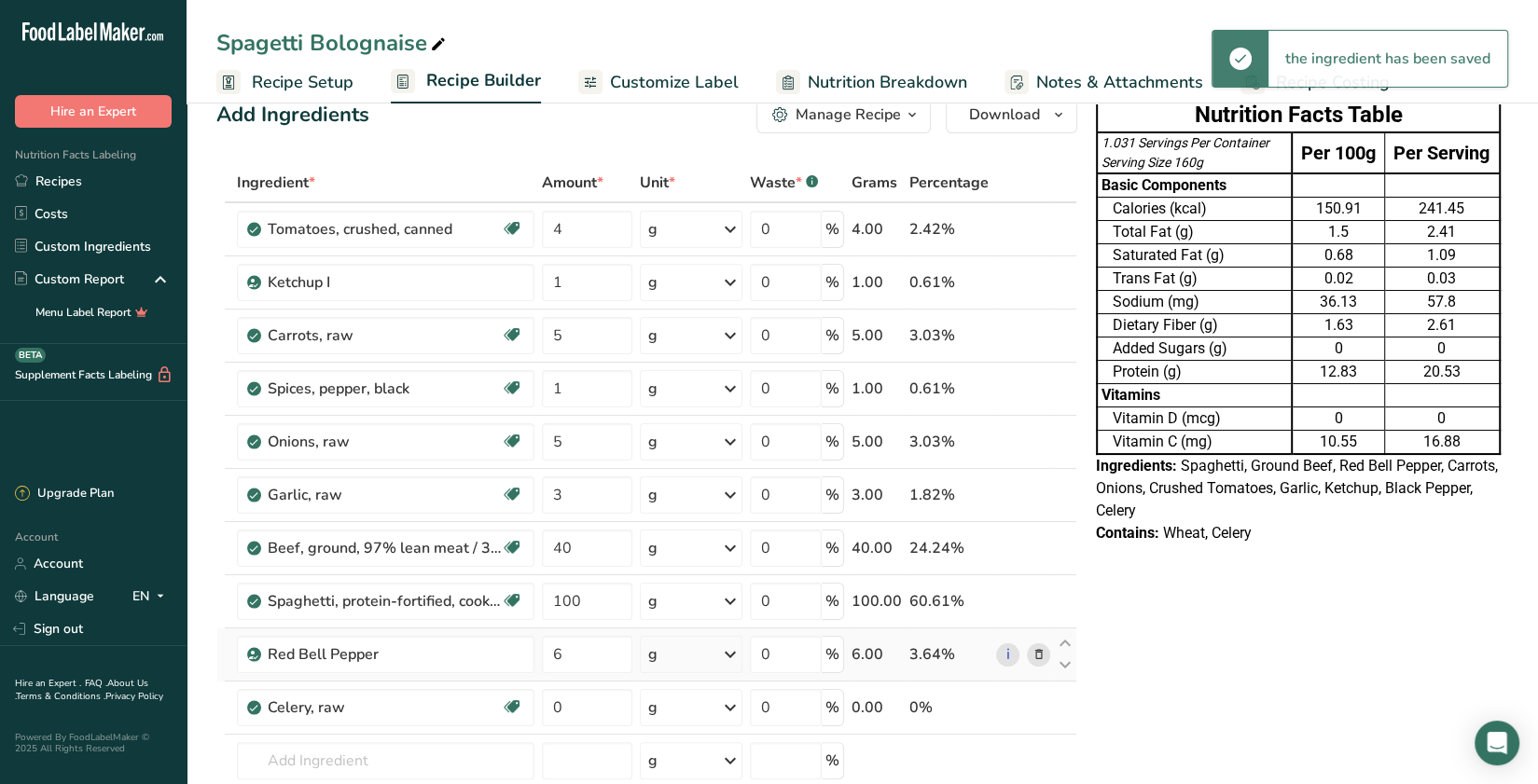 scroll, scrollTop: 38, scrollLeft: 0, axis: vertical 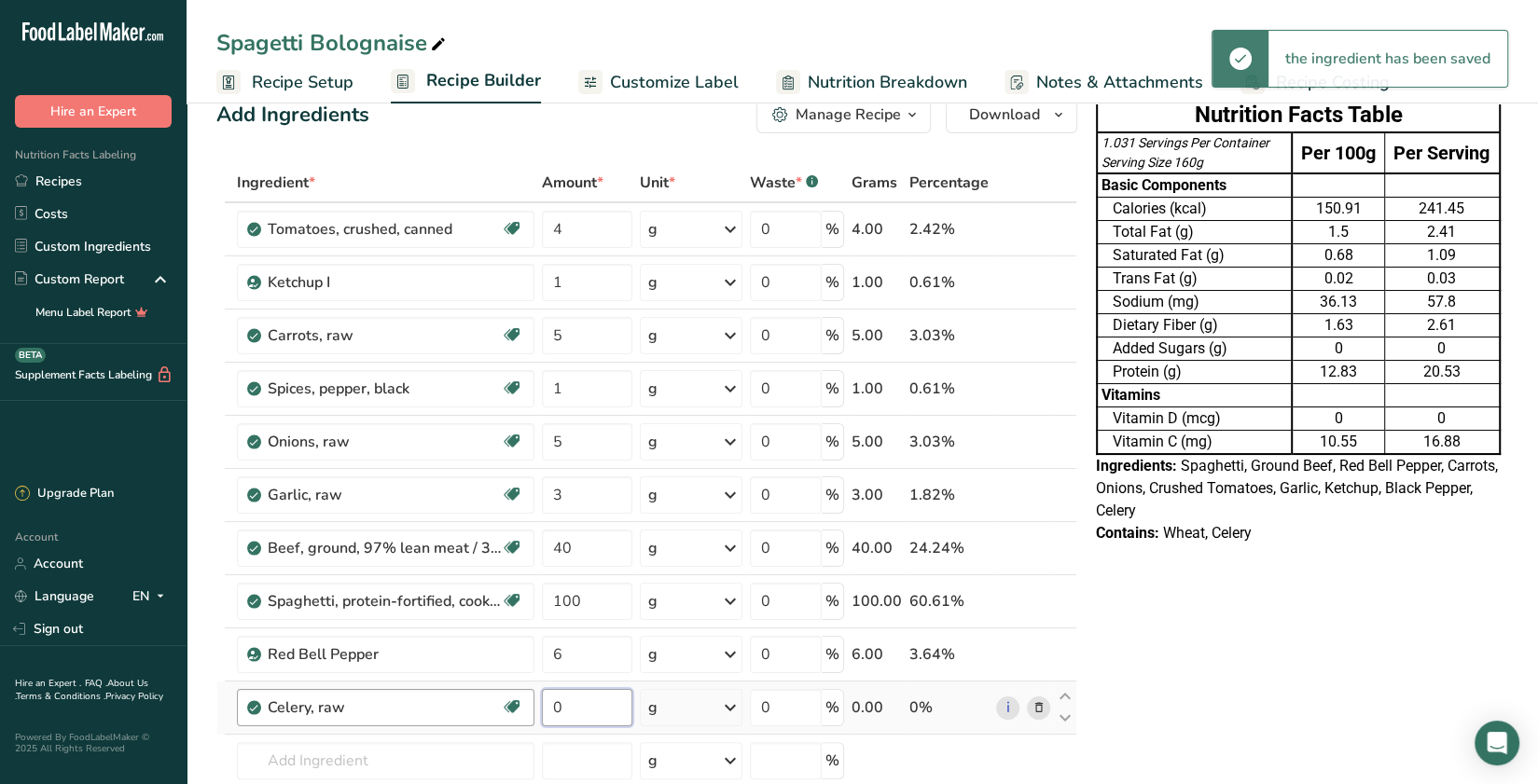 drag, startPoint x: 582, startPoint y: 695, endPoint x: 497, endPoint y: 697, distance: 85.02353 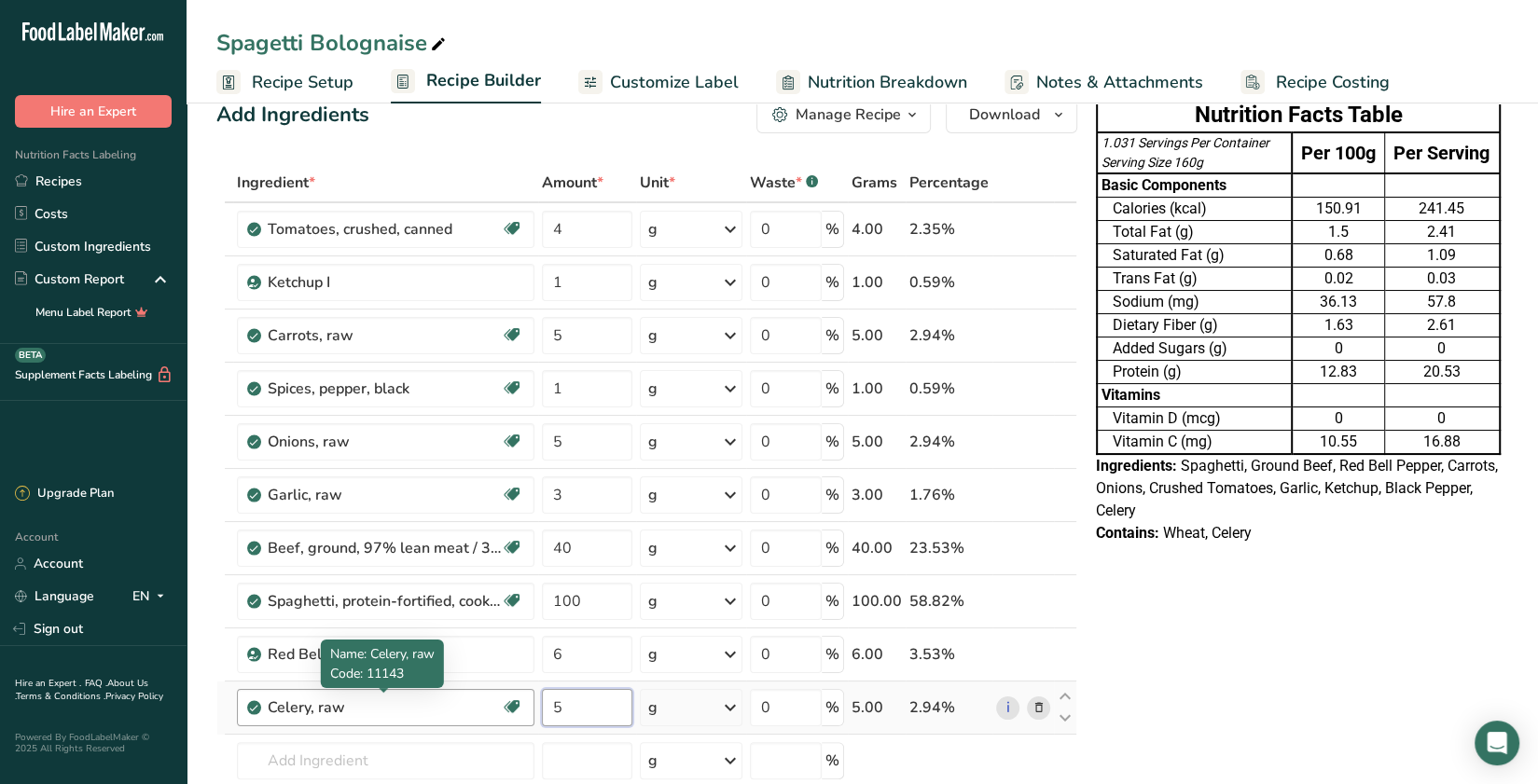 type on "5" 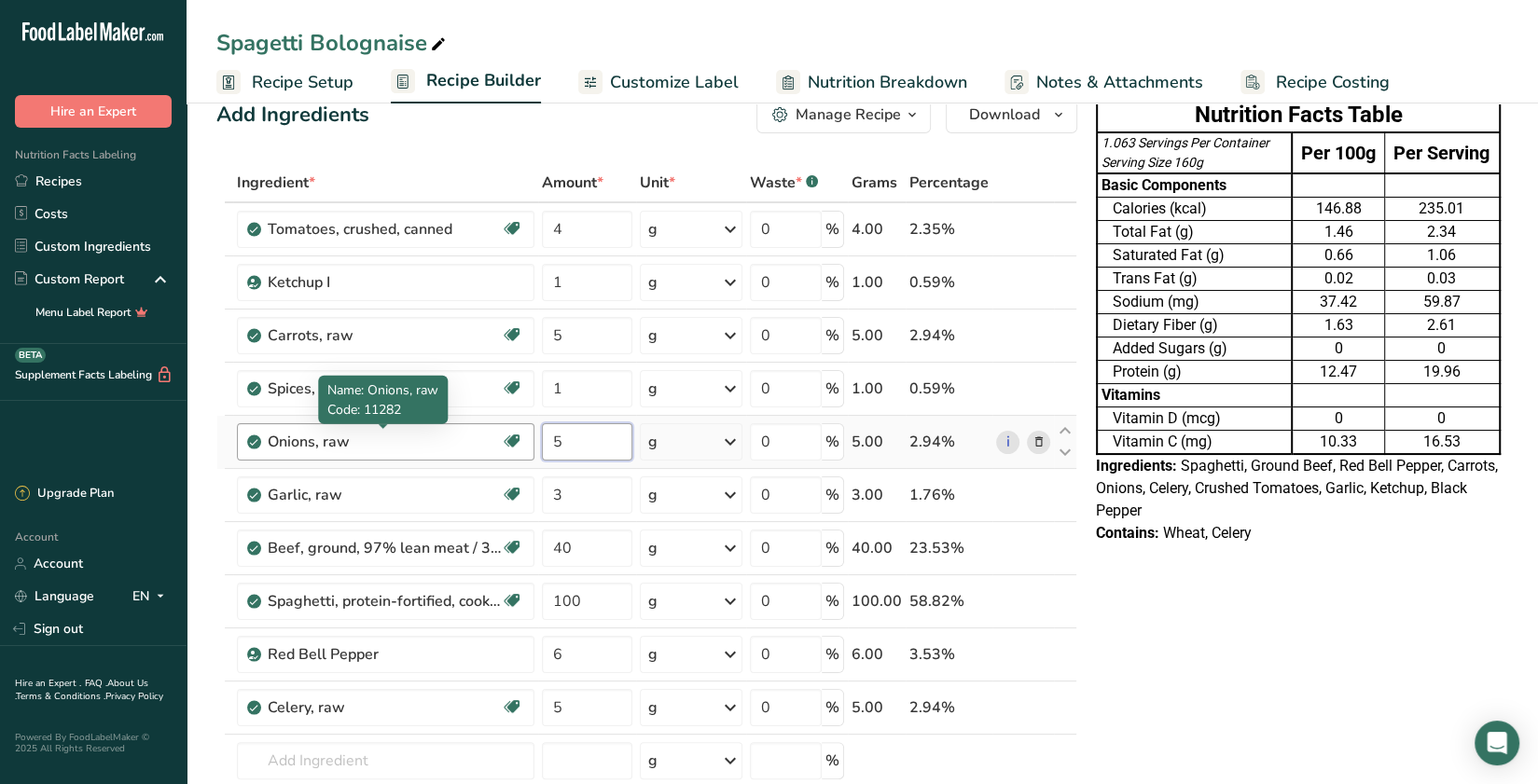 drag, startPoint x: 496, startPoint y: 446, endPoint x: 472, endPoint y: 434, distance: 26.832816 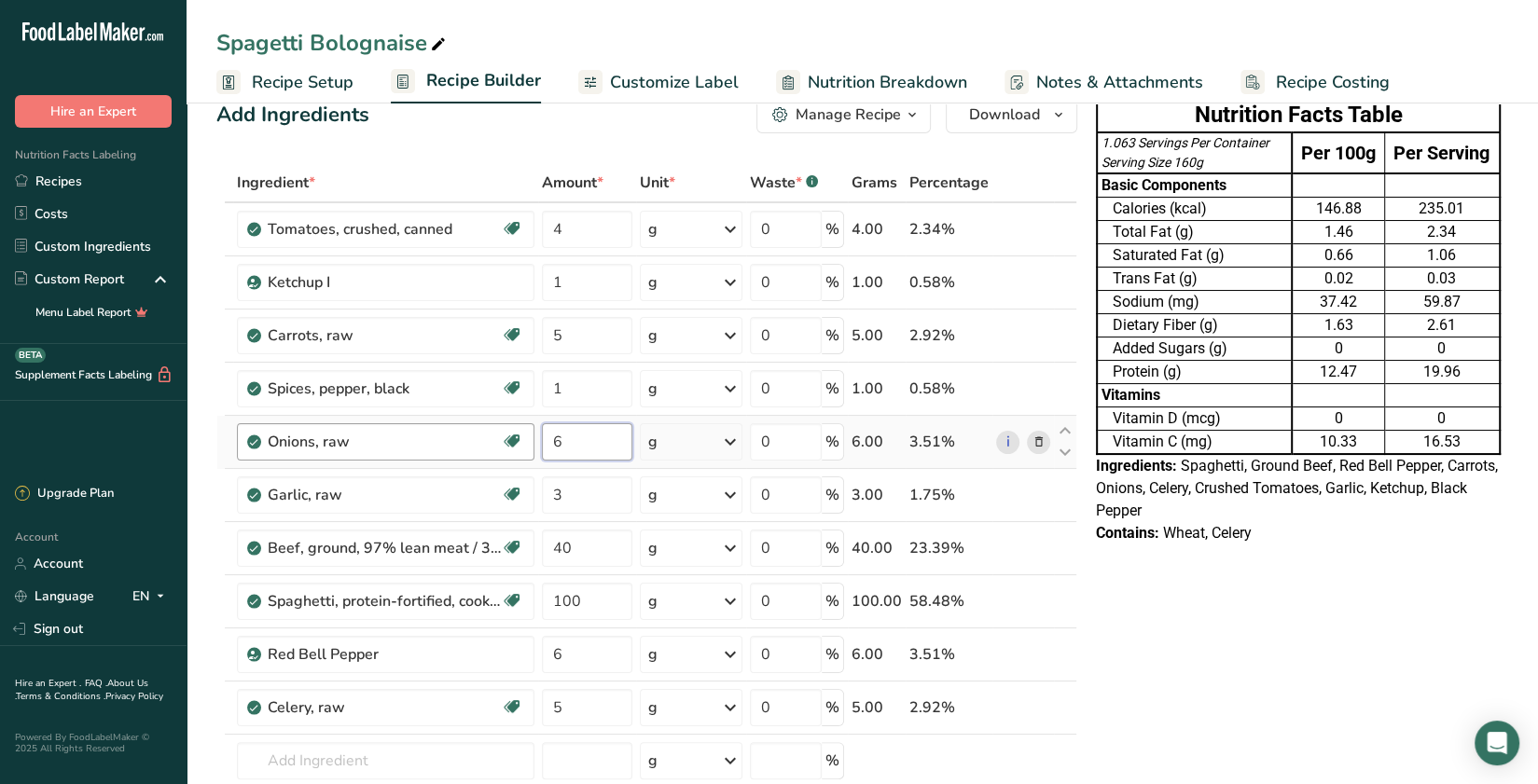 type on "6" 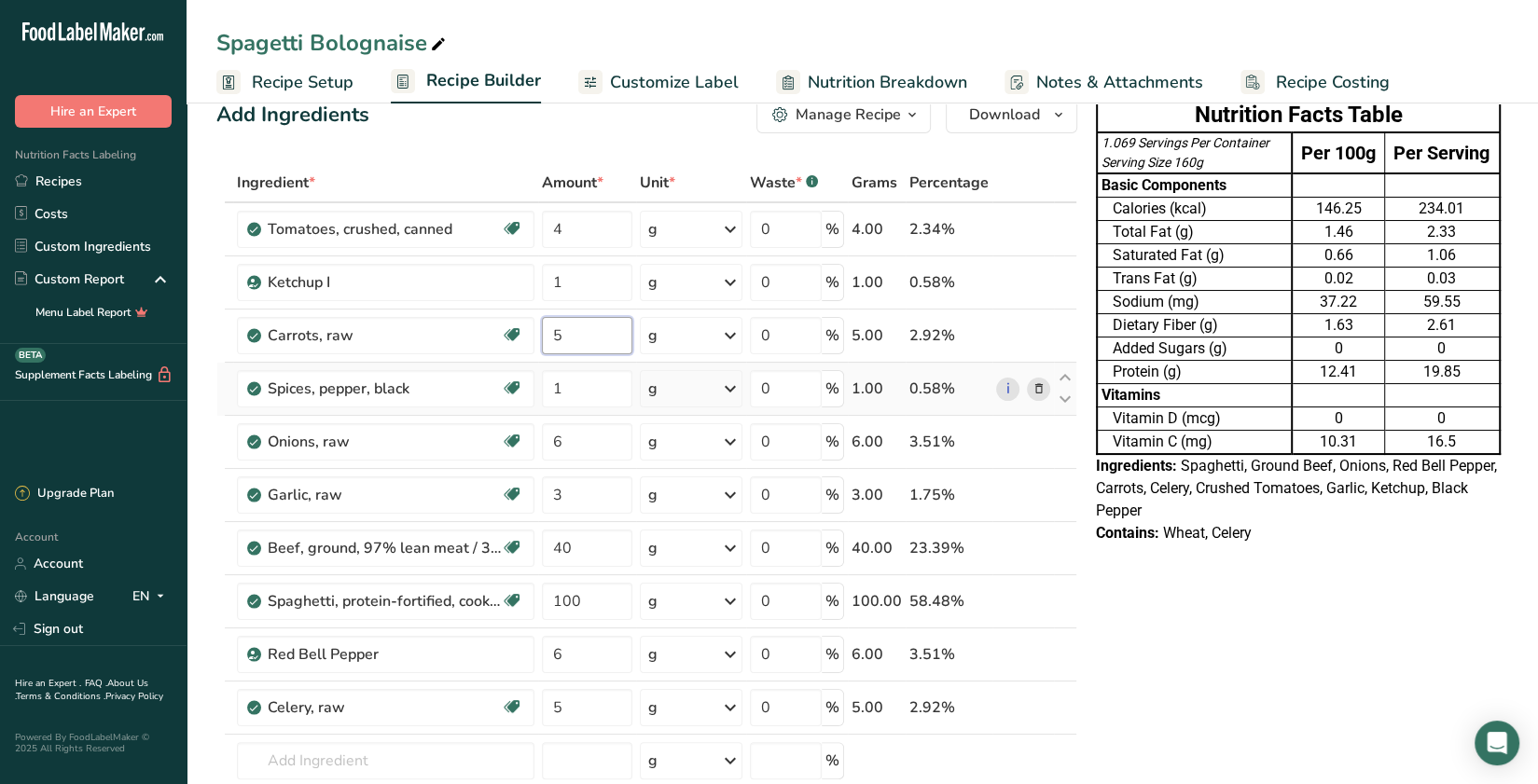 drag, startPoint x: 490, startPoint y: 356, endPoint x: 438, endPoint y: 363, distance: 52.469038 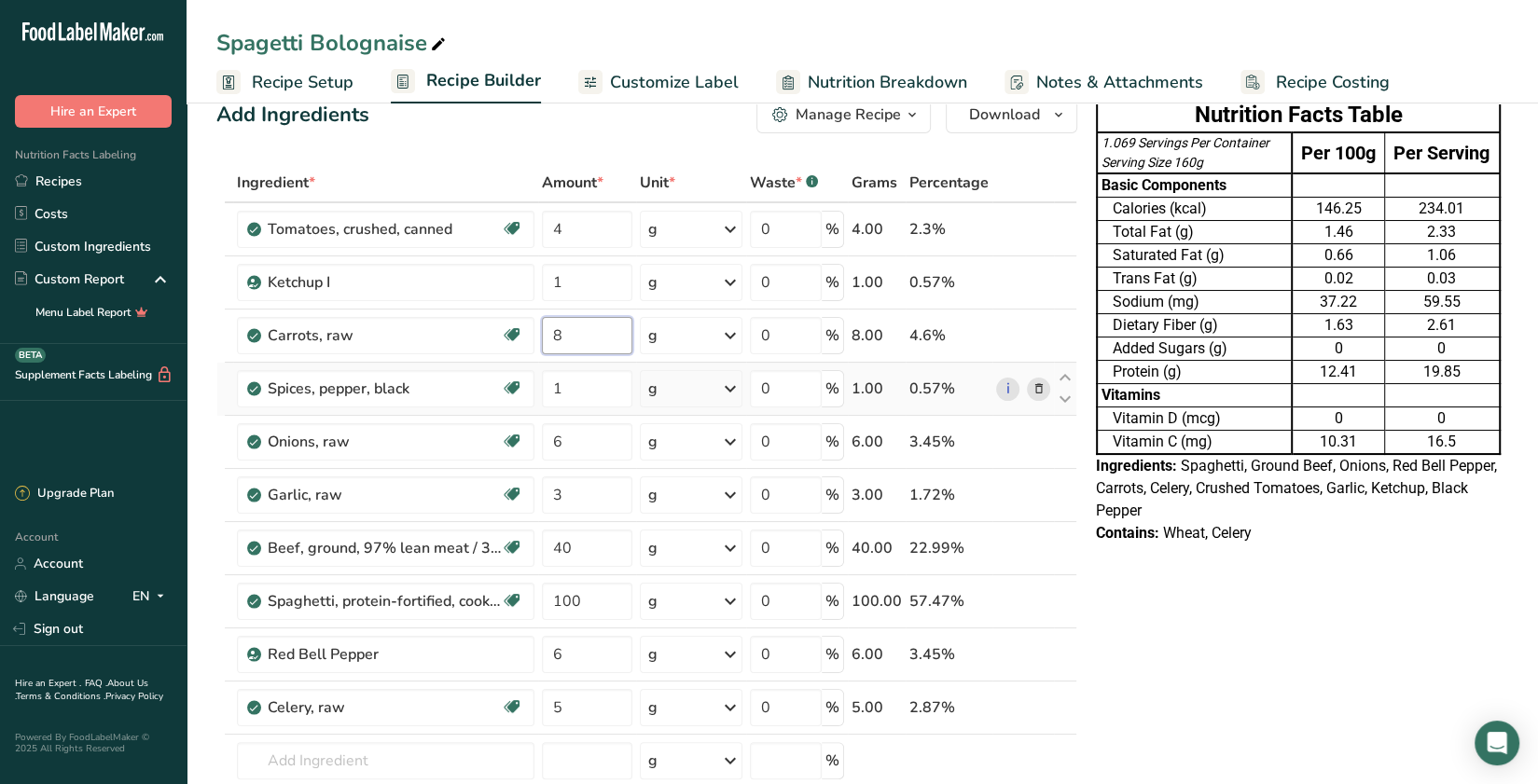 type on "8" 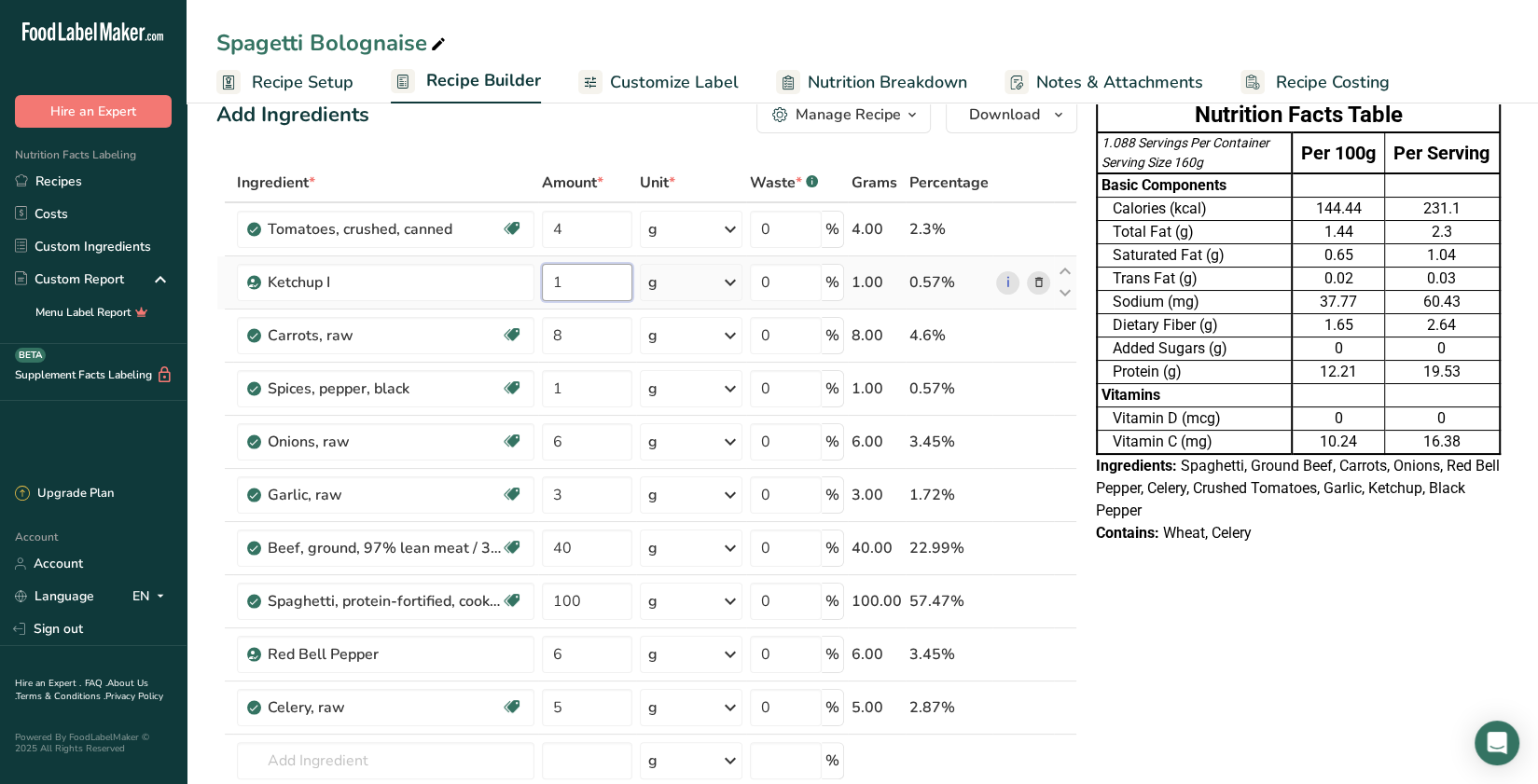 drag, startPoint x: 593, startPoint y: 283, endPoint x: 388, endPoint y: 301, distance: 205.78873 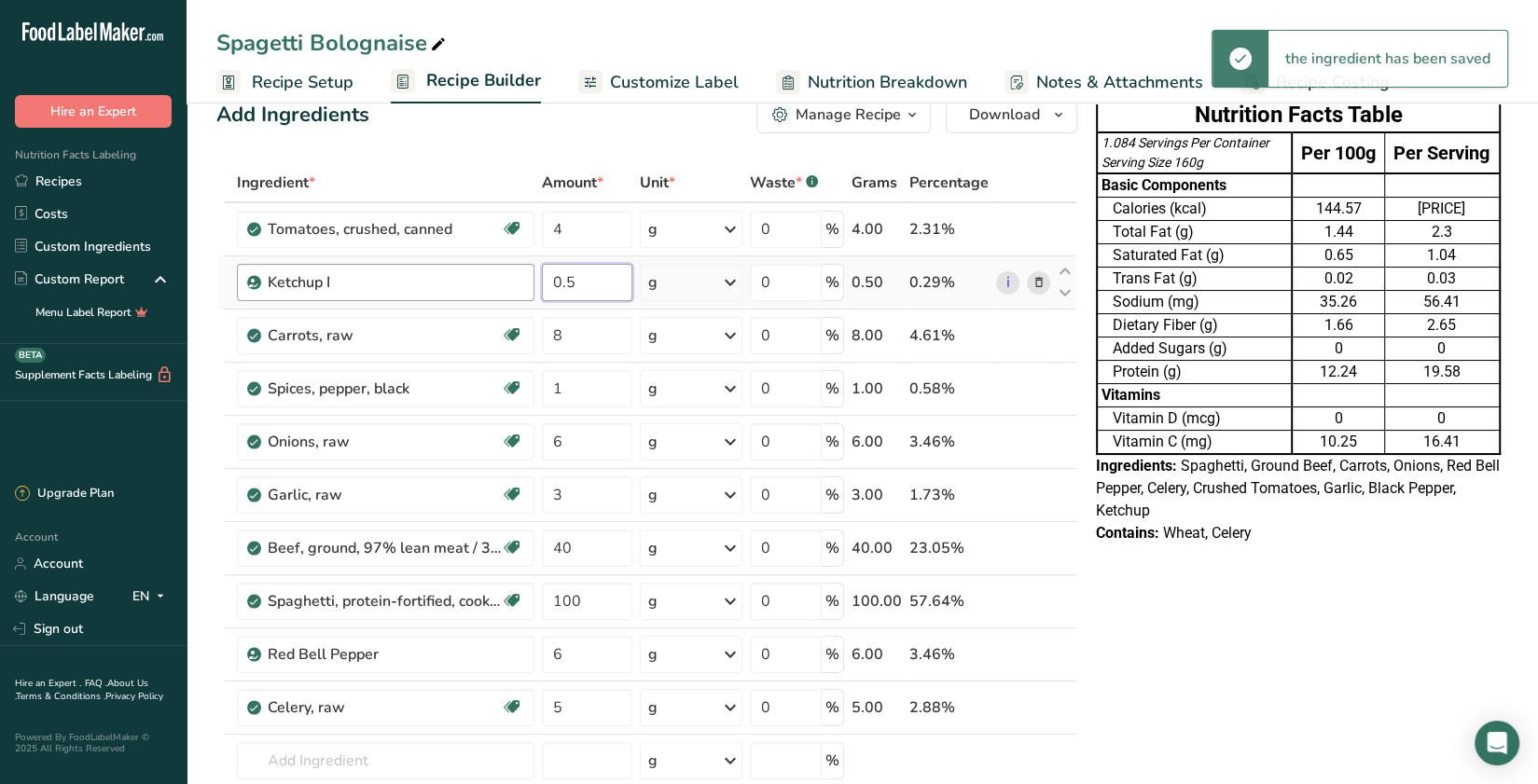 drag, startPoint x: 596, startPoint y: 282, endPoint x: 507, endPoint y: 285, distance: 89.050547 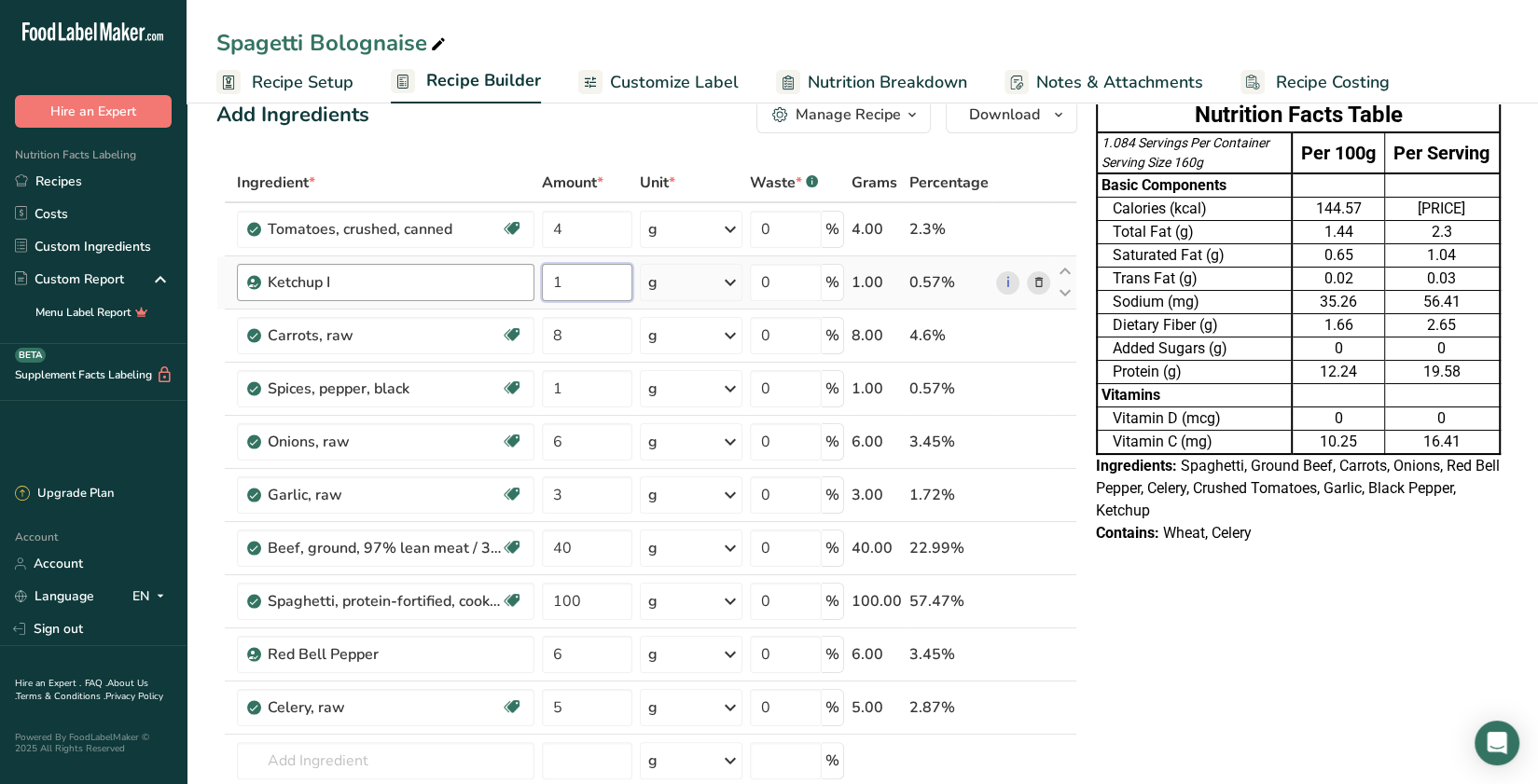 type on "1" 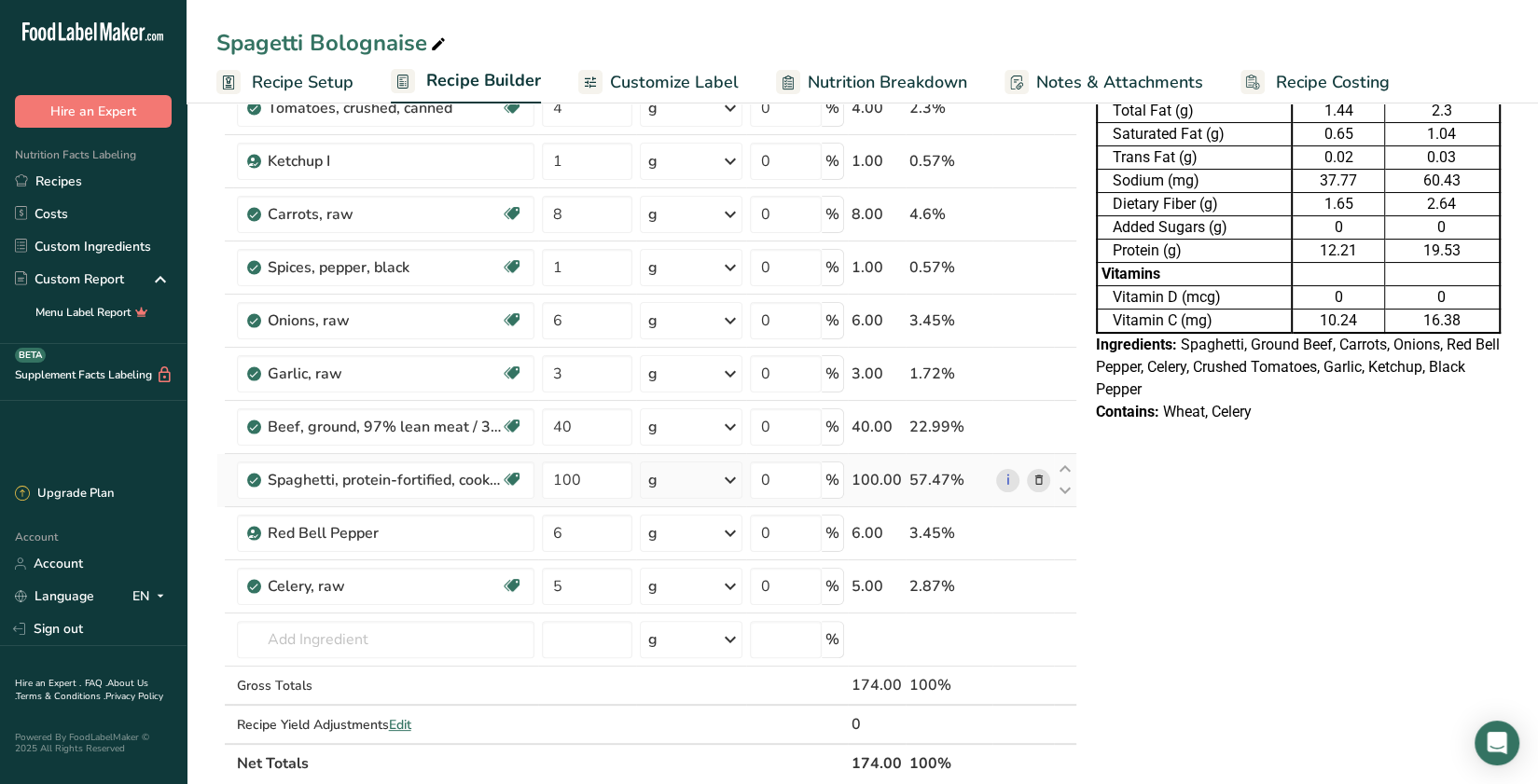 scroll, scrollTop: 0, scrollLeft: 0, axis: both 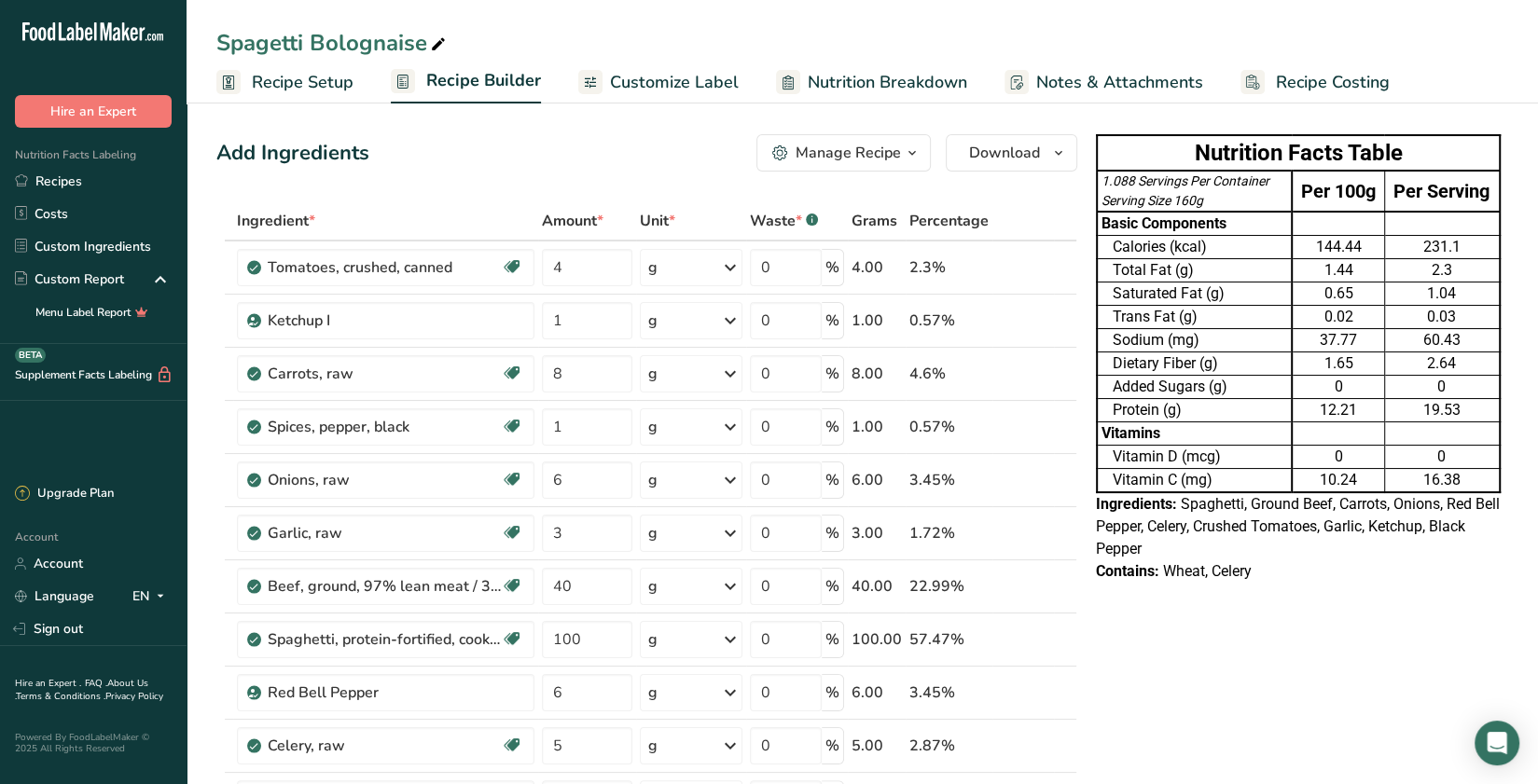 click on "Customize Label" at bounding box center (674, 82) 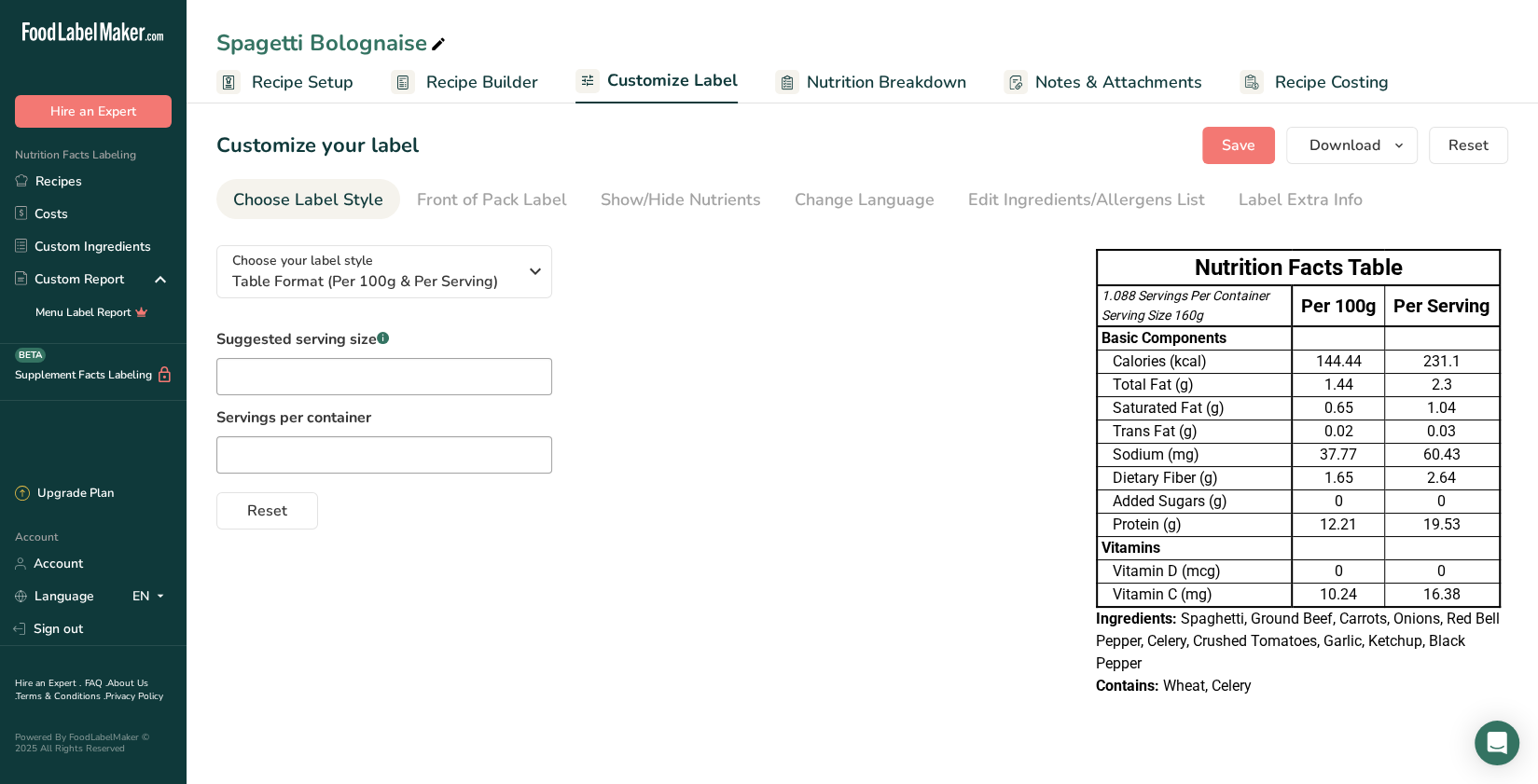 click on "Sodium (mg)" at bounding box center [1194, 455] 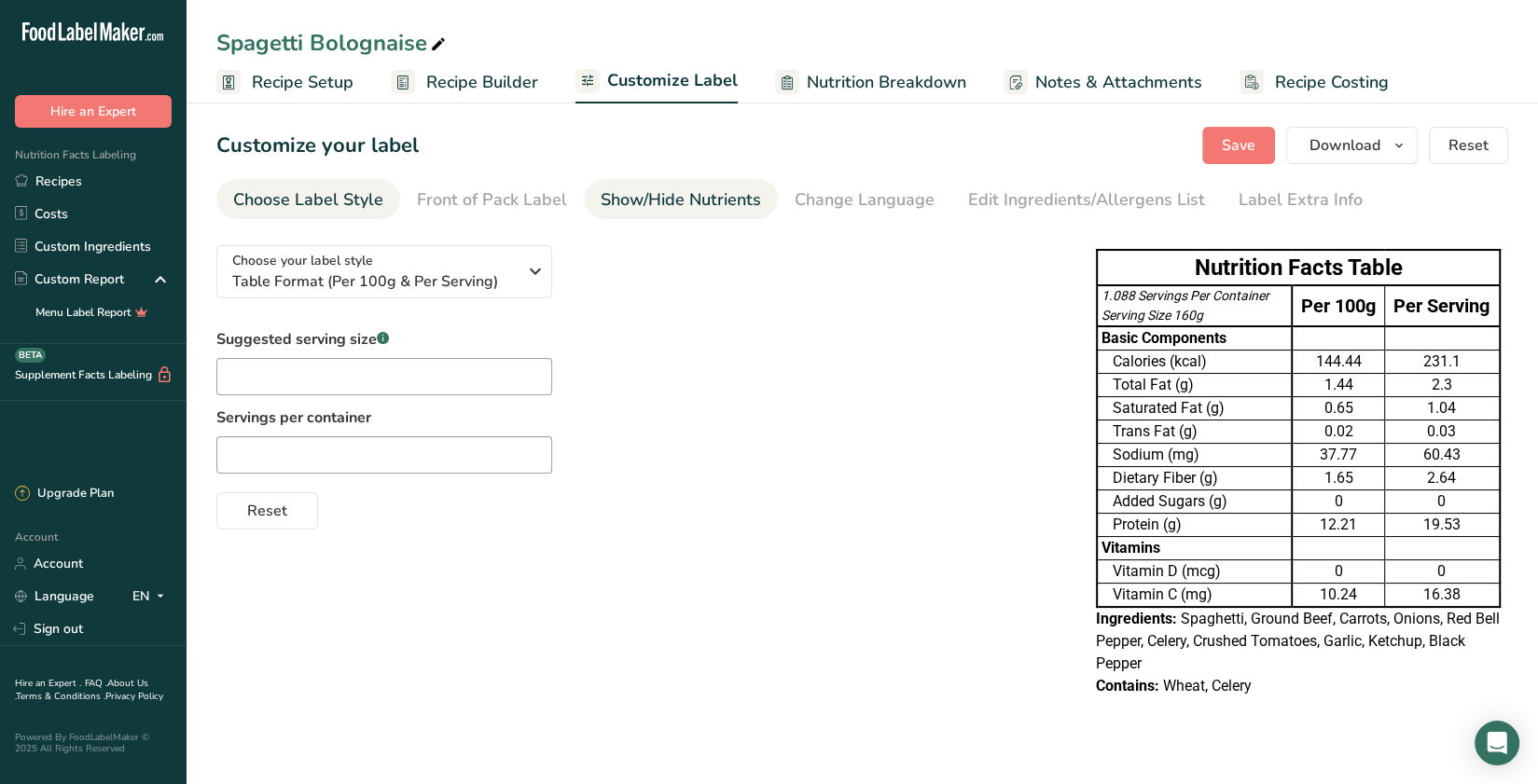 click on "Show/Hide Nutrients" at bounding box center [681, 199] 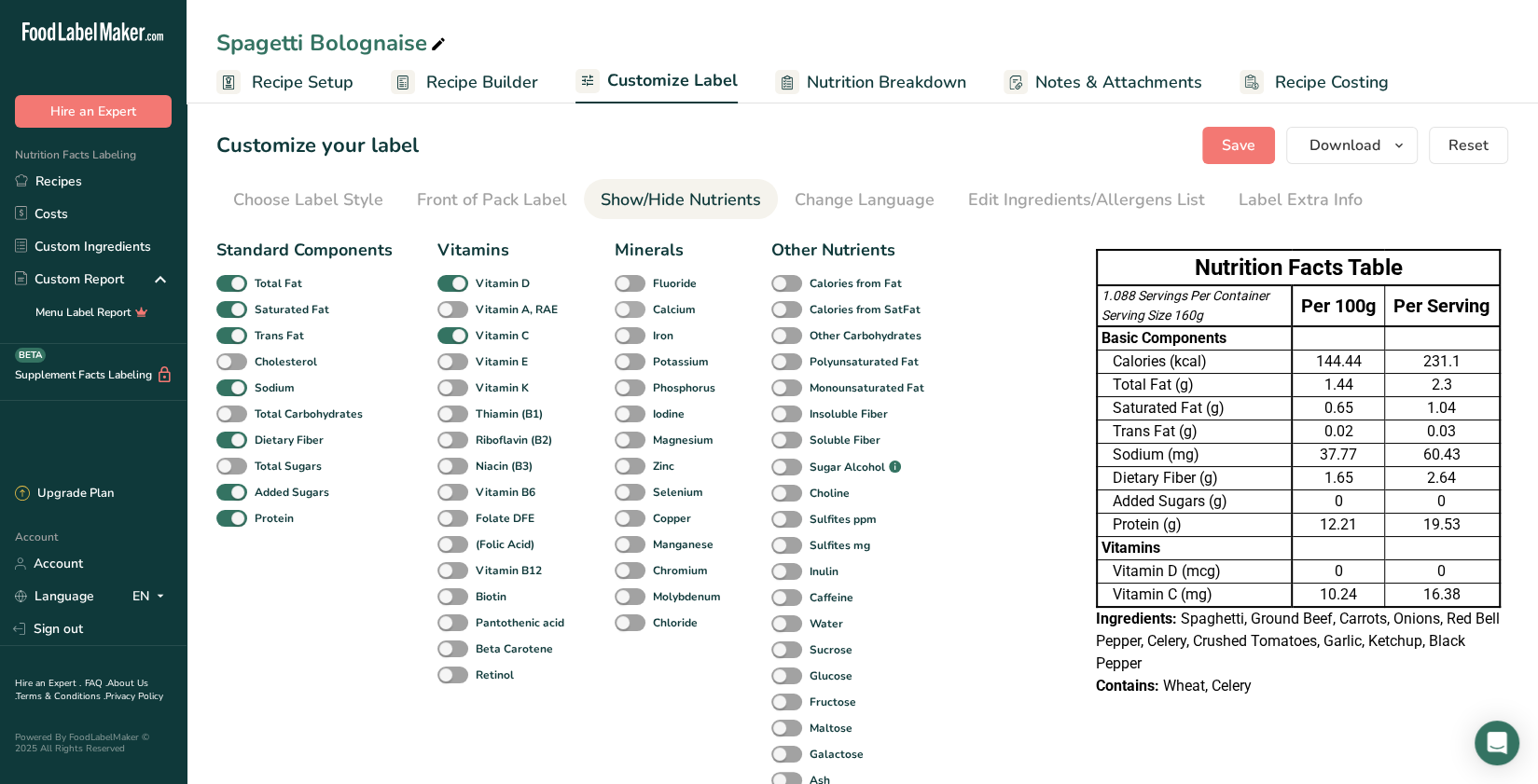 click at bounding box center [630, 309] 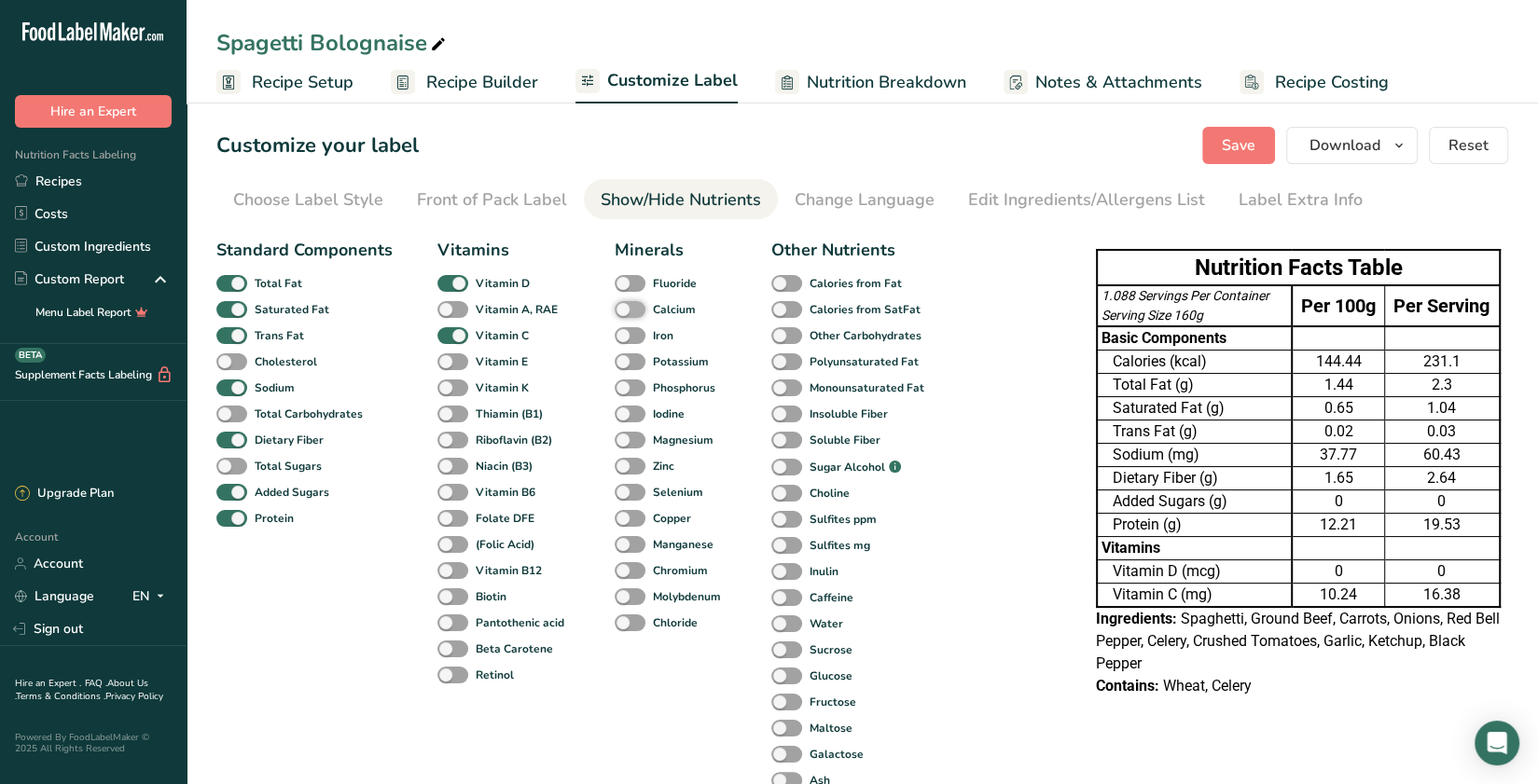 click on "Calcium" at bounding box center (620, 309) 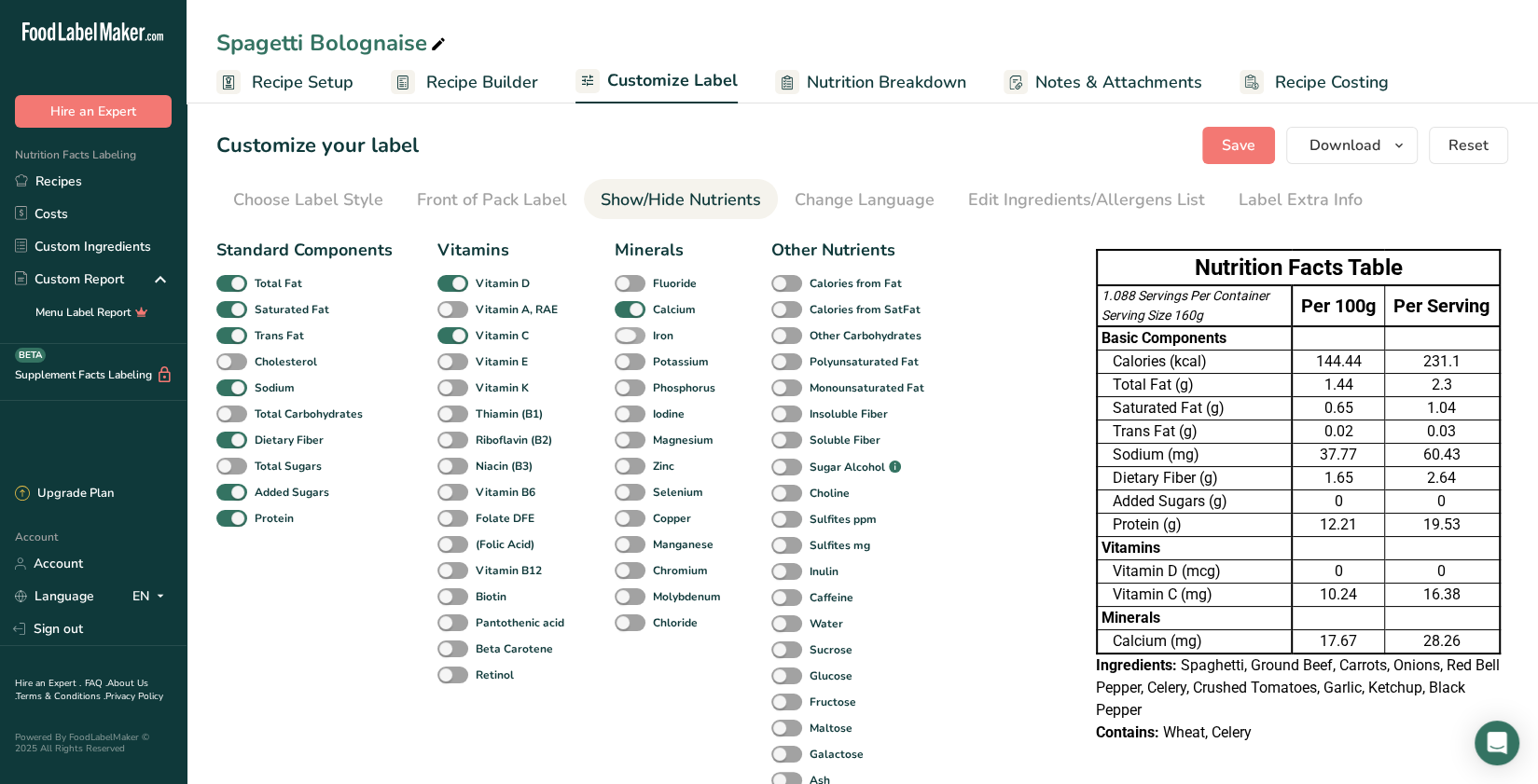 click at bounding box center (630, 336) 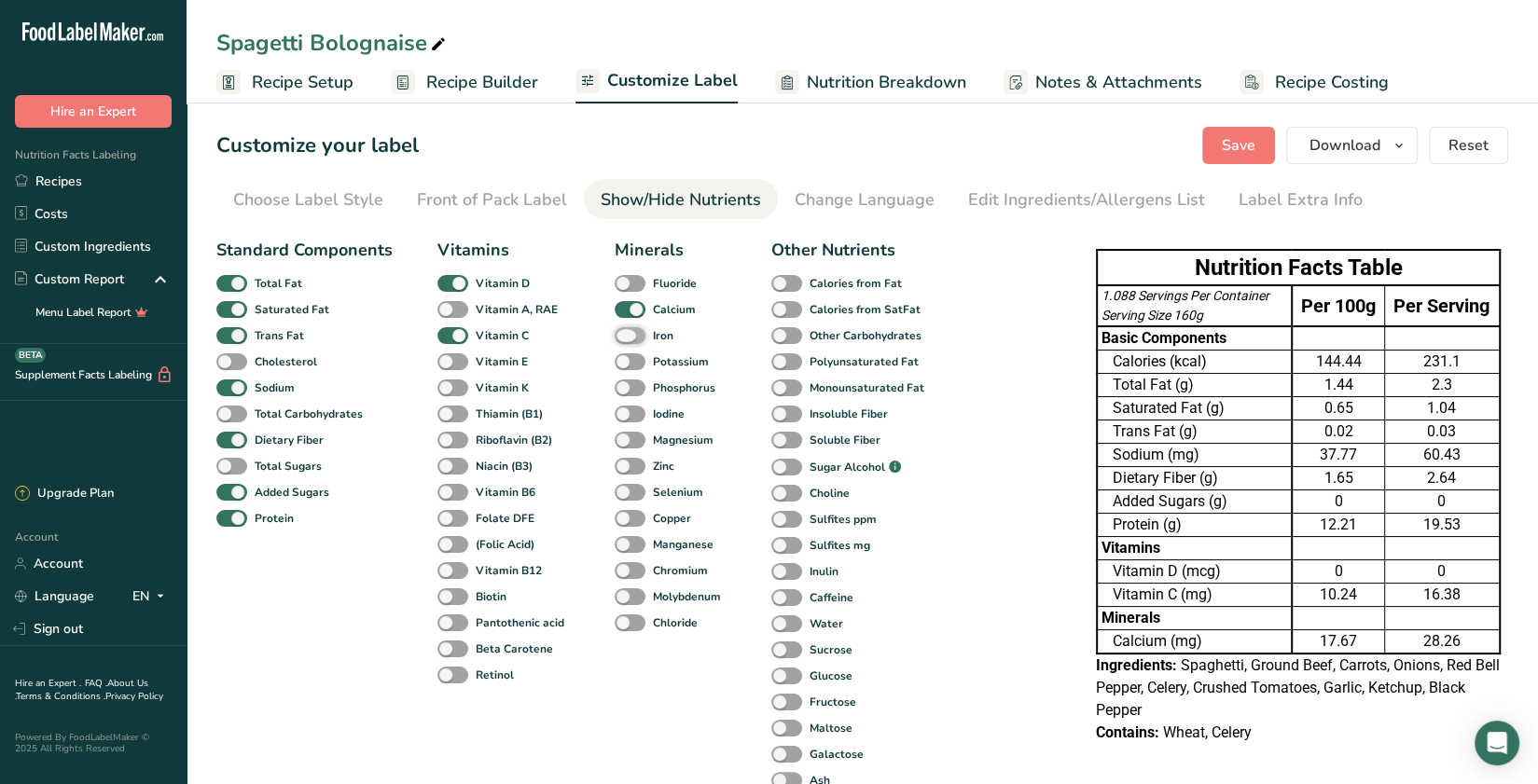 click on "Iron" at bounding box center (620, 335) 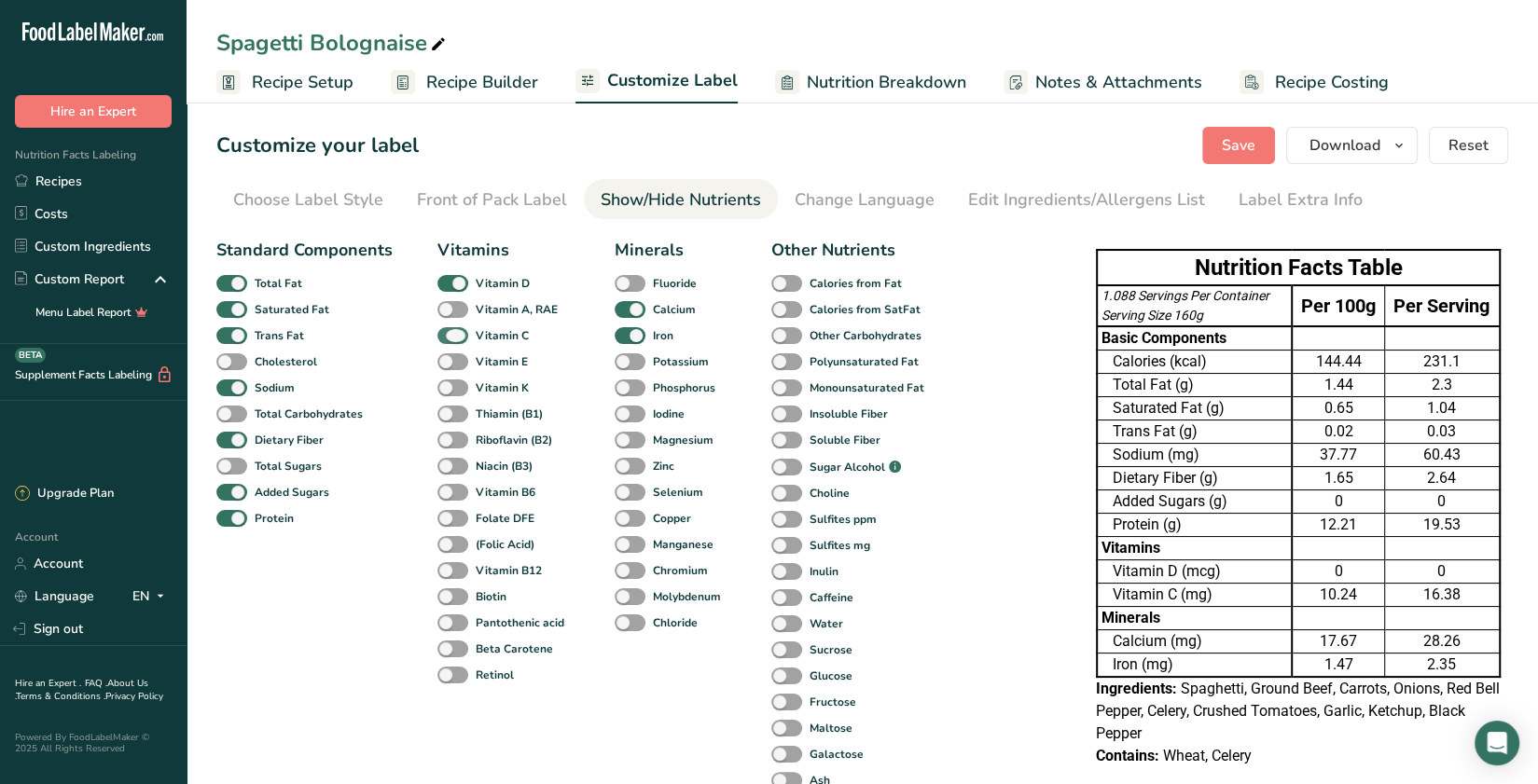 click at bounding box center (452, 336) 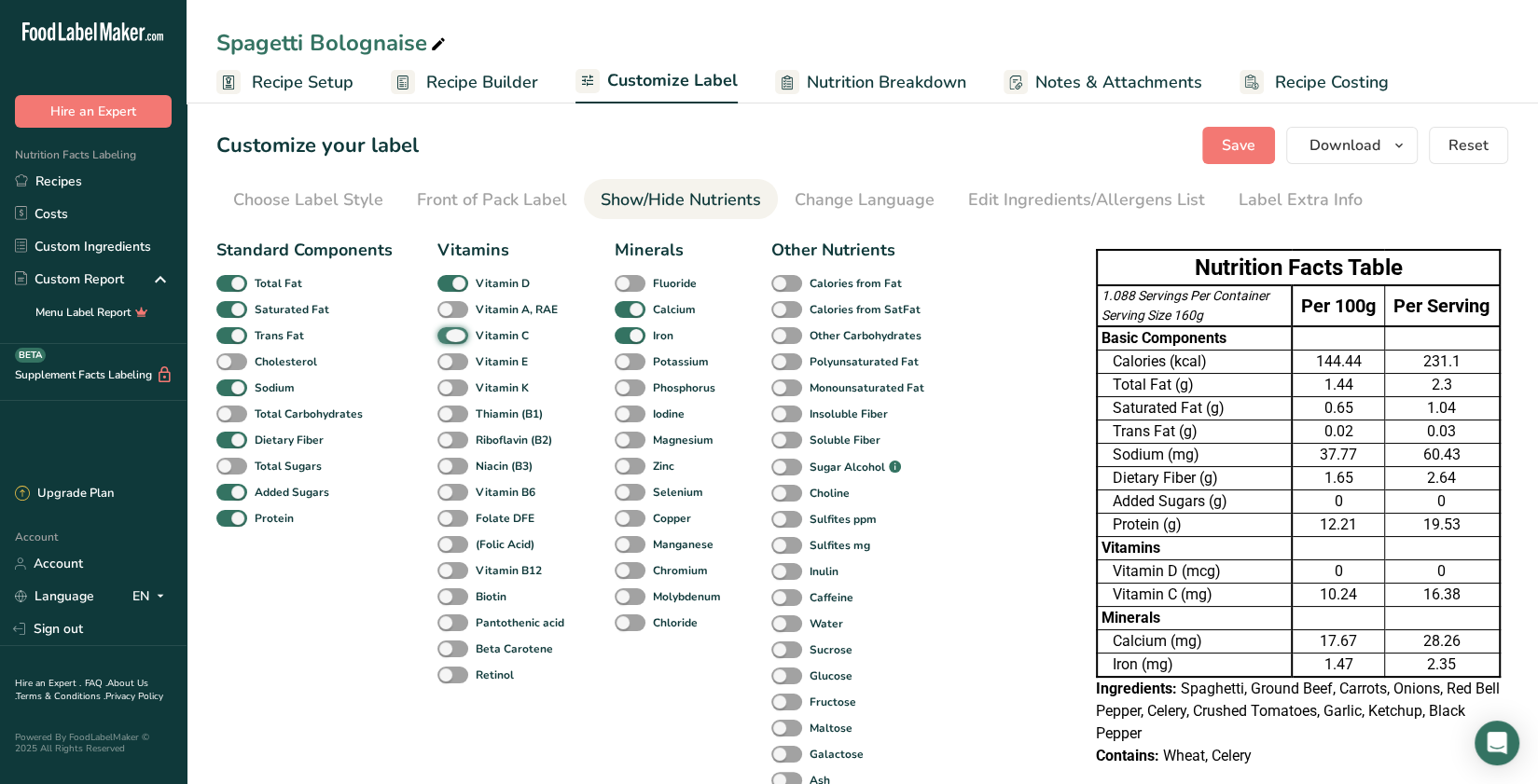click on "Vitamin C" at bounding box center [443, 335] 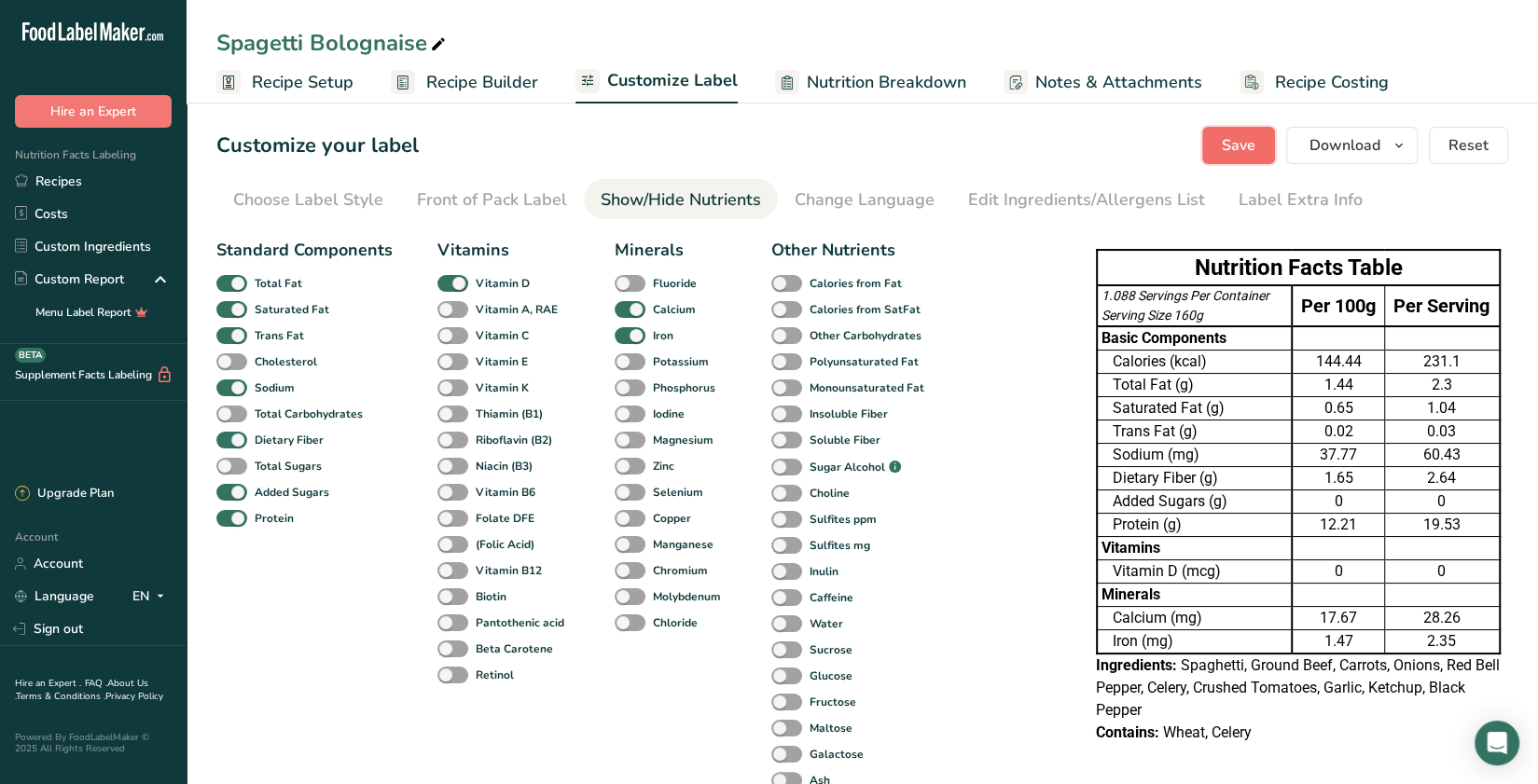 click on "Save" at bounding box center [1239, 145] 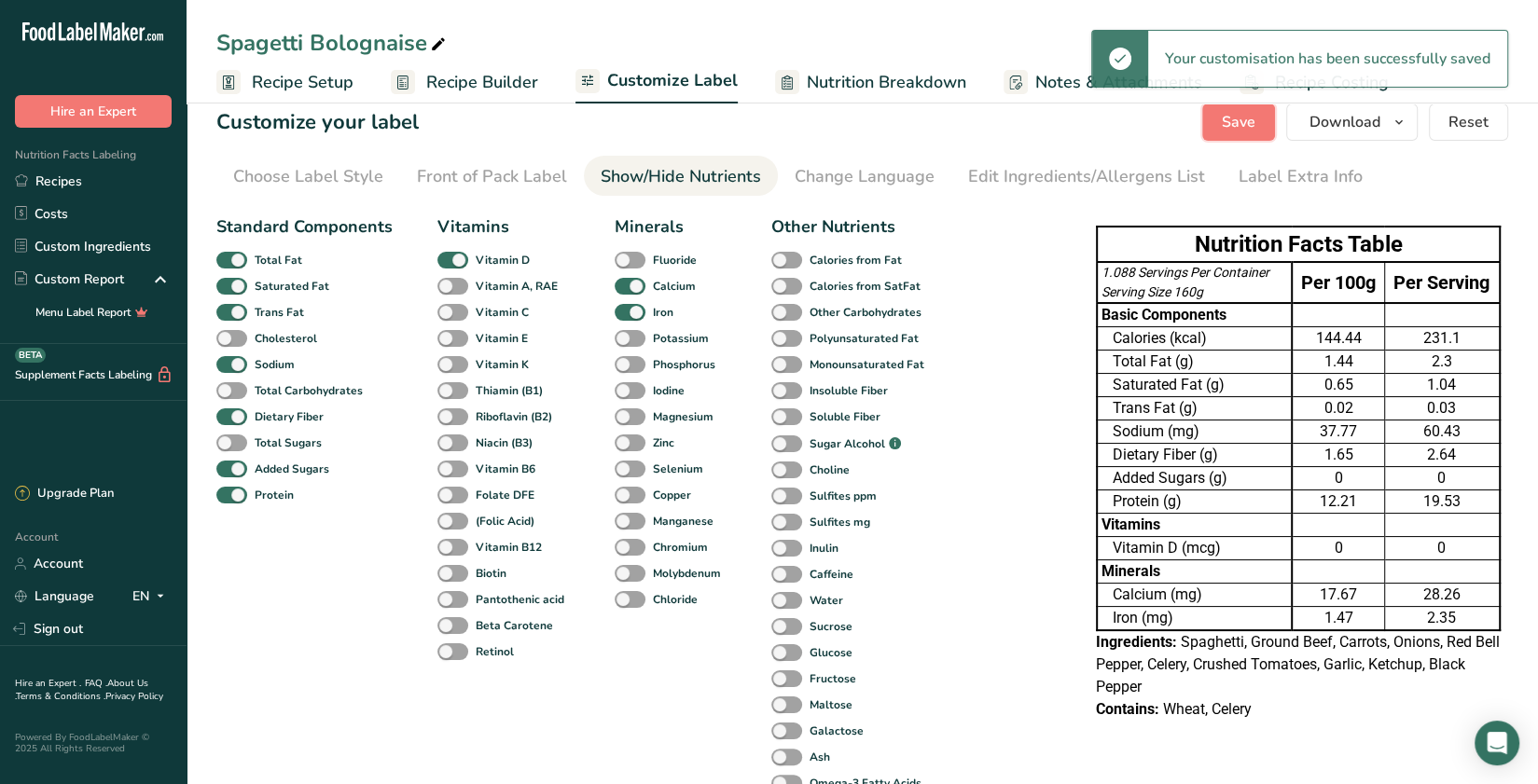 scroll, scrollTop: 38, scrollLeft: 0, axis: vertical 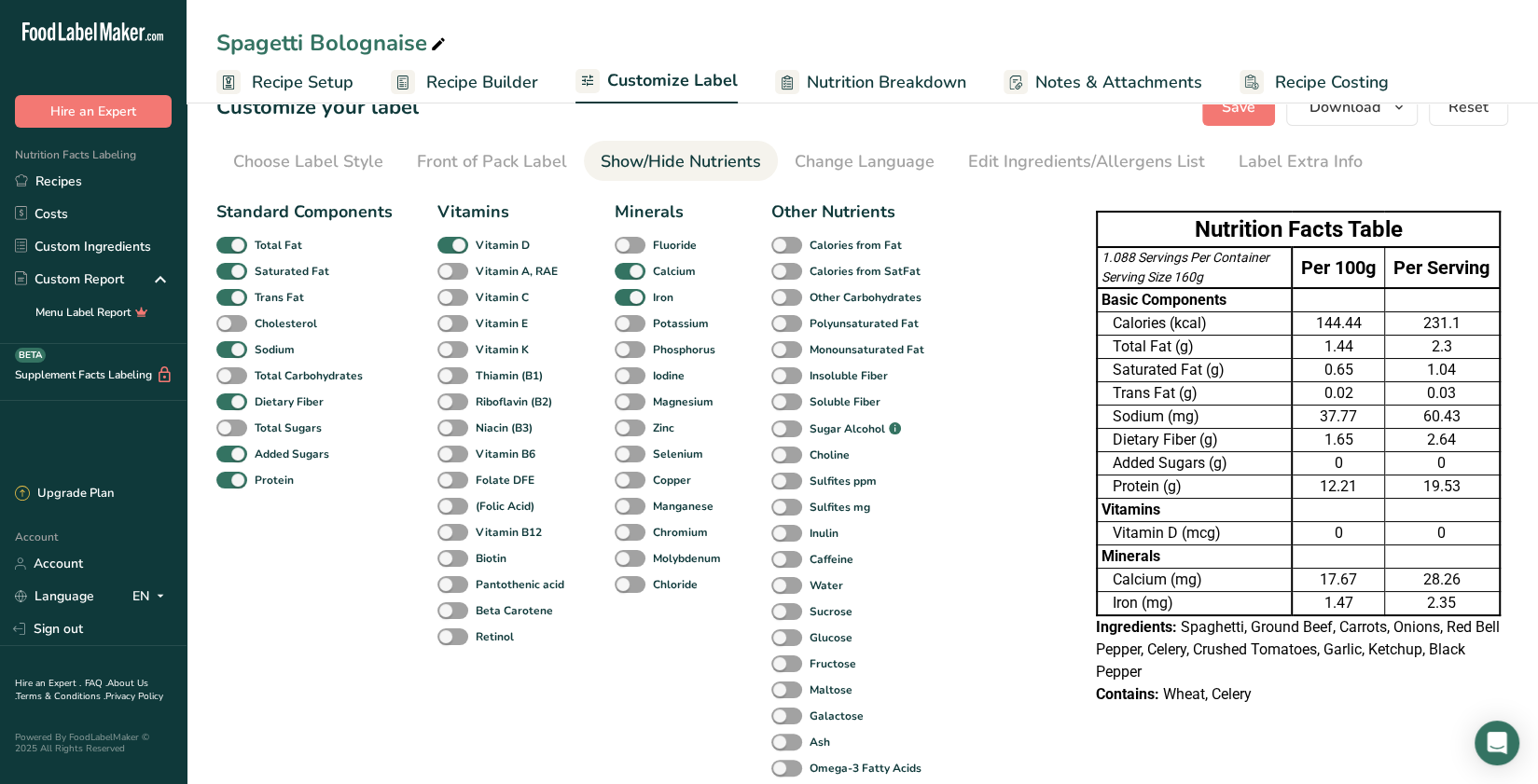 click on "Choose your label style
Table Format (Per 100g & Per Serving)
USA (FDA)
Standard FDA label
Tabular FDA label
Linear FDA label
Simplified FDA label
Dual Column FDA label (Per Serving/Per Container)
Dual Column FDA label (As Sold/As Prepared)
Aggregate Standard FDA label
Standard FDA label with Micronutrients listed side-by-side
UK (FSA)
UK Mandatory Label "Back of Pack"
UK Traffic Light Label  "Front of Pack"
Canadian (CFIA)
Canadian Standard label
Canadian Dual Column label" at bounding box center (862, 556) 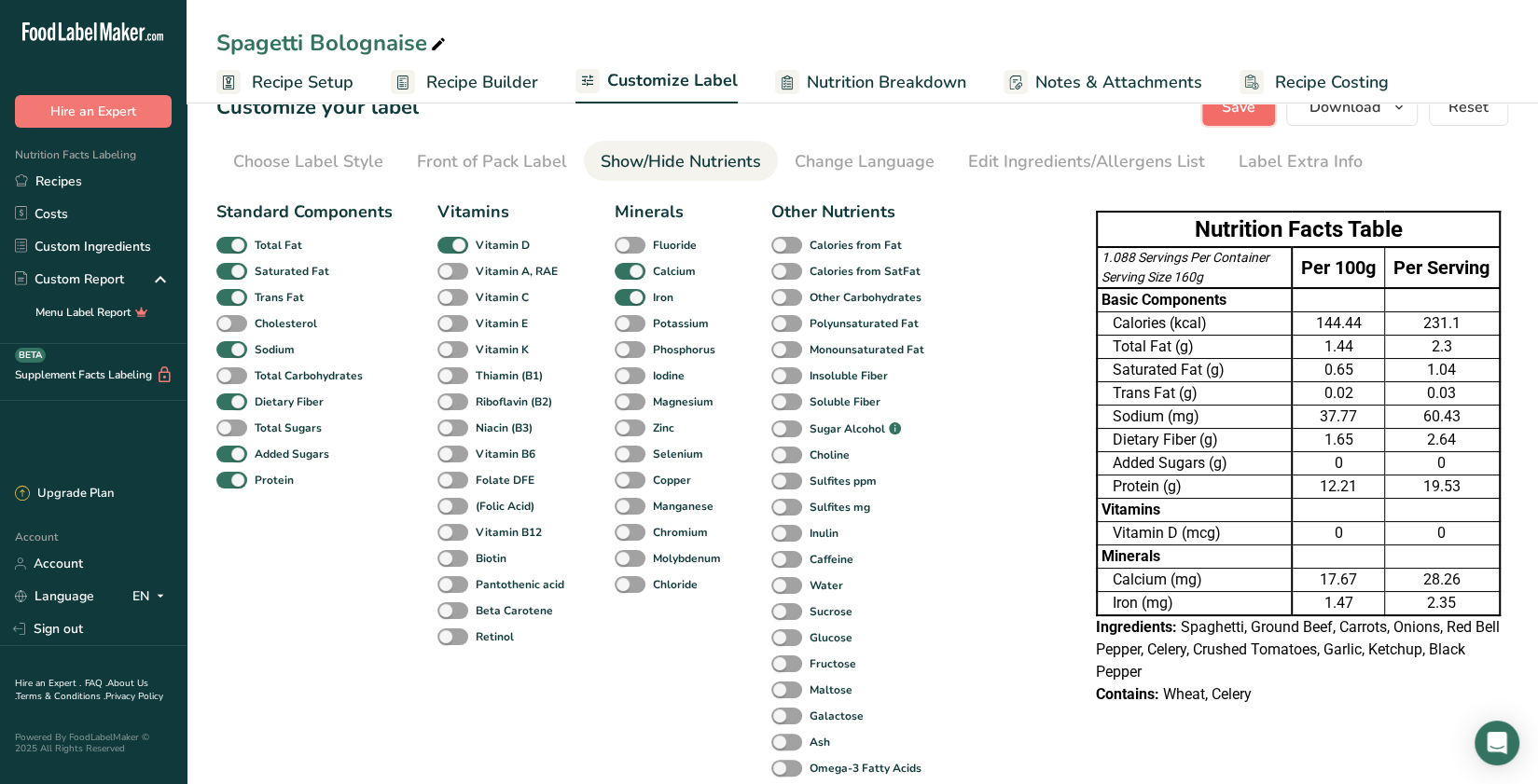 click on "Save" at bounding box center [1239, 107] 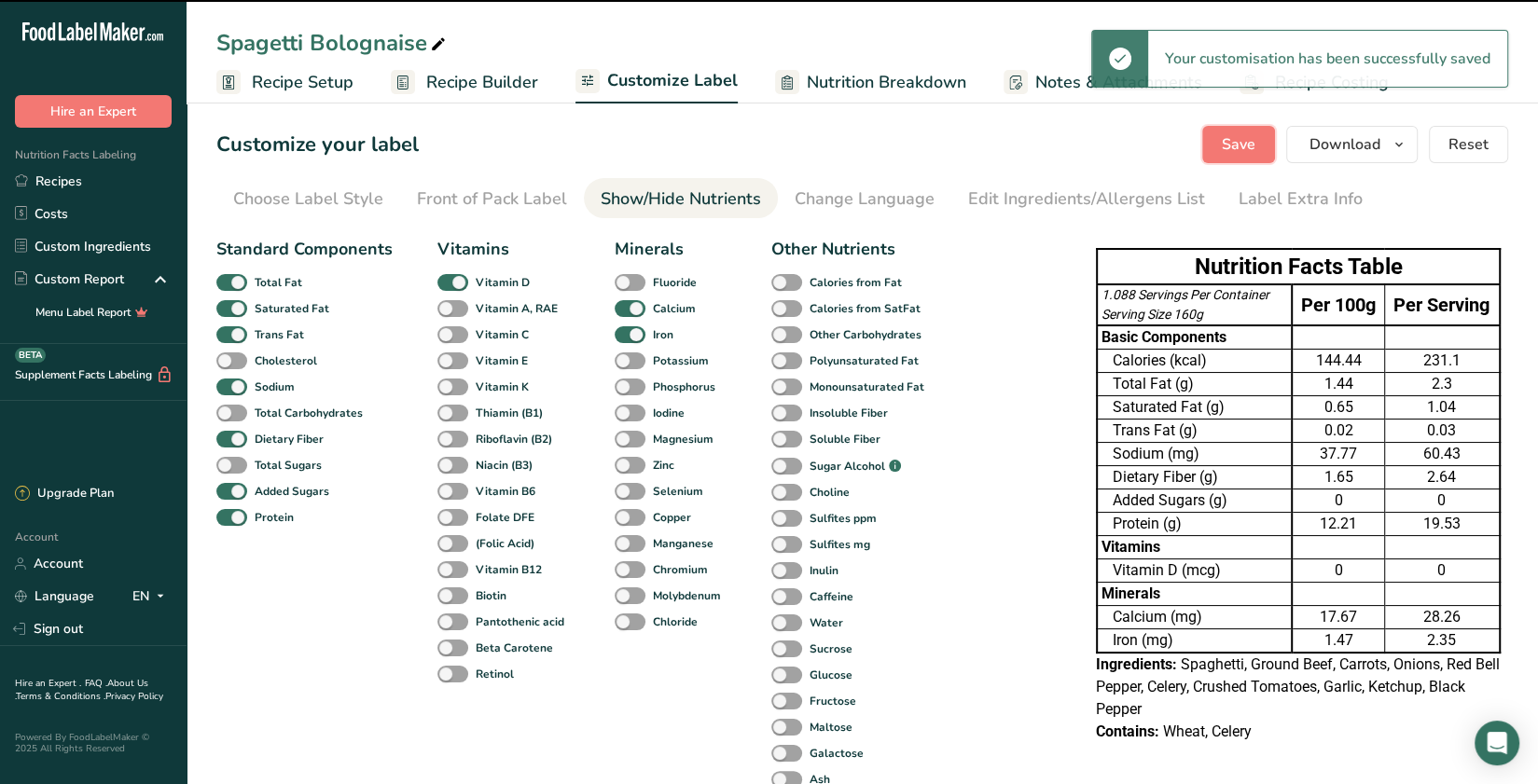 scroll, scrollTop: 0, scrollLeft: 0, axis: both 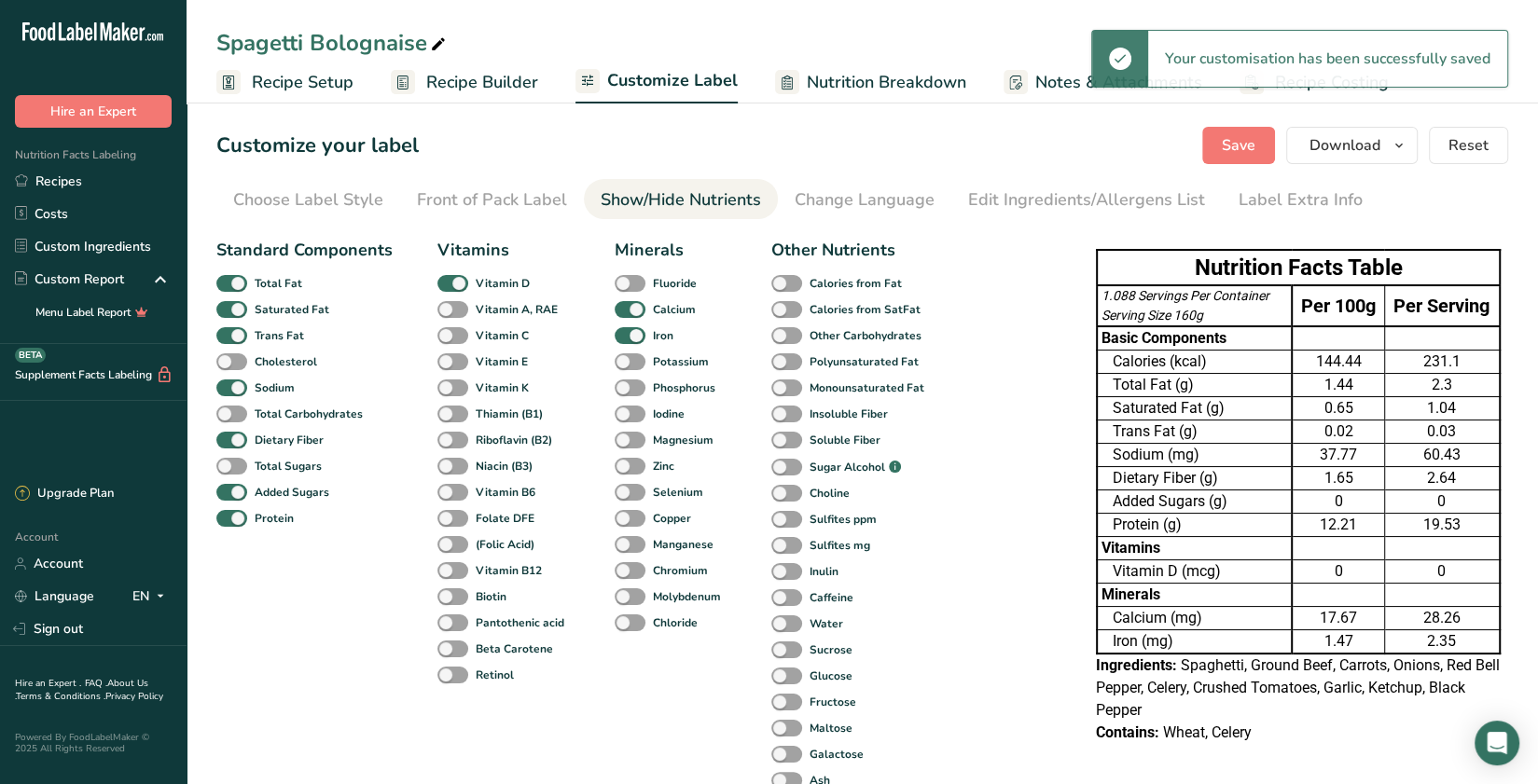 click on "Nutrition Breakdown" at bounding box center (886, 82) 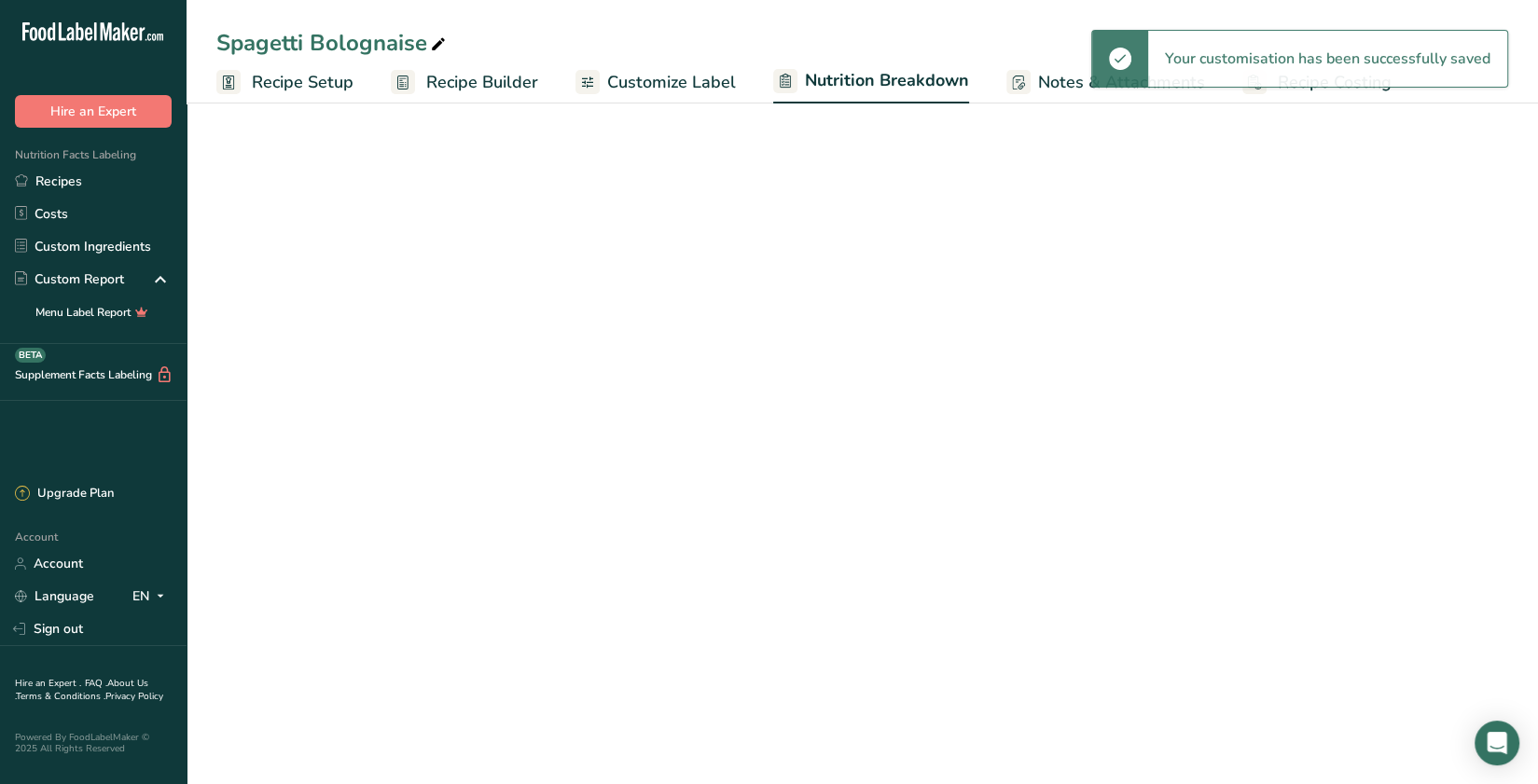 select on "Calories" 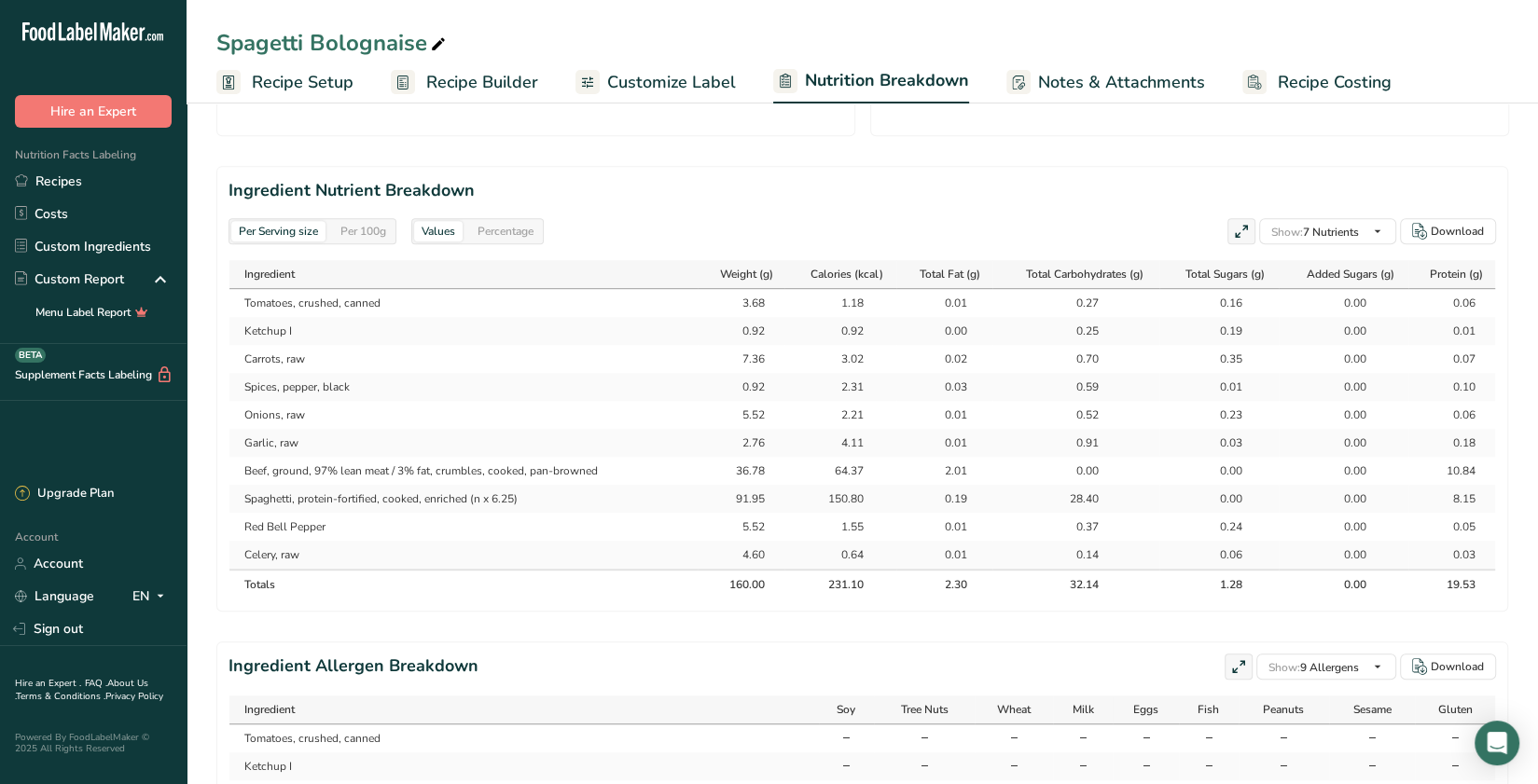 scroll, scrollTop: 777, scrollLeft: 0, axis: vertical 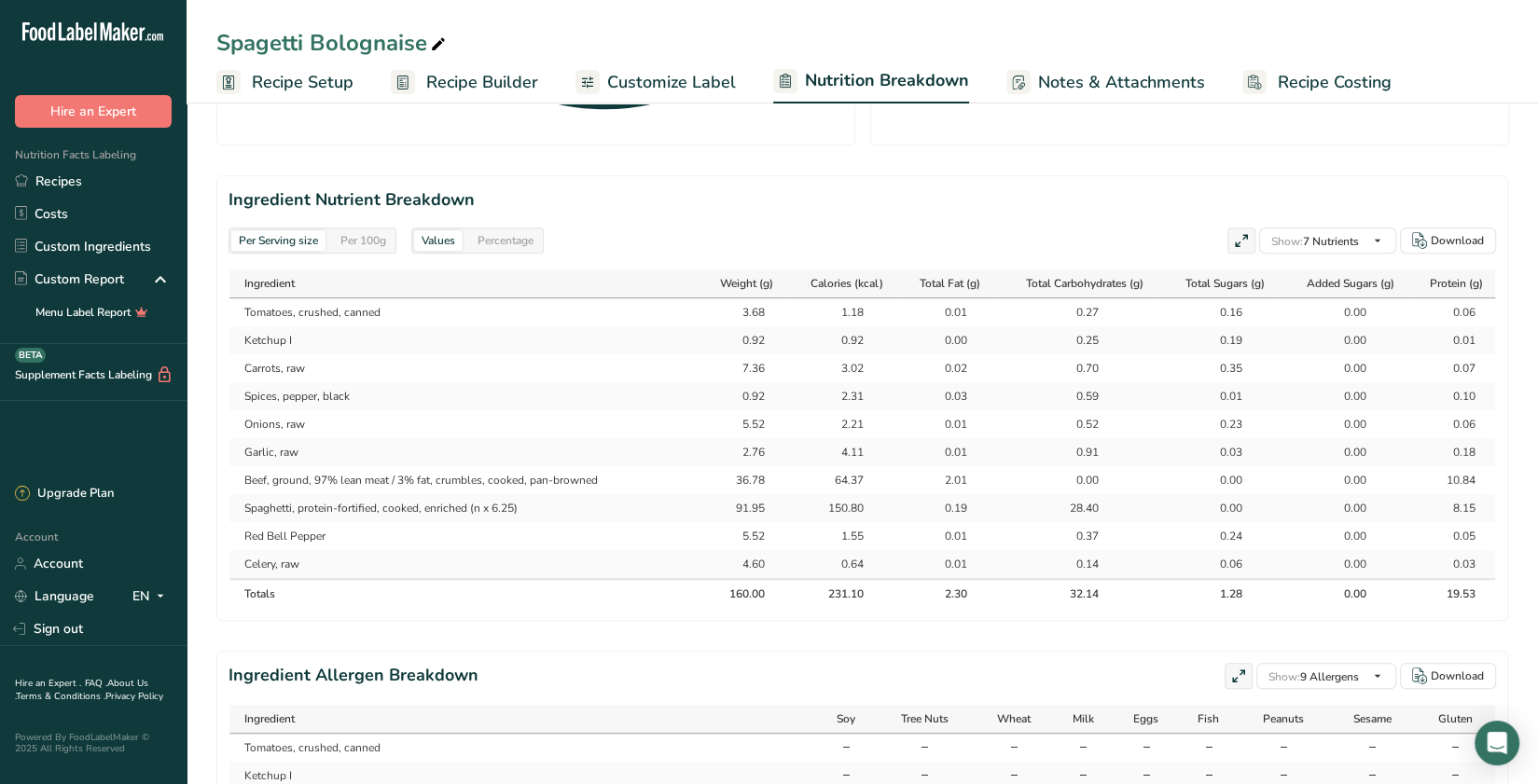 click on "Per 100g" at bounding box center (363, 241) 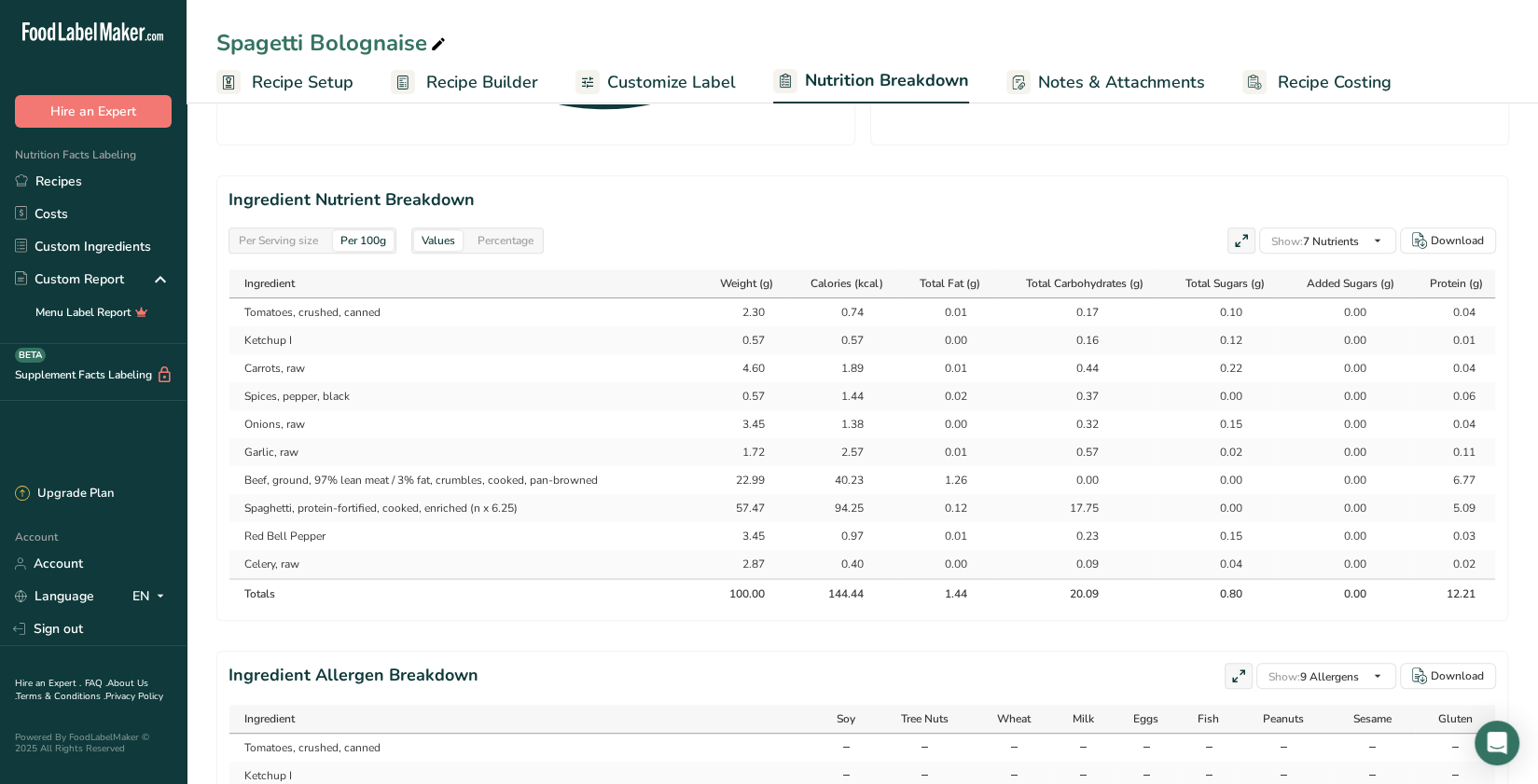 scroll, scrollTop: 816, scrollLeft: 0, axis: vertical 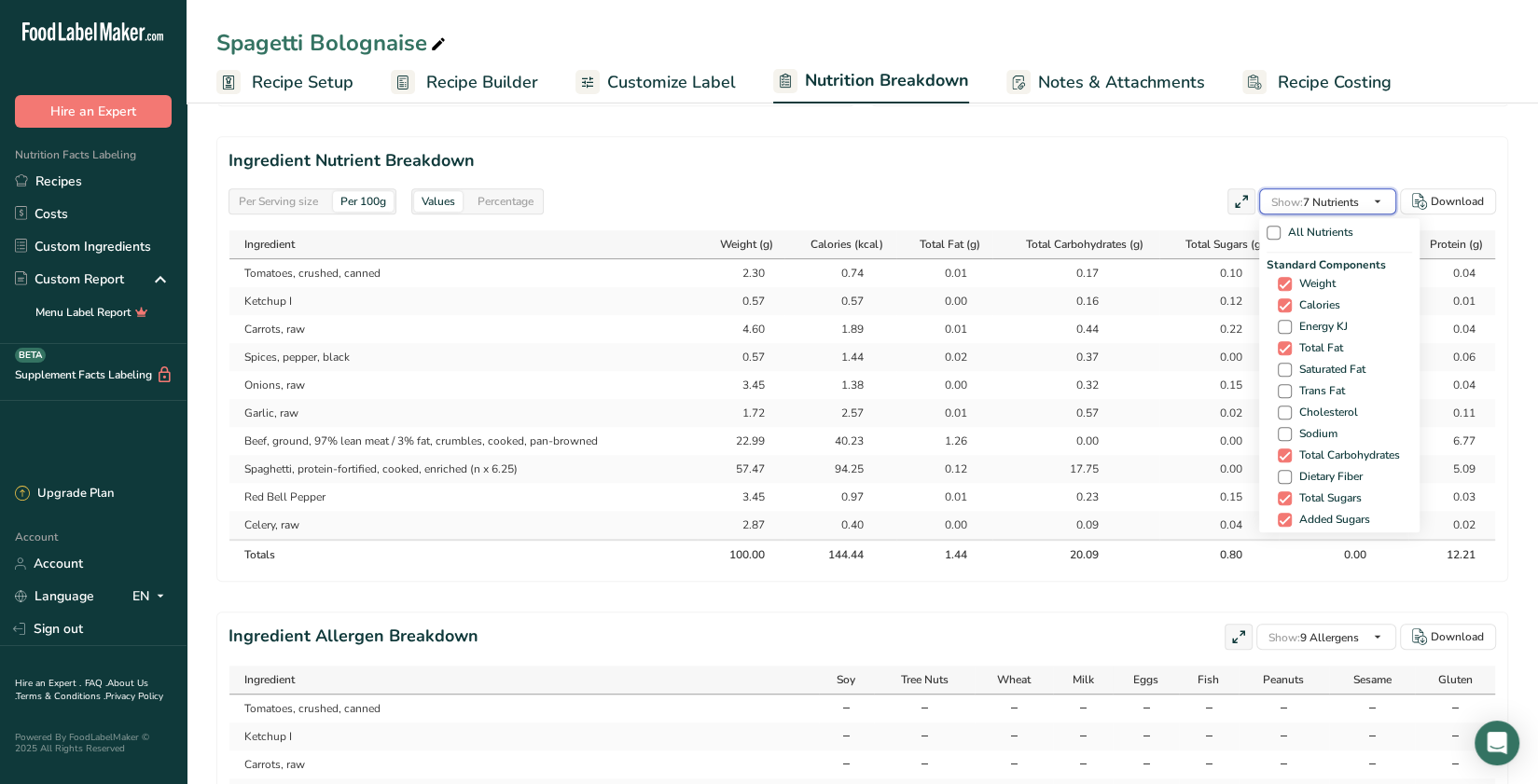 click at bounding box center (1378, 201) 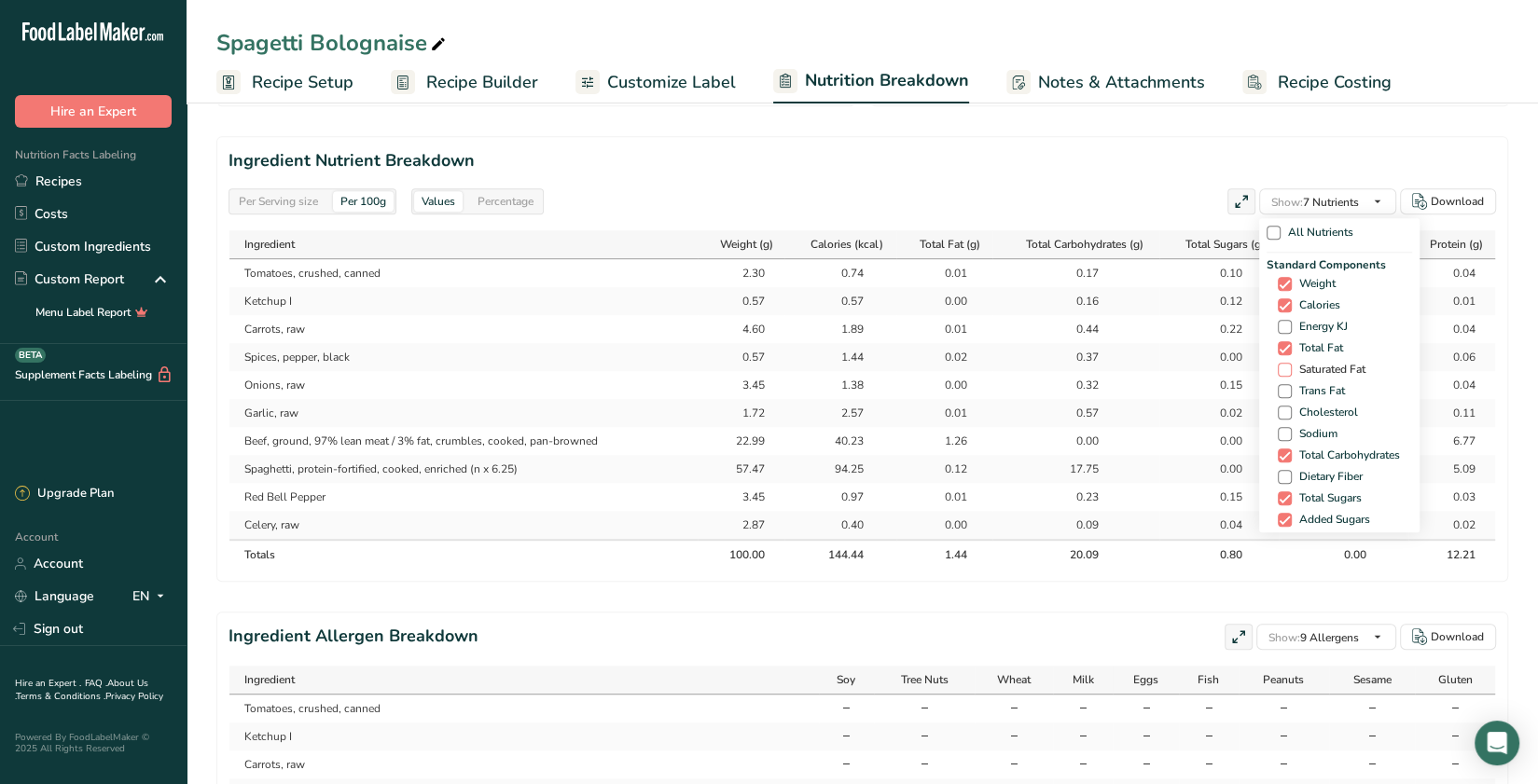 click at bounding box center (1284, 369) 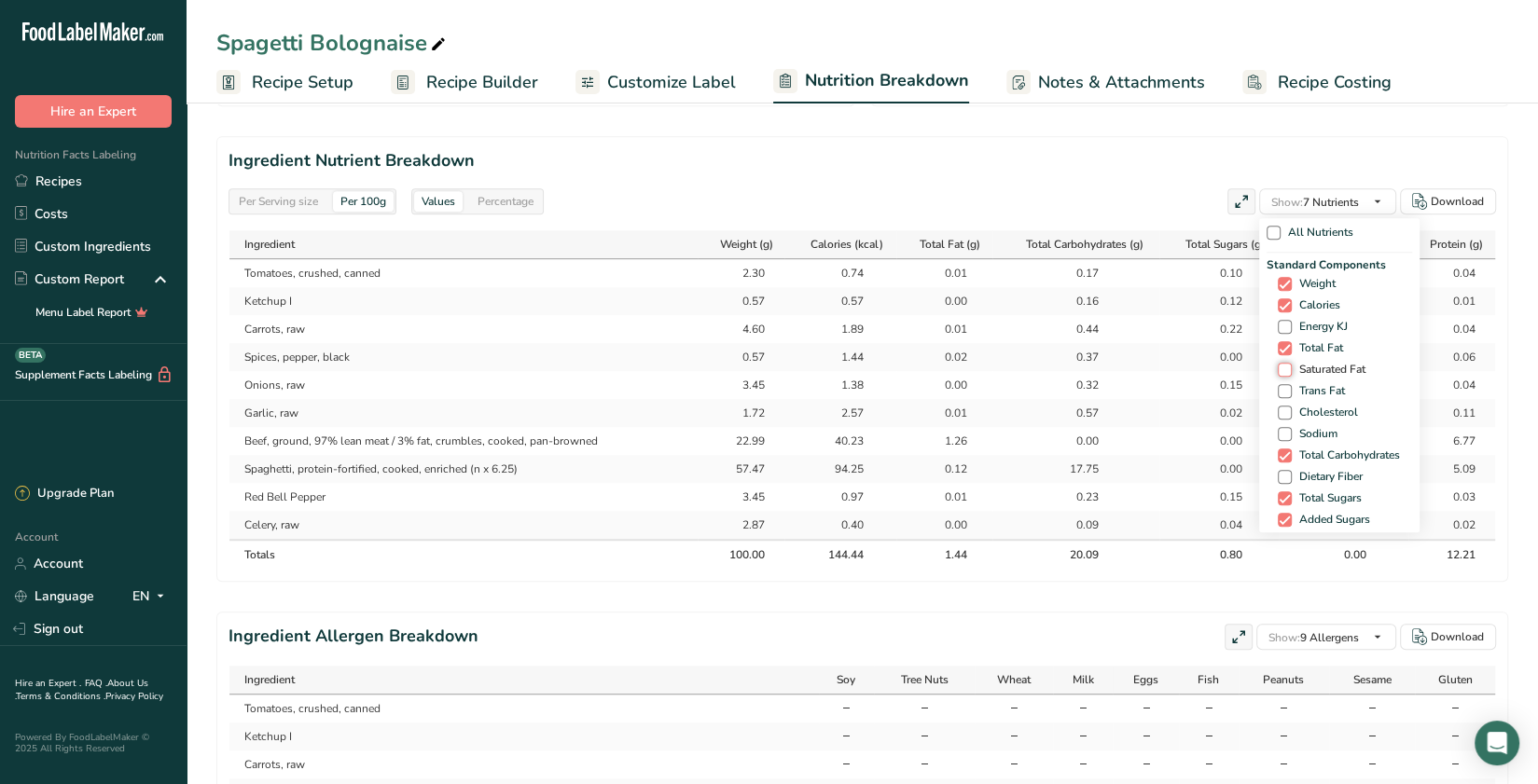 click on "Saturated Fat" at bounding box center [1283, 369] 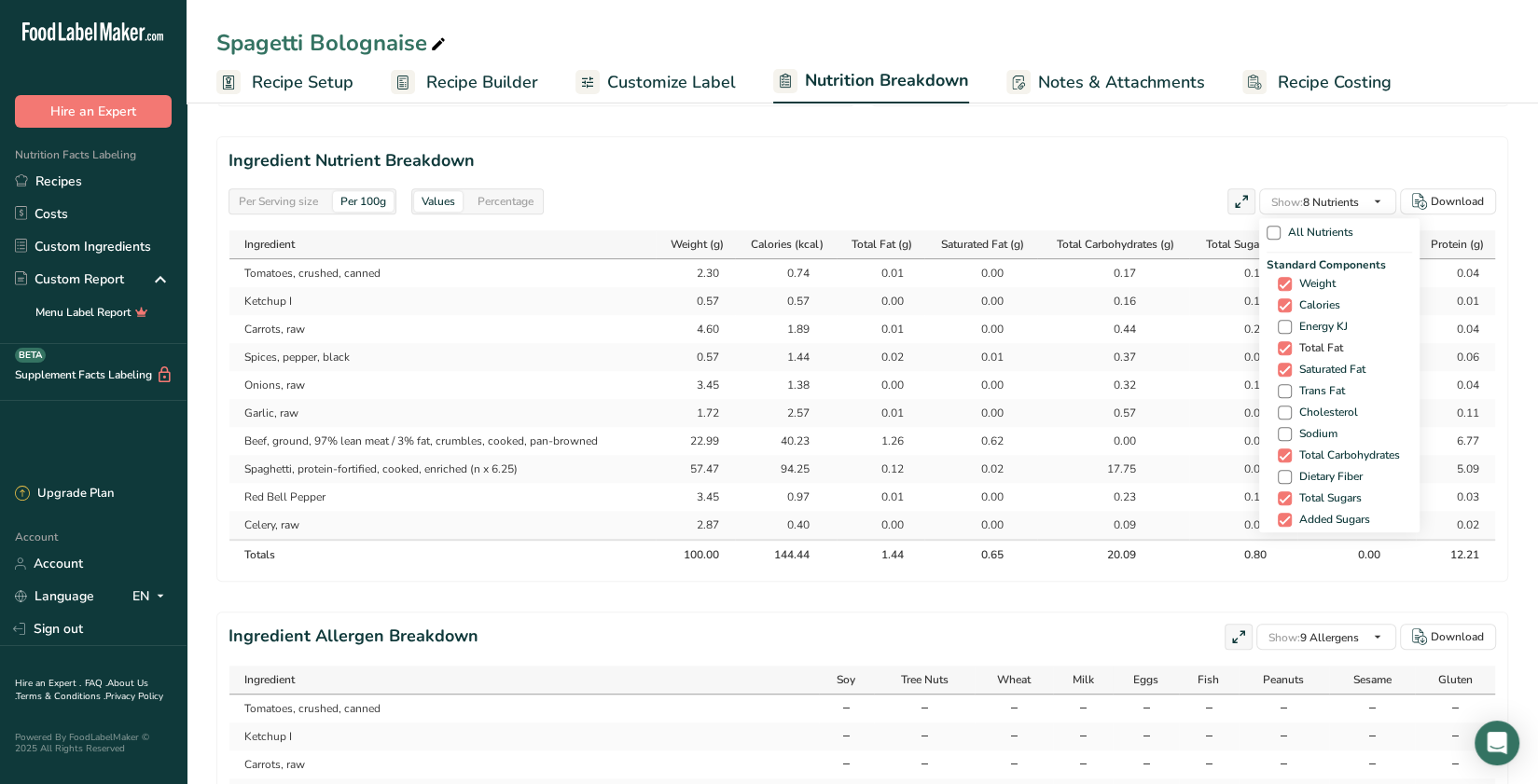 click at bounding box center (1284, 348) 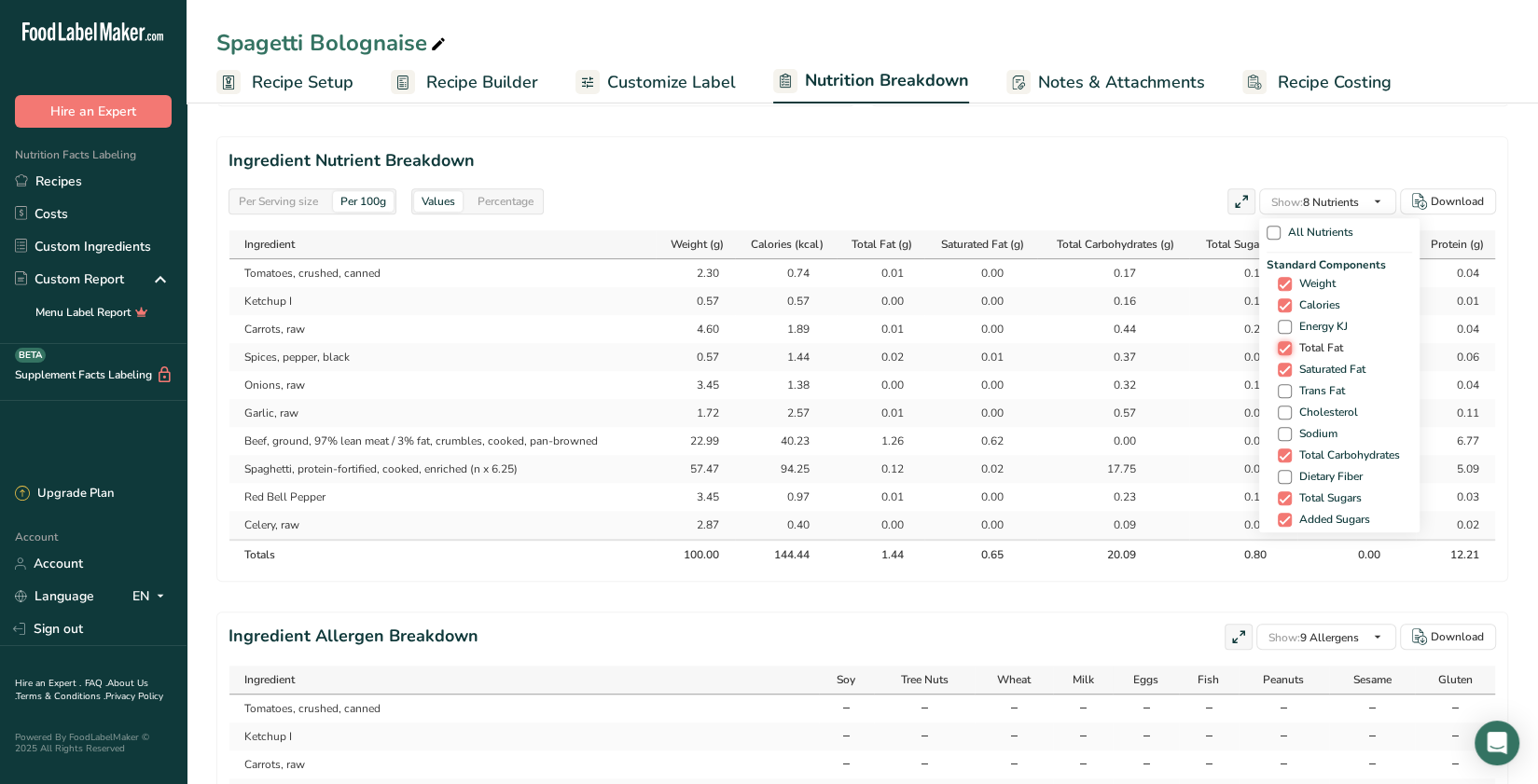 click on "Total Fat" at bounding box center (1283, 348) 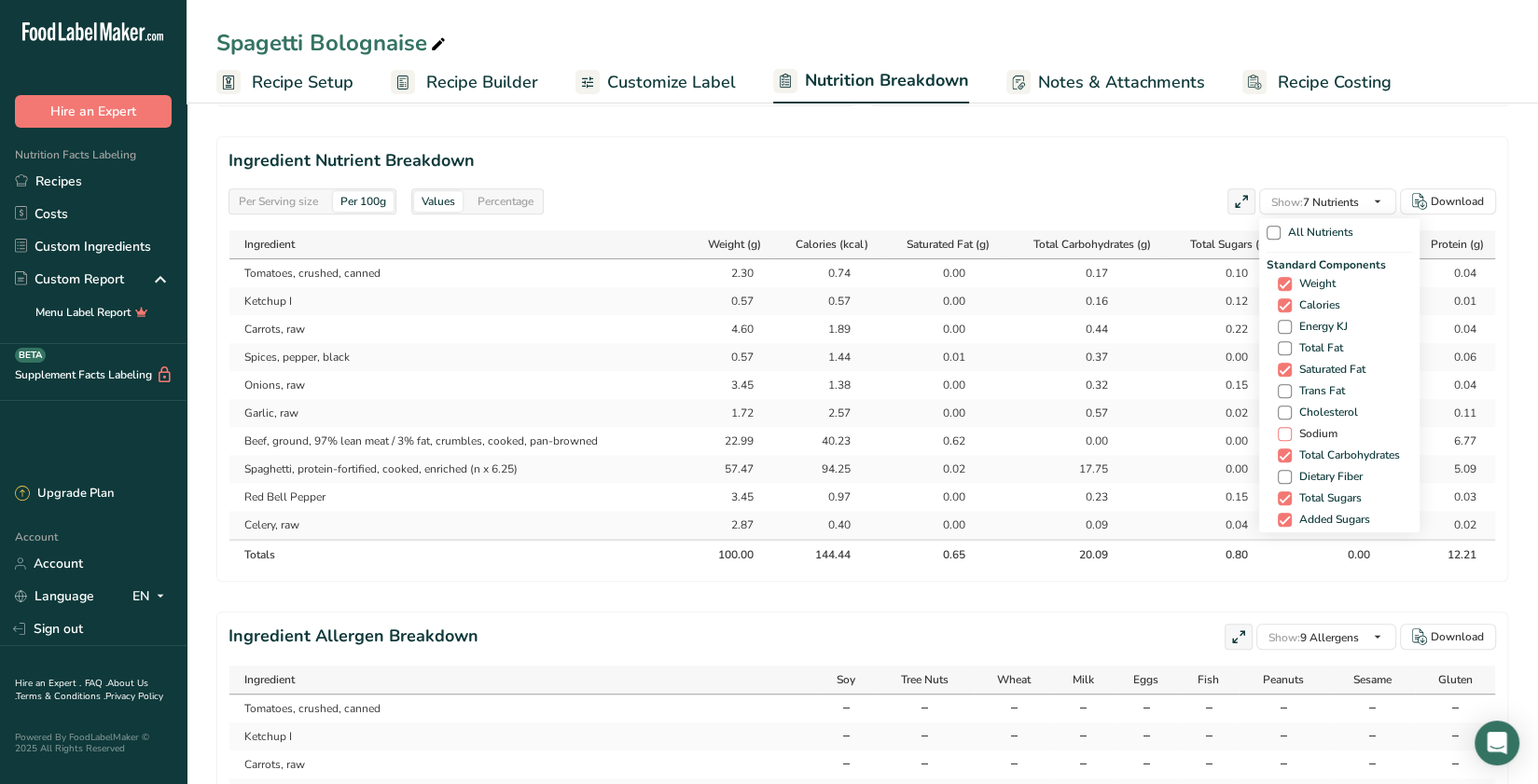 click at bounding box center (1284, 433) 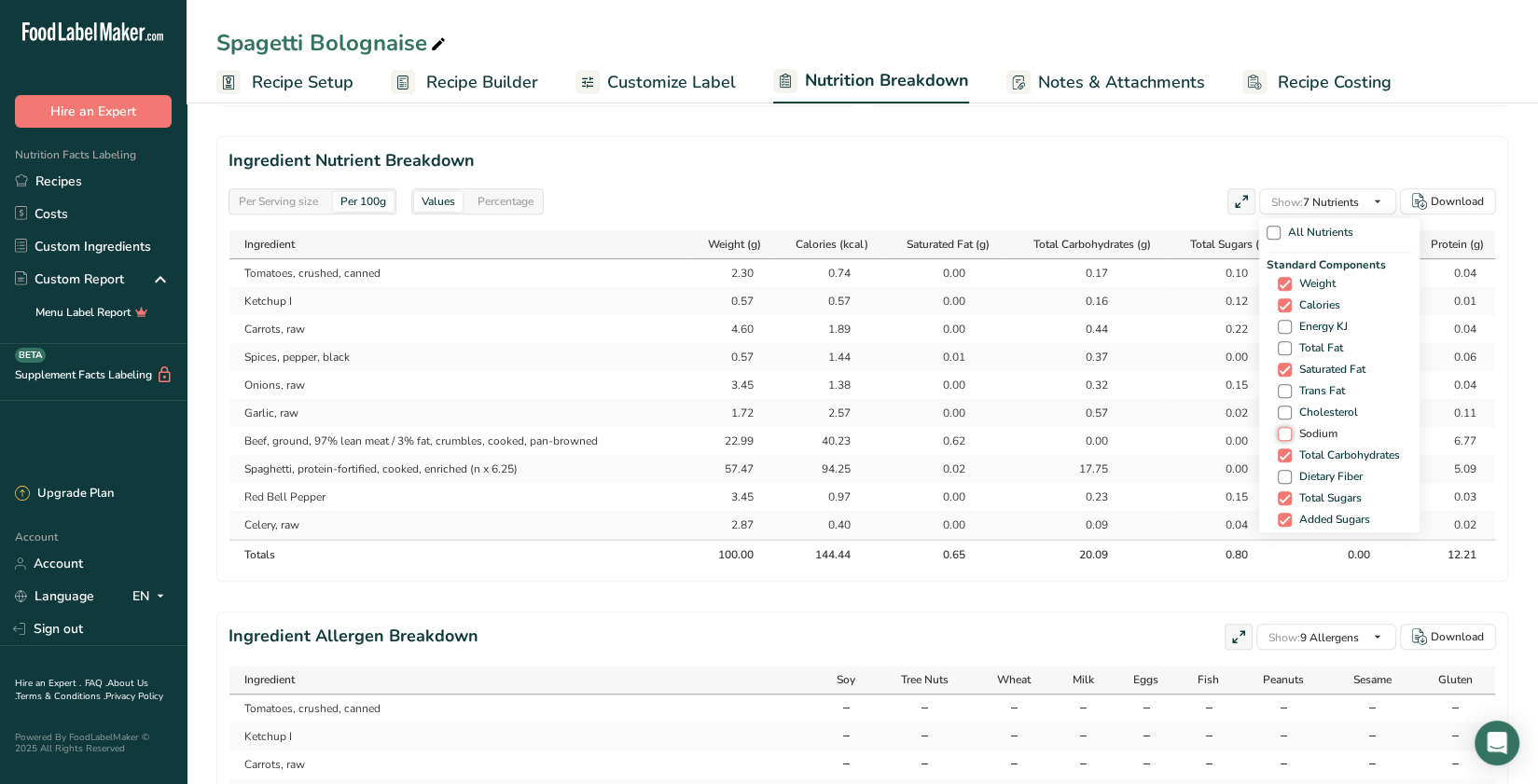click on "Sodium" at bounding box center (1283, 433) 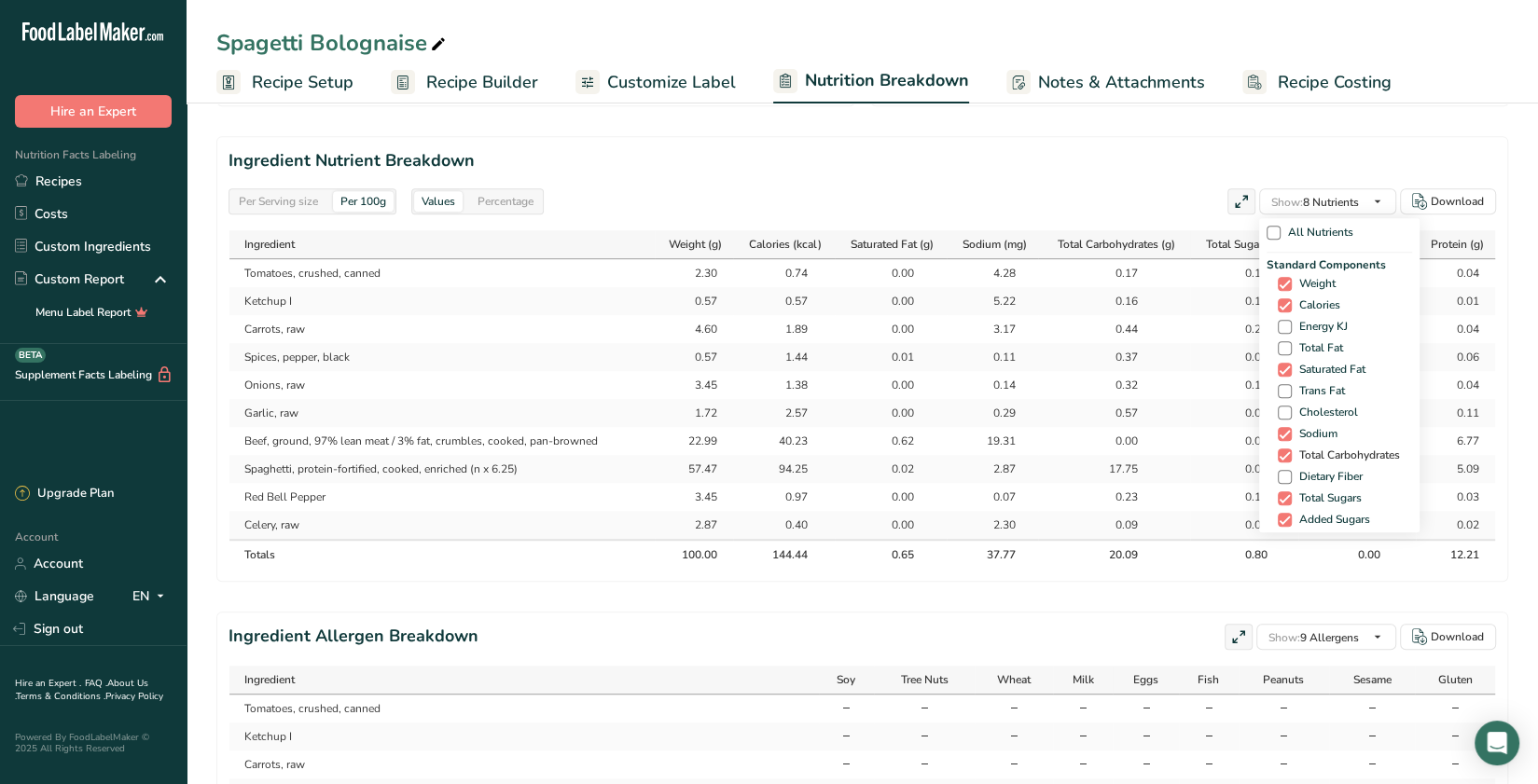 click at bounding box center [1284, 455] 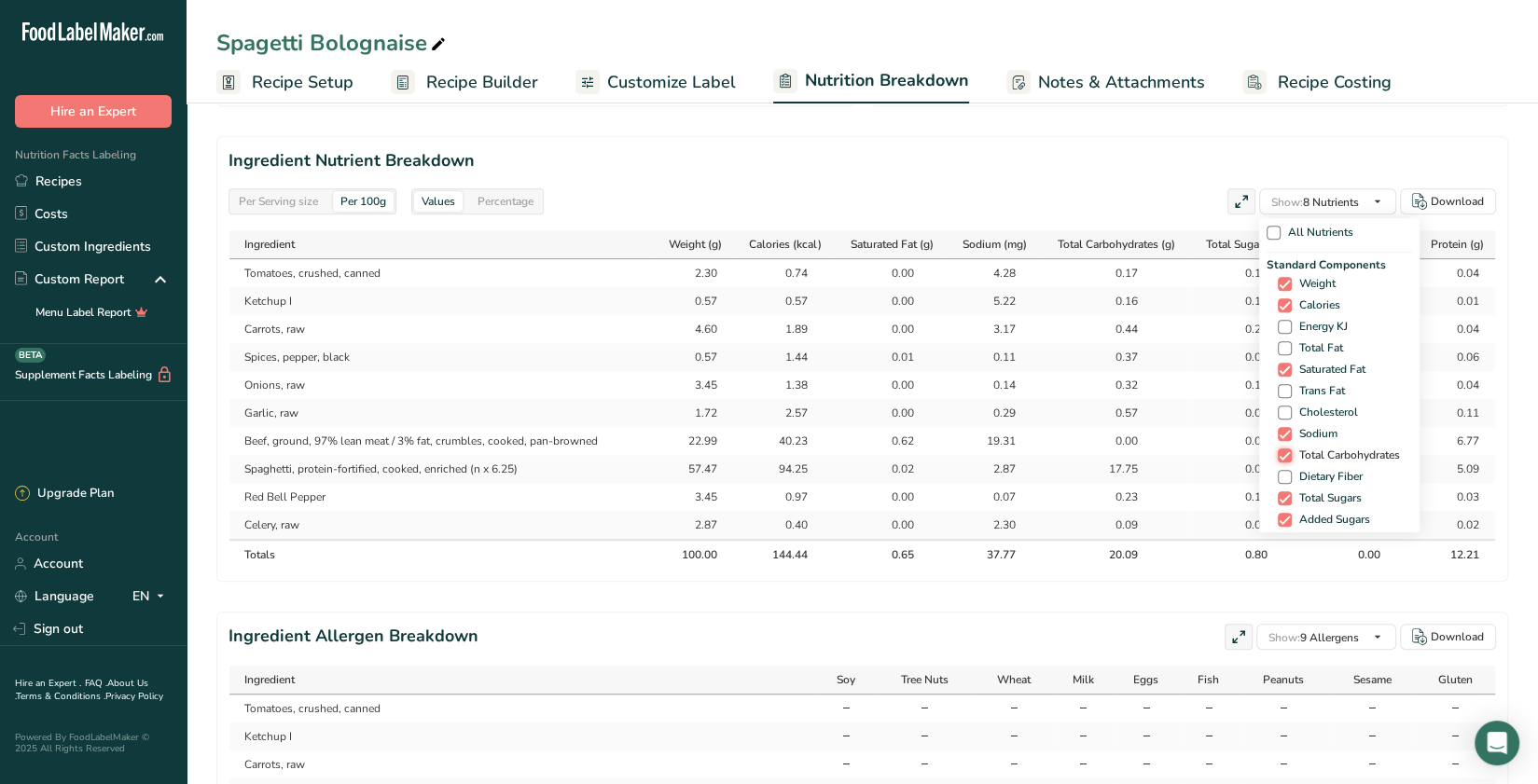click on "Total Carbohydrates" at bounding box center (1283, 455) 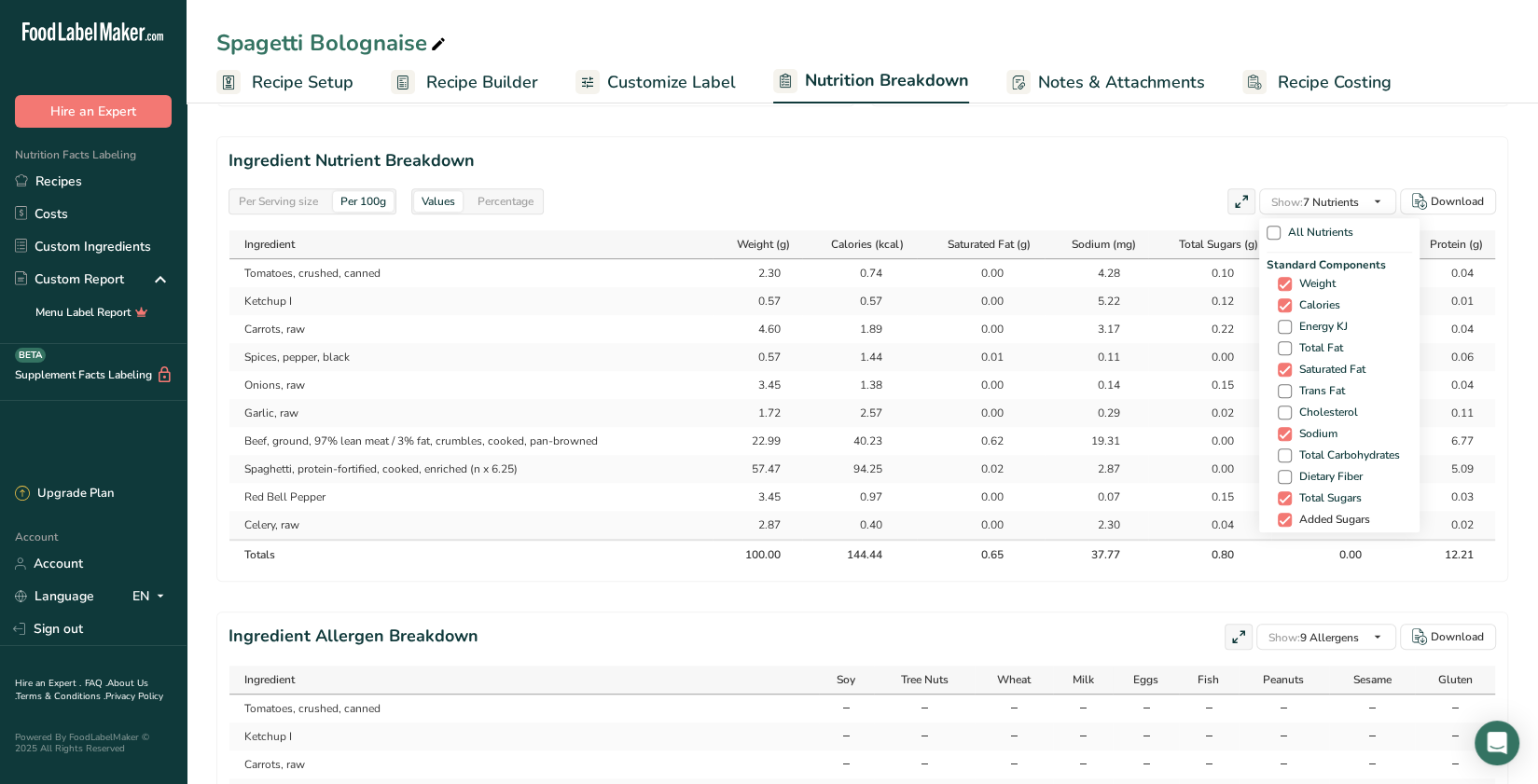 click at bounding box center (1284, 519) 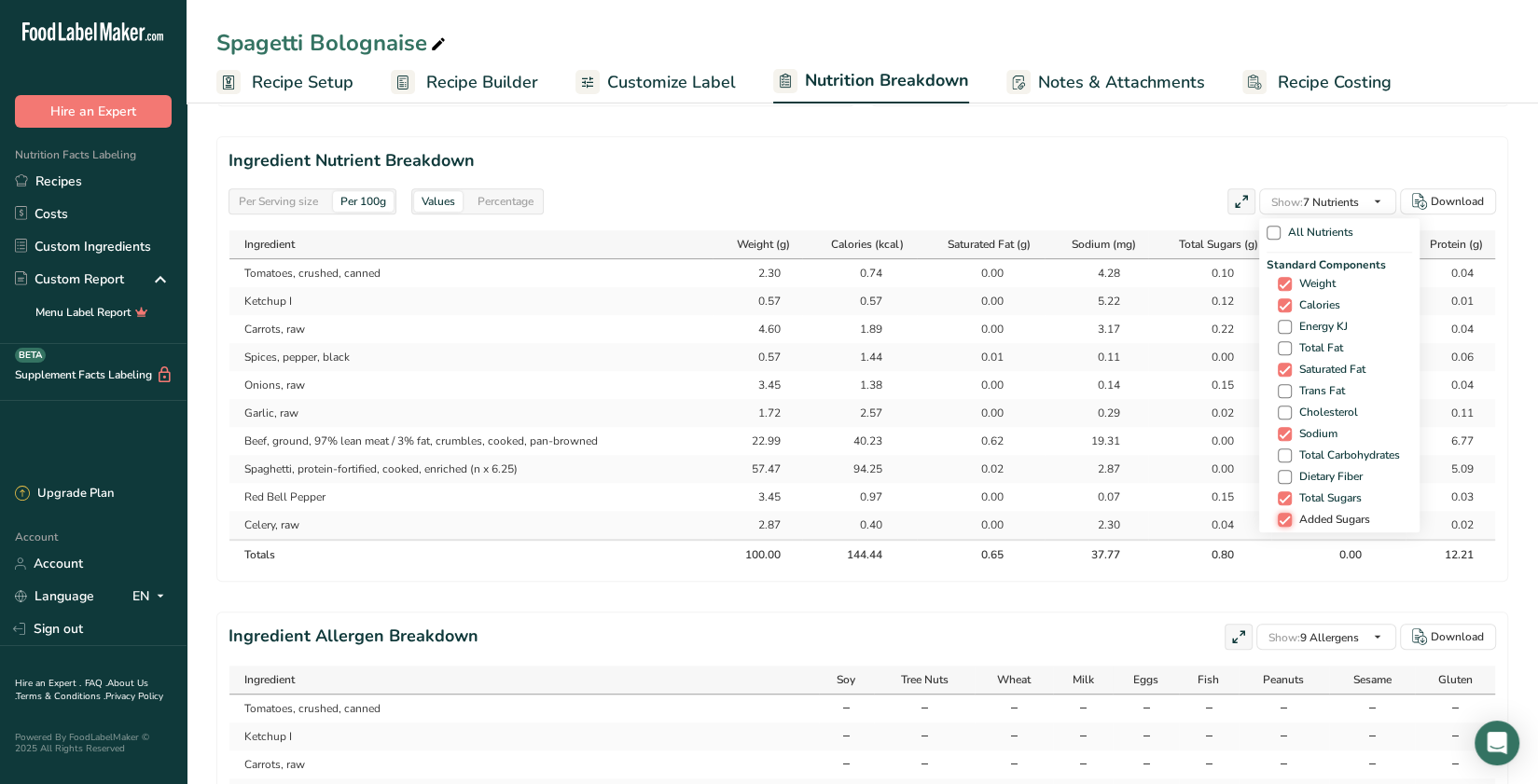 click on "Added Sugars" at bounding box center [1283, 519] 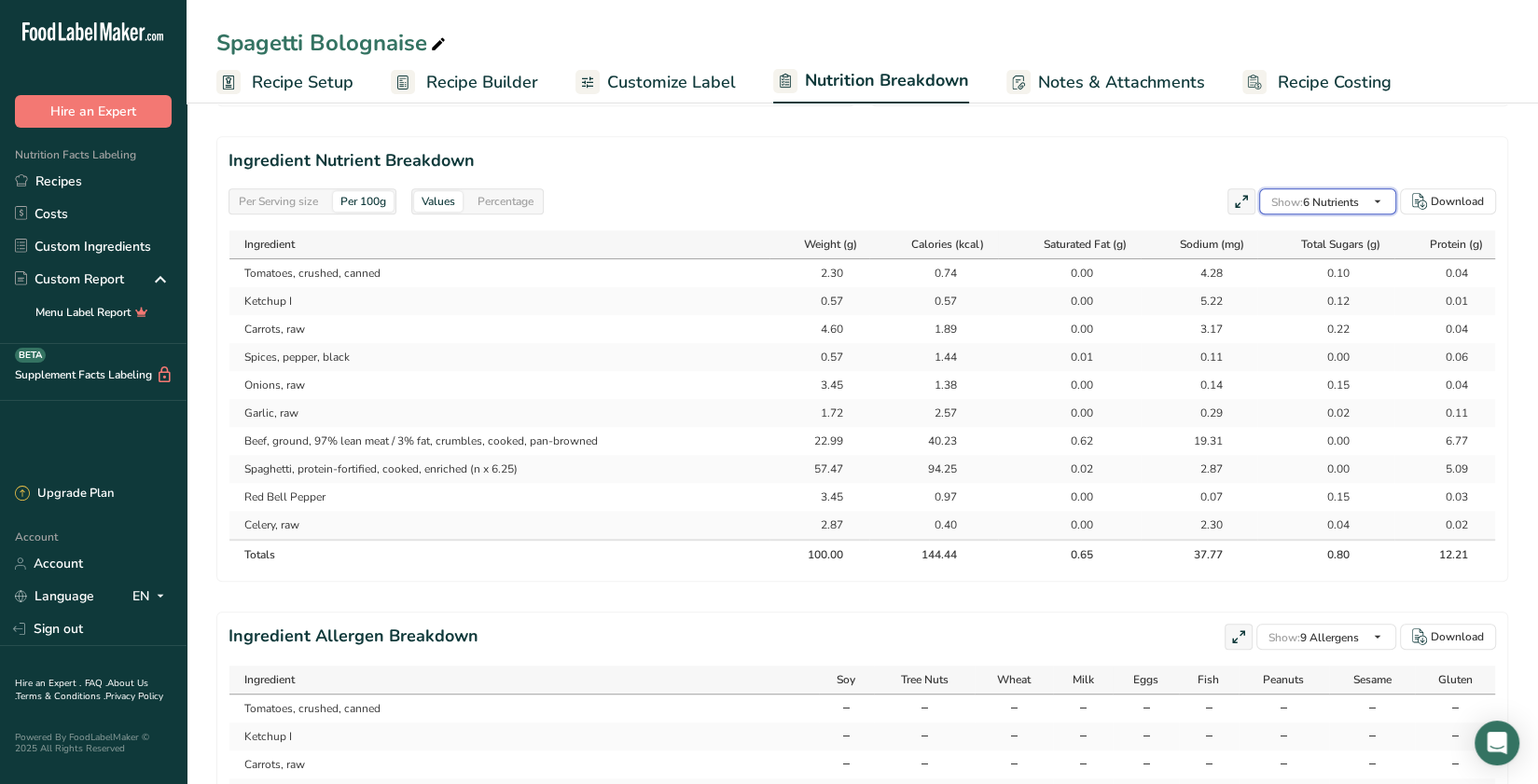click on "Show:
6 Nutrients" at bounding box center [1315, 202] 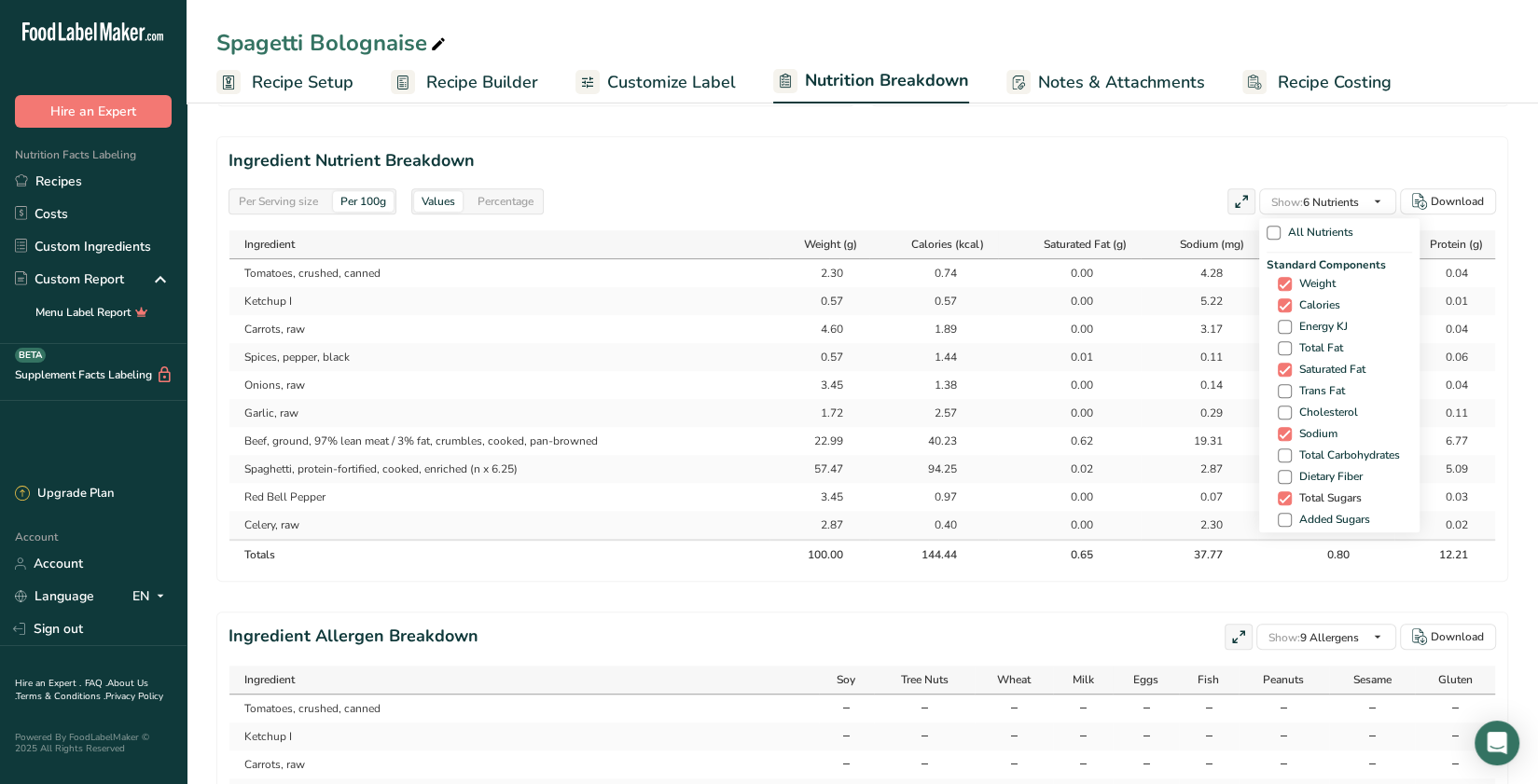 click at bounding box center [1284, 498] 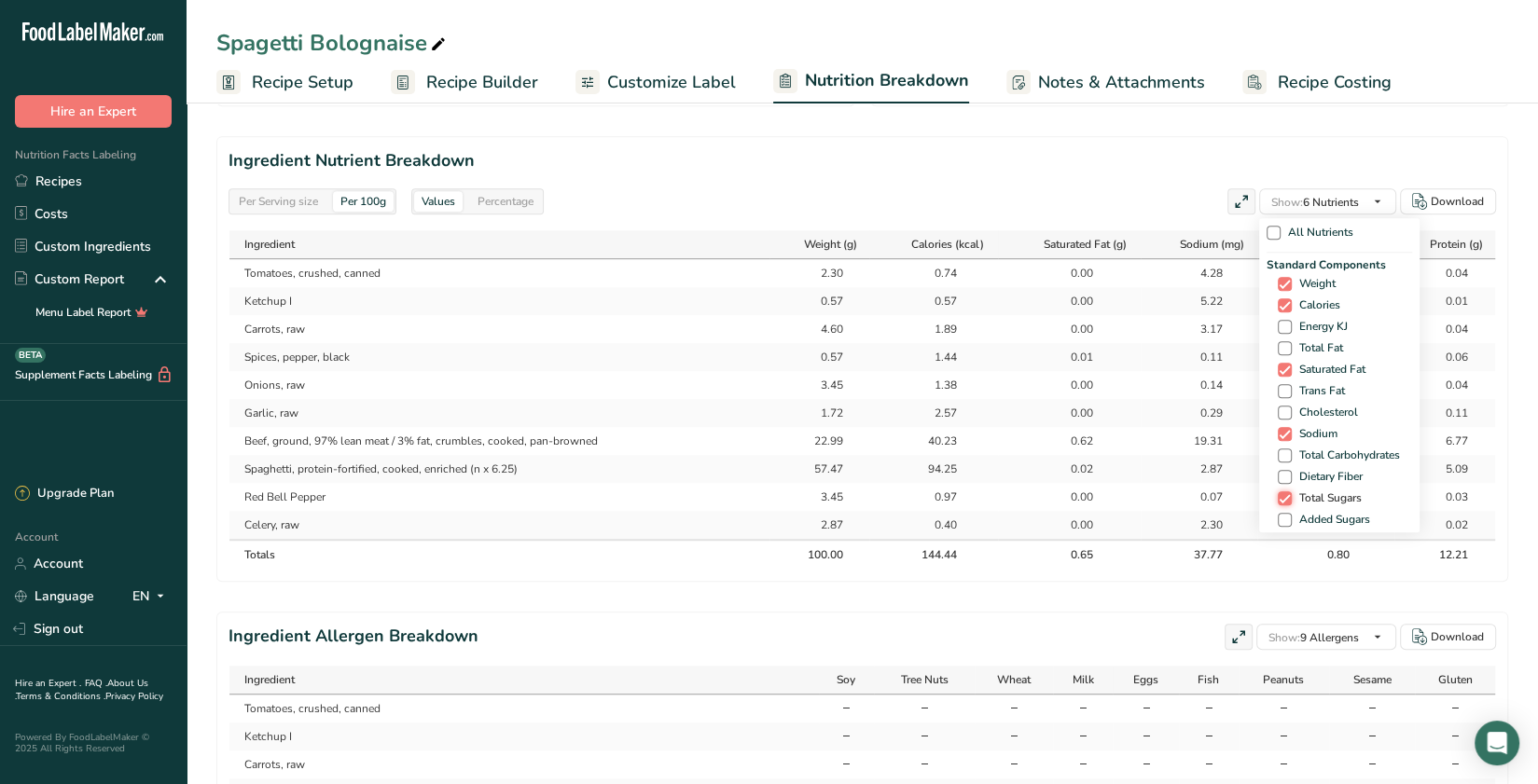 click on "Total Sugars" at bounding box center [1283, 498] 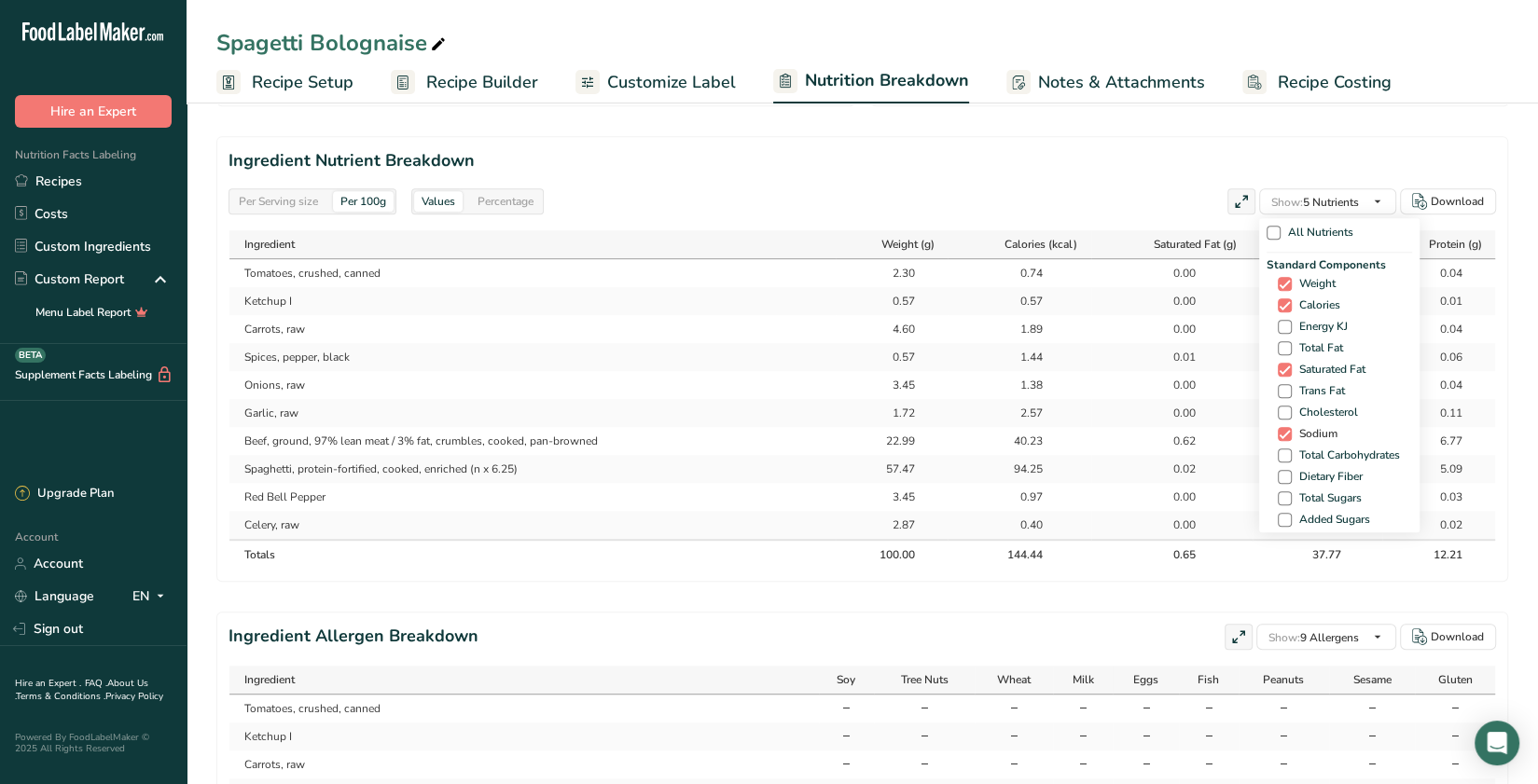 click at bounding box center (1284, 433) 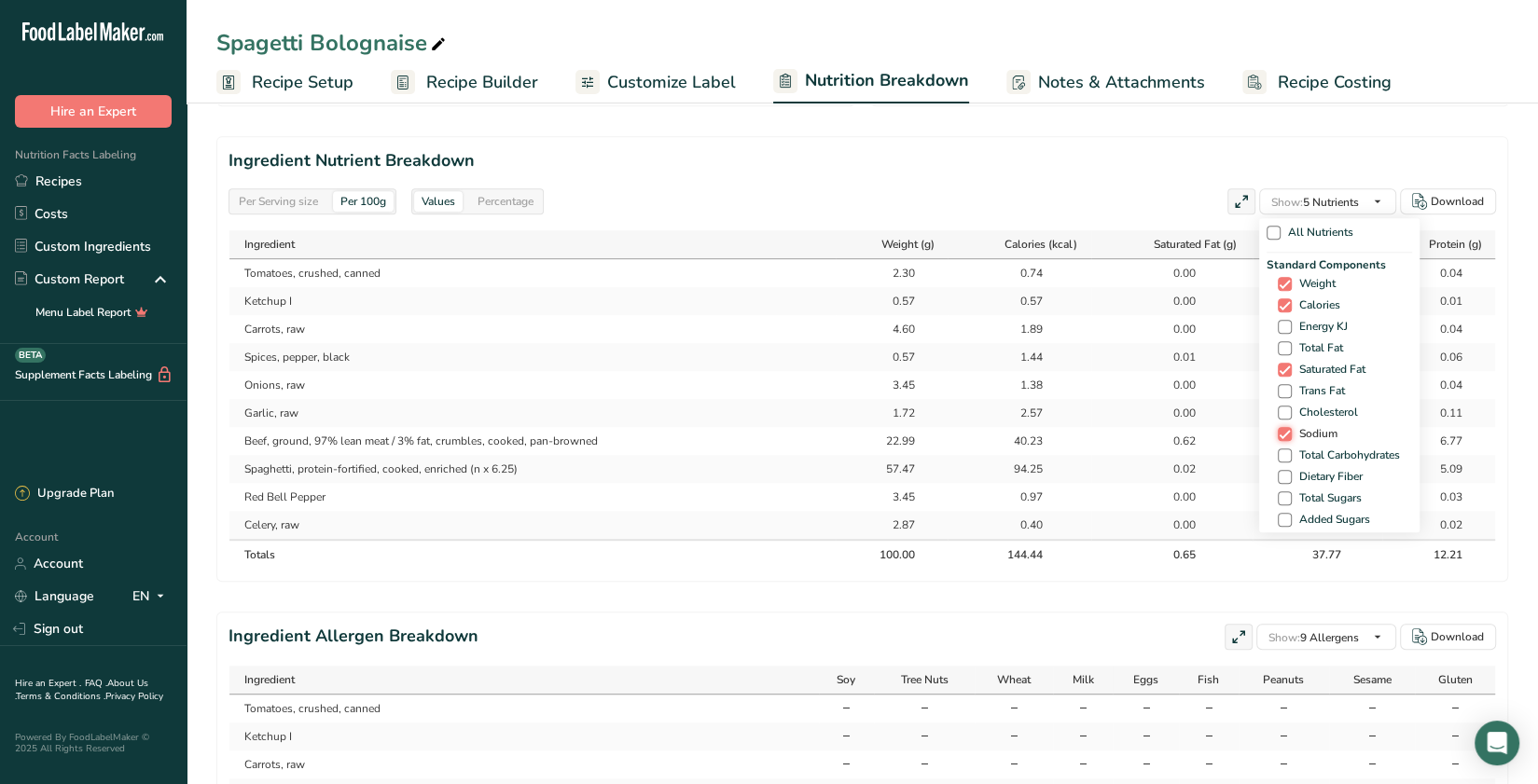 click on "Sodium" at bounding box center [1283, 433] 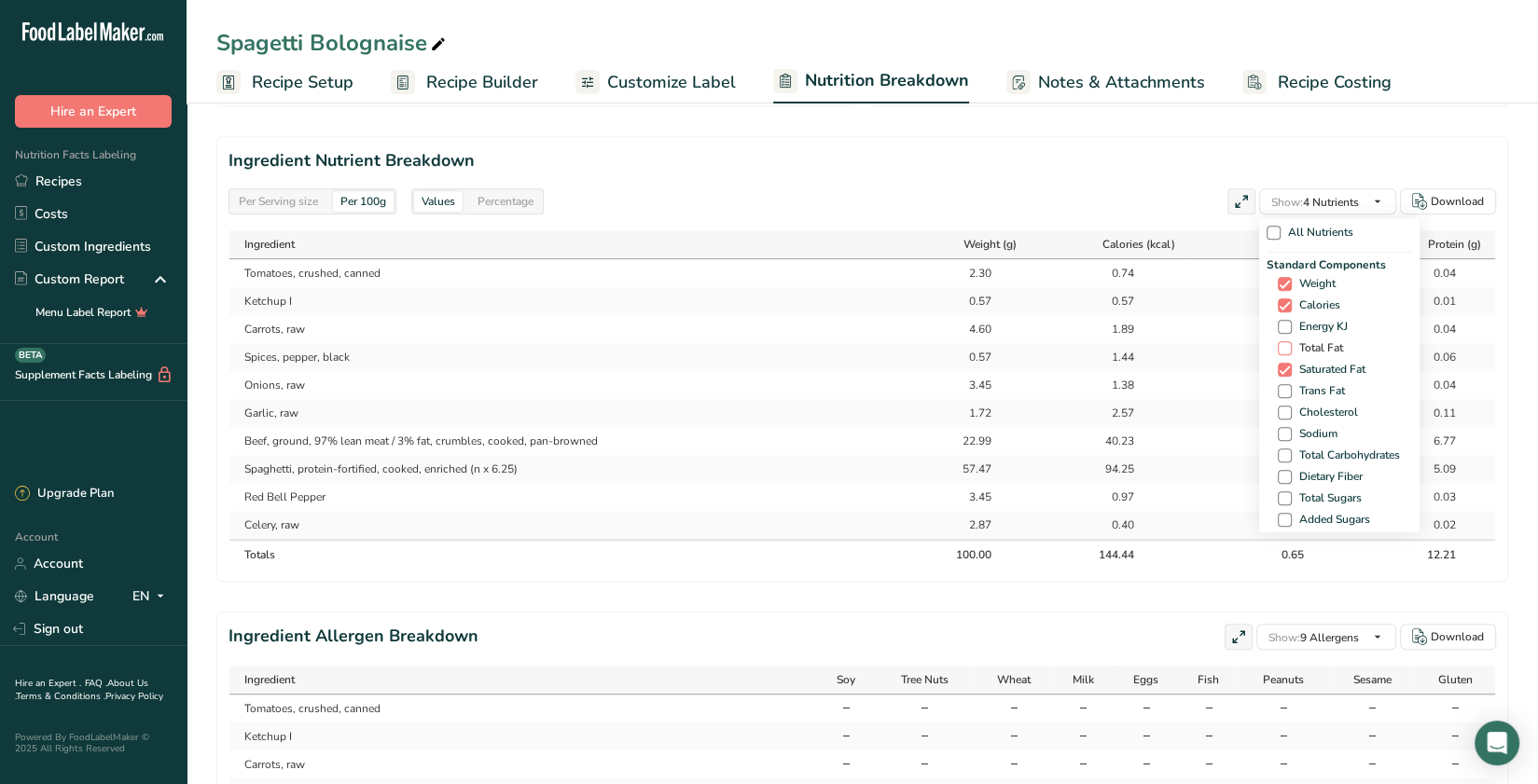 click at bounding box center (1284, 348) 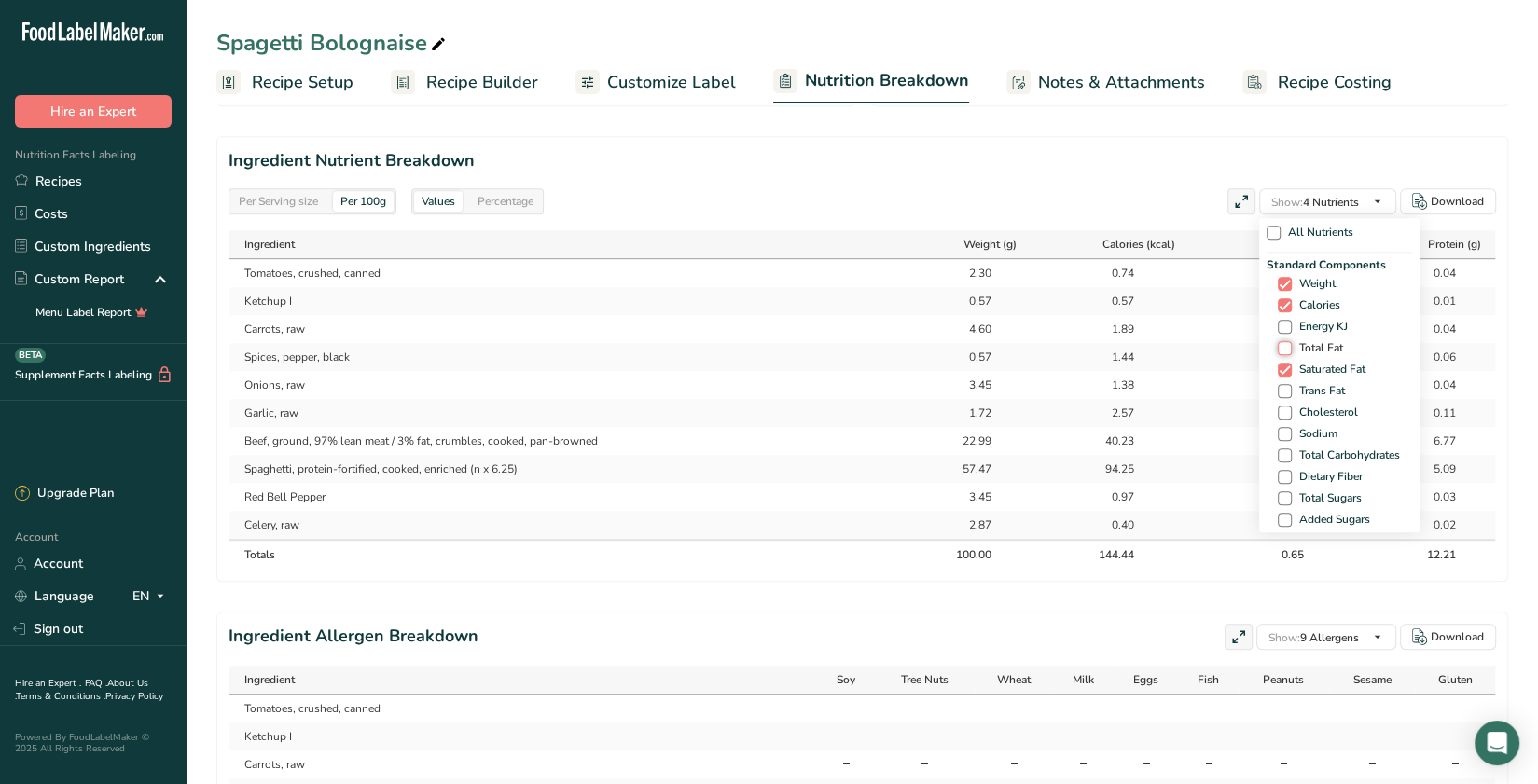 click on "Total Fat" at bounding box center [1283, 348] 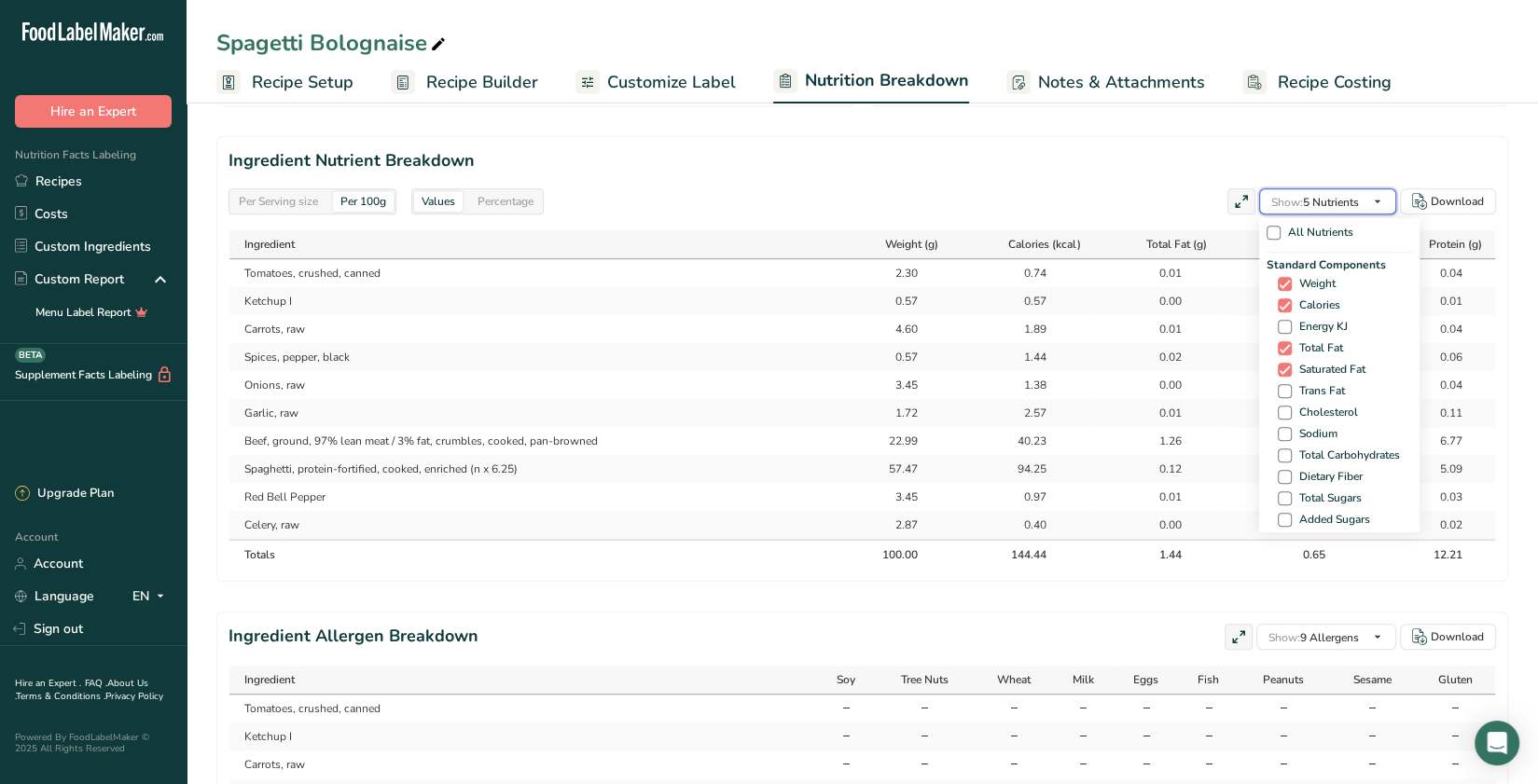 click on "Show:
5 Nutrients" at bounding box center (1315, 202) 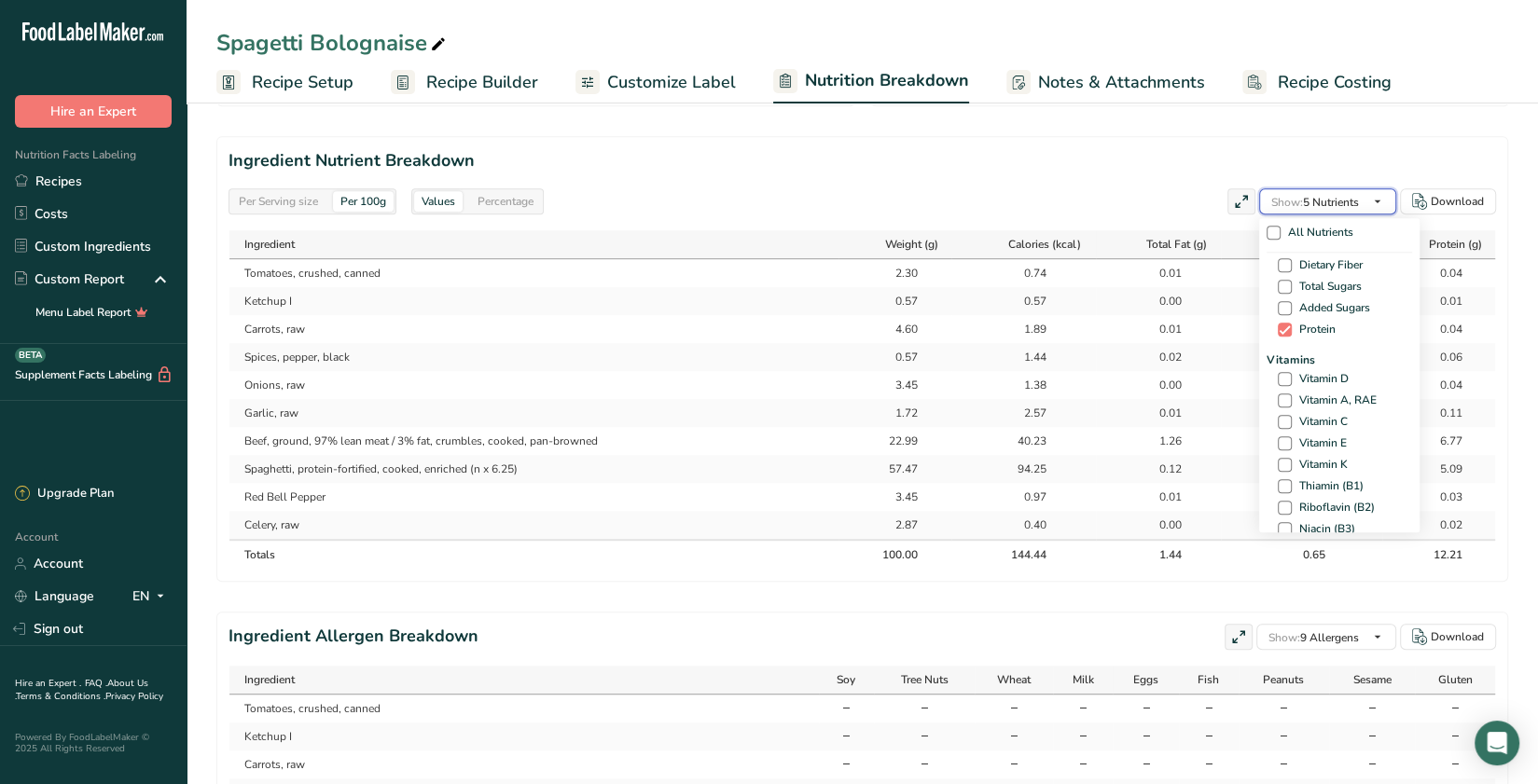 scroll, scrollTop: 194, scrollLeft: 0, axis: vertical 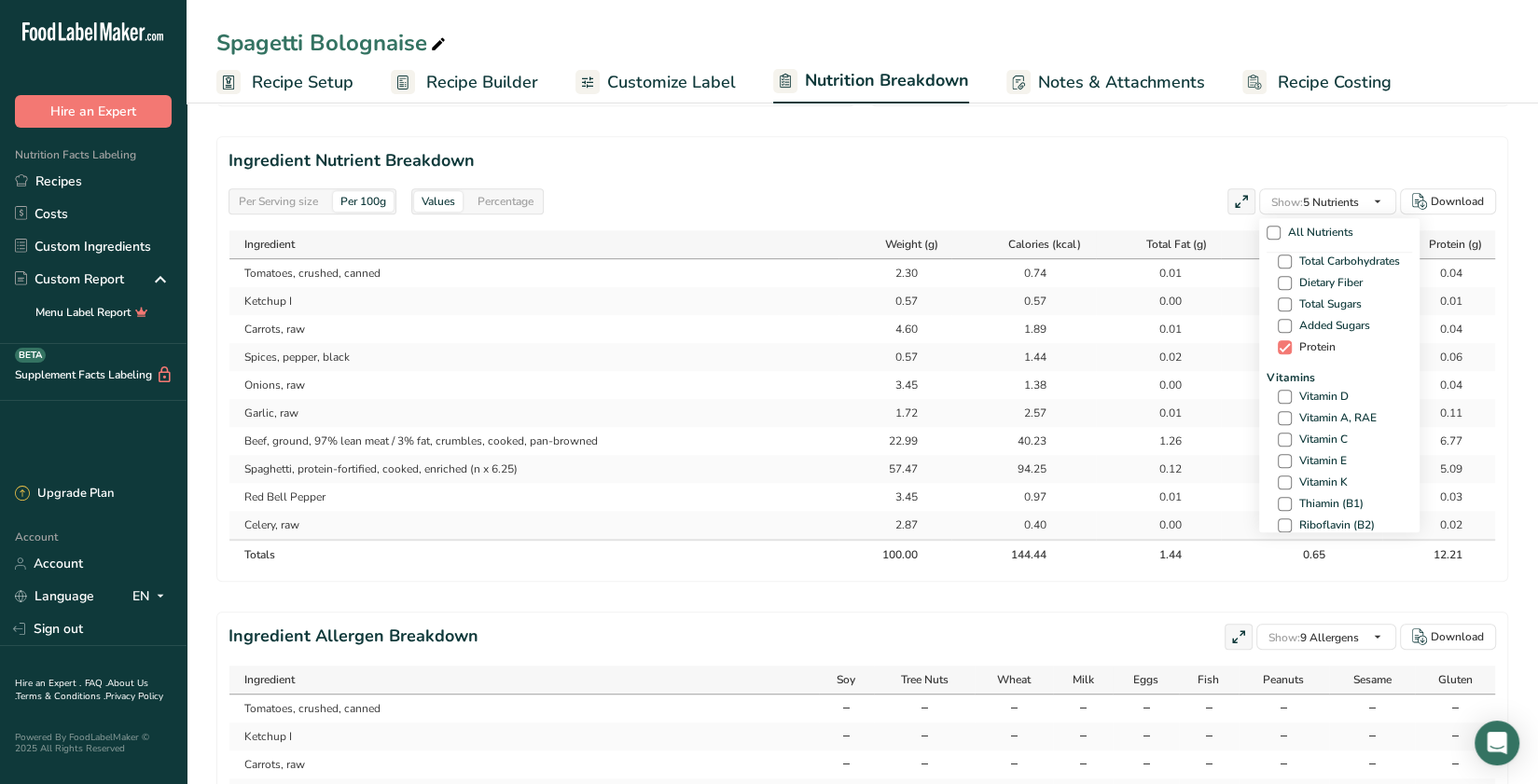 click at bounding box center [1284, 347] 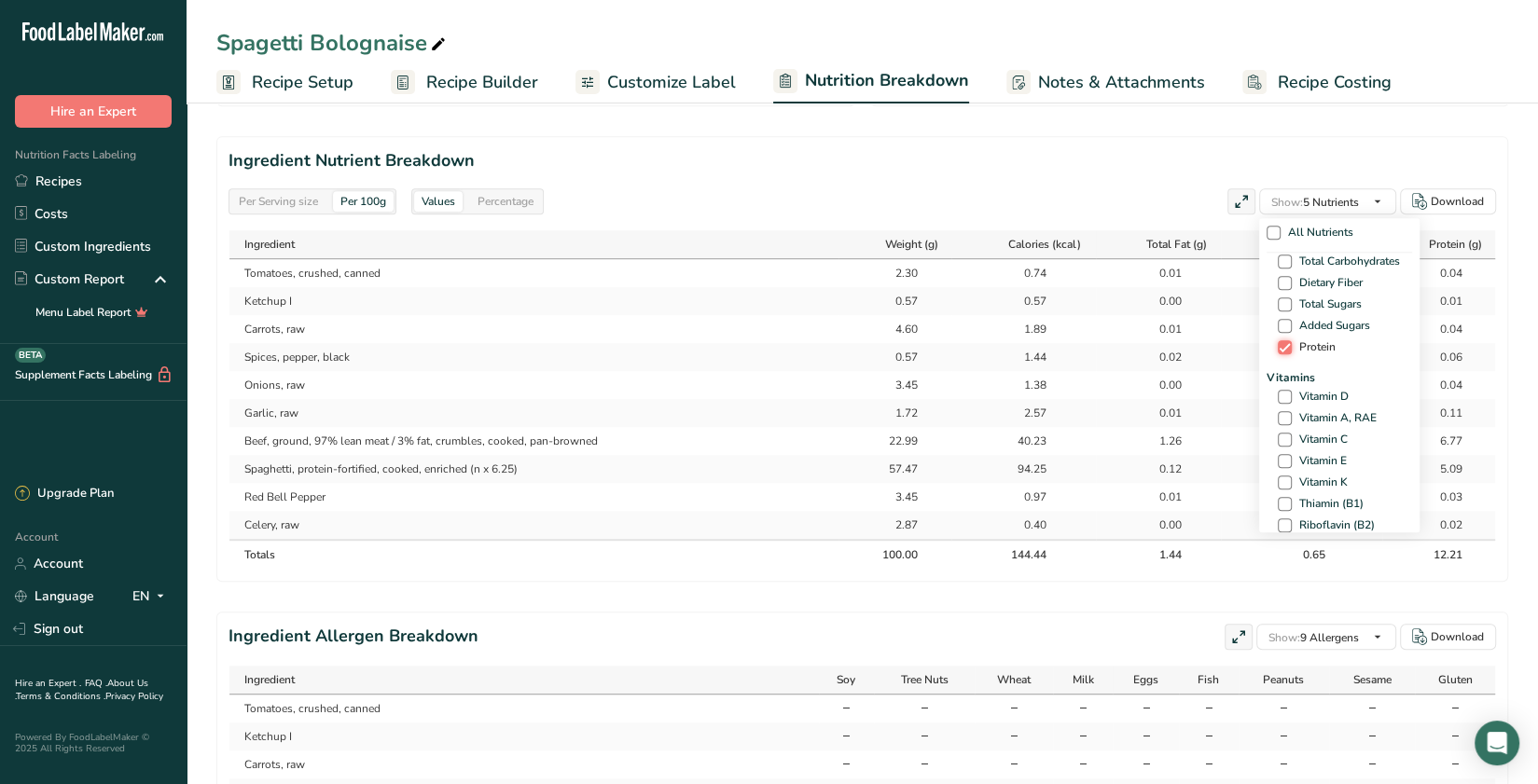click on "Protein" at bounding box center (1283, 347) 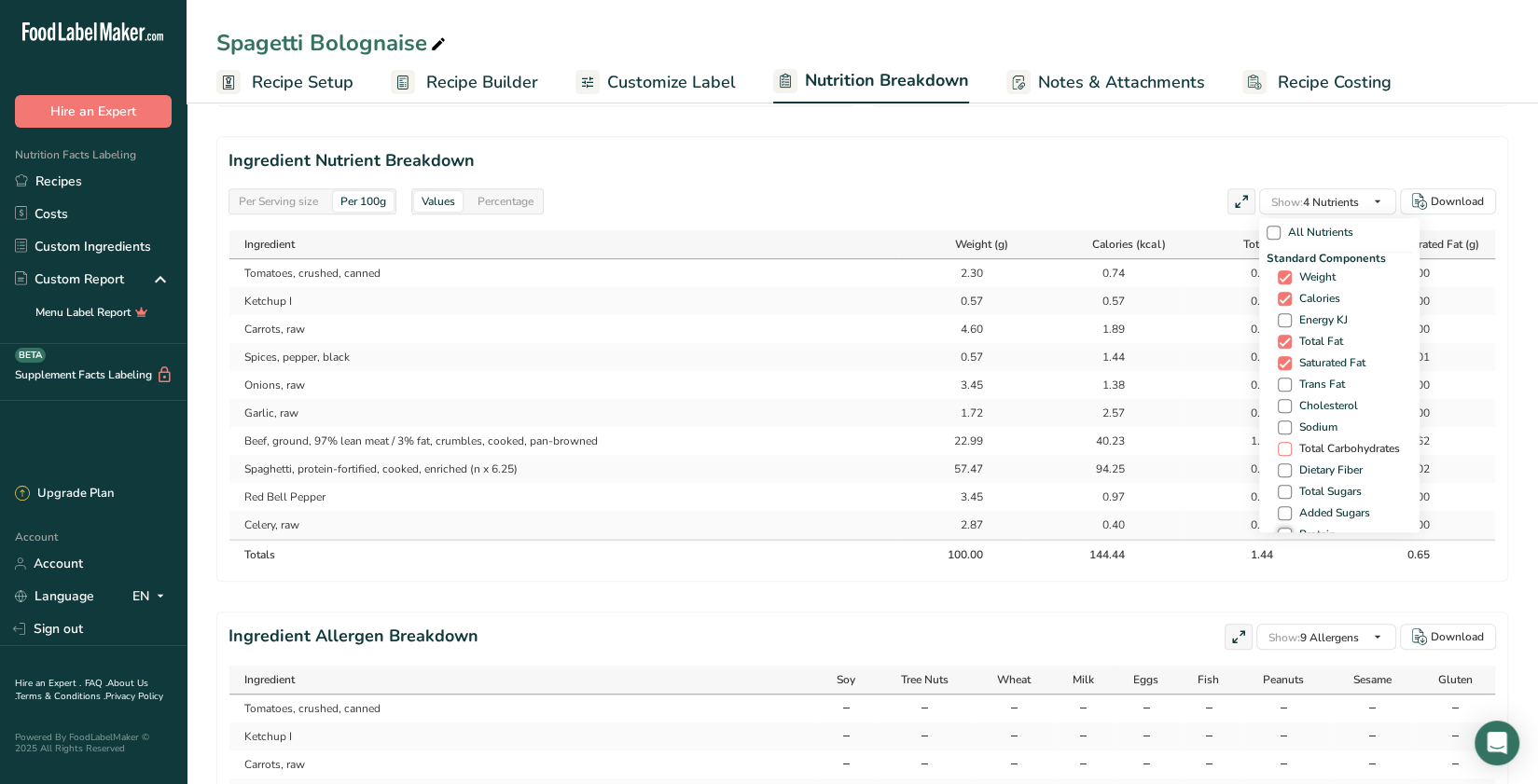 scroll, scrollTop: 0, scrollLeft: 0, axis: both 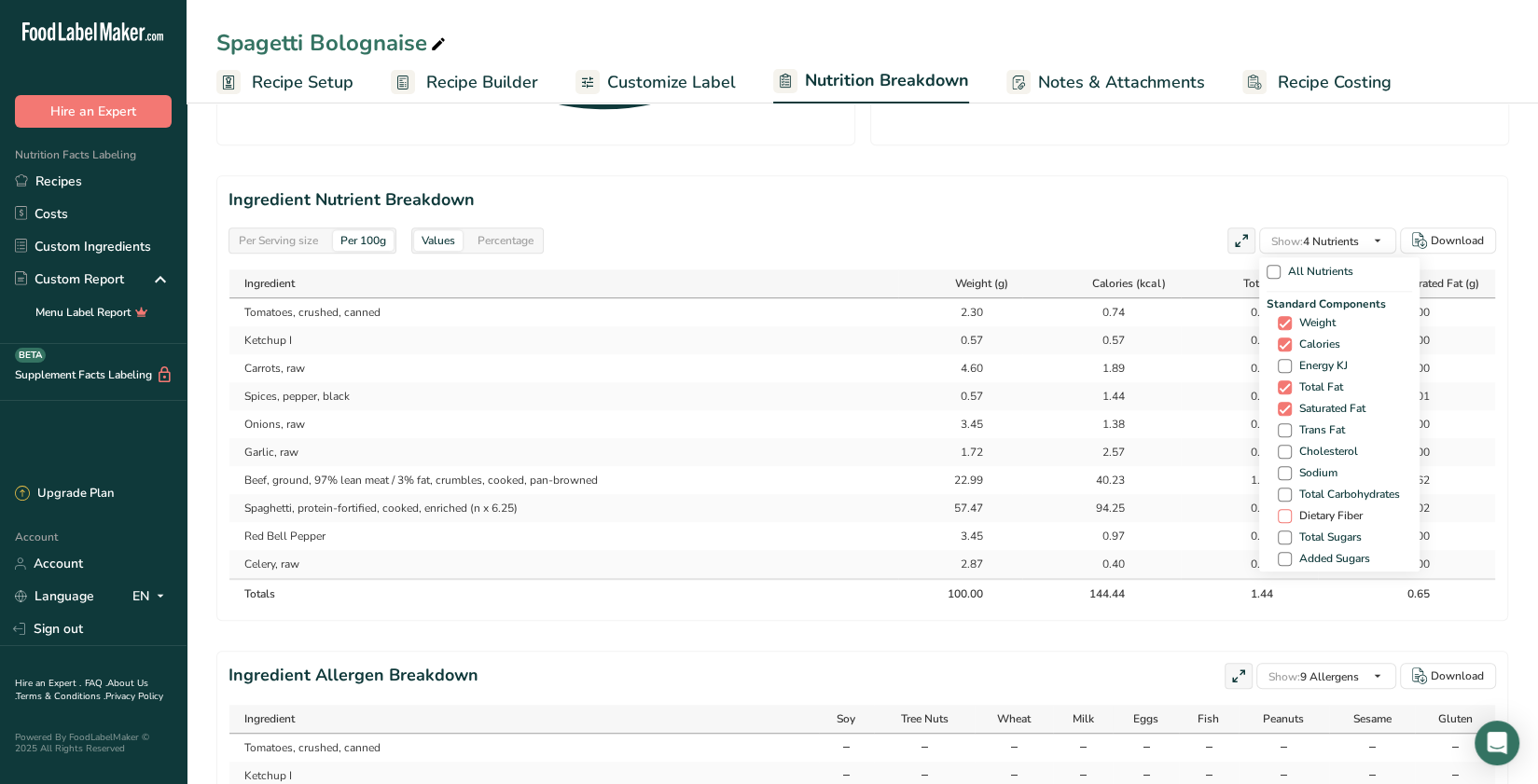 click at bounding box center [1284, 516] 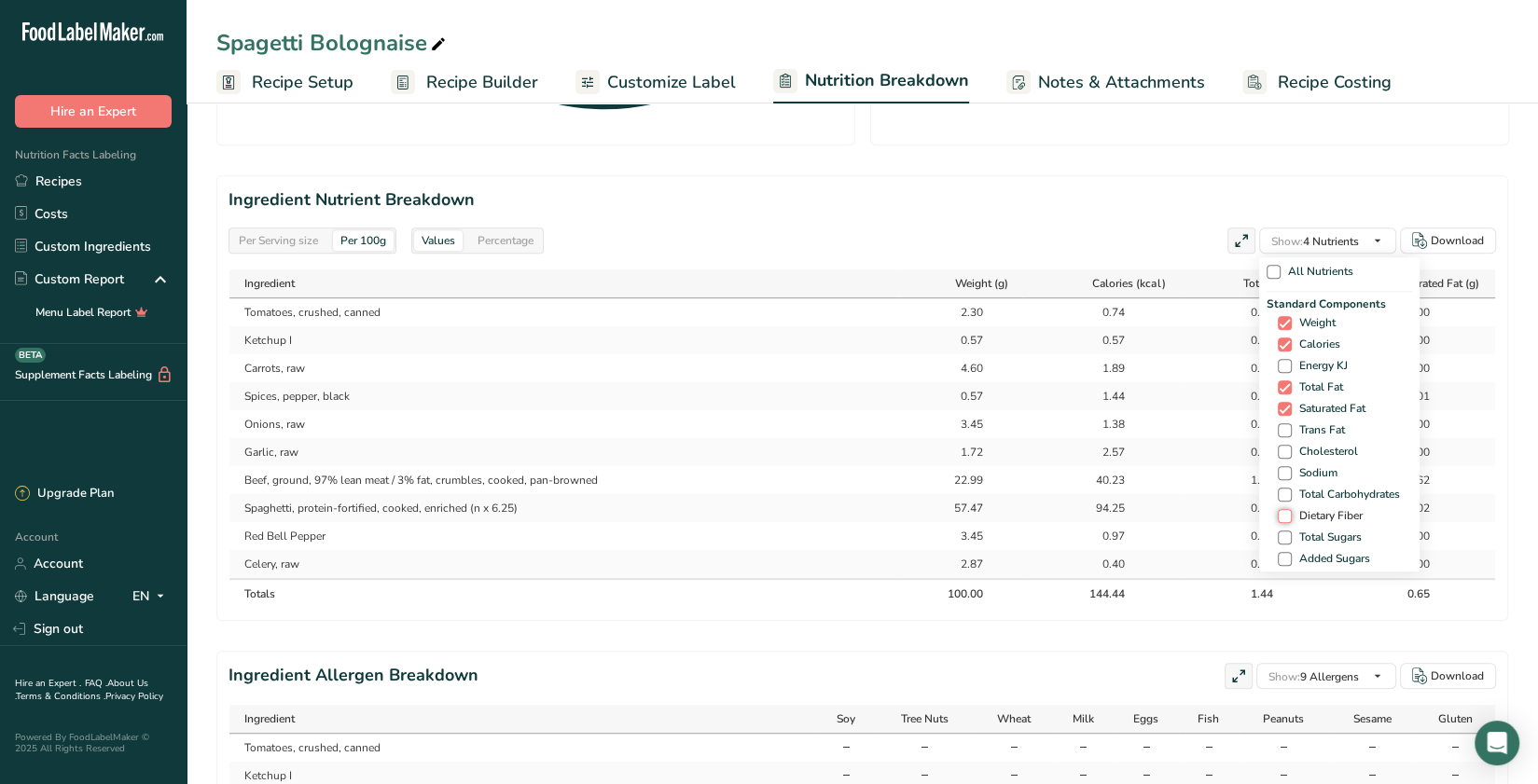 click on "Dietary Fiber" at bounding box center [1283, 516] 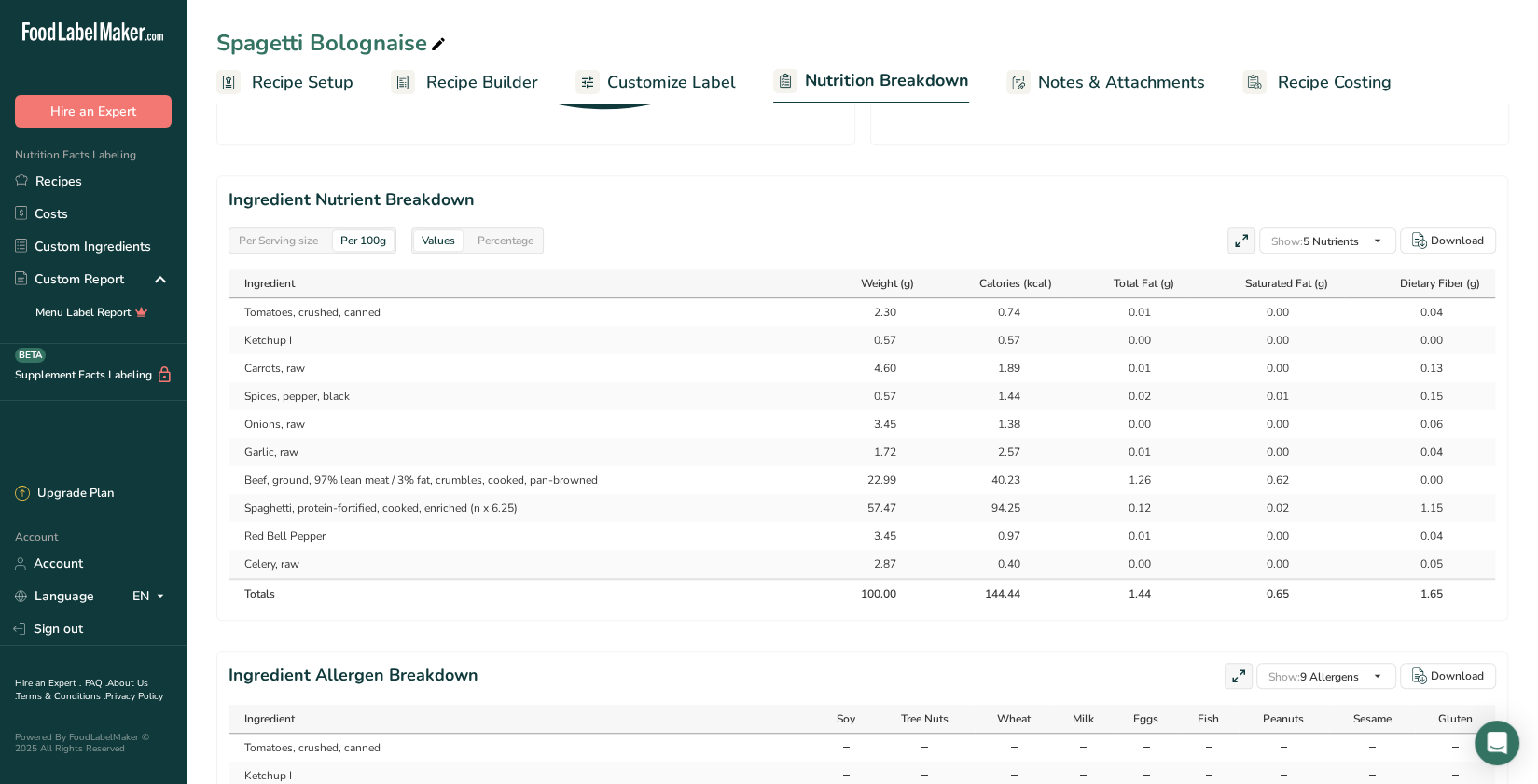 click on "Per Serving size
Per 100g
Download
Total Calories
231.1 kcal
Total Carbs
32.1 g
Total Fat
2.3 g
Total Protein
19.5 g
Recipe Weight in Grams
Weight (g)
Calories (kcal)
Energy KJ (kj)
Total Fat (g)
Saturated Fat (g)
Trans Fat (g)
Cholesterol (mg)
Sodium (mg)
Total Carbohydrates (g)
Dietary Fiber (g)
Total Sugars (g)
Added Sugars (g)
Protein (g)
Vitamin D (mcg)
Vitamin A, RAE (mcg)
Vitamin C (mg)" at bounding box center (862, 191) 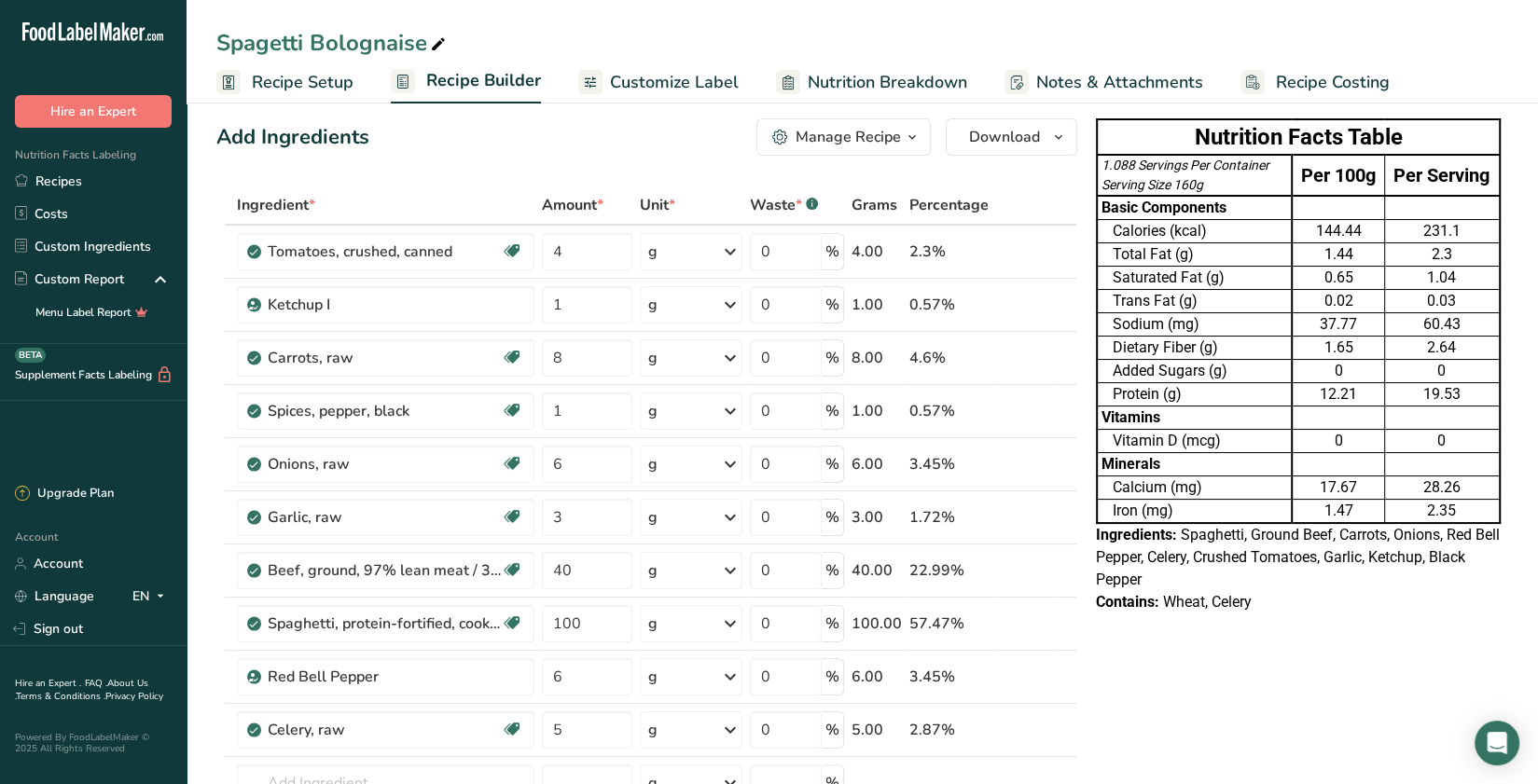 scroll, scrollTop: 15, scrollLeft: 0, axis: vertical 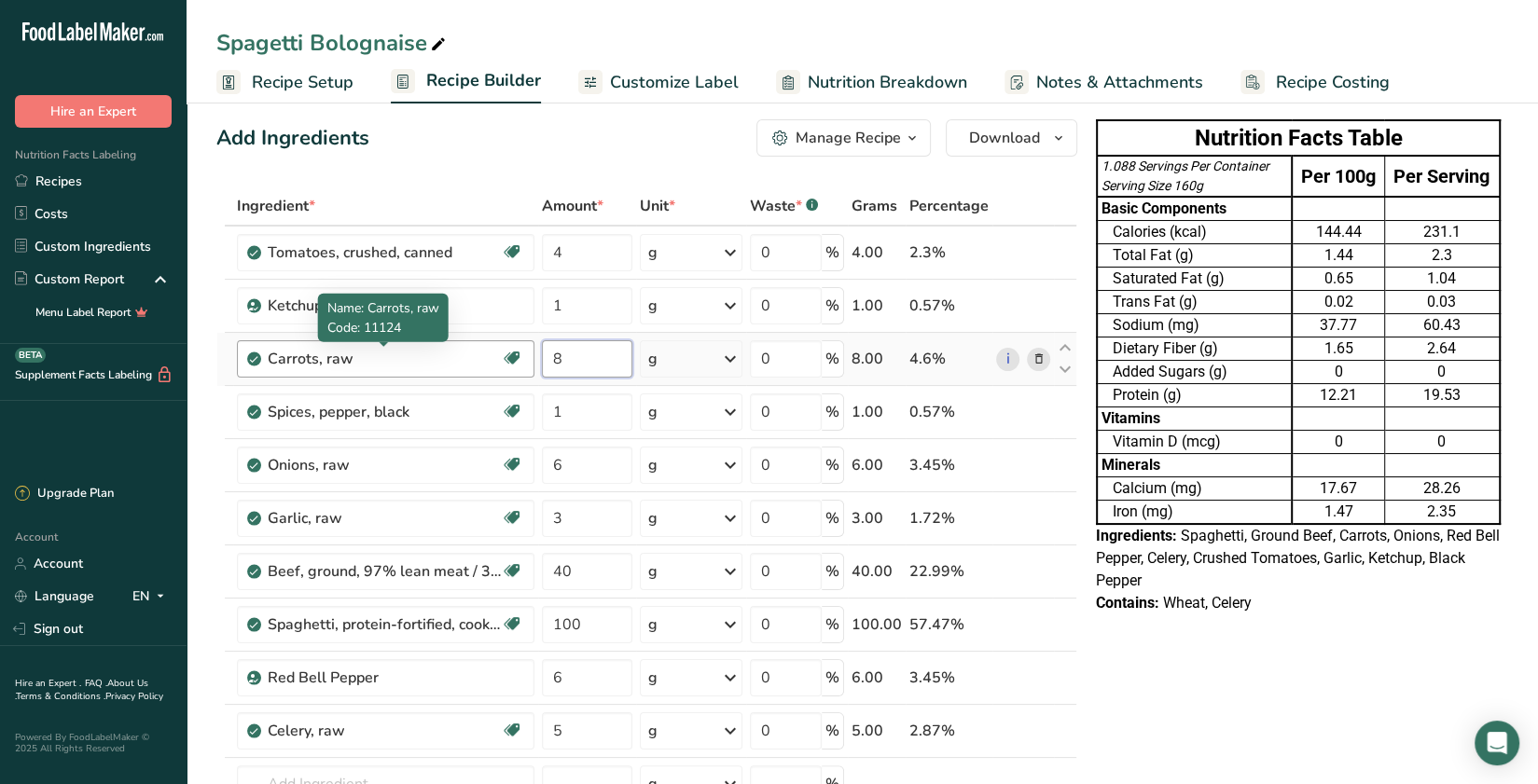 drag, startPoint x: 582, startPoint y: 364, endPoint x: 430, endPoint y: 345, distance: 153.1829 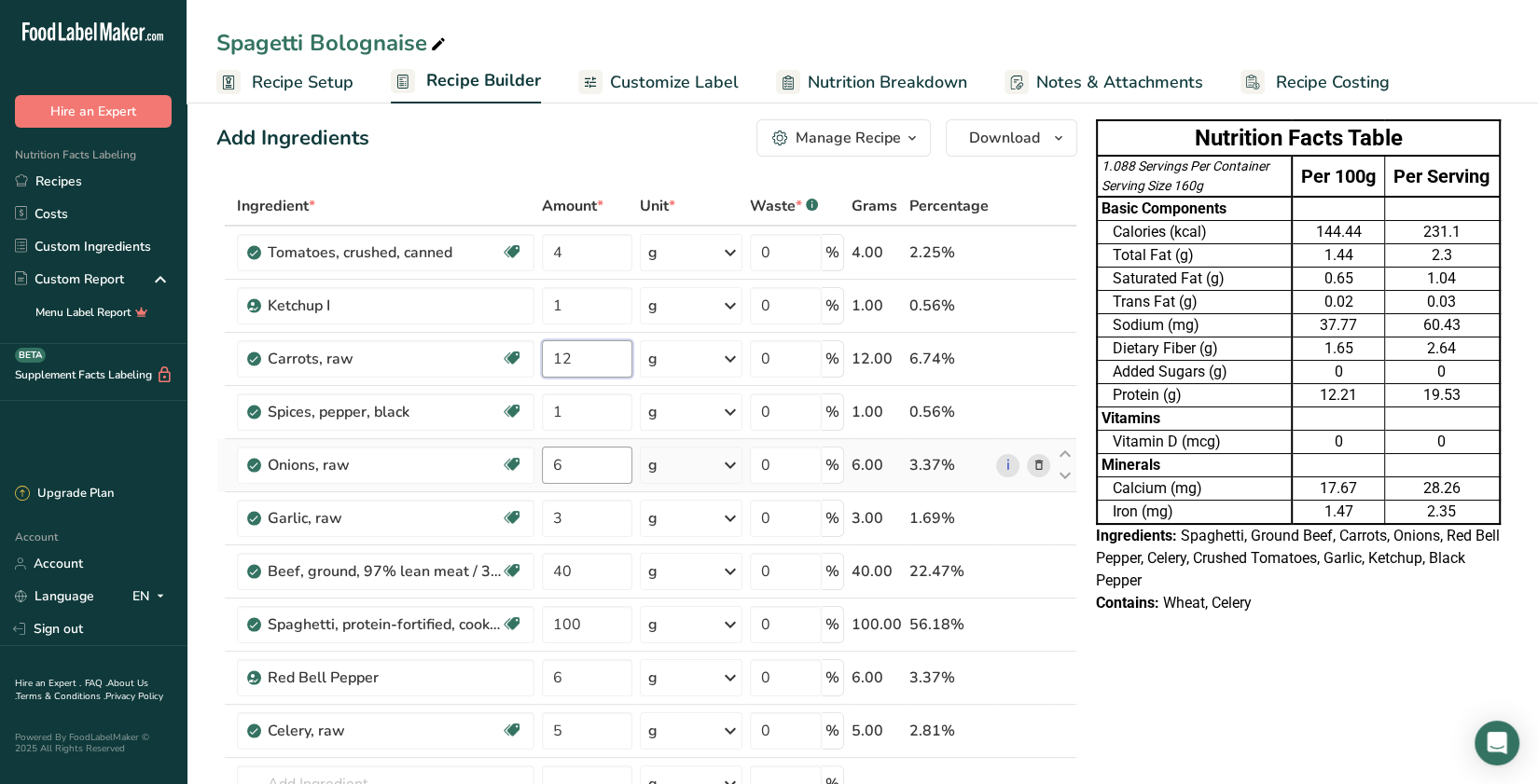 type on "12" 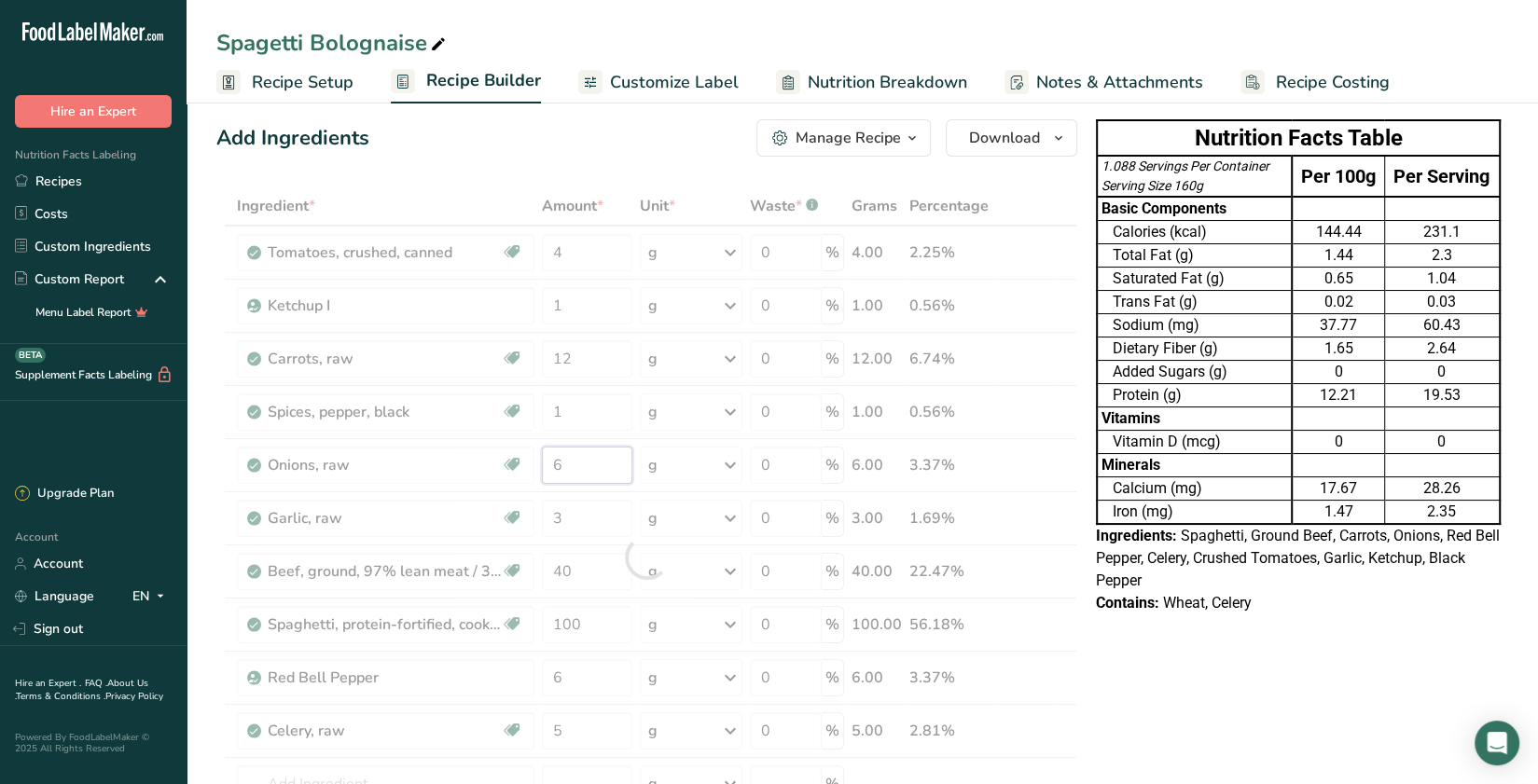 drag, startPoint x: 578, startPoint y: 465, endPoint x: 515, endPoint y: 459, distance: 63.285069 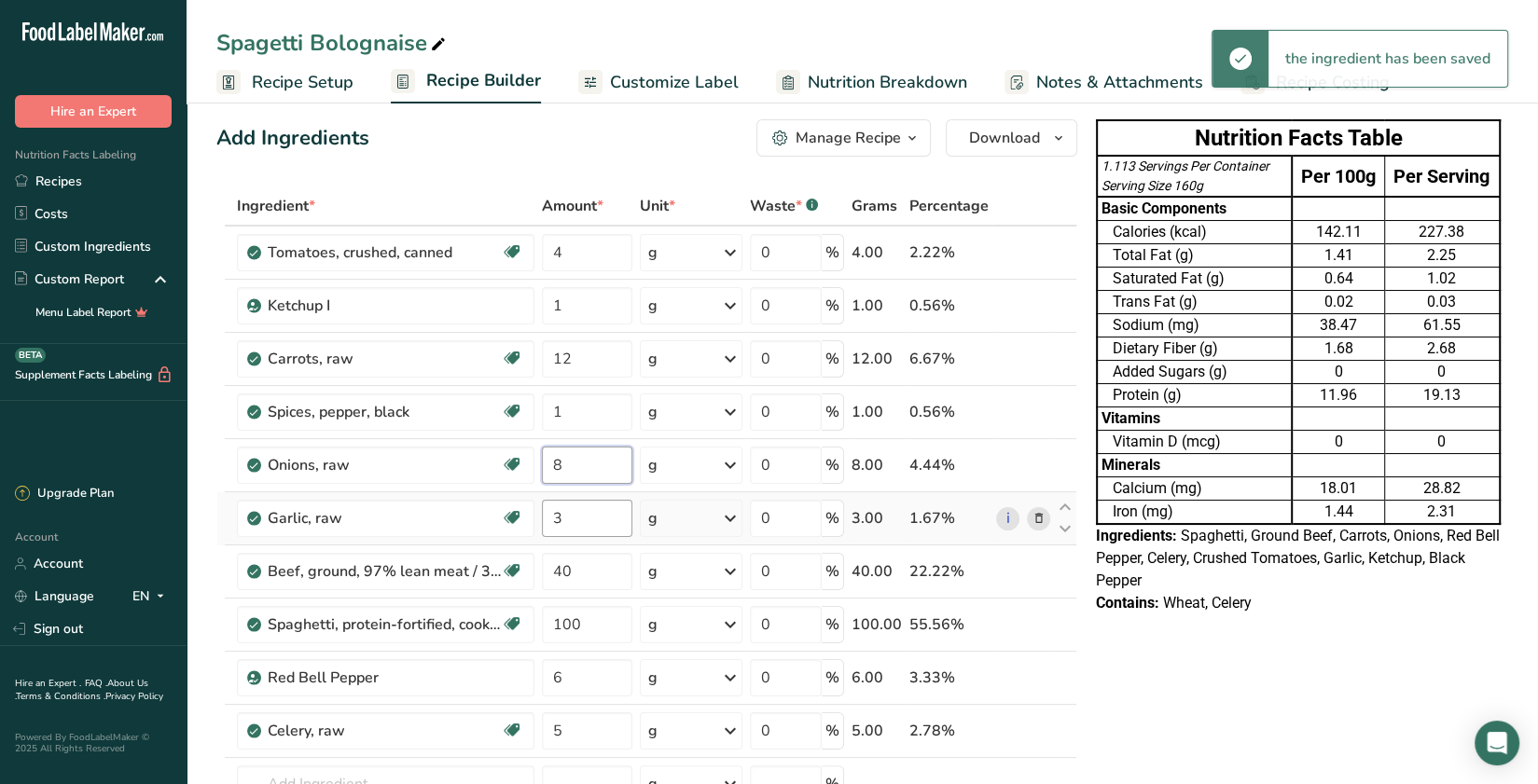 type on "8" 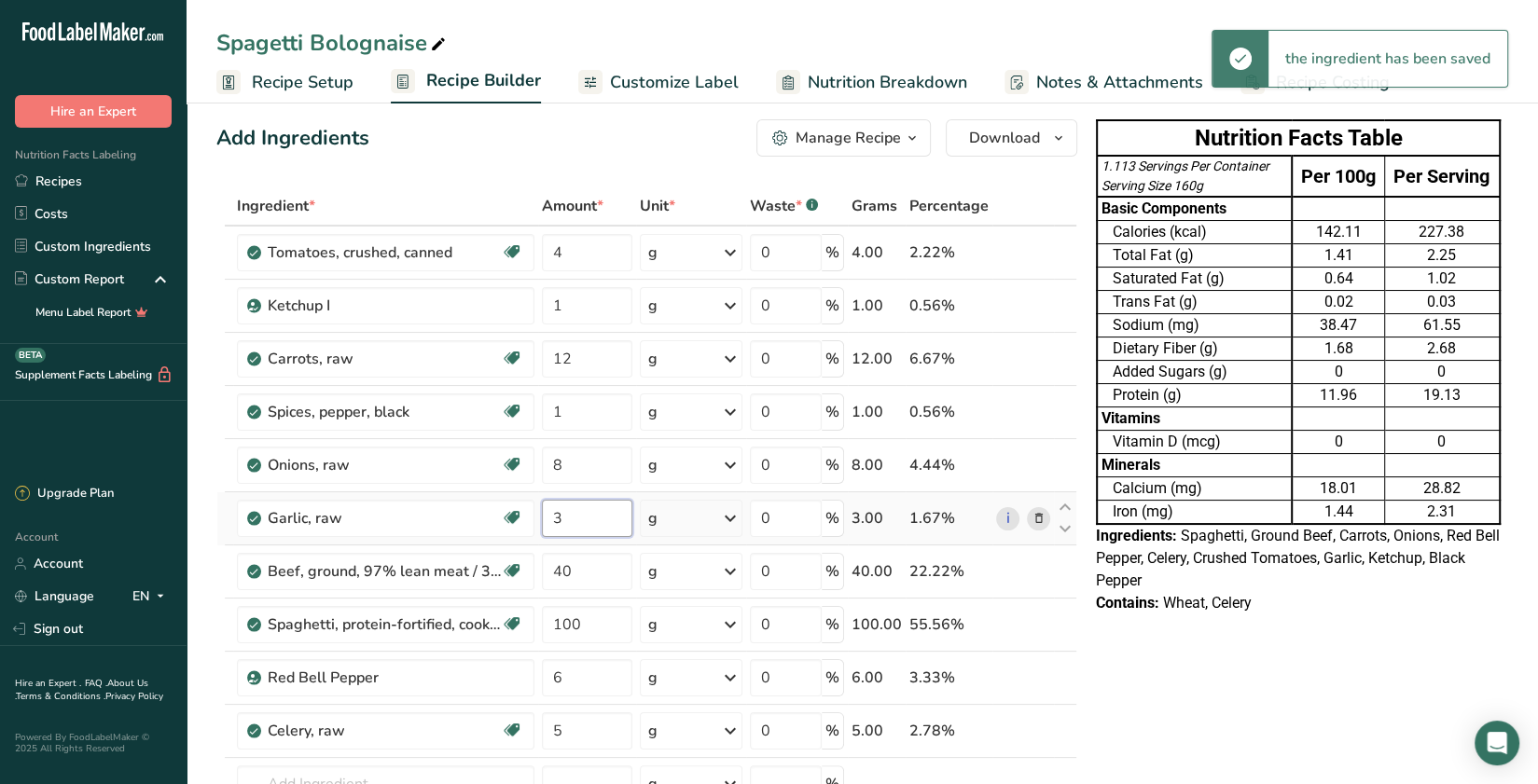 click on "Ingredient *
Amount *
Unit *
Waste *   .a-a{fill:#347362;}.b-a{fill:#fff;}          Grams
Percentage
Tomatoes, crushed, canned
Source of Antioxidants
Dairy free
Gluten free
Vegan
Vegetarian
Soy free
4
g
Portions
0.5 cup
Weight Units
g
kg
mg
See more
Volume Units
l
Volume units require a density conversion. If you know your ingredient's density enter it below. Otherwise, click on "RIA" our AI Regulatory bot - she will be able to help you
lb/ft3
g/cm3
Confirm
mL
fl oz" at bounding box center [646, 557] 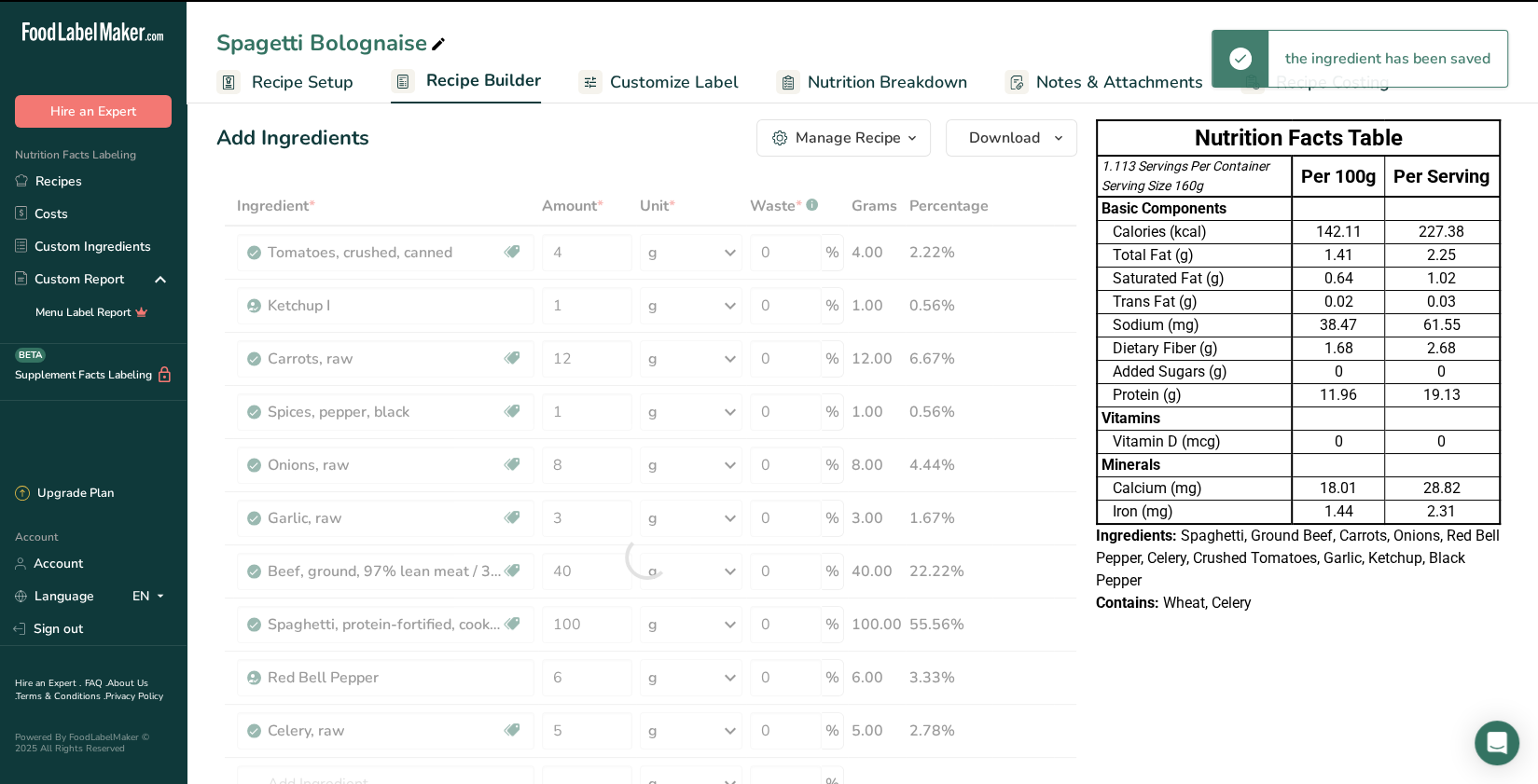 drag, startPoint x: 600, startPoint y: 517, endPoint x: 544, endPoint y: 511, distance: 56.32051 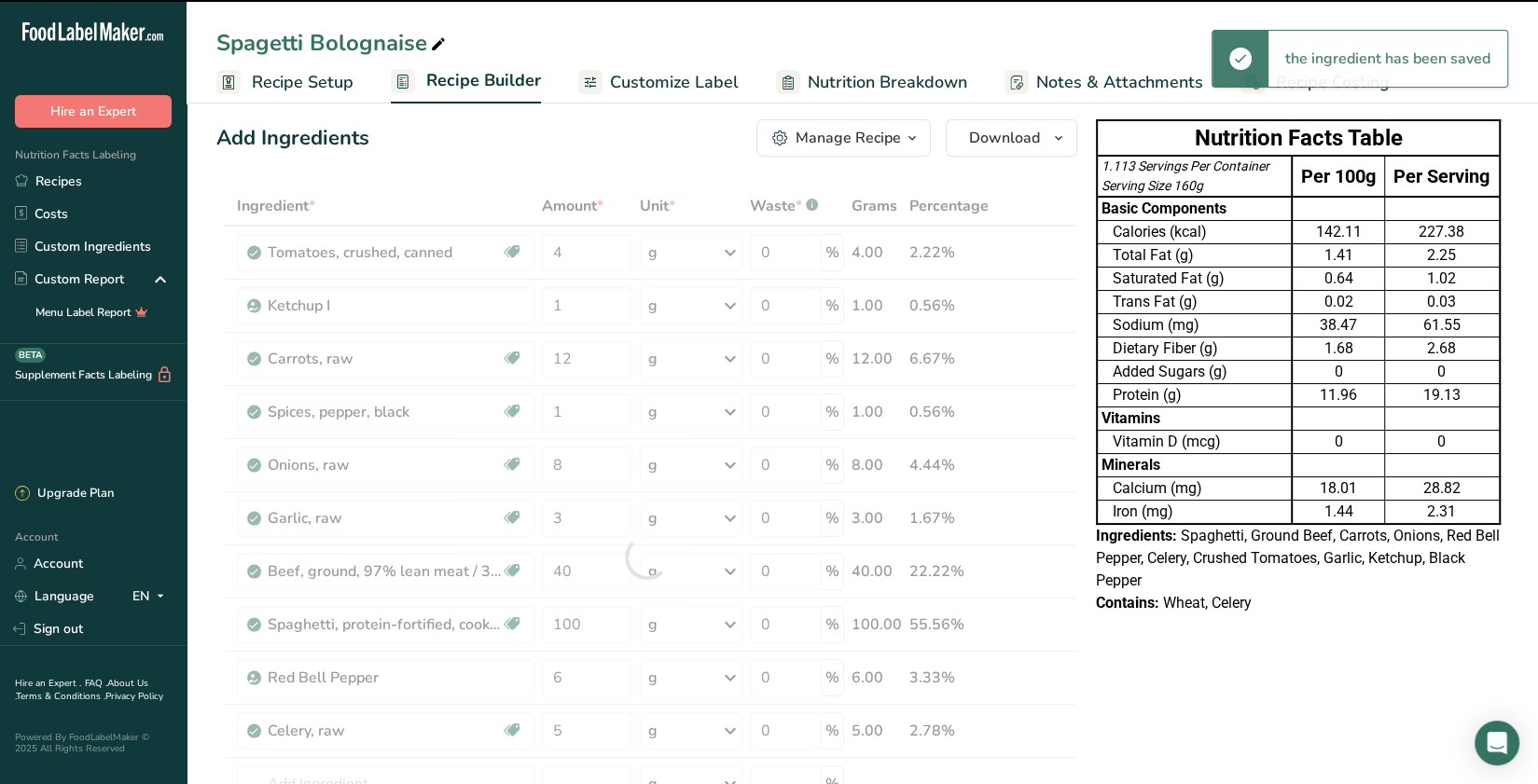 click at bounding box center (646, 557) 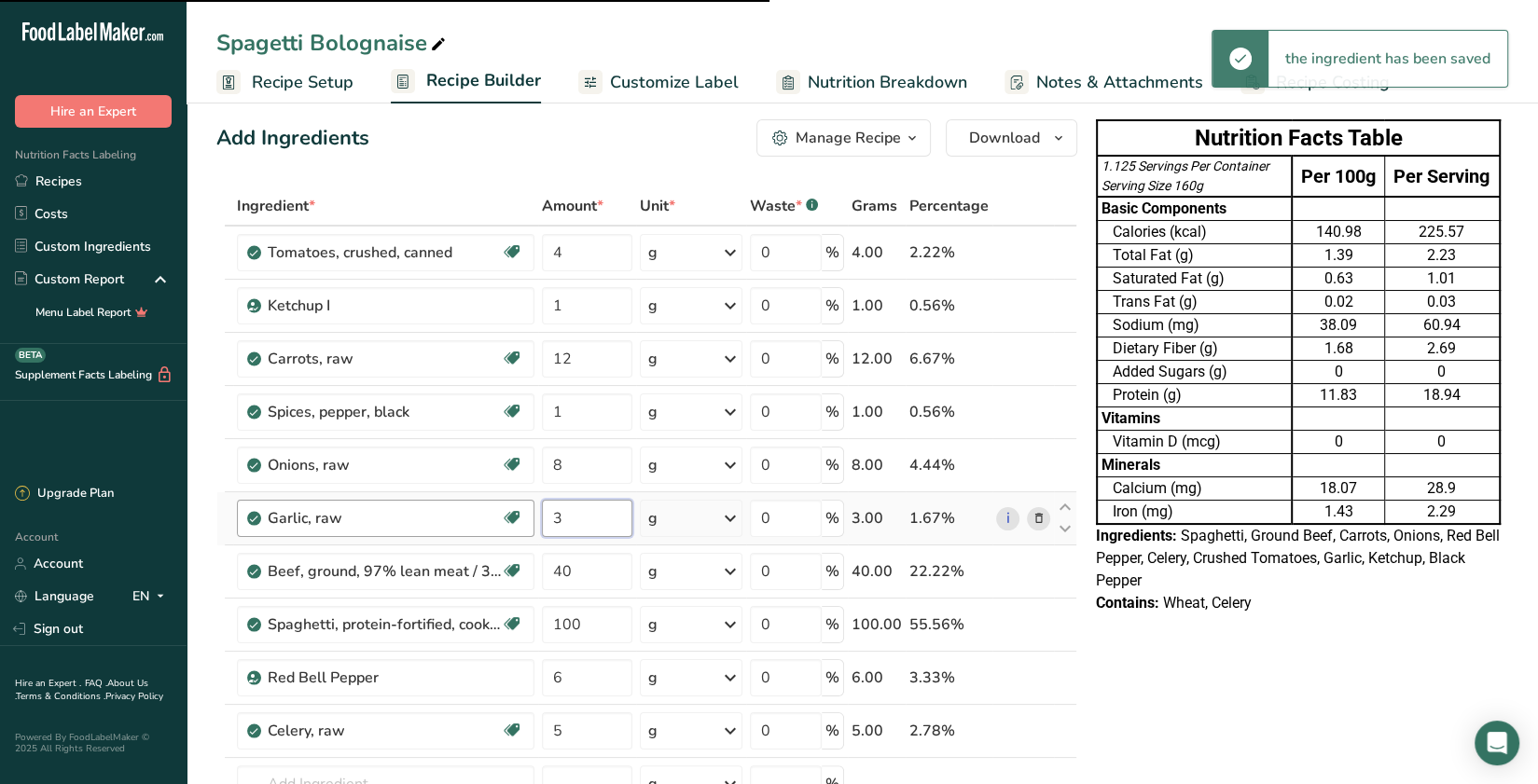 click on "Garlic, raw
Source of Antioxidants
Dairy free
Gluten free
Vegan
Vegetarian
Soy free
3
g
Portions
1 cup
1 tsp
1 clove
See more
Weight Units
g
kg
mg
See more
Volume Units
l
Volume units require a density conversion. If you know your ingredient's density enter it below. Otherwise, click on "RIA" our AI Regulatory bot - she will be able to help you
lb/ft3
g/cm3
Confirm
mL
lb/ft3
g/cm3
Confirm
fl oz" at bounding box center [646, 518] 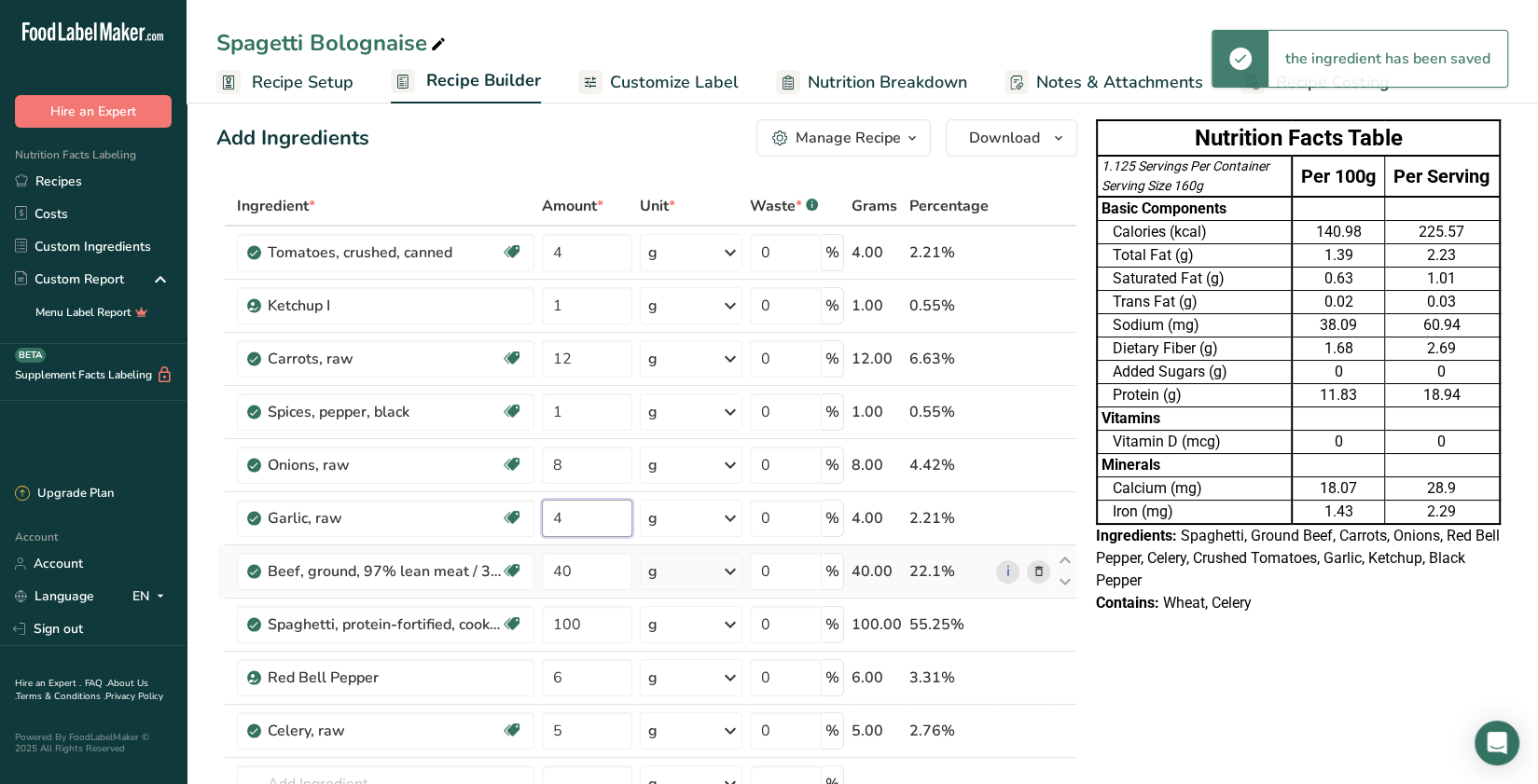type on "4" 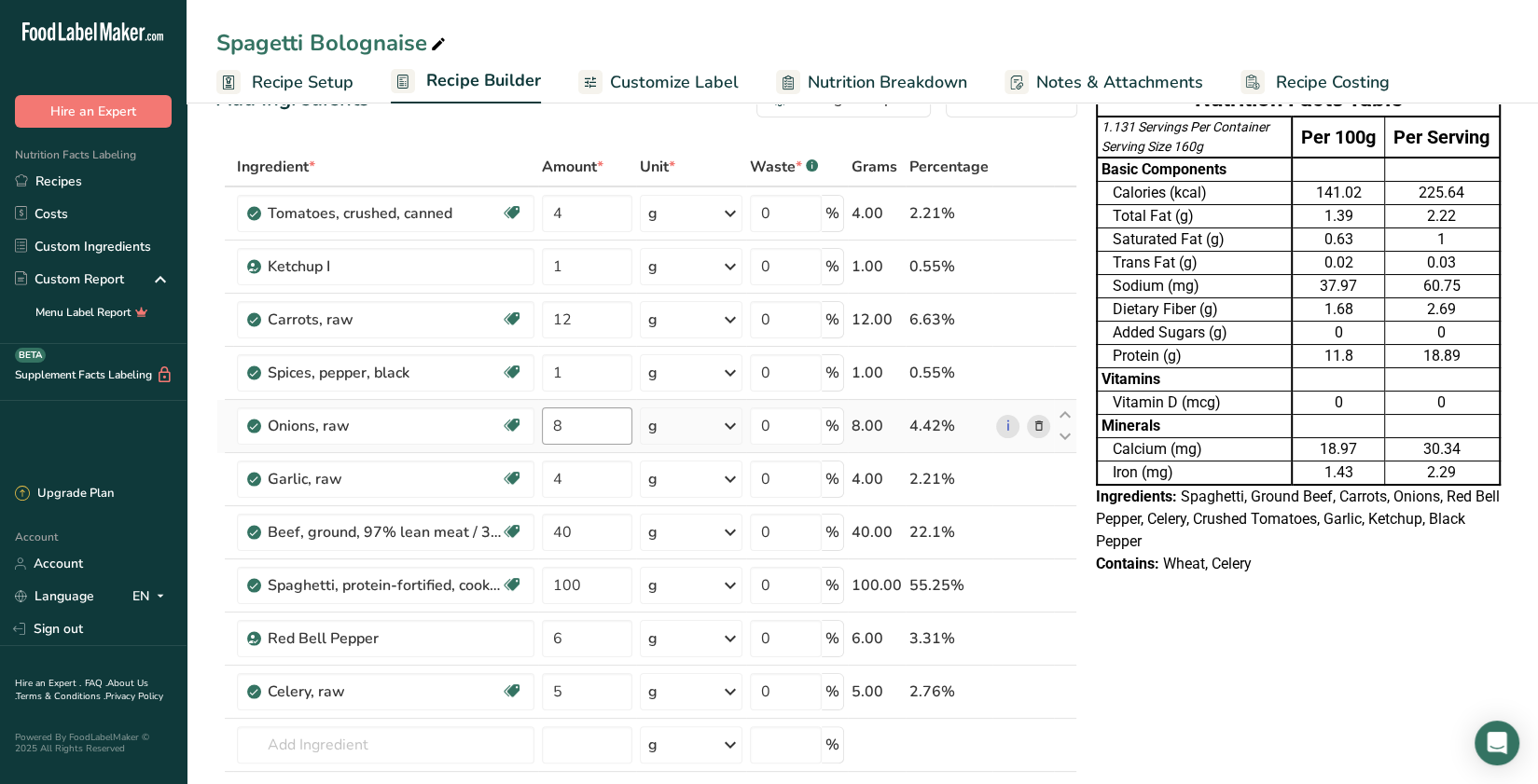 scroll, scrollTop: 93, scrollLeft: 0, axis: vertical 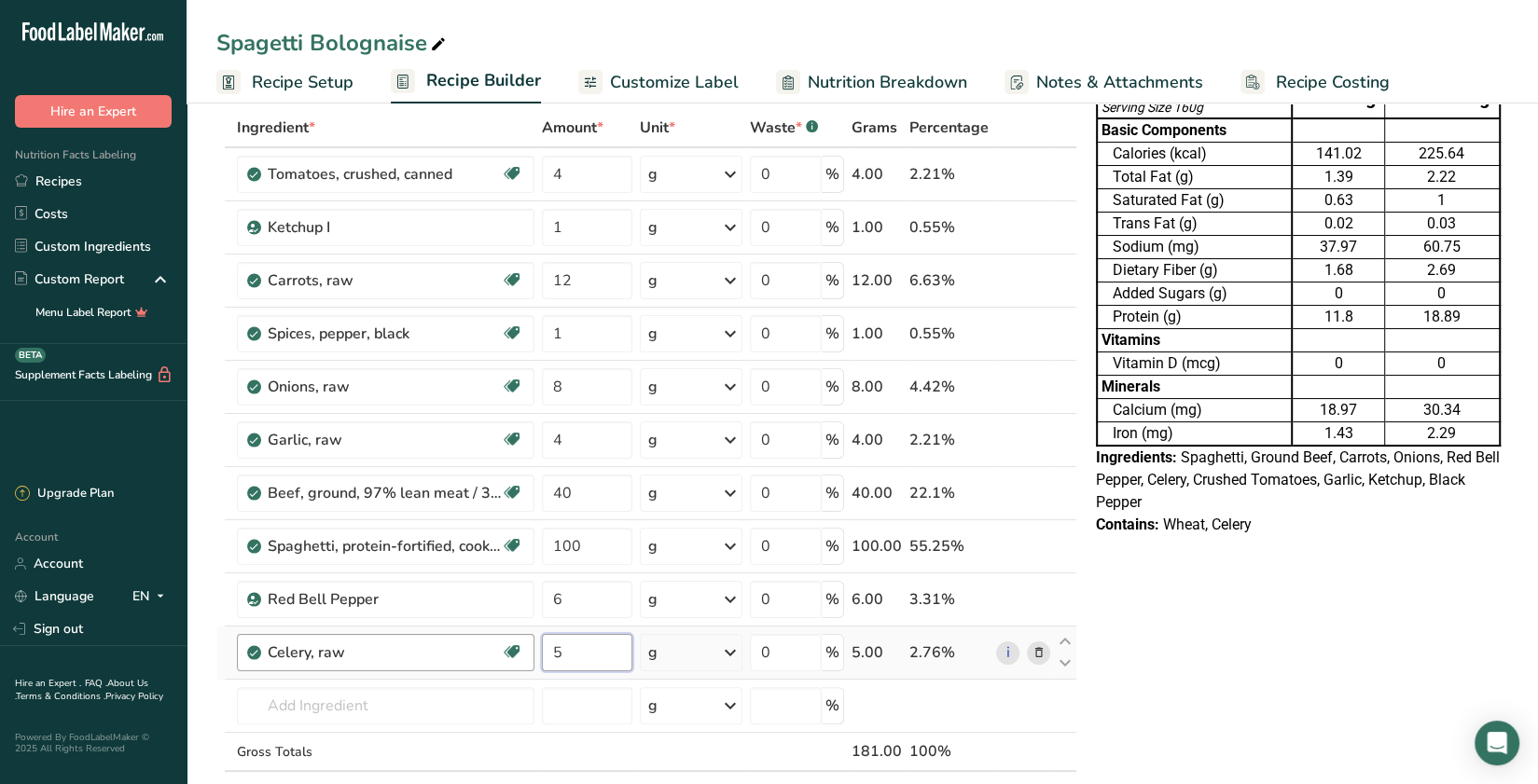 drag, startPoint x: 592, startPoint y: 648, endPoint x: 519, endPoint y: 639, distance: 73.552702 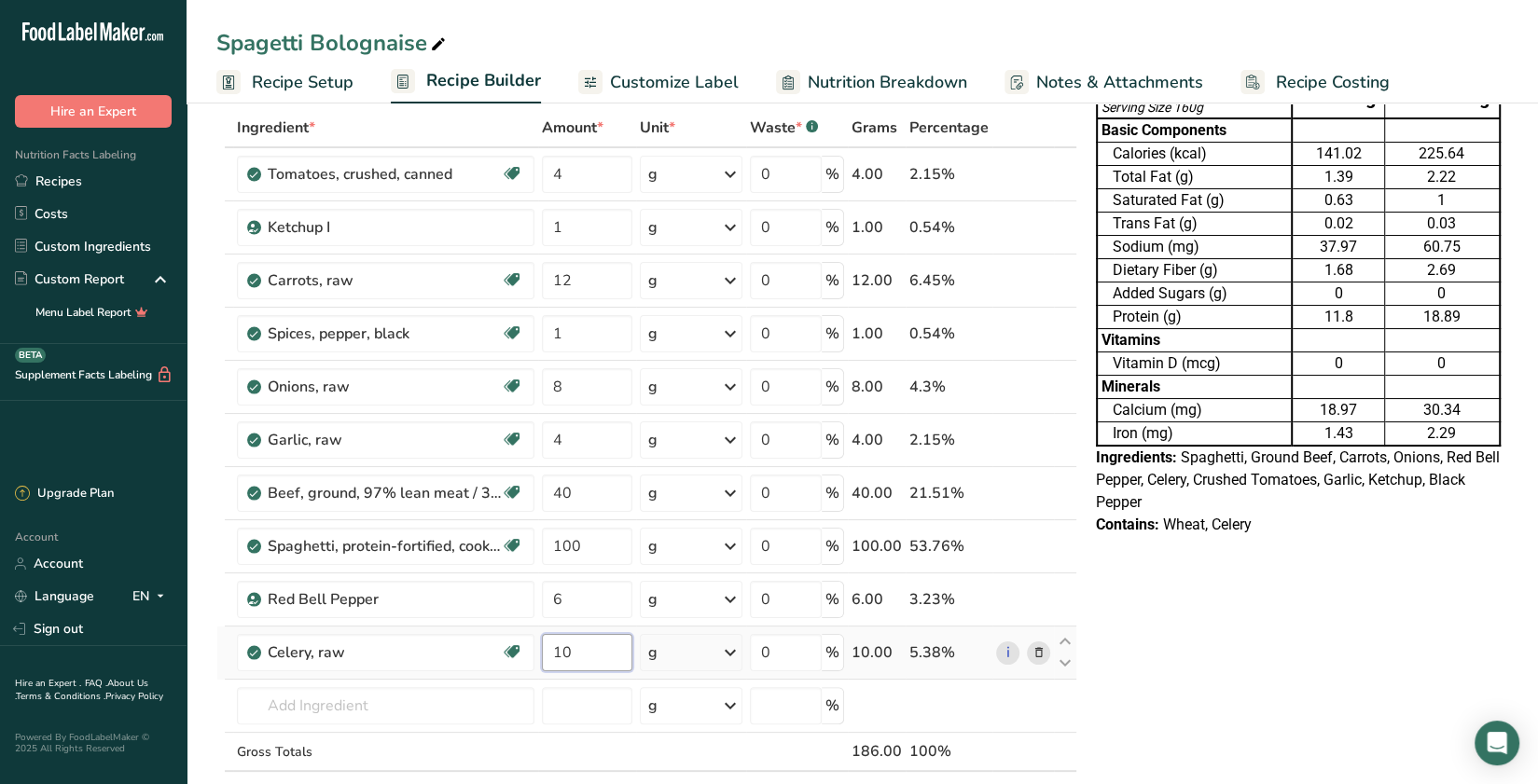 type on "10" 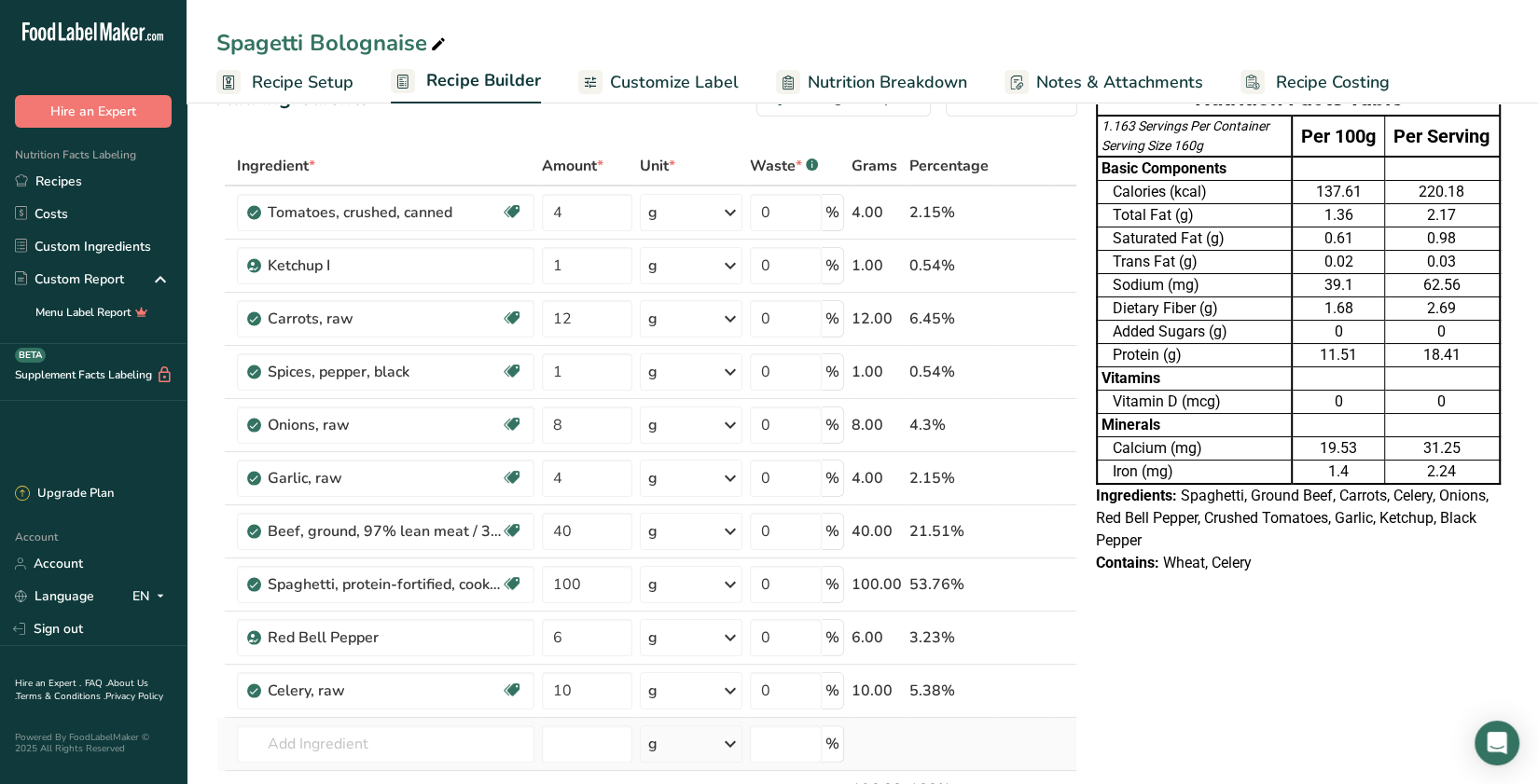 scroll, scrollTop: 54, scrollLeft: 0, axis: vertical 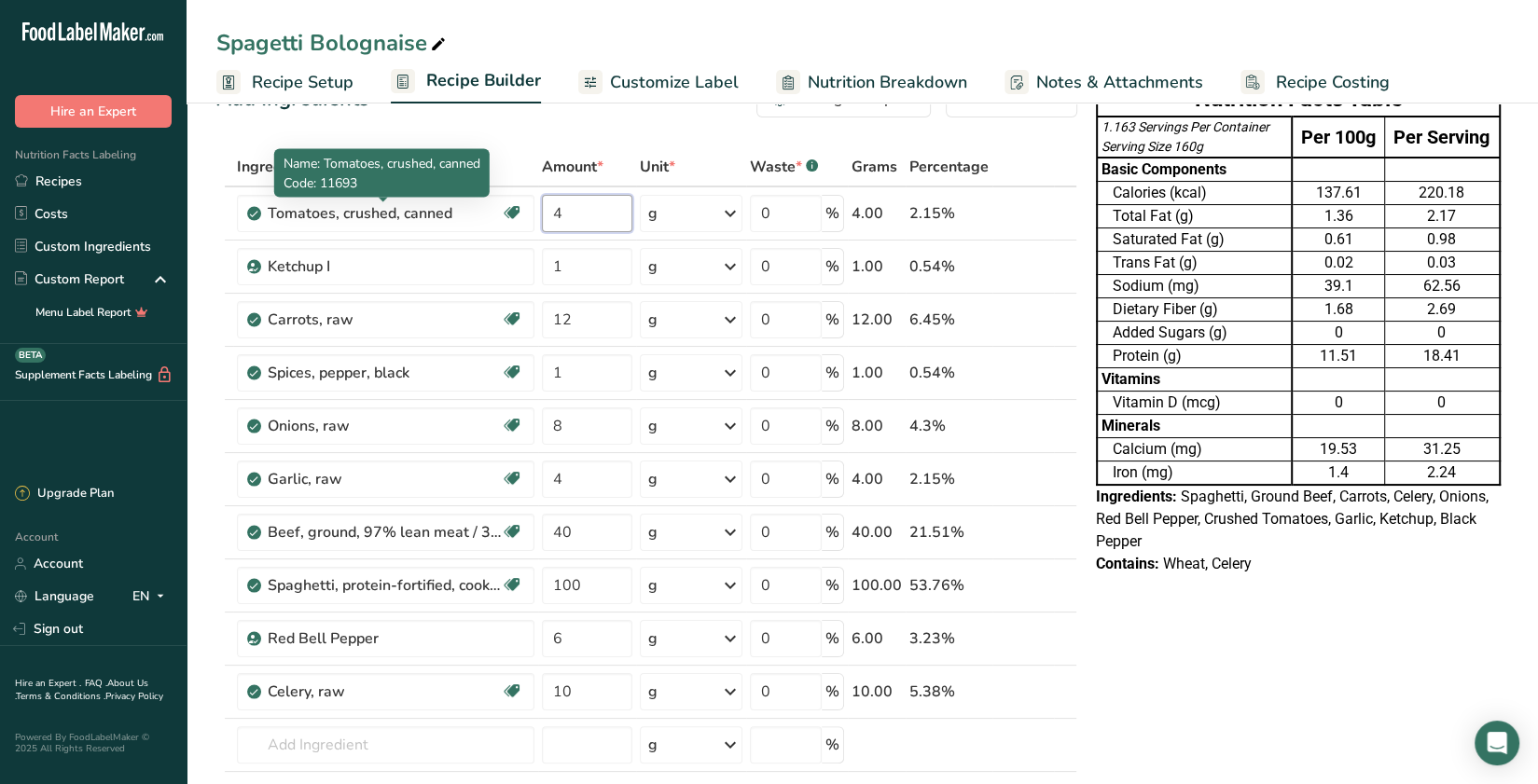 drag, startPoint x: 570, startPoint y: 207, endPoint x: 437, endPoint y: 182, distance: 135.32923 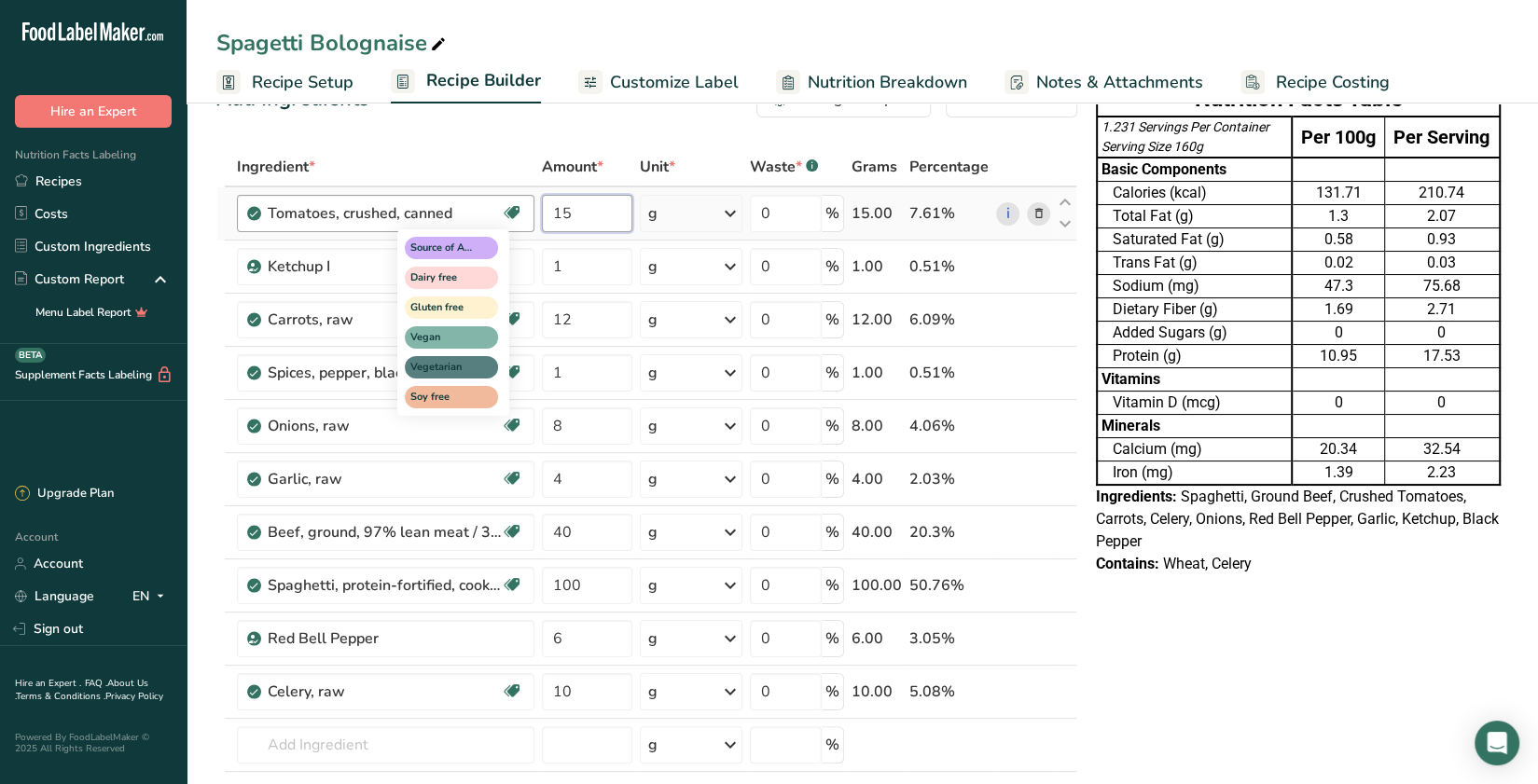 drag, startPoint x: 586, startPoint y: 210, endPoint x: 513, endPoint y: 210, distance: 73 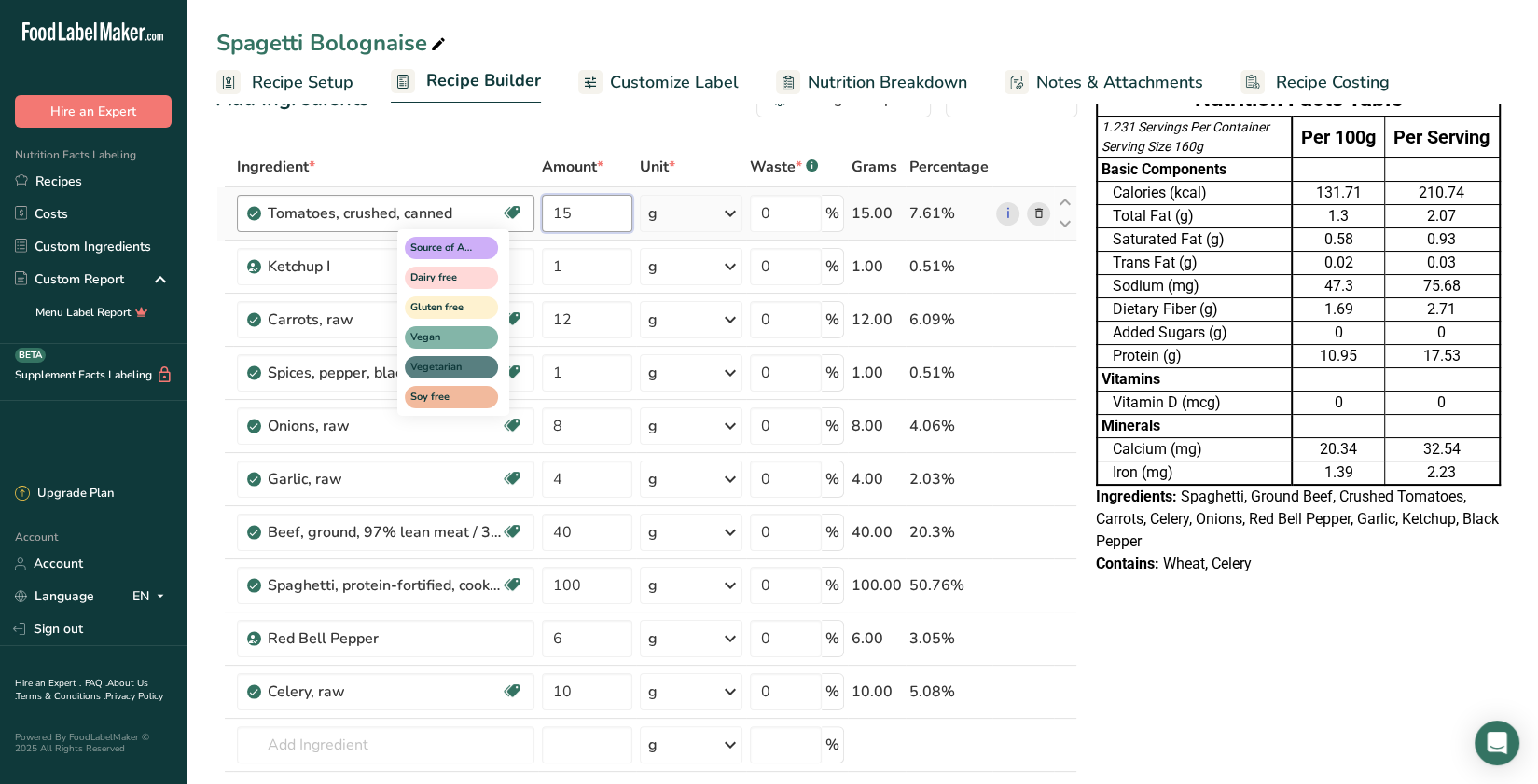 click on "Tomatoes, crushed, canned
Source of Antioxidants
Dairy free
Gluten free
Vegan
Vegetarian
Soy free
15
g
Portions
0.5 cup
Weight Units
g
kg
mg
See more
Volume Units
l
Volume units require a density conversion. If you know your ingredient's density enter it below. Otherwise, click on "RIA" our AI Regulatory bot - she will be able to help you
lb/ft3
g/cm3
Confirm
mL
Volume units require a density conversion. If you know your ingredient's density enter it below. Otherwise, click on "RIA" our AI Regulatory bot - she will be able to help you" at bounding box center (646, 213) 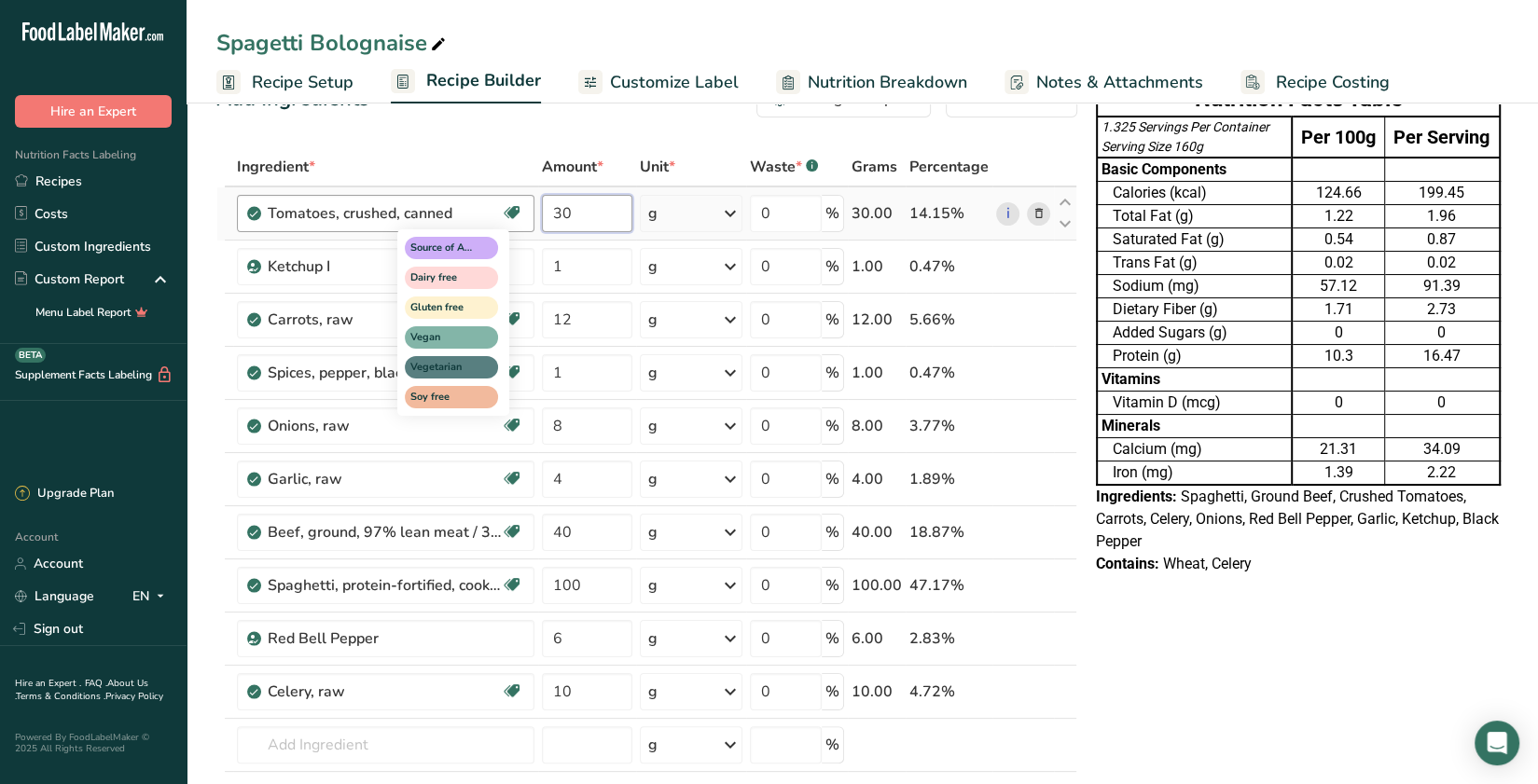 drag, startPoint x: 585, startPoint y: 216, endPoint x: 509, endPoint y: 211, distance: 76.1643 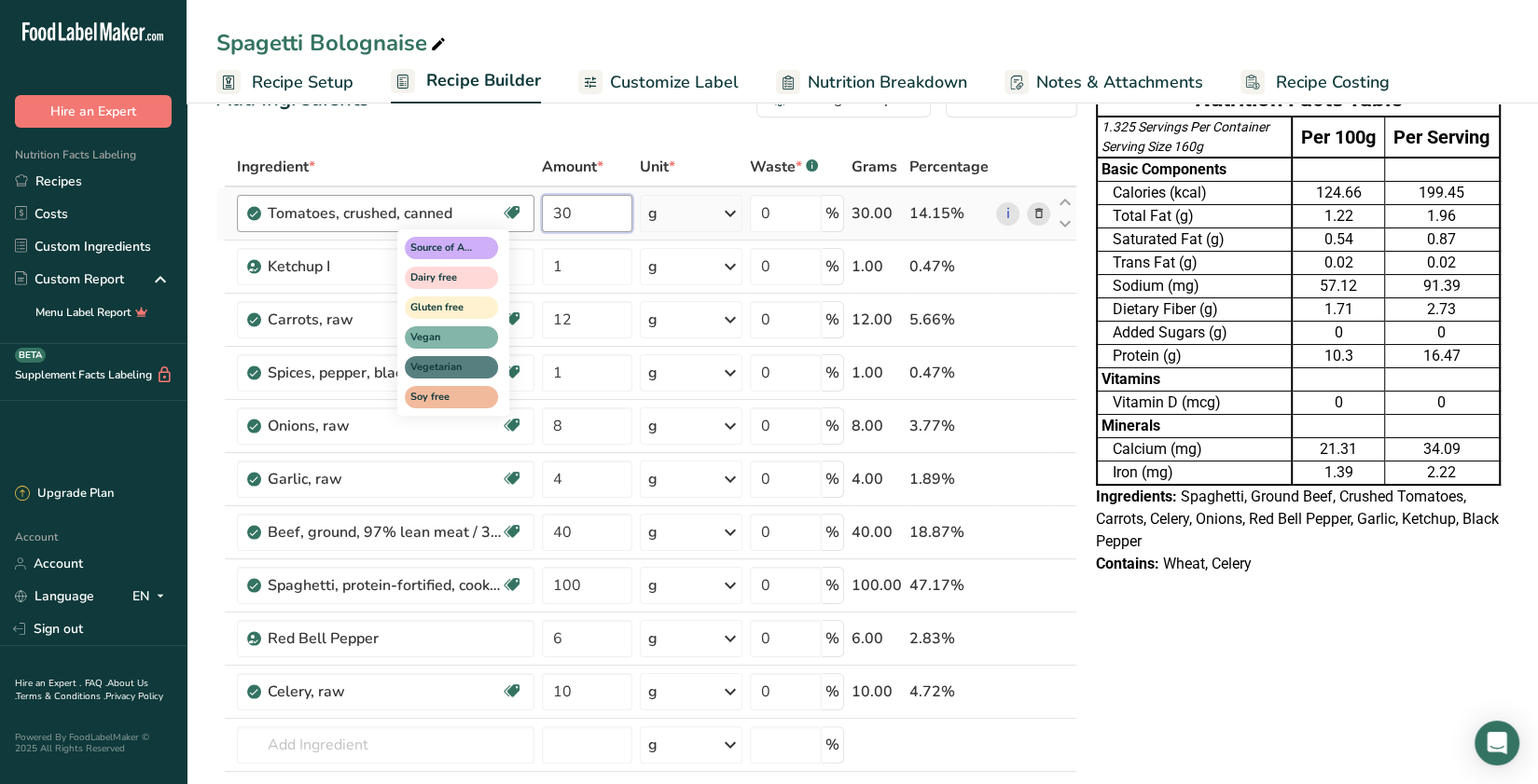 click on "Tomatoes, crushed, canned
Source of Antioxidants
Dairy free
Gluten free
Vegan
Vegetarian
Soy free
30
g
Portions
0.5 cup
Weight Units
g
kg
mg
See more
Volume Units
l
Volume units require a density conversion. If you know your ingredient's density enter it below. Otherwise, click on "RIA" our AI Regulatory bot - she will be able to help you
lb/ft3
g/cm3
Confirm
mL
Volume units require a density conversion. If you know your ingredient's density enter it below. Otherwise, click on "RIA" our AI Regulatory bot - she will be able to help you" at bounding box center (646, 213) 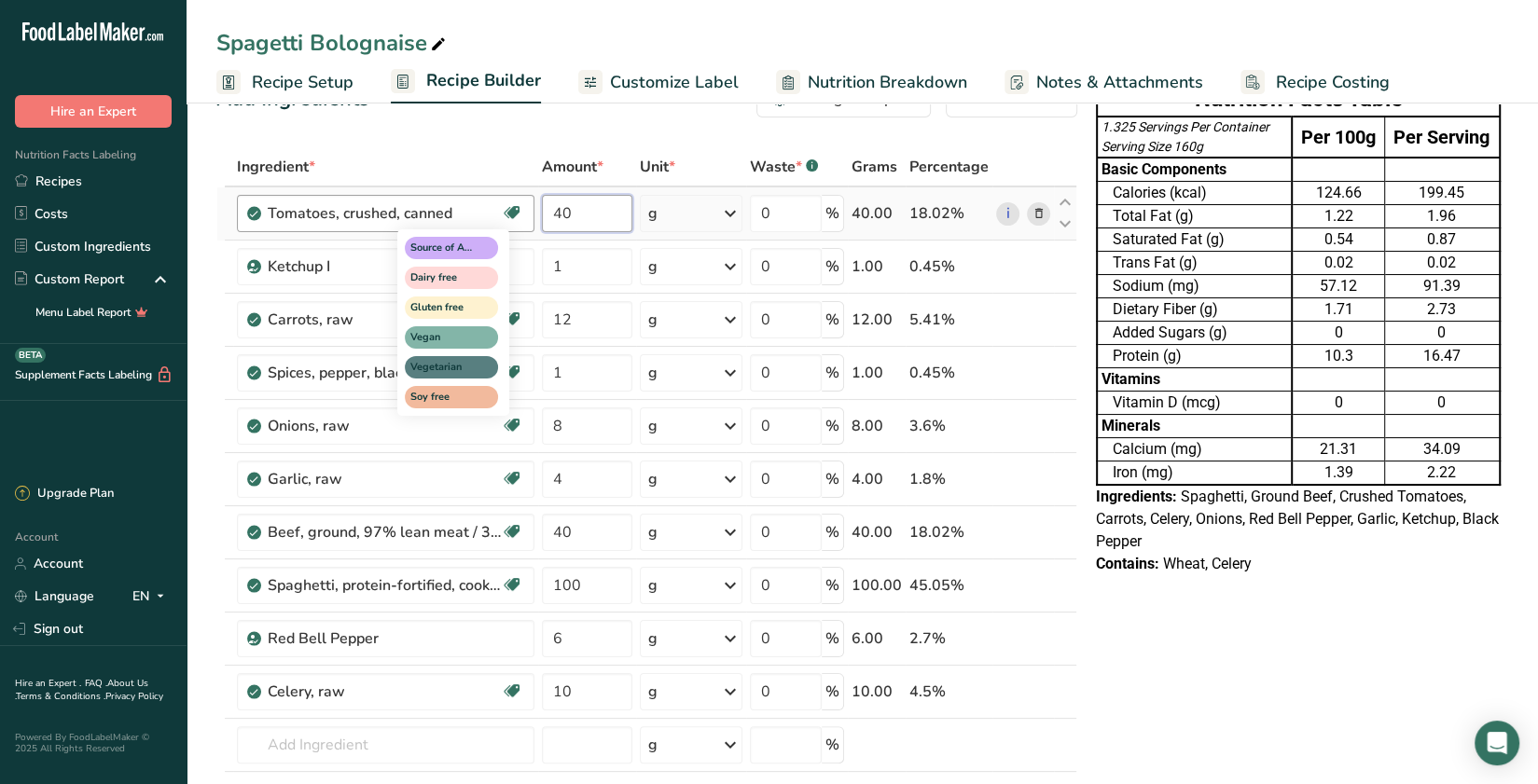 type on "40" 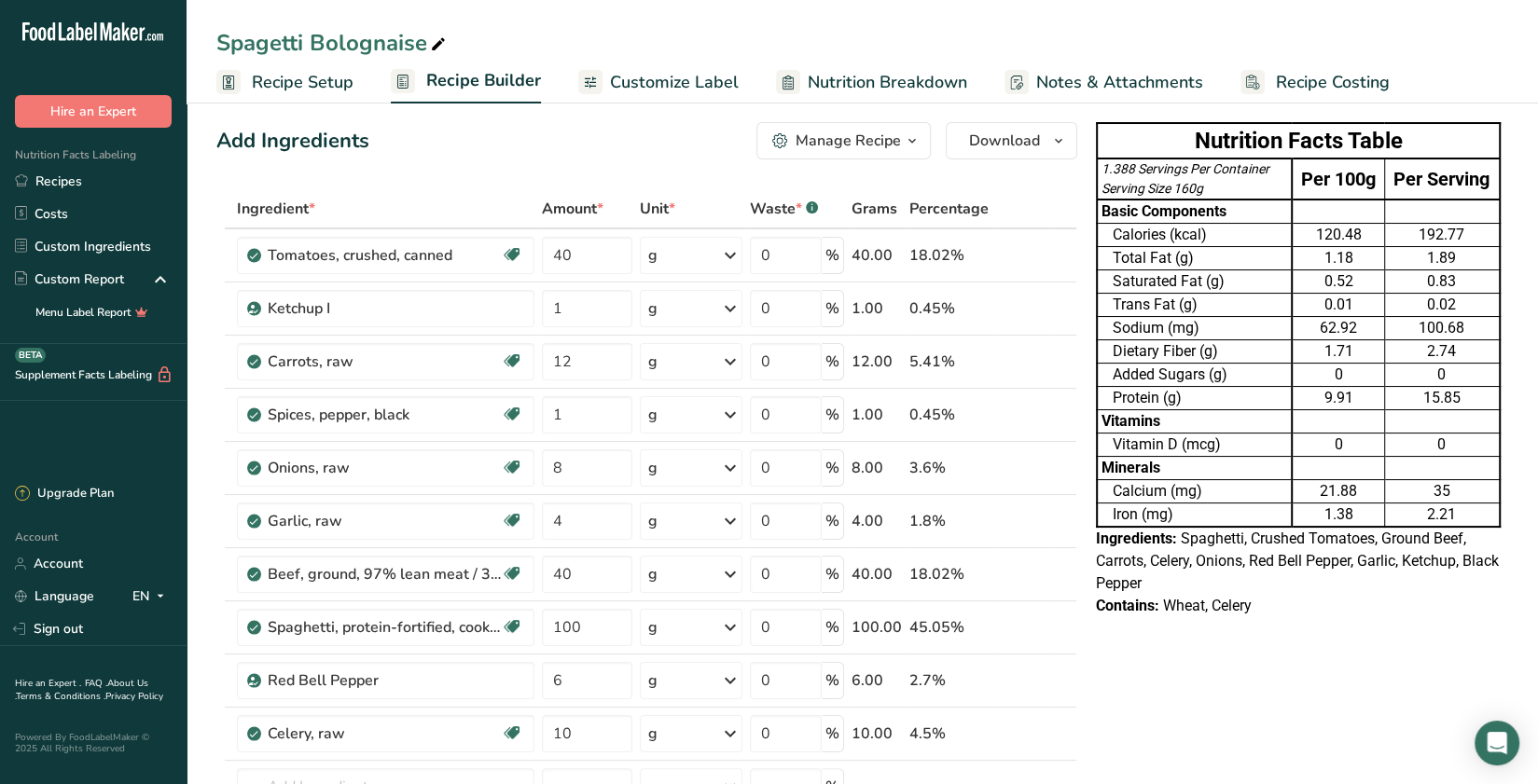 scroll, scrollTop: 0, scrollLeft: 0, axis: both 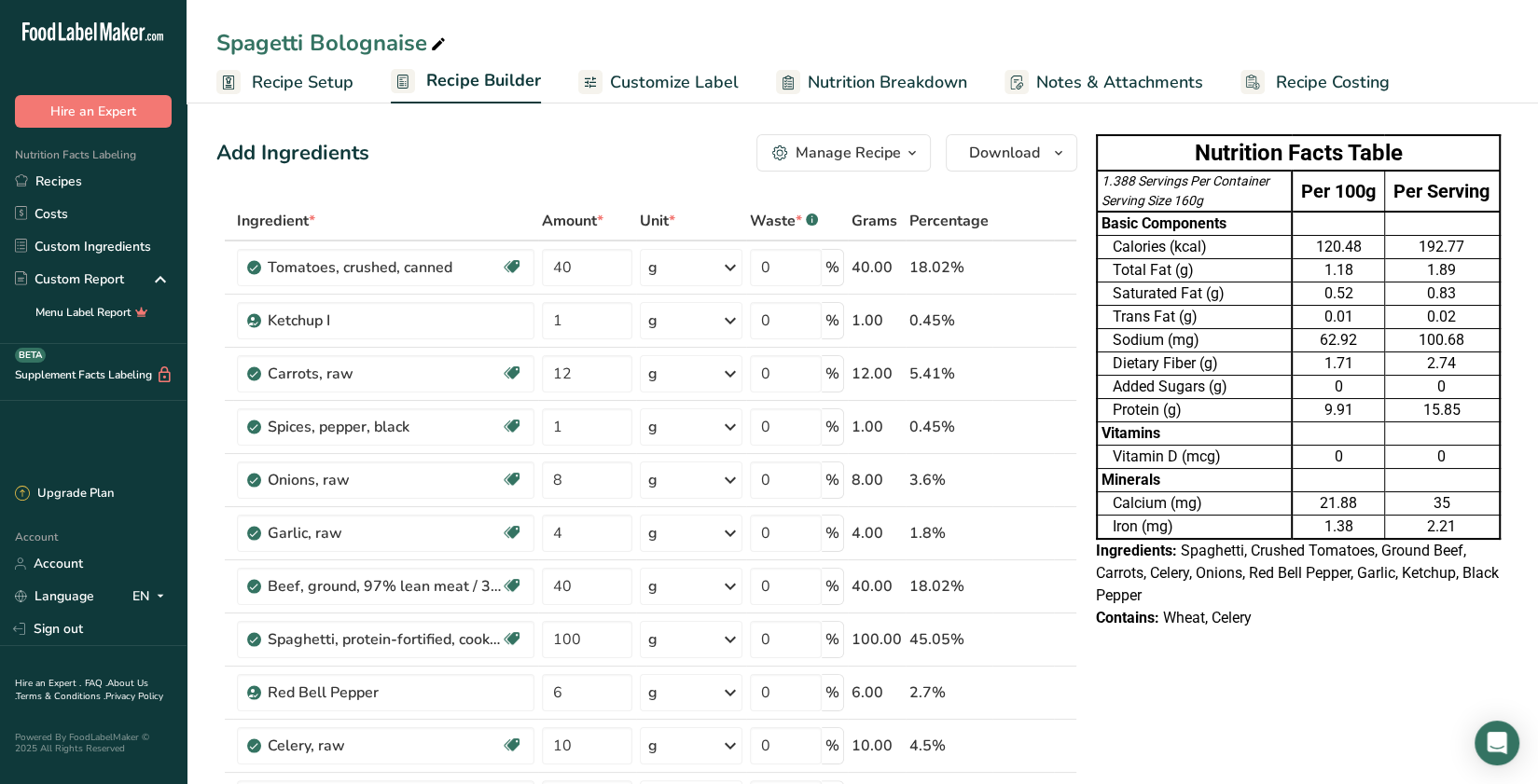 click on "Nutrition Breakdown" at bounding box center (887, 82) 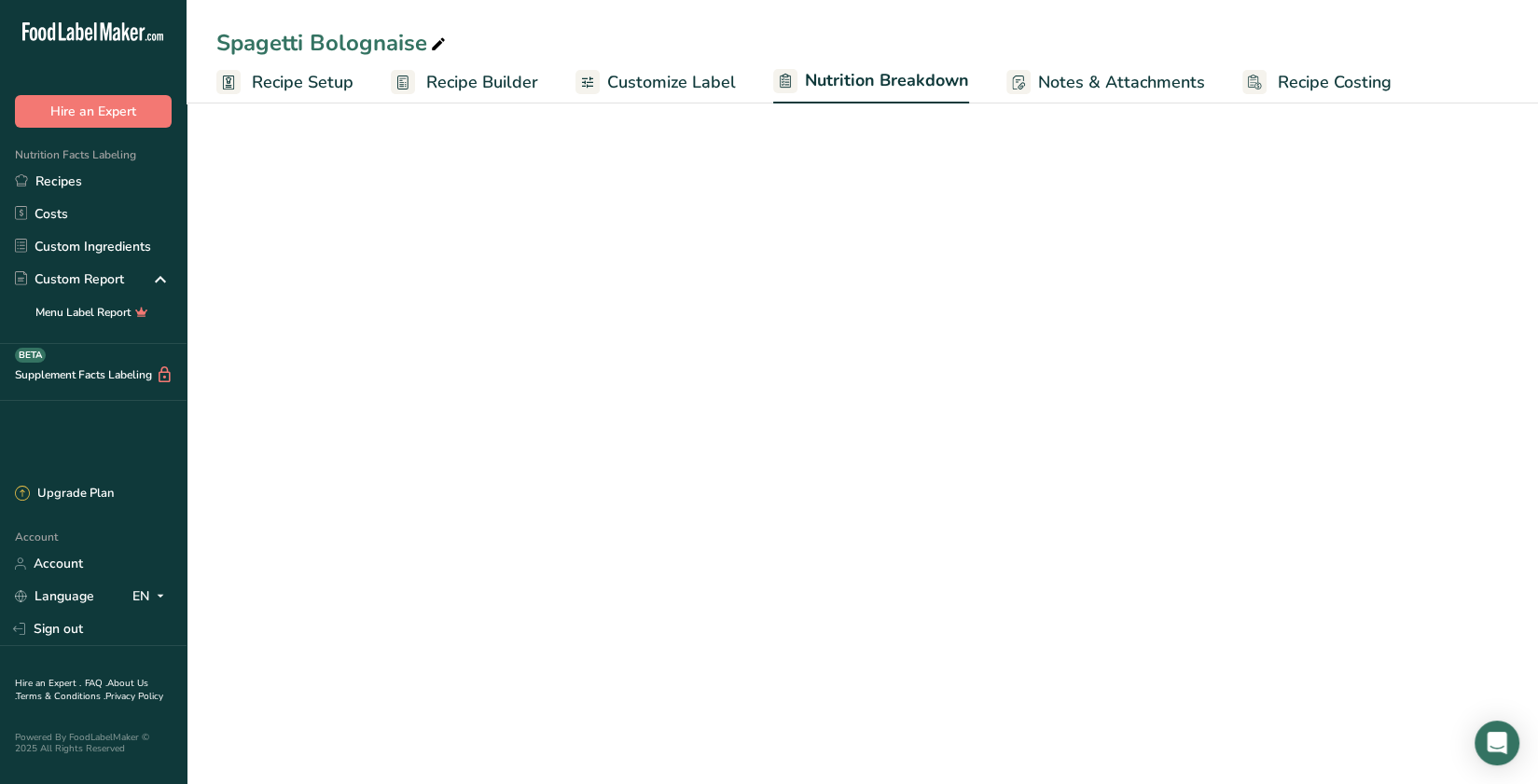 select on "Calories" 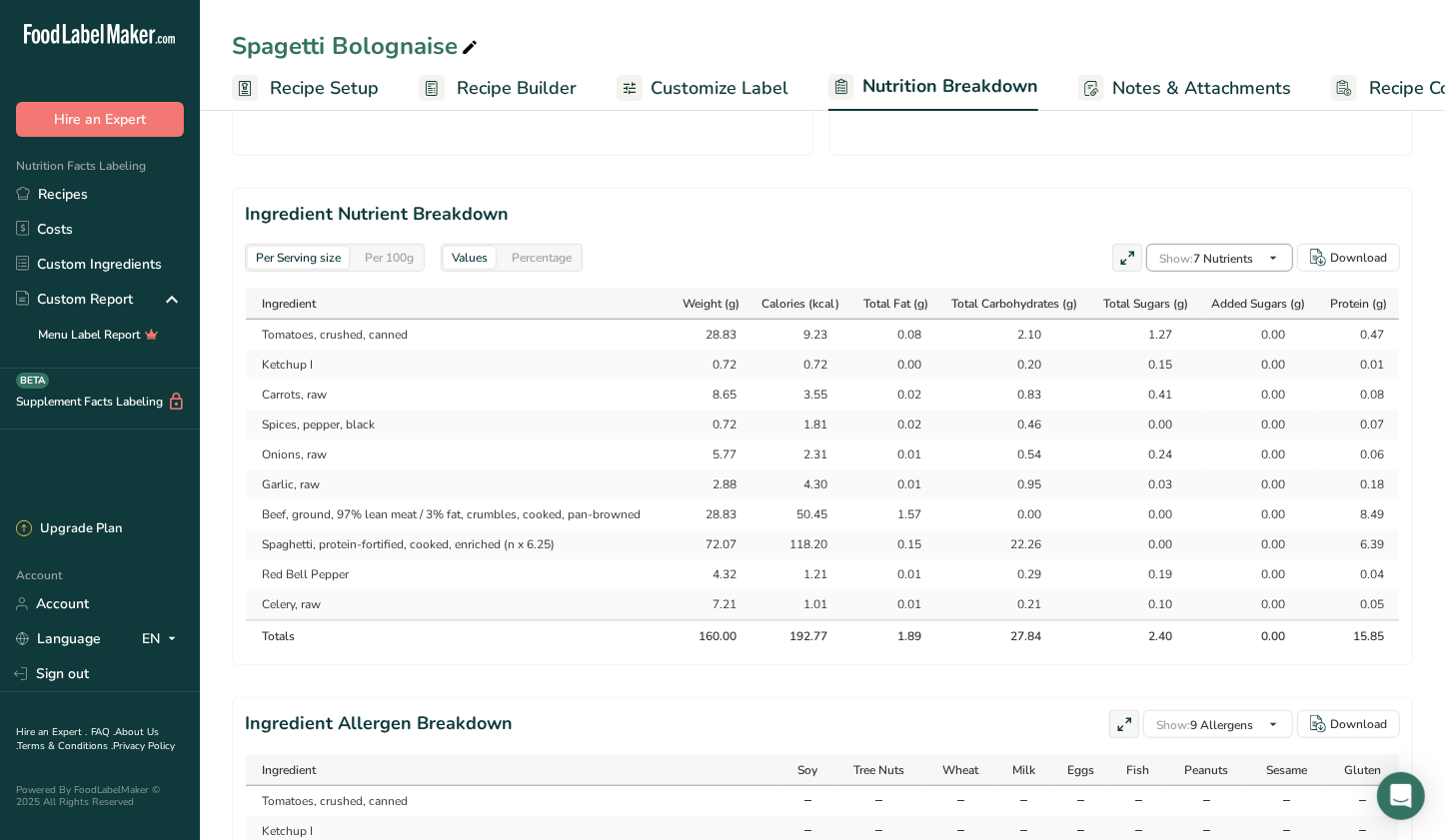 scroll, scrollTop: 846, scrollLeft: 0, axis: vertical 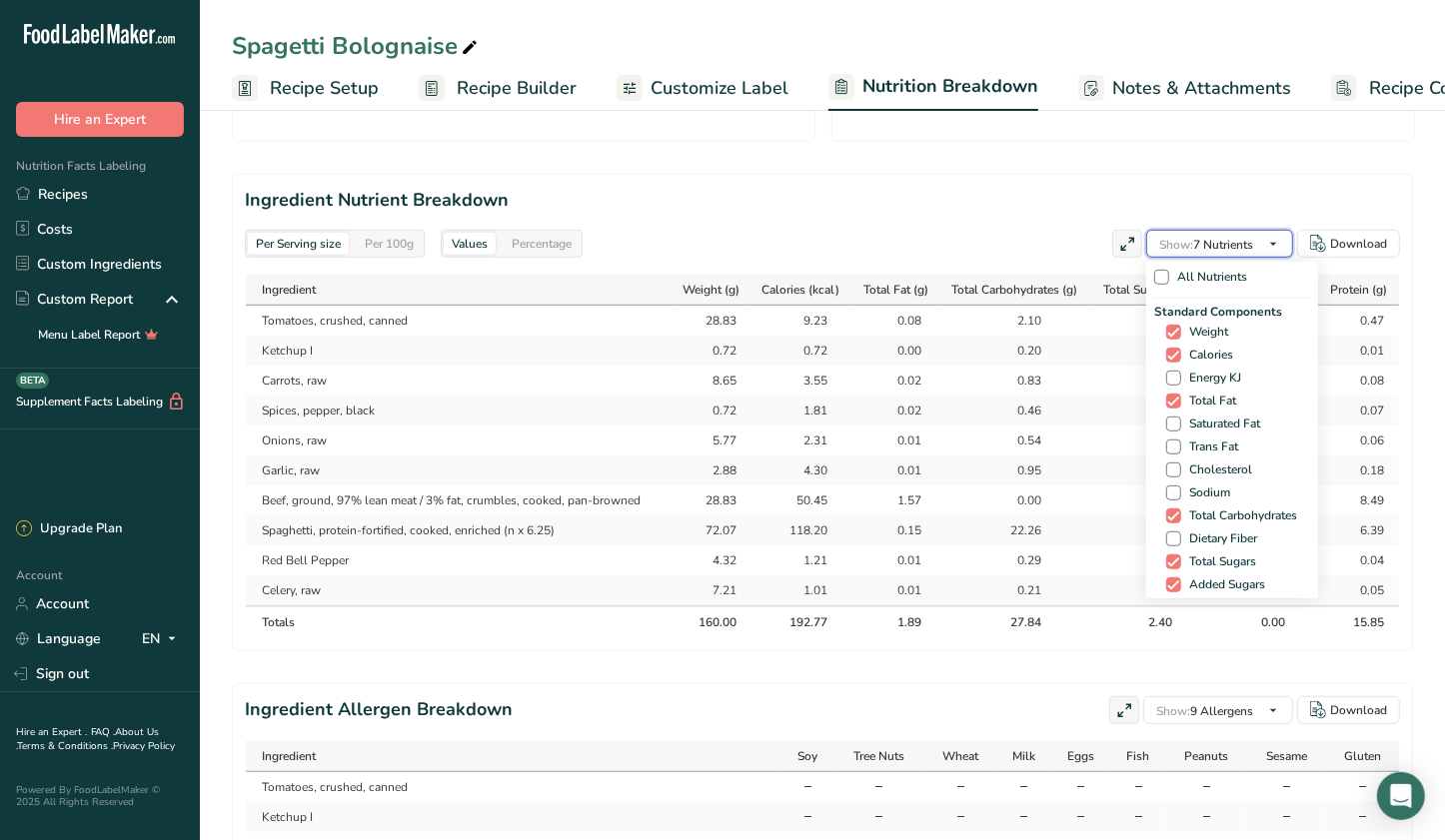 click at bounding box center [1273, 244] 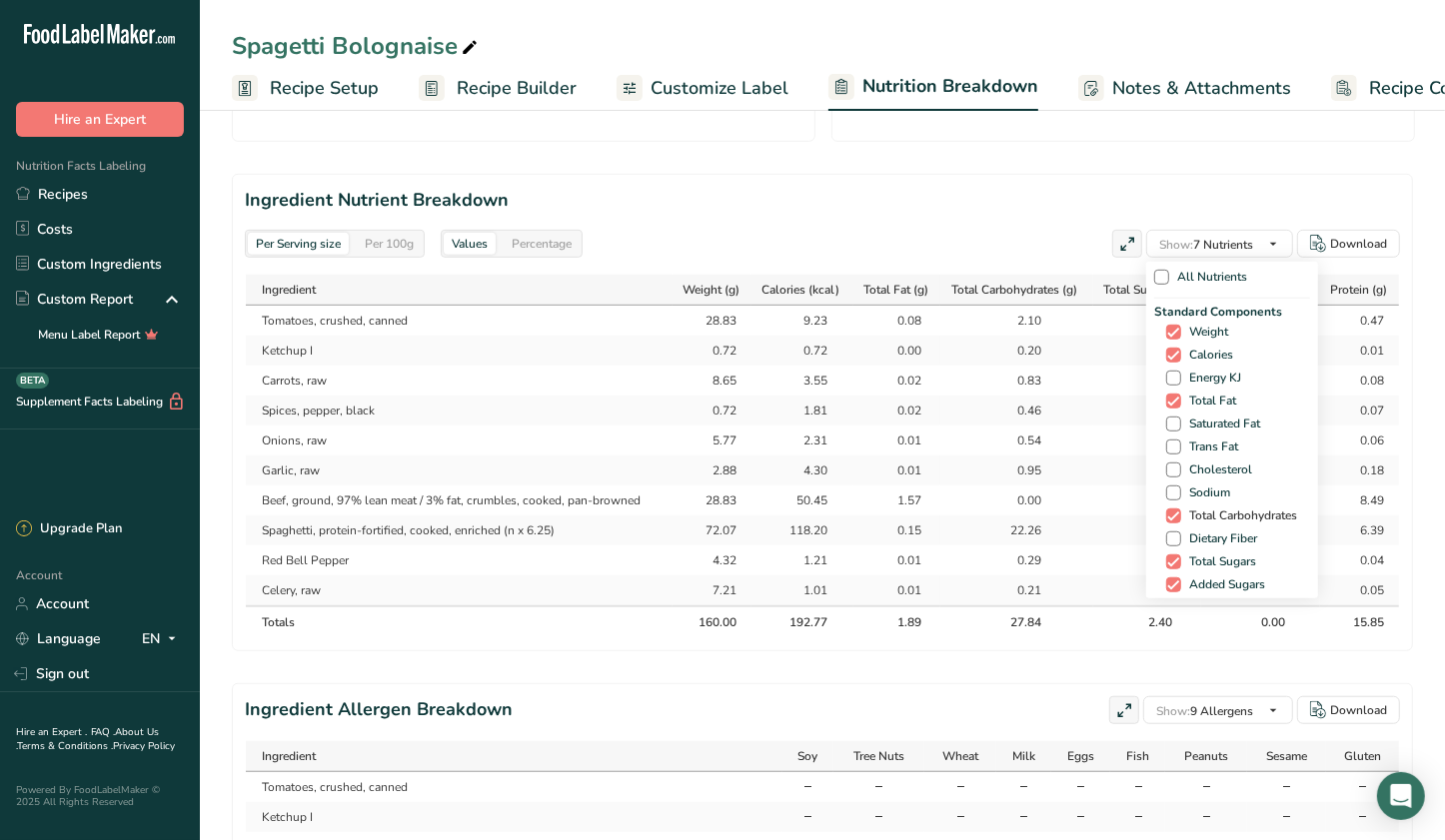 click at bounding box center [1173, 515] 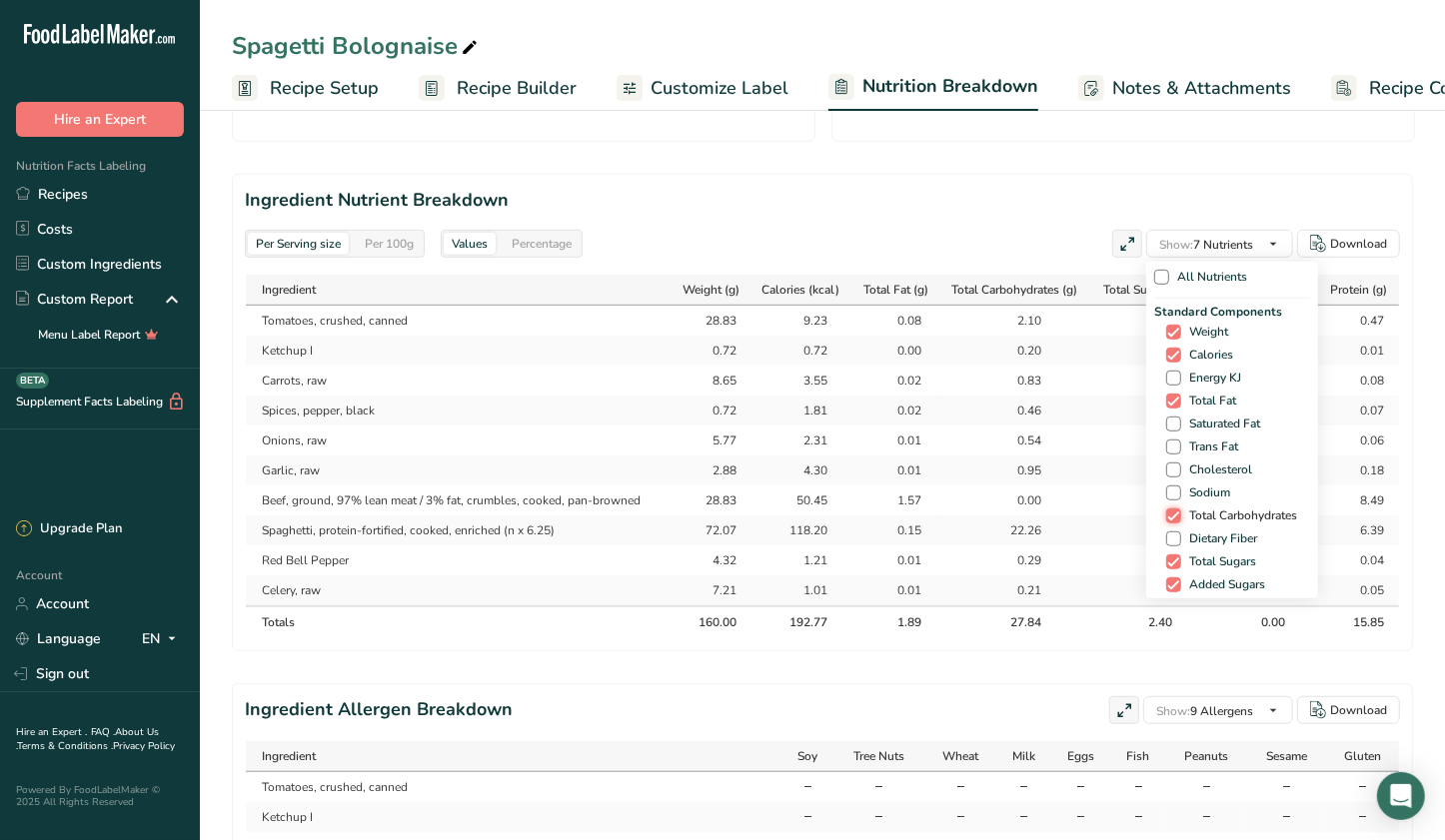 click on "Total Carbohydrates" at bounding box center (1172, 515) 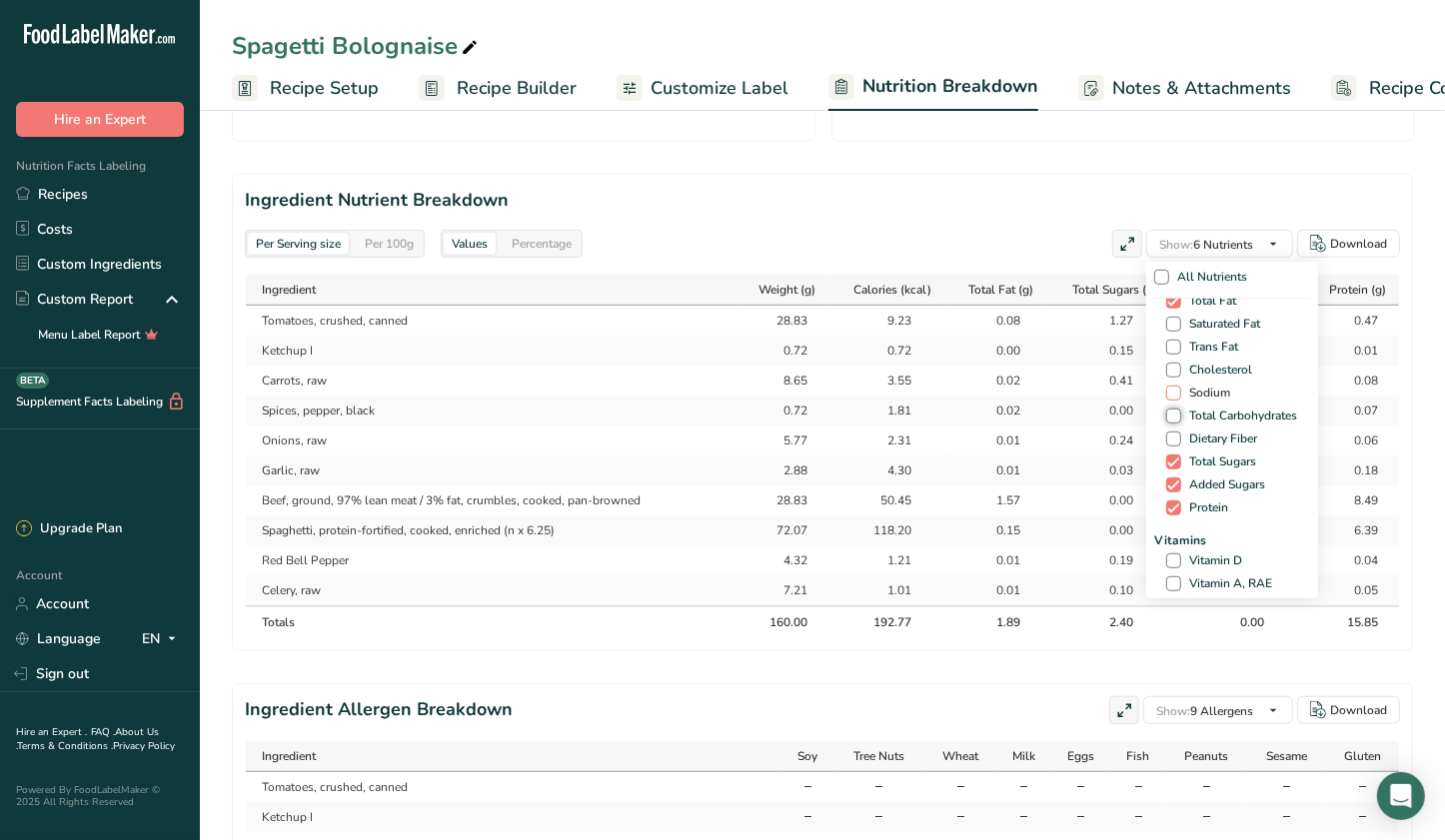 scroll, scrollTop: 166, scrollLeft: 0, axis: vertical 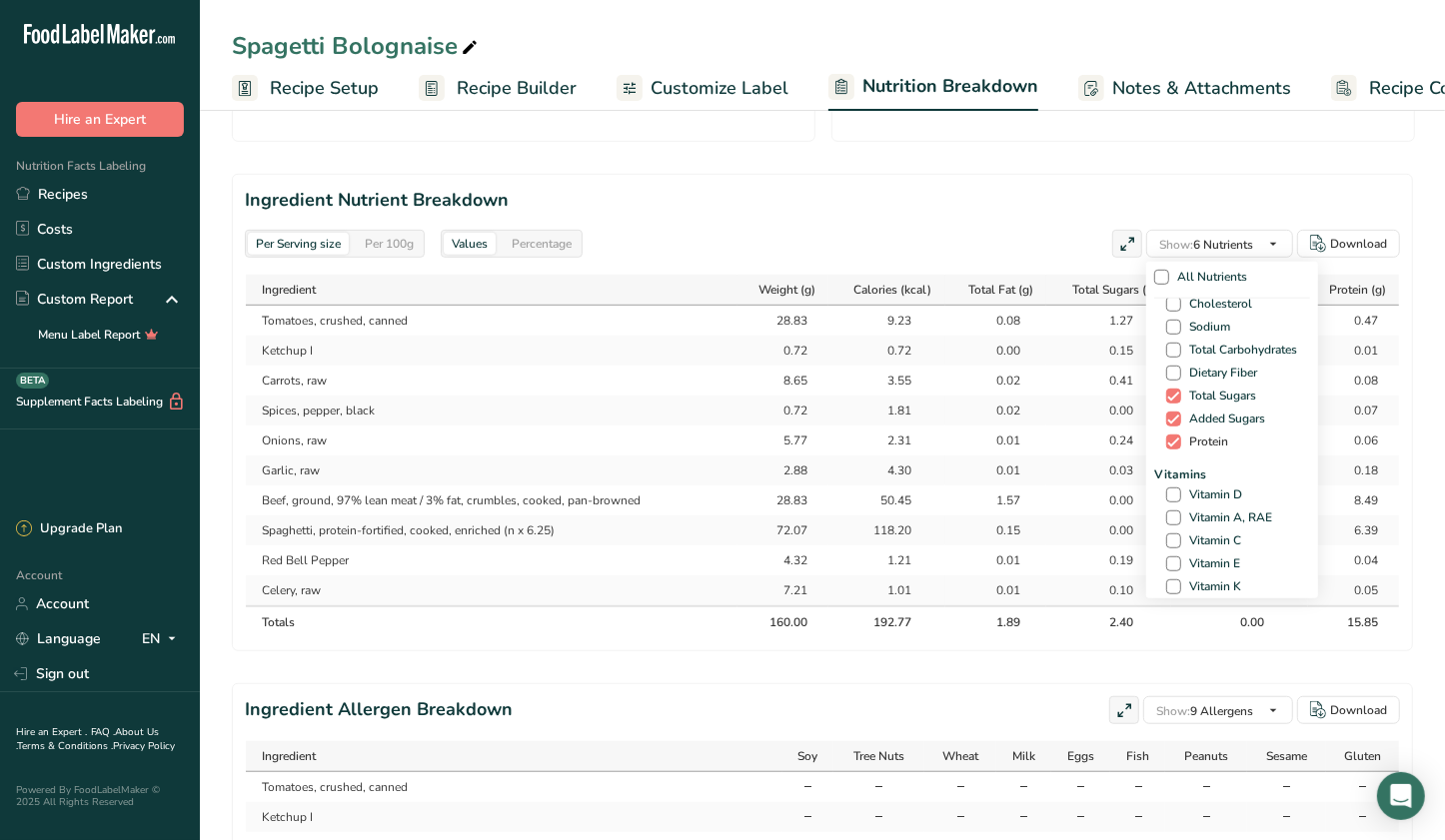 click on "Protein" at bounding box center (1204, 441) 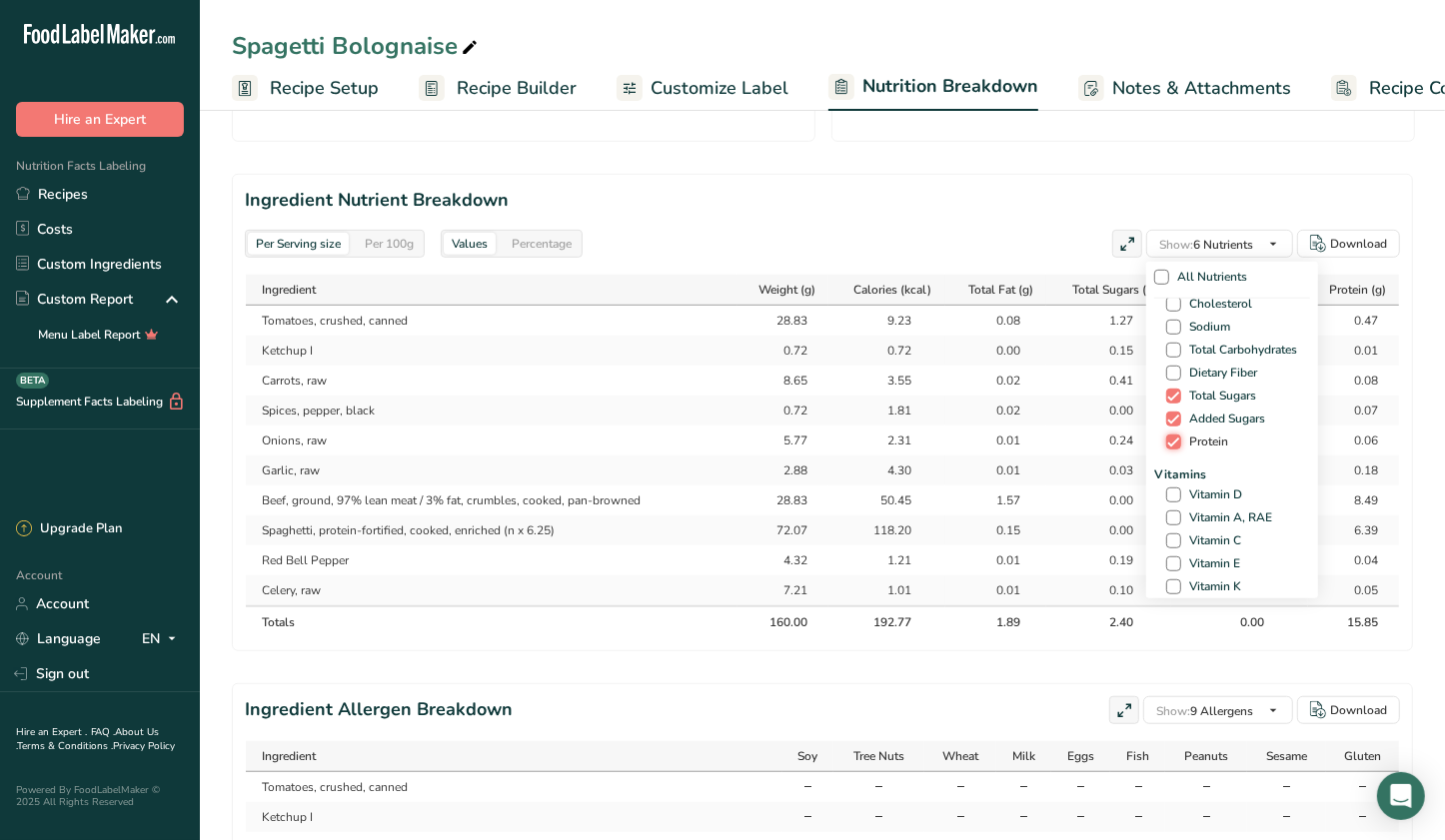 click on "Protein" at bounding box center [1172, 441] 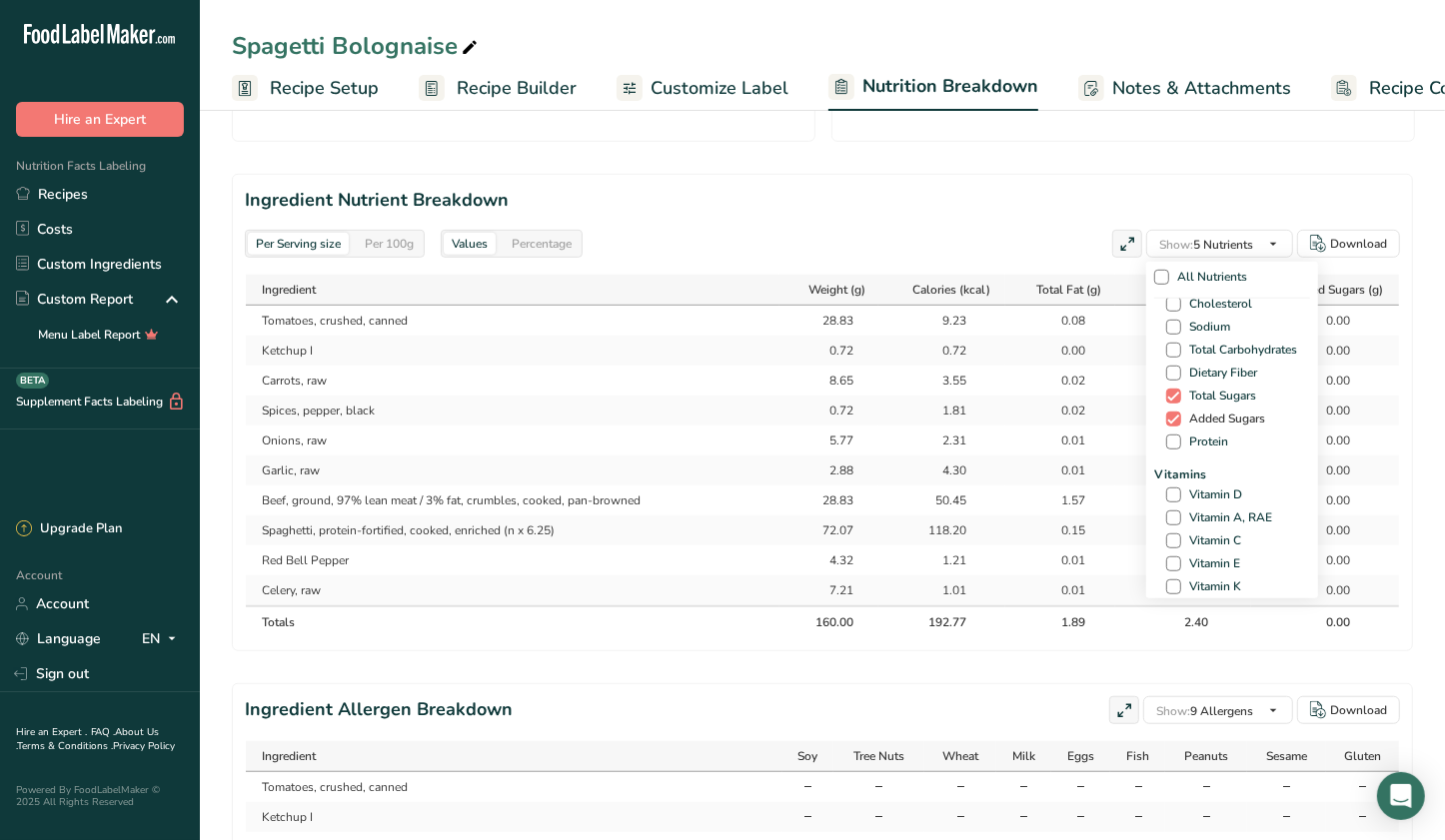 click at bounding box center [1173, 419] 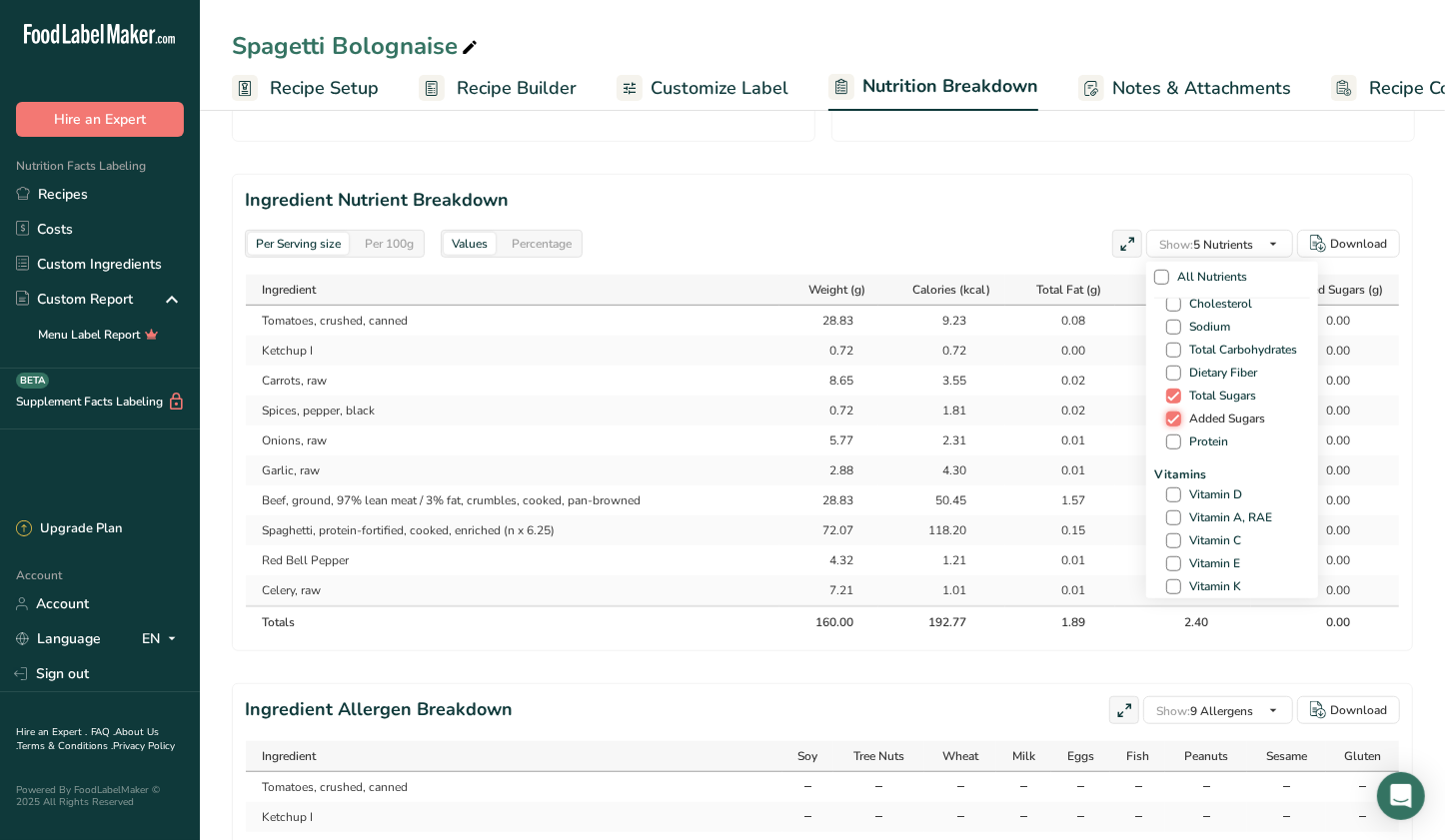 click on "Added Sugars" at bounding box center (1172, 419) 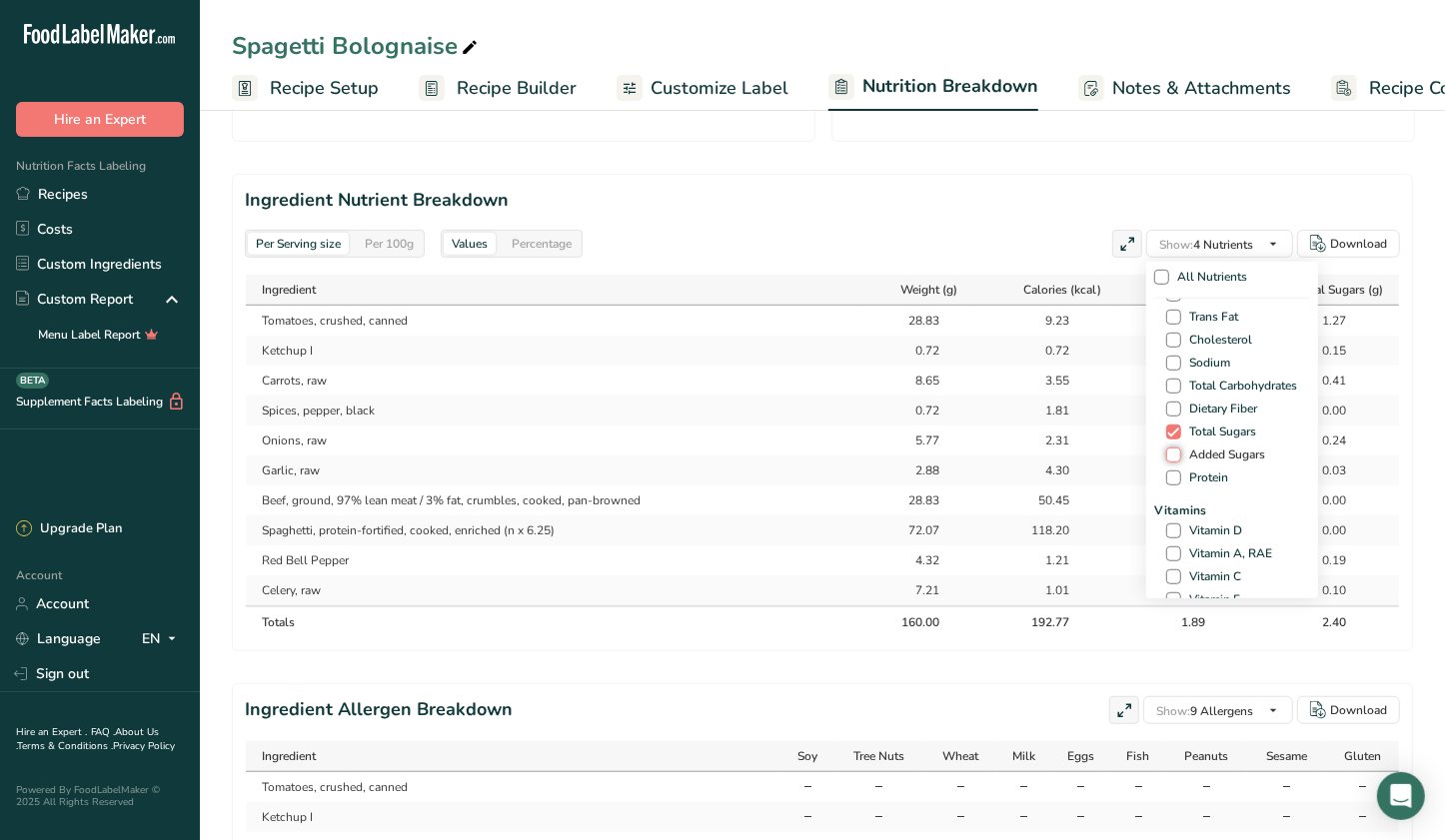 scroll, scrollTop: 125, scrollLeft: 0, axis: vertical 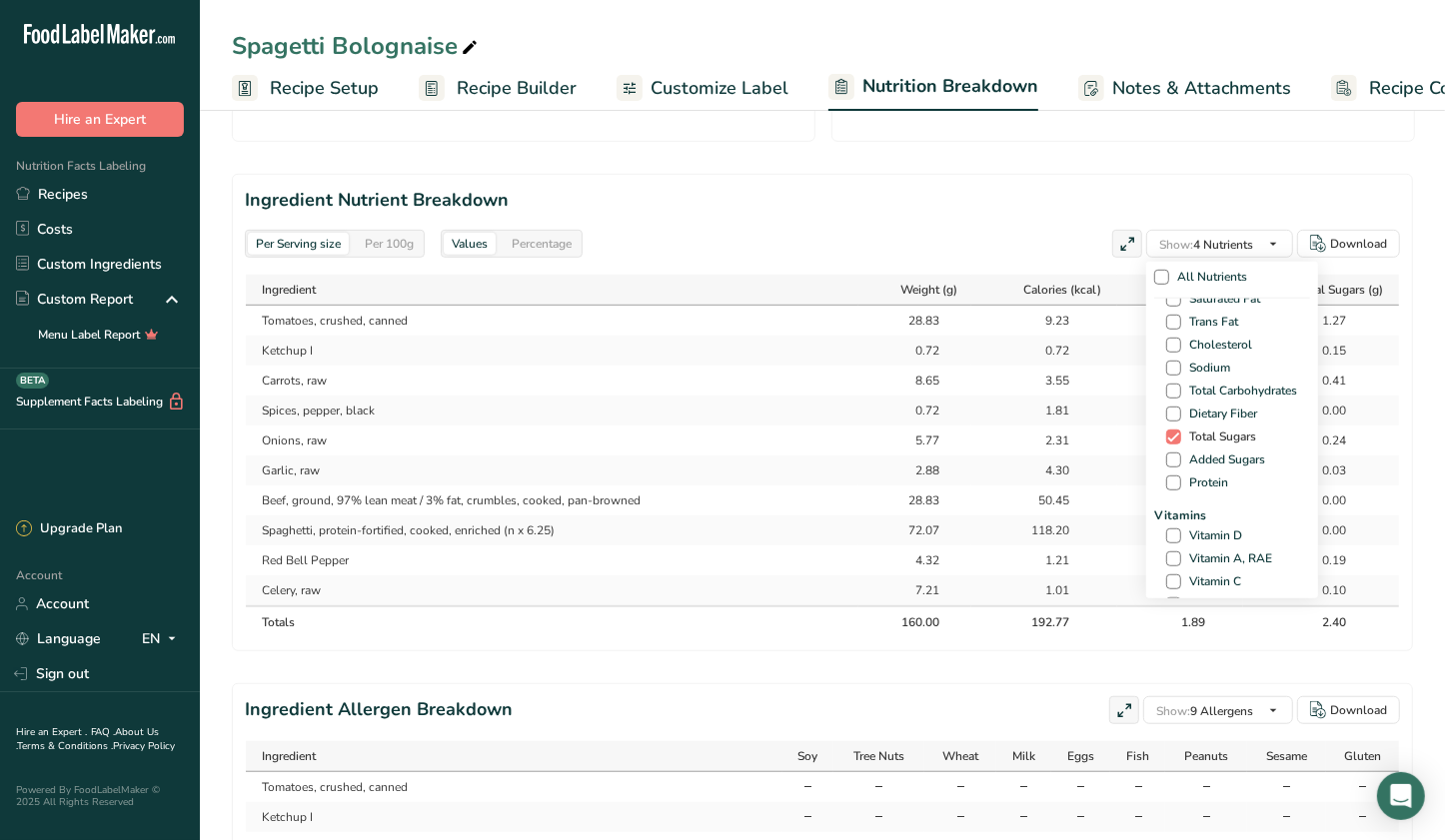click at bounding box center [1173, 436] 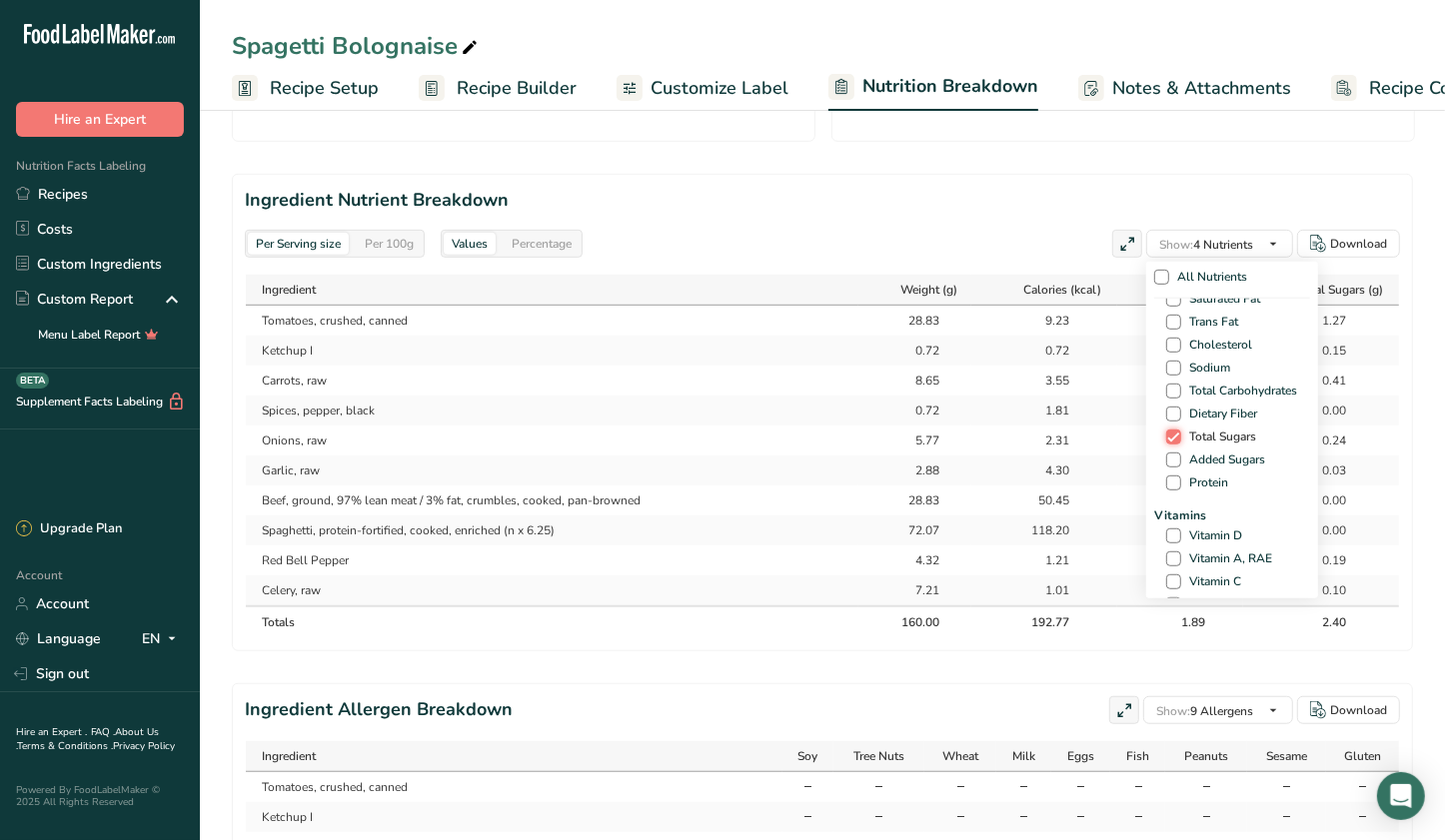 click on "Total Sugars" at bounding box center [1172, 436] 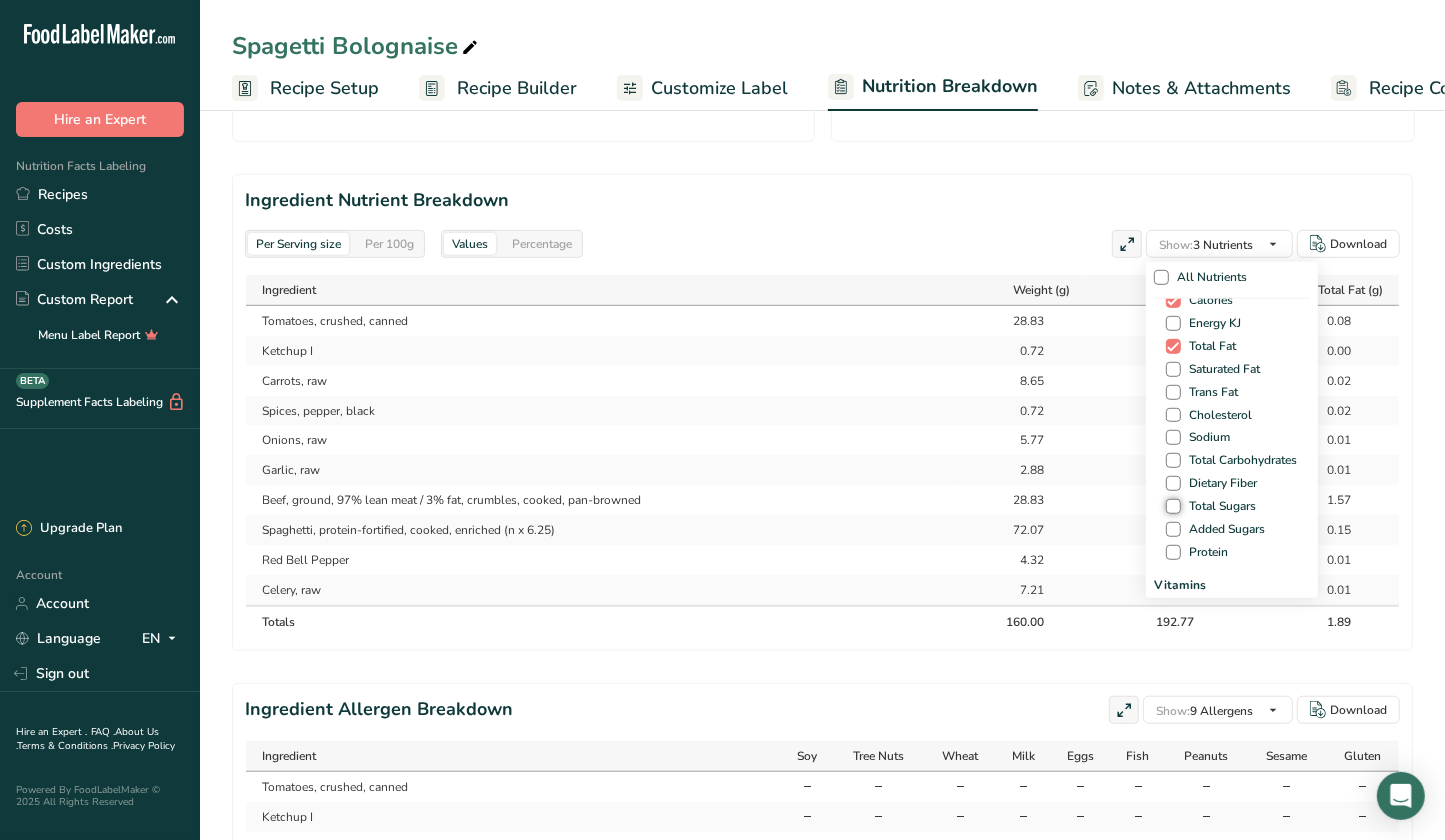 scroll, scrollTop: 0, scrollLeft: 0, axis: both 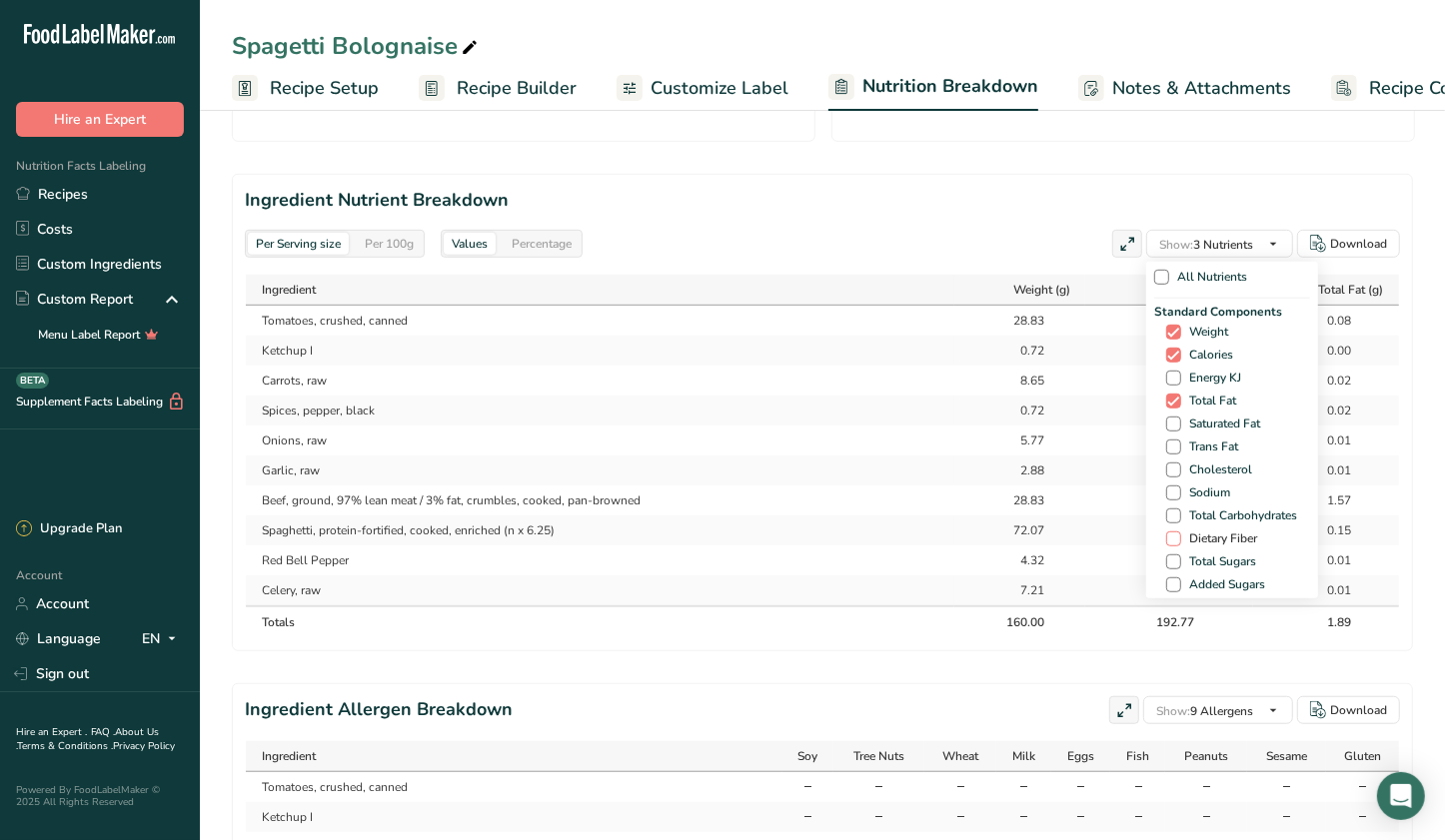 click at bounding box center (1173, 538) 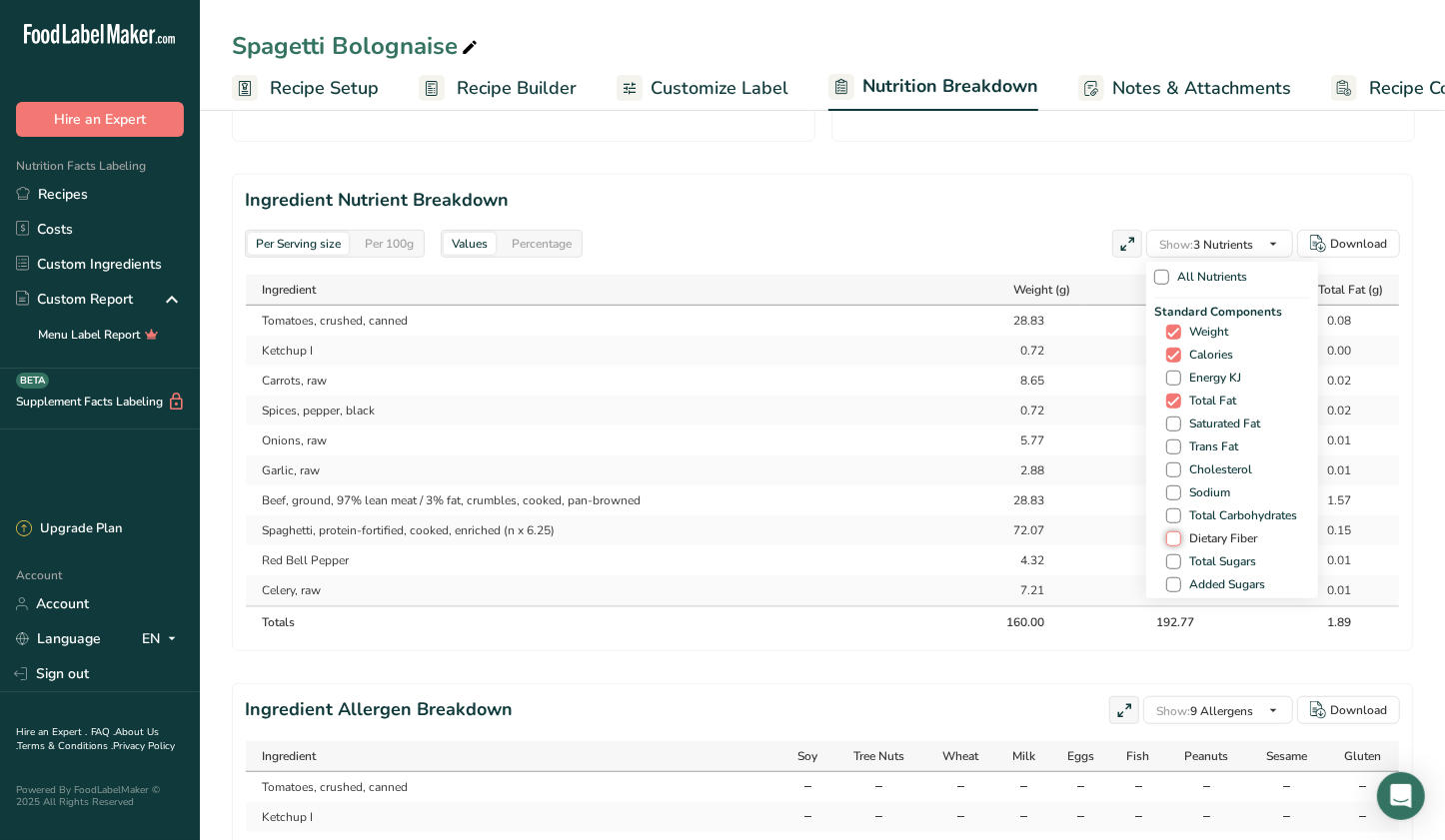 click on "Dietary Fiber" at bounding box center [1172, 538] 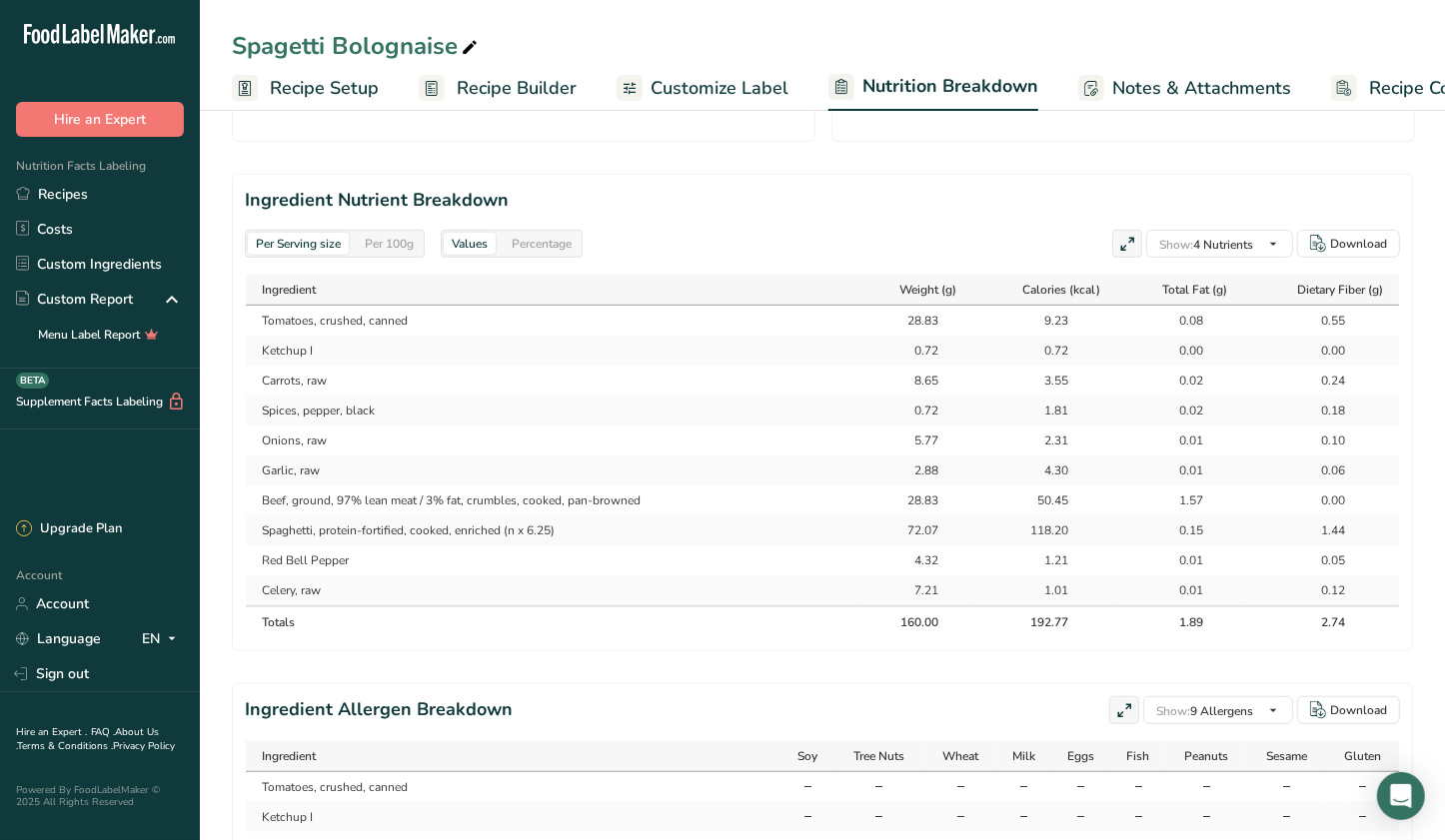 click on "Per Serving size
Per 100g
Download
Total Calories
192.8 kcal
Total Carbs
27.8 g
Total Fat
1.9 g
Total Protein
15.8 g
Recipe Weight in Grams
Weight (g)
Calories (kcal)
Energy KJ (kj)
Total Fat (g)
Saturated Fat (g)
Trans Fat (g)
Cholesterol (mg)
Sodium (mg)
Total Carbohydrates (g)
Dietary Fiber (g)
Total Sugars (g)
Added Sugars (g)
Protein (g)
Vitamin D (mcg)
Vitamin A, RAE (mcg)
Vitamin C (mg)" at bounding box center [822, 191] 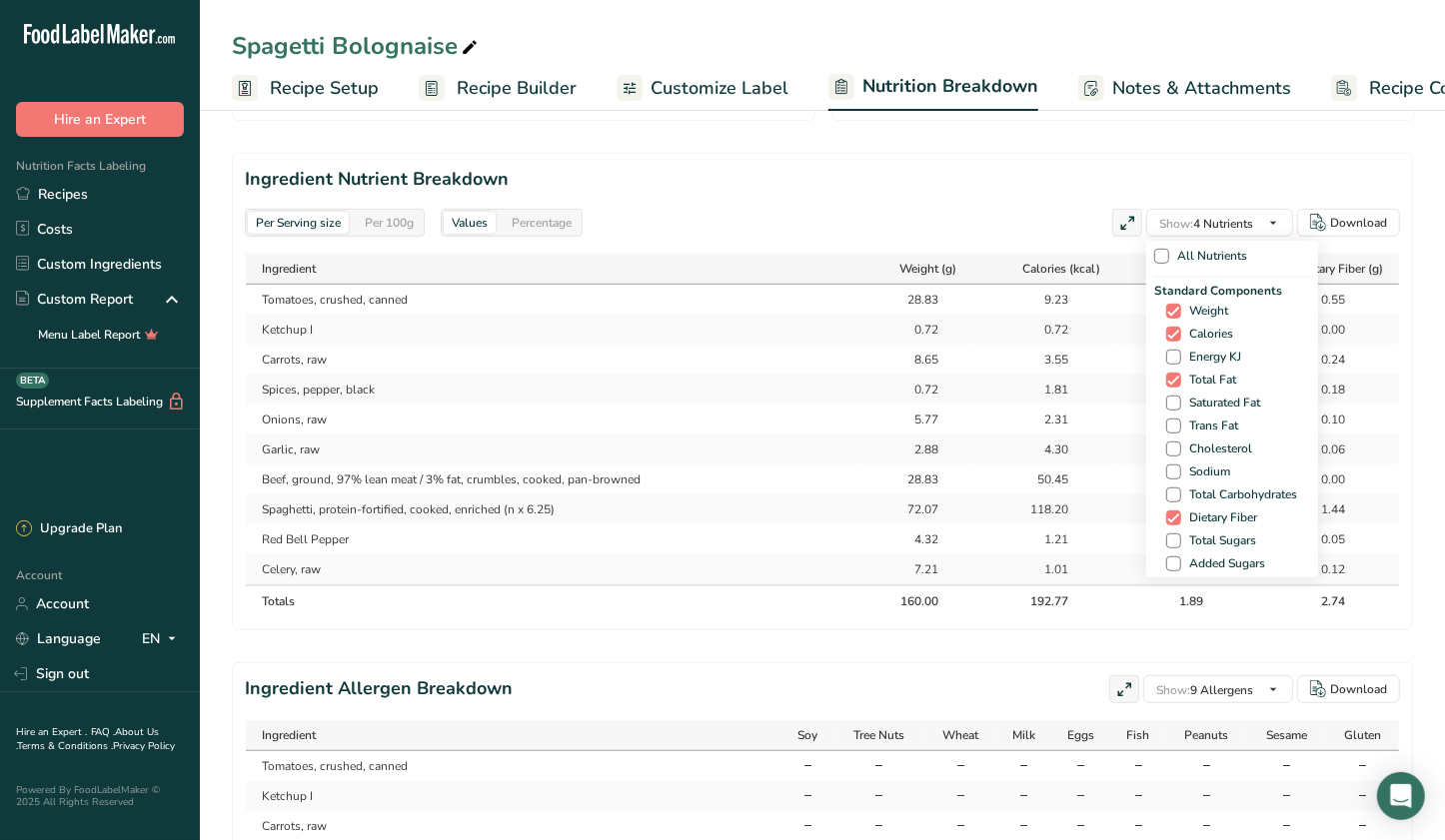 scroll, scrollTop: 874, scrollLeft: 0, axis: vertical 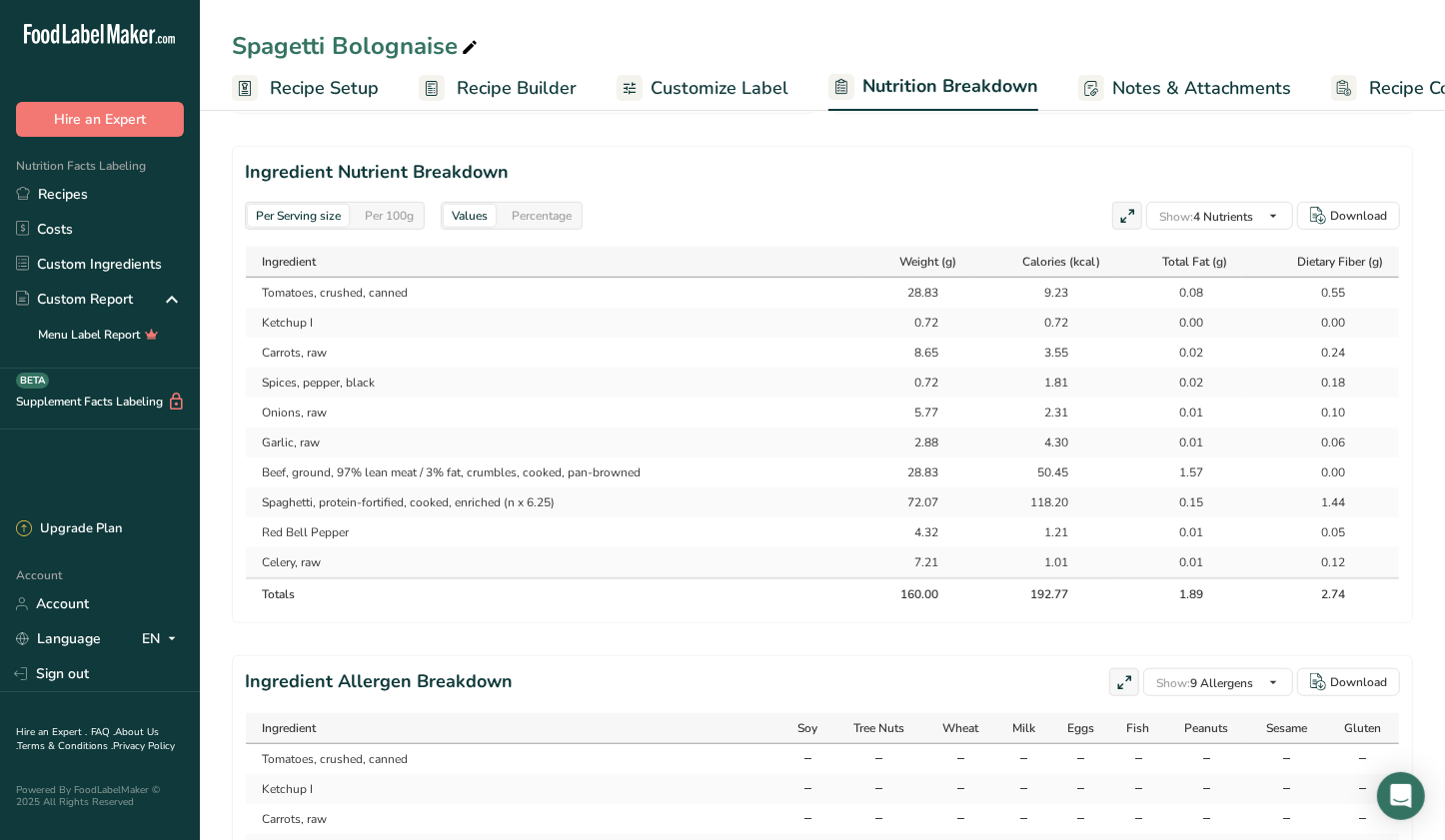 click on "Per 100g" at bounding box center [389, 216] 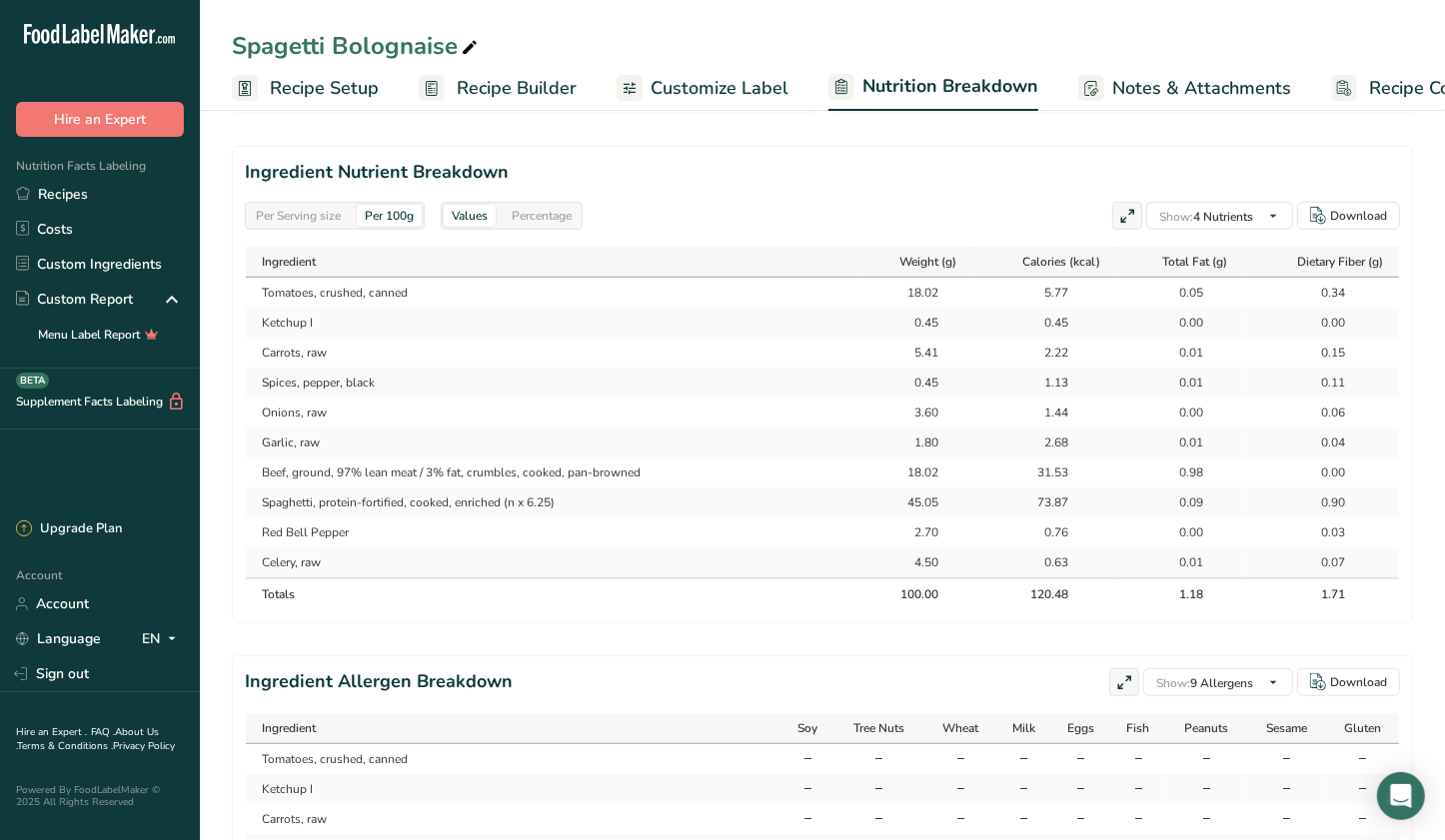 click on "Per Serving size
Per 100g
Download
Total Calories
192.8 kcal
Total Carbs
27.8 g
Total Fat
1.9 g
Total Protein
15.8 g
Recipe Weight in Grams
Weight (g)
Calories (kcal)
Energy KJ (kj)
Total Fat (g)
Saturated Fat (g)
Trans Fat (g)
Cholesterol (mg)
Sodium (mg)
Total Carbohydrates (g)
Dietary Fiber (g)
Total Sugars (g)
Added Sugars (g)
Protein (g)
Vitamin D (mcg)
Vitamin A, RAE (mcg)
Vitamin C (mg)" at bounding box center (822, 179) 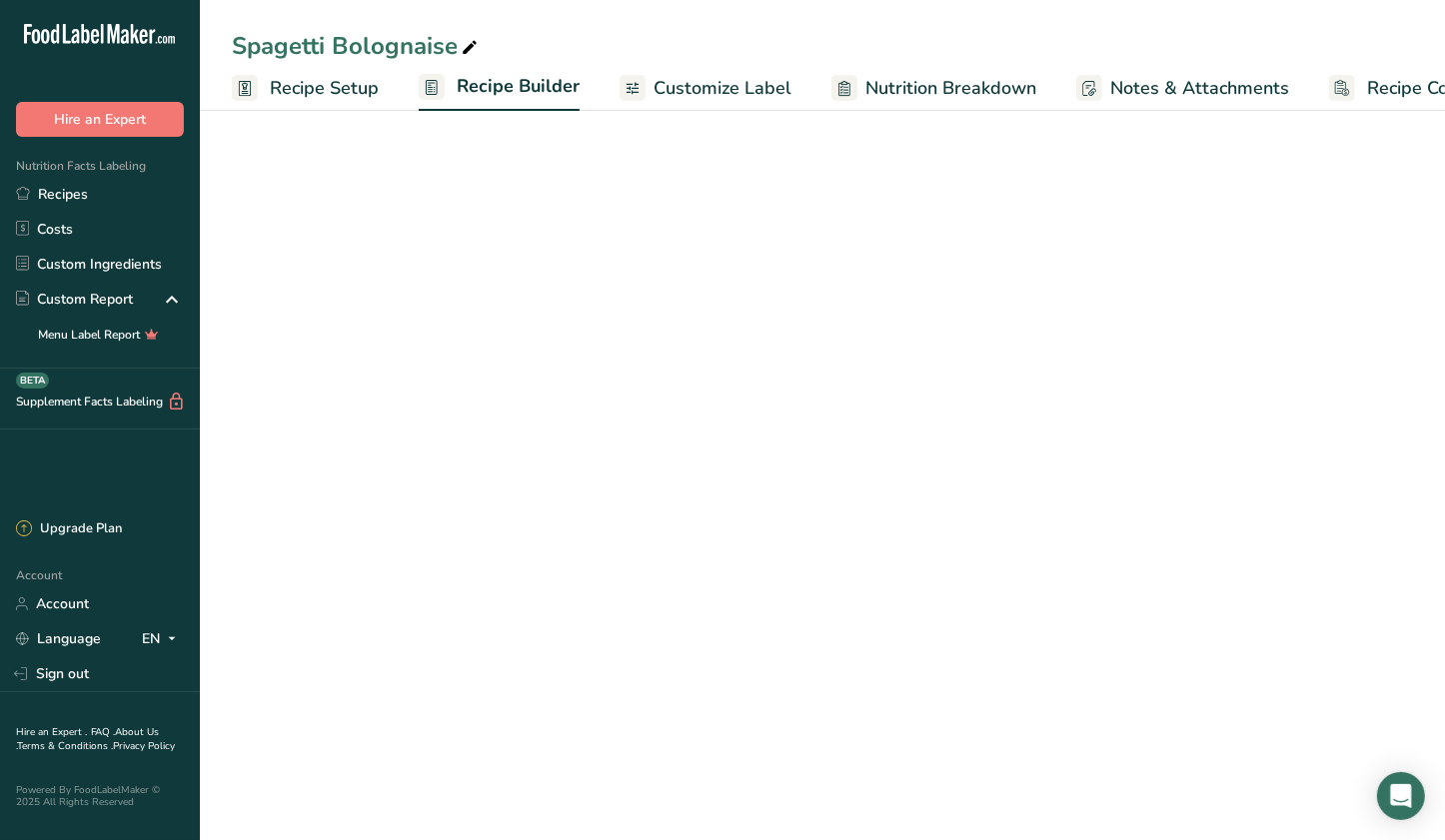 scroll, scrollTop: 659, scrollLeft: 0, axis: vertical 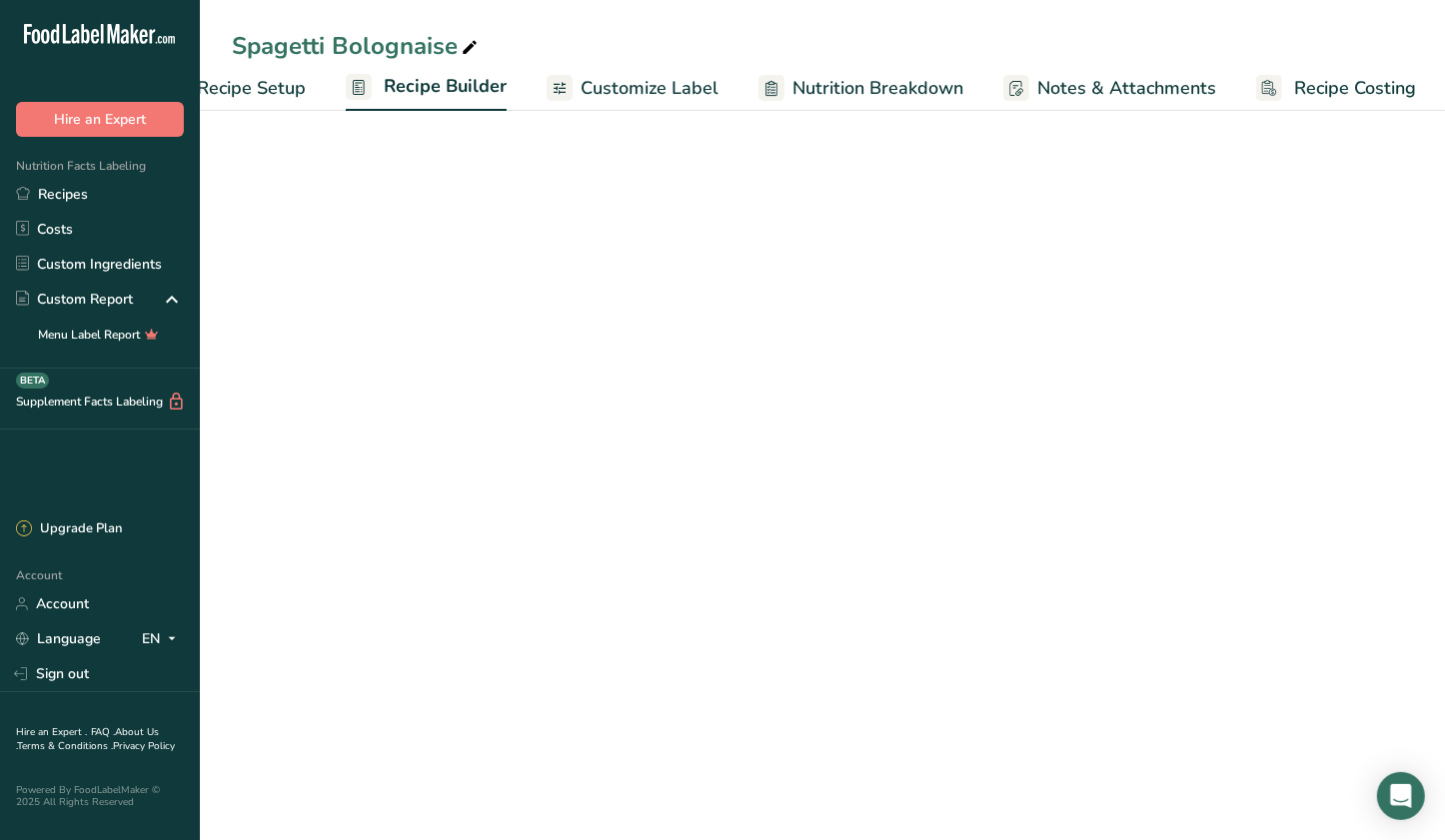 click on "Customize Label" at bounding box center [650, 88] 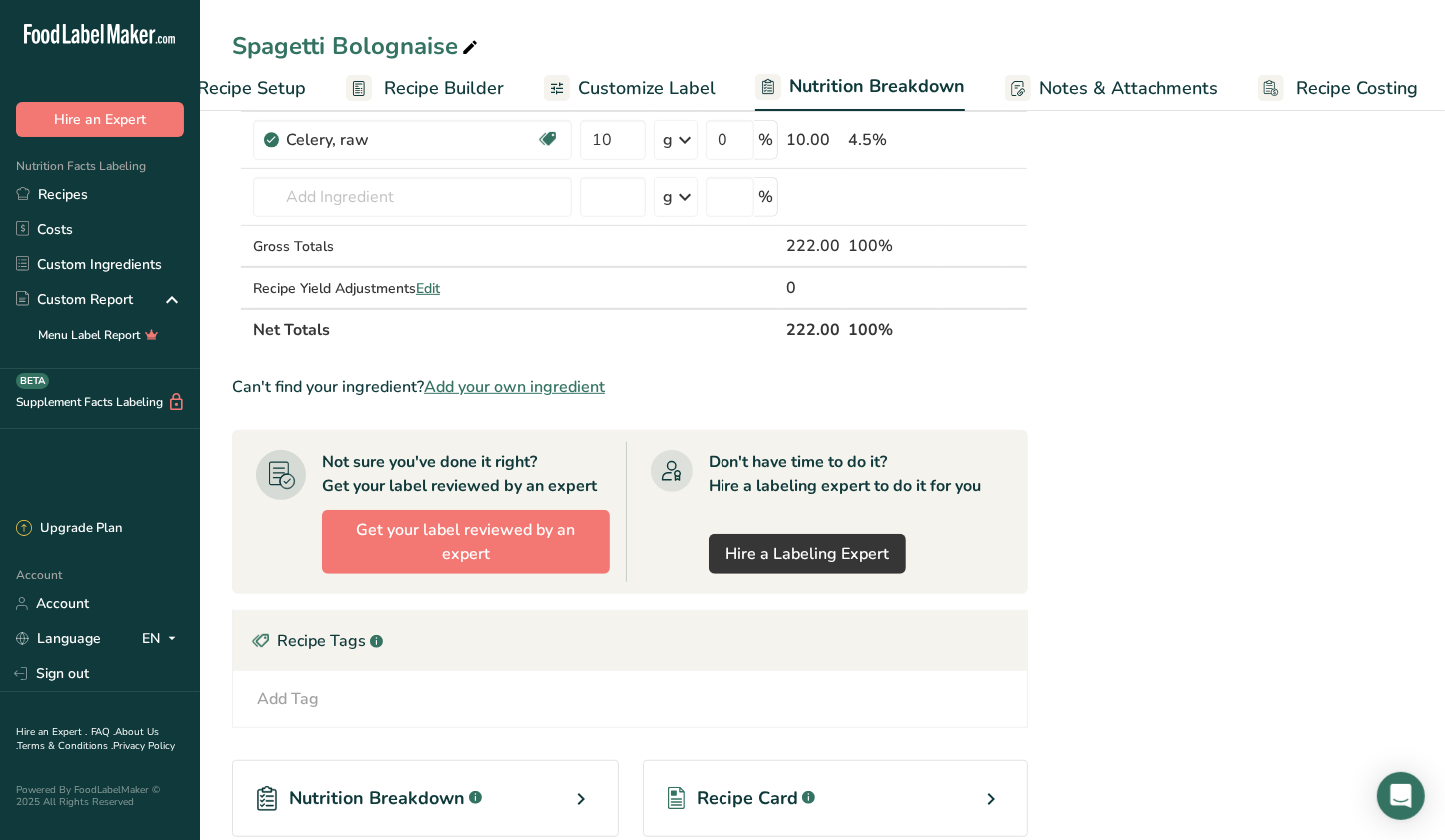 scroll, scrollTop: 0, scrollLeft: 76, axis: horizontal 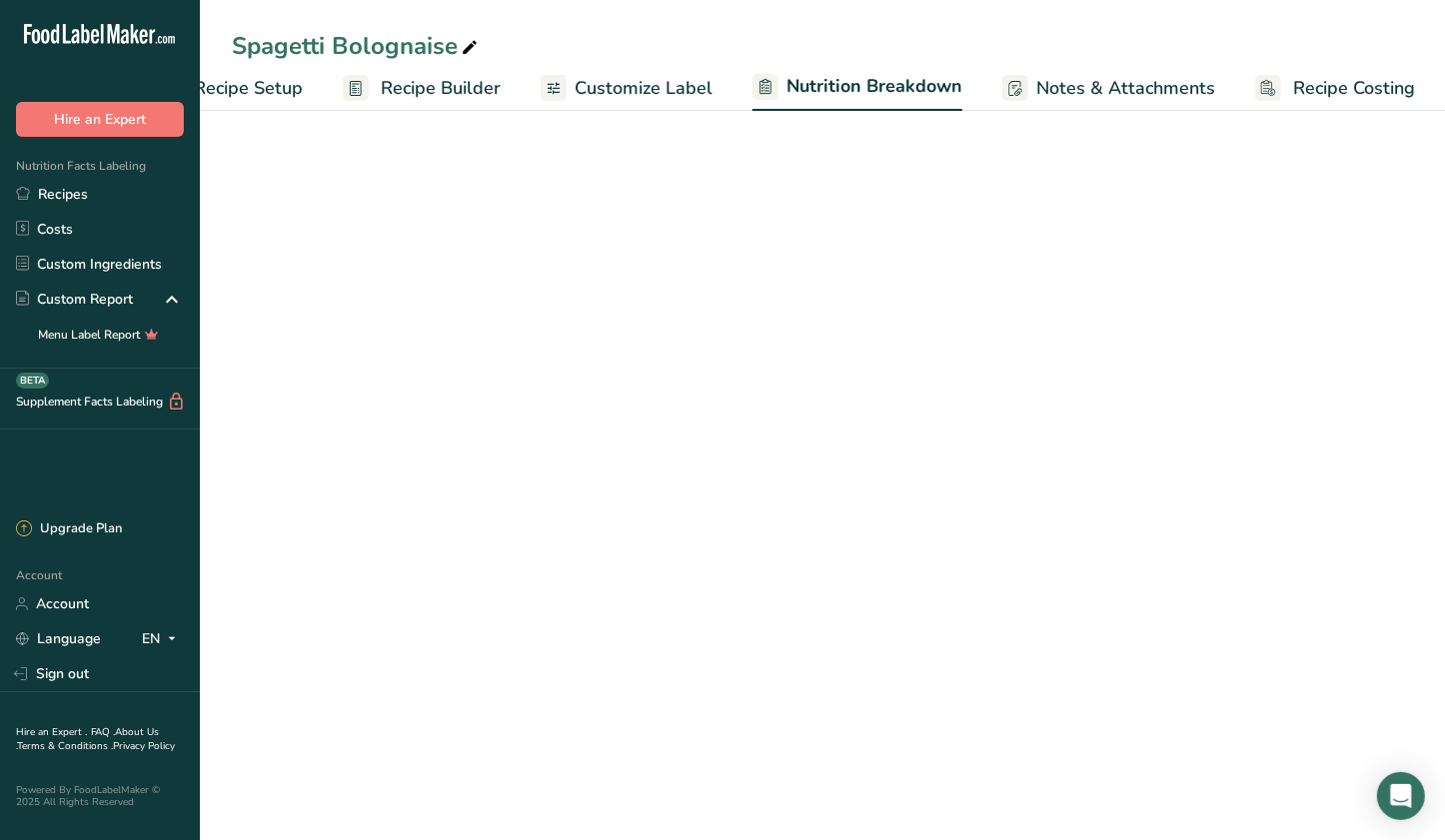select on "Calories" 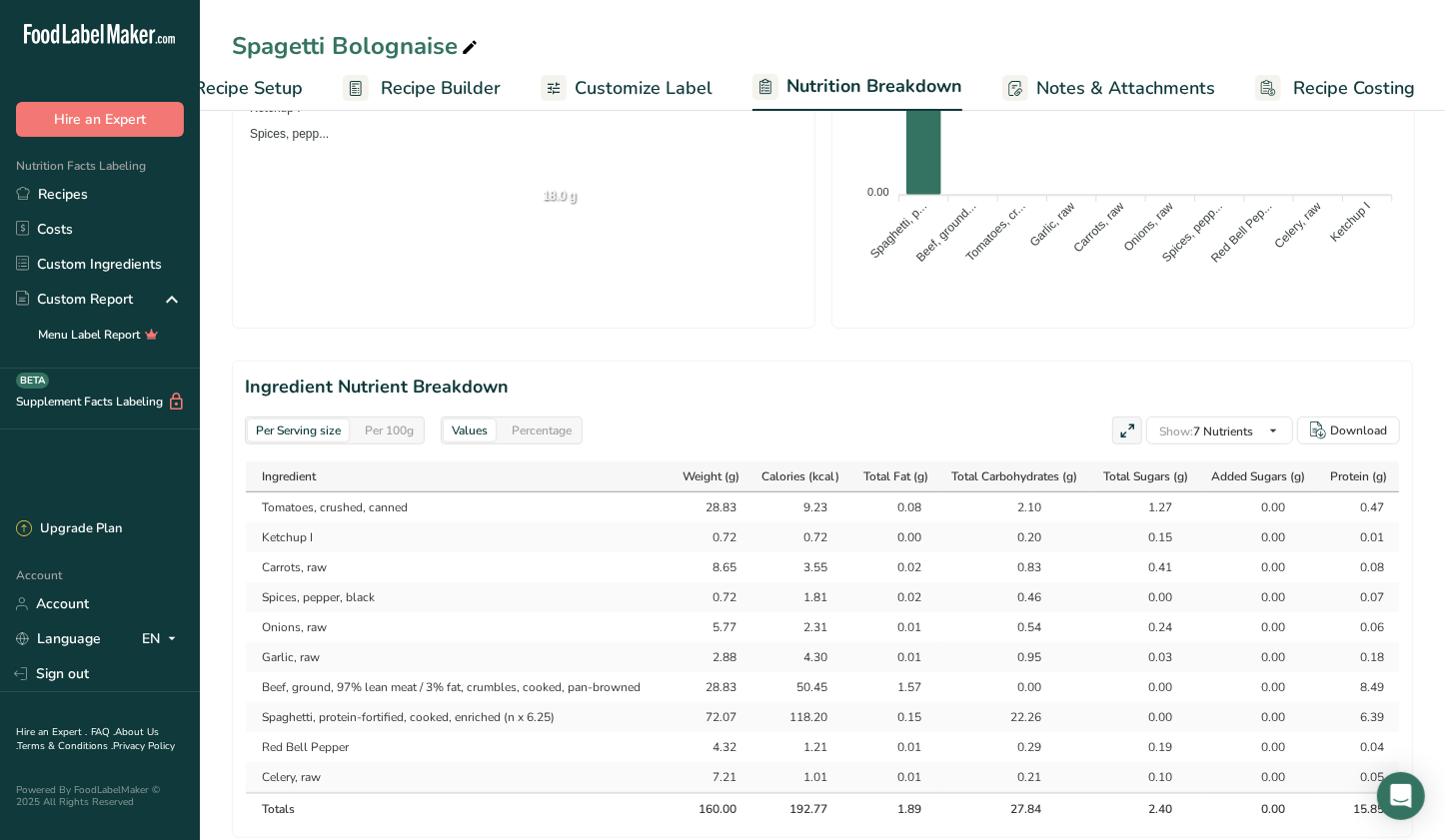 scroll, scrollTop: 0, scrollLeft: 0, axis: both 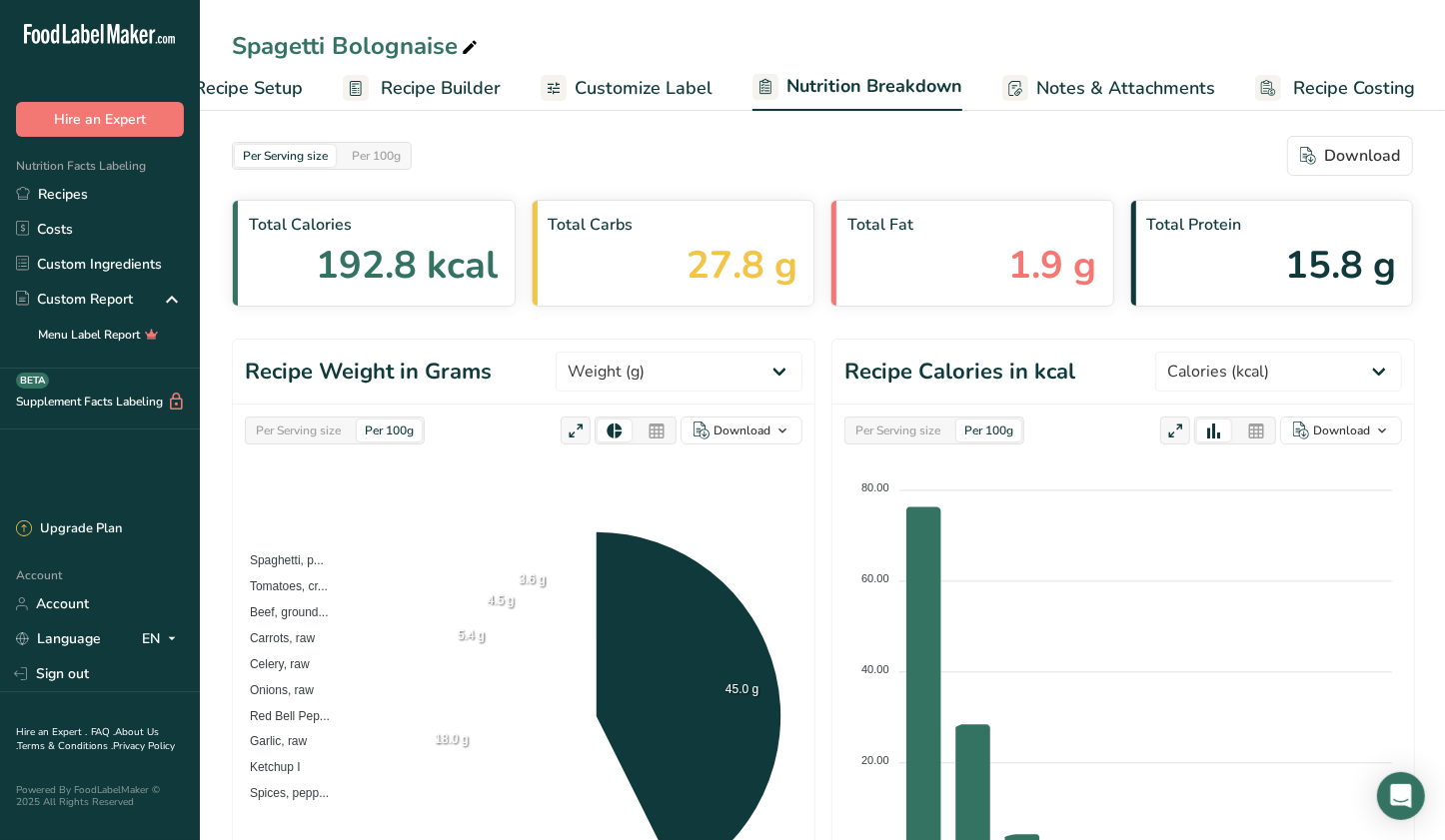 click on "Customize Label" at bounding box center (644, 88) 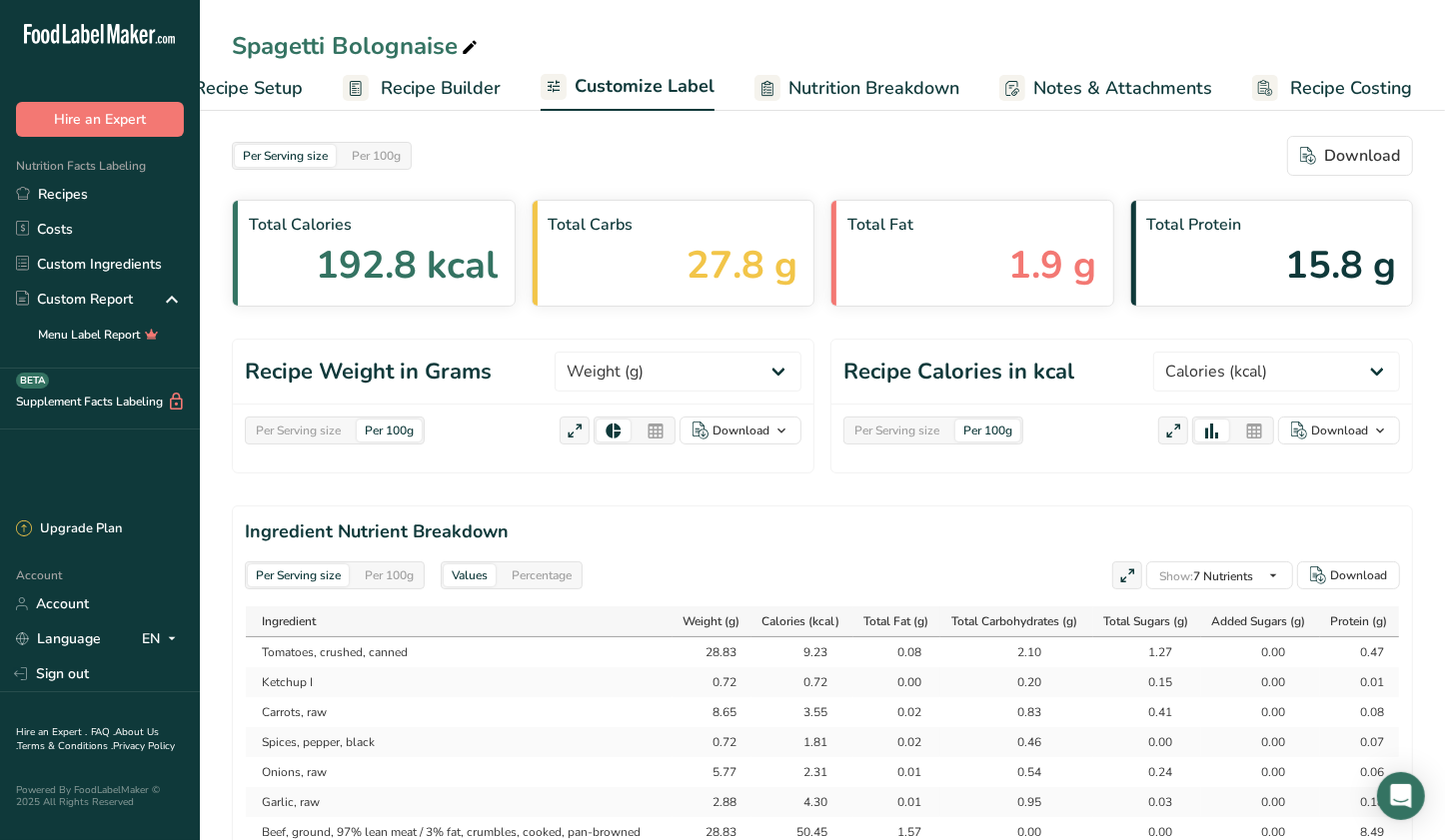scroll, scrollTop: 0, scrollLeft: 75, axis: horizontal 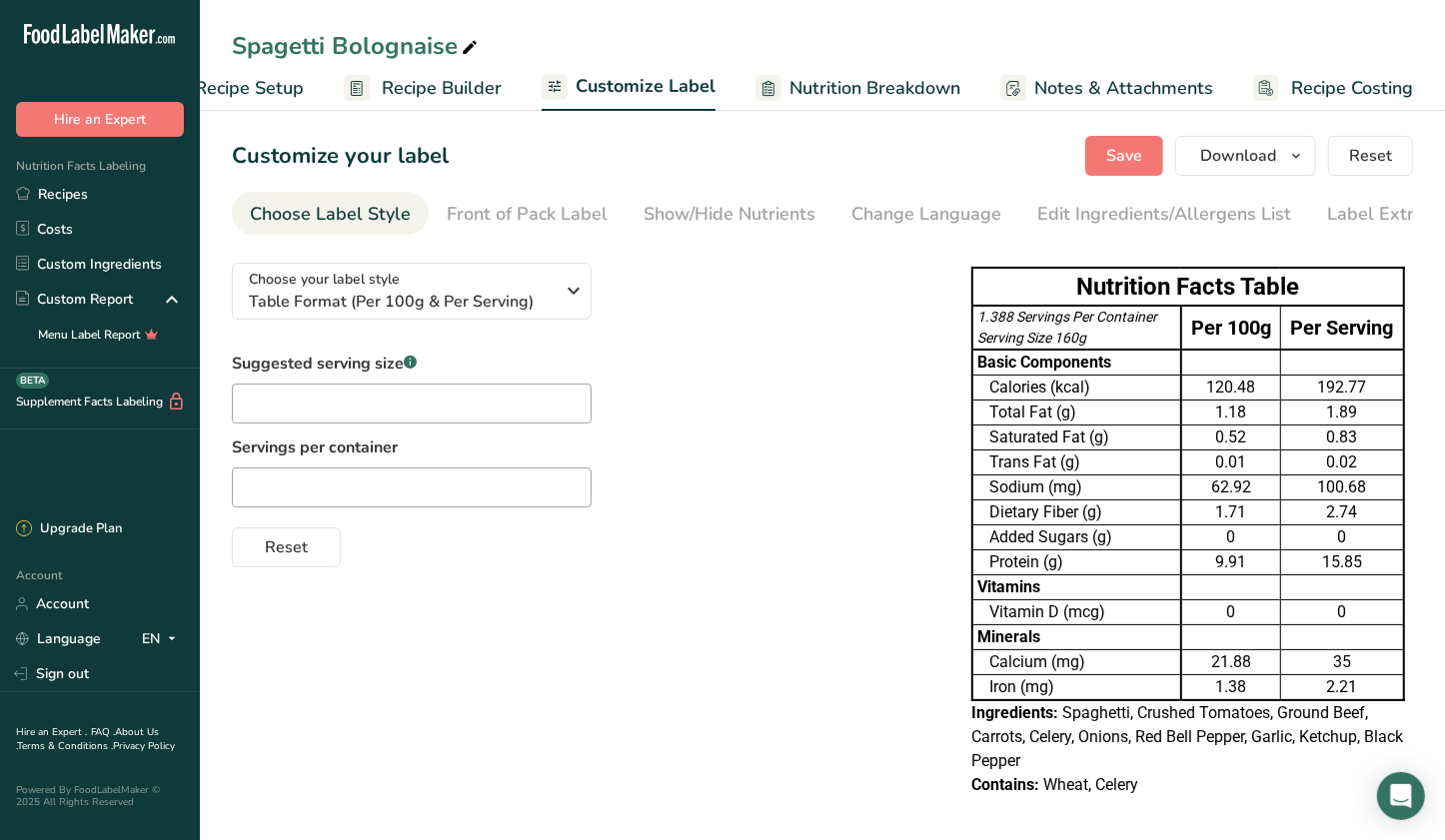 drag, startPoint x: 904, startPoint y: 655, endPoint x: 938, endPoint y: 556, distance: 104.67569 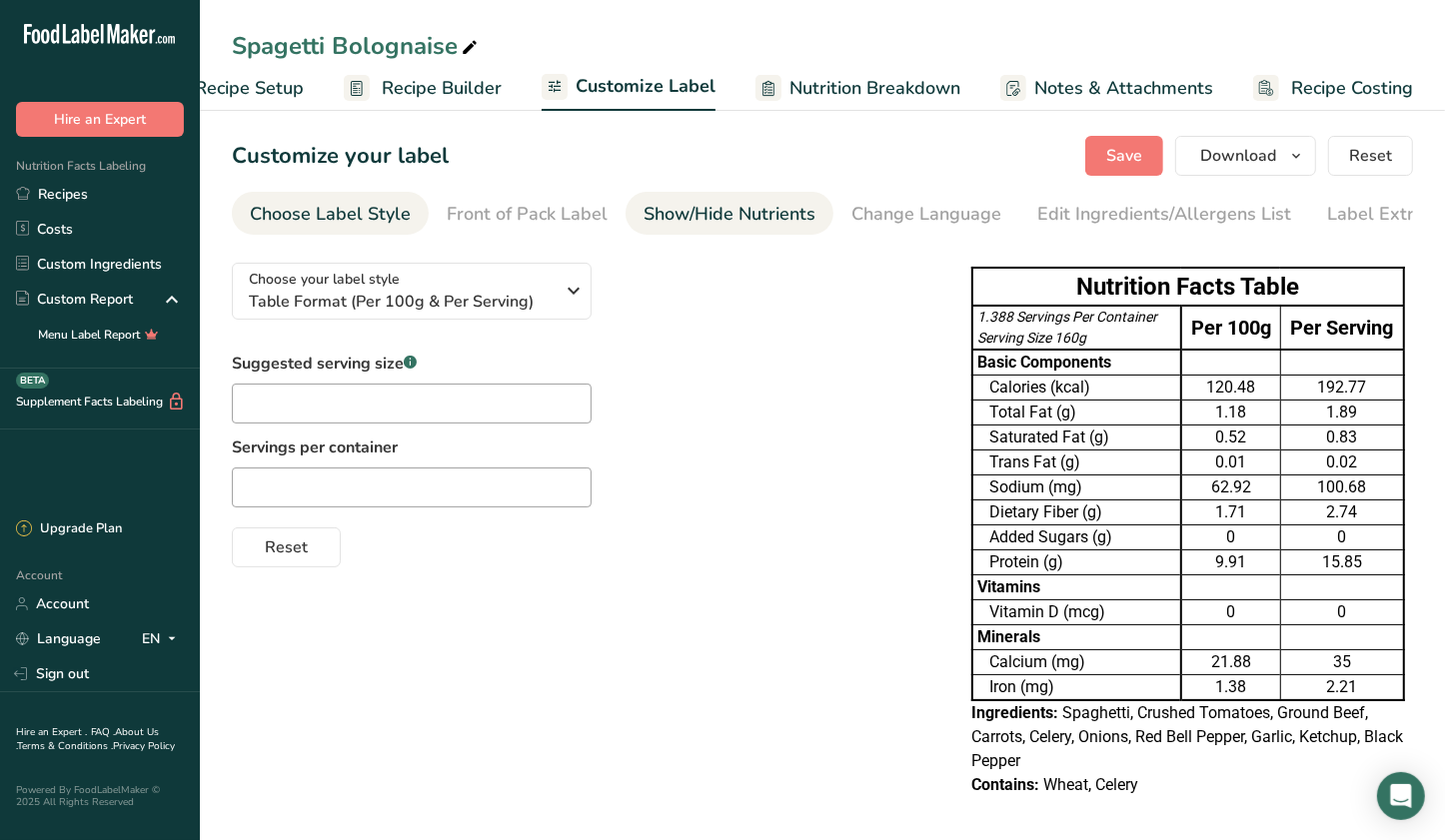 click on "Show/Hide Nutrients" at bounding box center [729, 214] 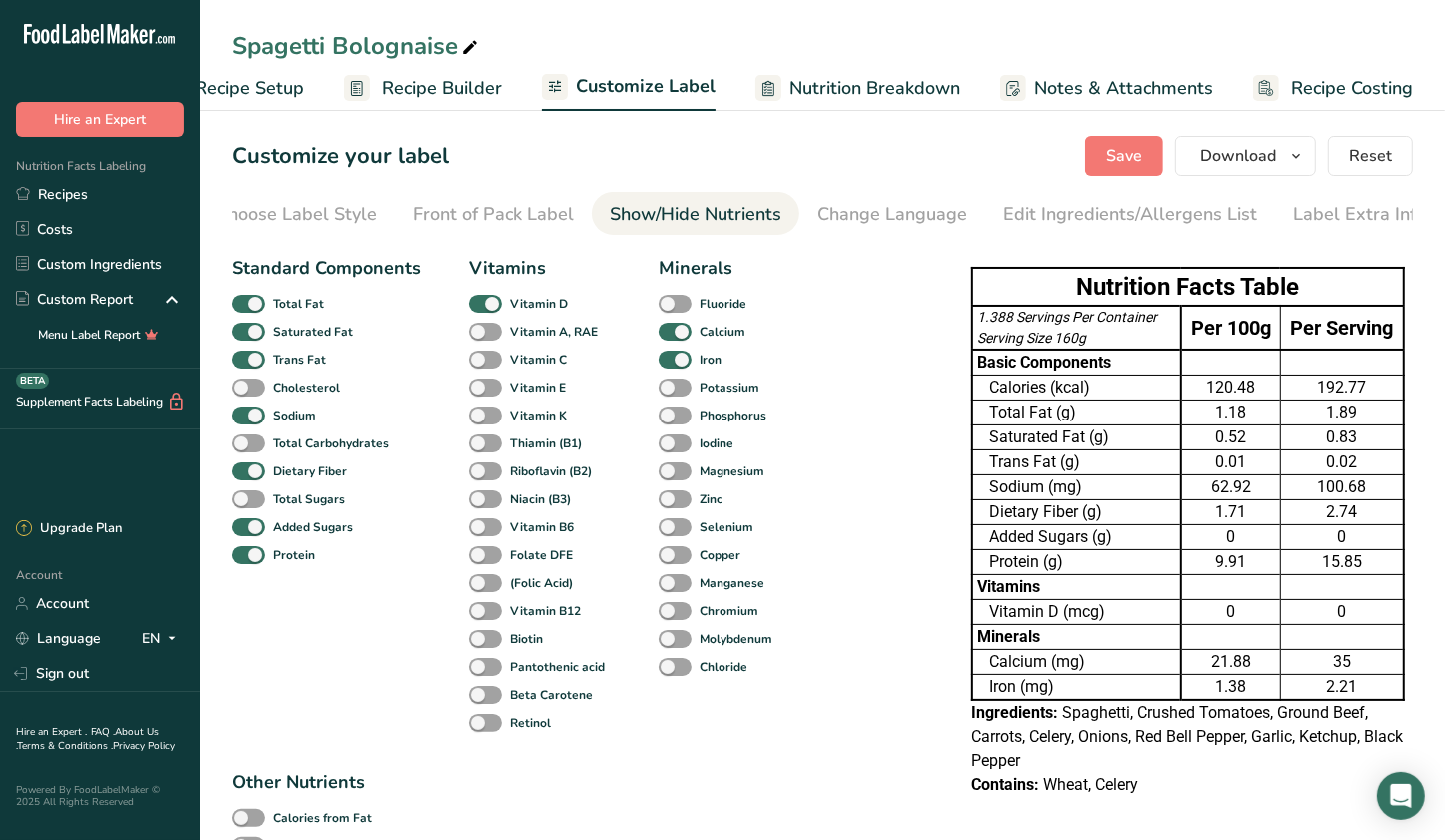 scroll, scrollTop: 0, scrollLeft: 48, axis: horizontal 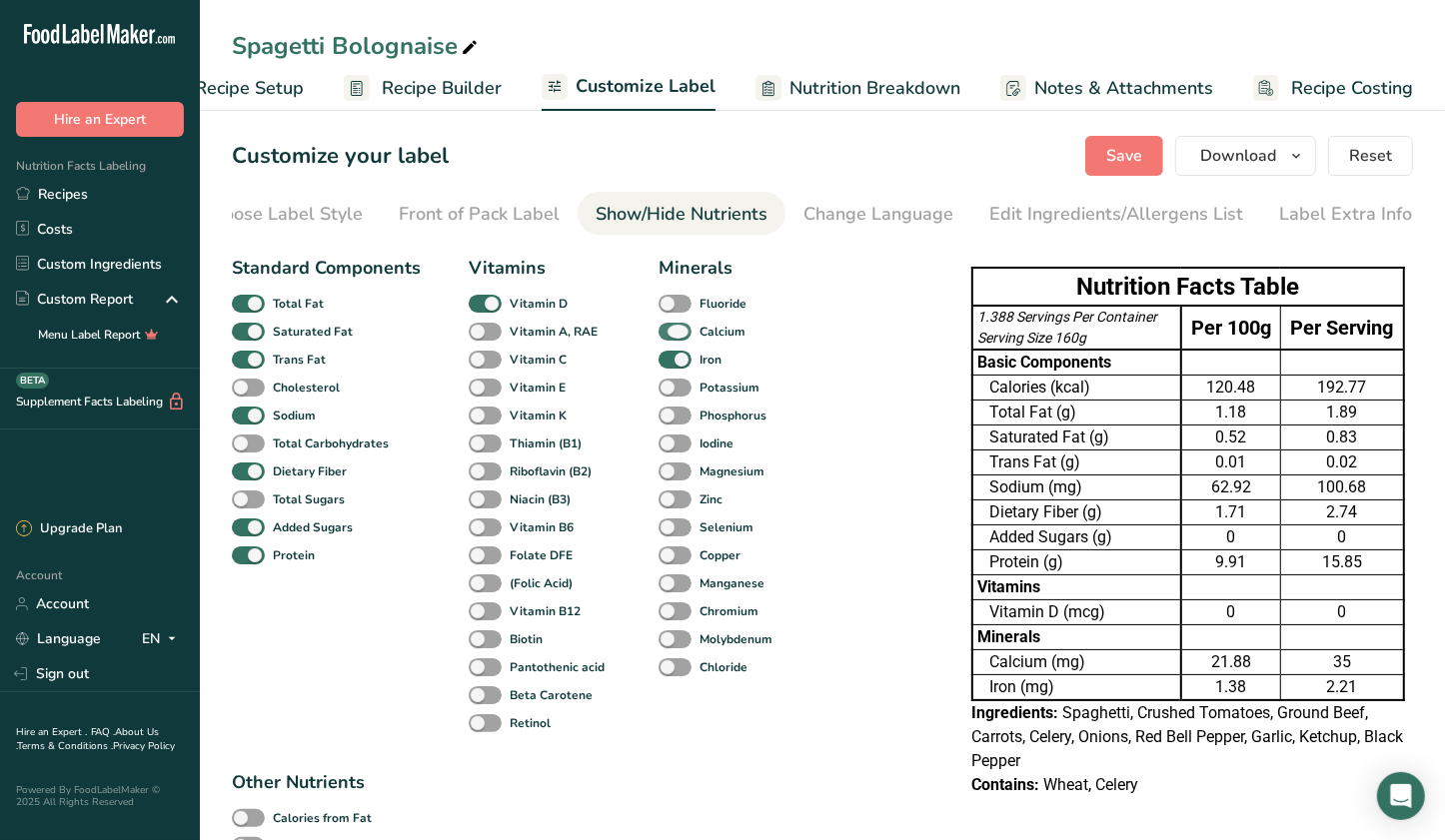 click at bounding box center (675, 332) 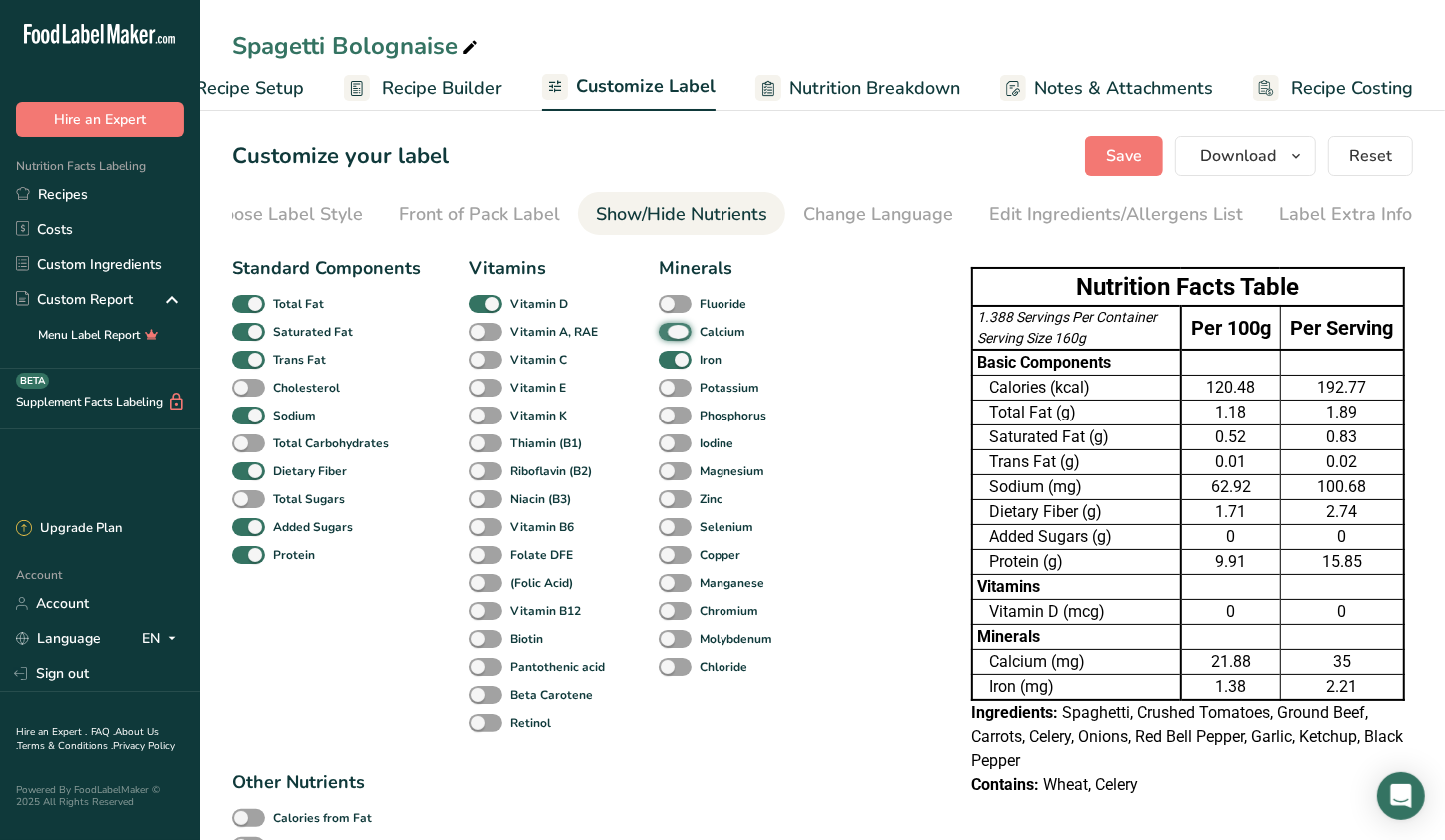 click on "Calcium" at bounding box center [665, 331] 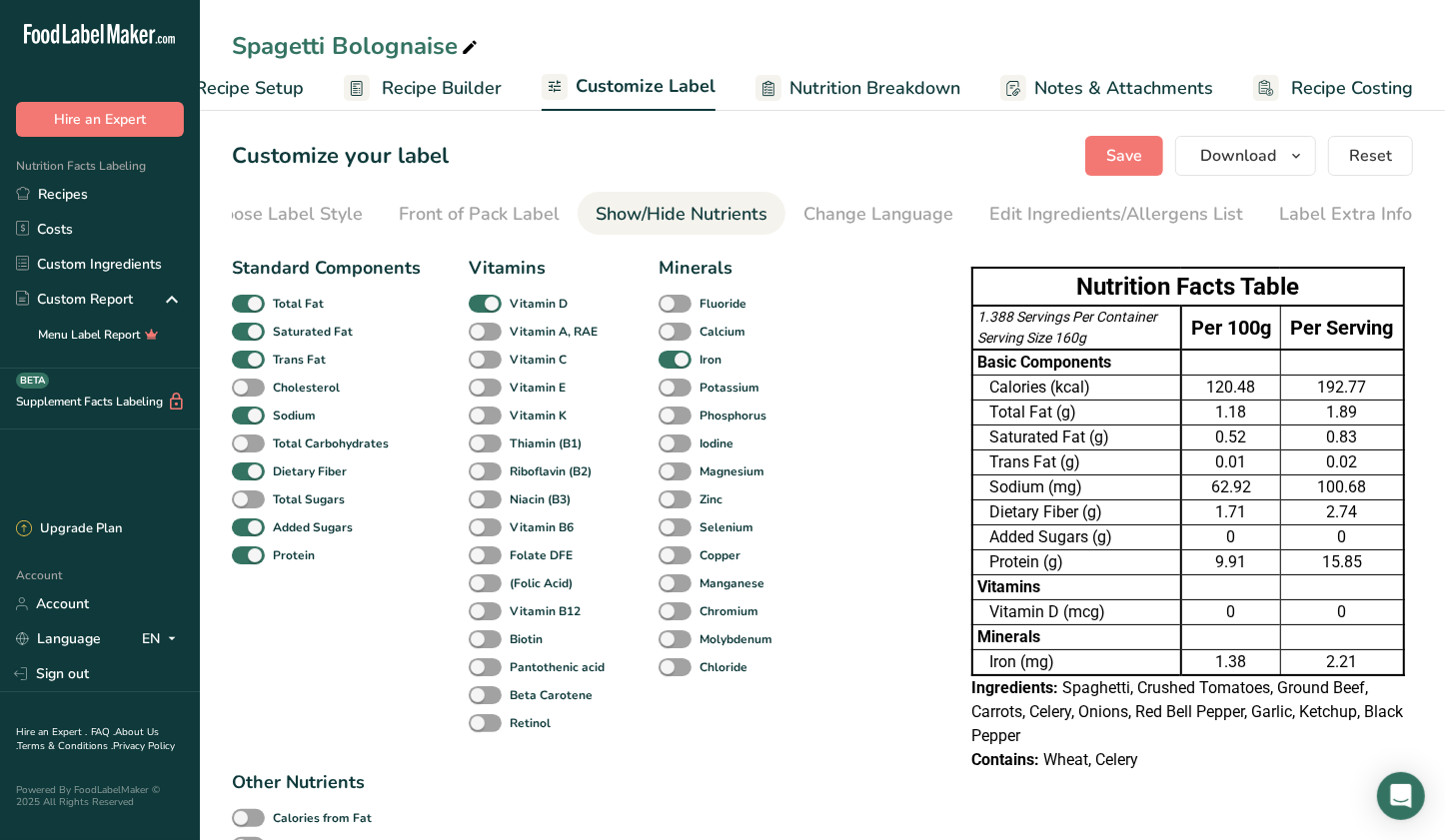 click on "Standard Components
Total Fat   Saturated Fat   Trans Fat   Cholesterol   Sodium   Total Carbohydrates   Dietary Fiber   Total Sugars   Added Sugars   Protein
Vitamins
Vitamin D   Vitamin A, RAE   Vitamin C   Vitamin E   Vitamin K   Thiamin (B1)   Riboflavin (B2)   Niacin (B3)   Vitamin B6   Folate DFE   (Folic Acid)   Vitamin B12   Biotin   Pantothenic acid   Beta Carotene   Retinol
Minerals
Fluoride   Calcium   Iron   Potassium   Phosphorus   Iodine   Magnesium   Zinc   Selenium   Copper   Manganese   Chromium   Molybdenum   Chloride
Other Nutrients
Calories from Fat   Calories from SatFat   Other Carbohydrates   Polyunsaturated Fat   Monounsaturated Fat   Insoluble Fiber   Soluble Fiber   Sugar Alcohol   .a-a{fill:#347362;}.b-a{fill:#fff;}         Choline   Sulfites ppm   Sulfites mg   Inulin   Caffeine   Water   Sucrose   Glucose   Fructose   Maltose   Galactose" at bounding box center (582, 845) 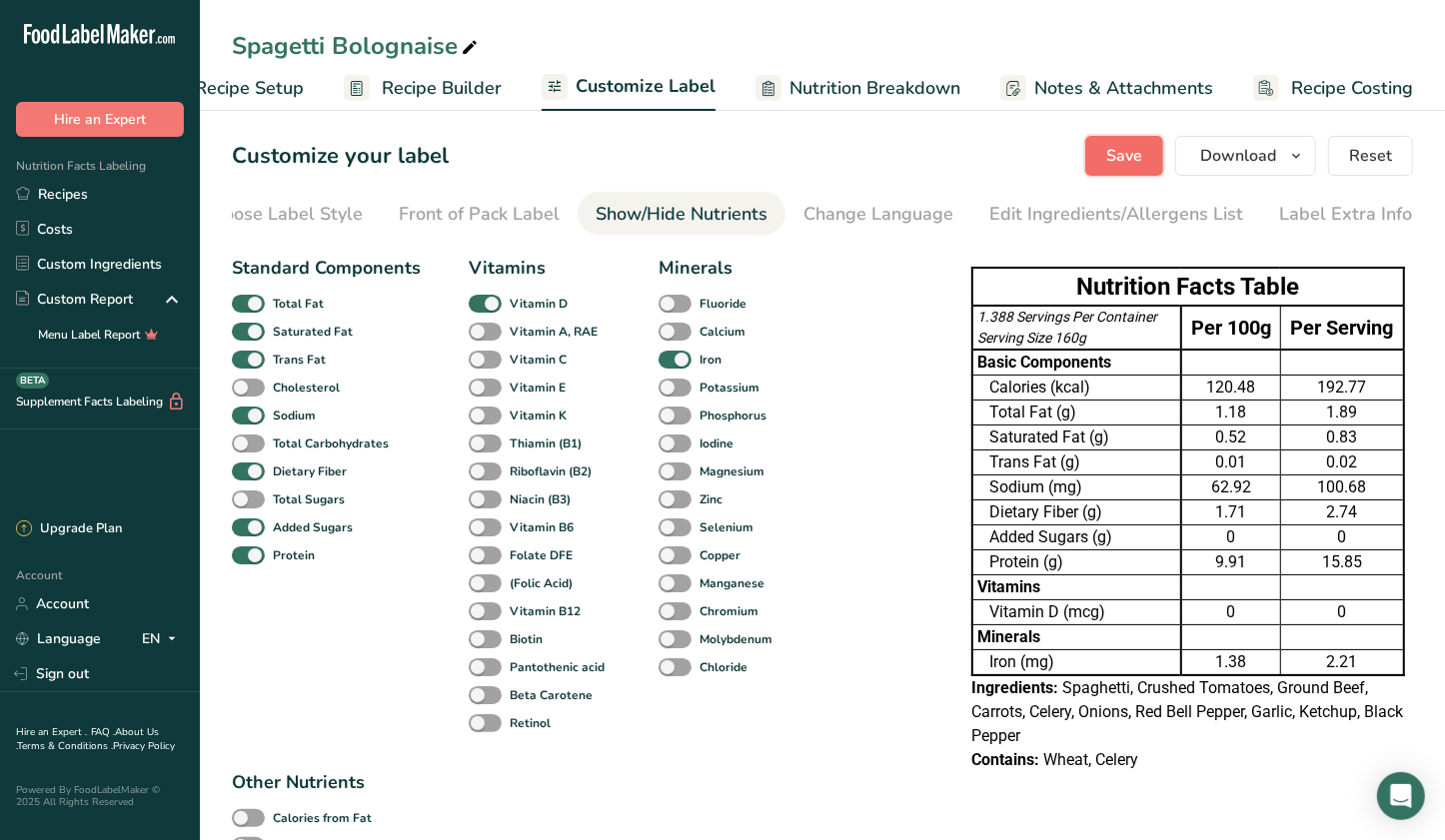 click on "Save" at bounding box center [1124, 156] 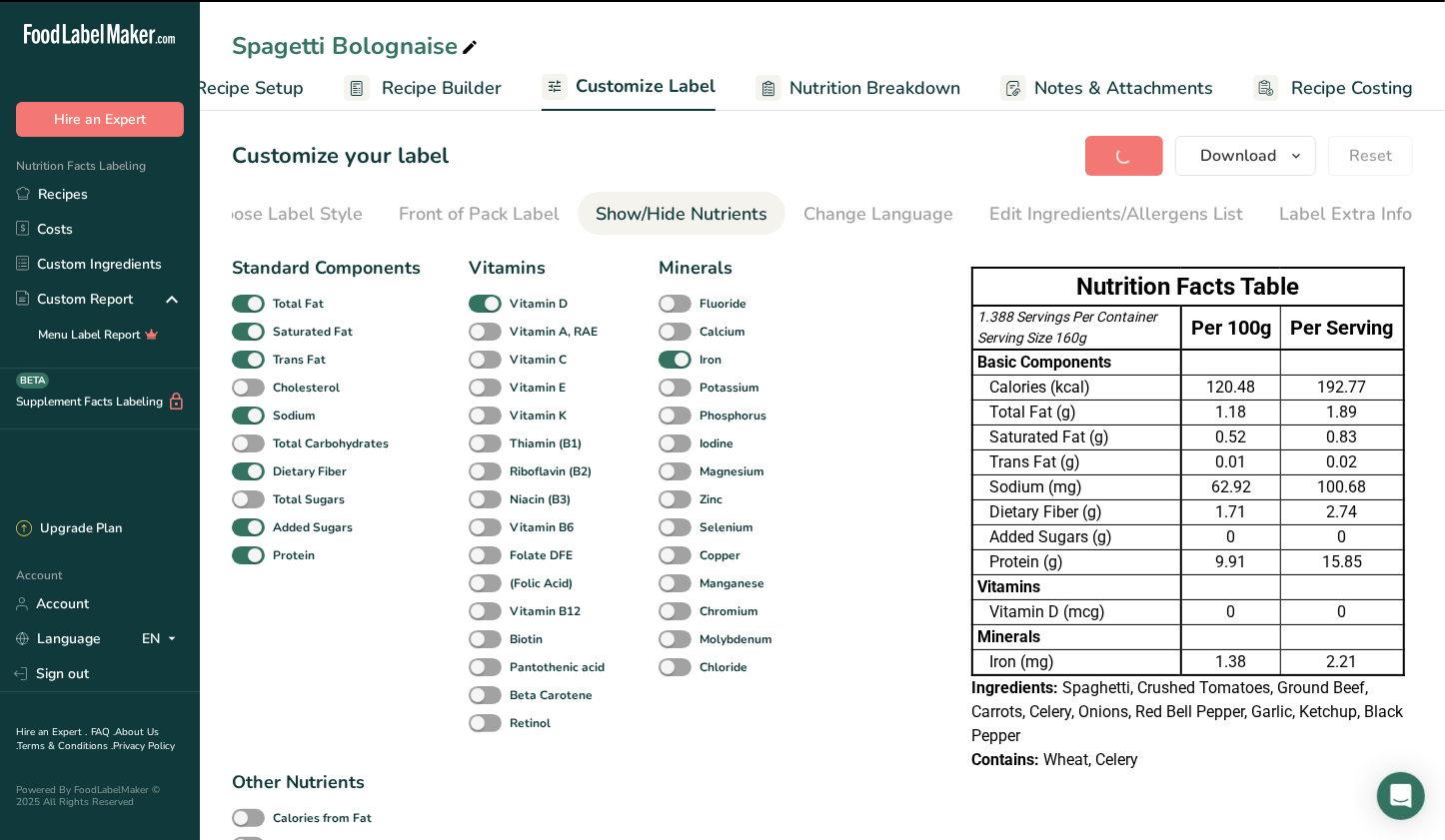 click on "Standard Components
Total Fat   Saturated Fat   Trans Fat   Cholesterol   Sodium   Total Carbohydrates   Dietary Fiber   Total Sugars   Added Sugars   Protein
Vitamins
Vitamin D   Vitamin A, RAE   Vitamin C   Vitamin E   Vitamin K   Thiamin (B1)   Riboflavin (B2)   Niacin (B3)   Vitamin B6   Folate DFE   (Folic Acid)   Vitamin B12   Biotin   Pantothenic acid   Beta Carotene   Retinol
Minerals
Fluoride   Calcium   Iron   Potassium   Phosphorus   Iodine   Magnesium   Zinc   Selenium   Copper   Manganese   Chromium   Molybdenum   Chloride
Other Nutrients
Calories from Fat   Calories from SatFat   Other Carbohydrates   Polyunsaturated Fat   Monounsaturated Fat   Insoluble Fiber   Soluble Fiber   Sugar Alcohol   .a-a{fill:#347362;}.b-a{fill:#fff;}         Choline   Sulfites ppm   Sulfites mg   Inulin   Caffeine   Water   Sucrose   Glucose   Fructose   Maltose   Galactose" at bounding box center (582, 845) 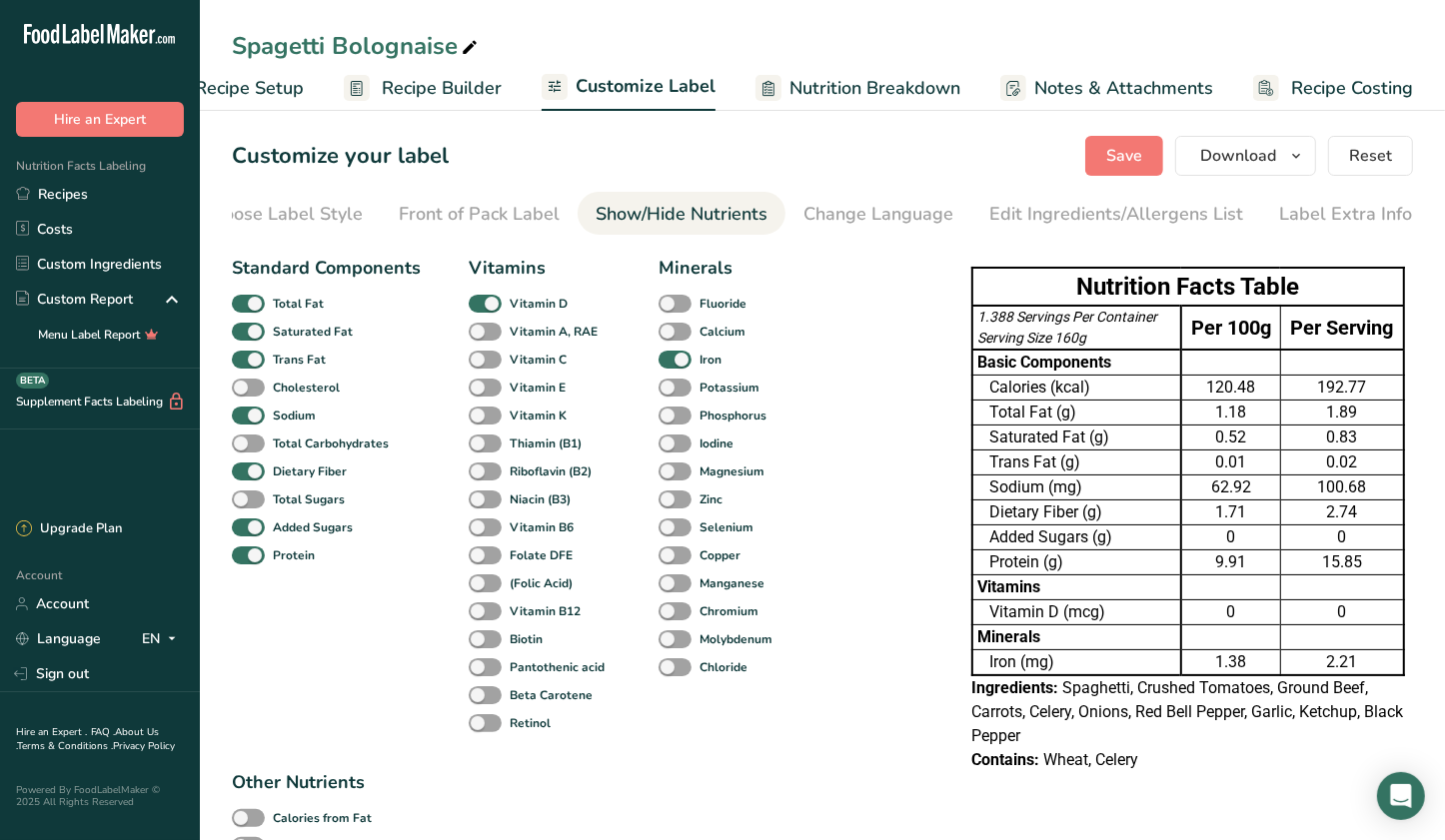 drag, startPoint x: 834, startPoint y: 739, endPoint x: 844, endPoint y: 737, distance: 10.198039 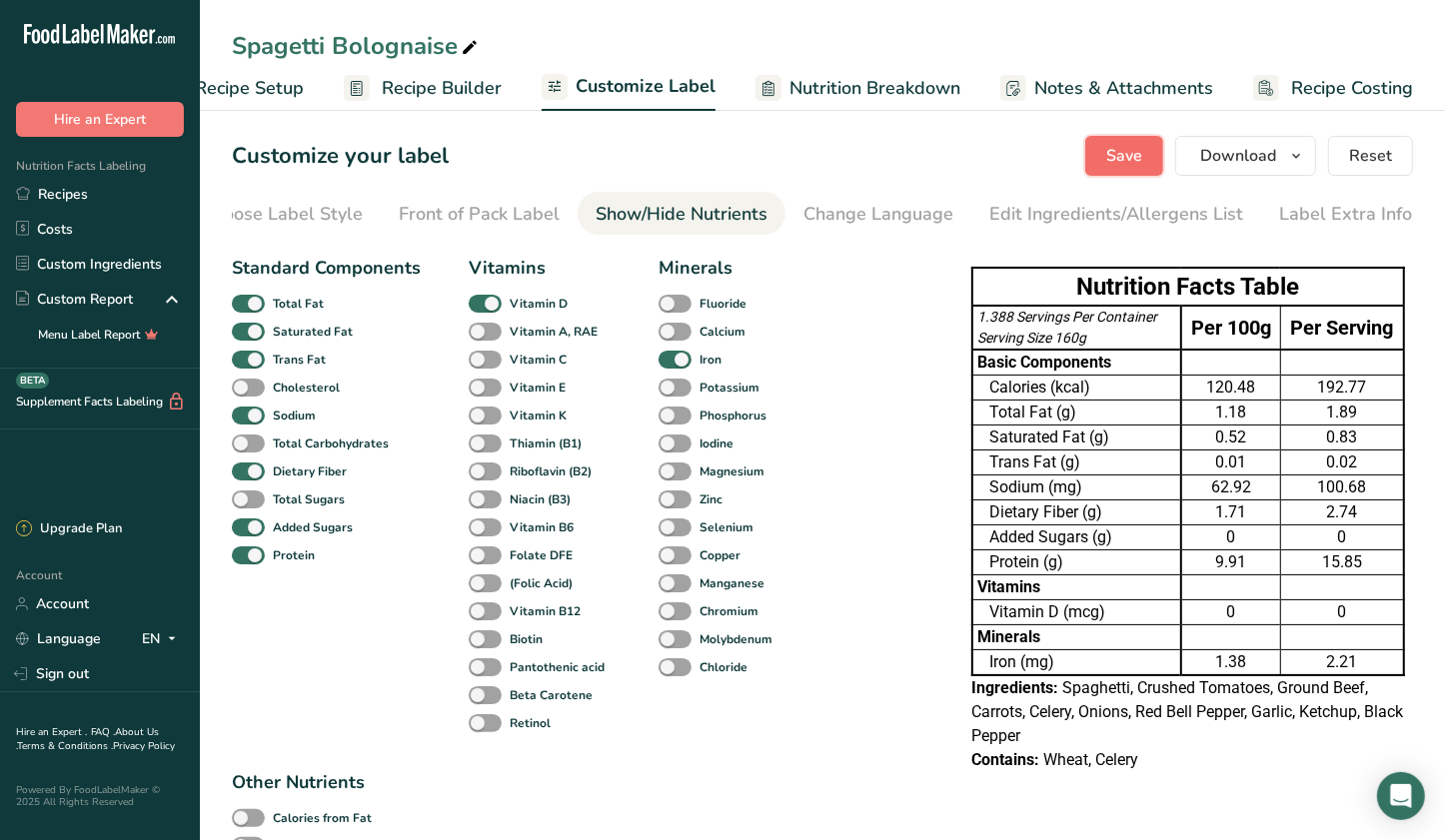 click on "Save" at bounding box center (1124, 156) 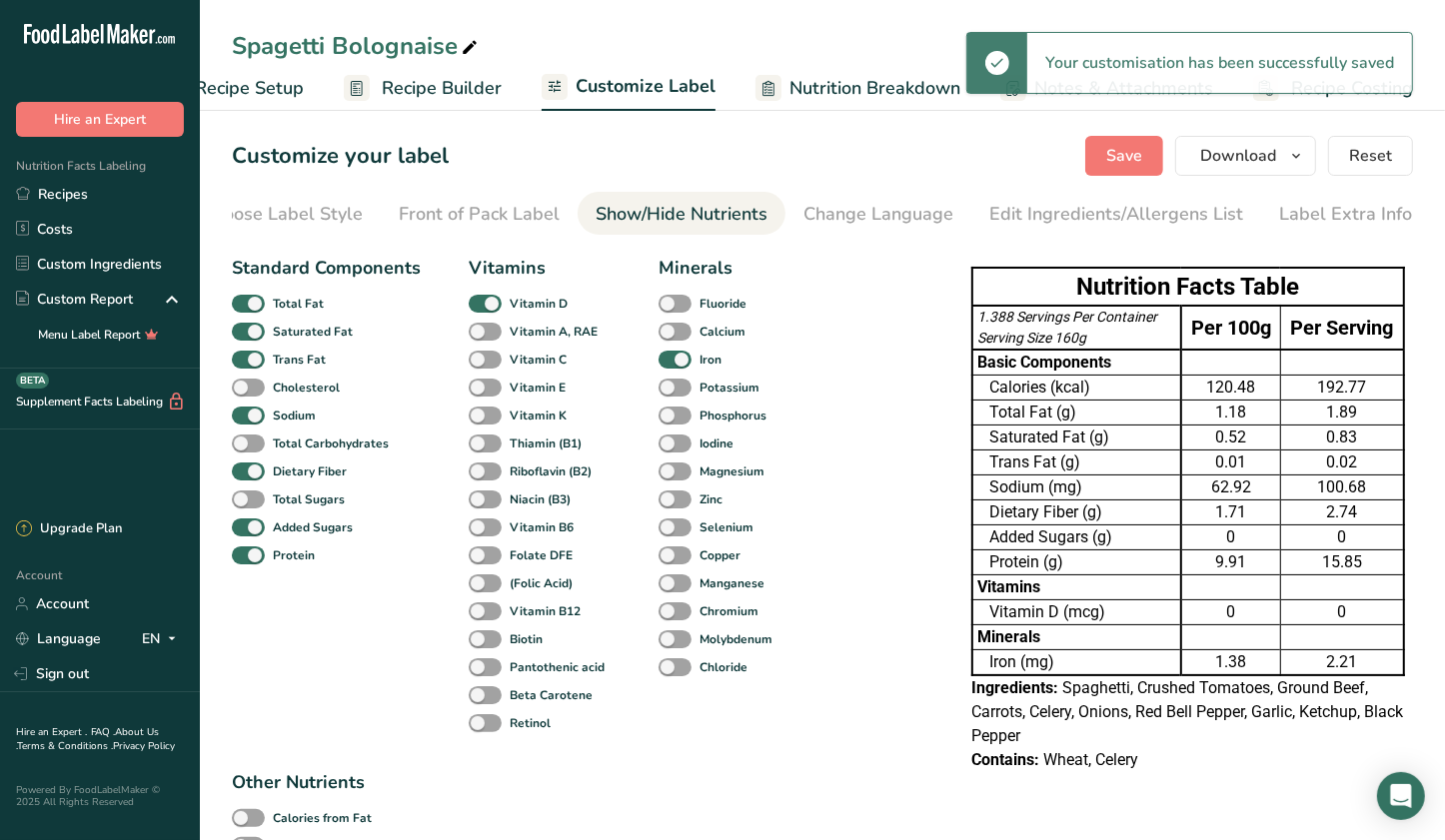 click on "Recipe Builder" at bounding box center [442, 88] 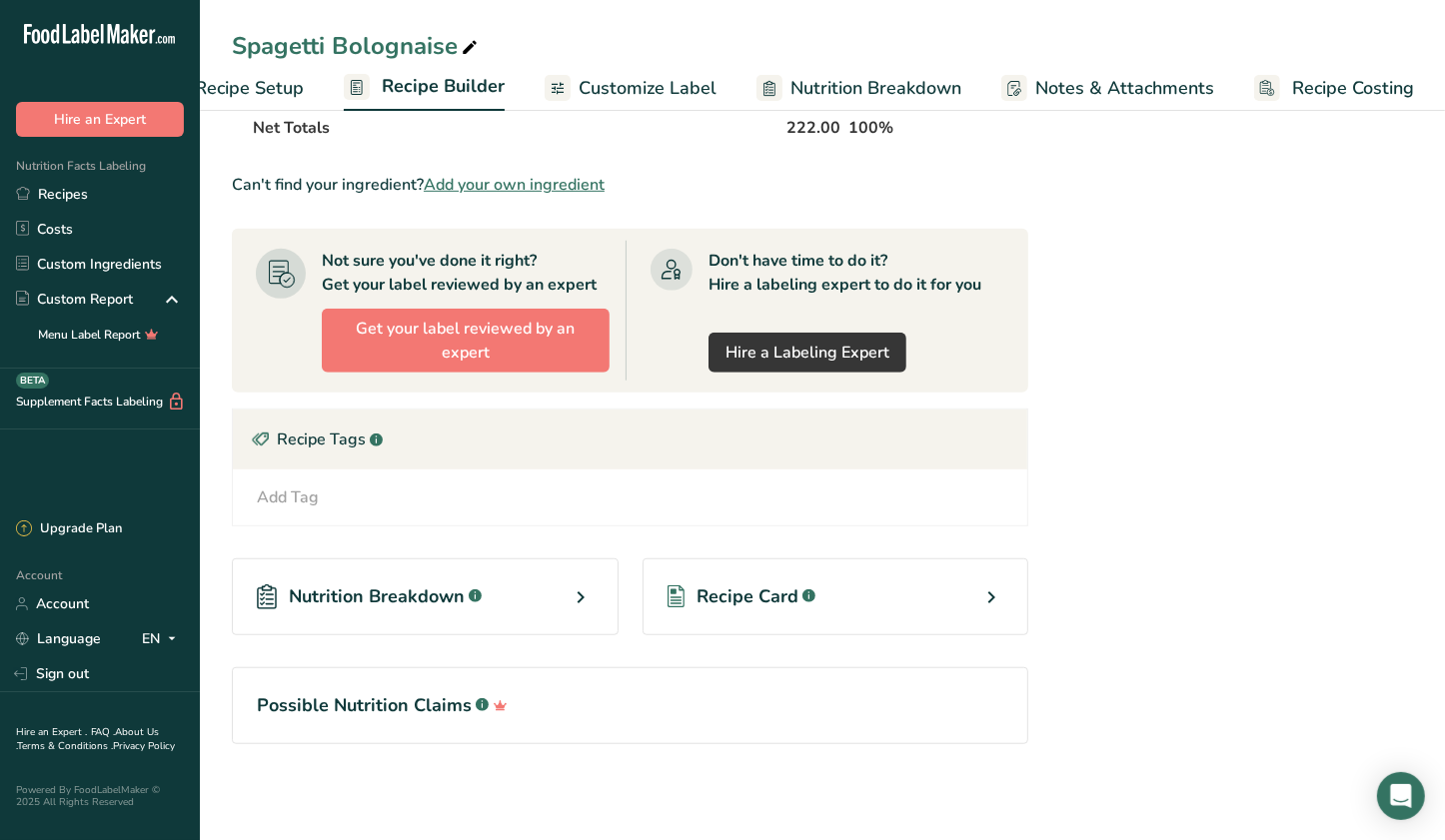 scroll, scrollTop: 870, scrollLeft: 0, axis: vertical 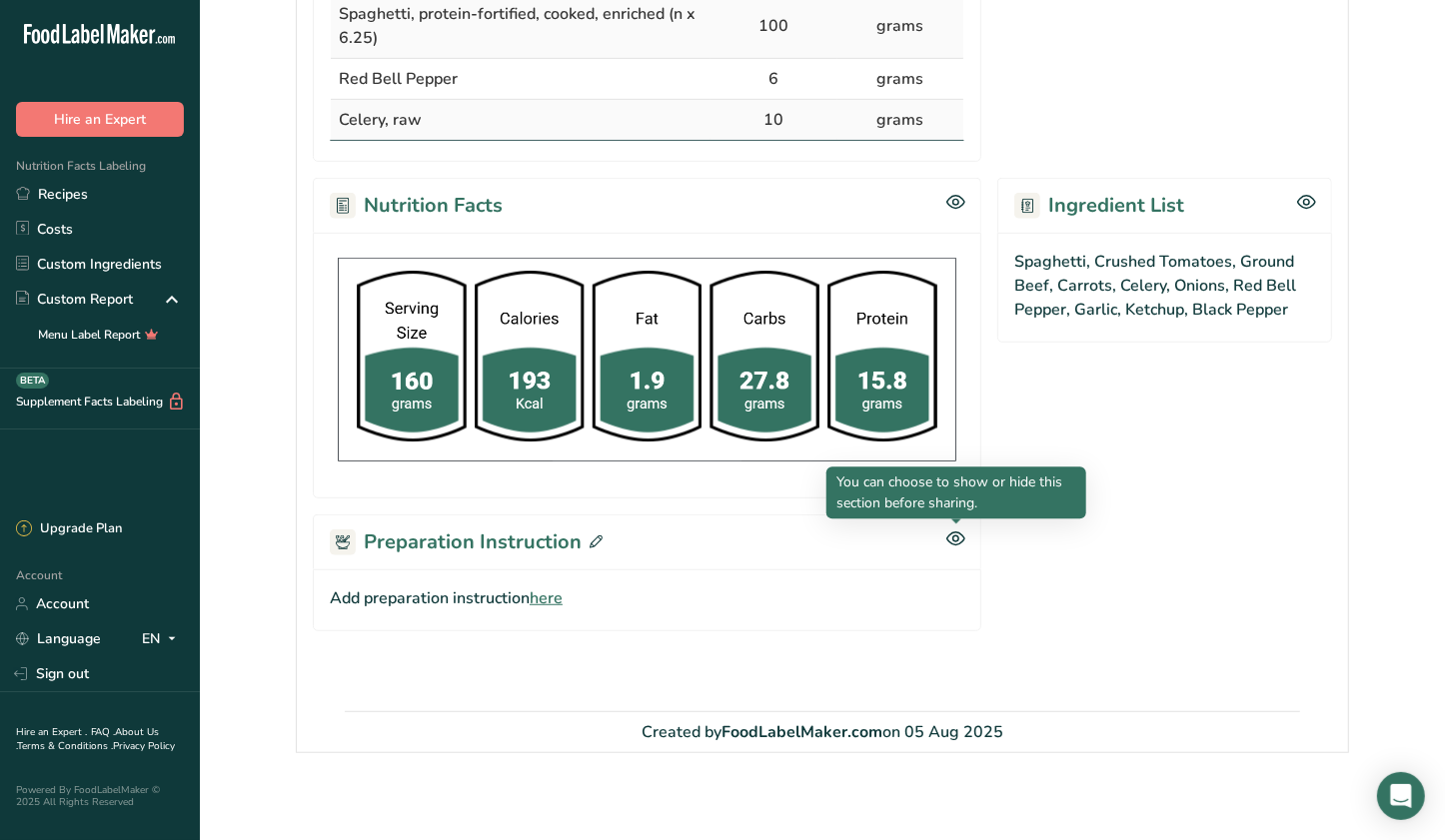 click 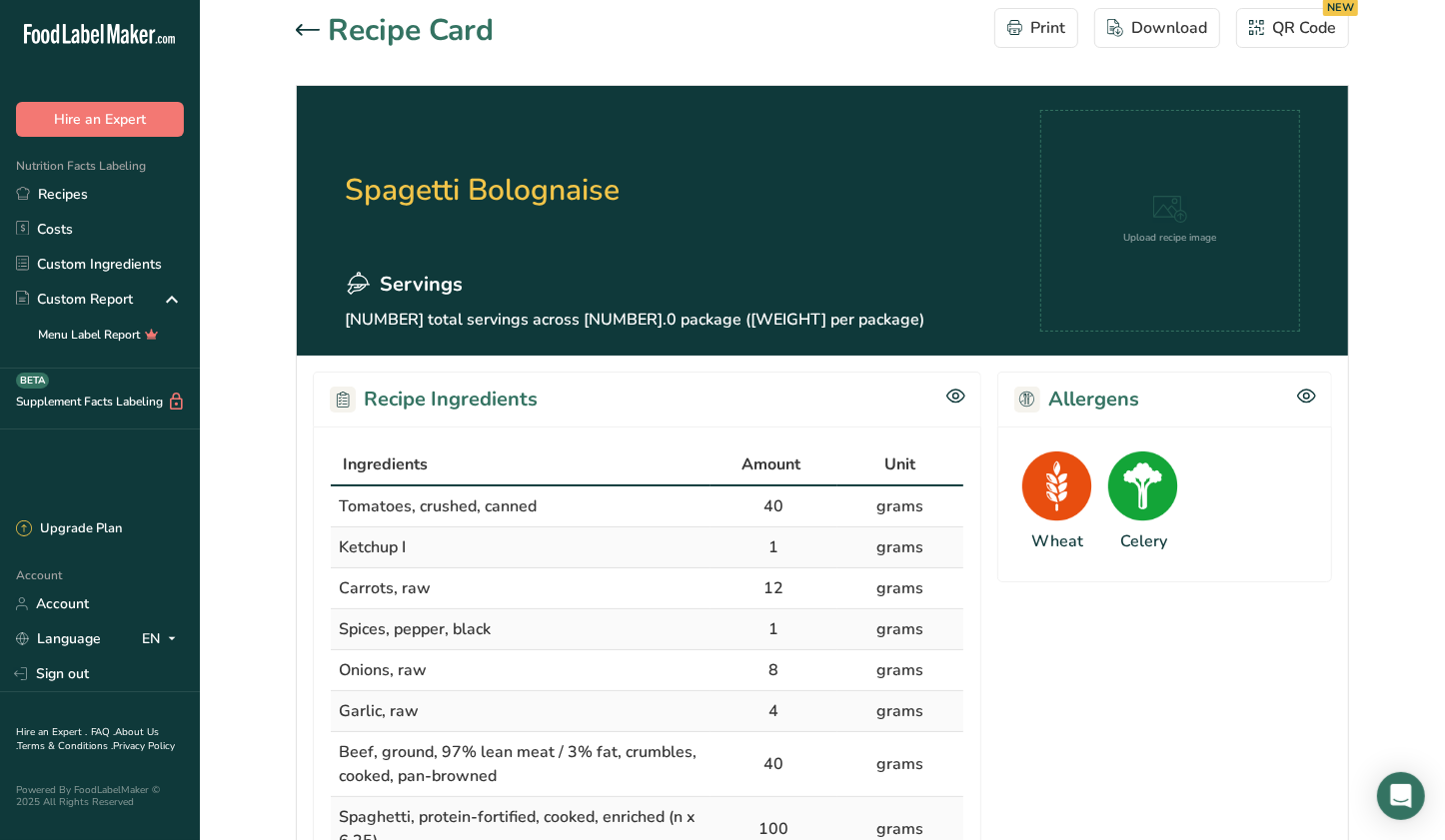 scroll, scrollTop: 0, scrollLeft: 0, axis: both 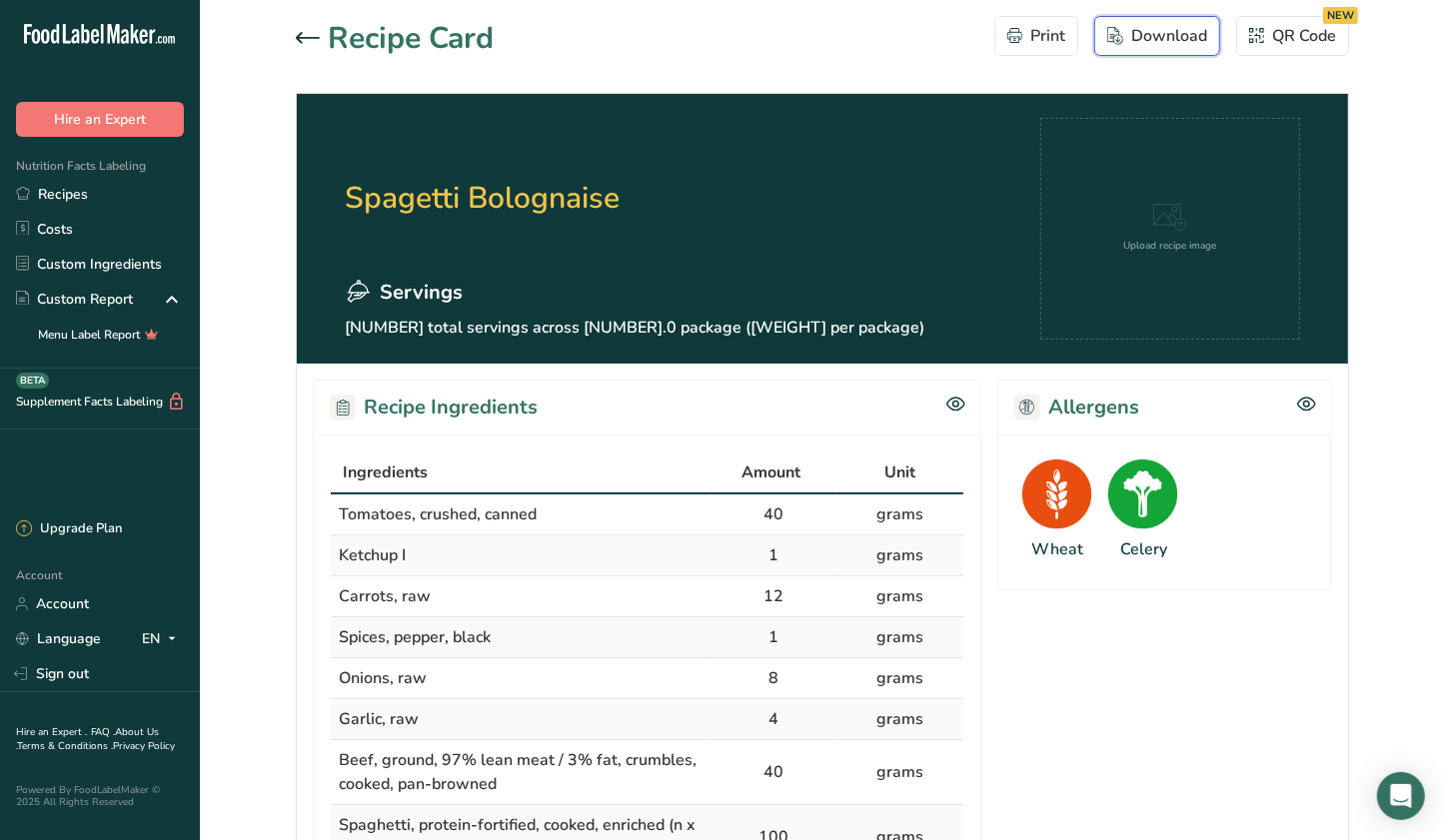 click on "Download" at bounding box center [1157, 36] 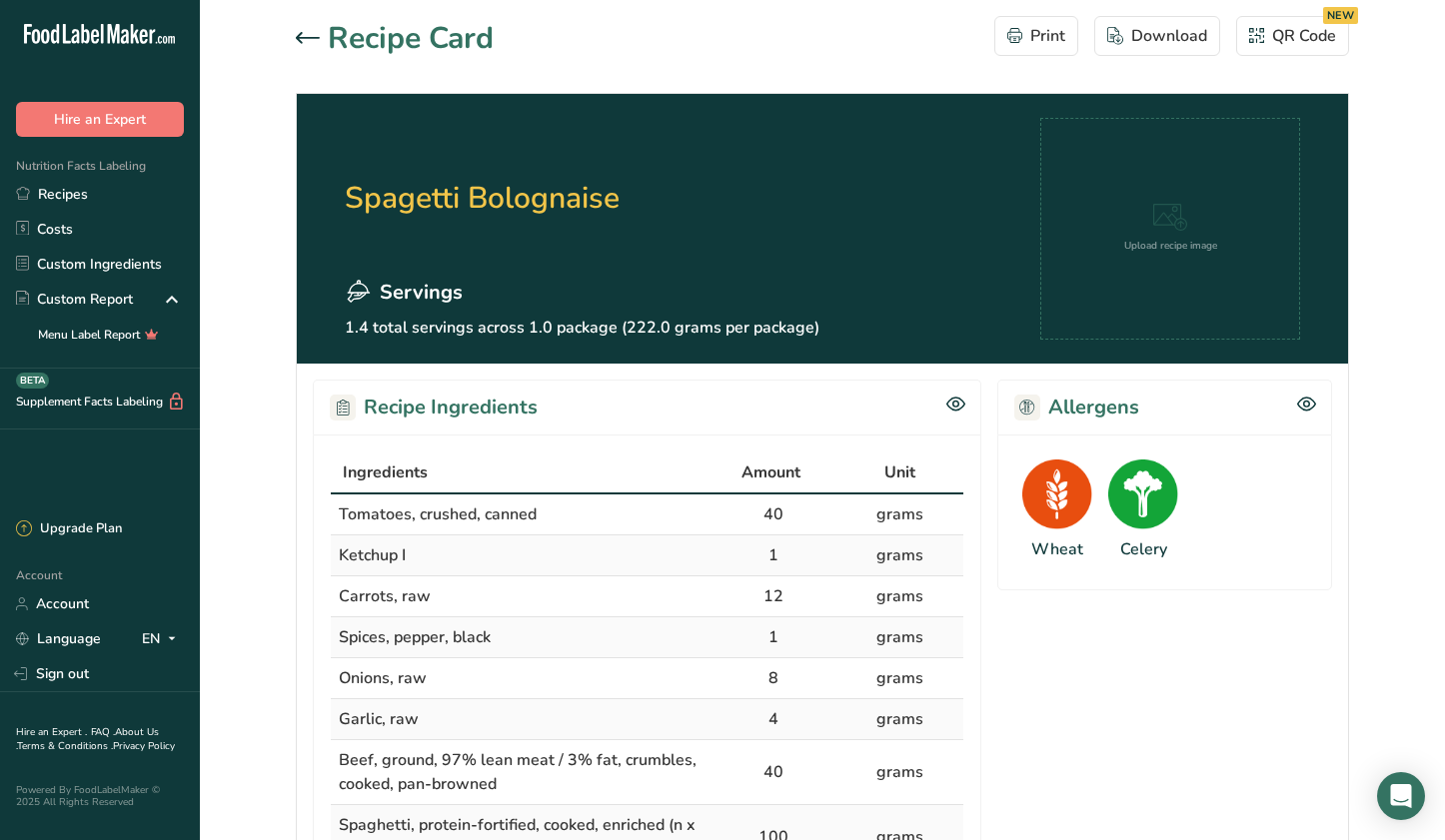 scroll, scrollTop: 0, scrollLeft: 0, axis: both 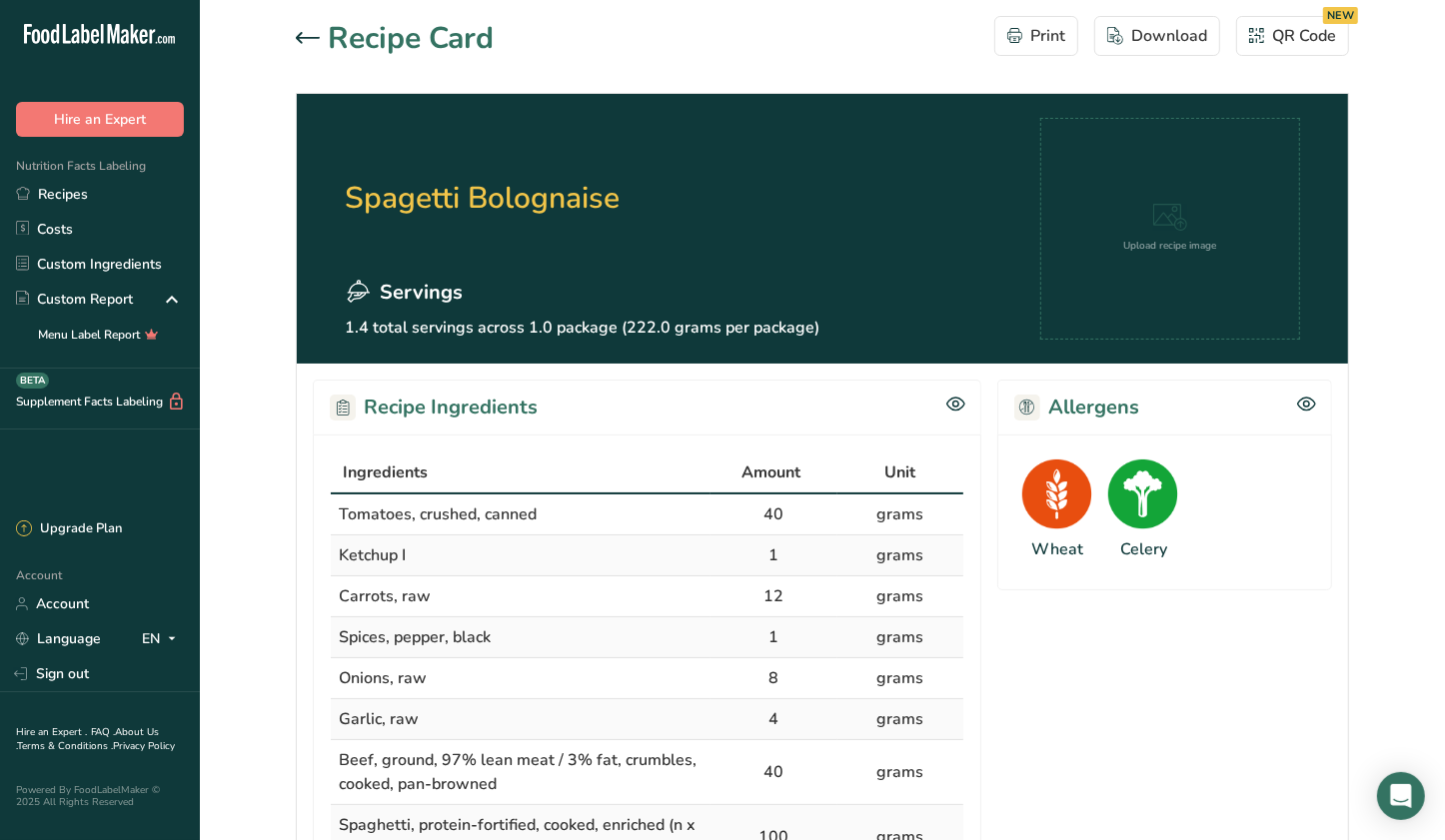 click on "Recipe Card
Print
Download
QR Code
NEW
Spagetti Bolognaise
Servings
1.4
total servings across
1.0 package
(222.0 grams per package)
Upload recipe image
Recipe Ingredients
Ingredients   Amount   Unit
Tomatoes, crushed, canned
40
grams
Ketchup I
1
grams
Carrots, raw
12
grams
Spices, pepper, black" at bounding box center [822, 798] 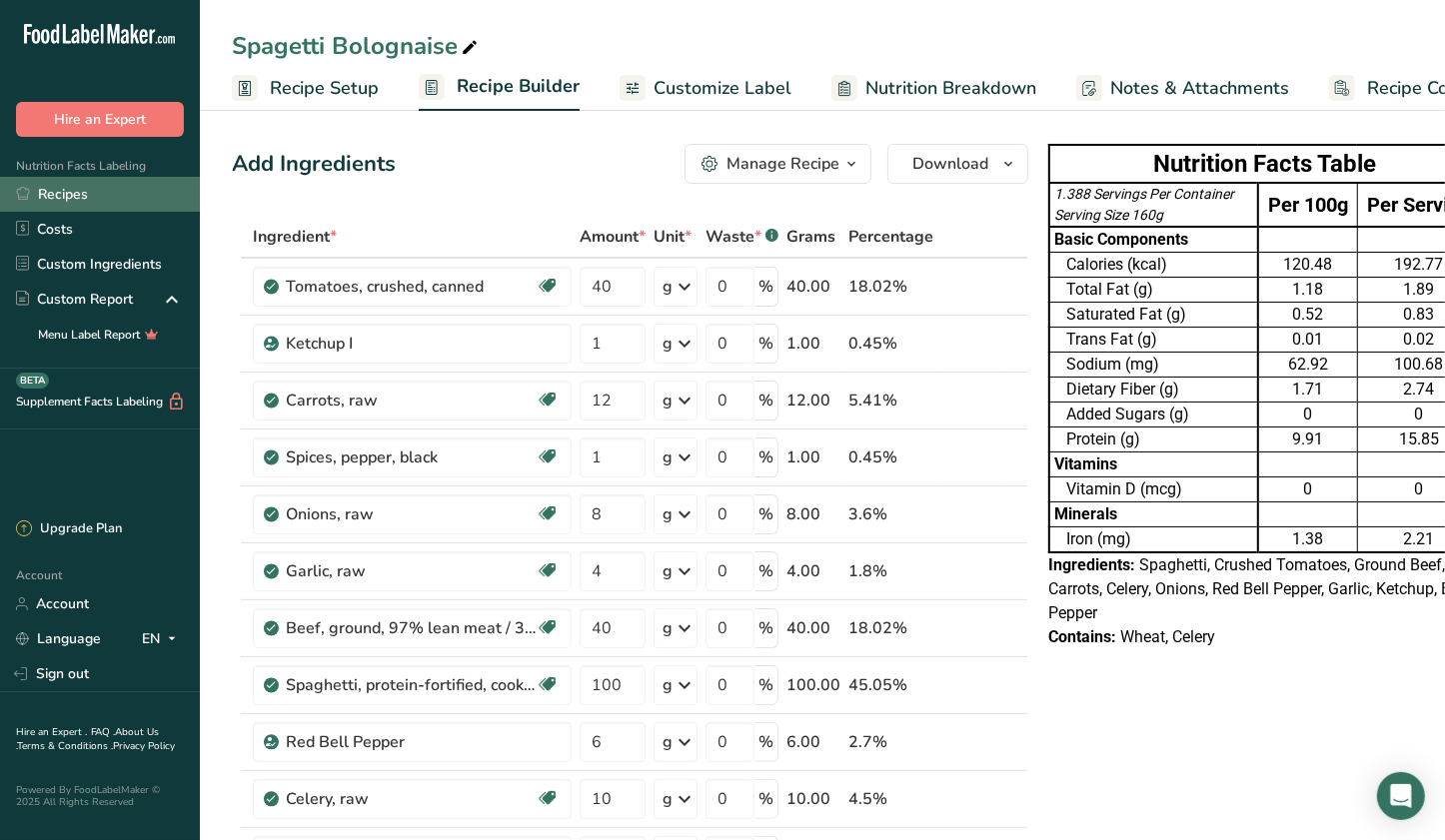 click on "Recipes" at bounding box center (100, 194) 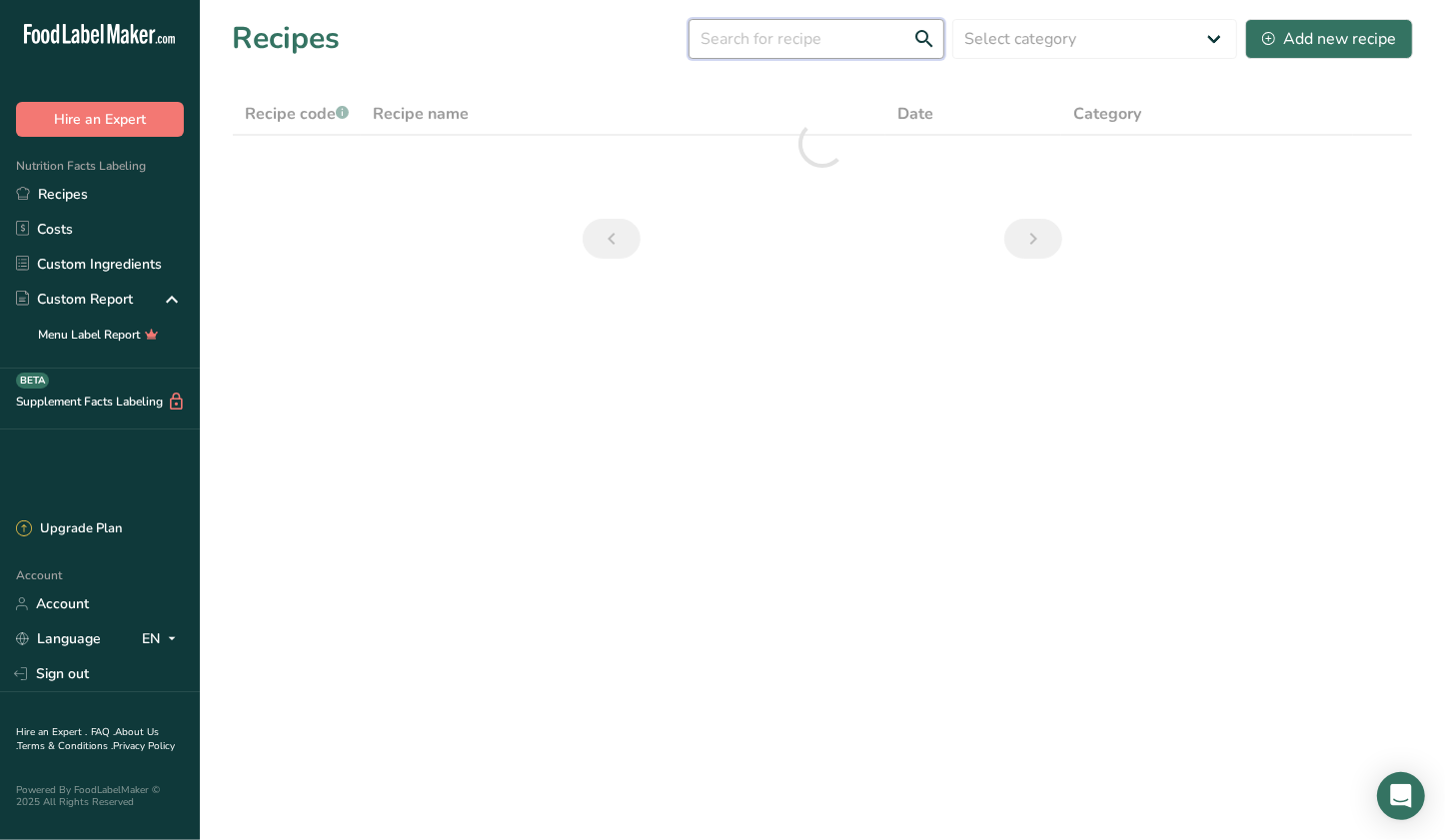 click at bounding box center [816, 39] 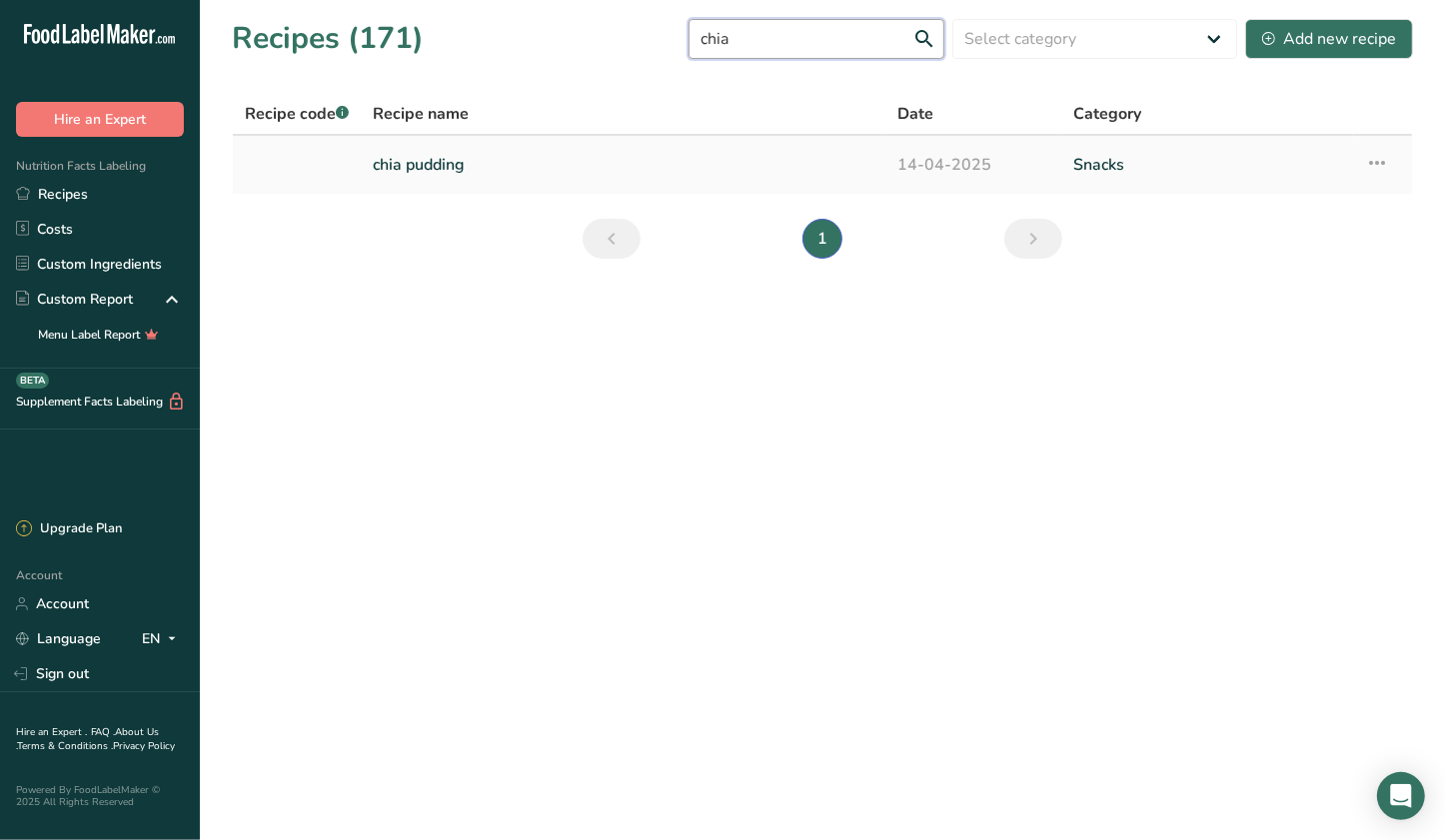 type on "chia" 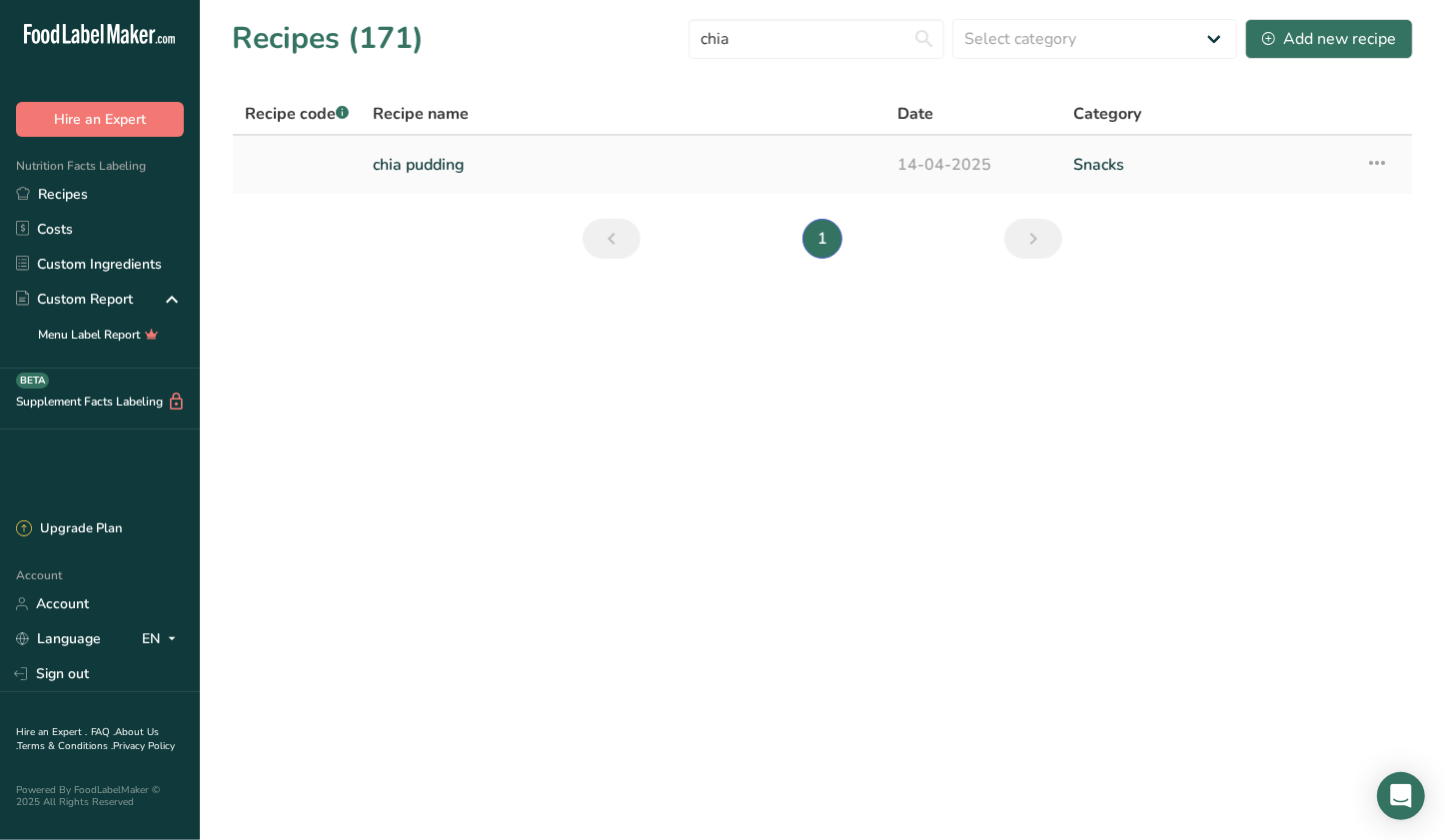 click on "chia pudding" at bounding box center (623, 165) 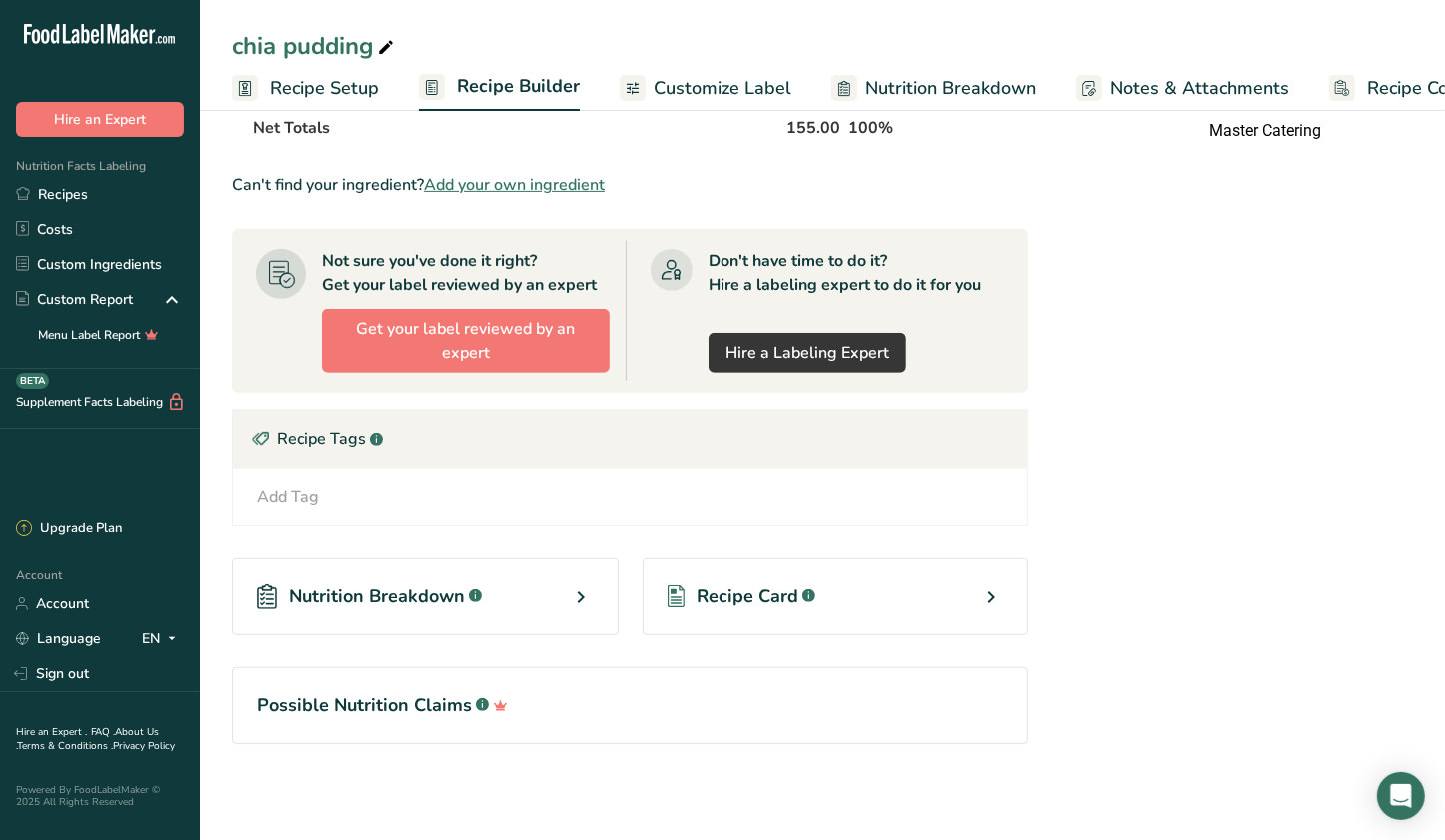 scroll, scrollTop: 531, scrollLeft: 0, axis: vertical 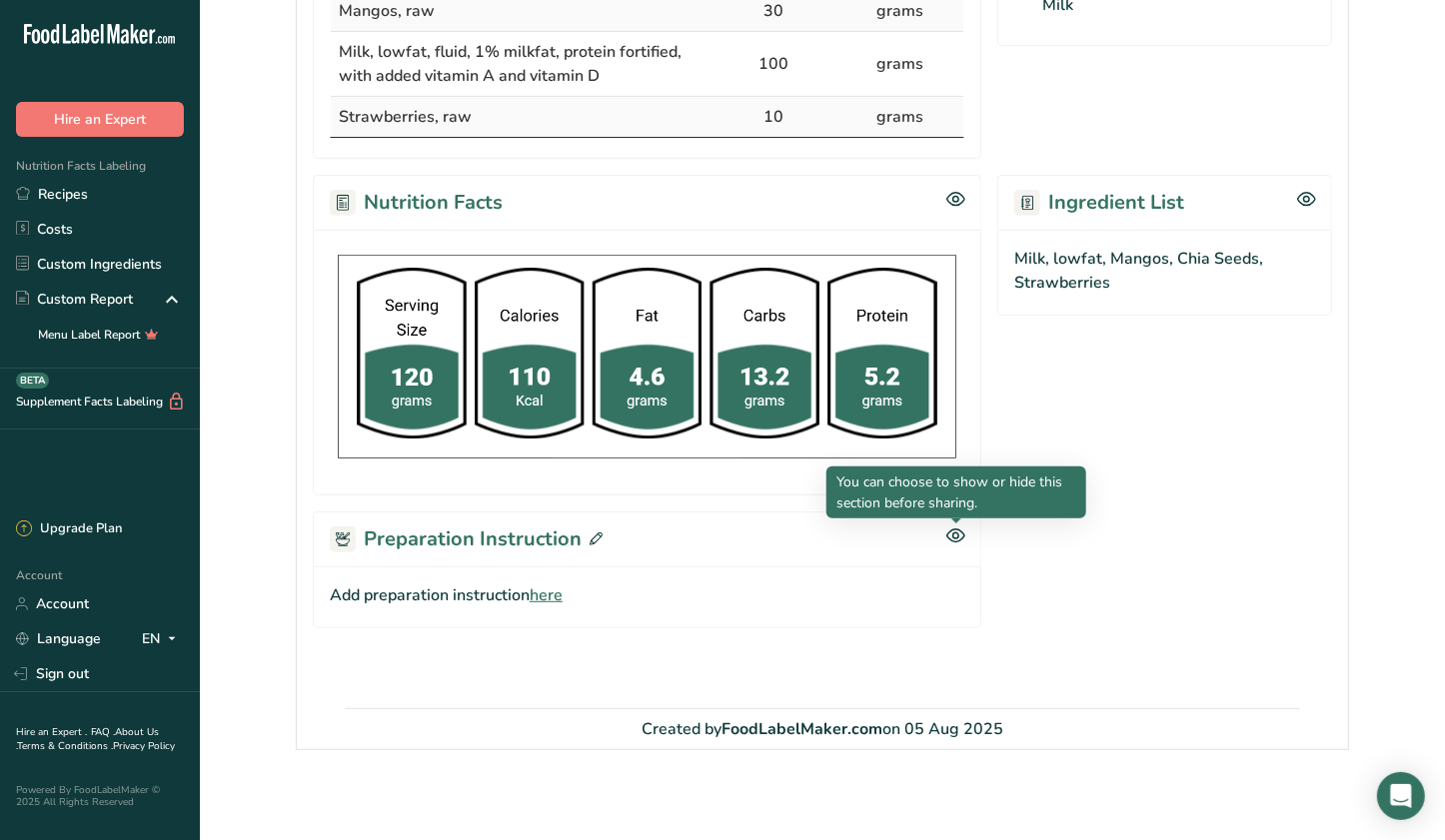 click 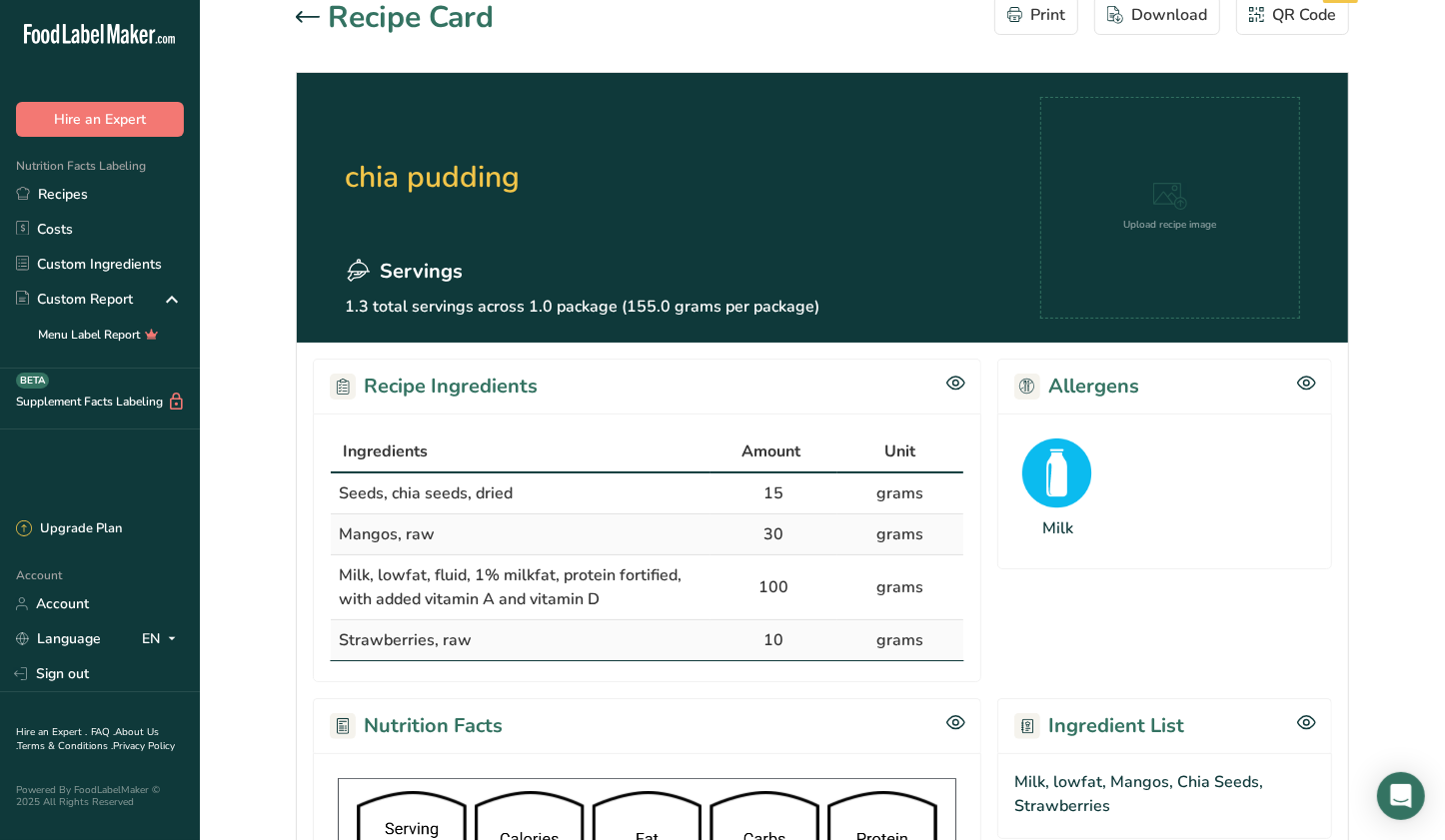 scroll, scrollTop: 0, scrollLeft: 0, axis: both 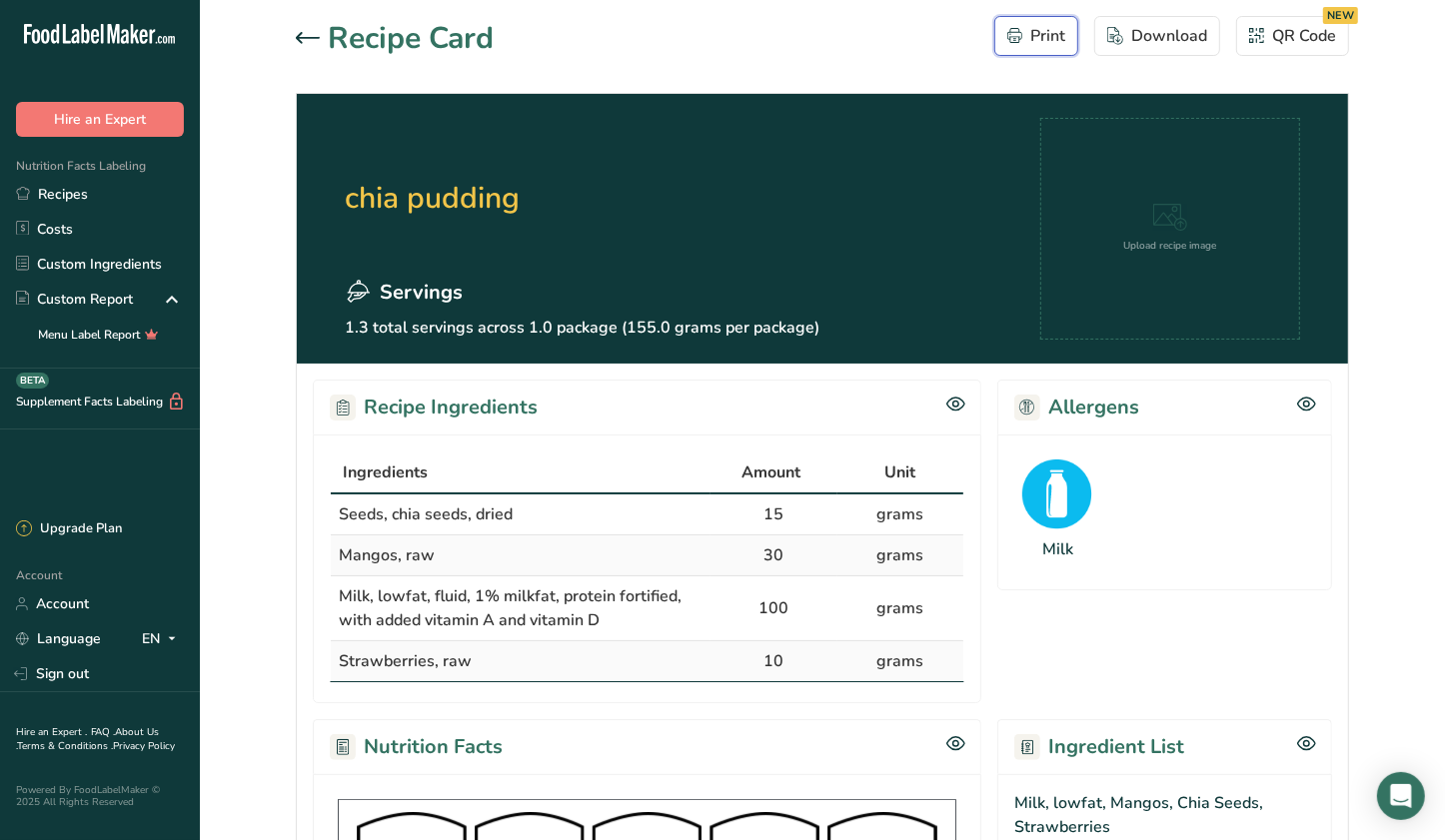 click on "Print" at bounding box center [1036, 36] 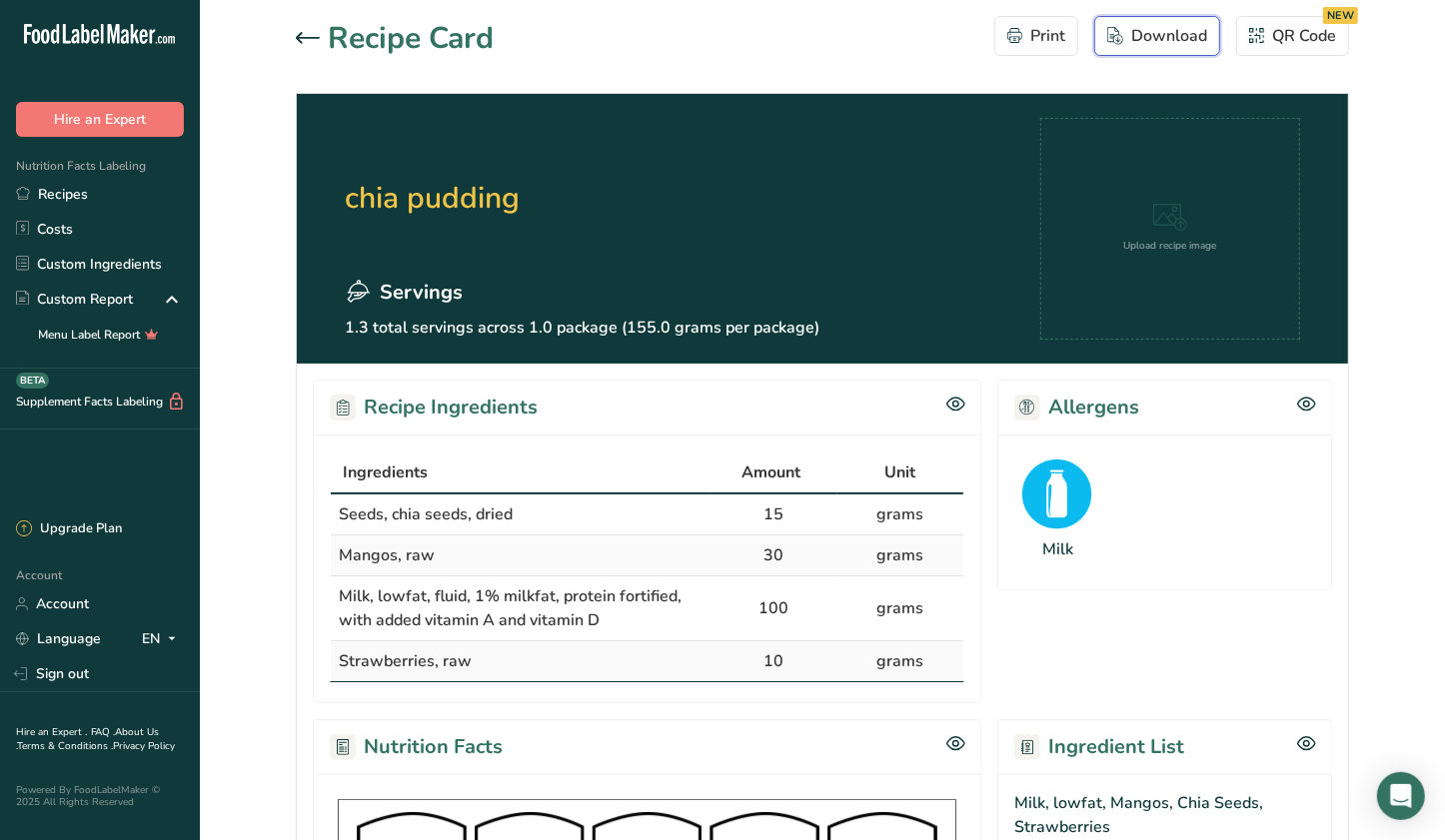 click on "Download" at bounding box center [1157, 36] 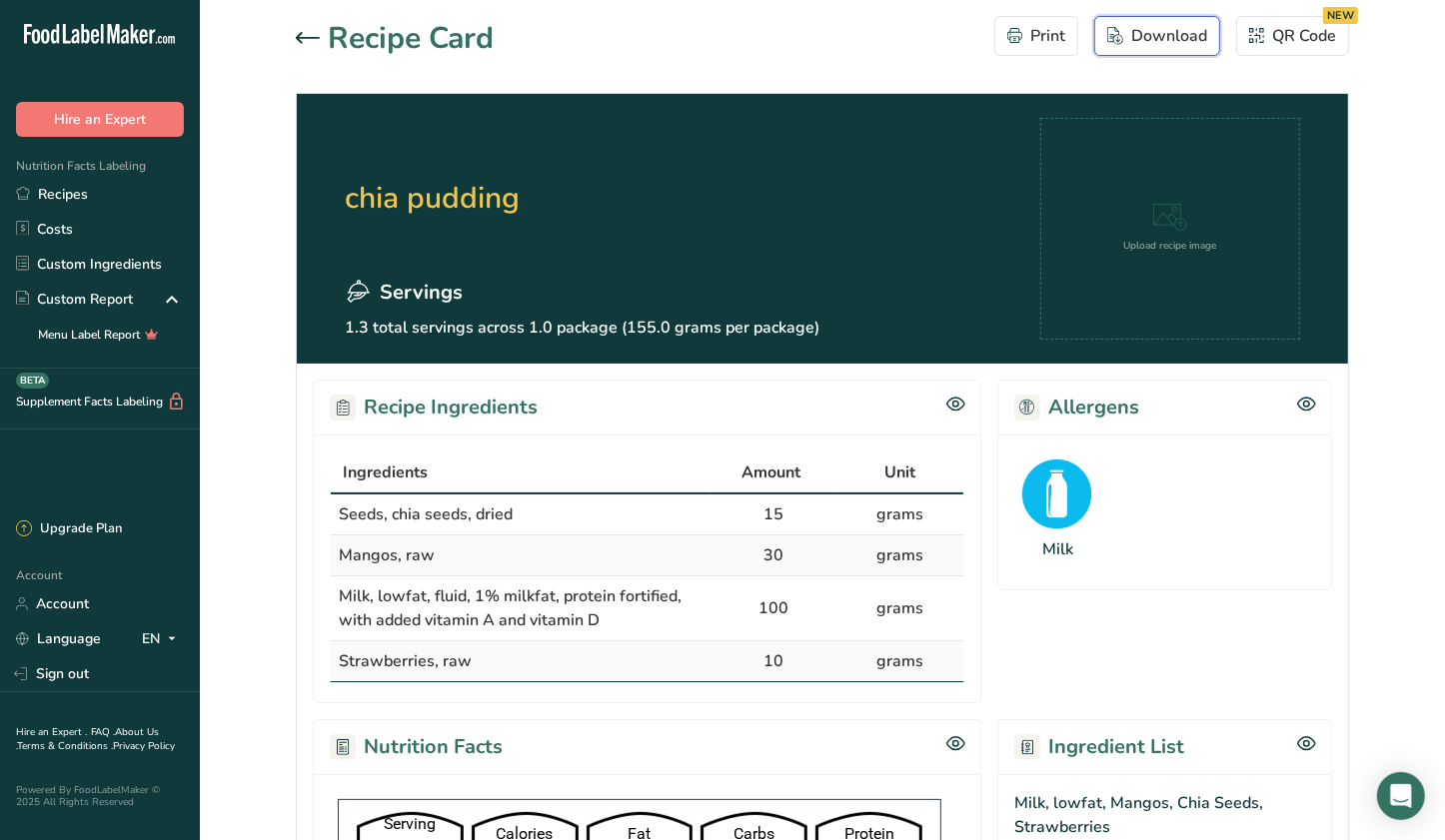scroll, scrollTop: 0, scrollLeft: 0, axis: both 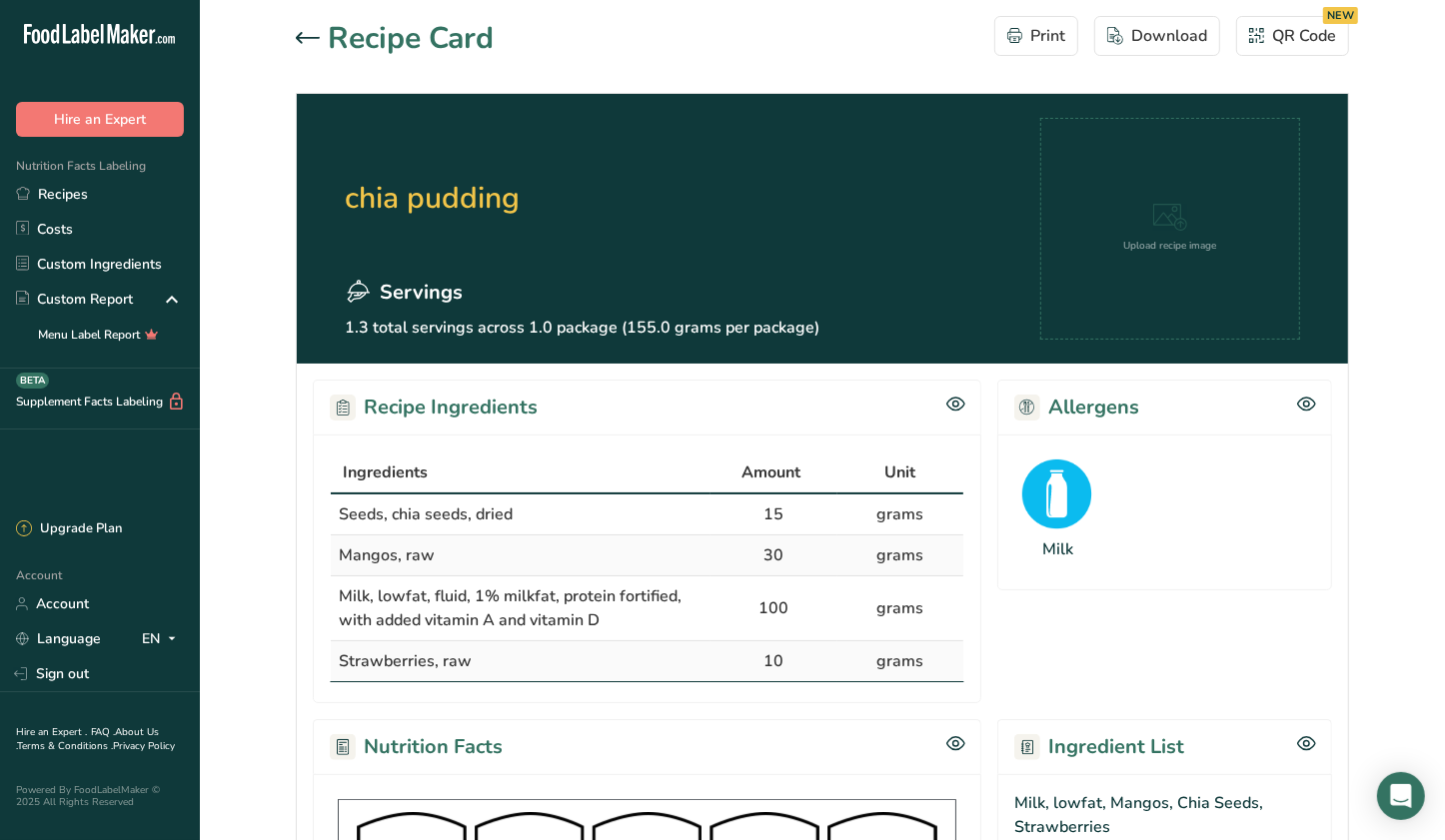 click on "Recipe Card
Print
Download
QR Code
NEW
chia pudding
Servings
1.3
total servings across
1.0 package
(155.0 grams per package)
Upload recipe image
Recipe Ingredients
Ingredients   Amount   Unit
Seeds, chia seeds, dried
15
grams
Mangos, raw
30
grams
Milk, lowfat, fluid, 1% milkfat, protein fortified, with added vitamin A and vitamin D
100
grams" at bounding box center [822, 663] 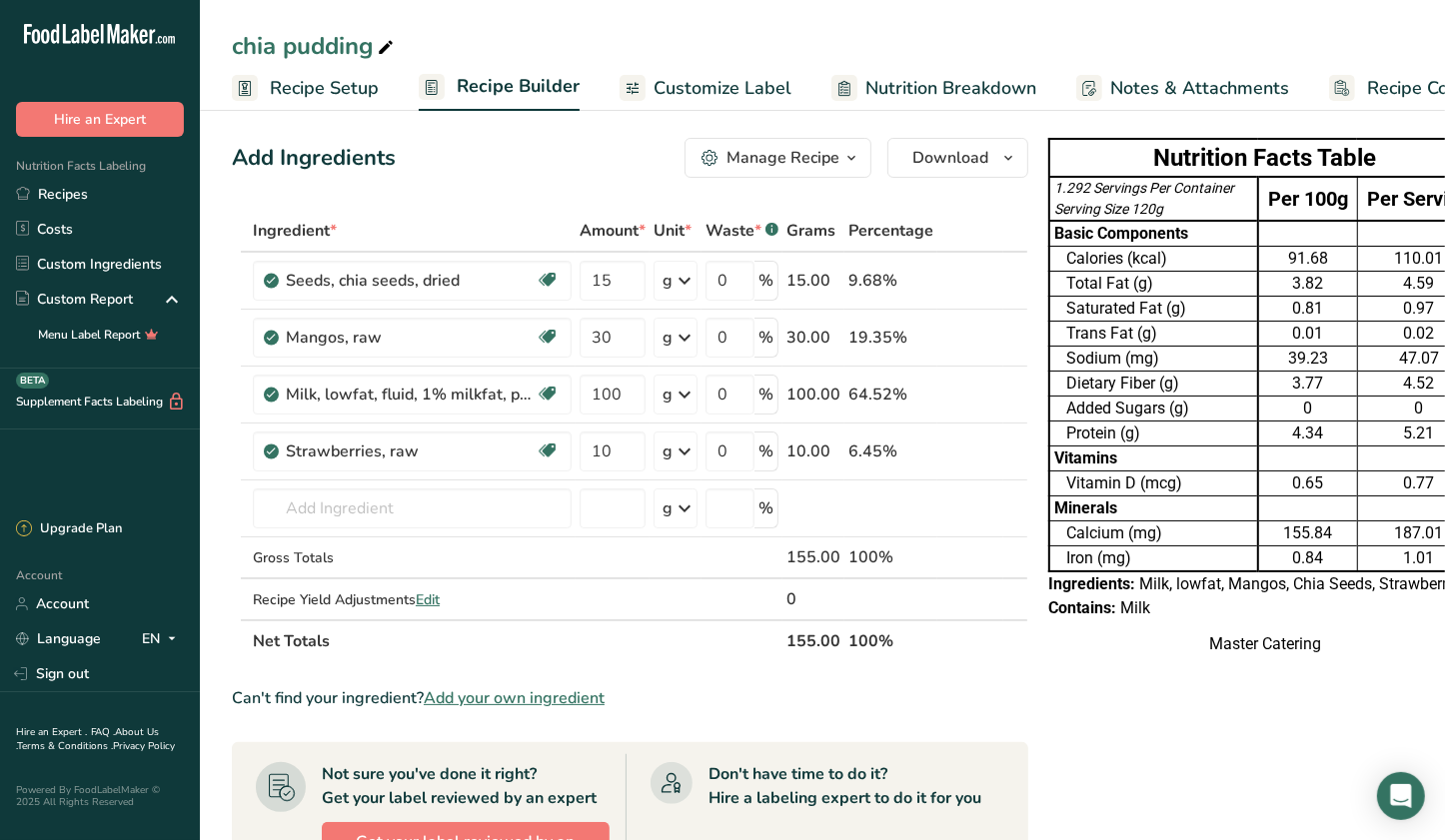 scroll, scrollTop: 0, scrollLeft: 0, axis: both 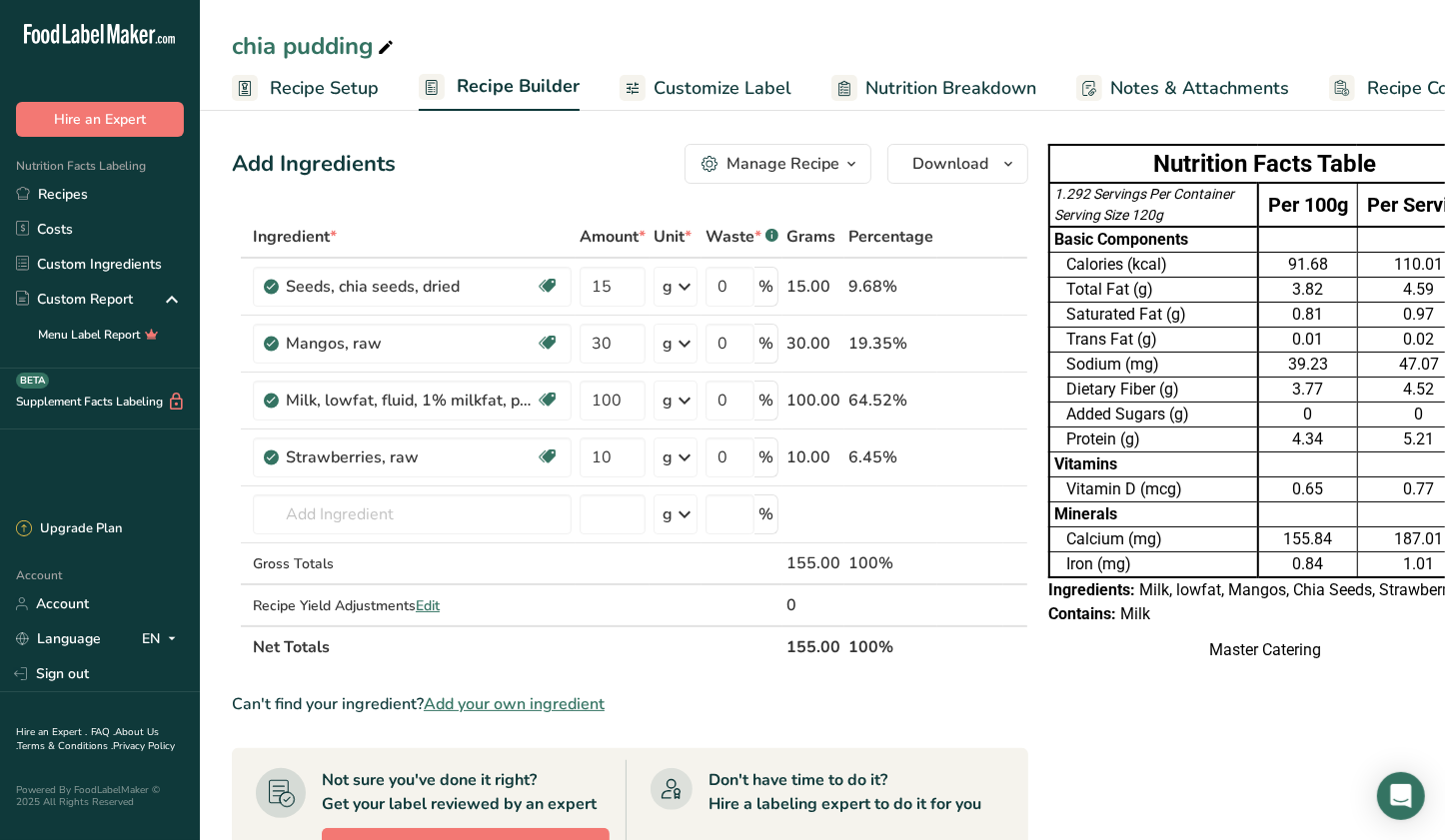 click on "Recipe Setup" at bounding box center [305, 88] 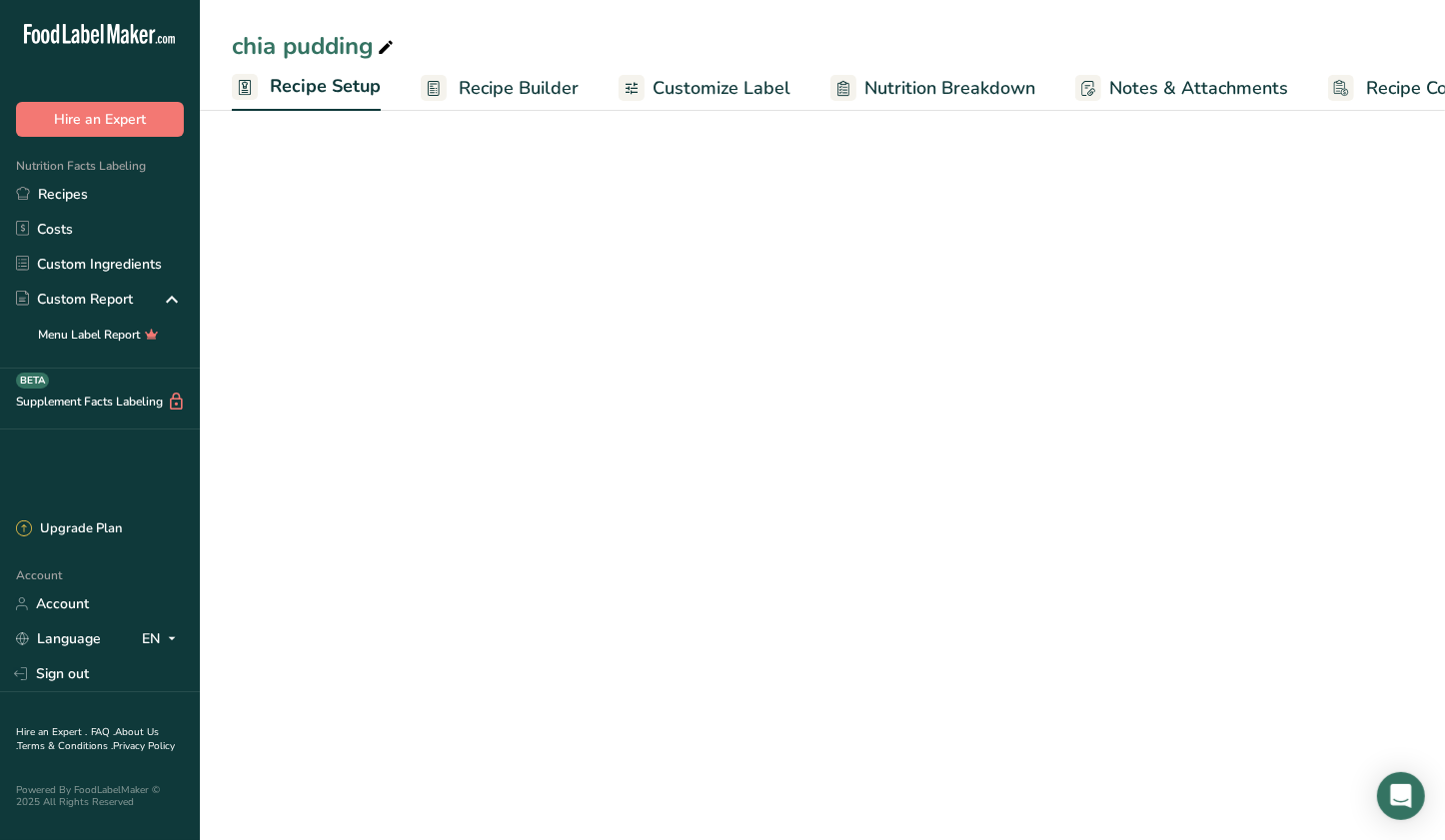 scroll, scrollTop: 0, scrollLeft: 6, axis: horizontal 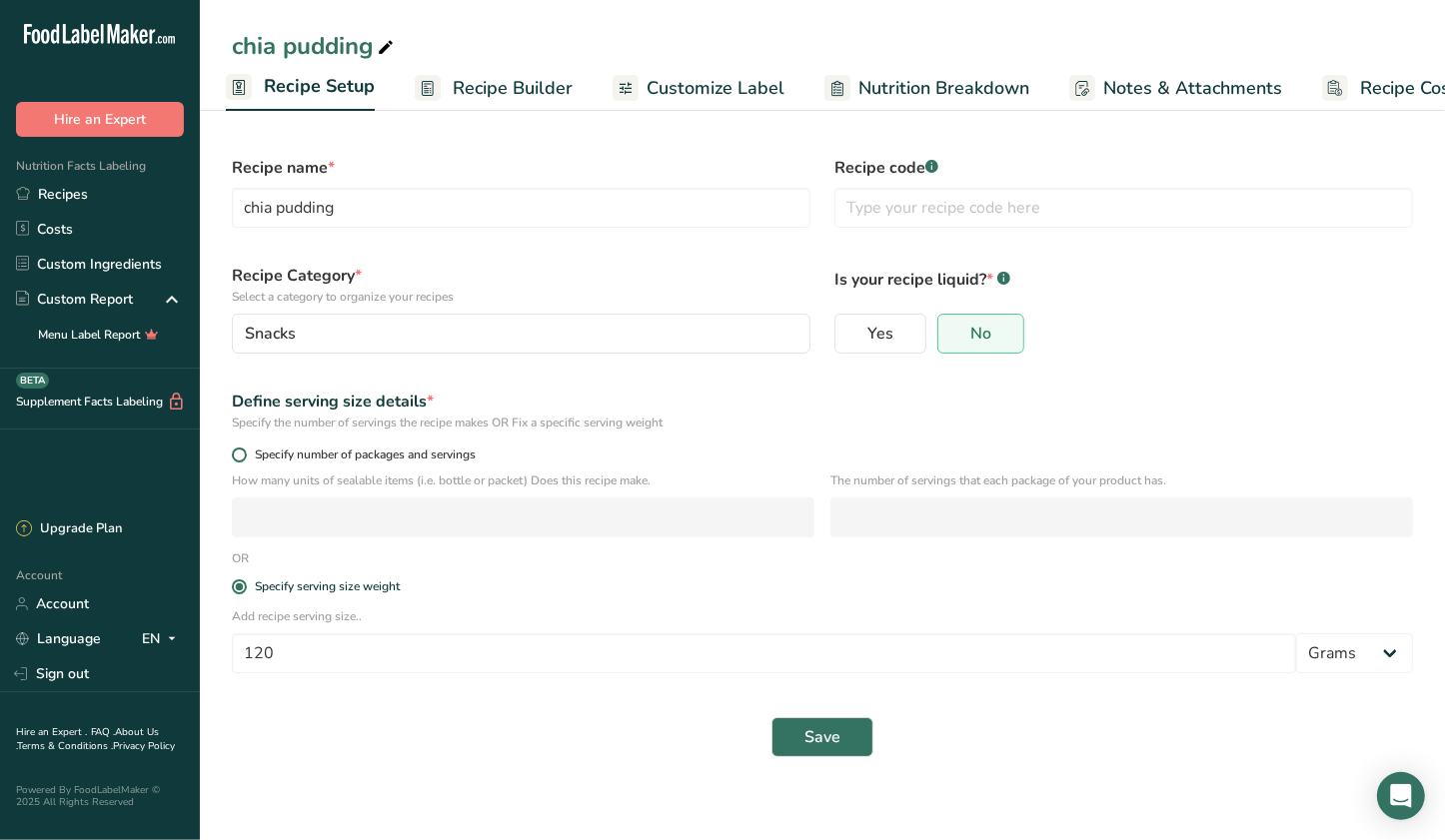 click at bounding box center (239, 454) 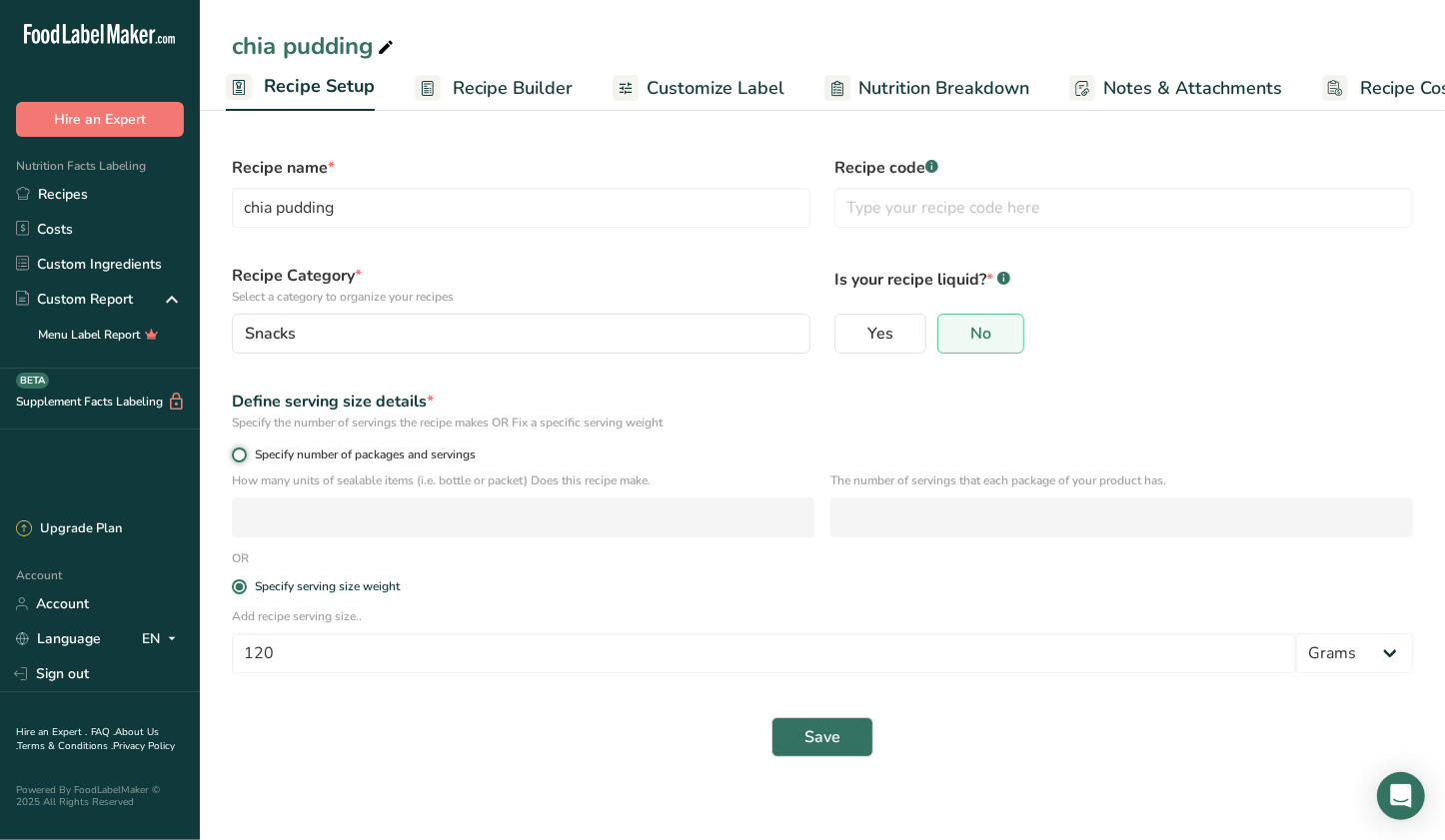 click on "Specify number of packages and servings" at bounding box center [238, 454] 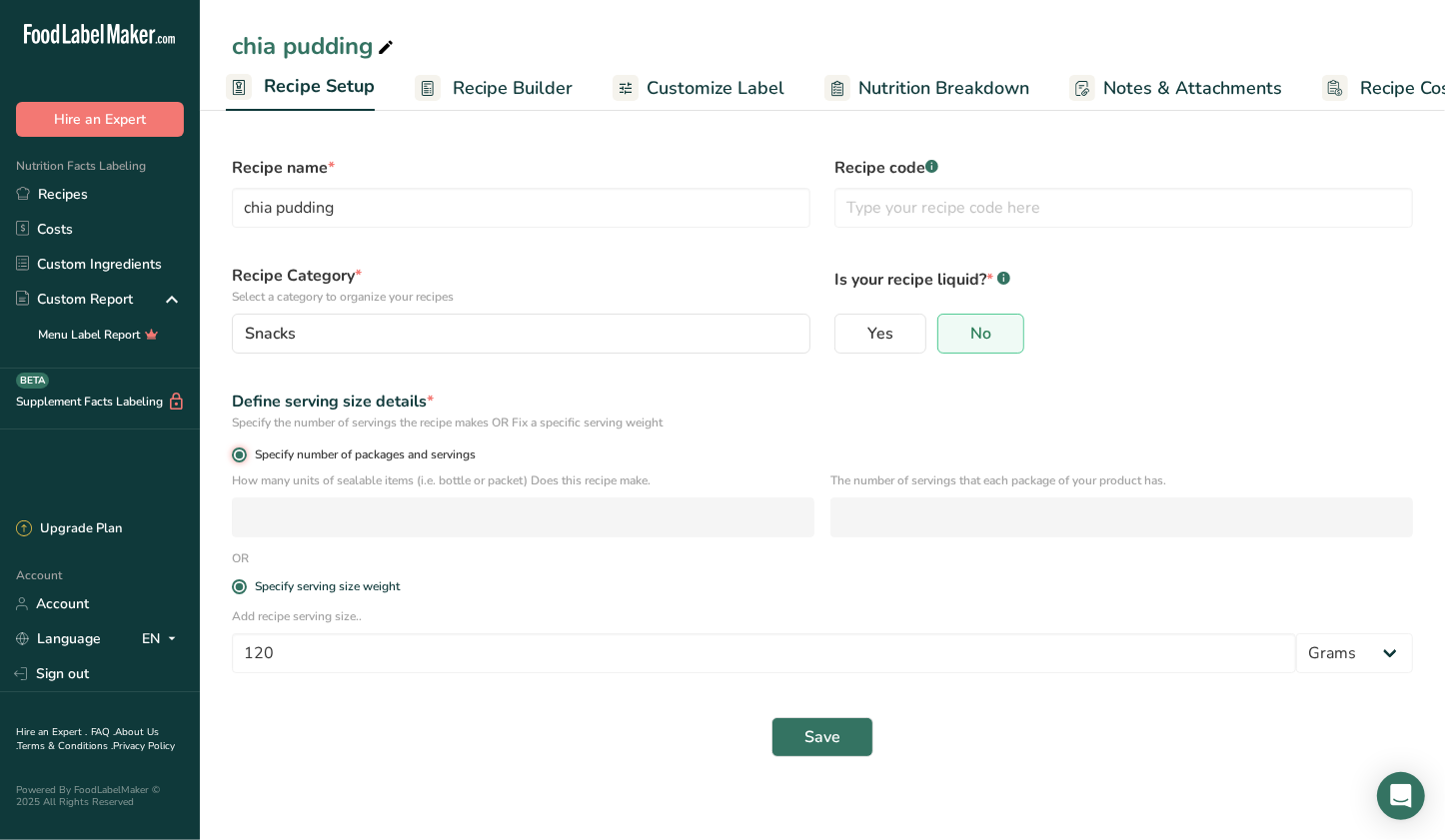 radio on "false" 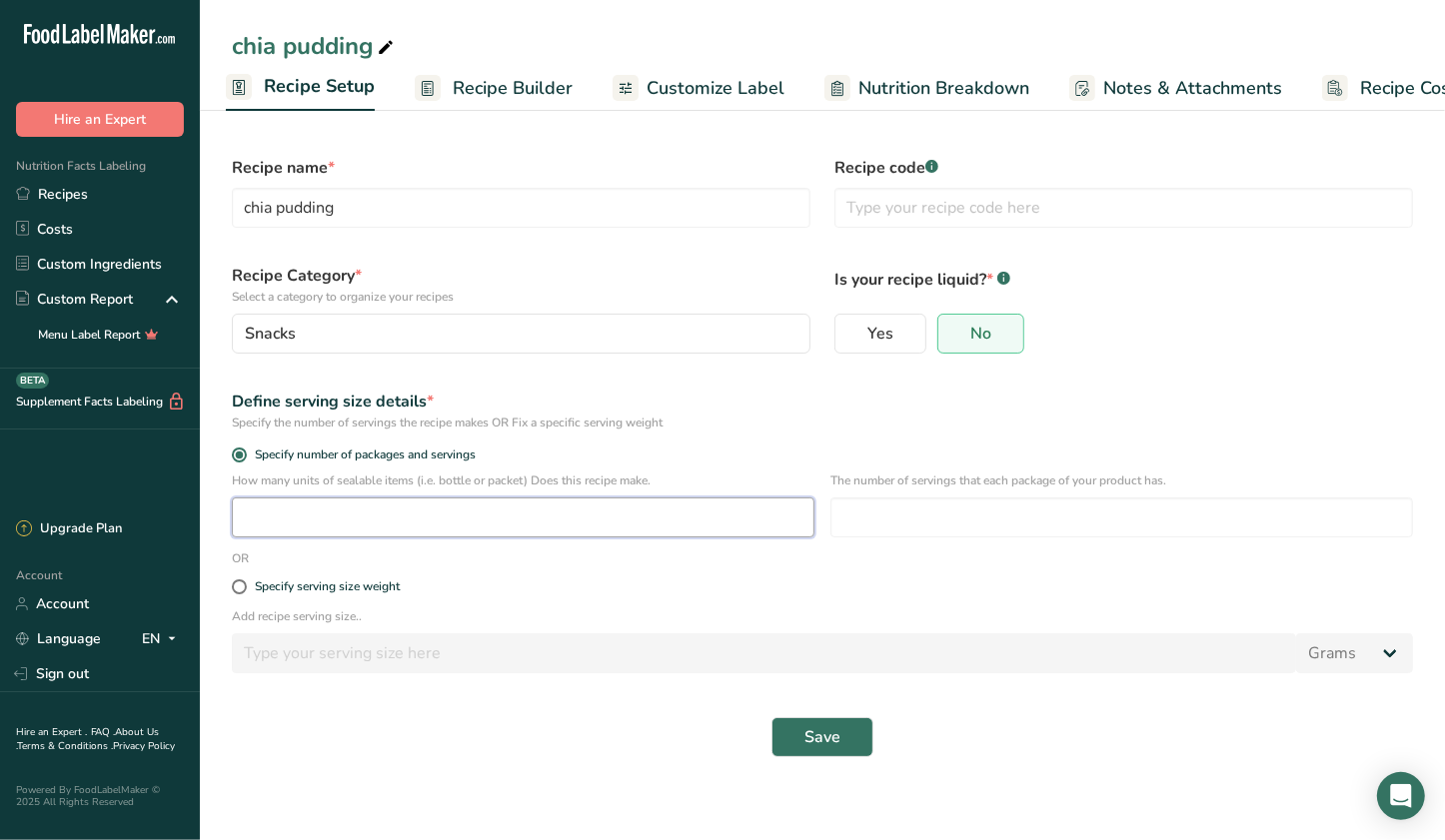 click at bounding box center [523, 517] 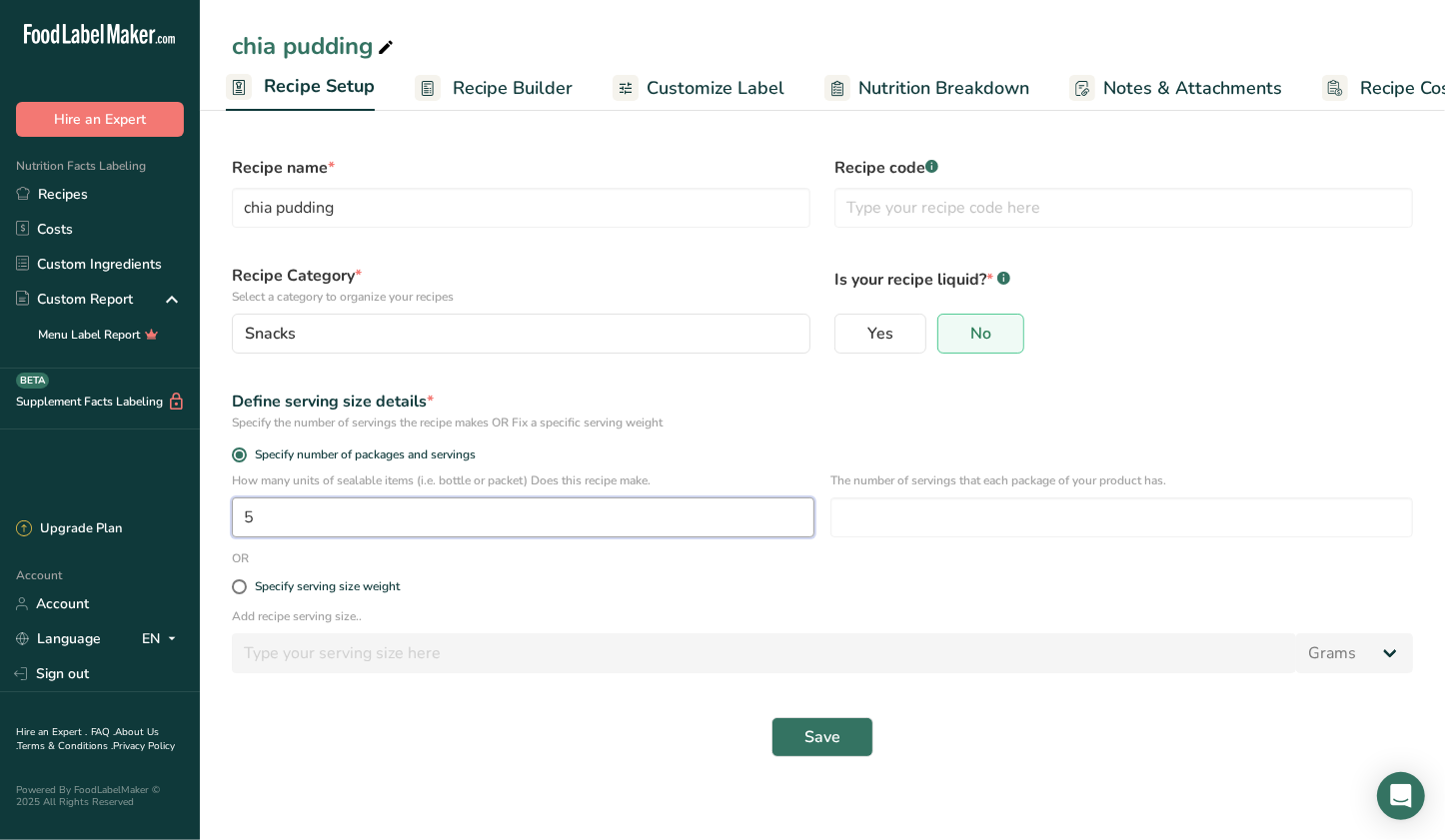 type on "5" 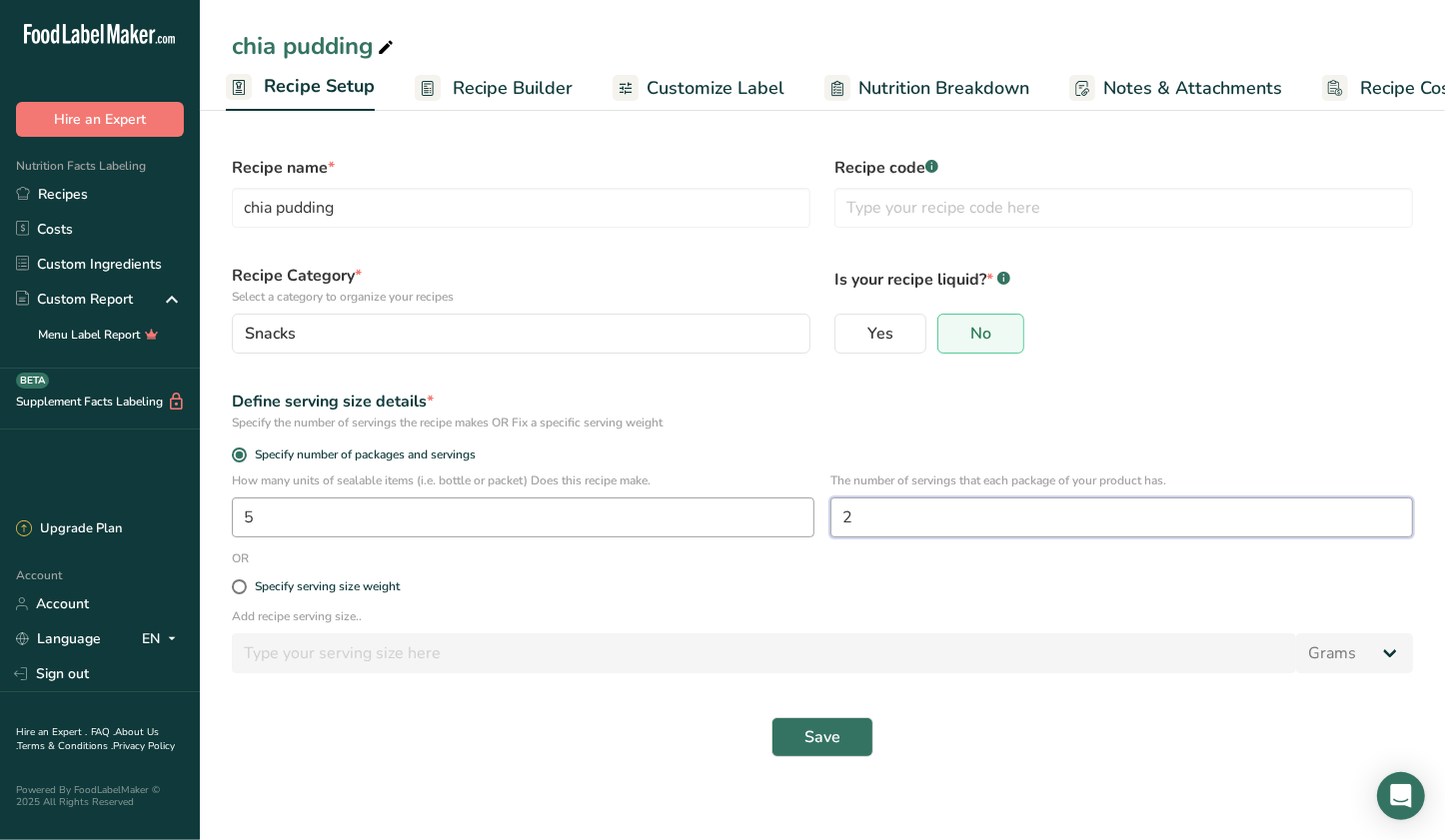 type on "2" 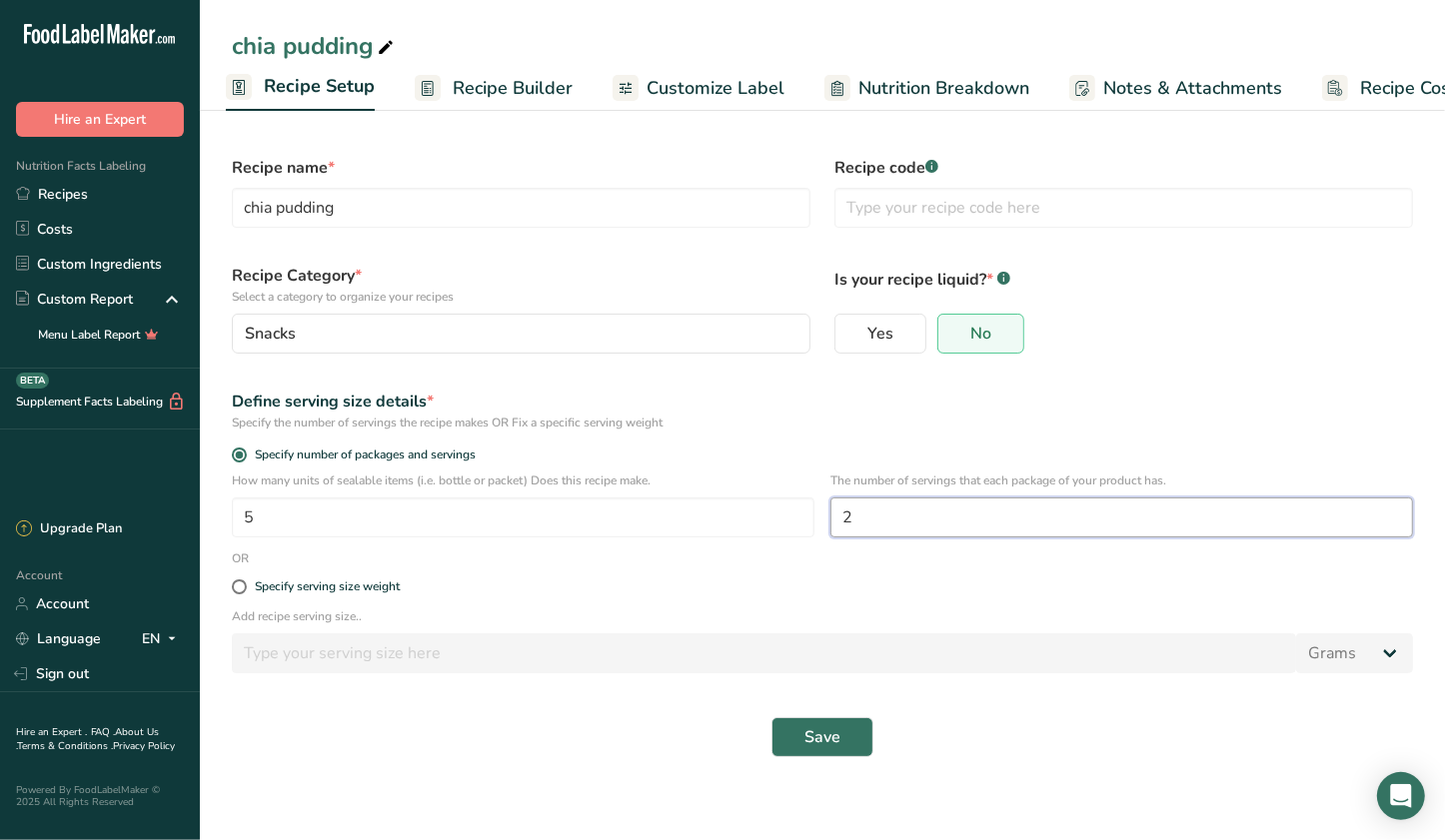 drag, startPoint x: 834, startPoint y: 528, endPoint x: 734, endPoint y: 552, distance: 102.83968 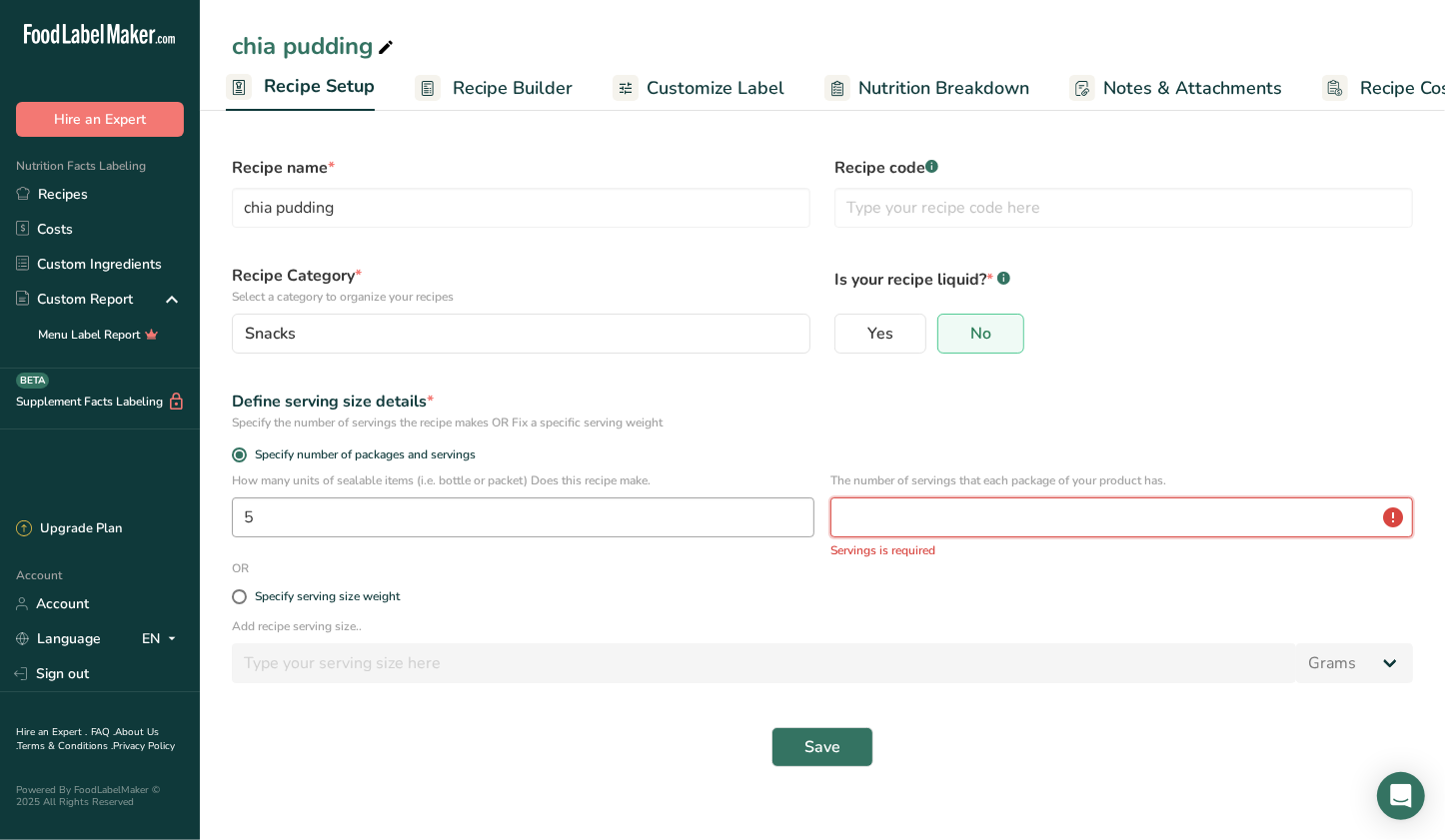 type 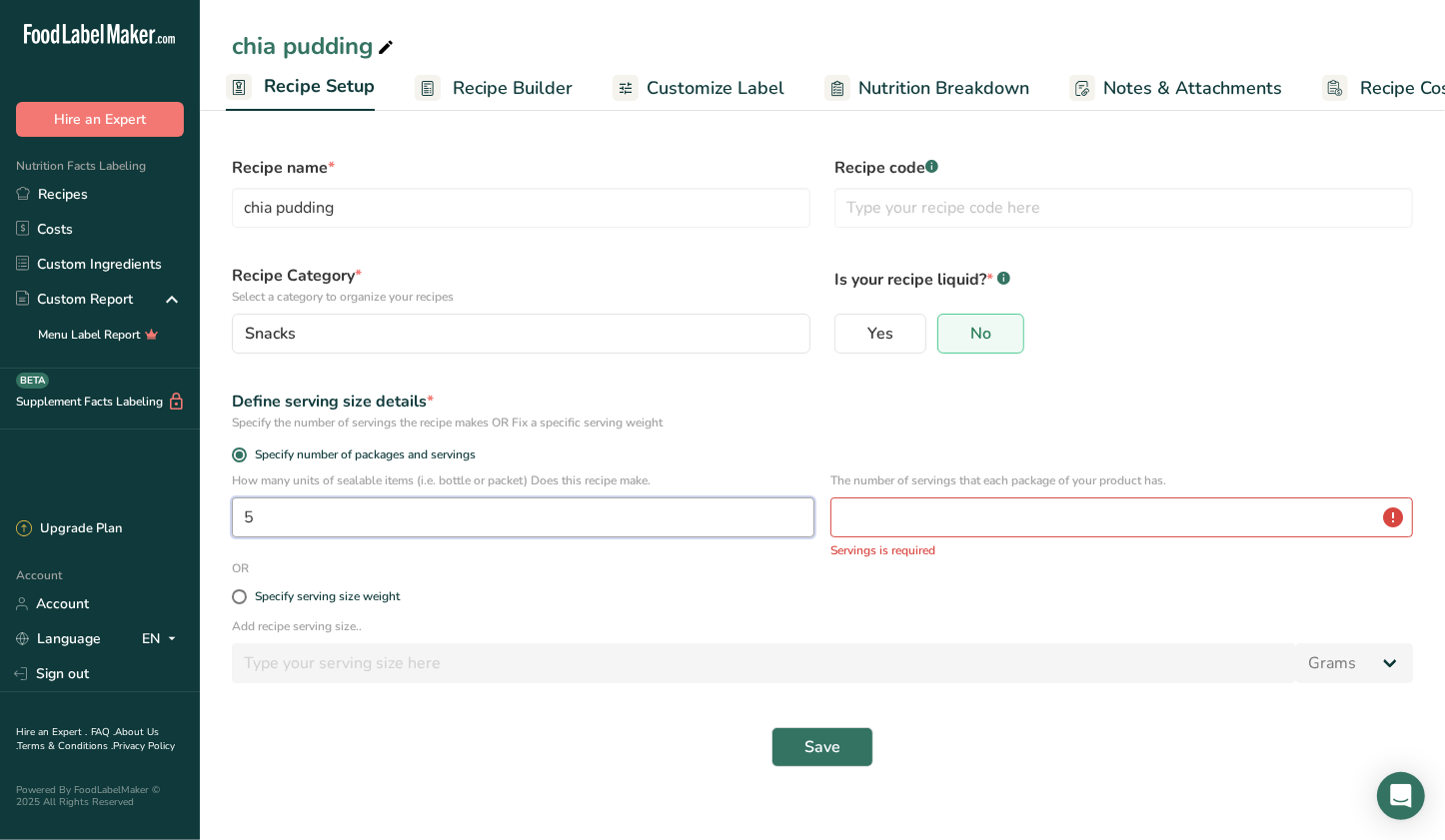 click on "5" at bounding box center (523, 517) 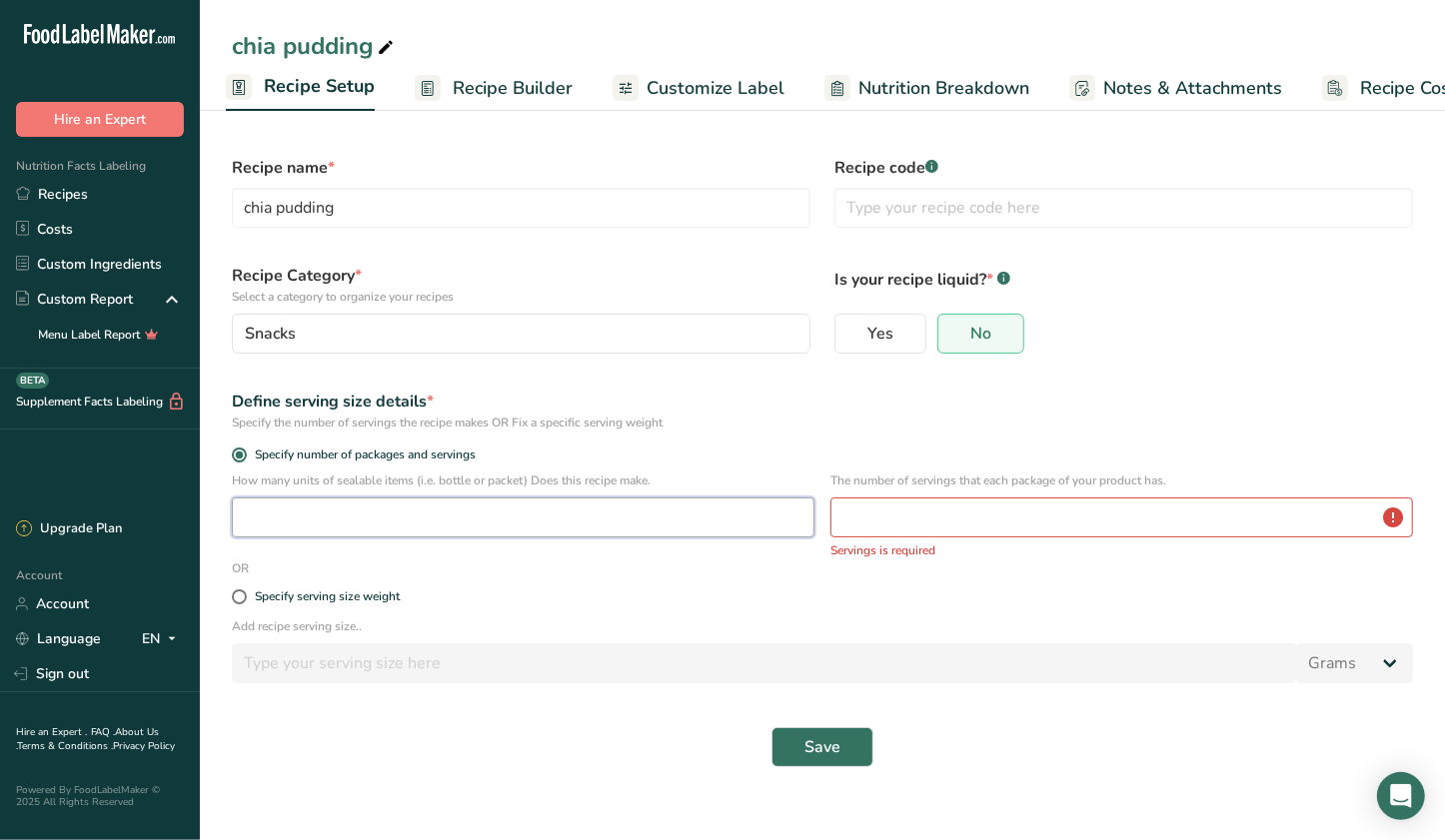 type 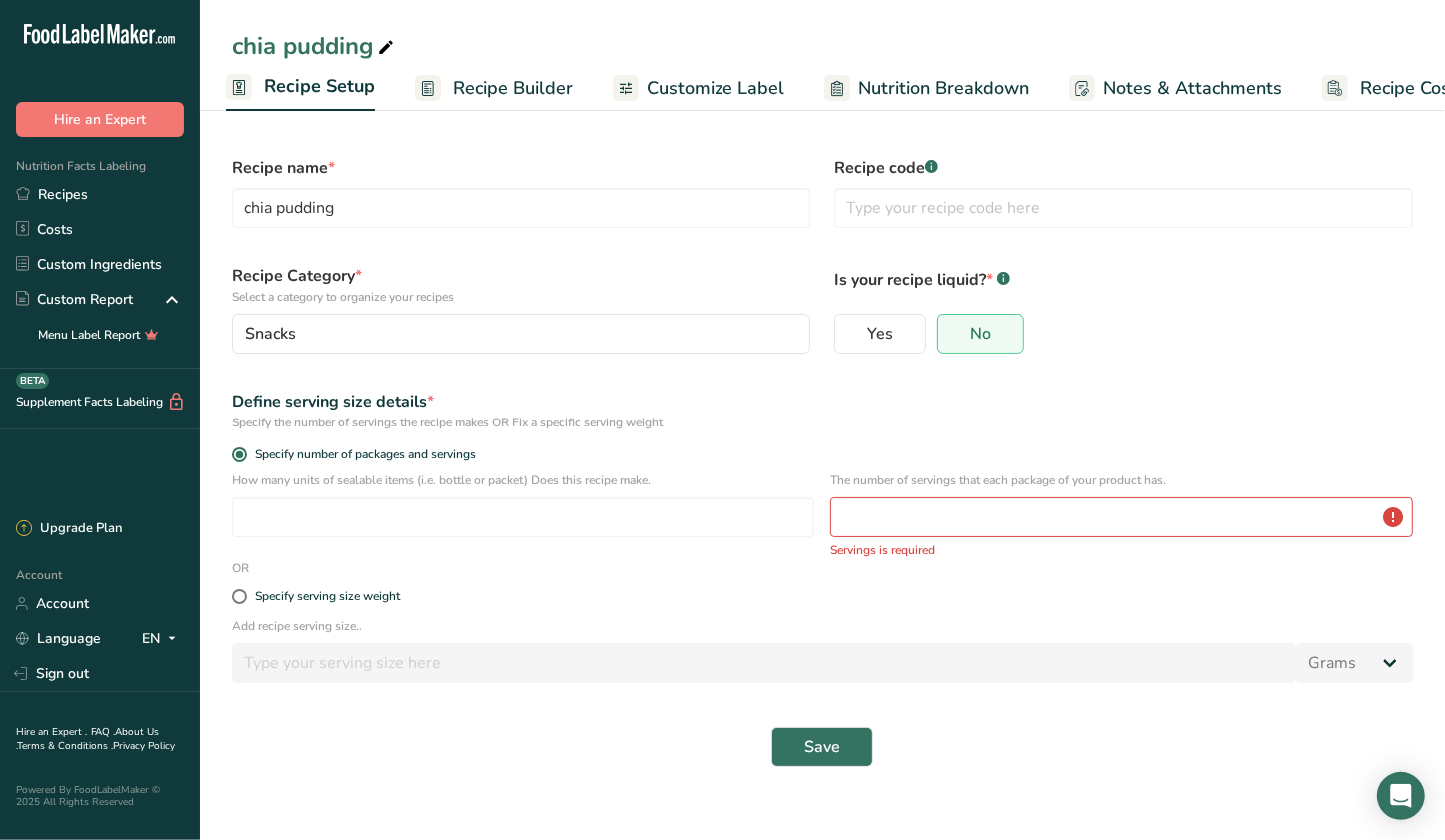 click on "Specify serving size weight" at bounding box center (822, 597) 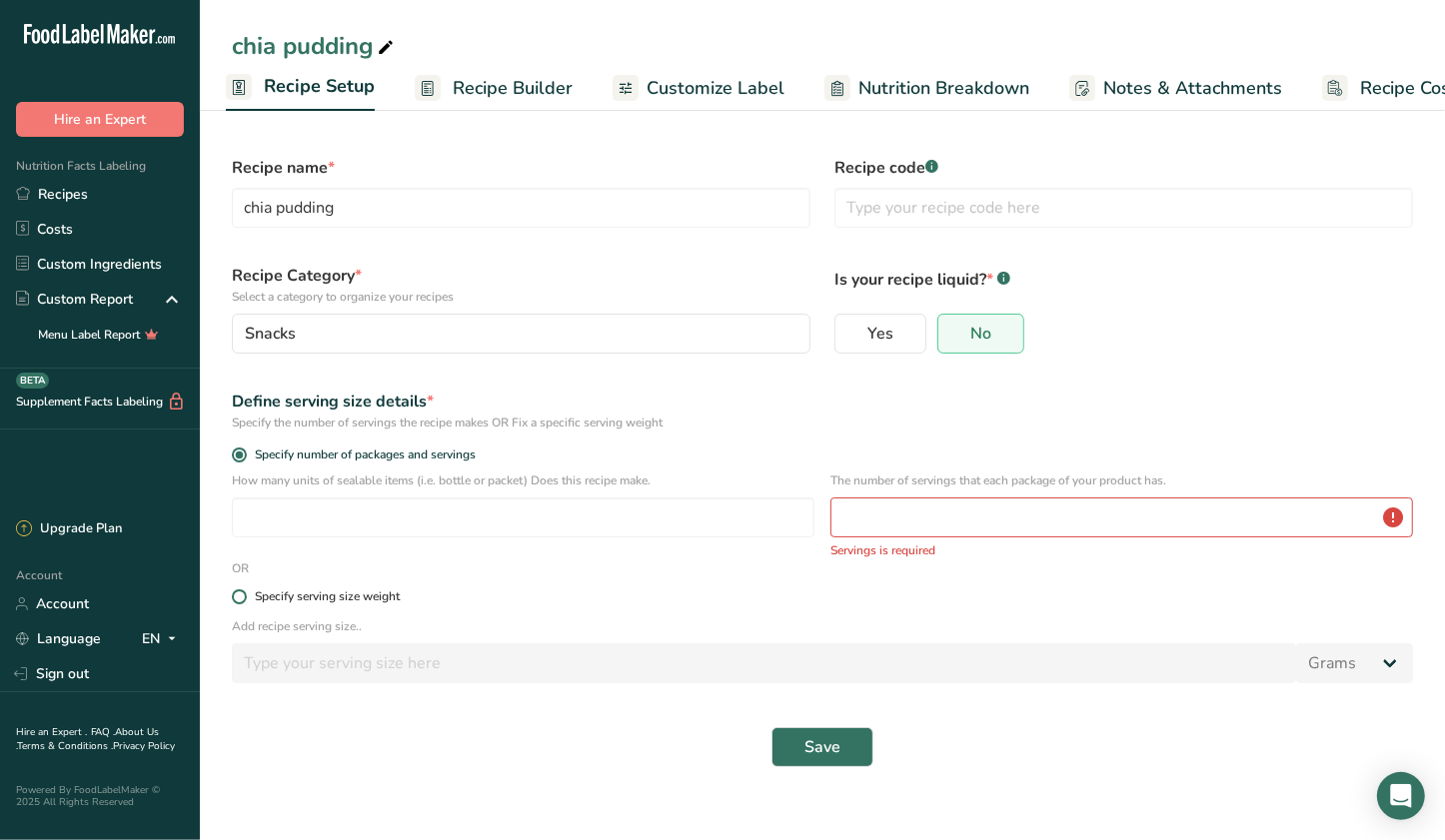 click on "Specify serving size weight" at bounding box center (822, 596) 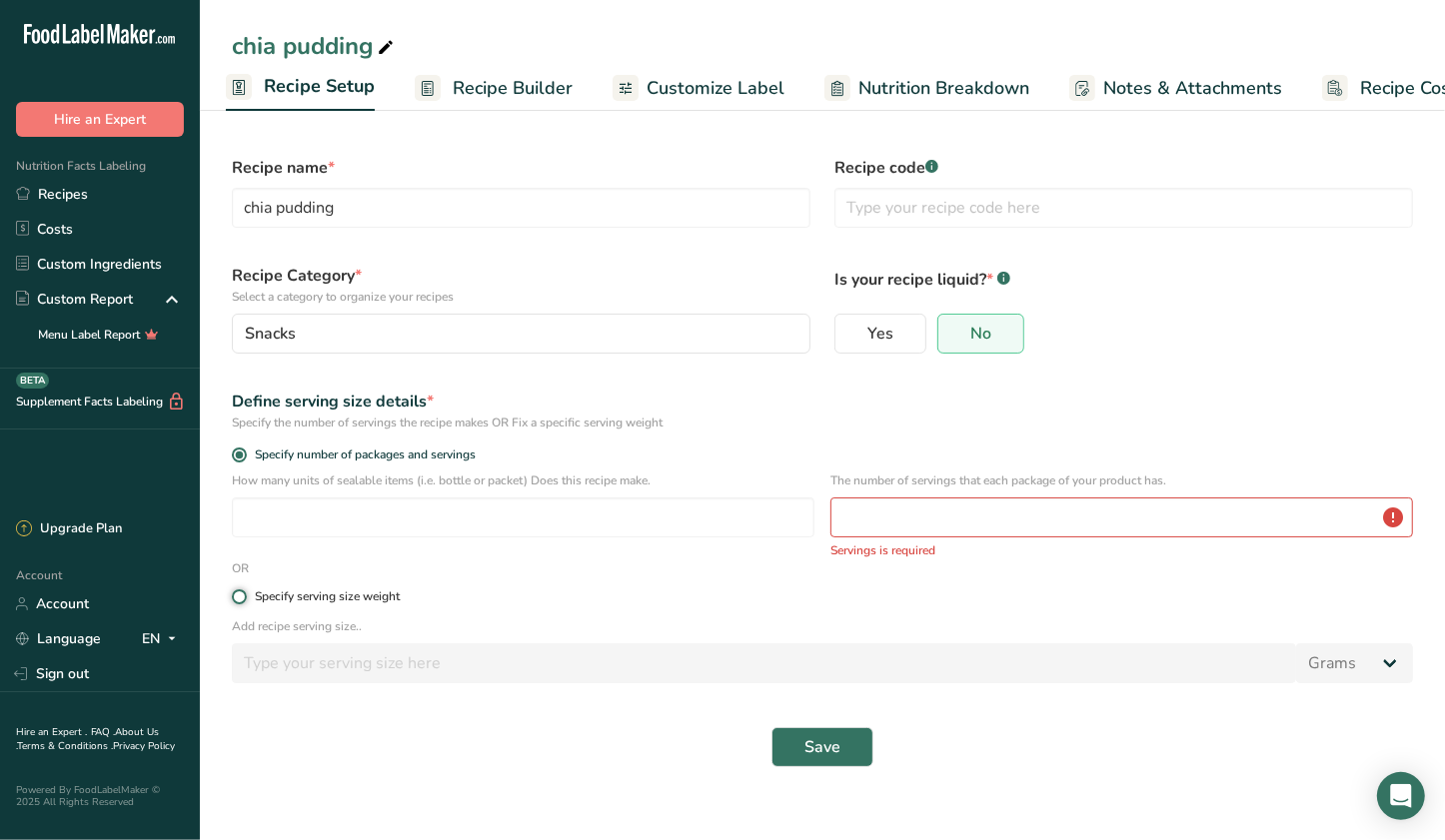 click on "Specify serving size weight" at bounding box center [238, 596] 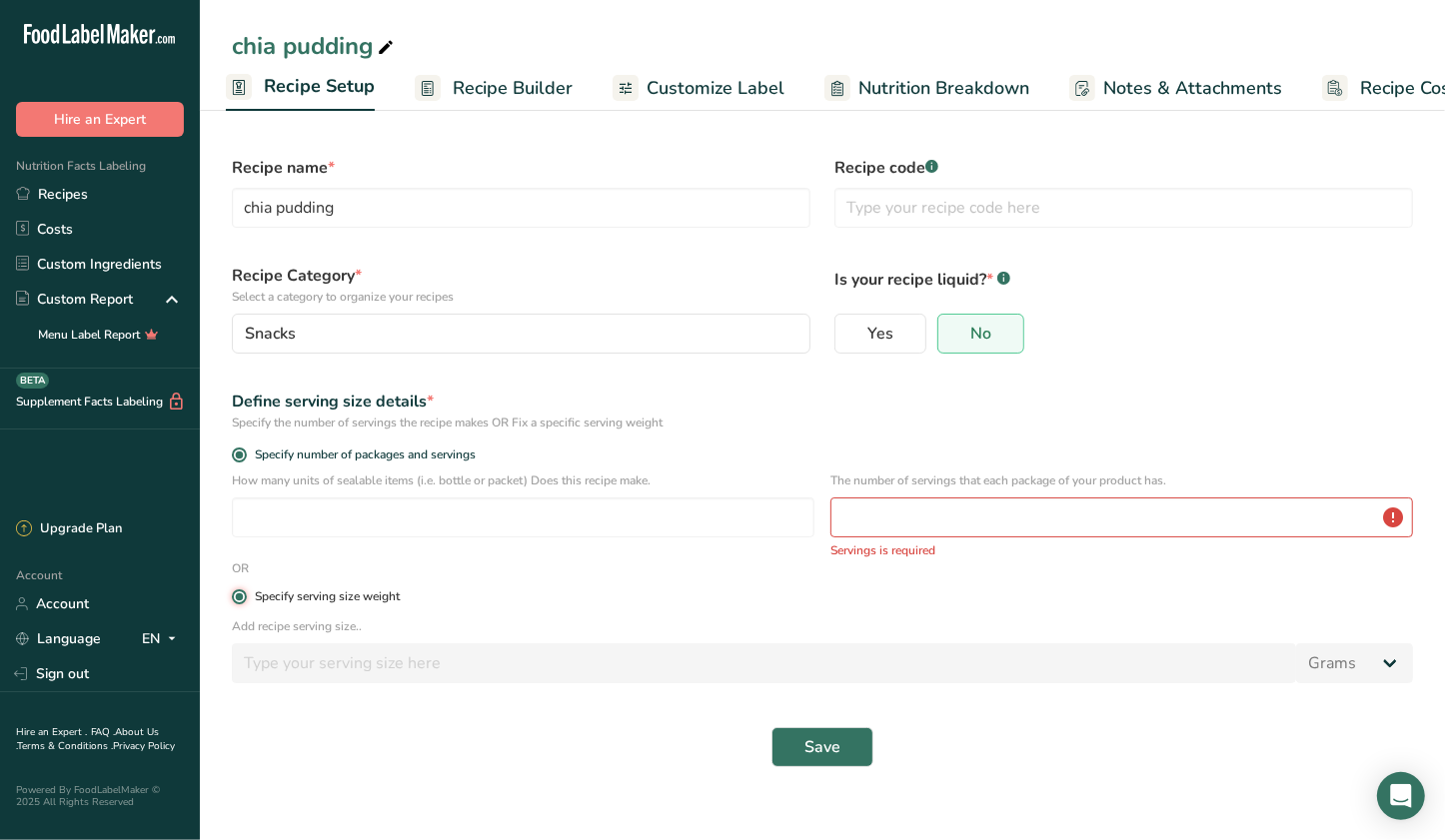 radio on "false" 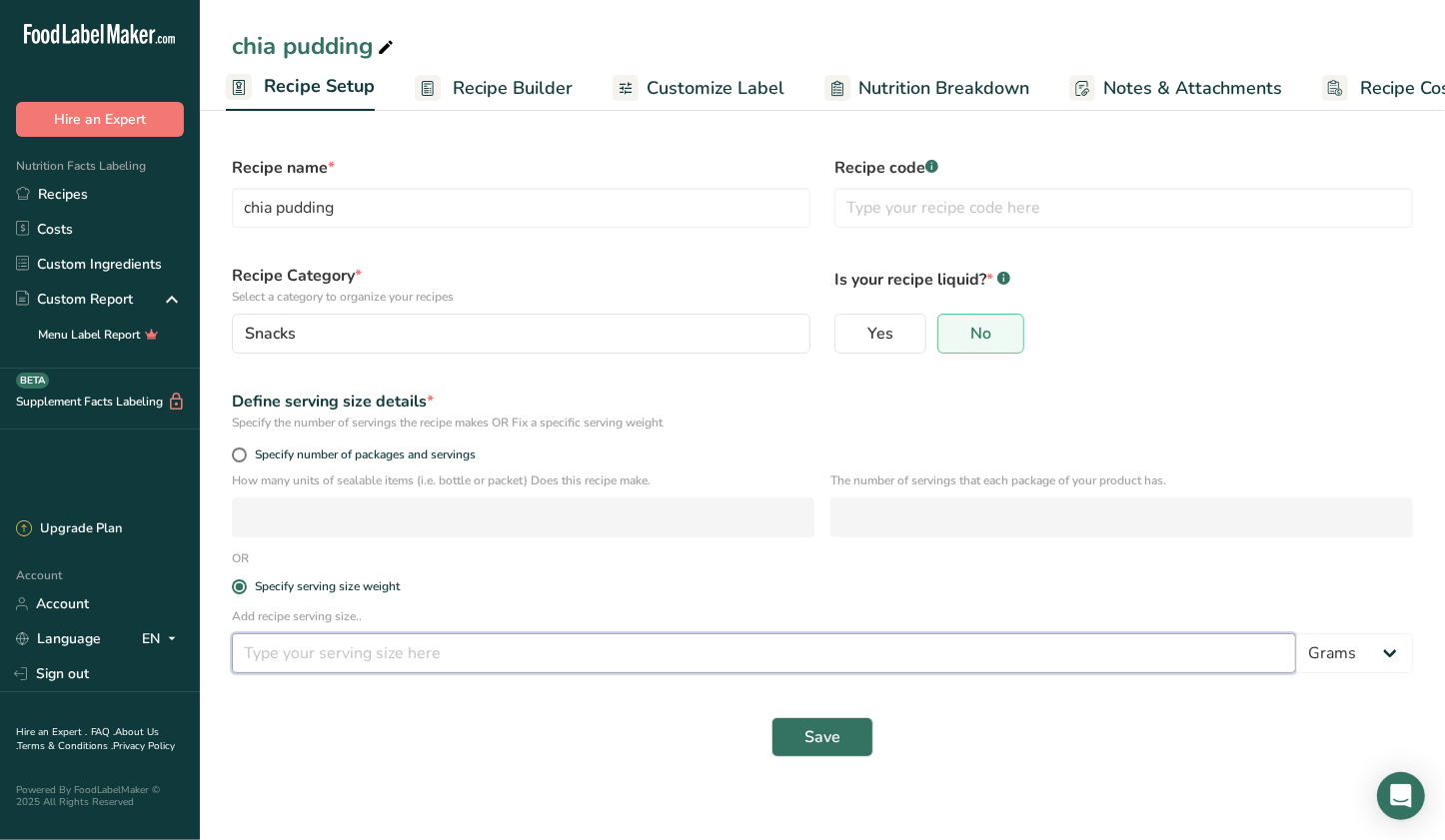 click at bounding box center [763, 653] 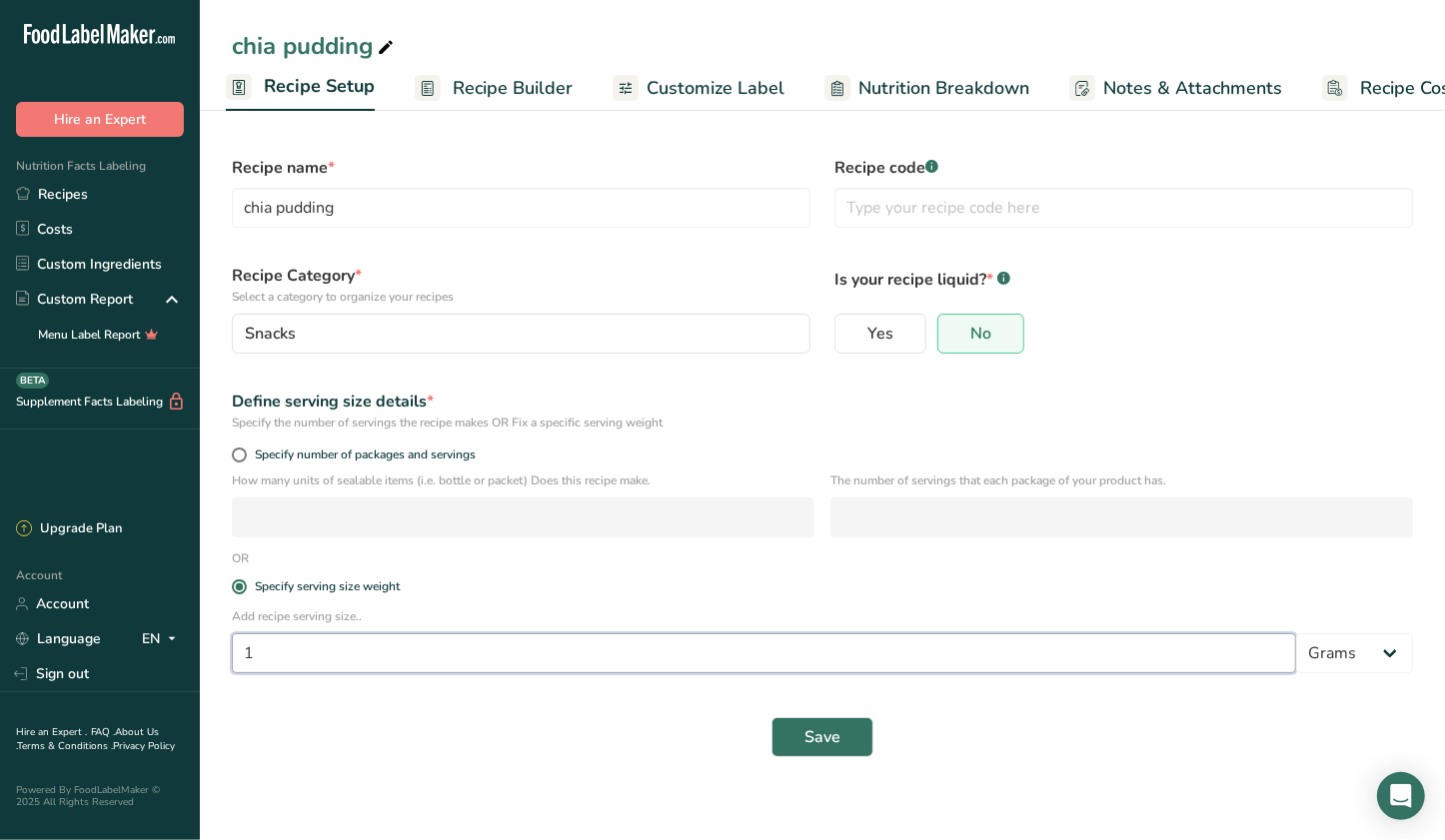 type on "1" 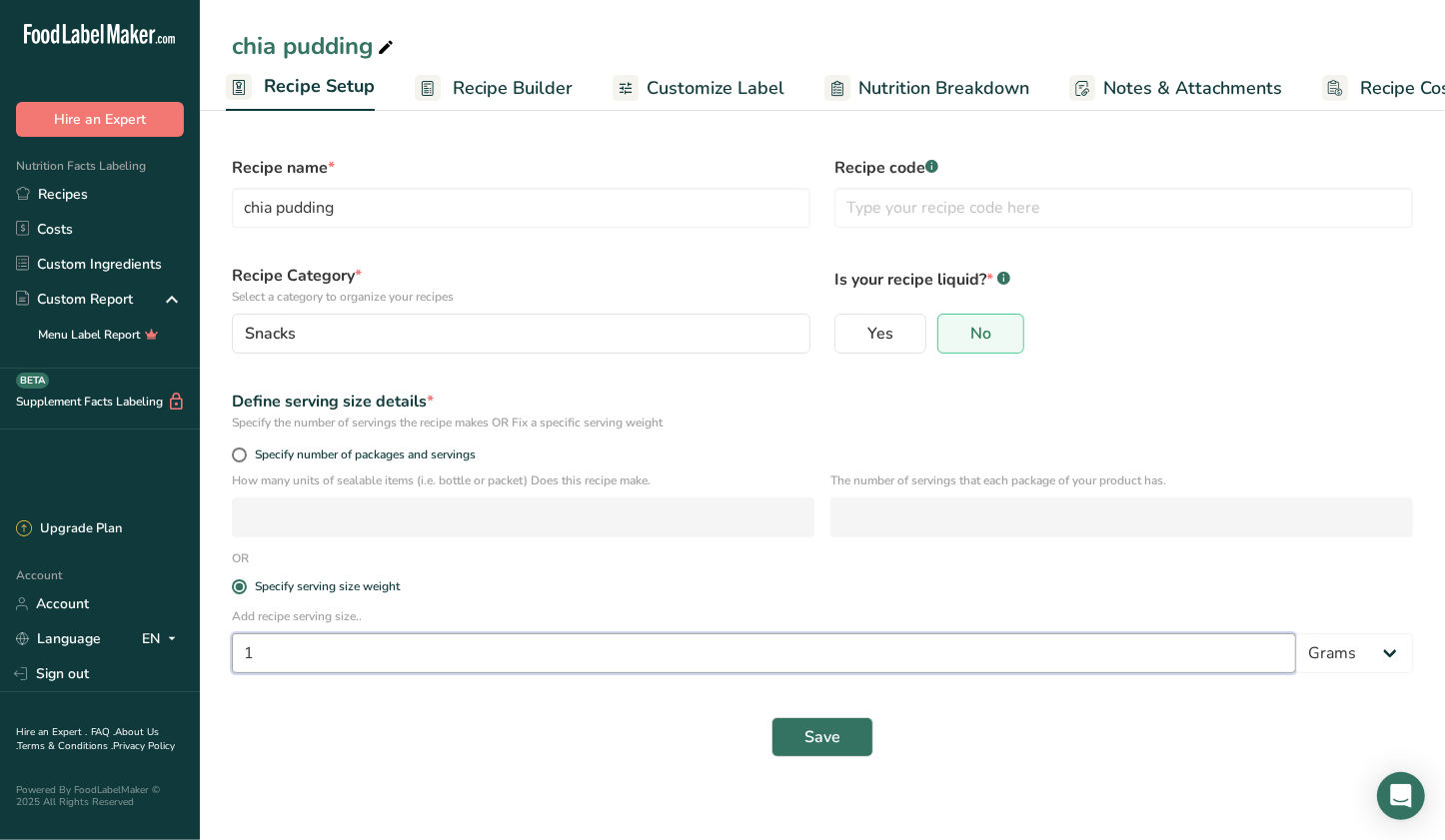 click on "1" at bounding box center [763, 653] 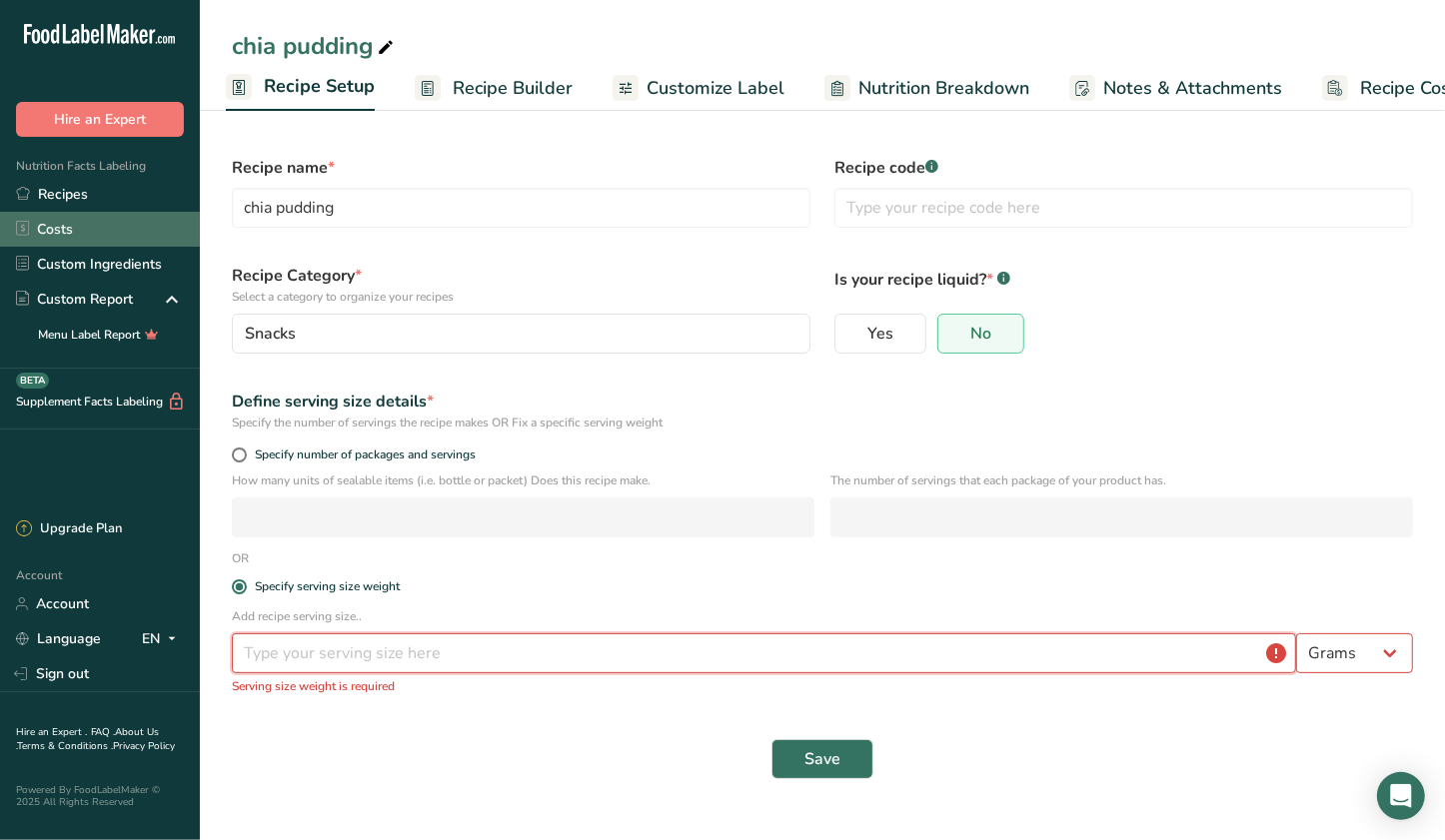 type 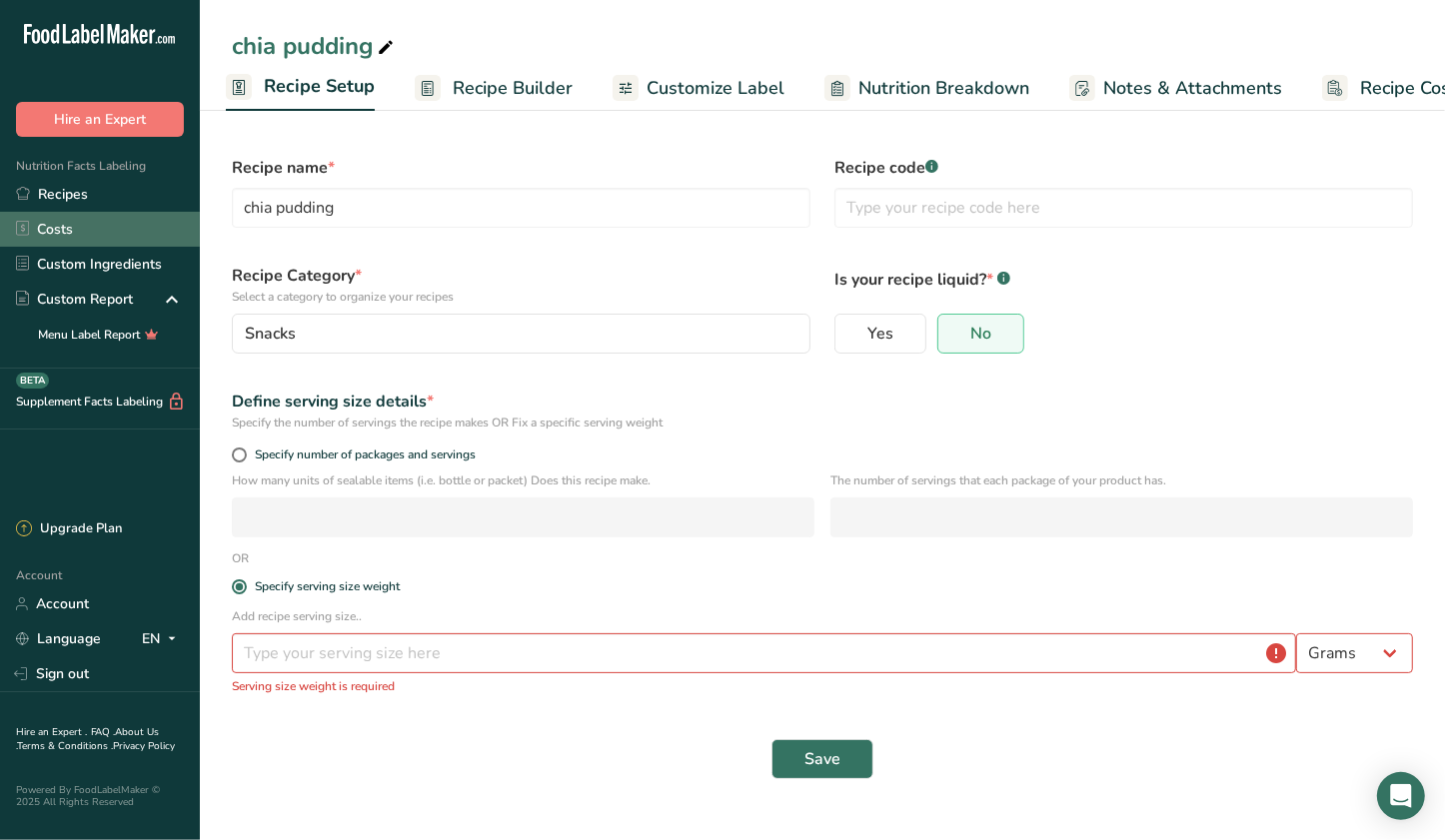click on "Costs" at bounding box center [100, 229] 